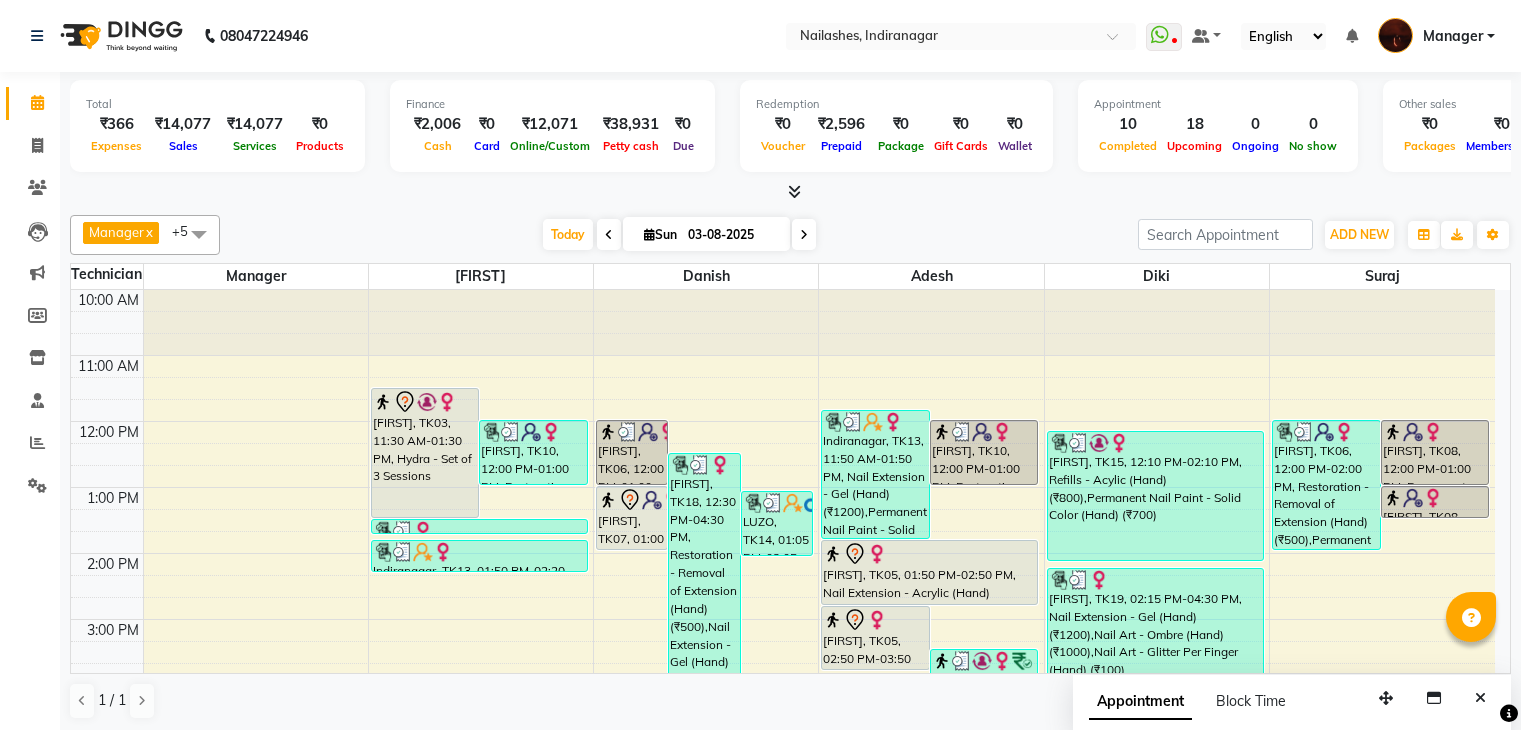 scroll, scrollTop: 0, scrollLeft: 0, axis: both 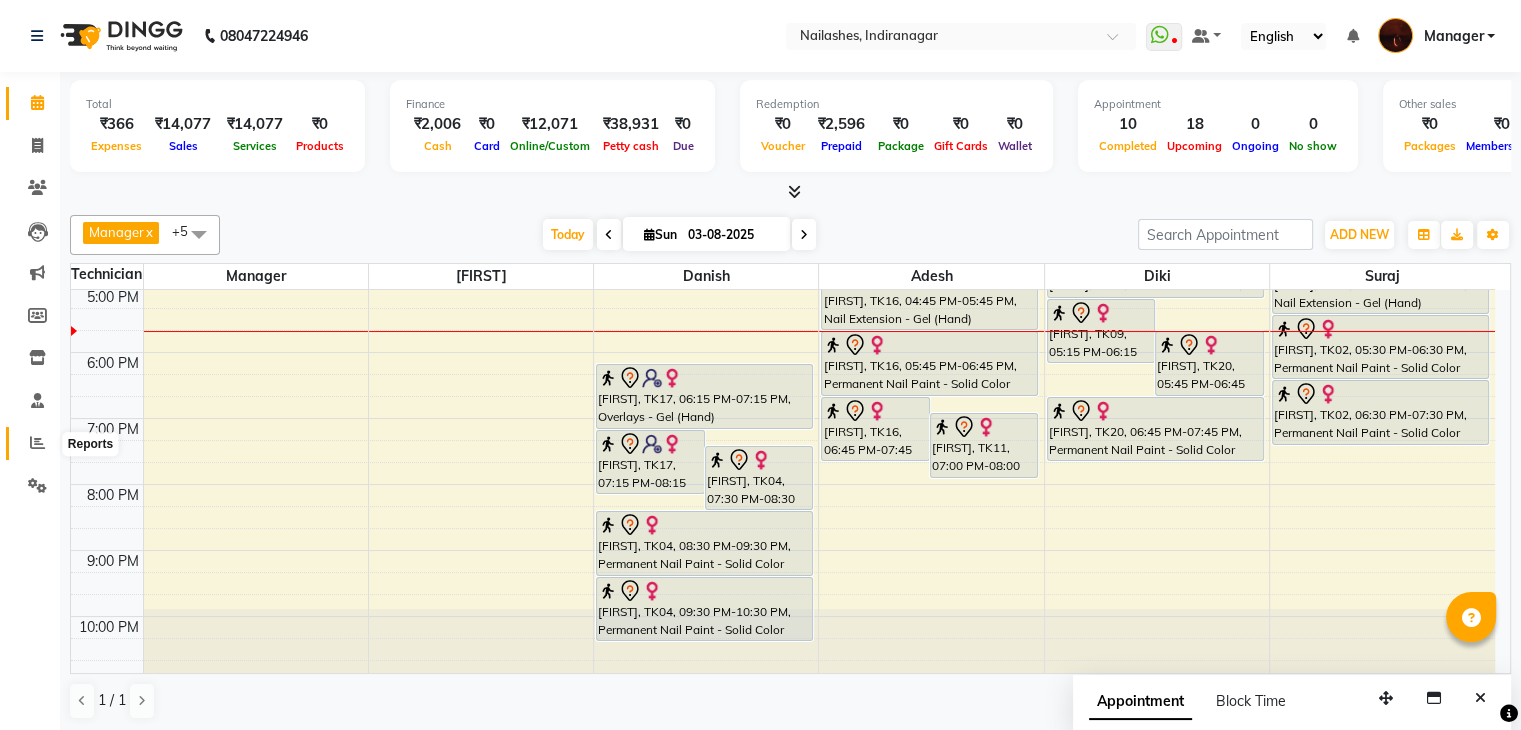 click 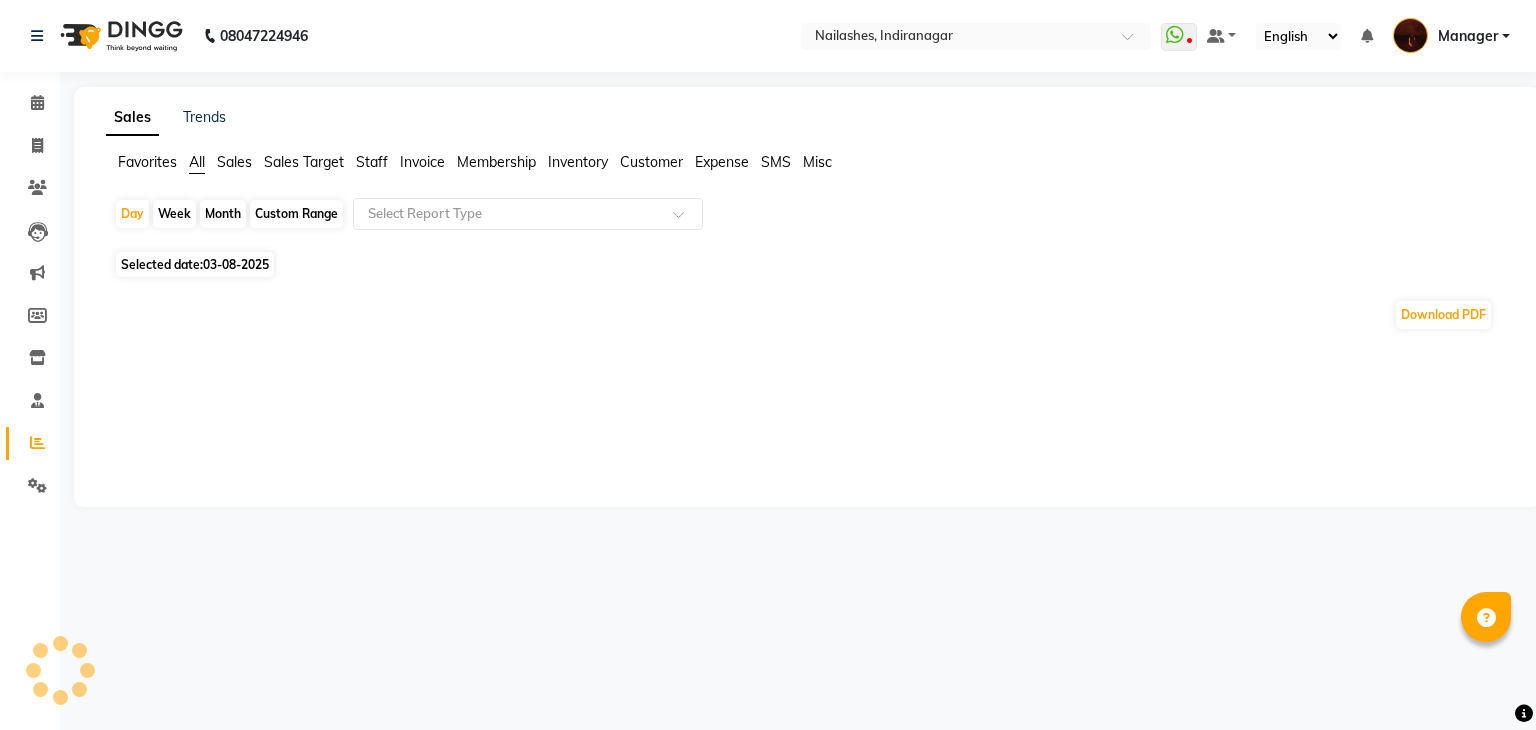 click on "Staff" 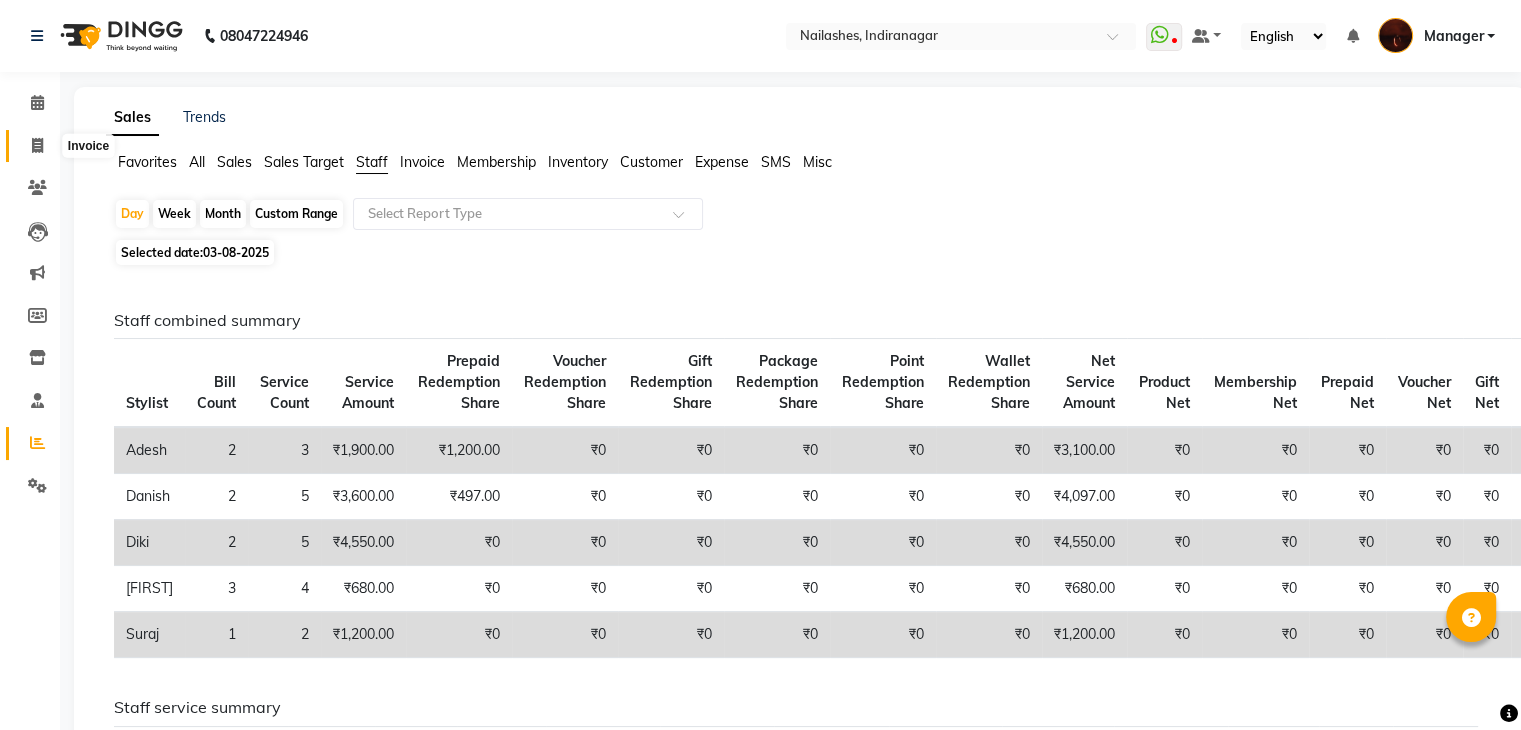 click 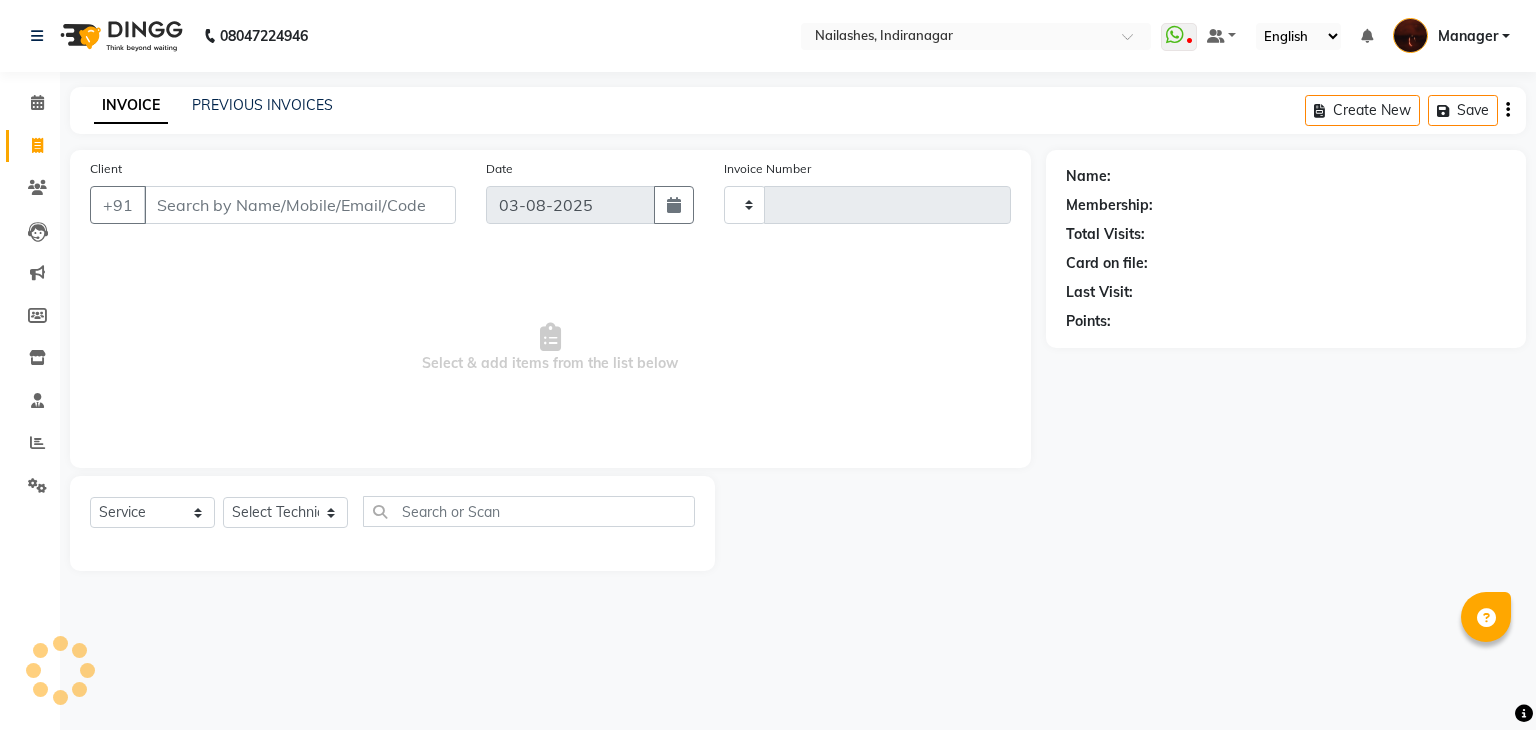 type on "1432" 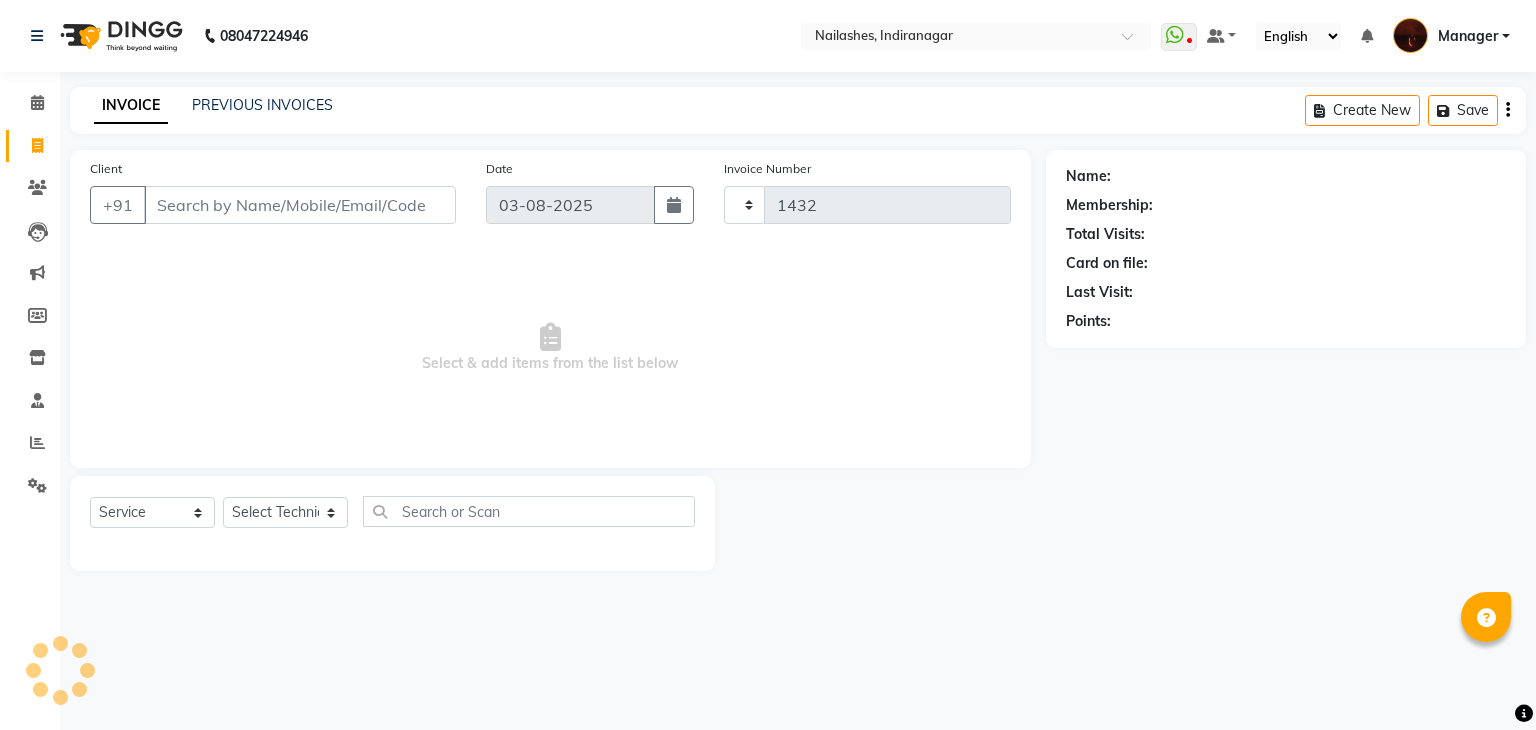 select on "4063" 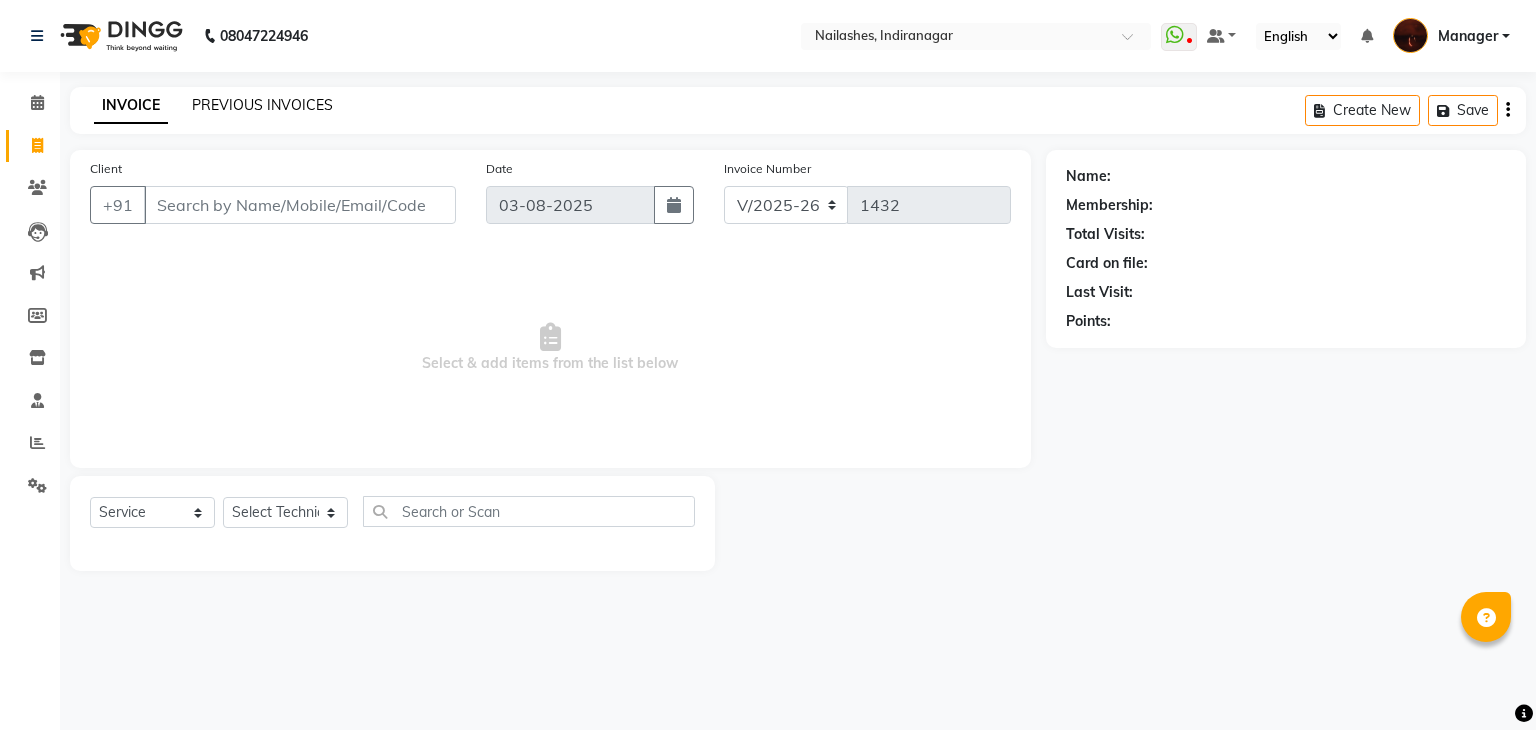 click on "PREVIOUS INVOICES" 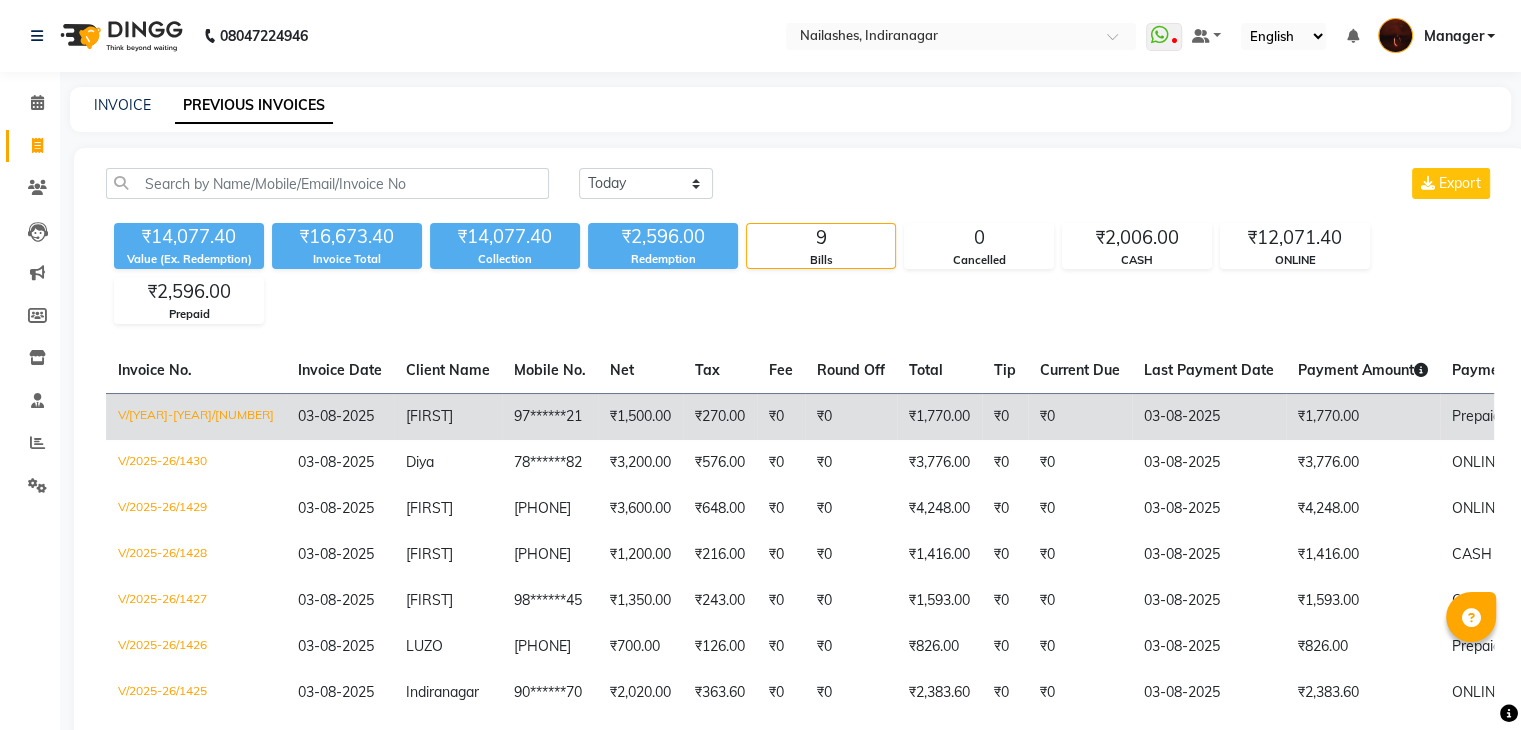 click on "₹1,770.00" 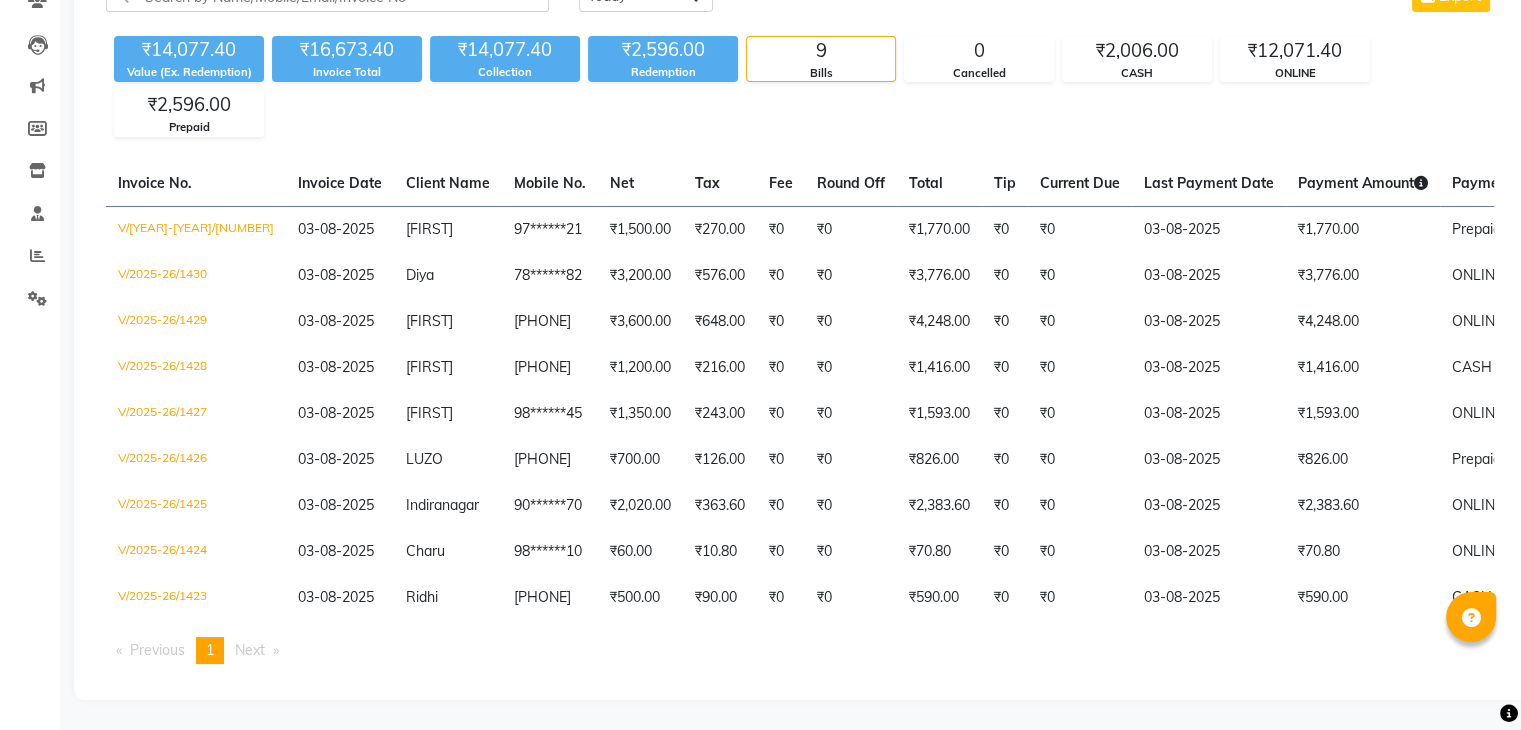 scroll, scrollTop: 203, scrollLeft: 0, axis: vertical 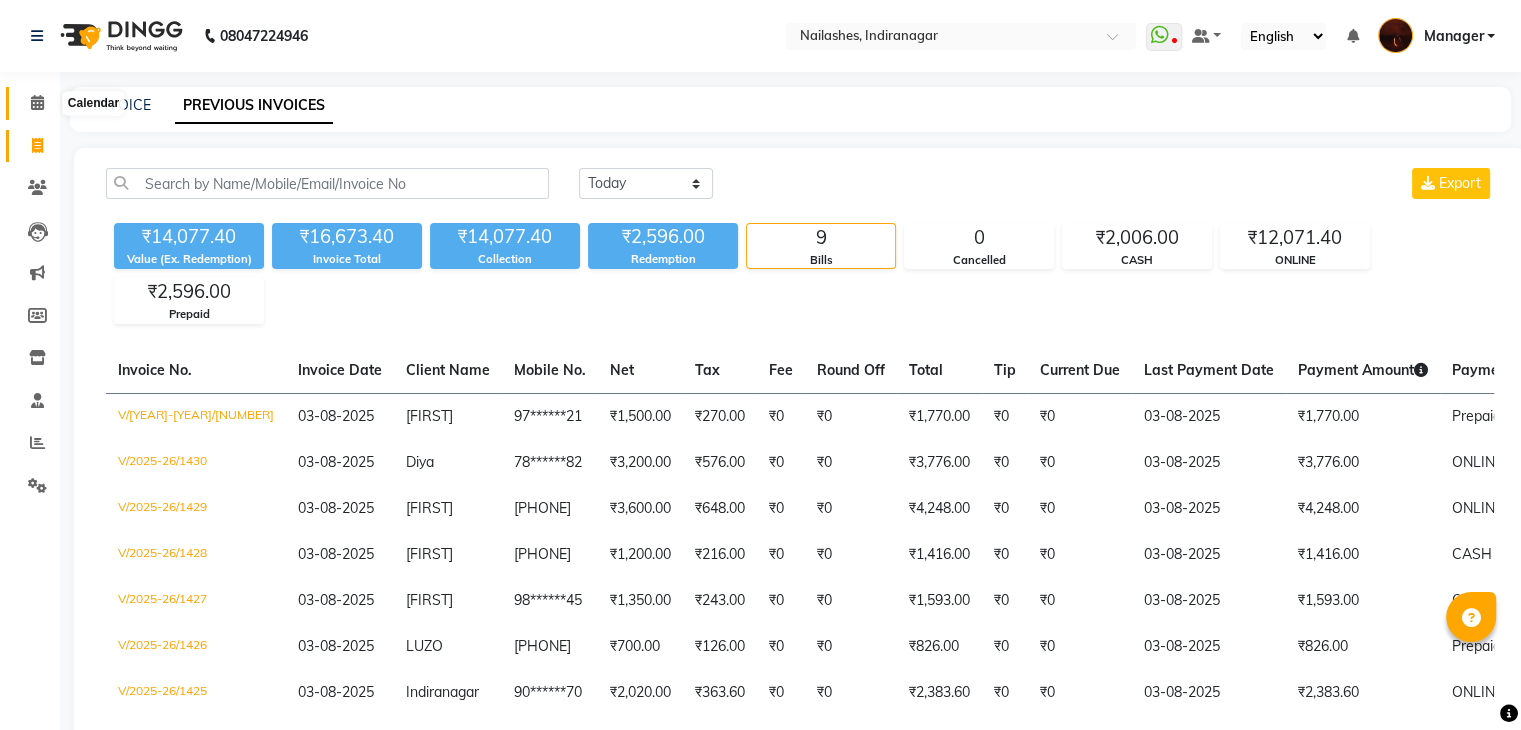 click 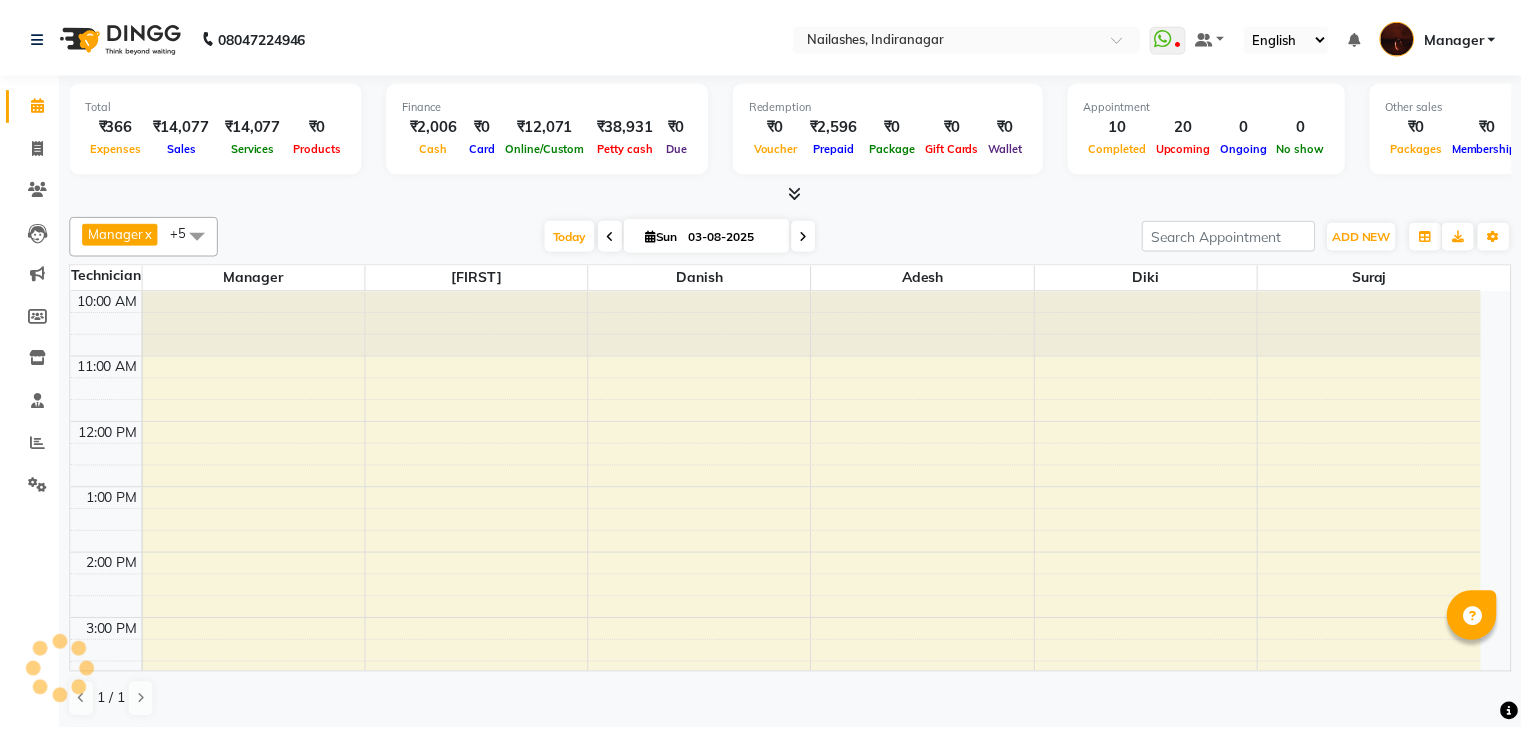scroll, scrollTop: 428, scrollLeft: 0, axis: vertical 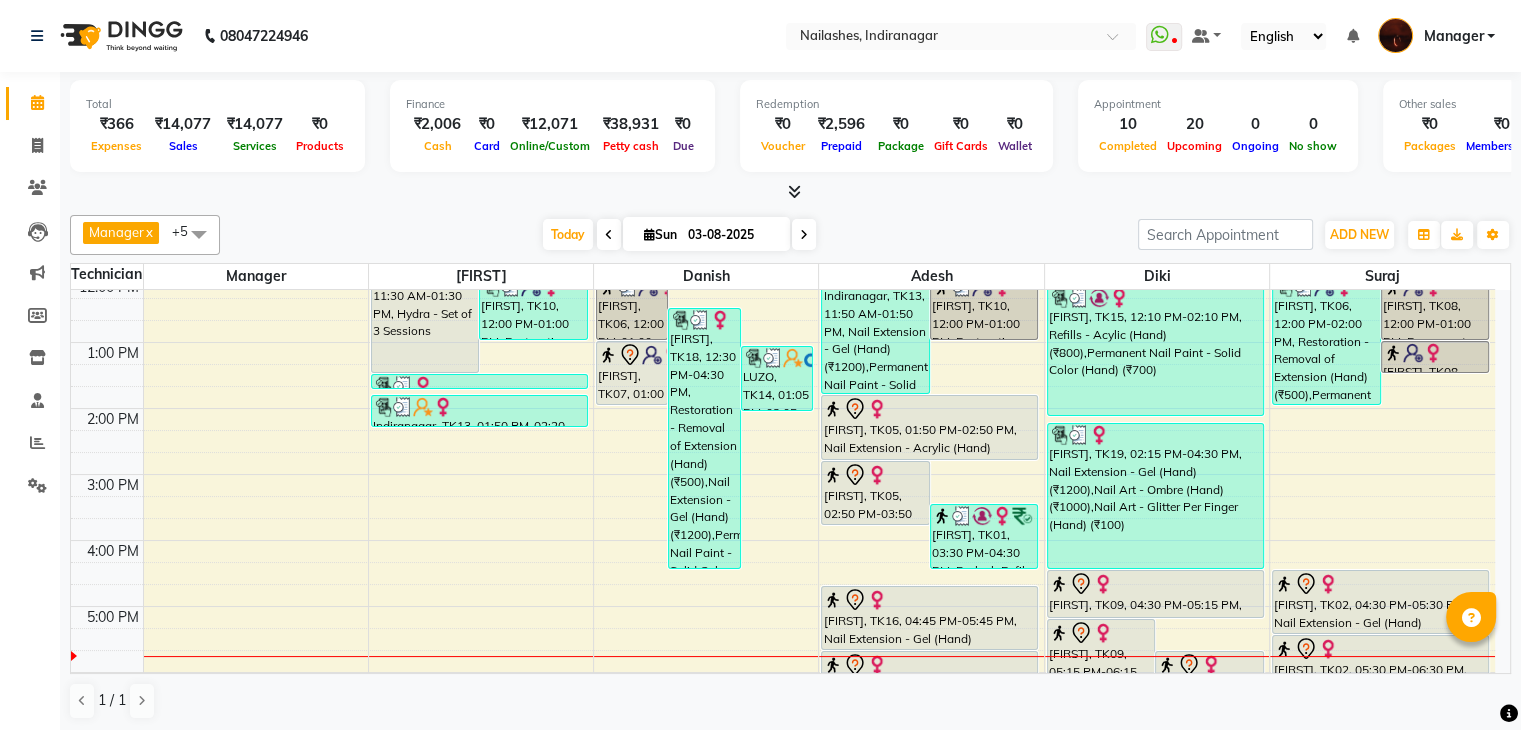 click on "03-08-2025" at bounding box center [732, 235] 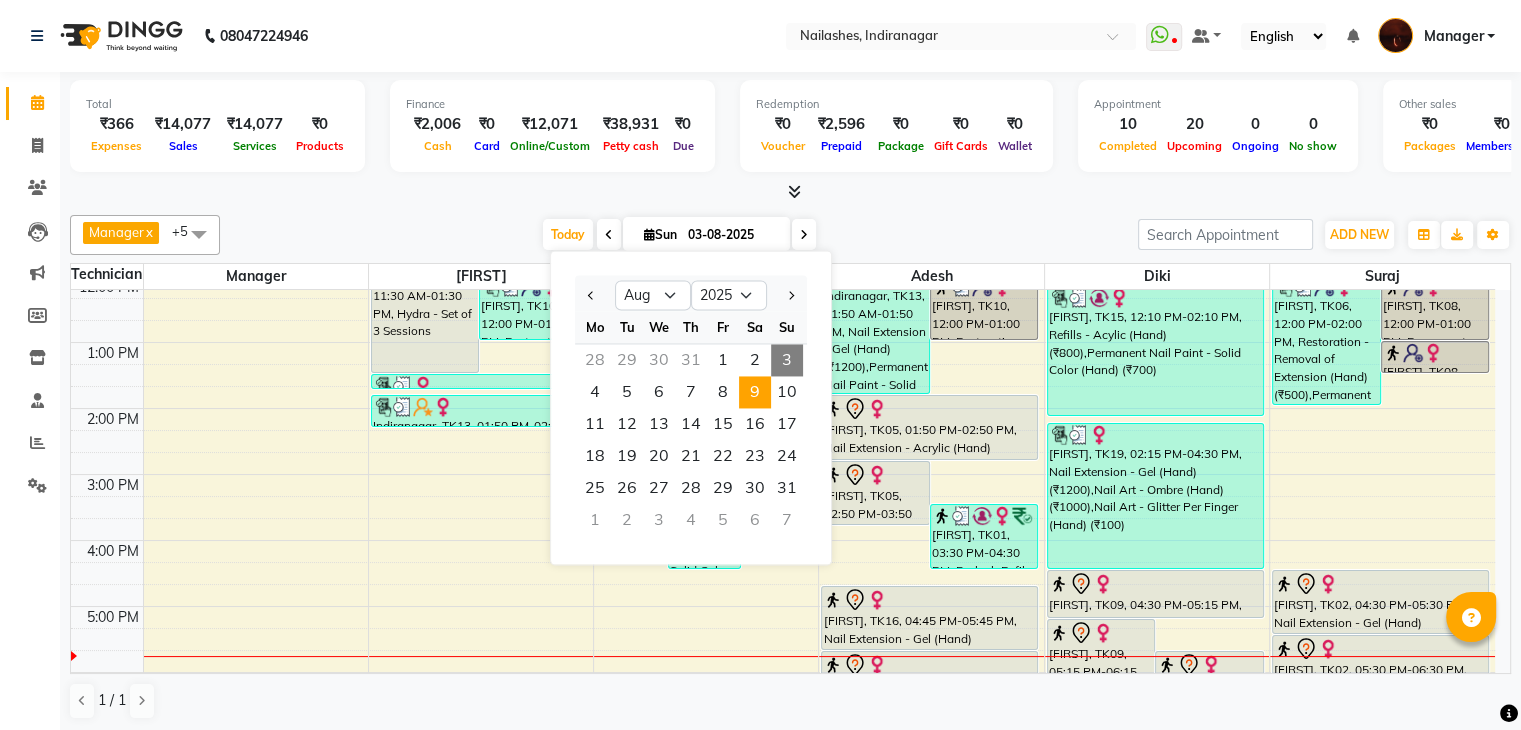 click on "9" at bounding box center [755, 392] 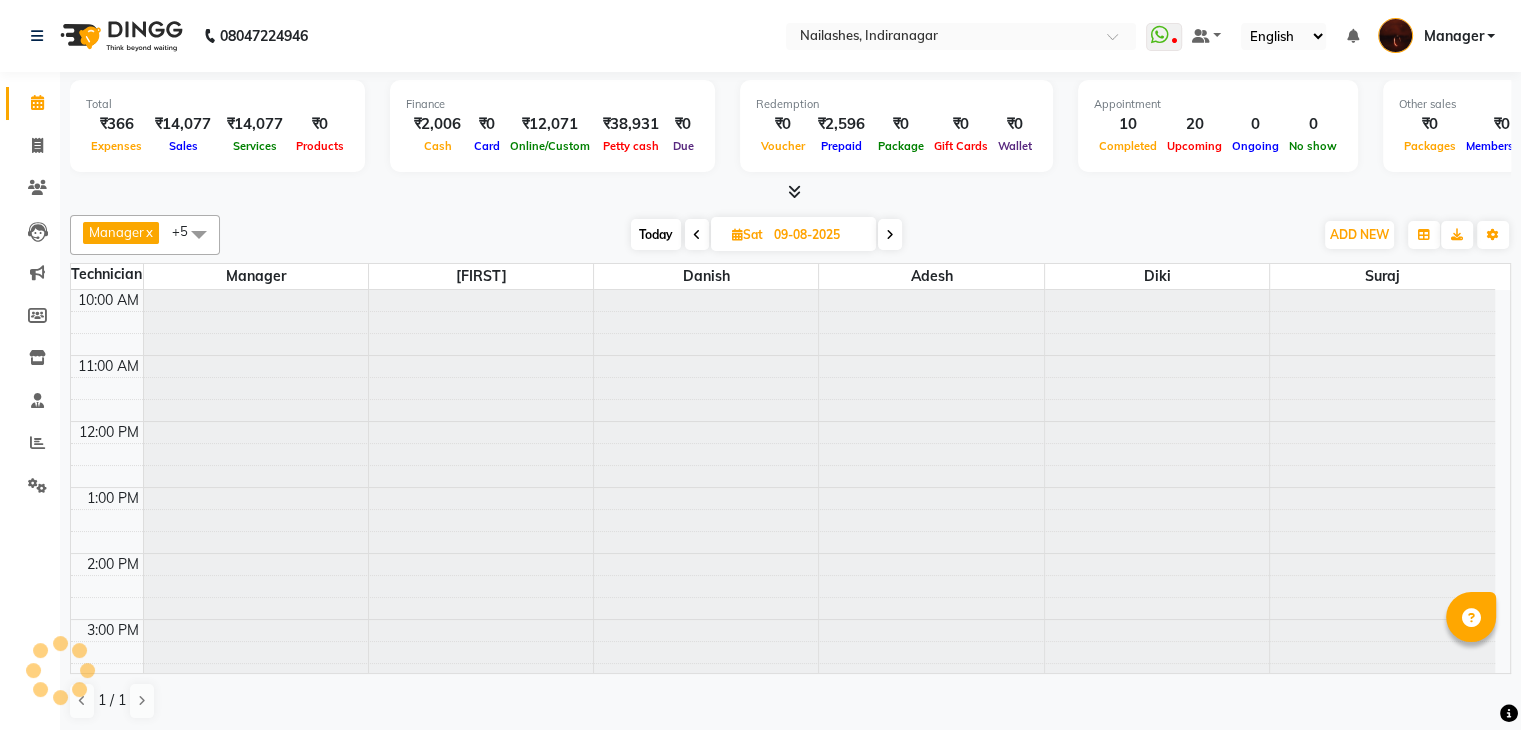 scroll, scrollTop: 459, scrollLeft: 0, axis: vertical 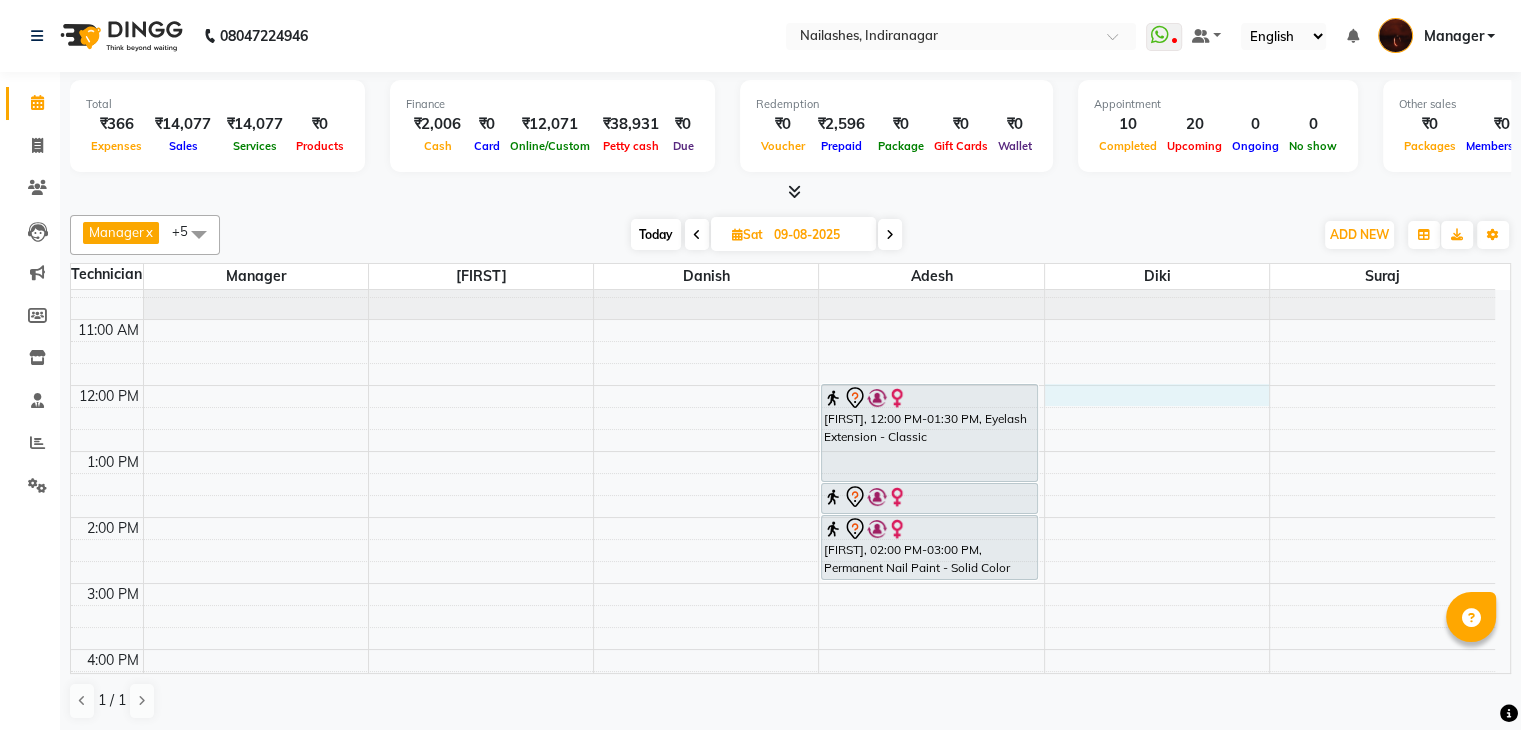 click on "10:00 AM 11:00 AM 12:00 PM 1:00 PM 2:00 PM 3:00 PM 4:00 PM 5:00 PM 6:00 PM 7:00 PM 8:00 PM 9:00 PM 10:00 PM             Angela, 12:00 PM-01:30 PM, Eyelash Extension - Classic             Angela, 01:30 PM-02:00 PM, Gel polish removal             Angela, 02:00 PM-03:00 PM, Permanent Nail Paint - Solid Color (Hand)" at bounding box center [783, 682] 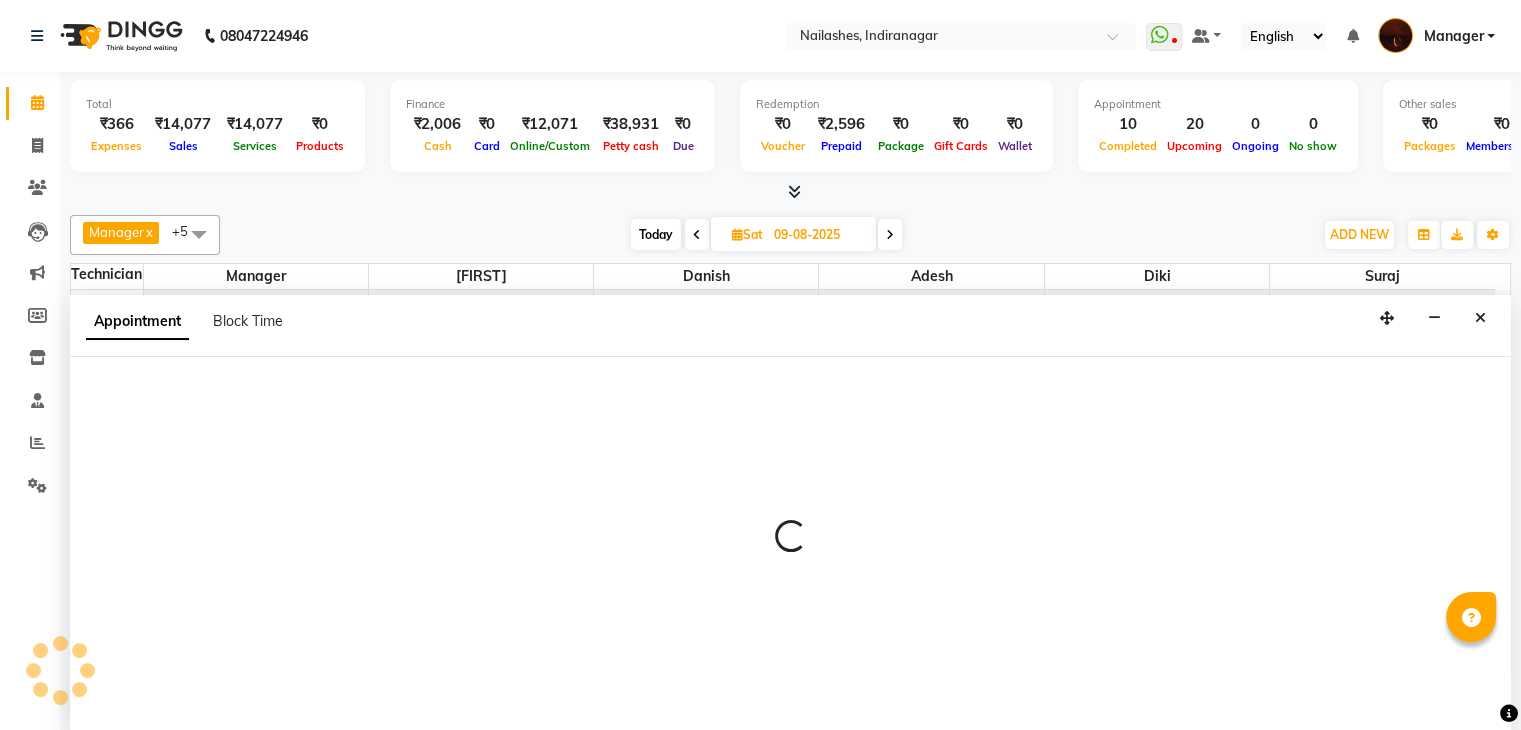 scroll, scrollTop: 1, scrollLeft: 0, axis: vertical 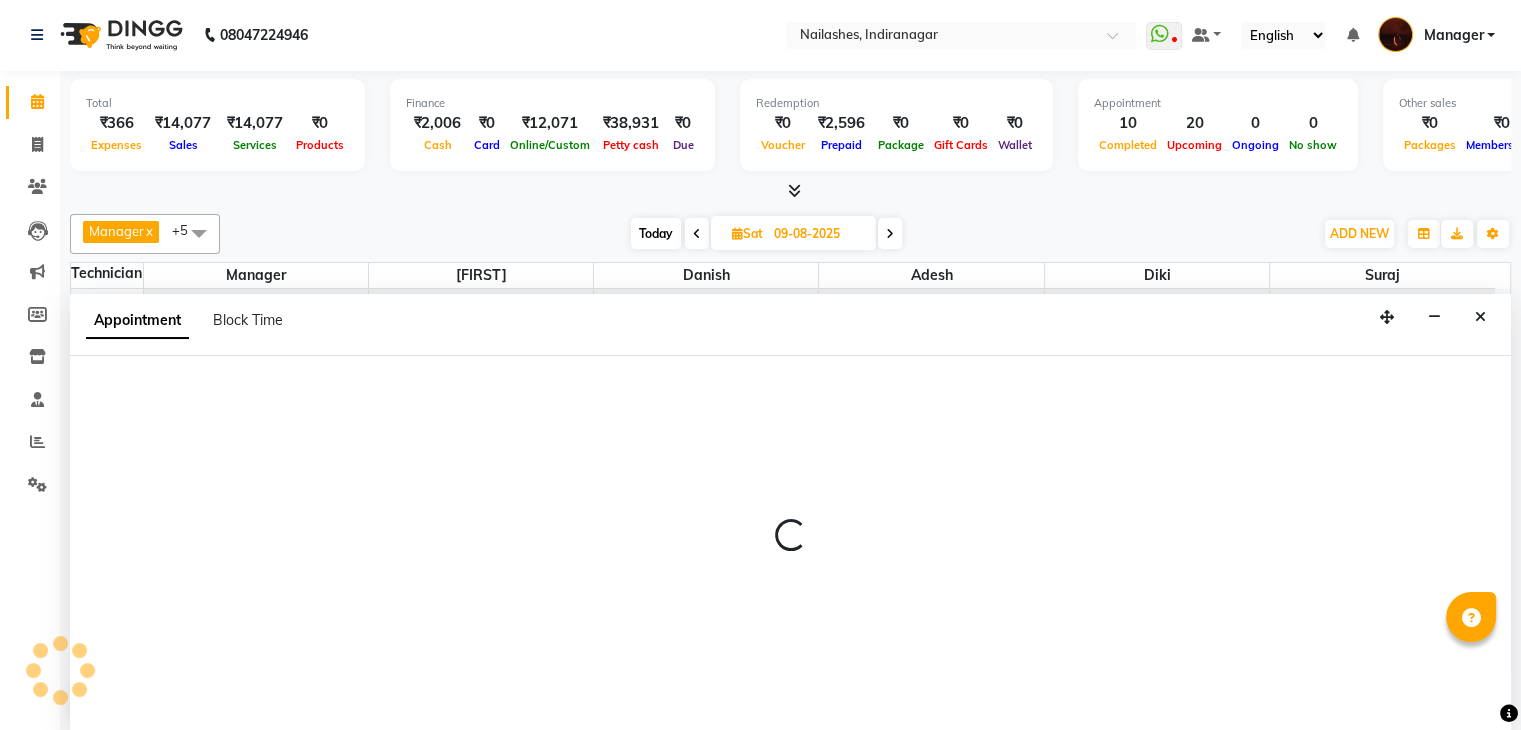 select on "68684" 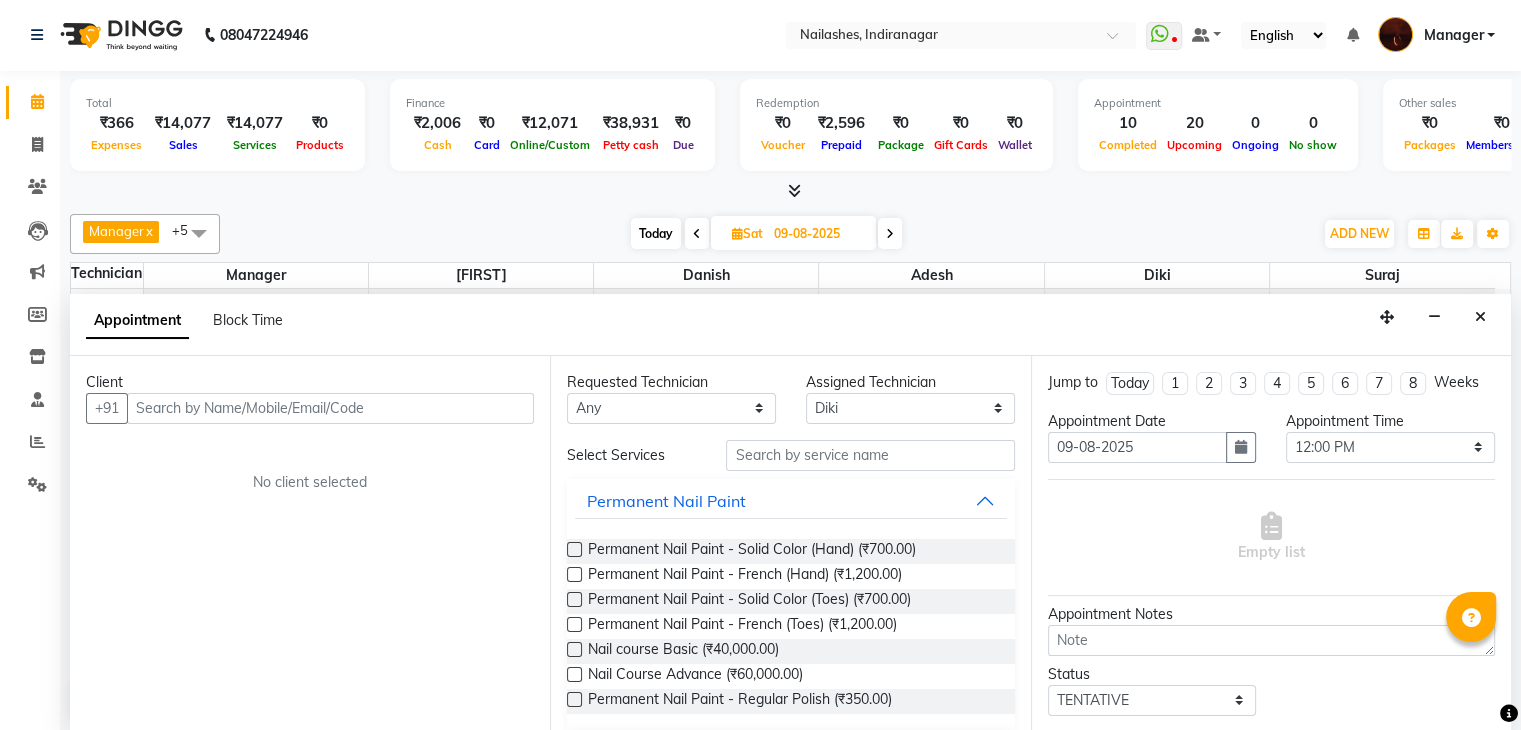 click at bounding box center (330, 408) 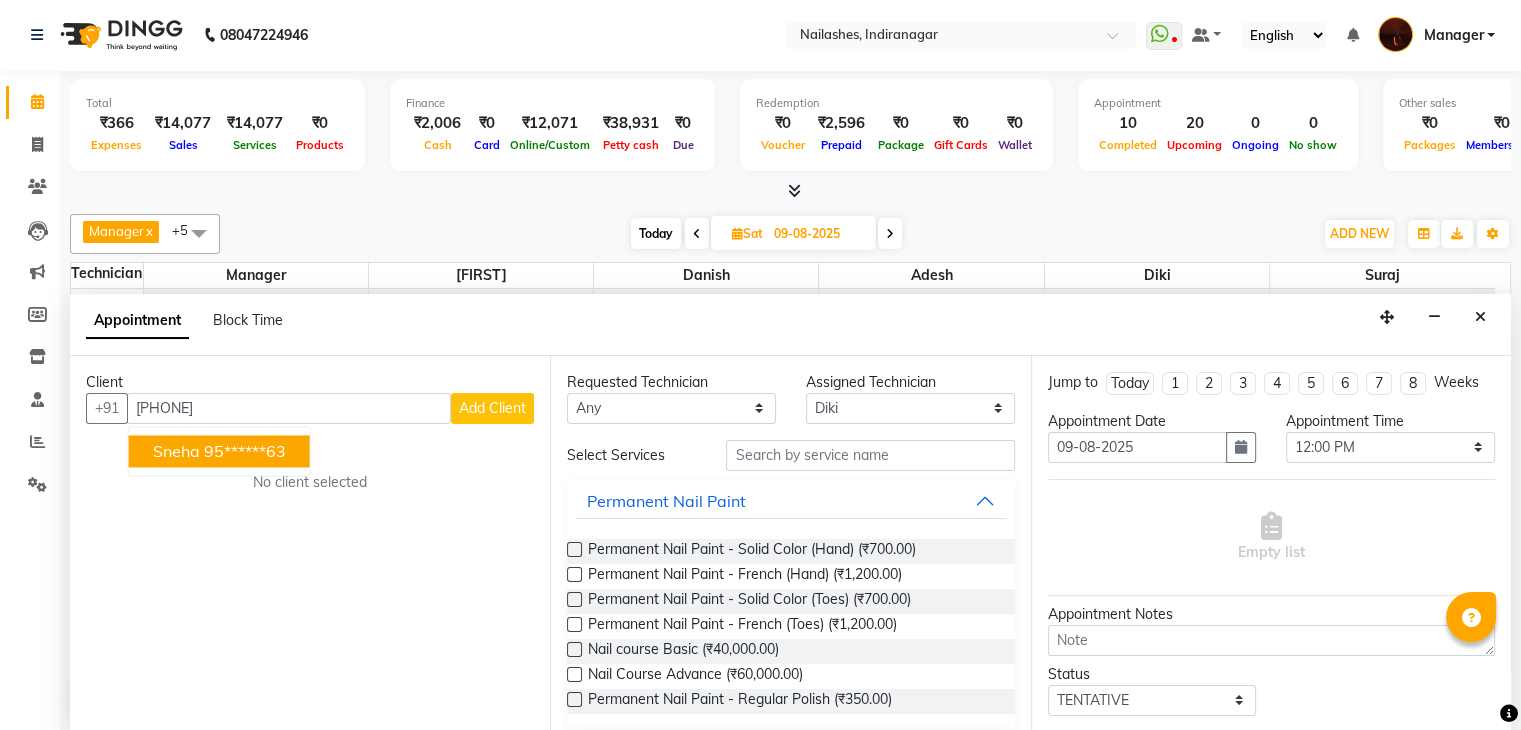 click on "95******63" at bounding box center (245, 451) 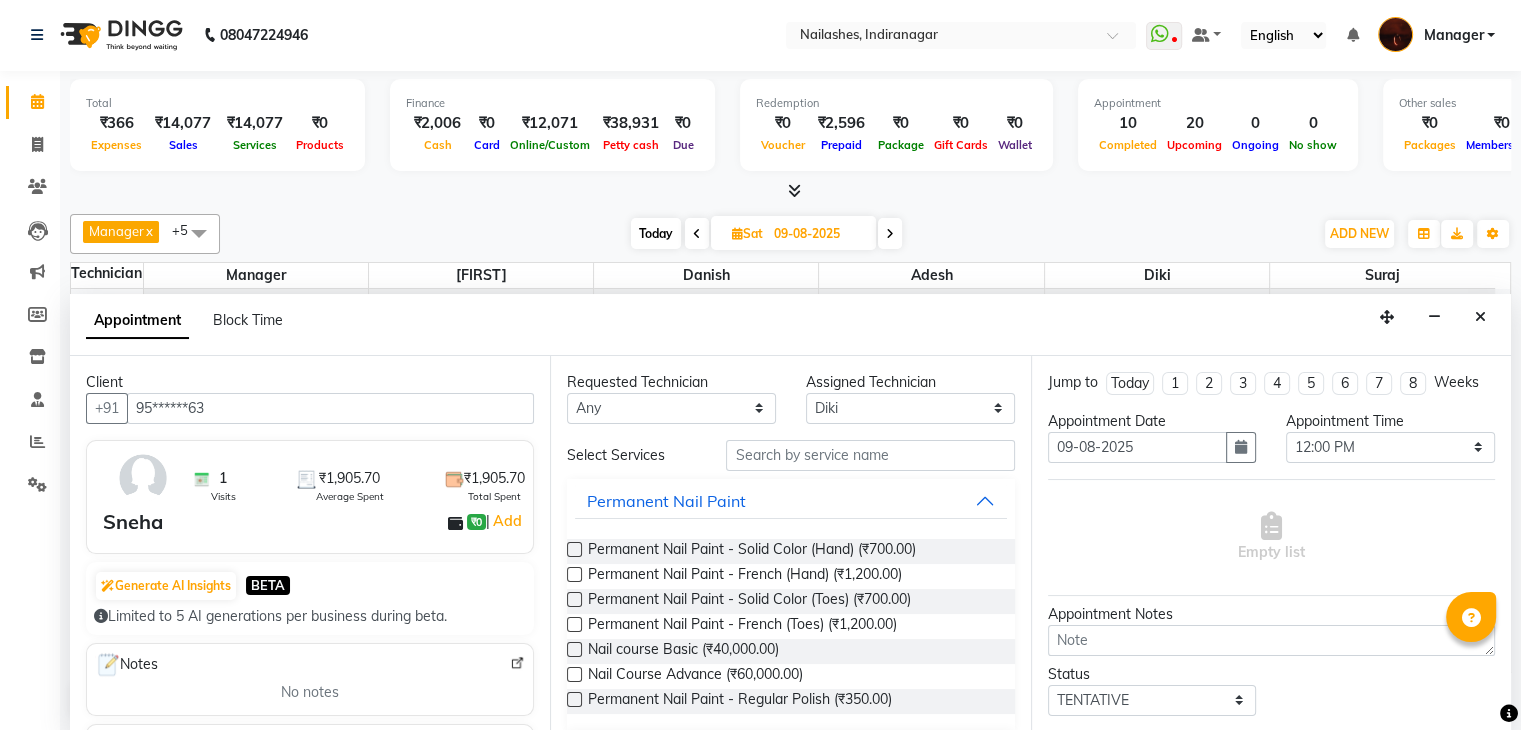 type on "95******63" 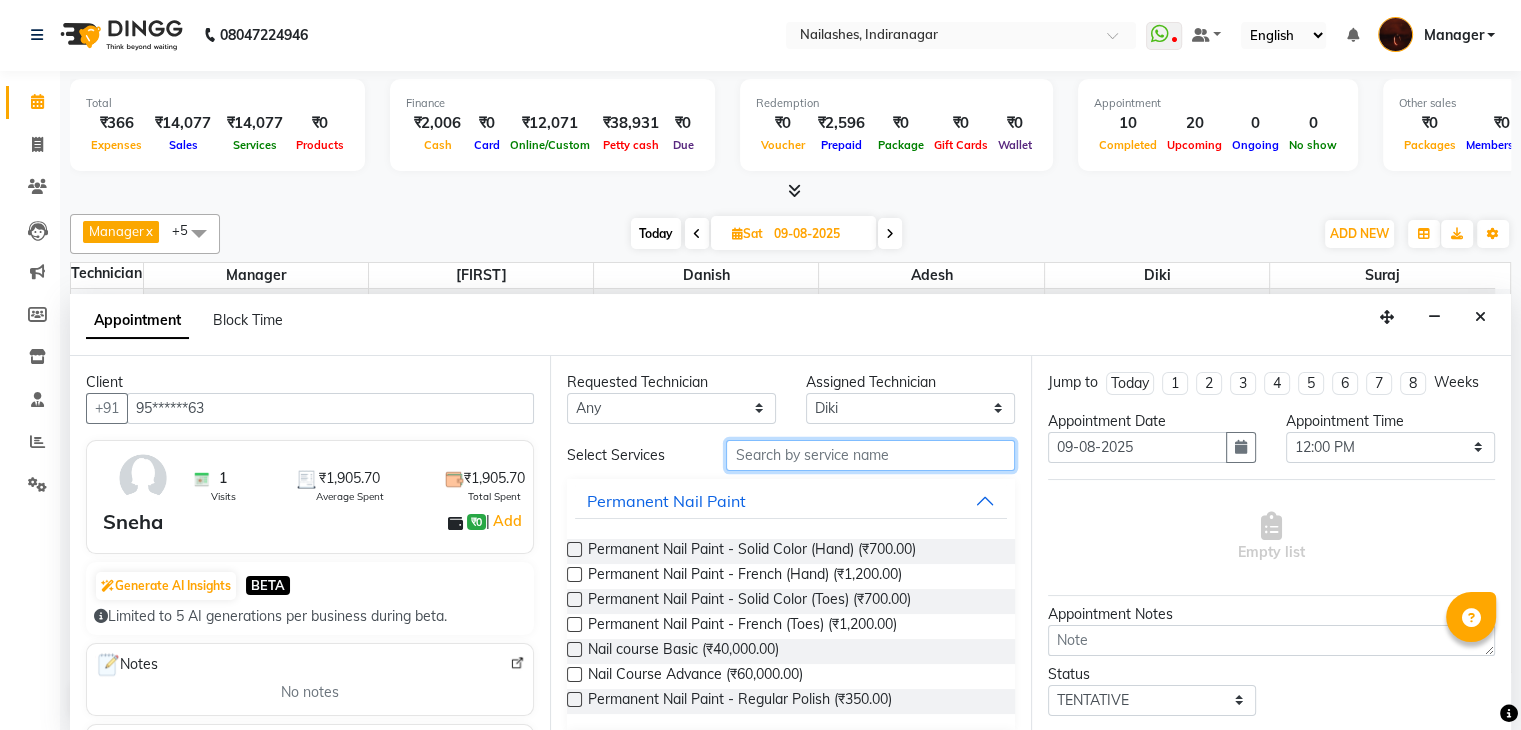 click at bounding box center [870, 455] 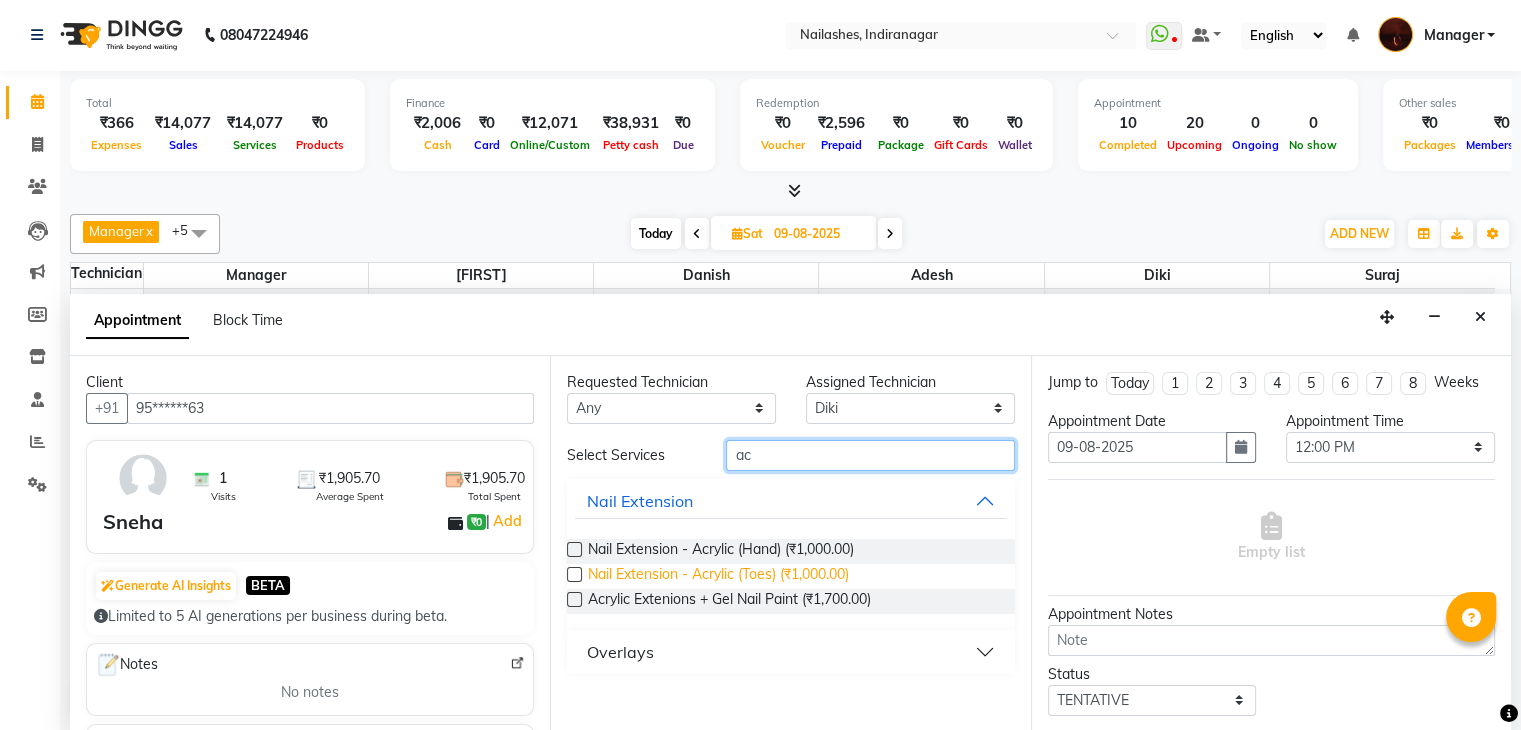 type on "a" 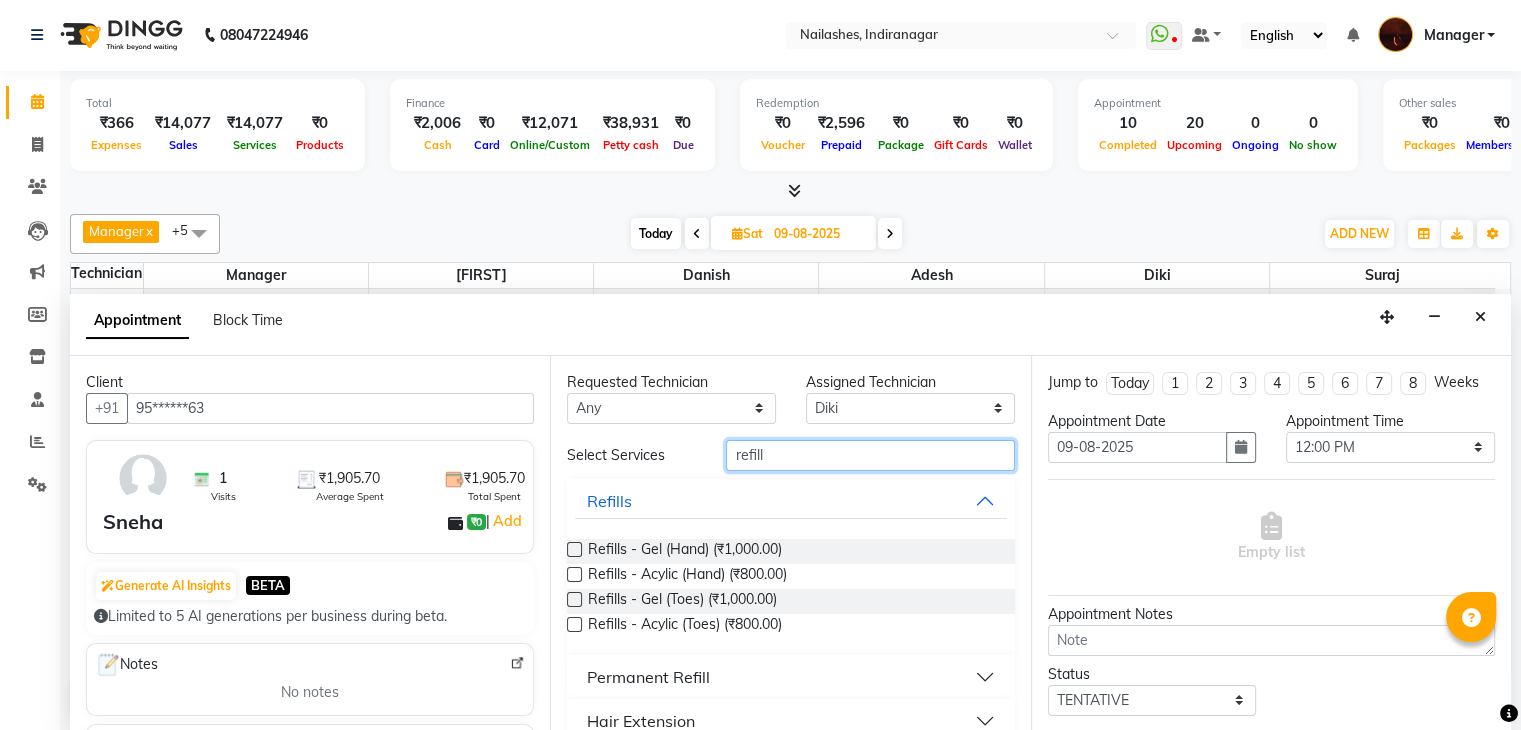 type on "refill" 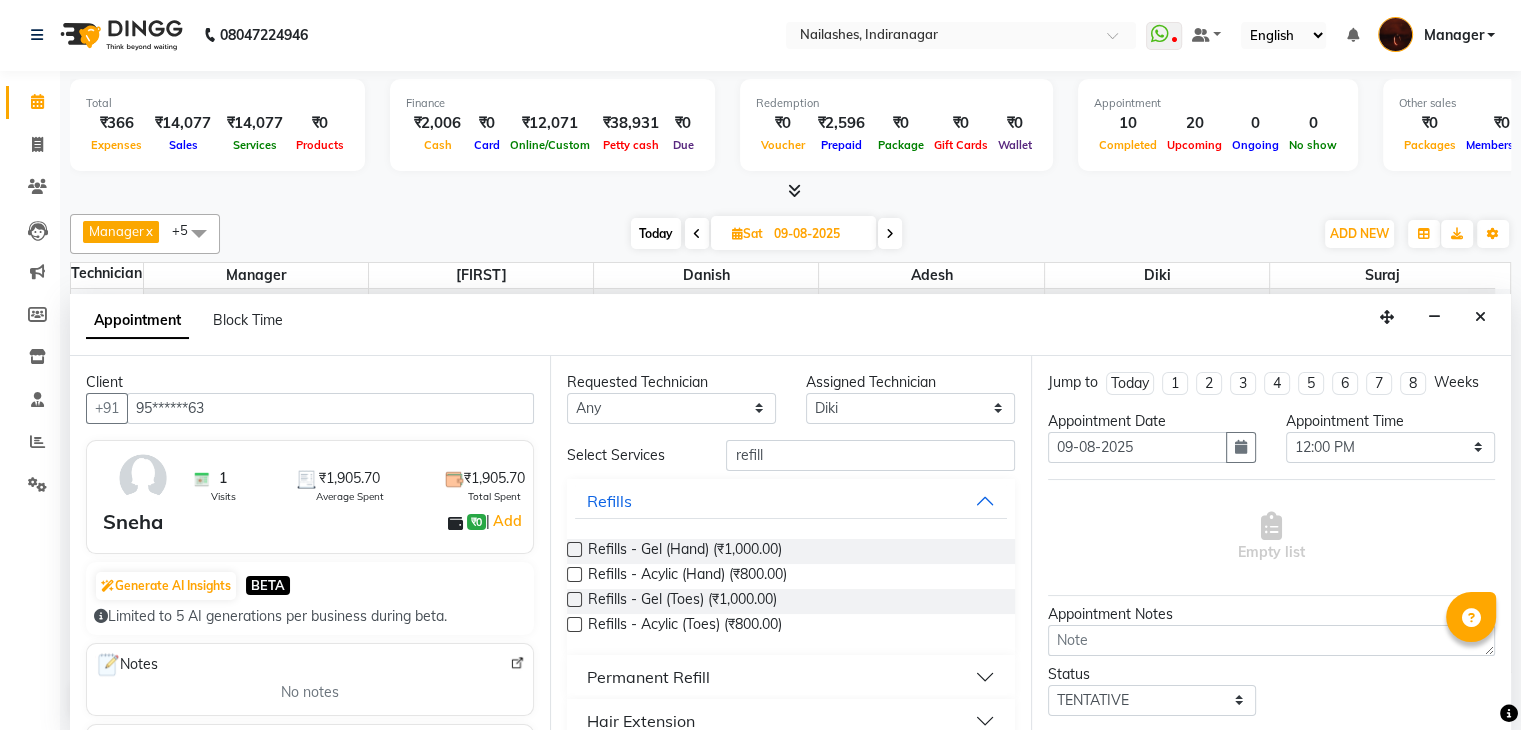 click at bounding box center [574, 574] 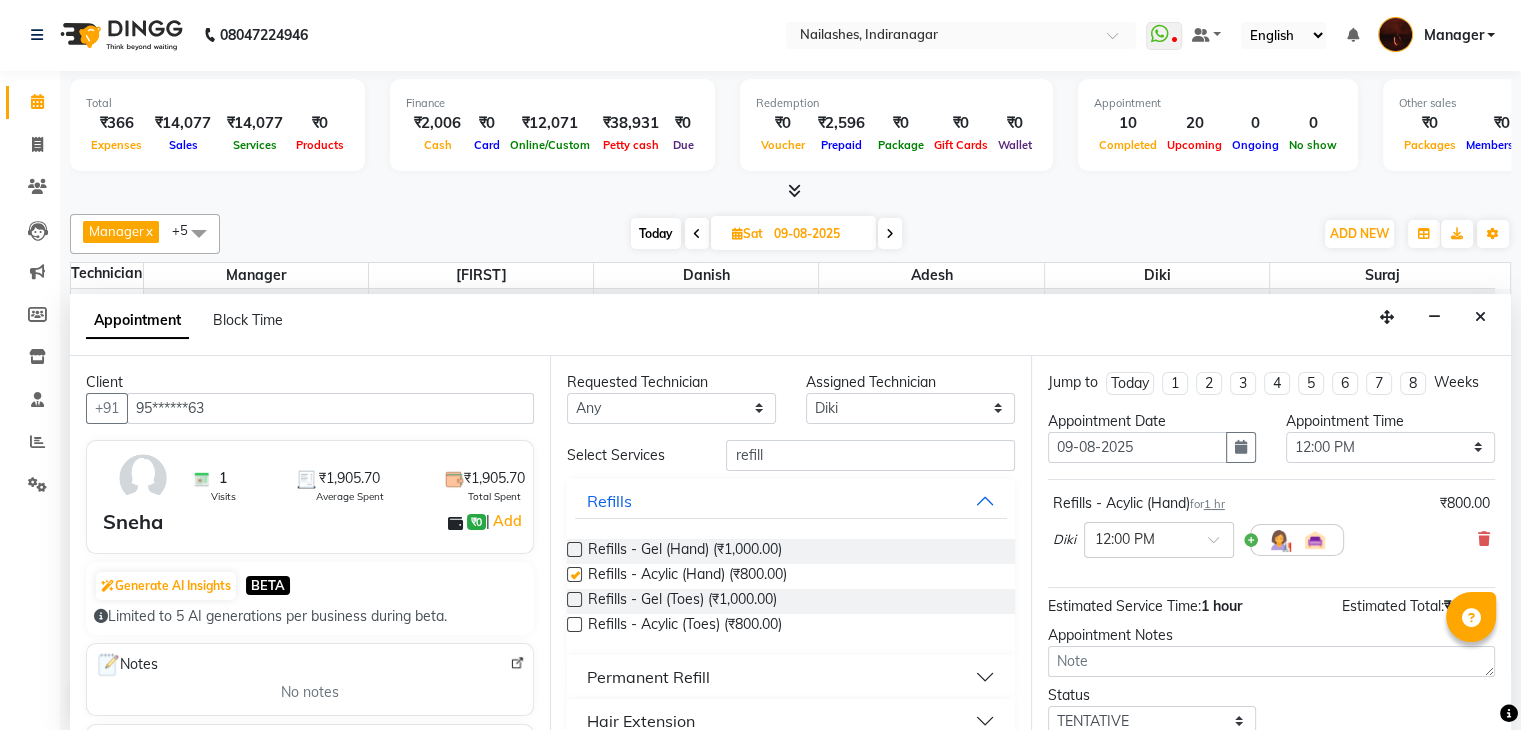 checkbox on "false" 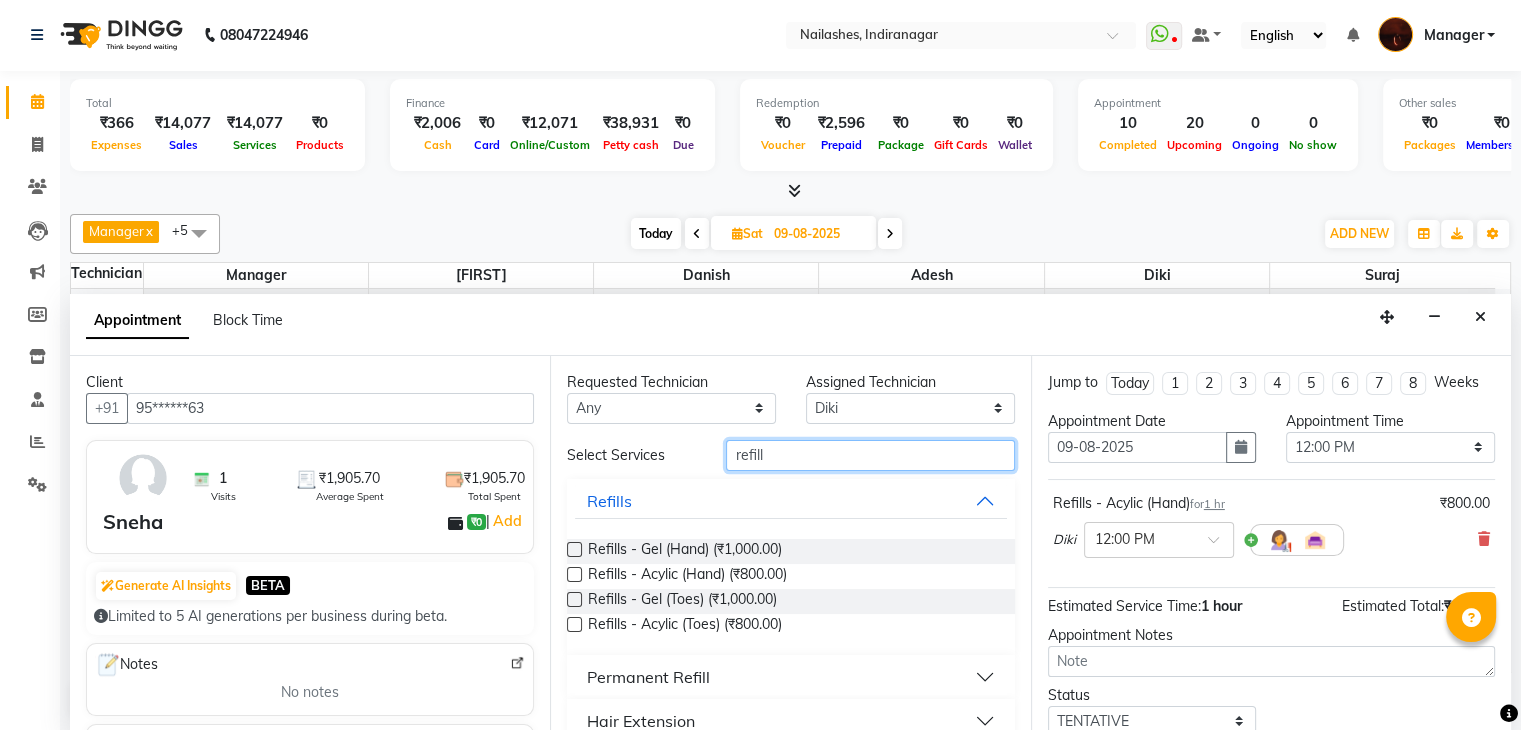 click on "refill" at bounding box center (870, 455) 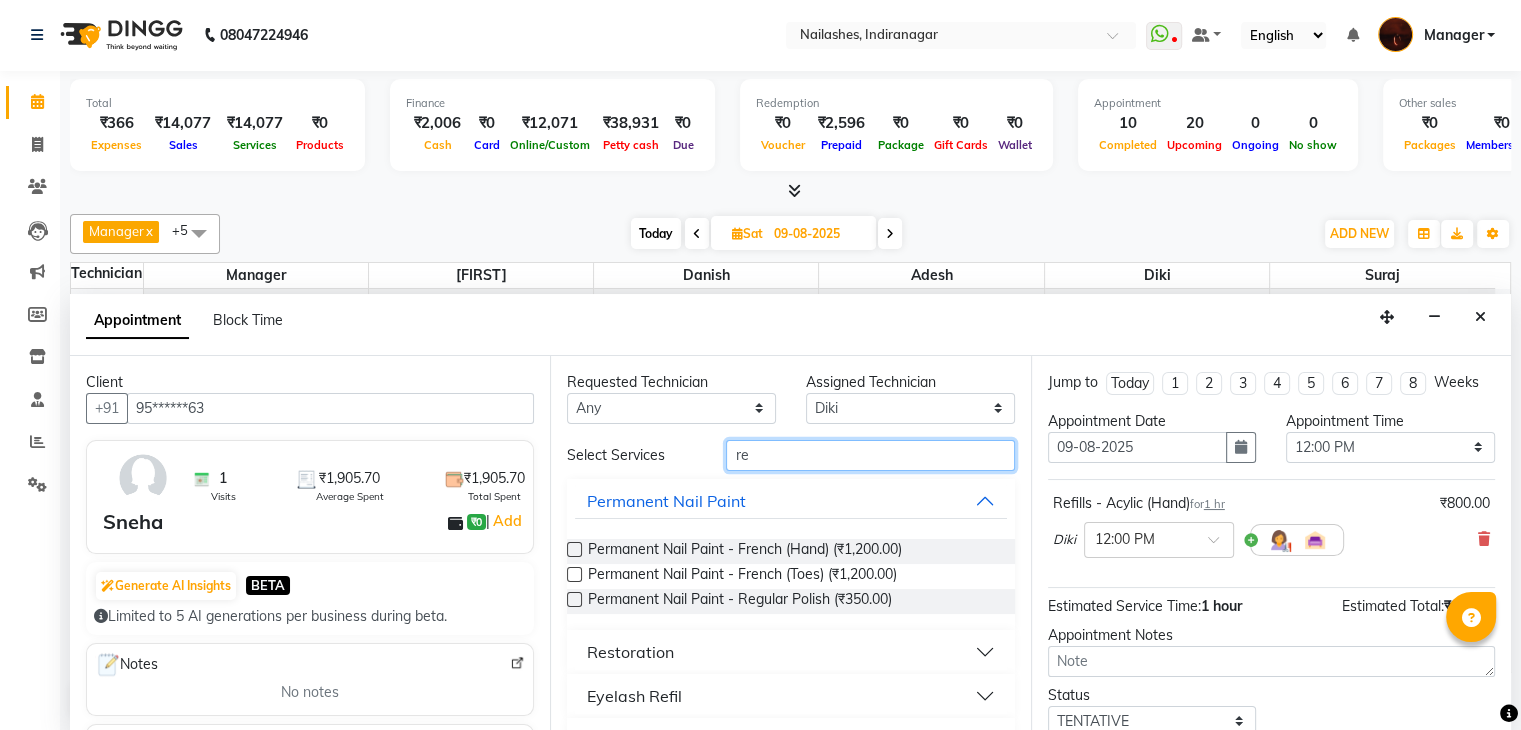 type on "r" 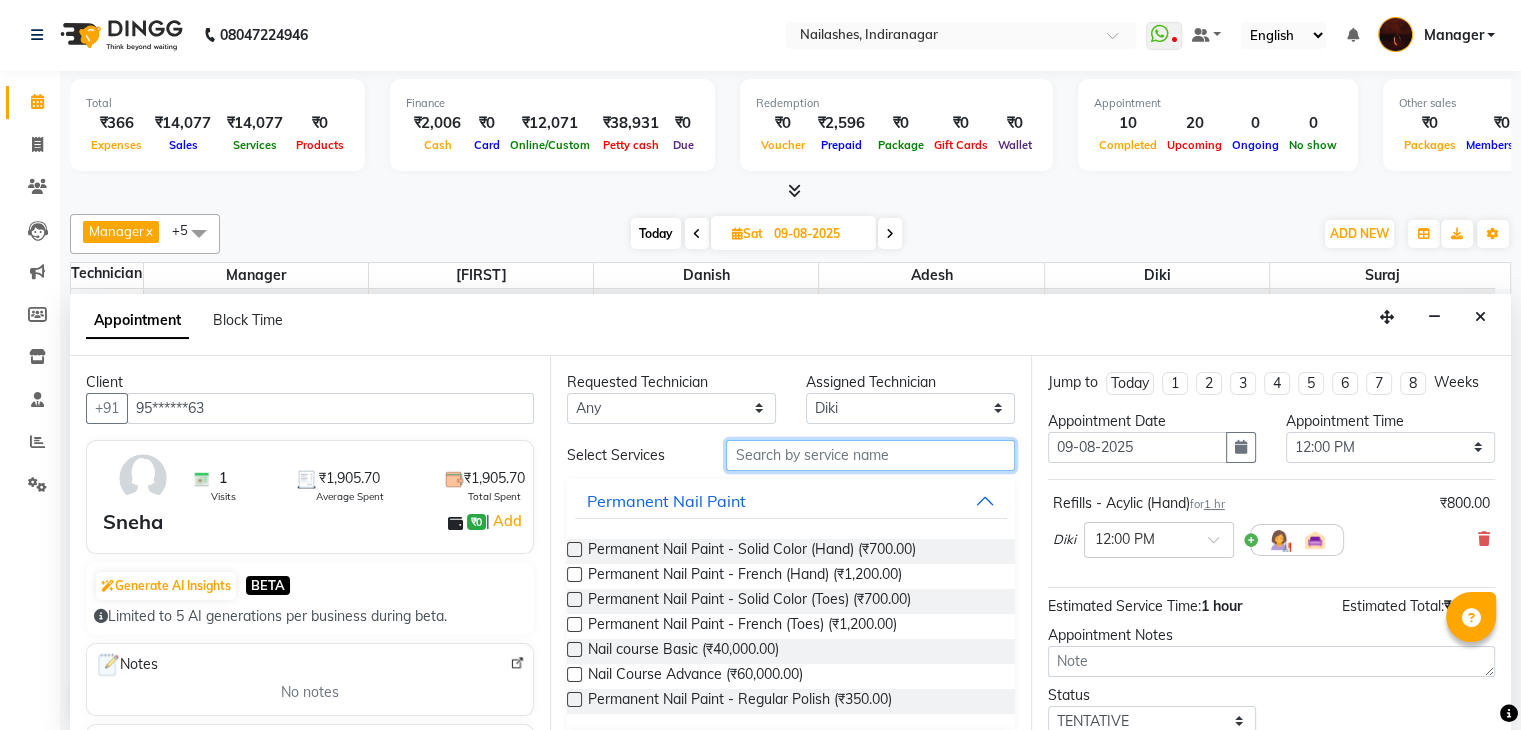 type on "g" 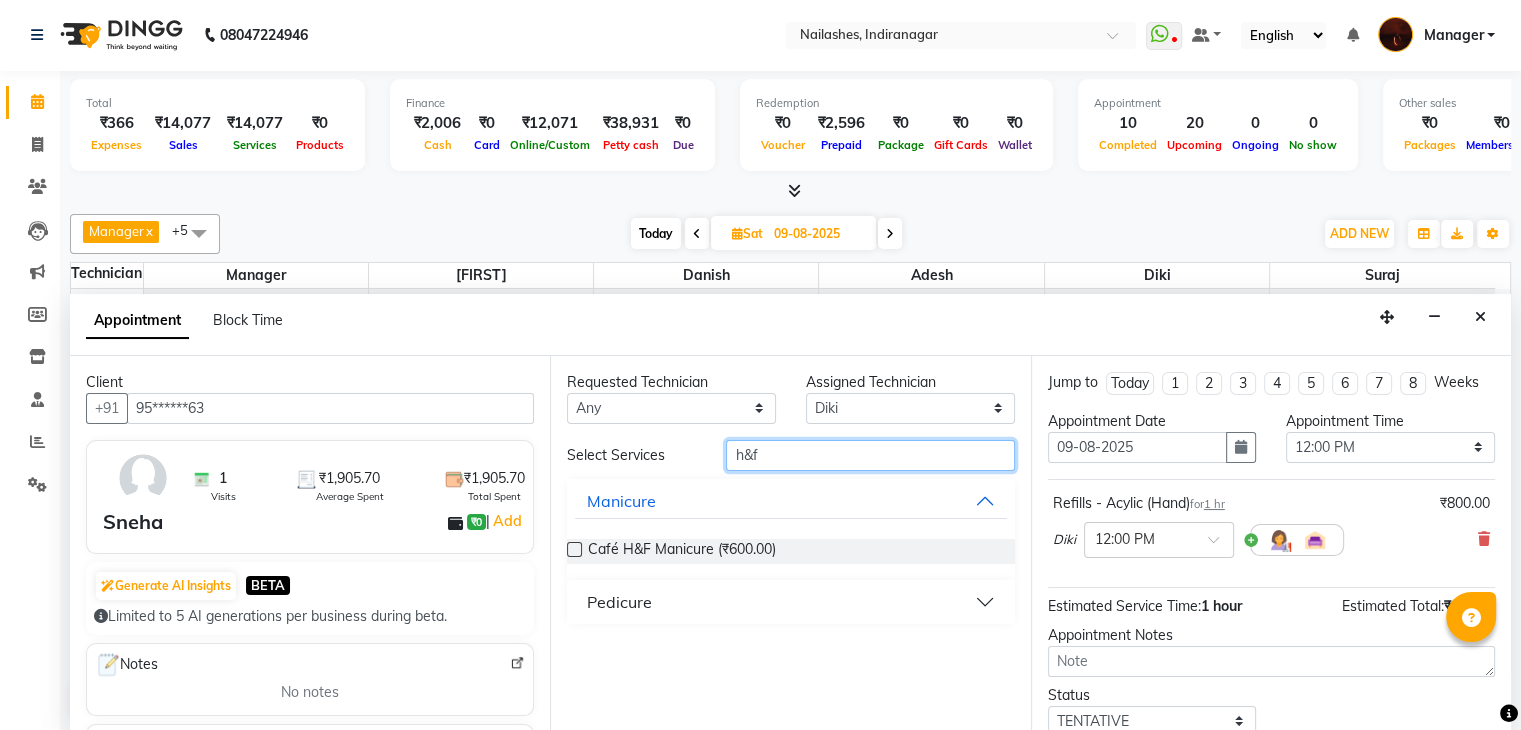 type on "h&f" 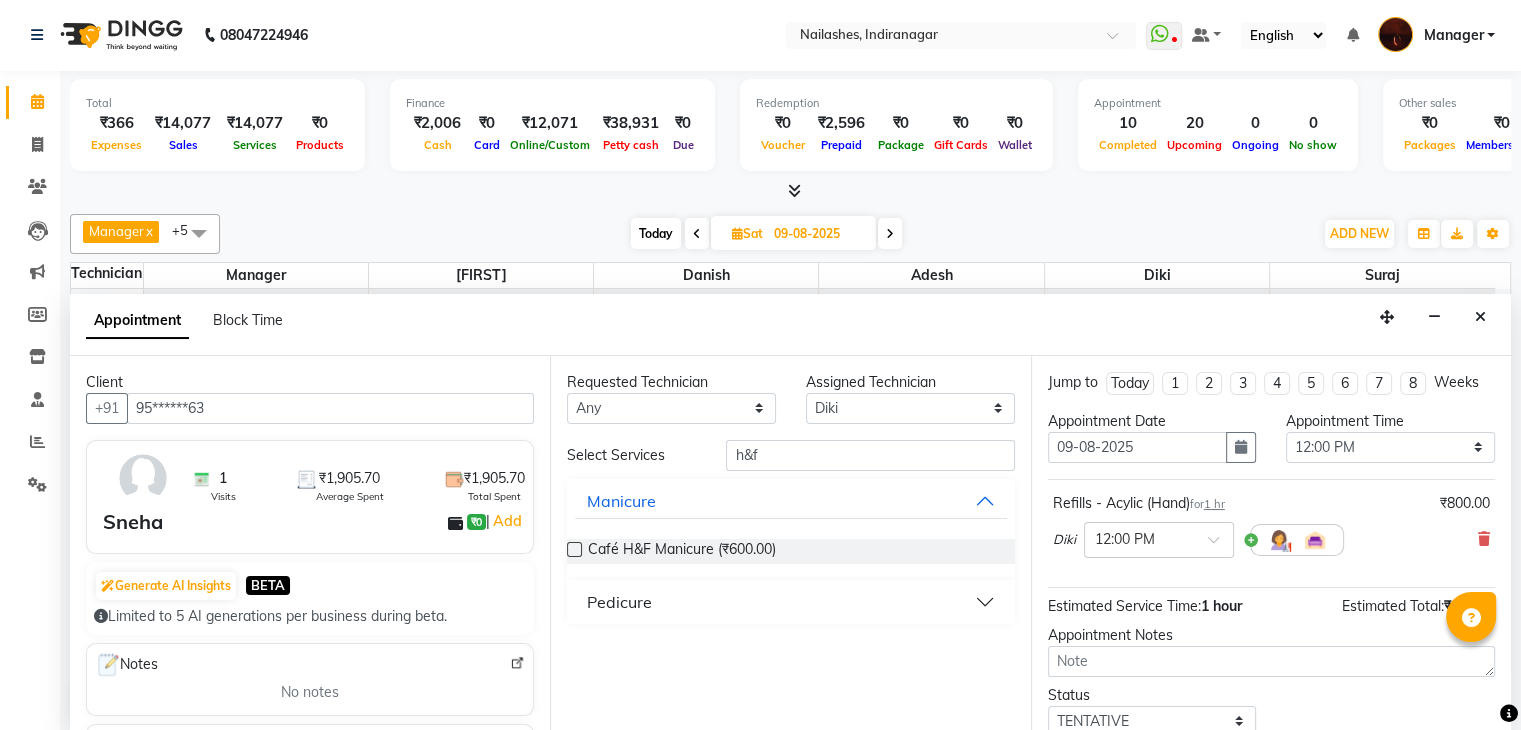 click on "Pedicure" at bounding box center (790, 602) 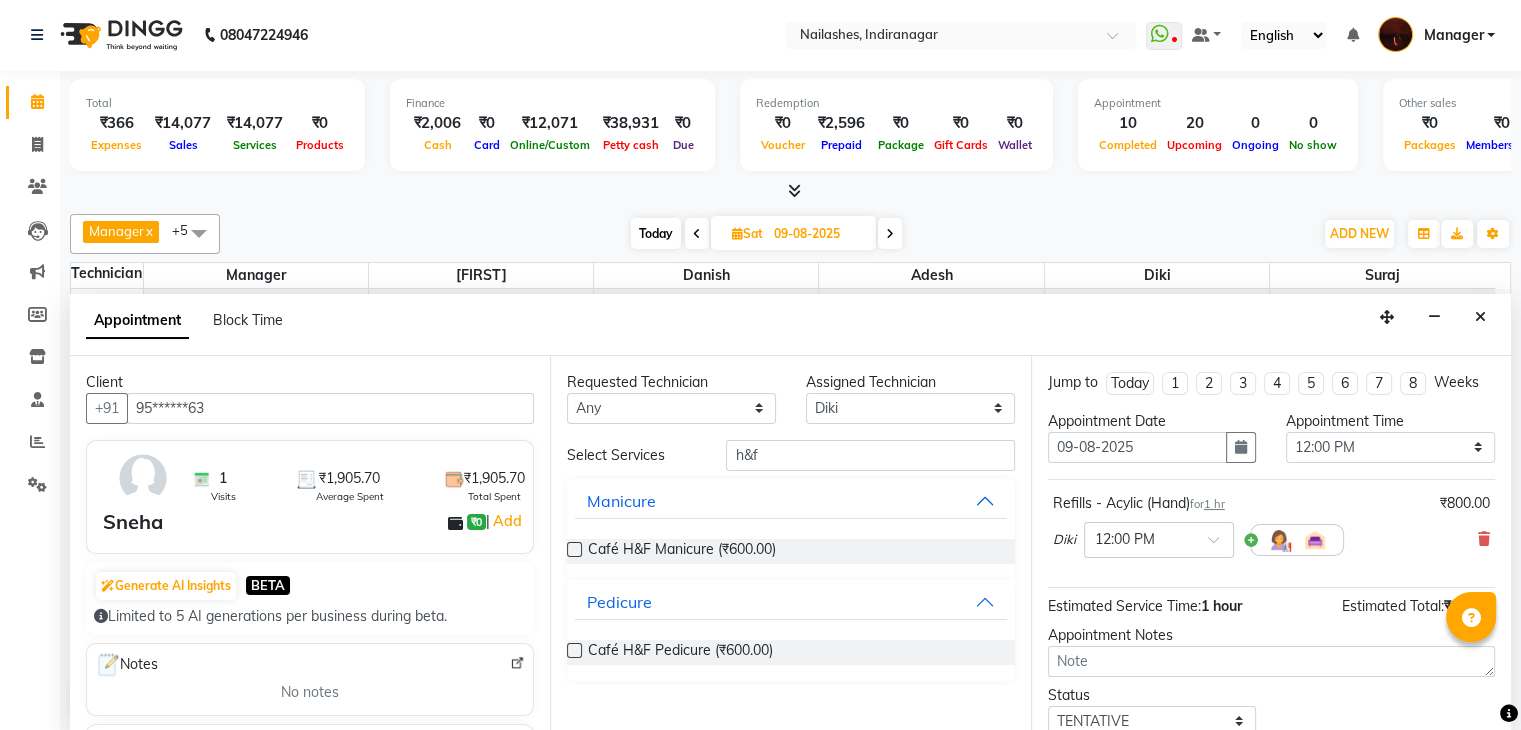 click at bounding box center (574, 650) 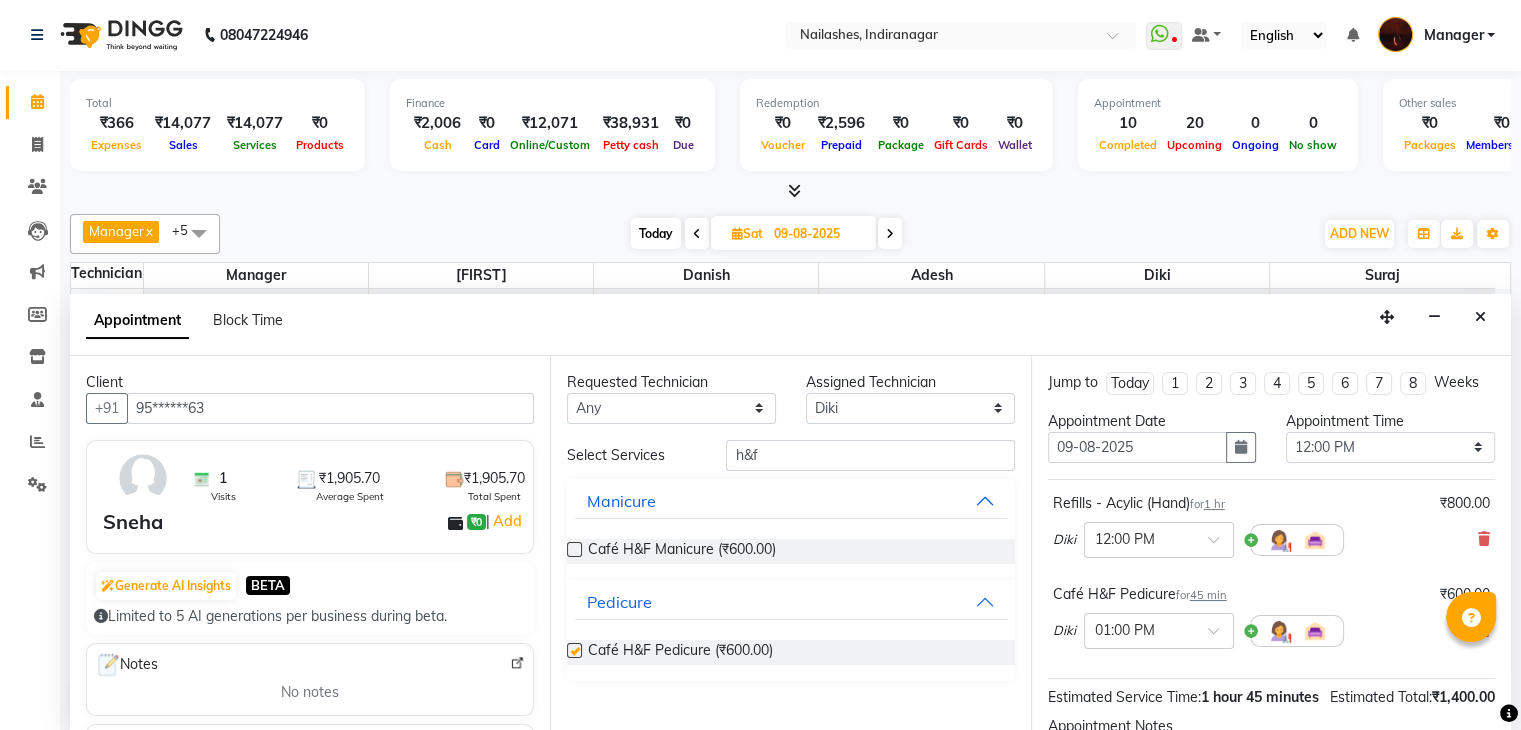 checkbox on "false" 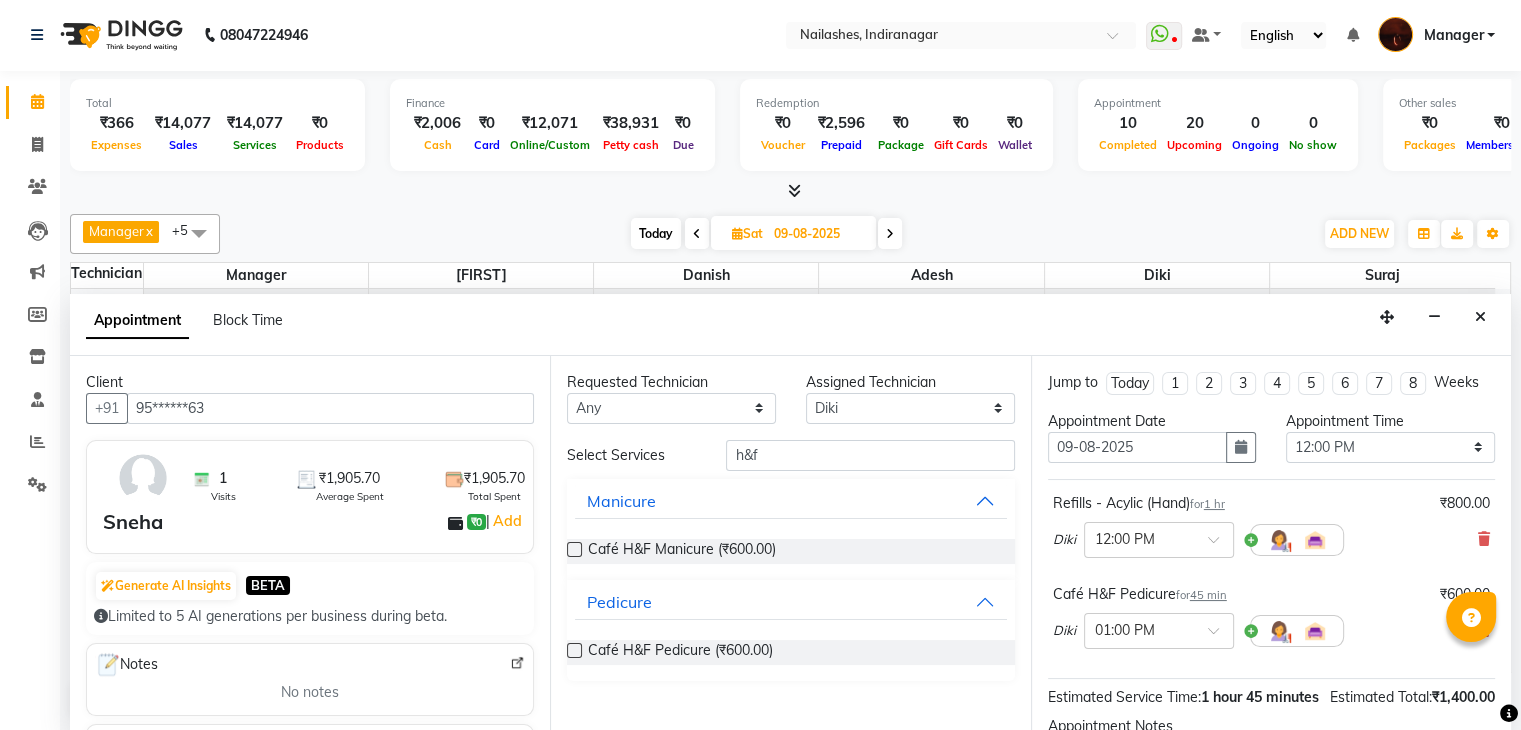 scroll, scrollTop: 242, scrollLeft: 0, axis: vertical 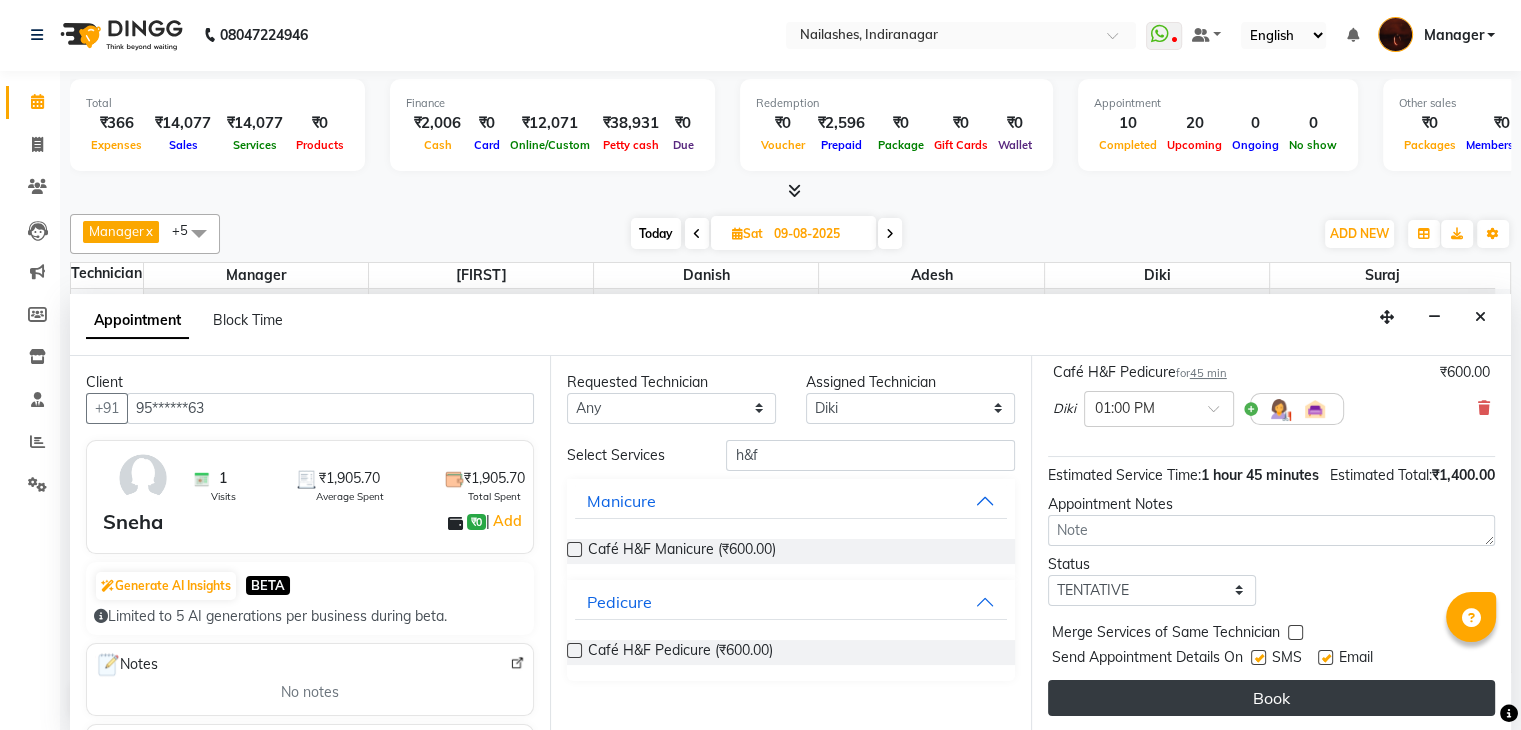 click on "Book" at bounding box center (1271, 698) 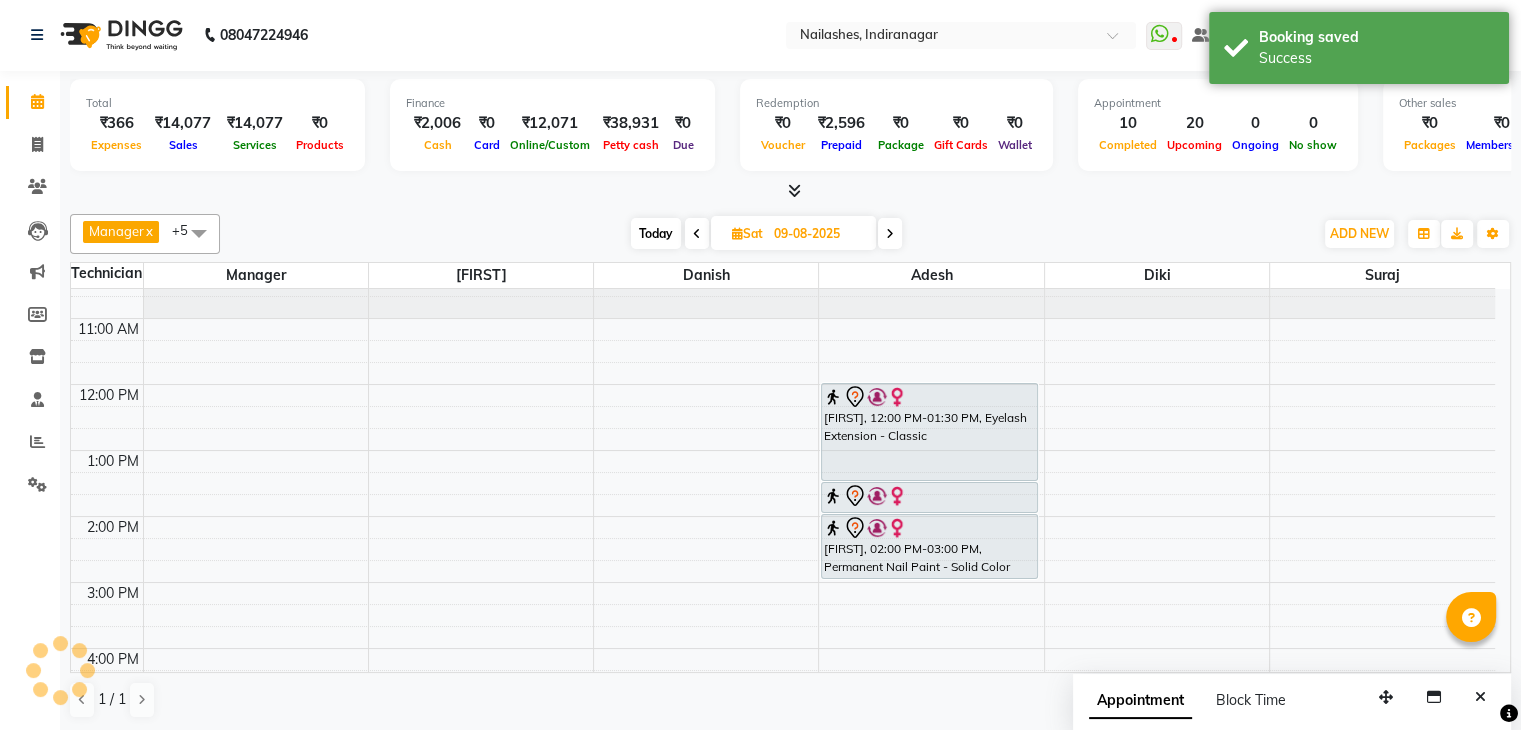 scroll, scrollTop: 0, scrollLeft: 0, axis: both 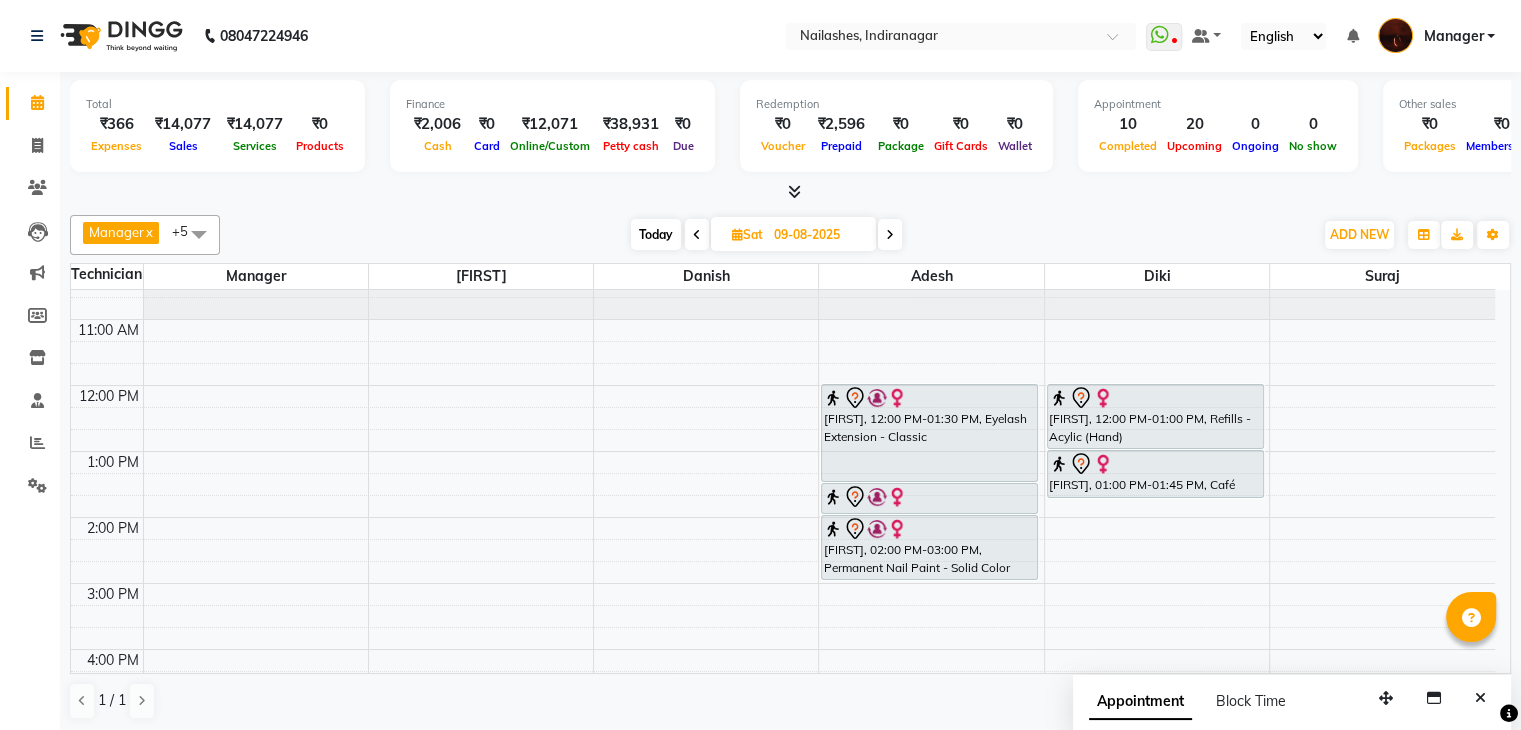 click on "Today" at bounding box center (656, 234) 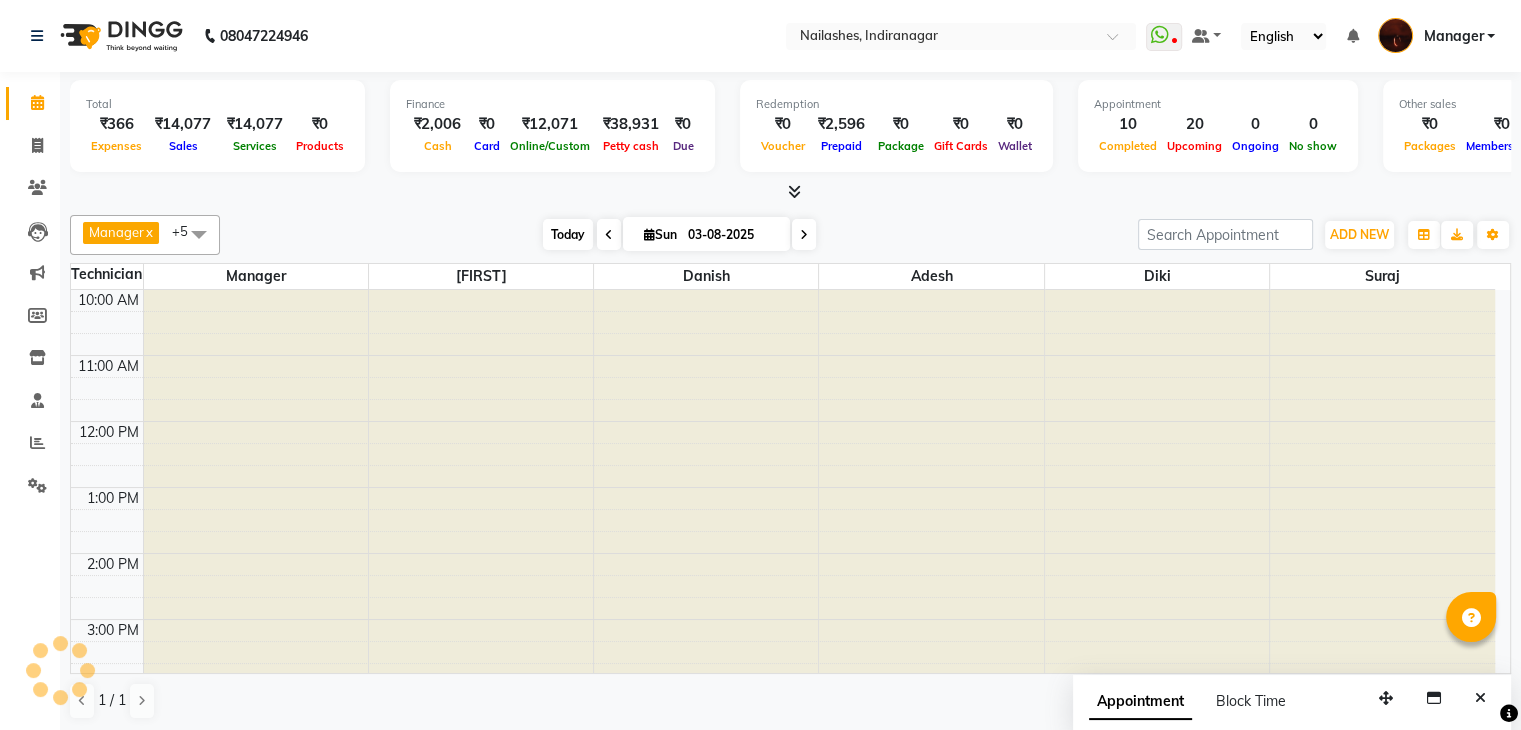 scroll, scrollTop: 459, scrollLeft: 0, axis: vertical 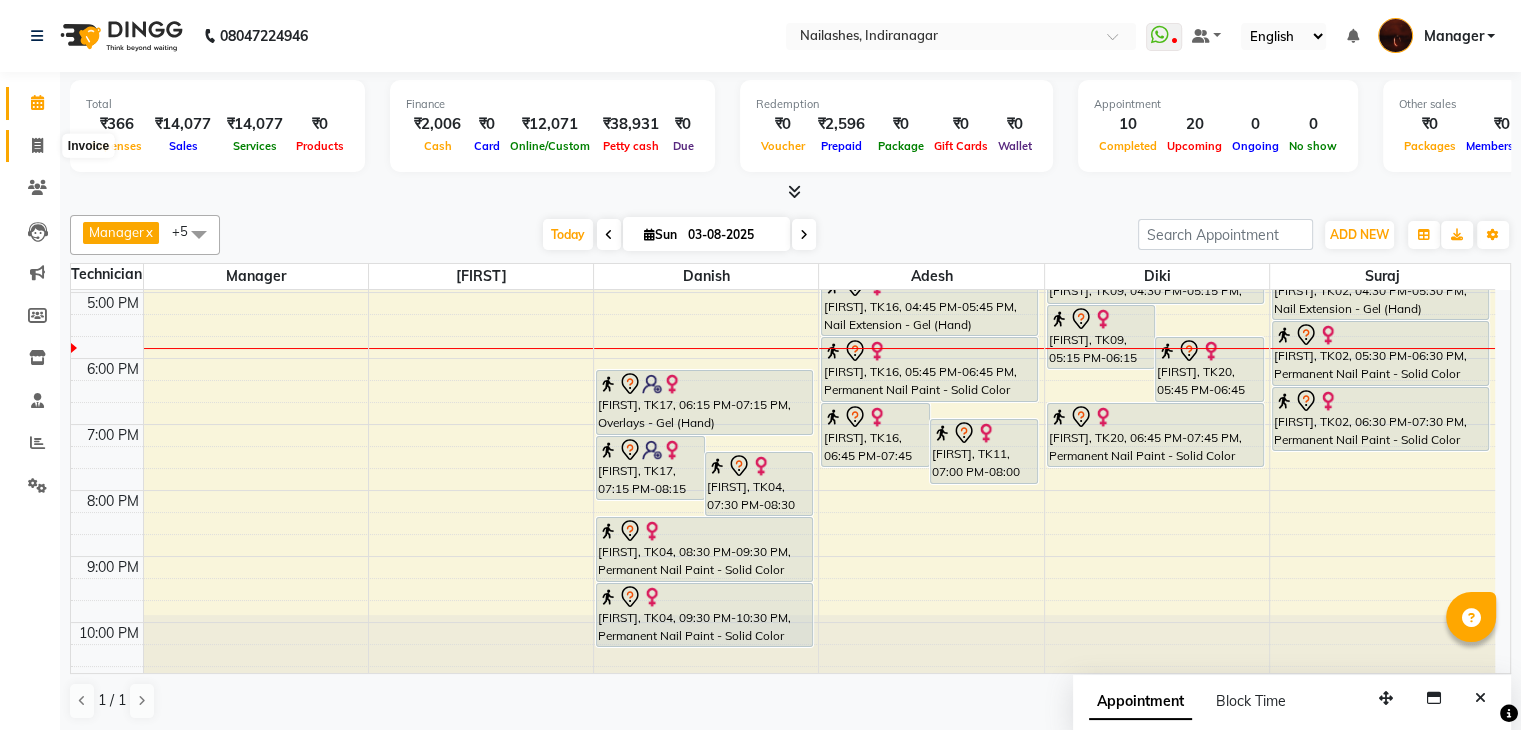 click 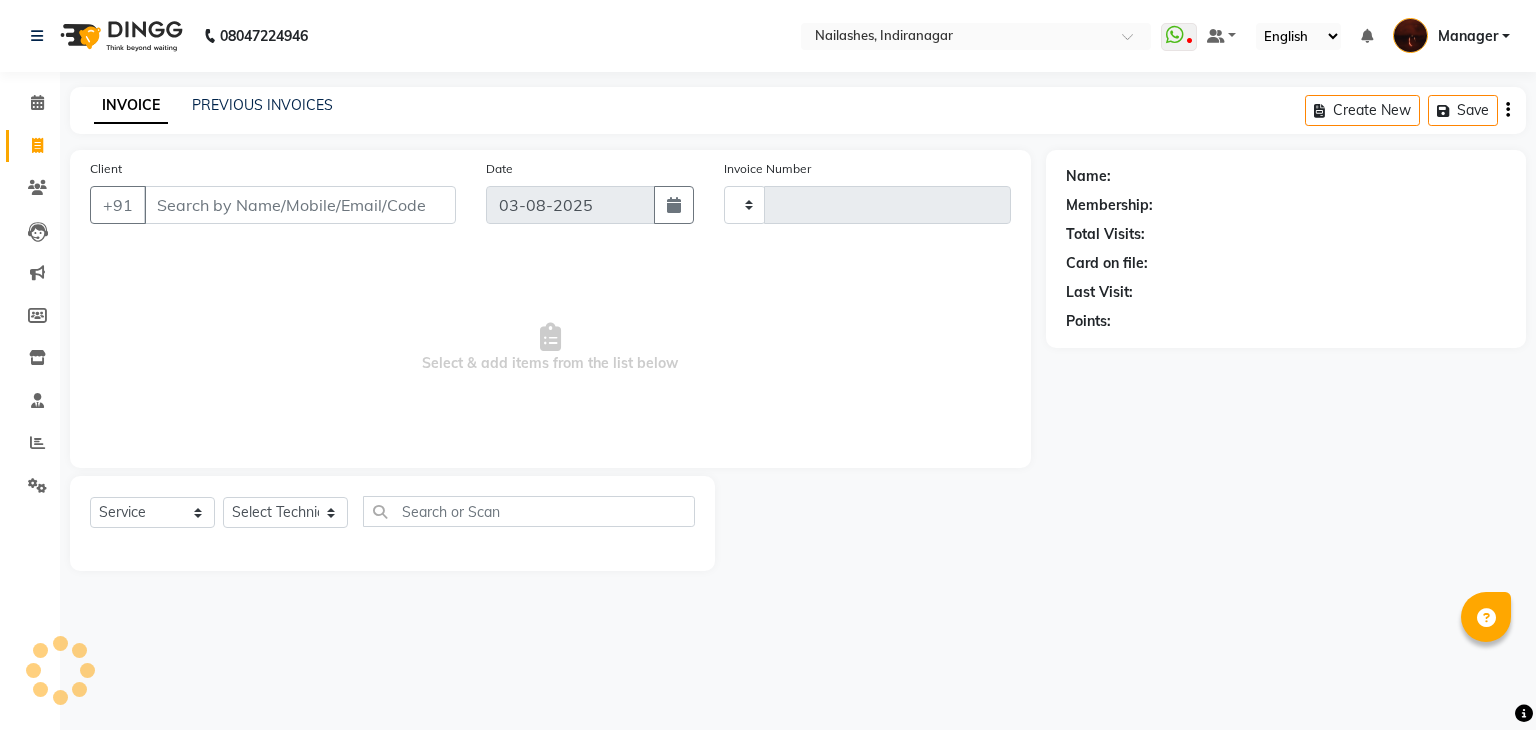 type on "1432" 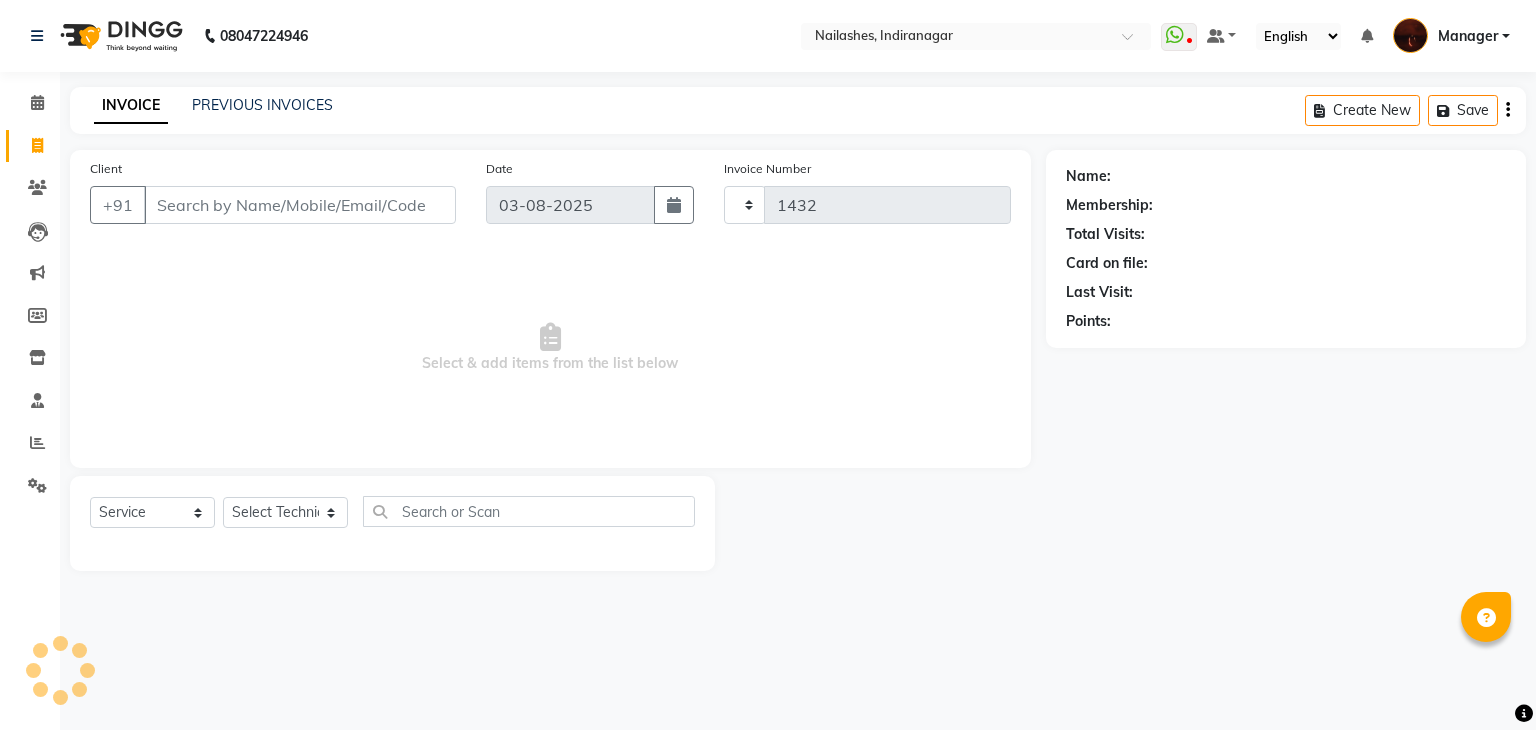 select on "4063" 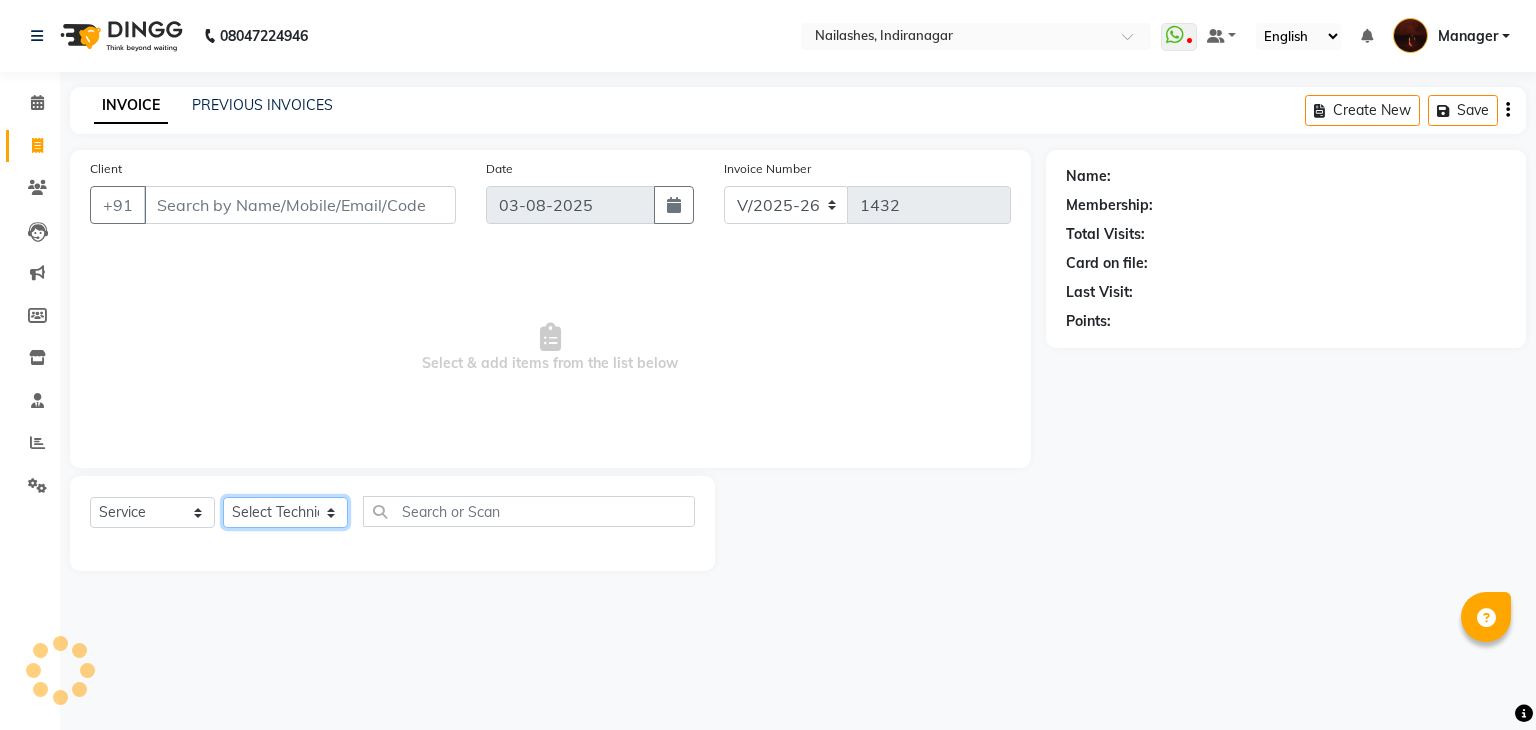 click on "Select Technician Adesh amir Danish Diki  Geeta Himanshu jenifer Manager megna Nisha Pooja roshni Sameer sudeb Sudhir Accounting suraj" 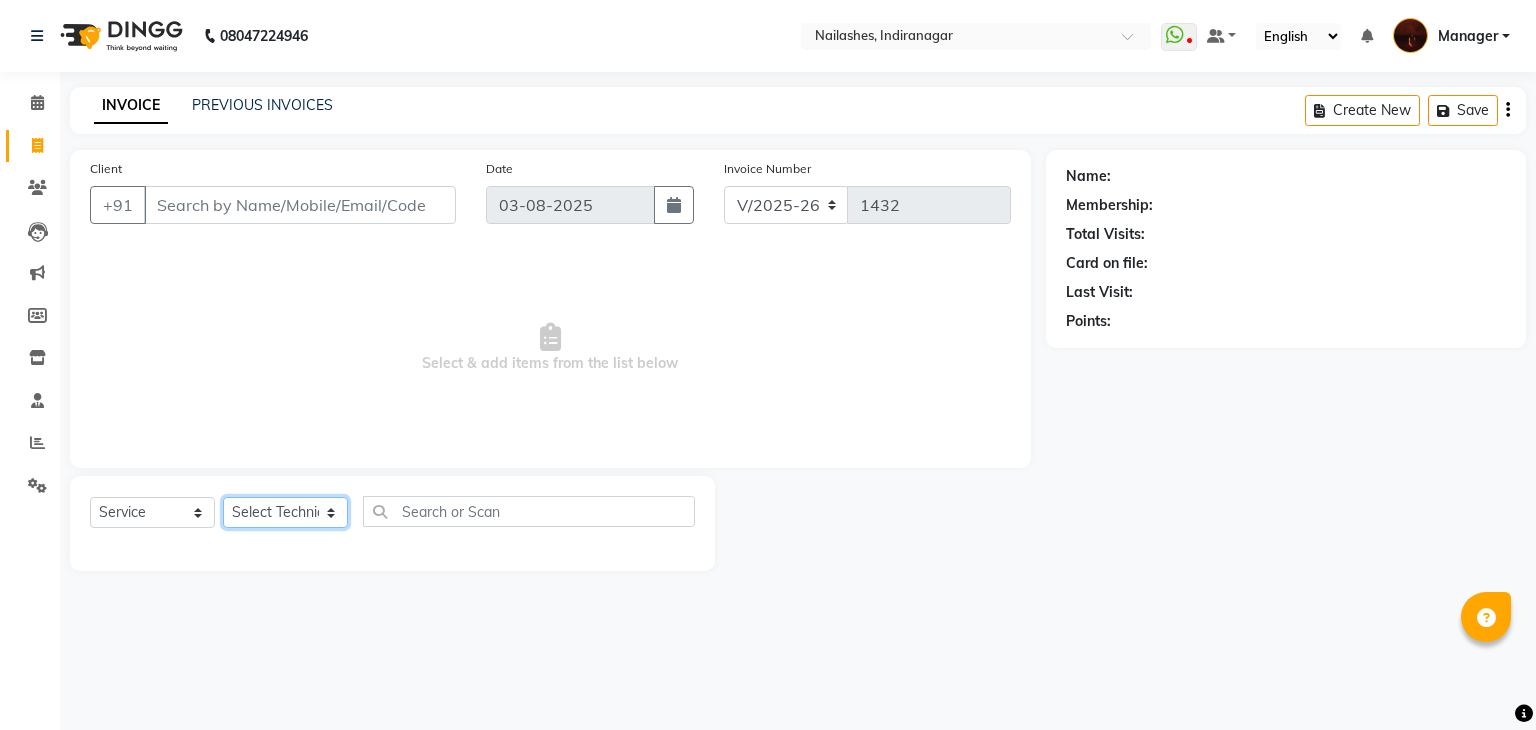 select on "35072" 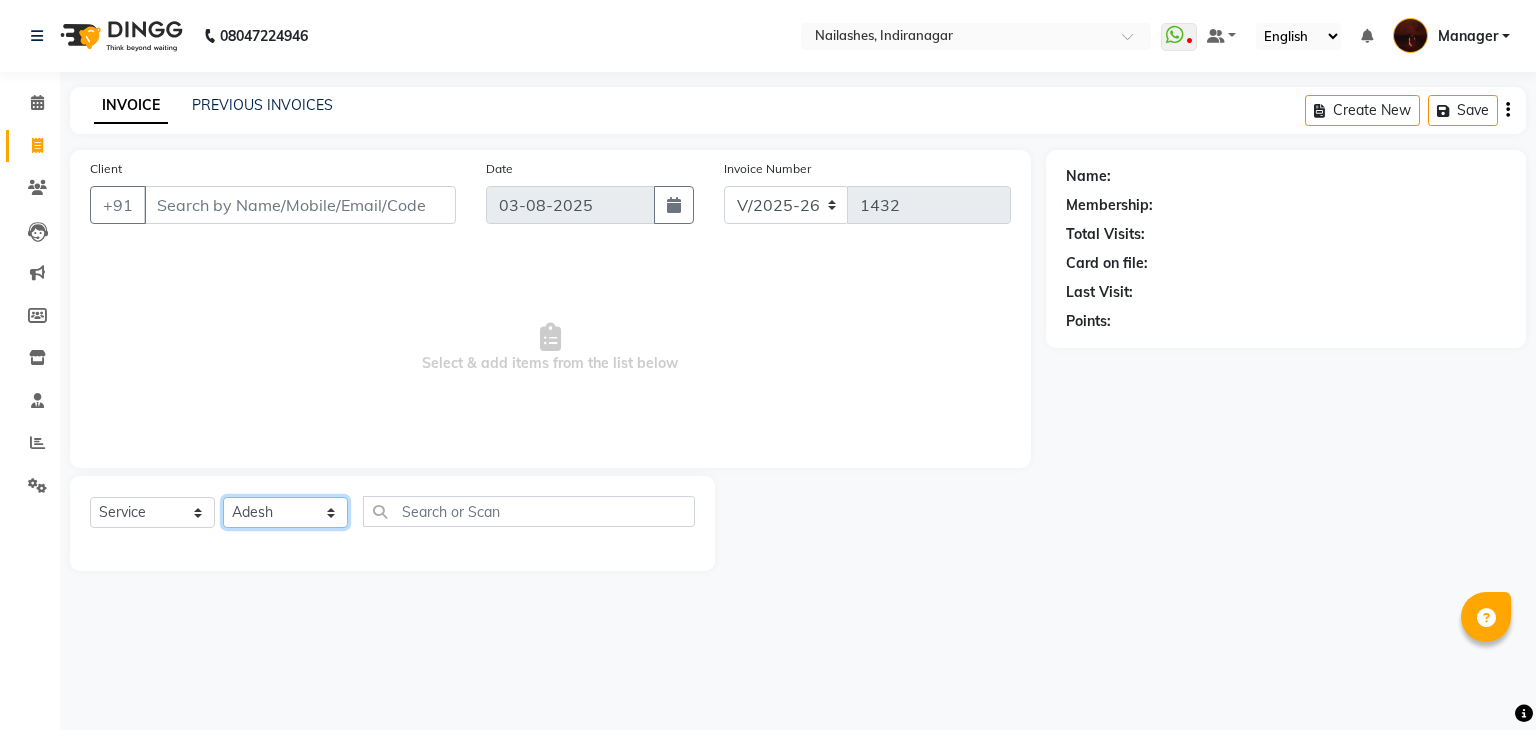 click on "Select Technician Adesh amir Danish Diki  Geeta Himanshu jenifer Manager megna Nisha Pooja roshni Sameer sudeb Sudhir Accounting suraj" 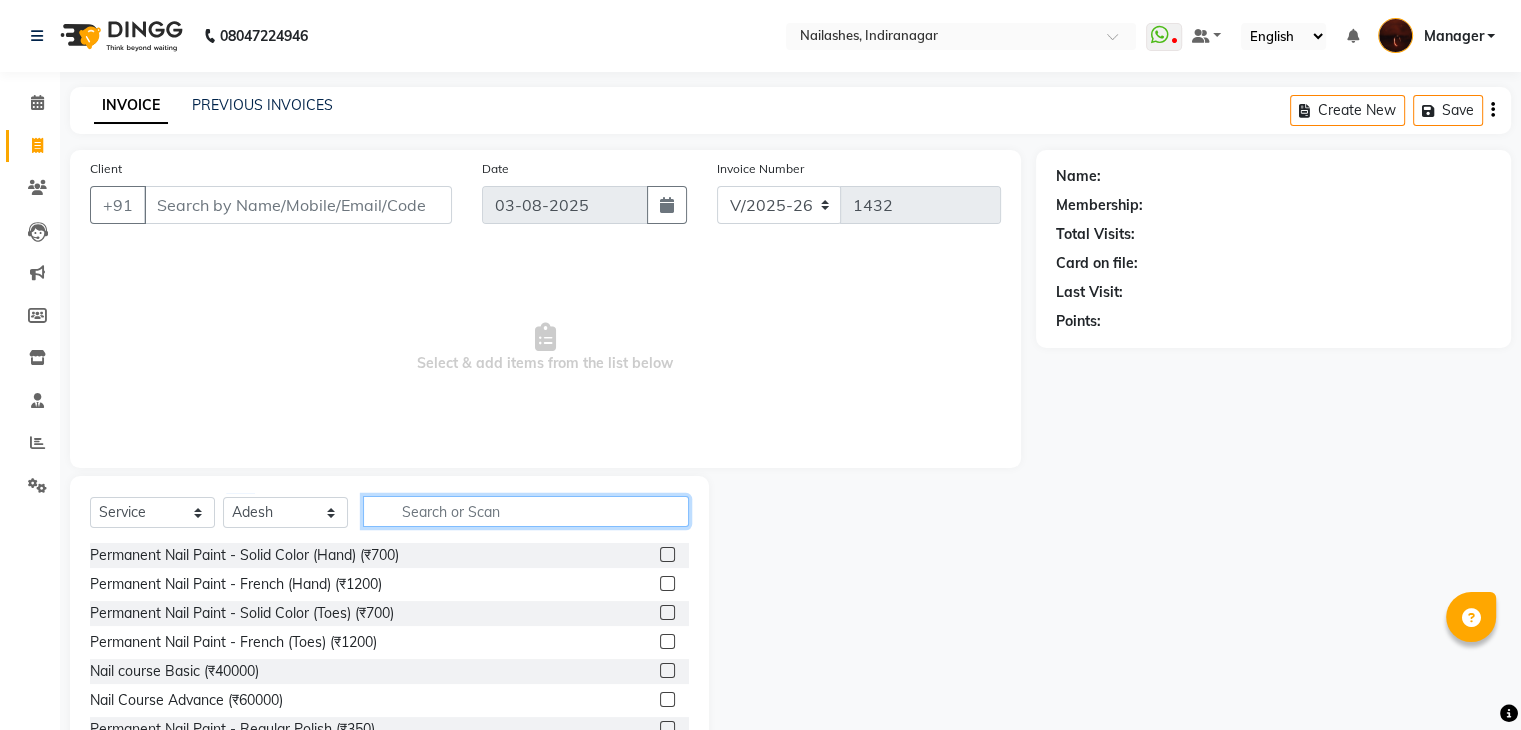 click 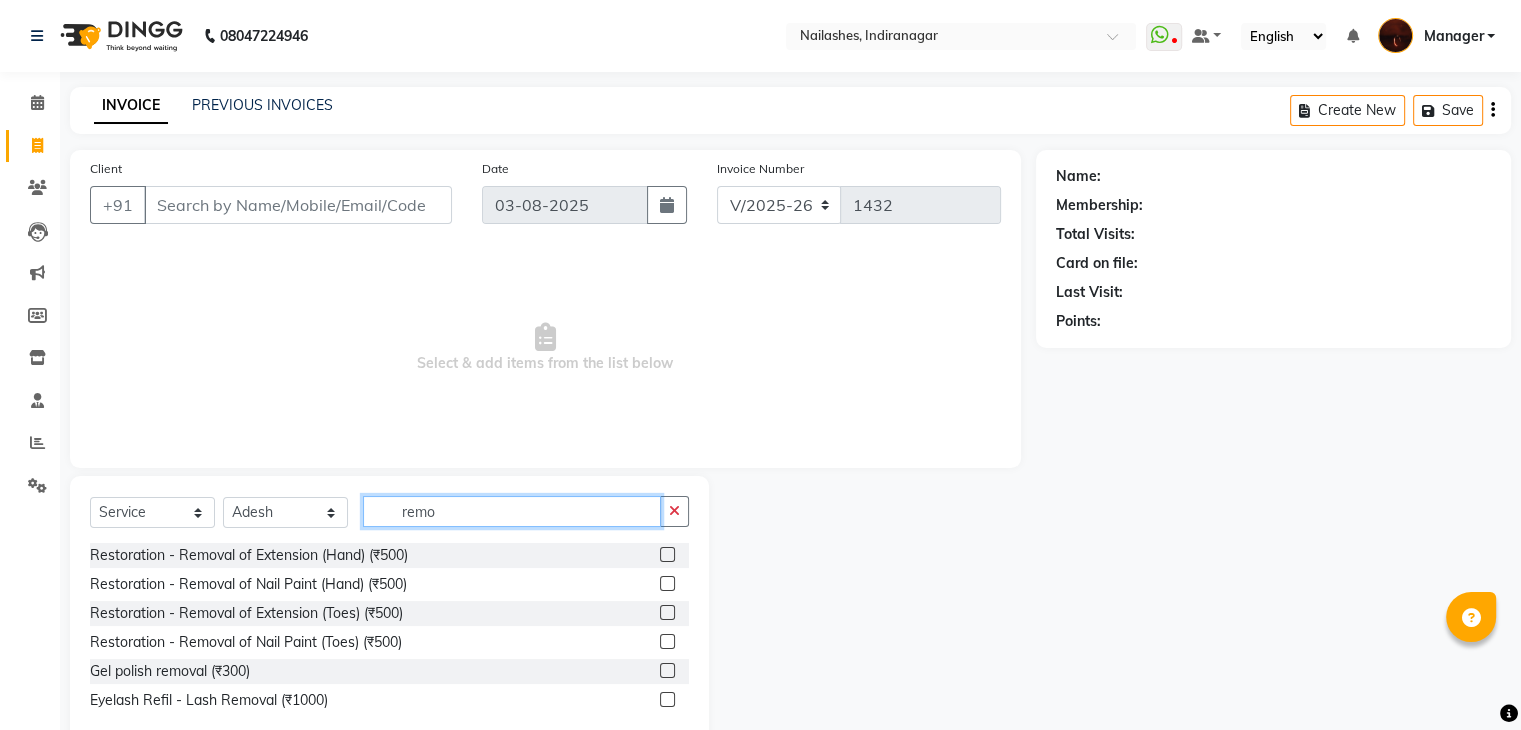 type on "remo" 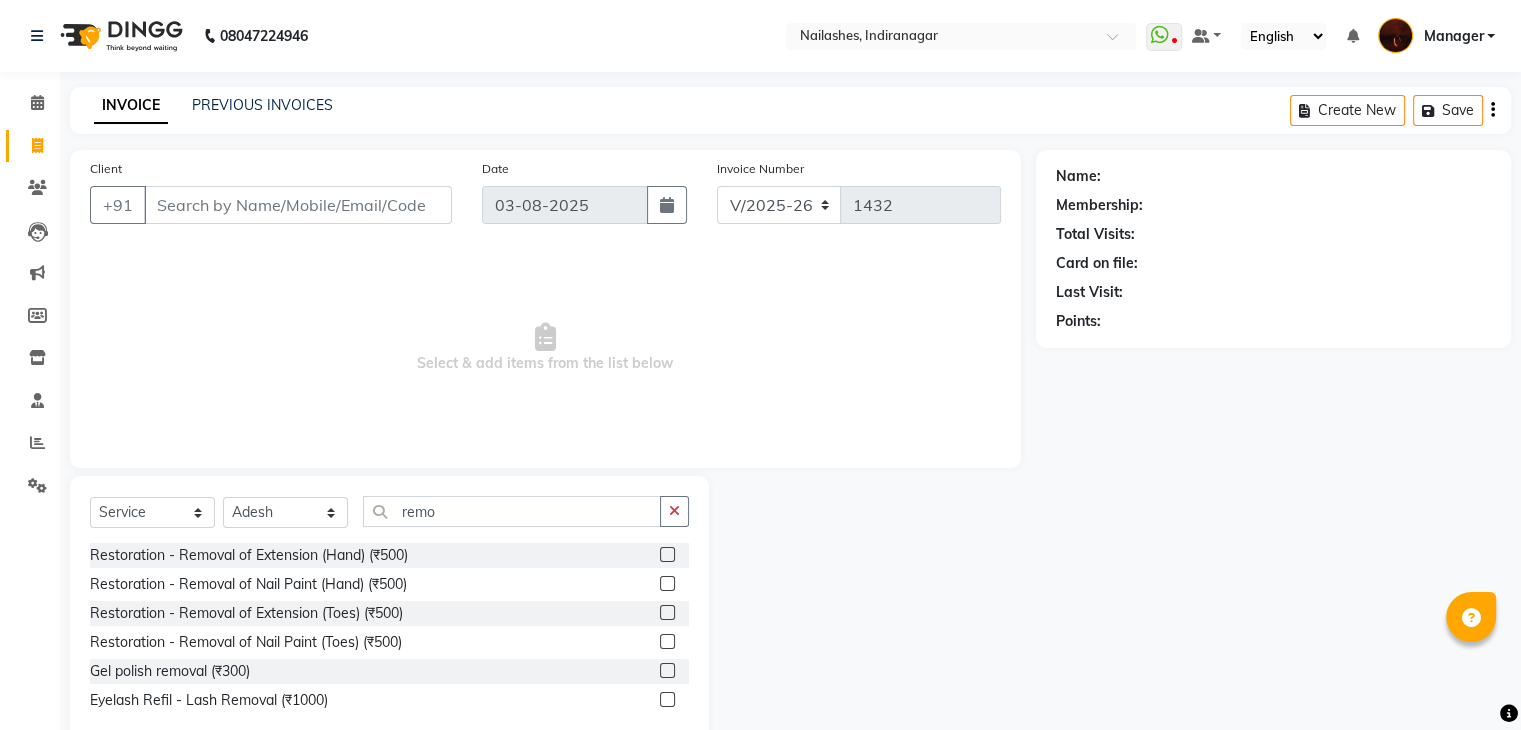 click 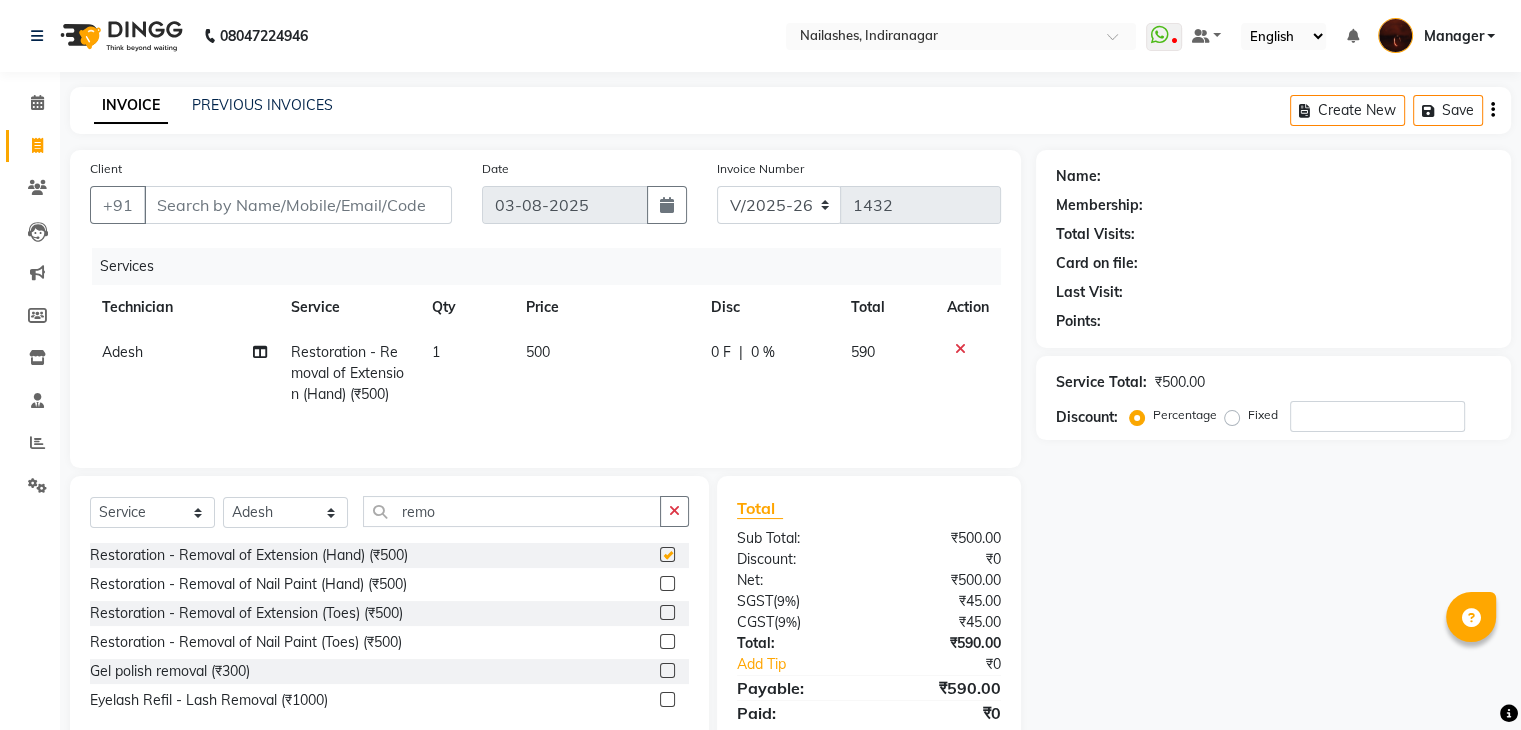 checkbox on "false" 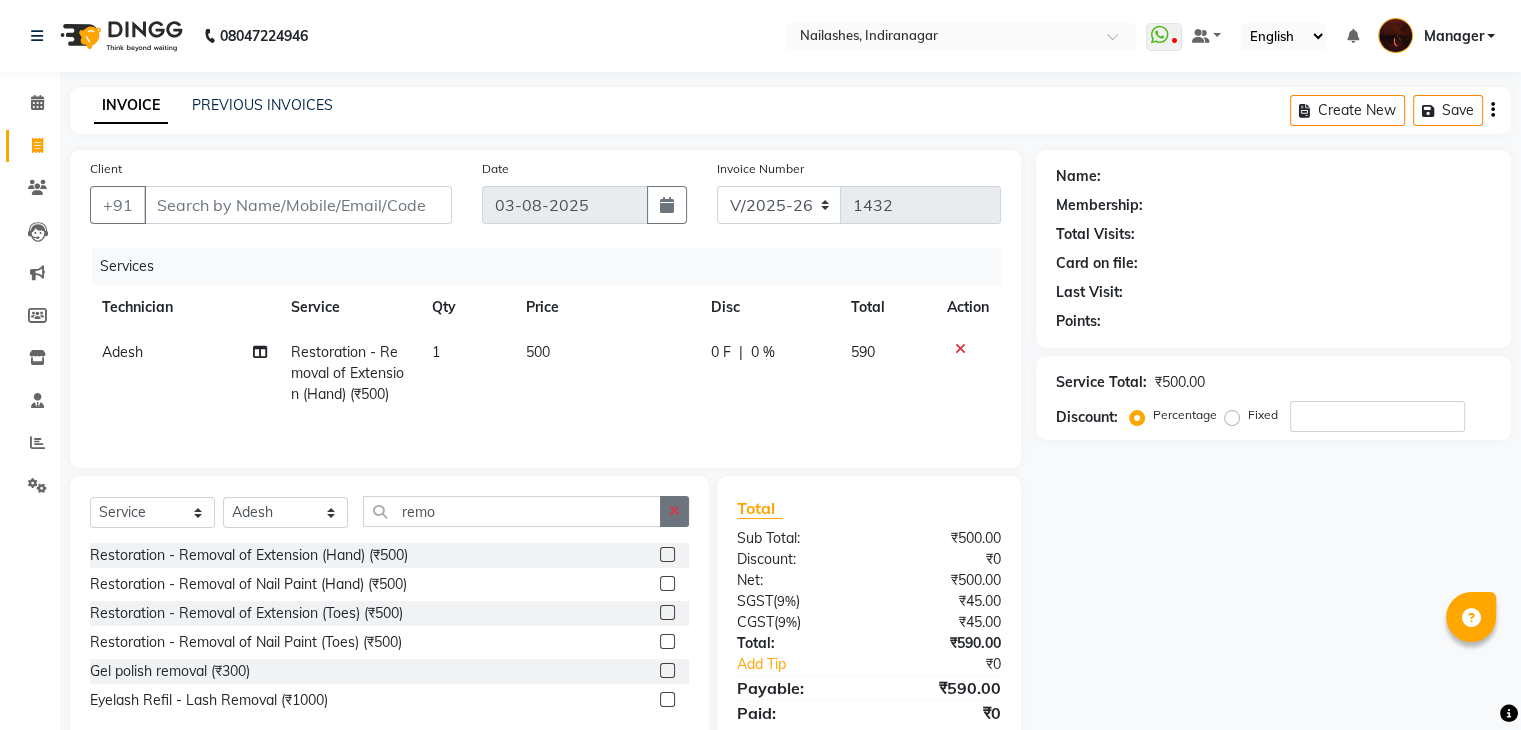 click 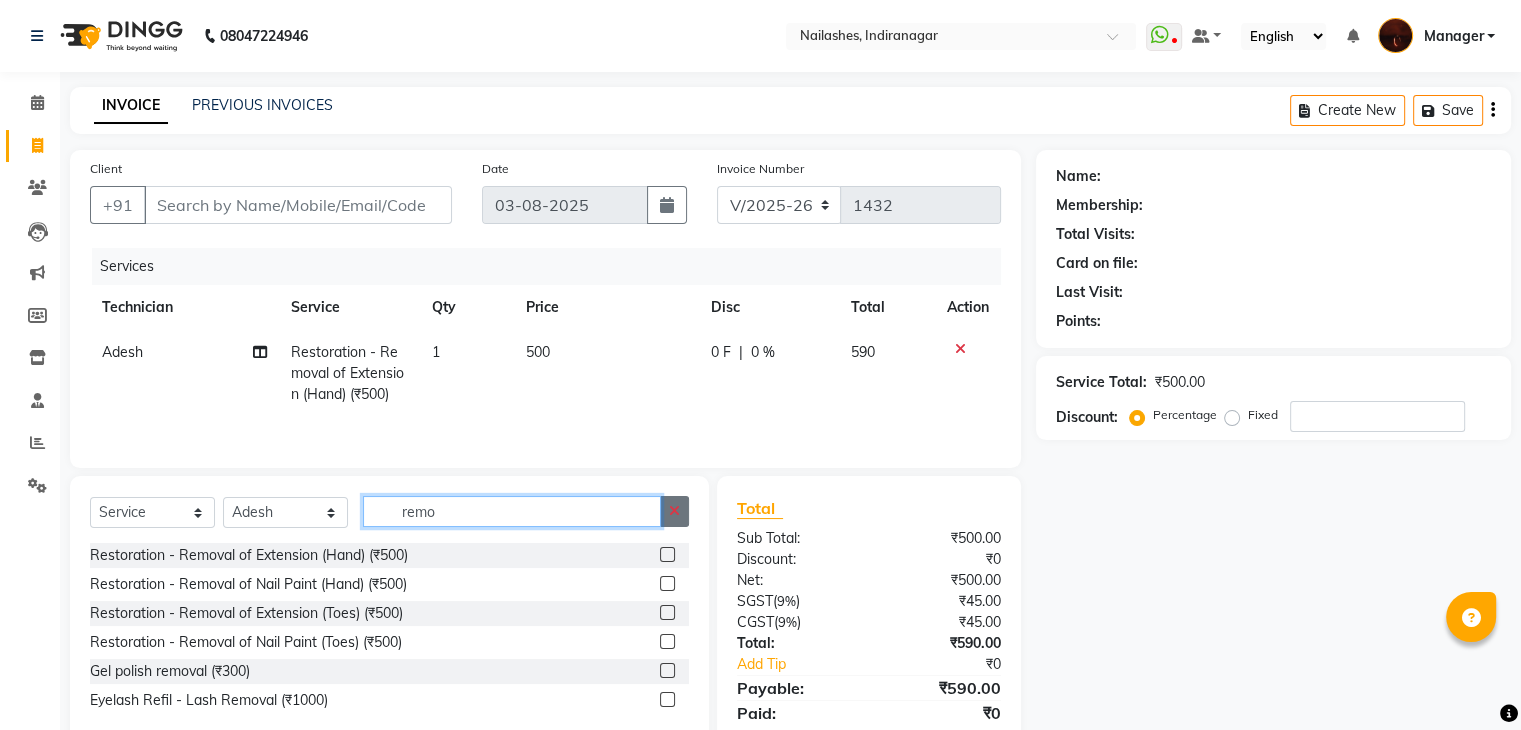 type 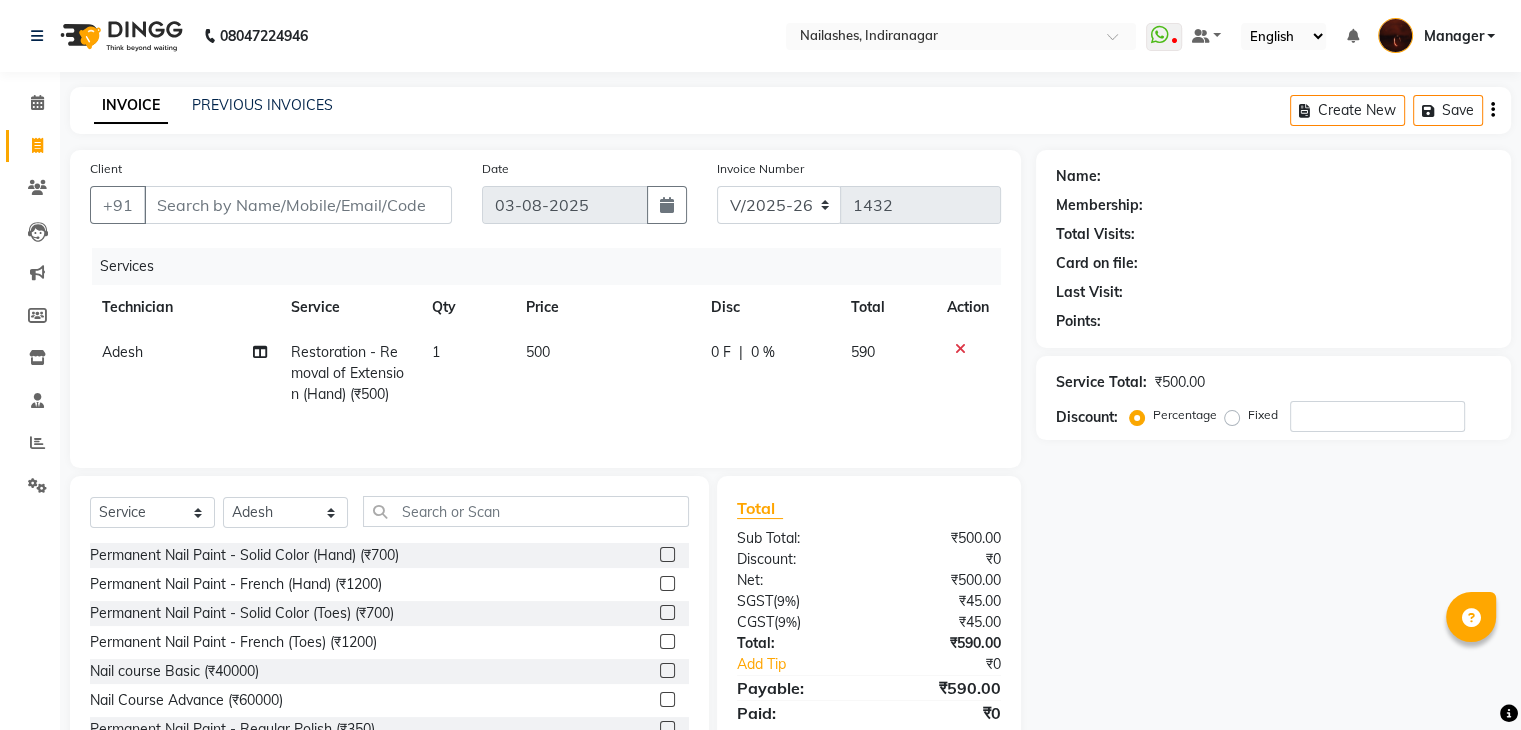 click 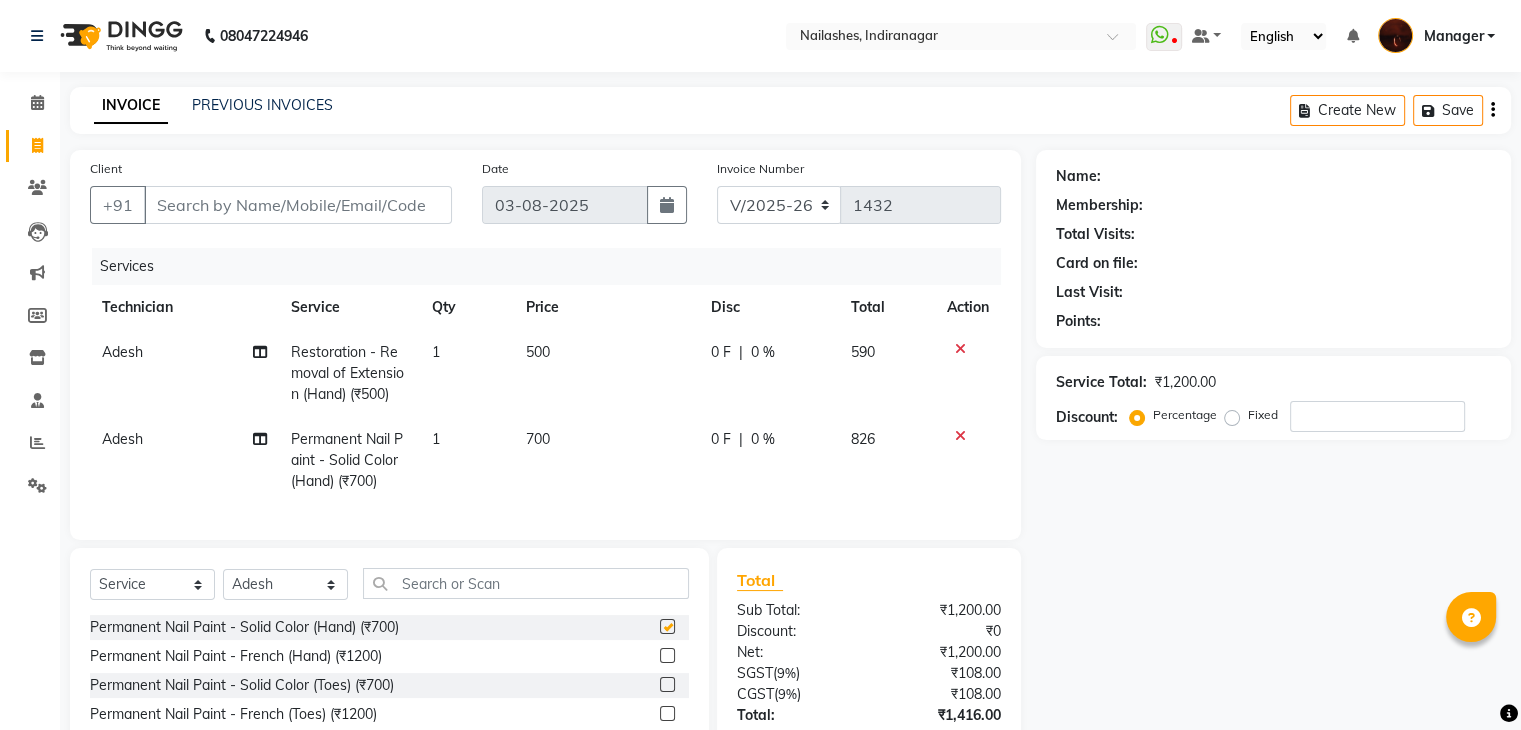 checkbox on "false" 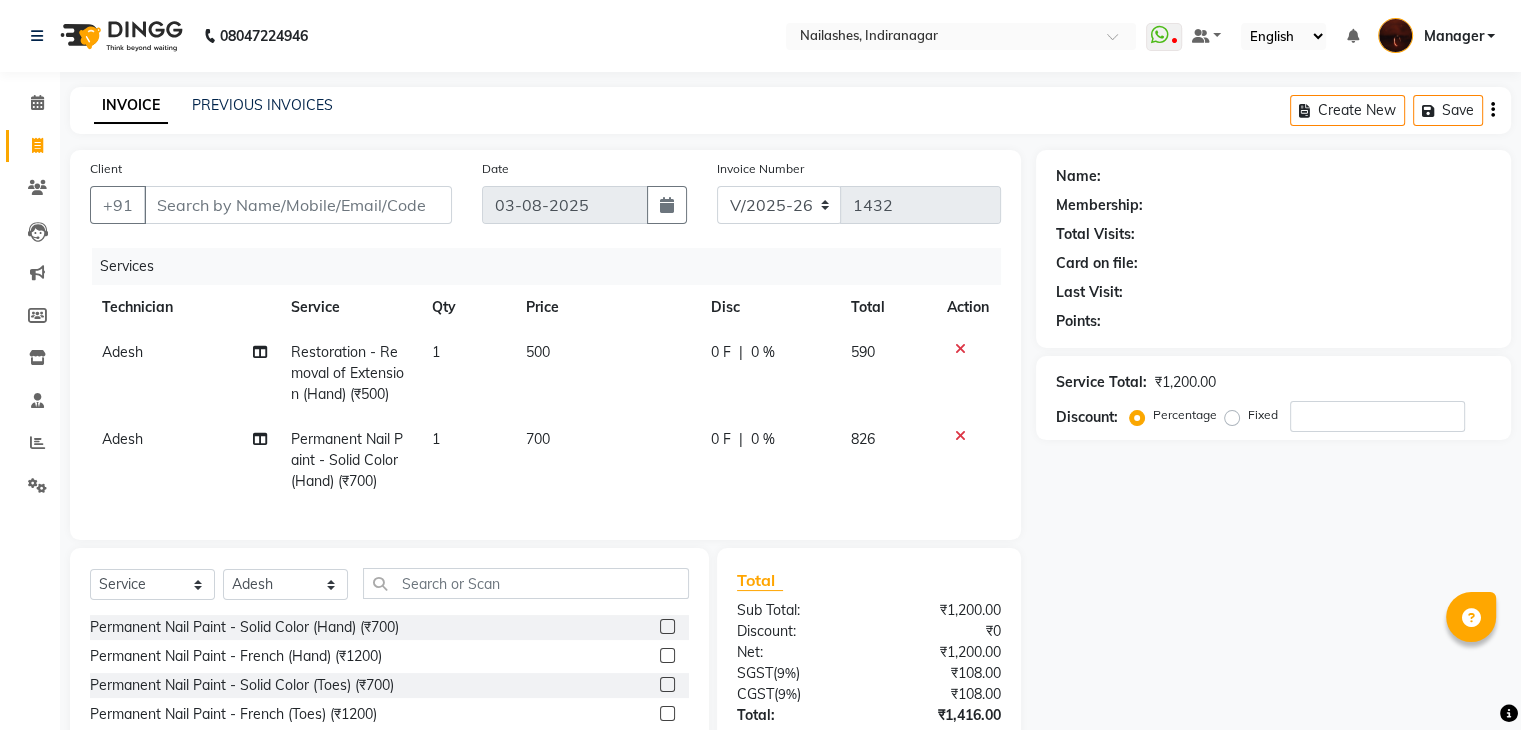 scroll, scrollTop: 159, scrollLeft: 0, axis: vertical 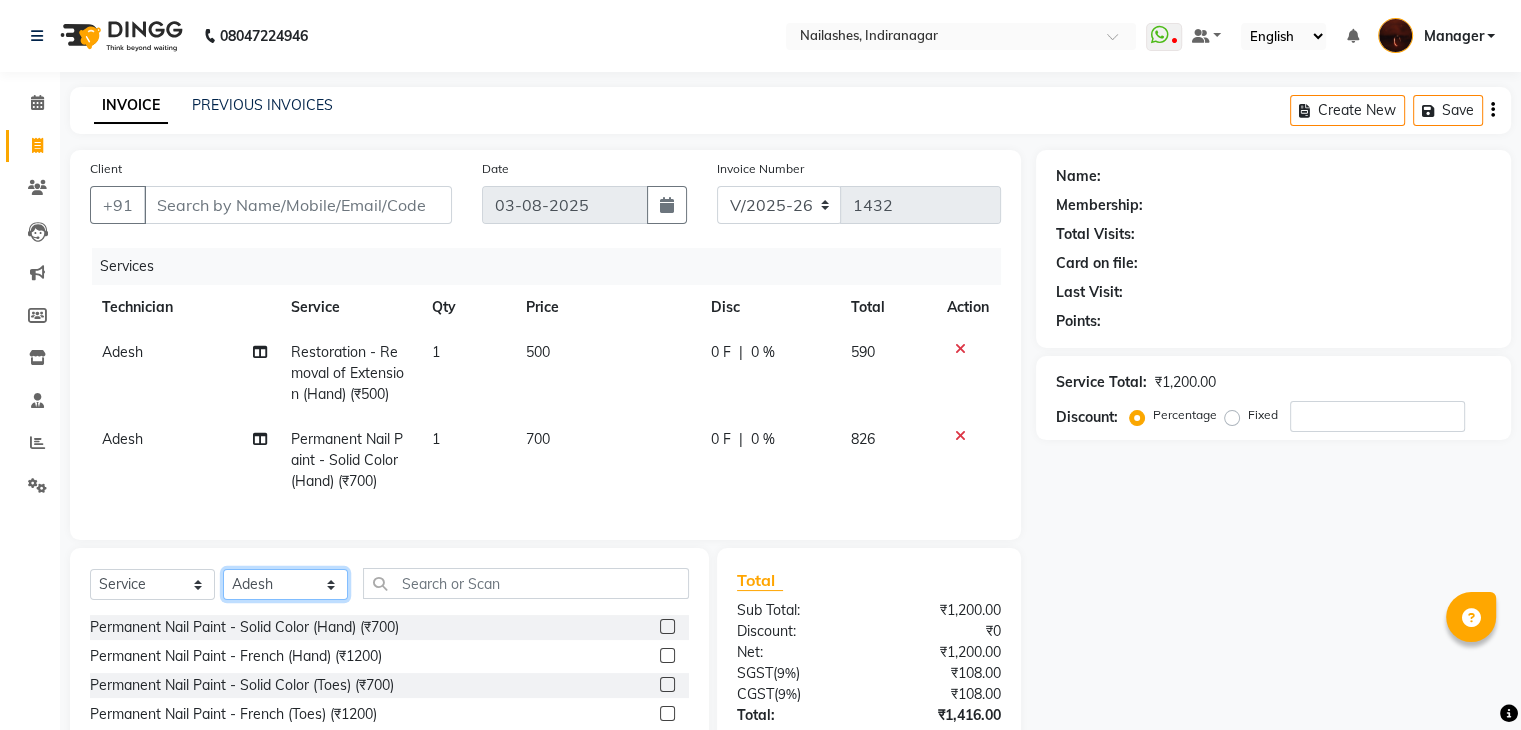 click on "Select Technician Adesh amir Danish Diki  Geeta Himanshu jenifer Manager megna Nisha Pooja roshni Sameer sudeb Sudhir Accounting suraj" 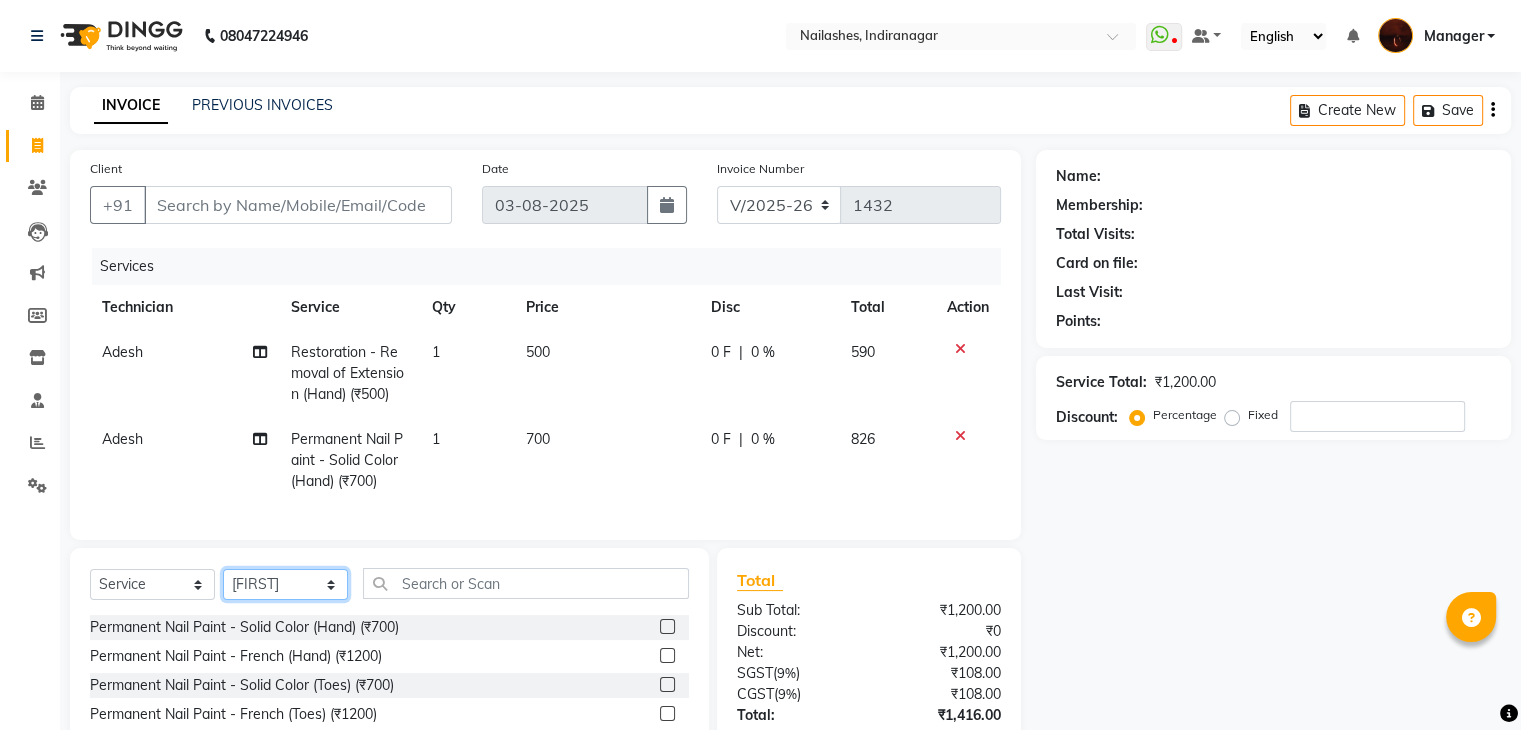 click on "Select Technician Adesh amir Danish Diki  Geeta Himanshu jenifer Manager megna Nisha Pooja roshni Sameer sudeb Sudhir Accounting suraj" 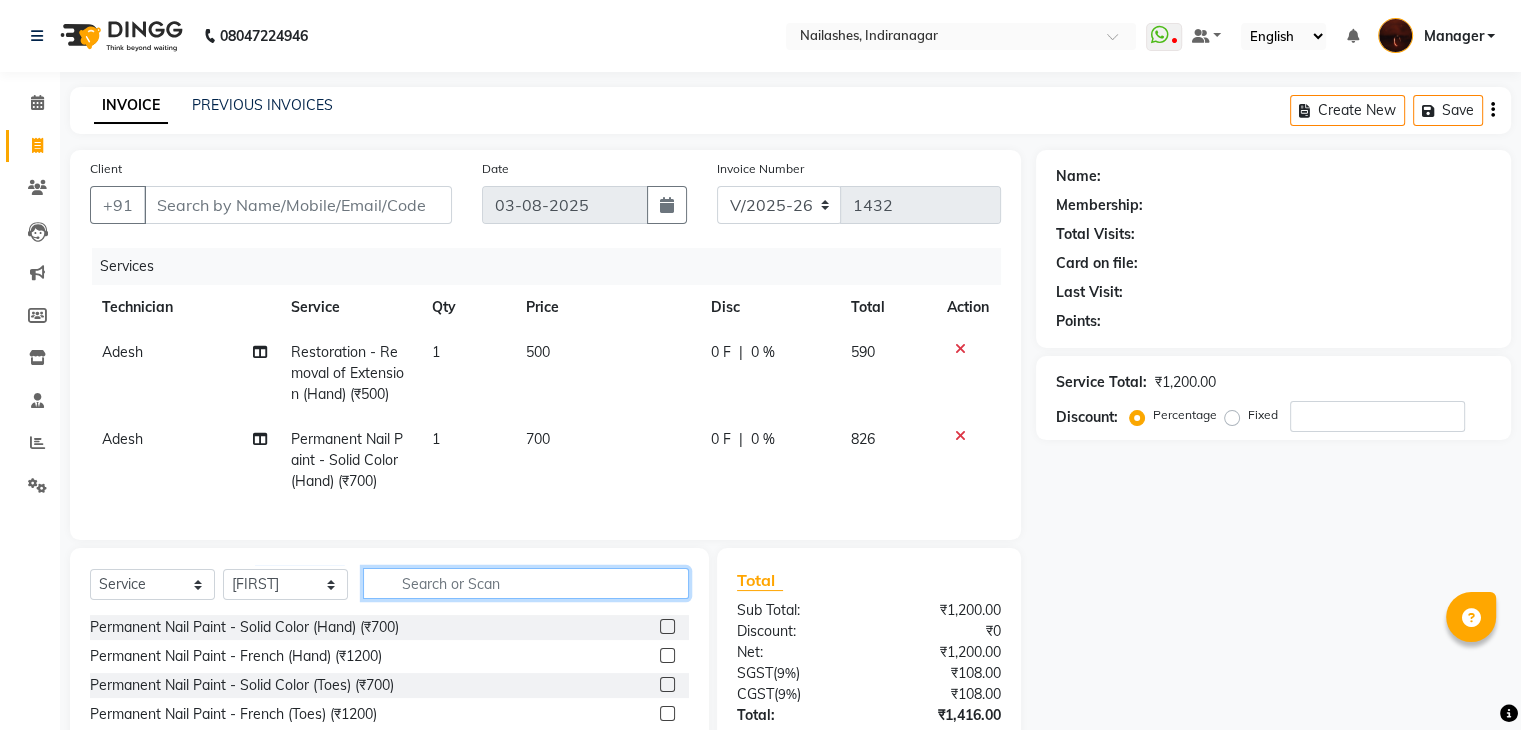 click 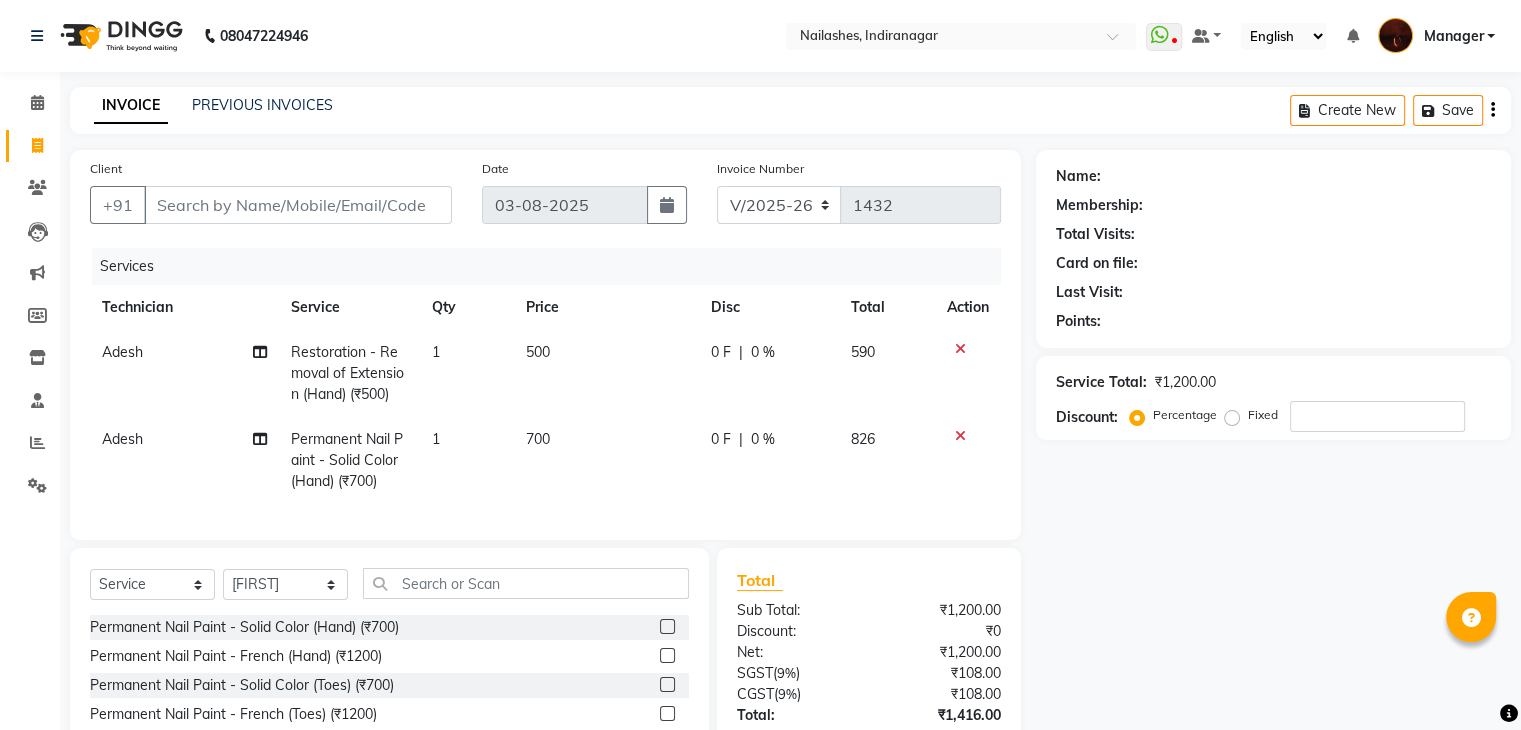 click 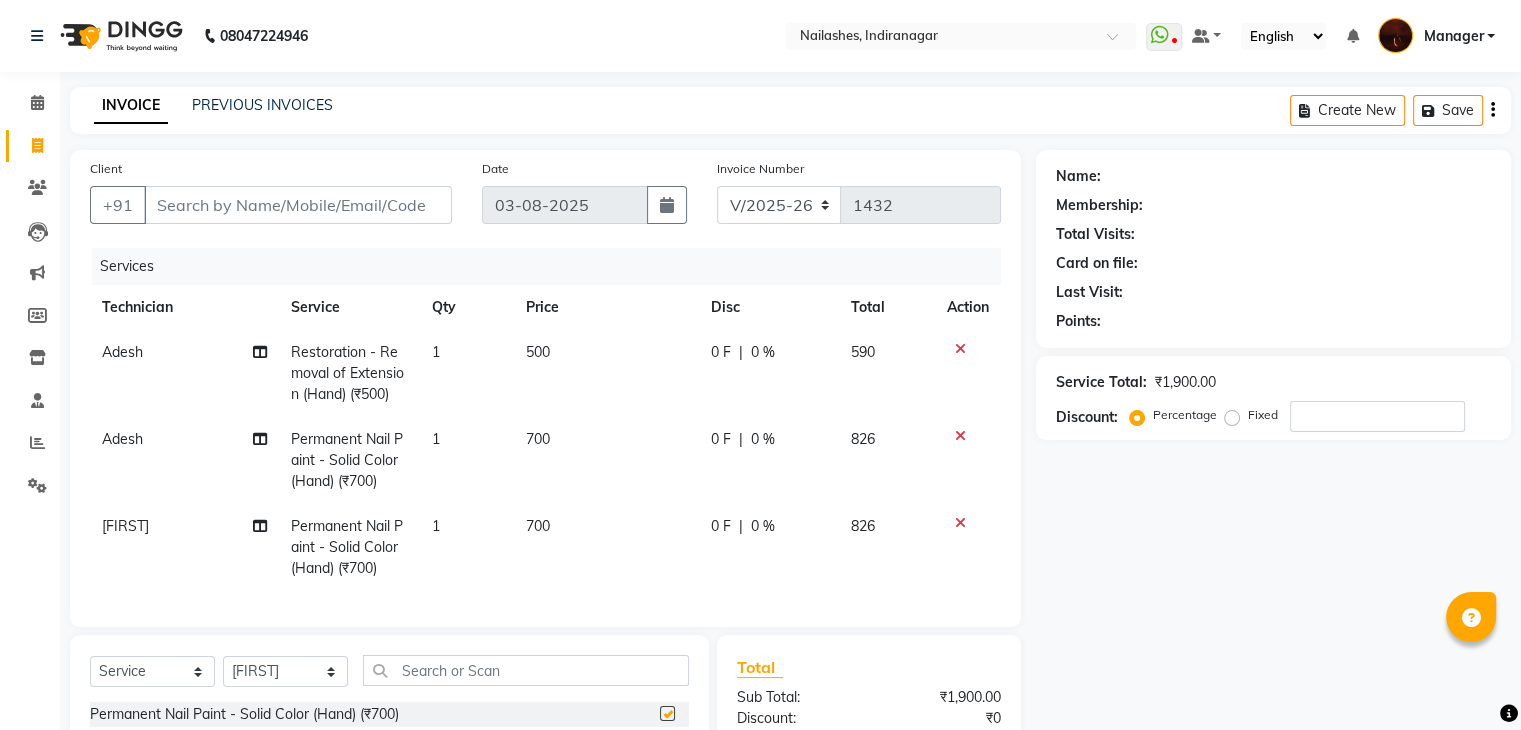checkbox on "false" 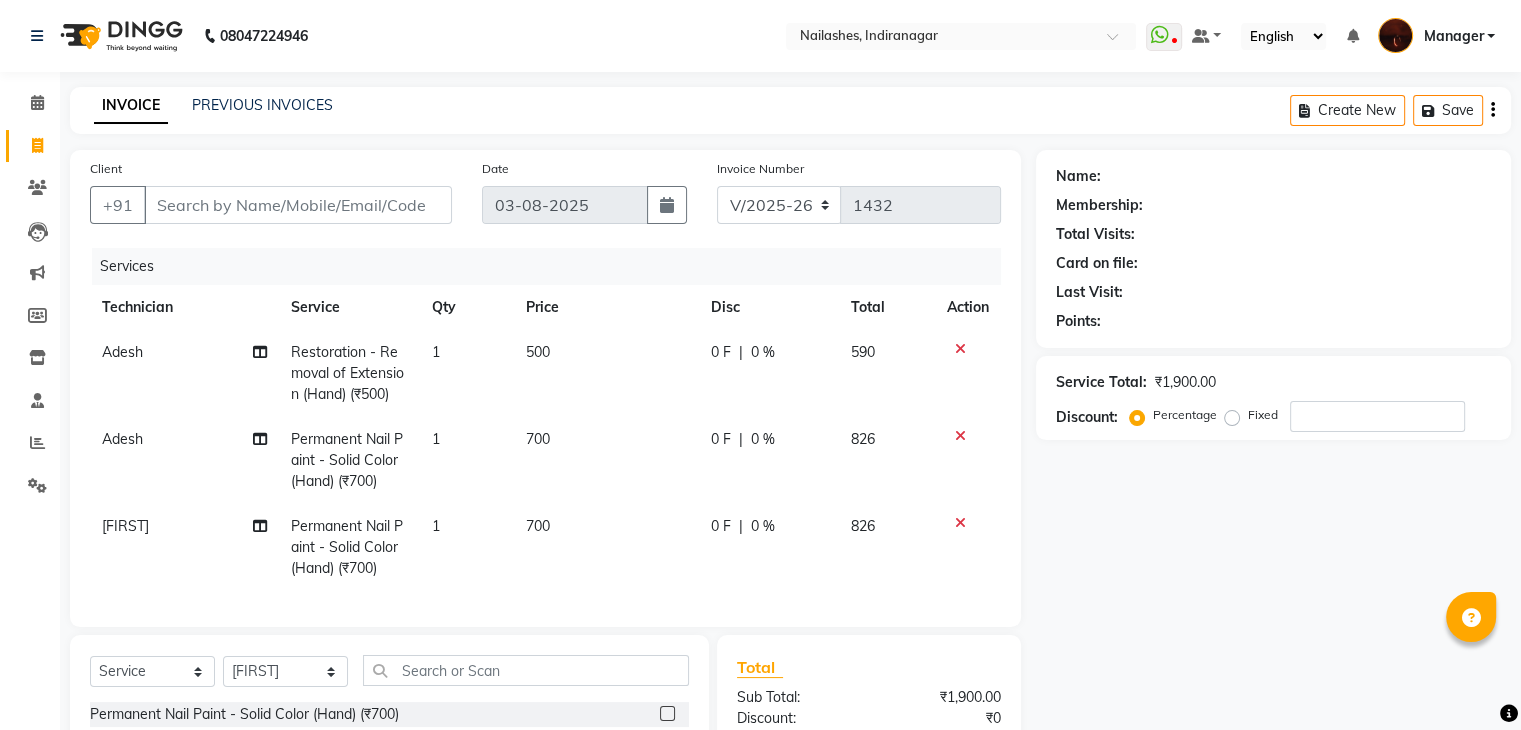 scroll, scrollTop: 138, scrollLeft: 0, axis: vertical 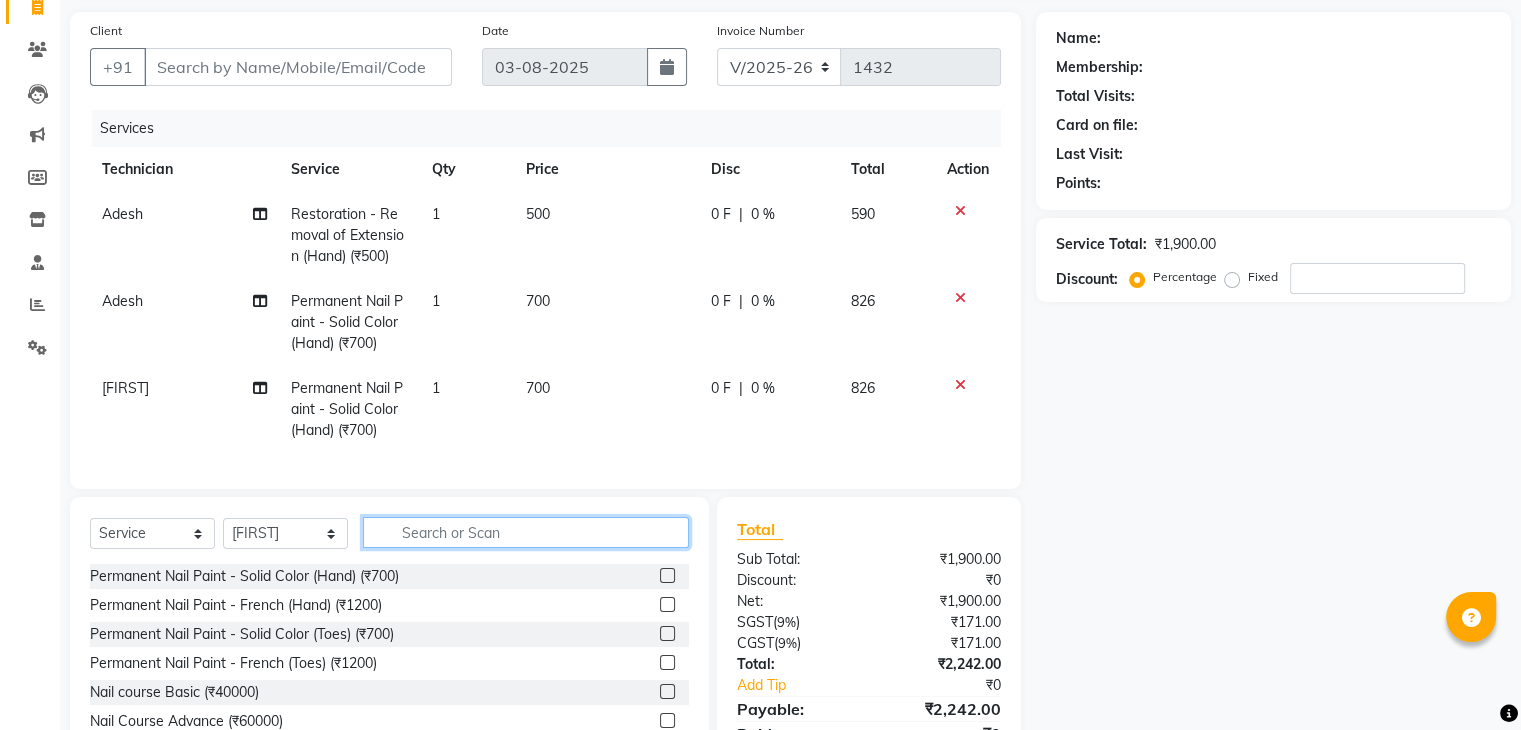 click 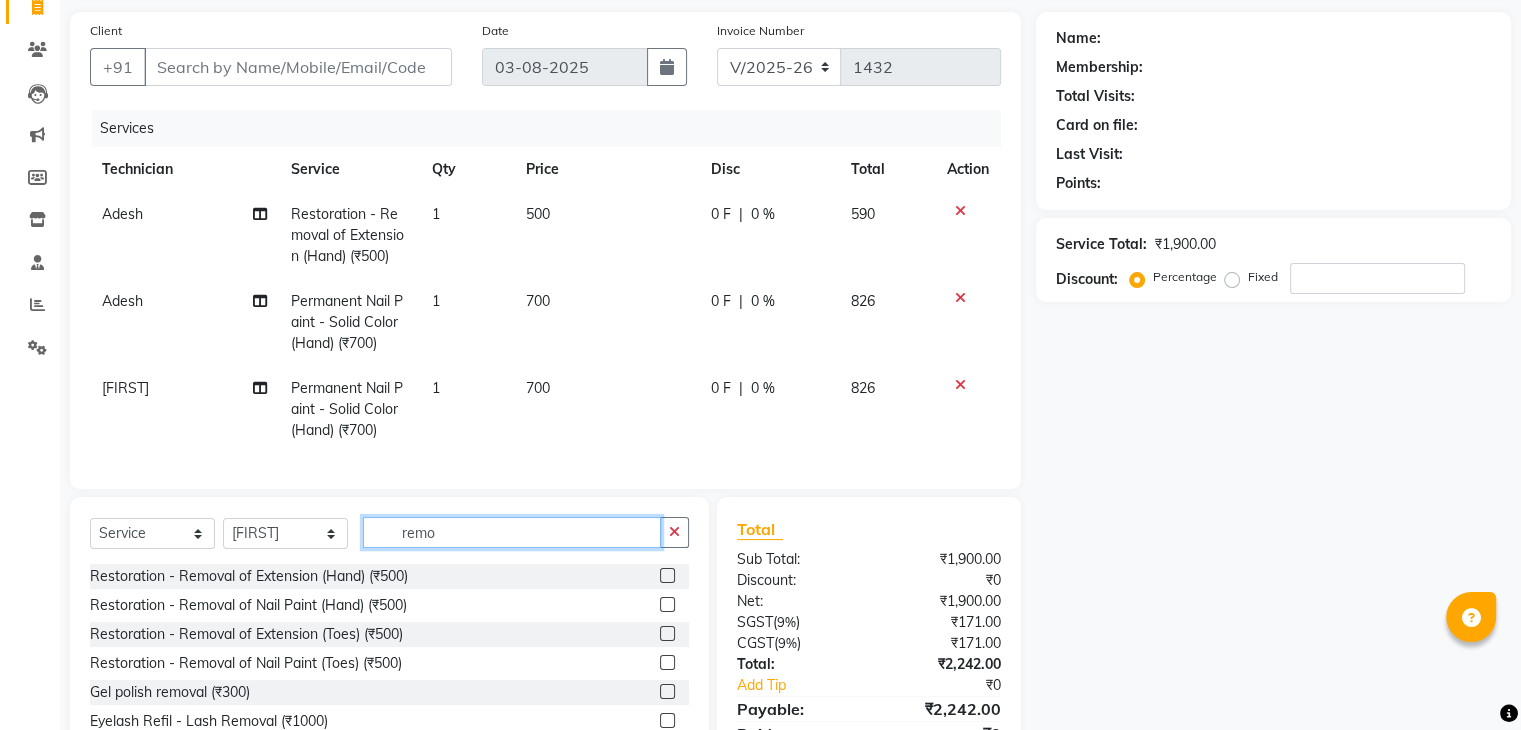 type on "remo" 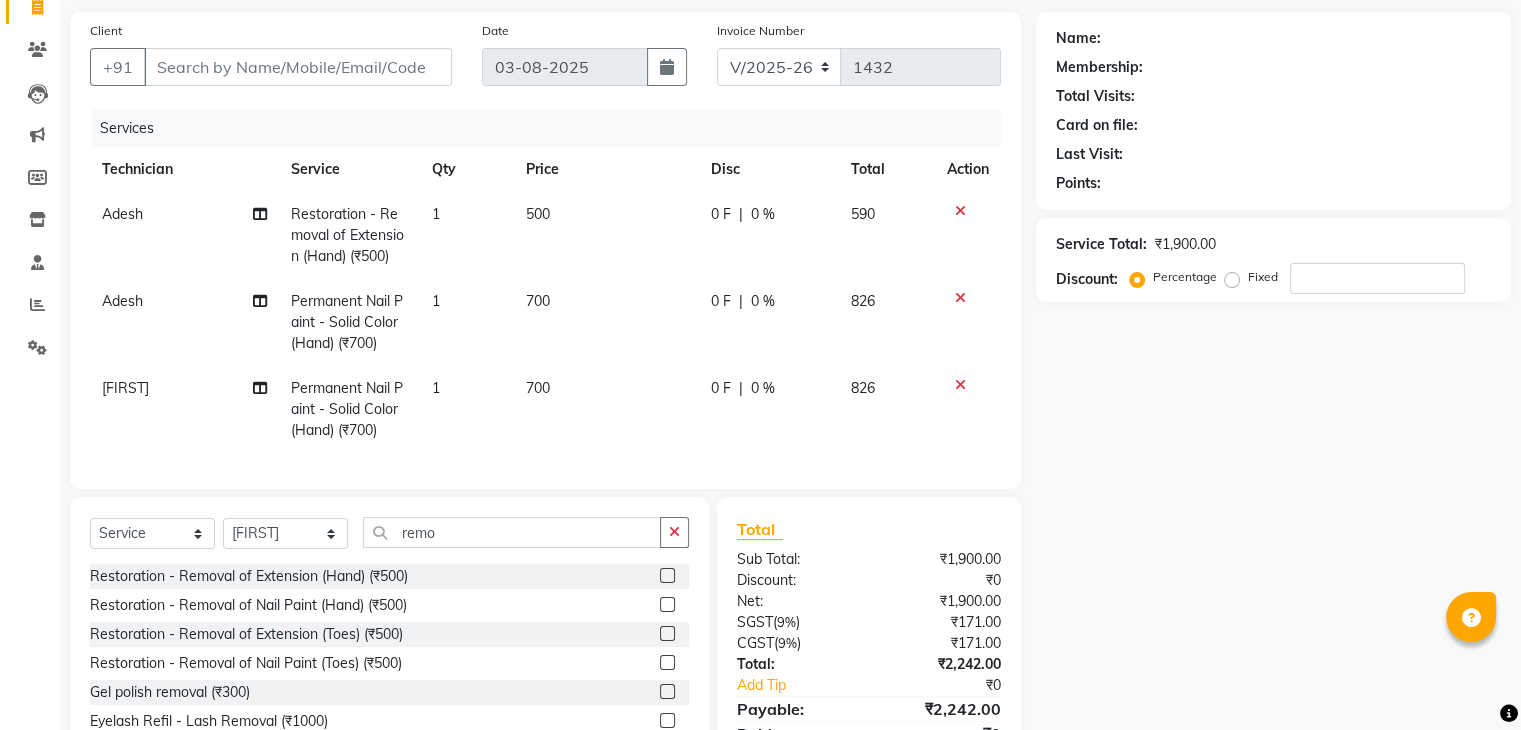 click 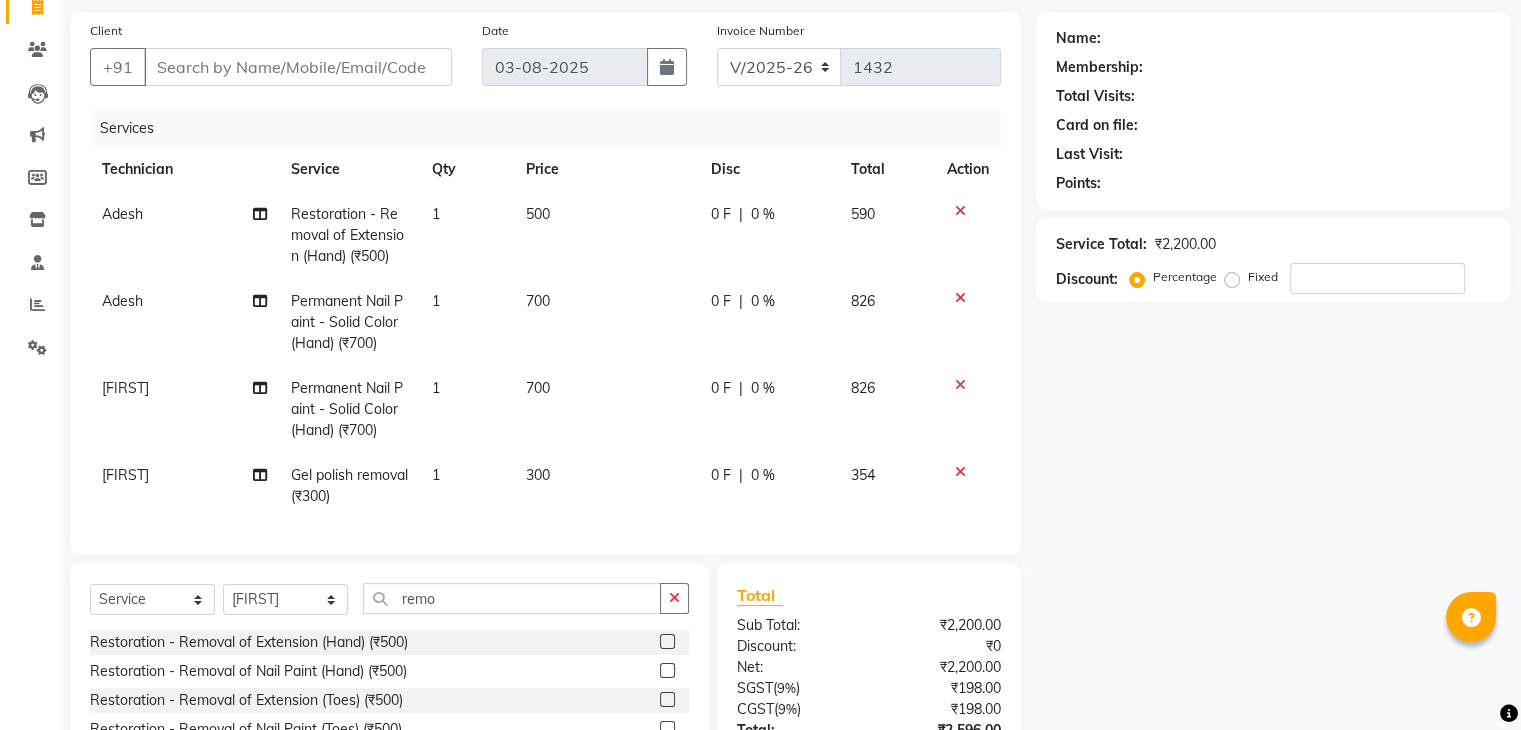 checkbox on "false" 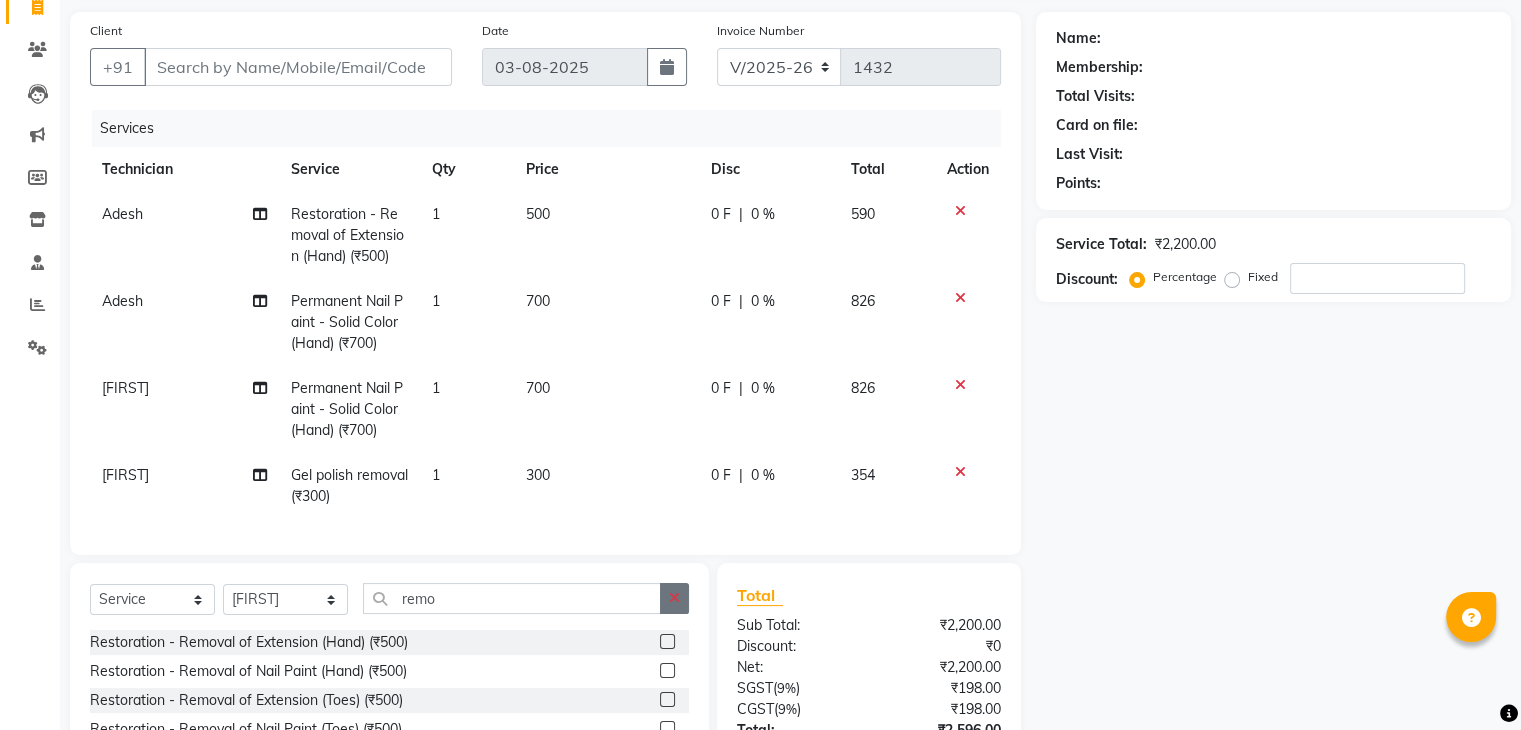 click 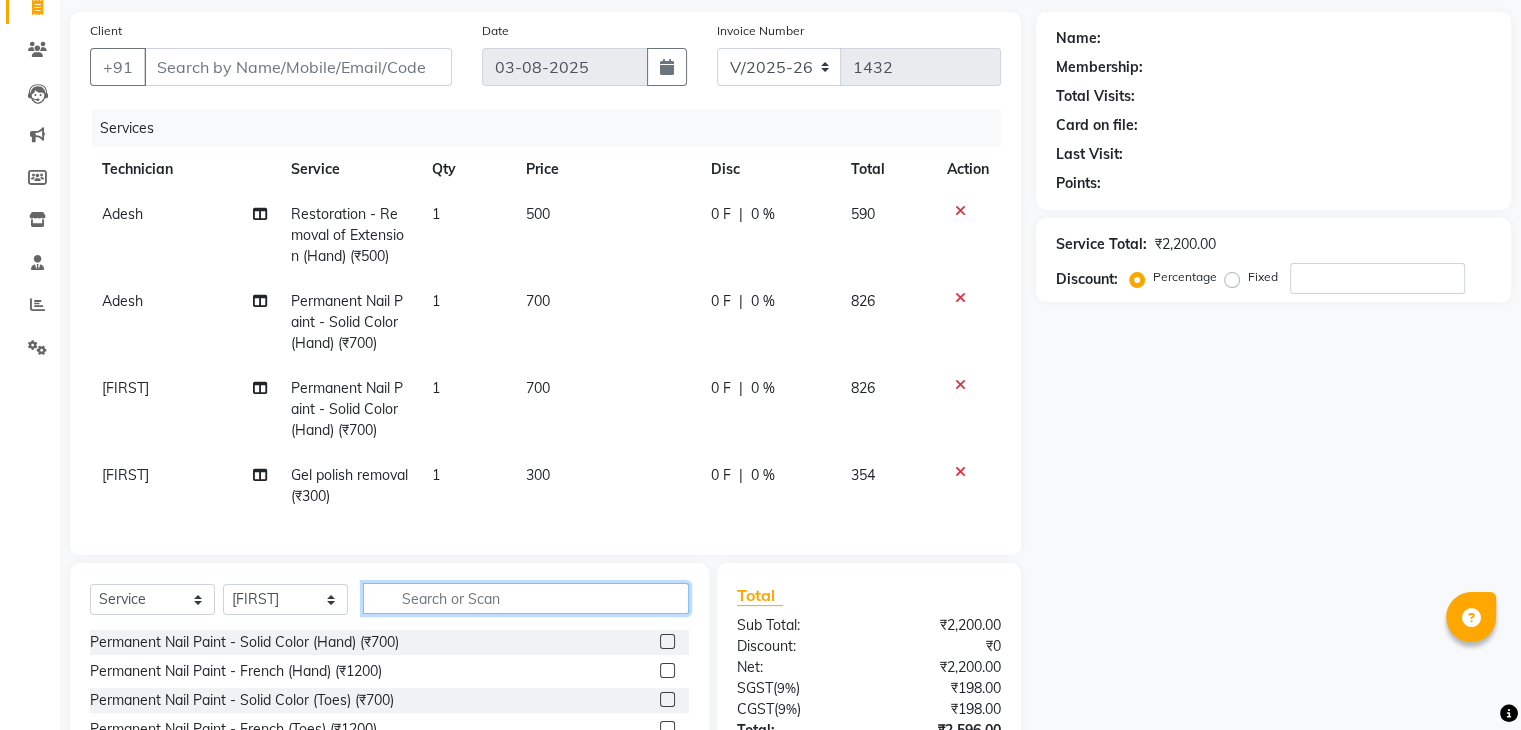 scroll, scrollTop: 264, scrollLeft: 0, axis: vertical 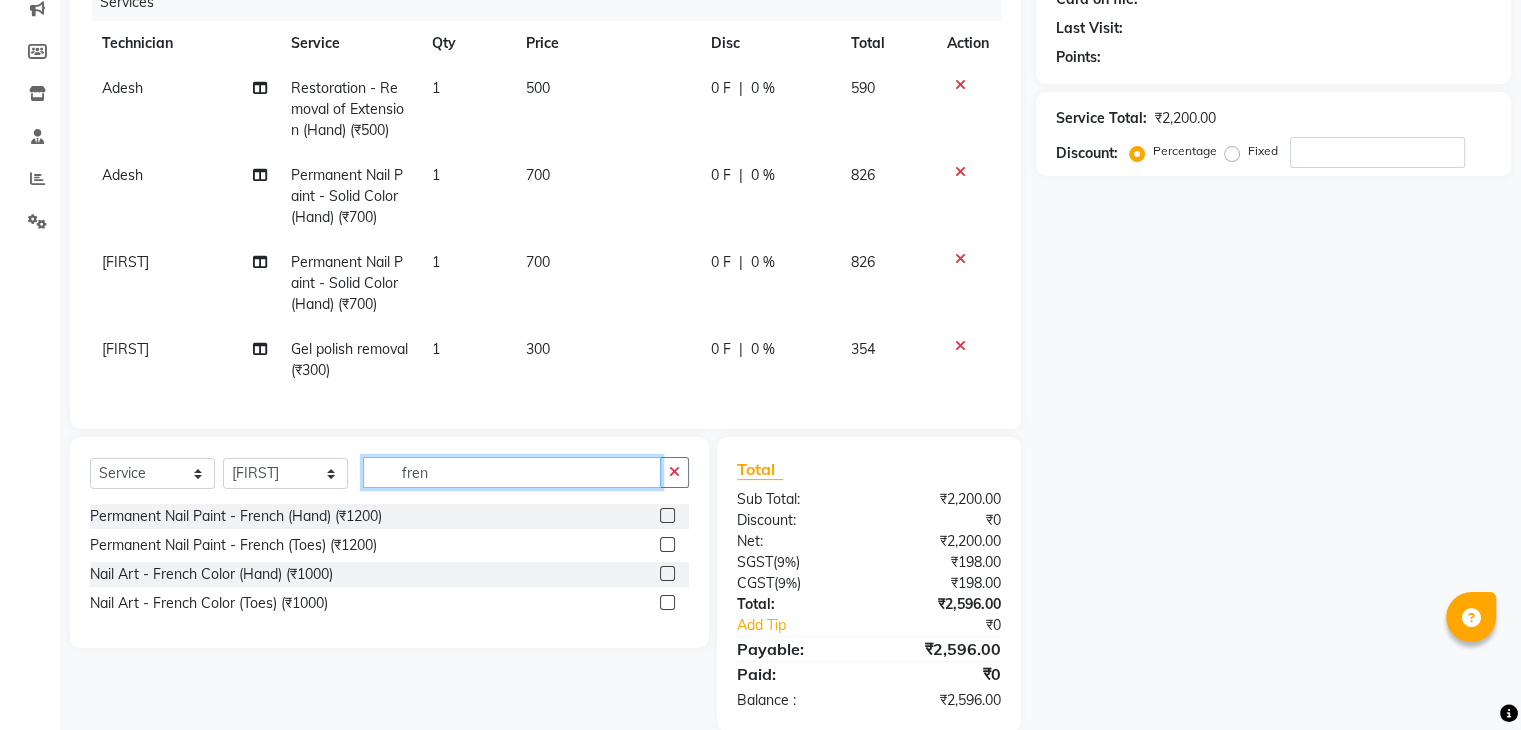 type on "fren" 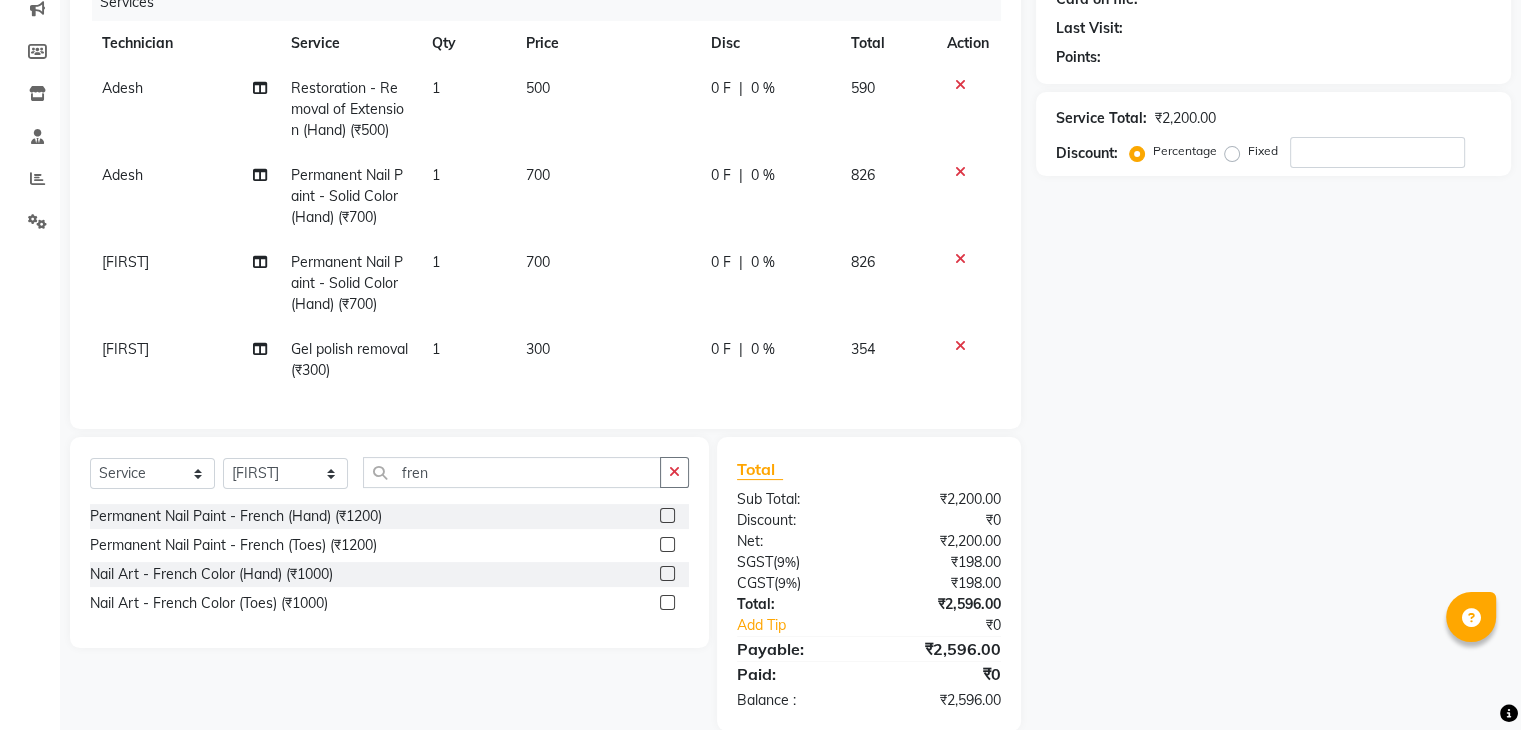 click 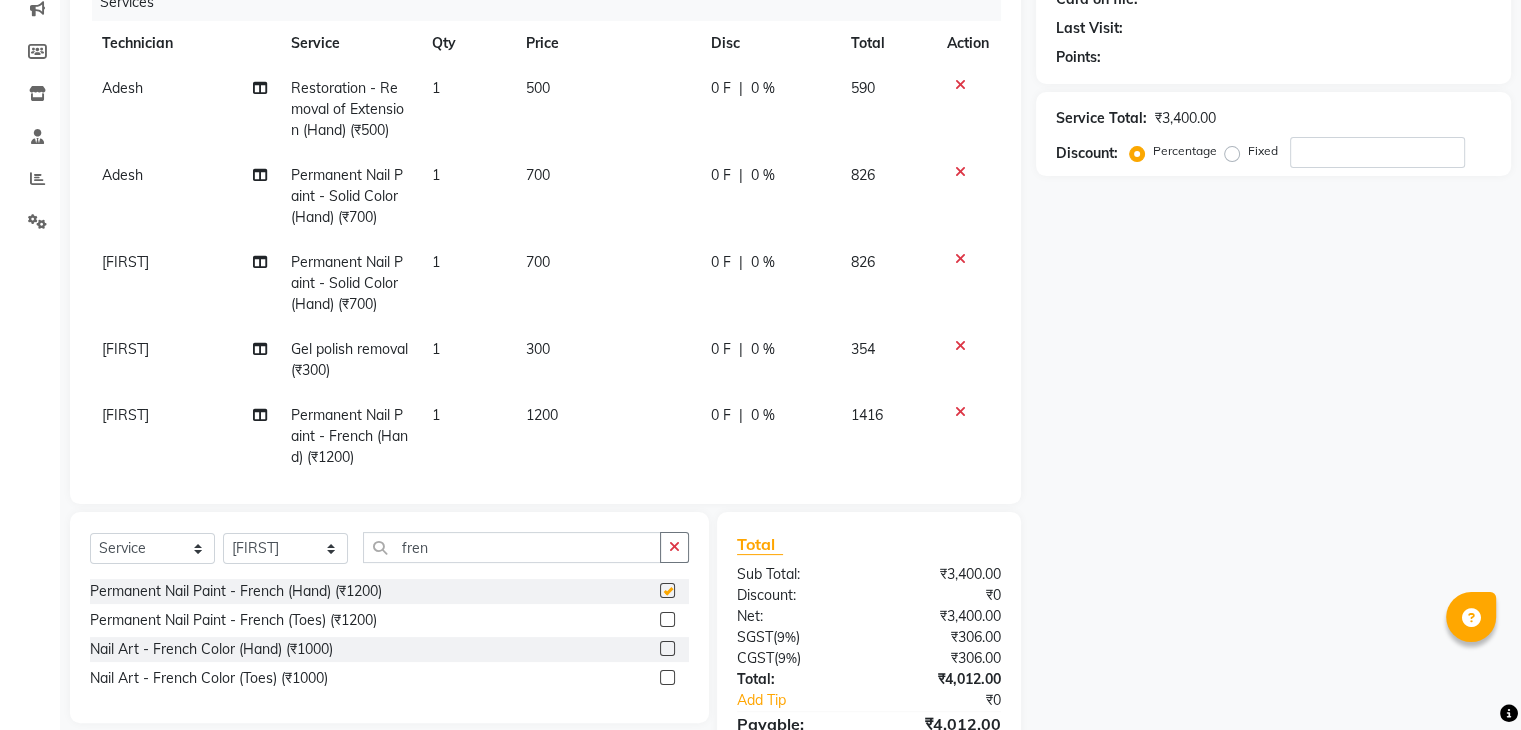 checkbox on "false" 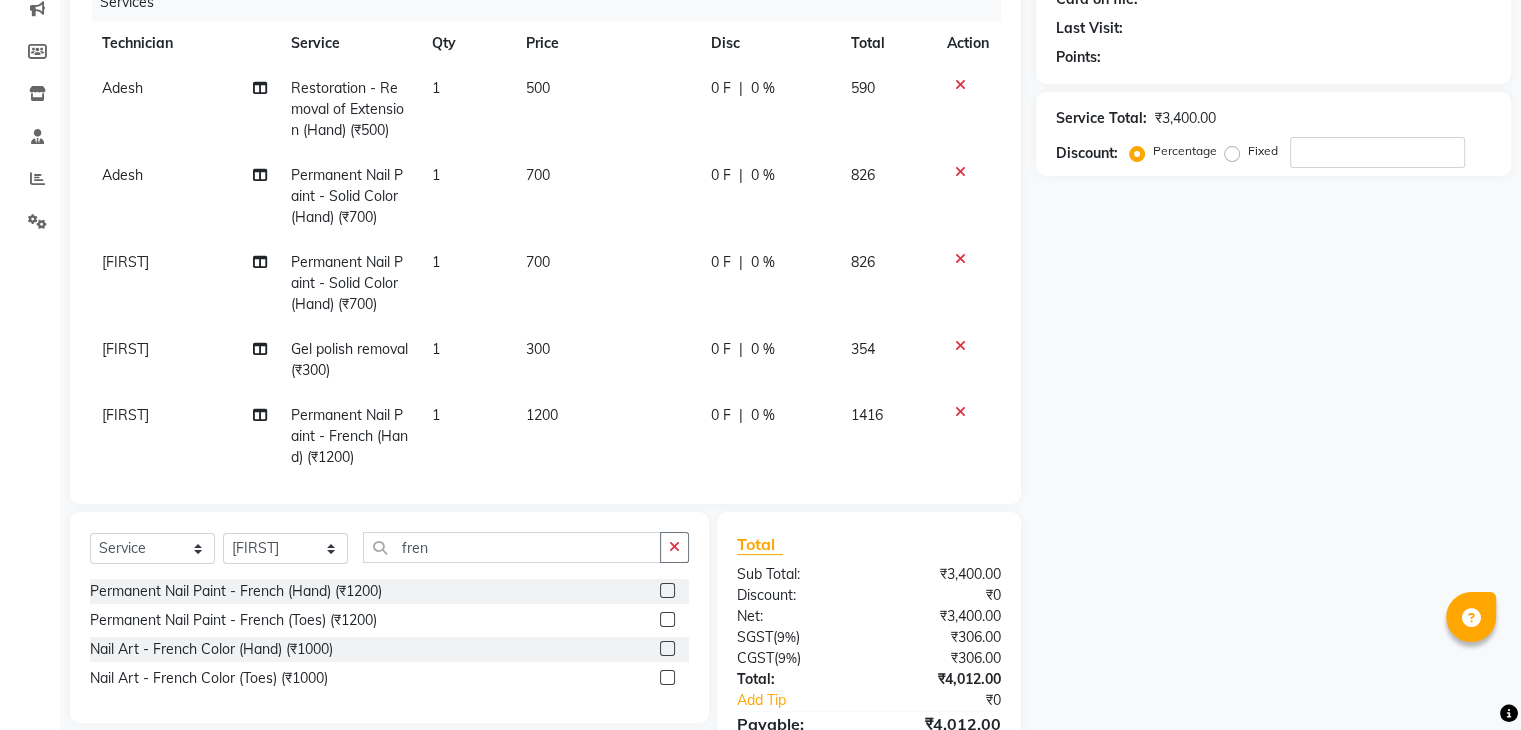 click on "Permanent Nail Paint - French (Hand) (₹1200)" 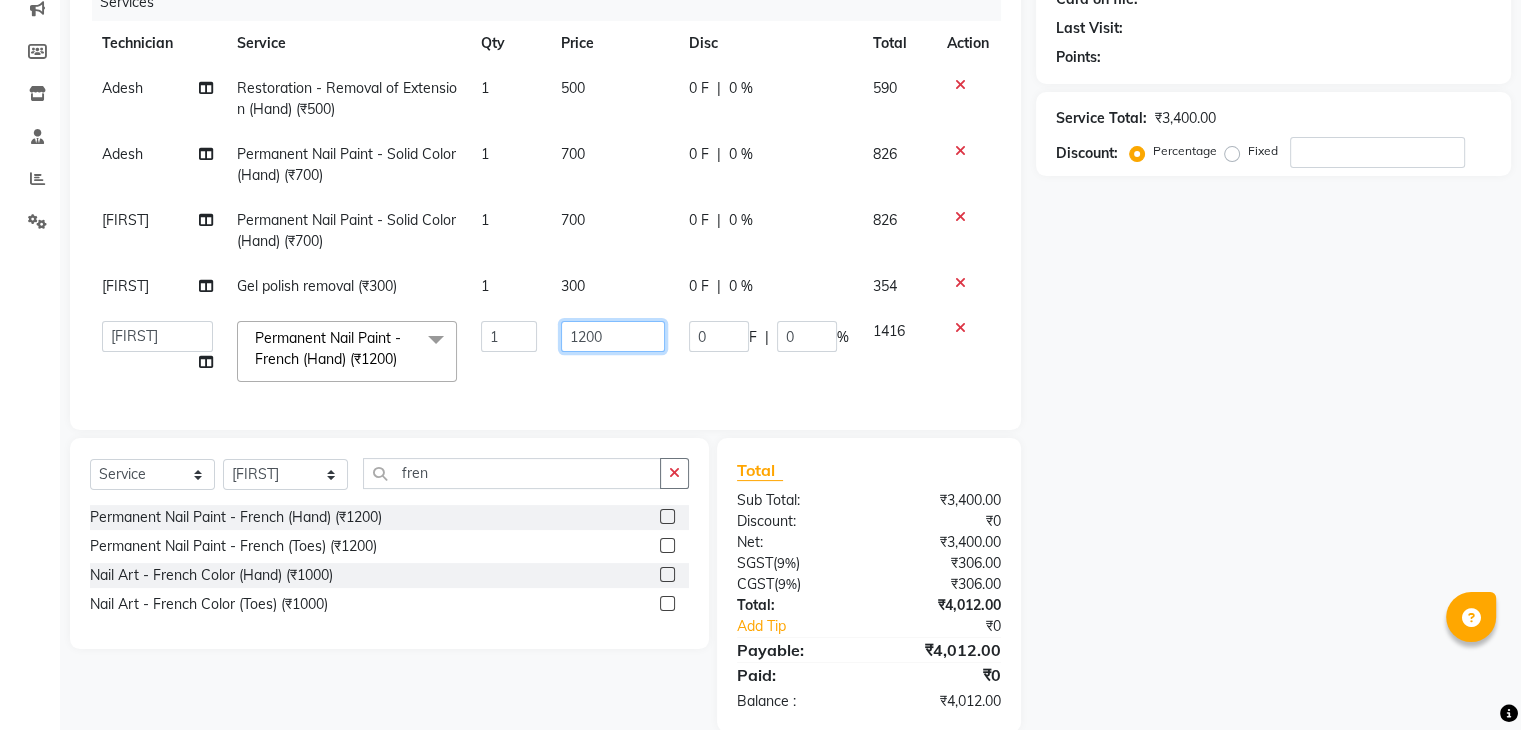 click on "1200" 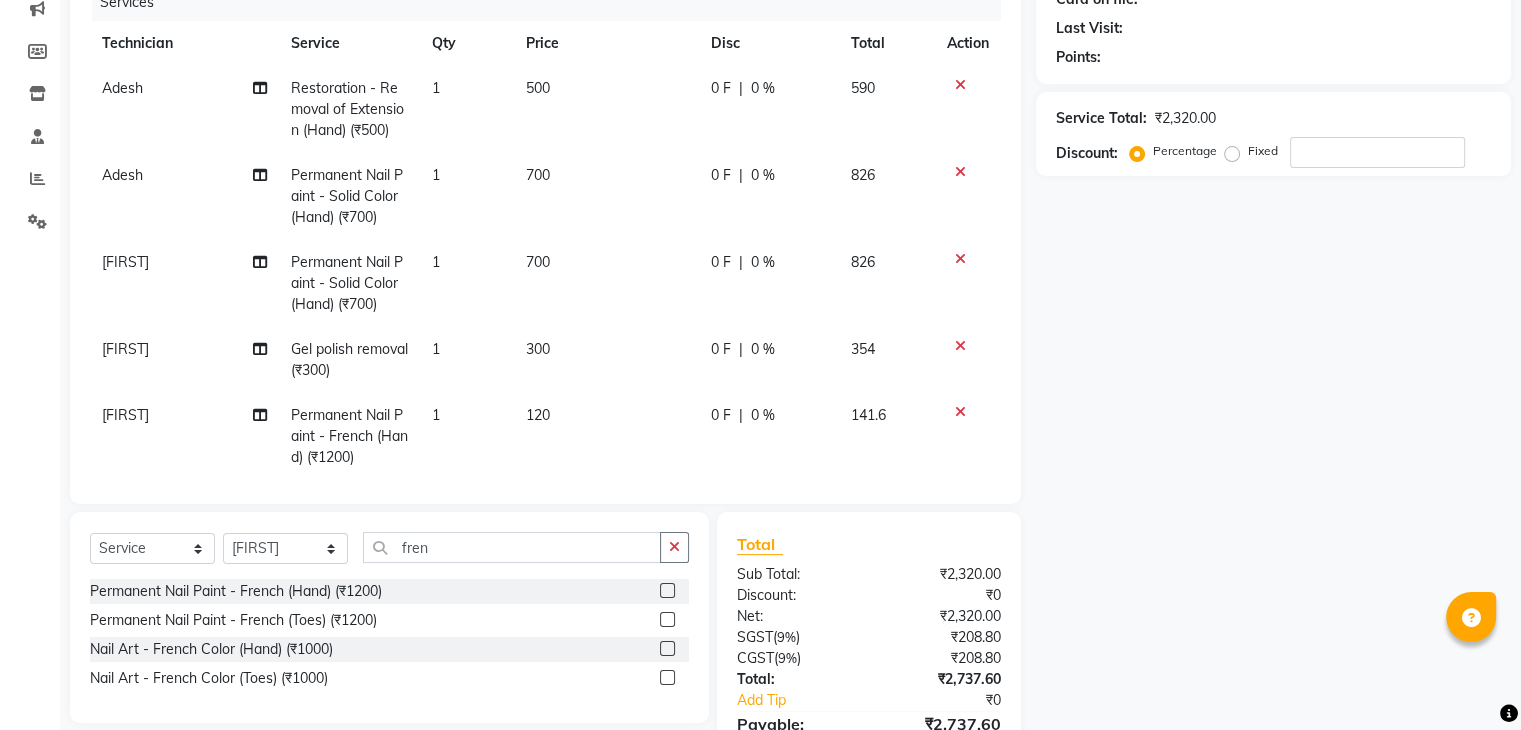 click on "1" 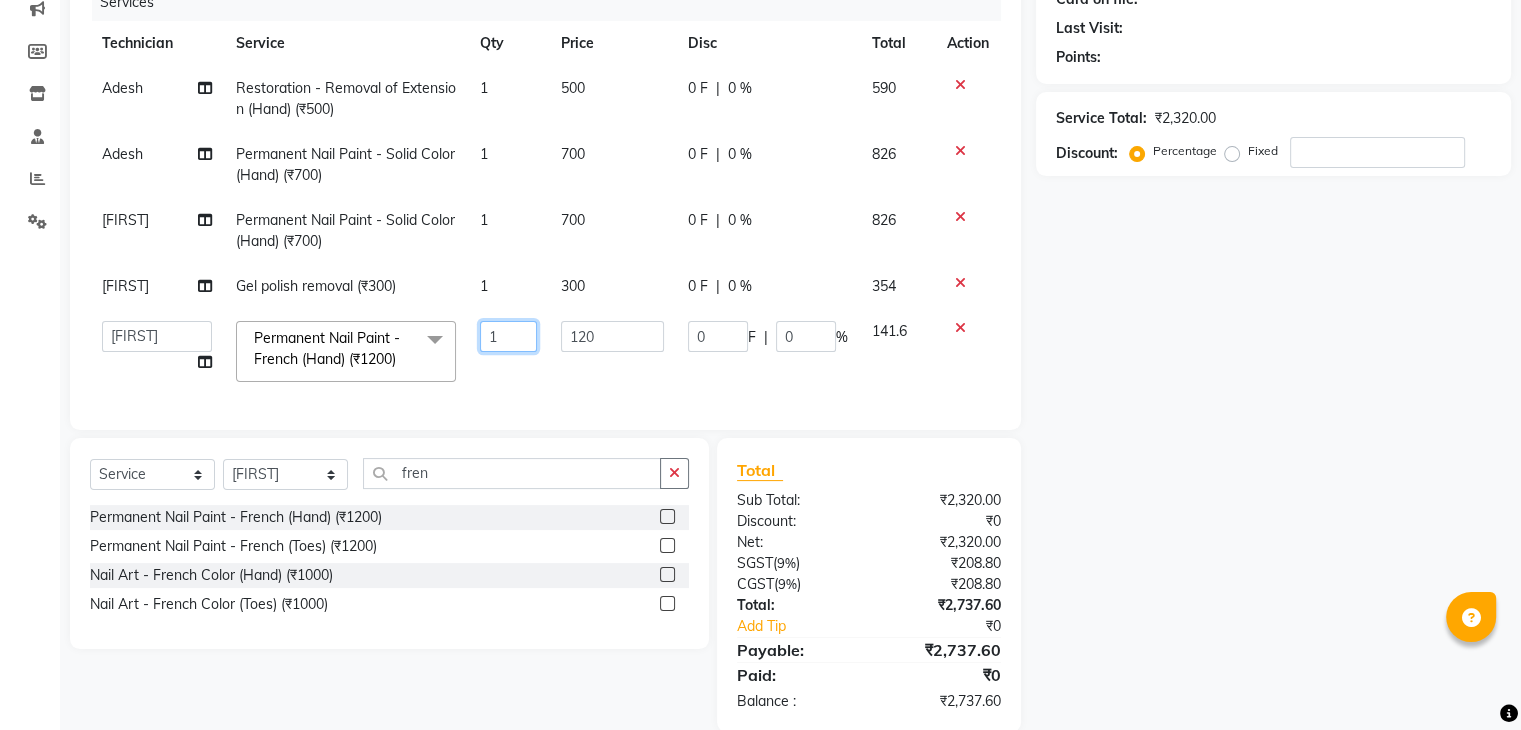 click on "1" 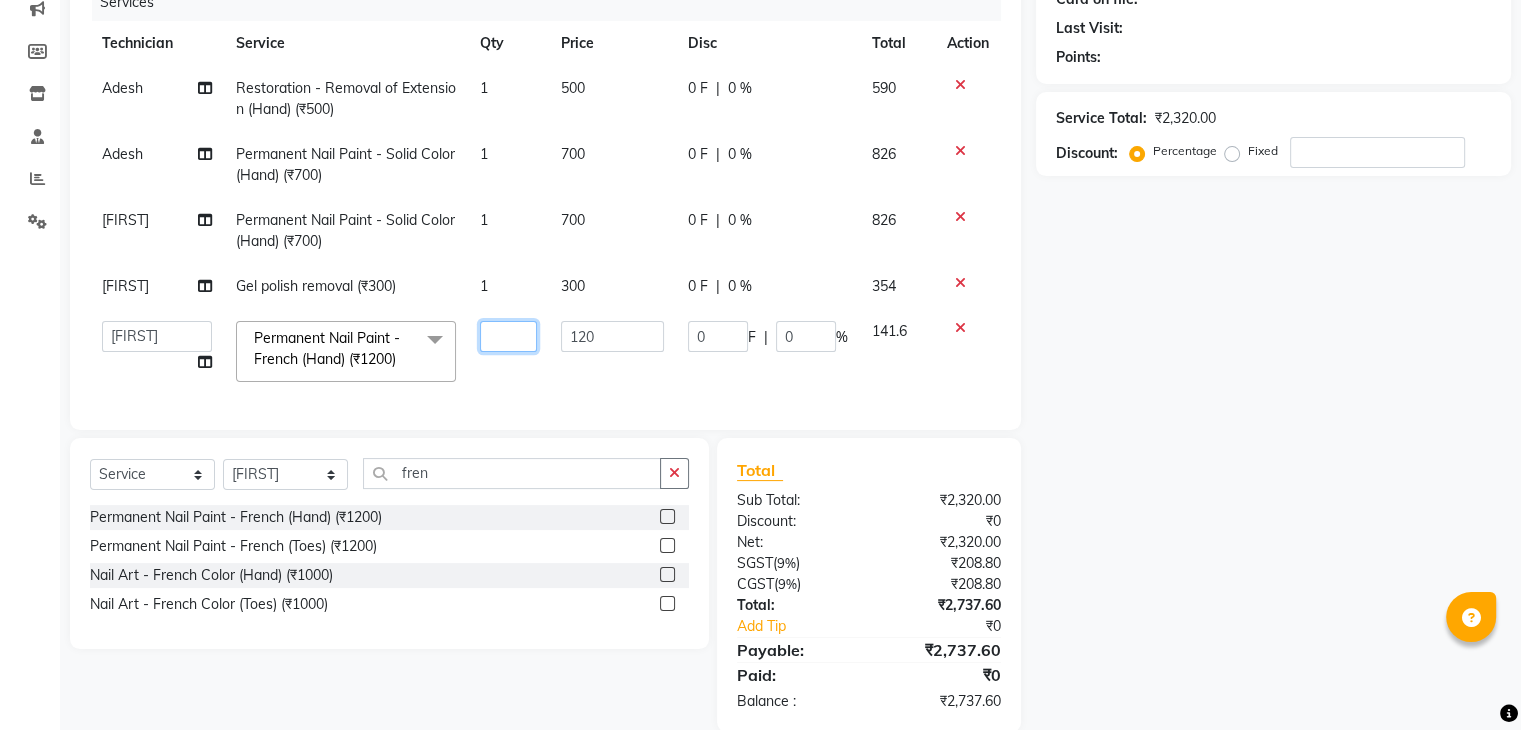 type on "4" 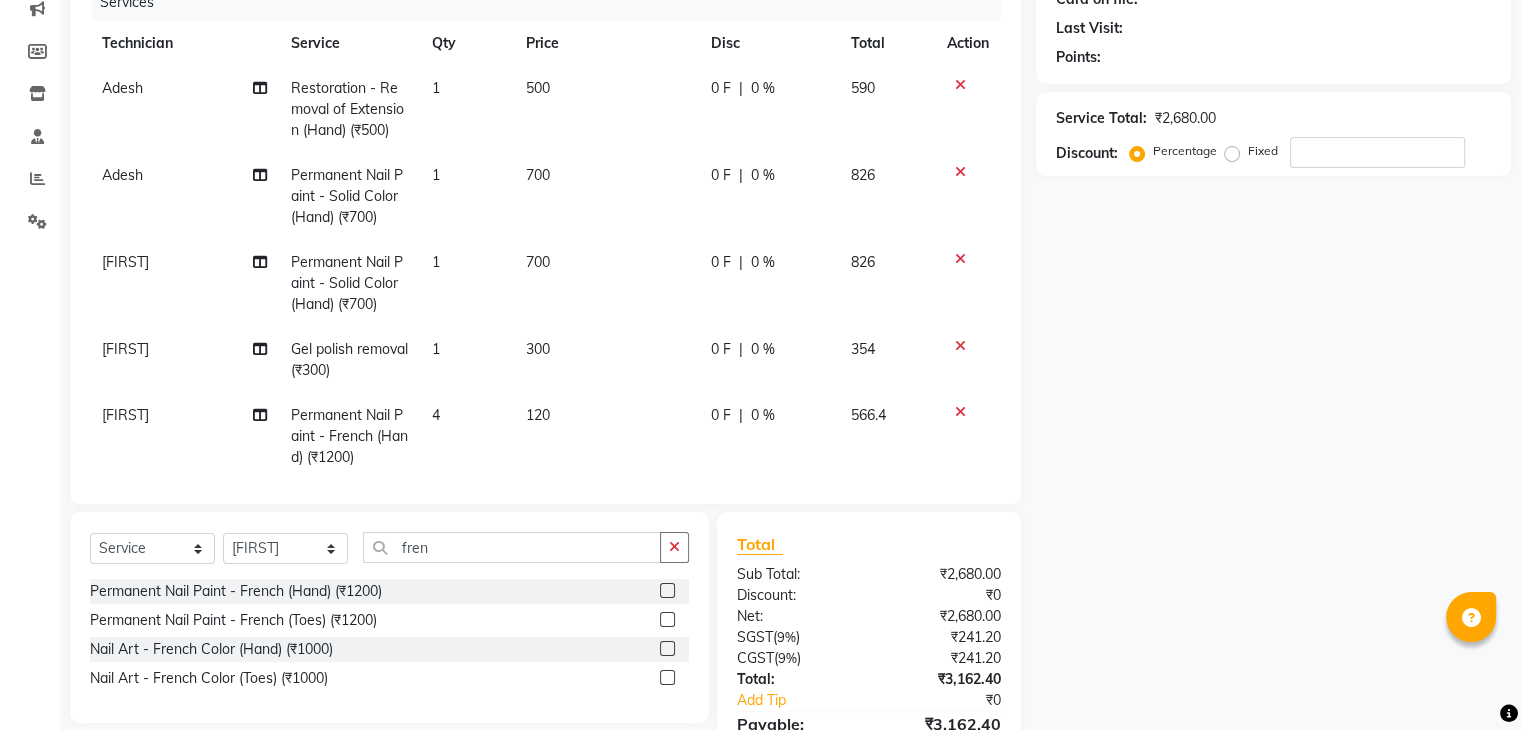 click on "Adesh Restoration - Removal of Extension (Hand) (₹500) 1 500 0 F | 0 % 590 Adesh Permanent Nail Paint - Solid Color (Hand) (₹700) 1 700 0 F | 0 % 826 Nisha Permanent Nail Paint - Solid Color (Hand) (₹700) 1 700 0 F | 0 % 826 Nisha Gel polish removal (₹300) 1 300 0 F | 0 % 354 Nisha Permanent Nail Paint - French (Hand) (₹1200) 4 120 0 F | 0 % 566.4" 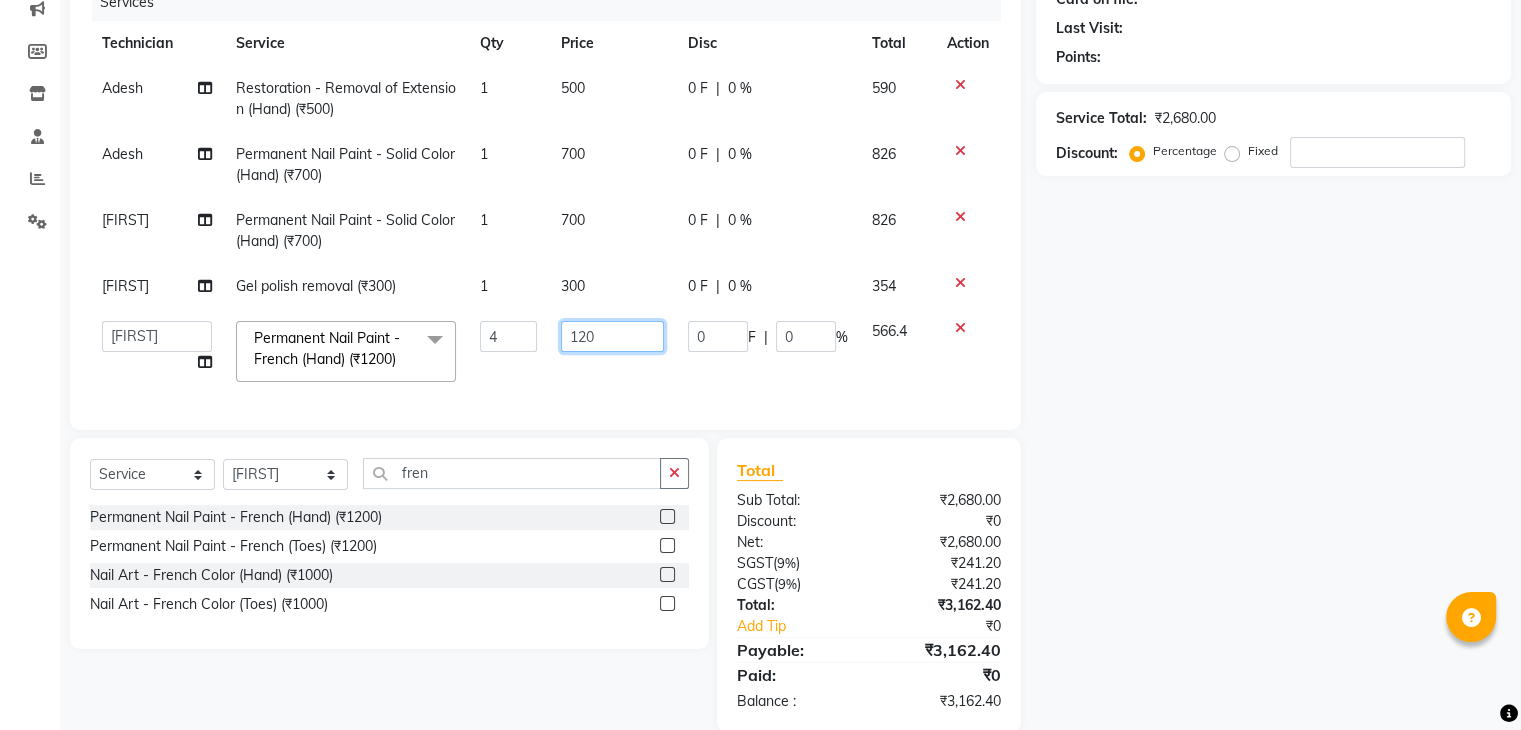 click on "120" 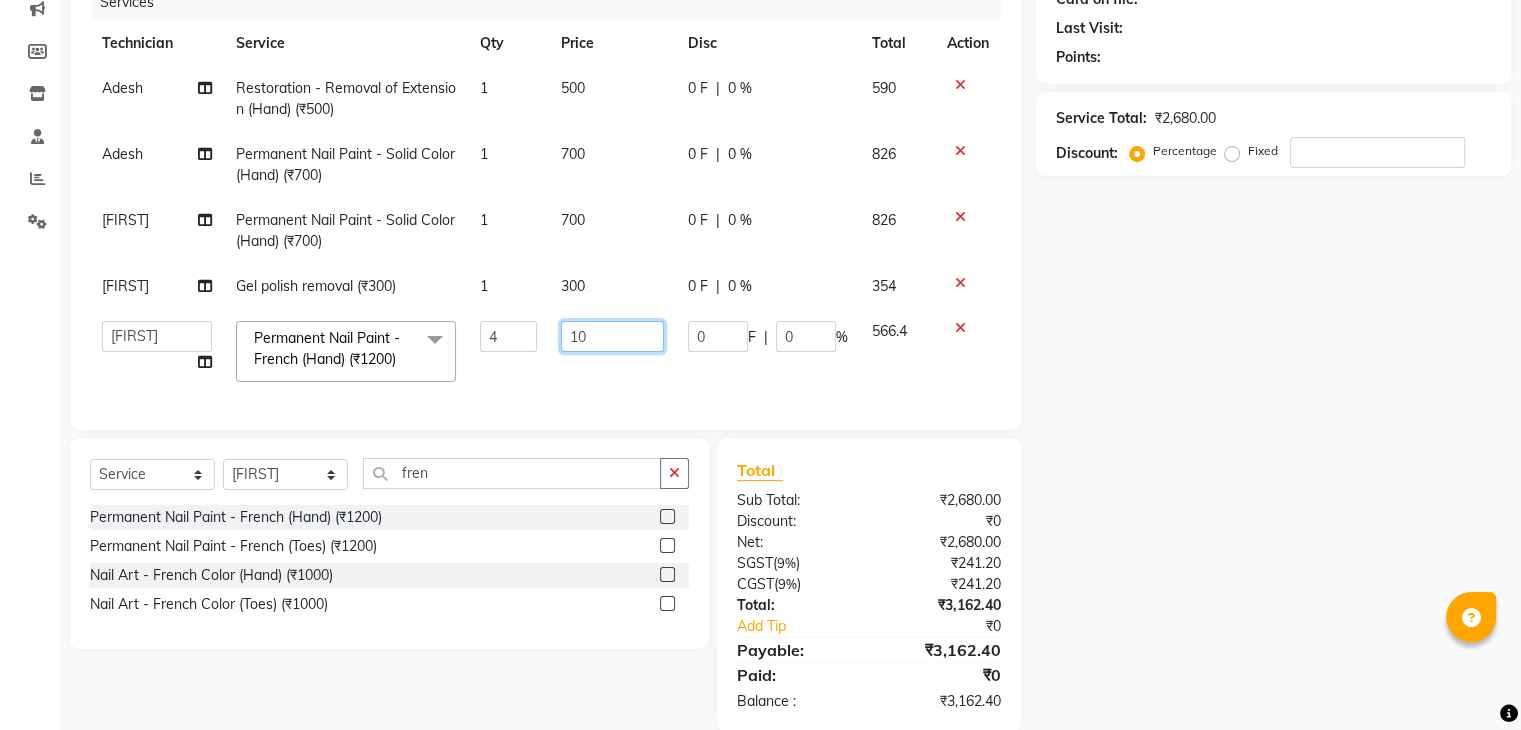 type on "150" 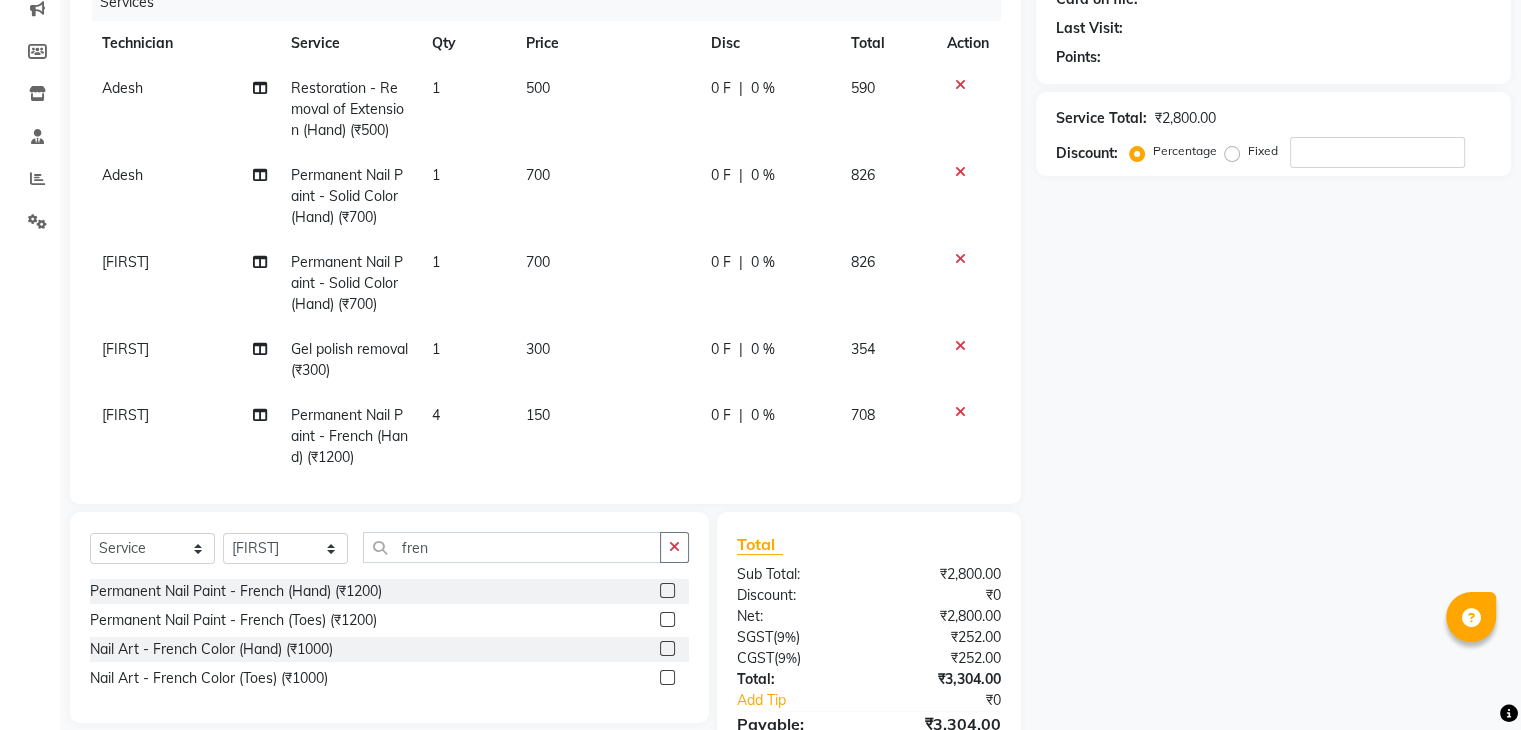 click on "Adesh Restoration - Removal of Extension (Hand) (₹500) 1 500 0 F | 0 % 590 Adesh Permanent Nail Paint - Solid Color (Hand) (₹700) 1 700 0 F | 0 % 826 Nisha Permanent Nail Paint - Solid Color (Hand) (₹700) 1 700 0 F | 0 % 826 Nisha Gel polish removal (₹300) 1 300 0 F | 0 % 354 Nisha Permanent Nail Paint - French (Hand) (₹1200) 4 150 0 F | 0 % 708" 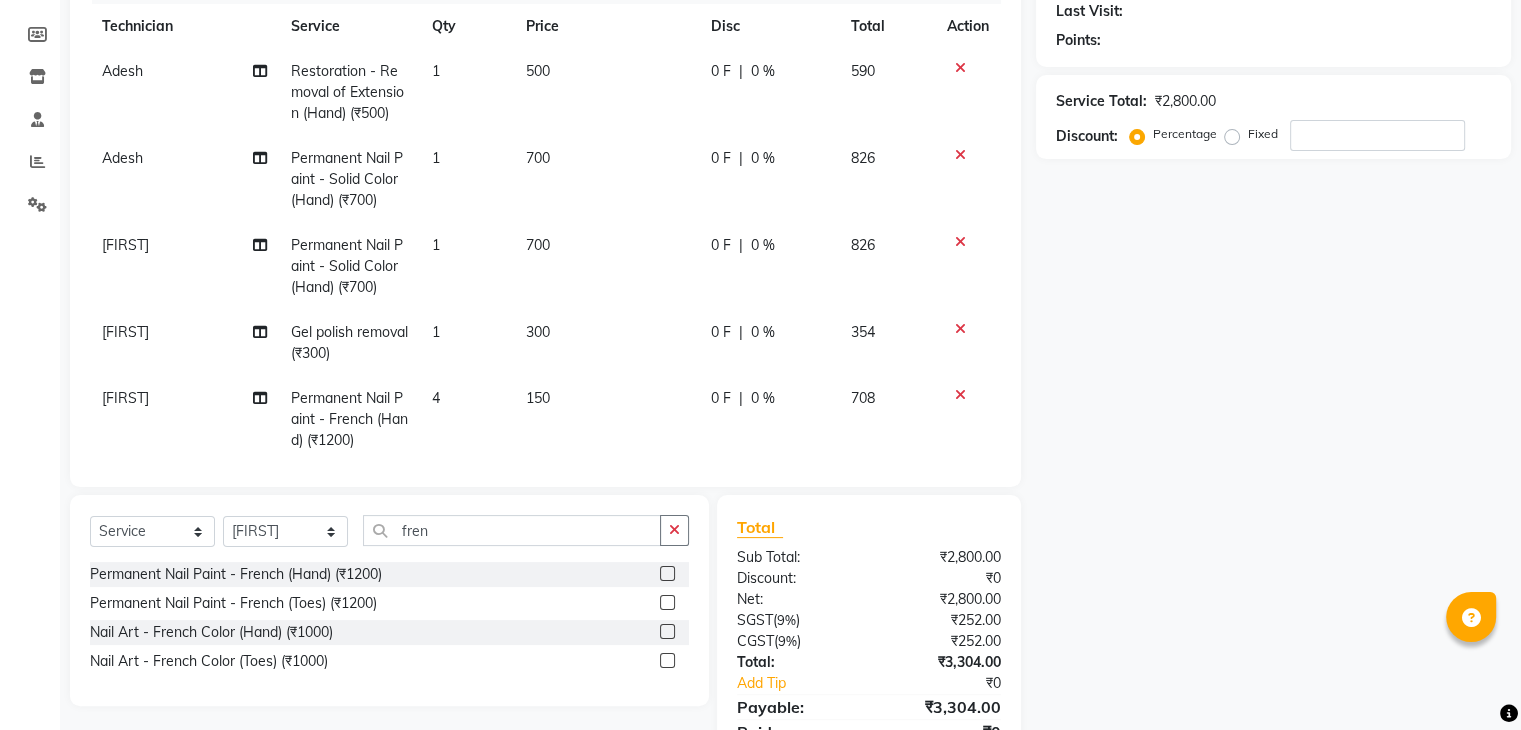 scroll, scrollTop: 371, scrollLeft: 0, axis: vertical 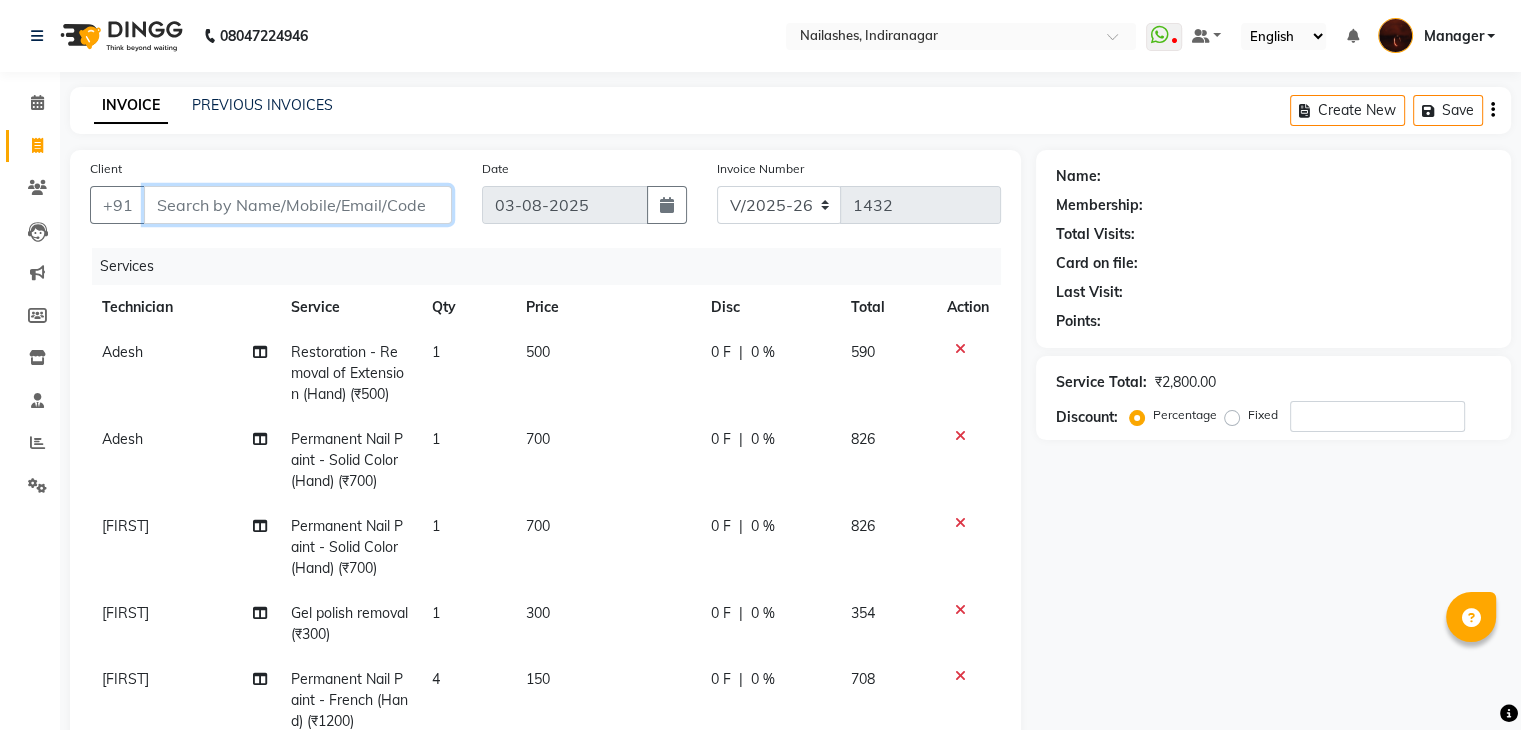 click on "Client" at bounding box center (298, 205) 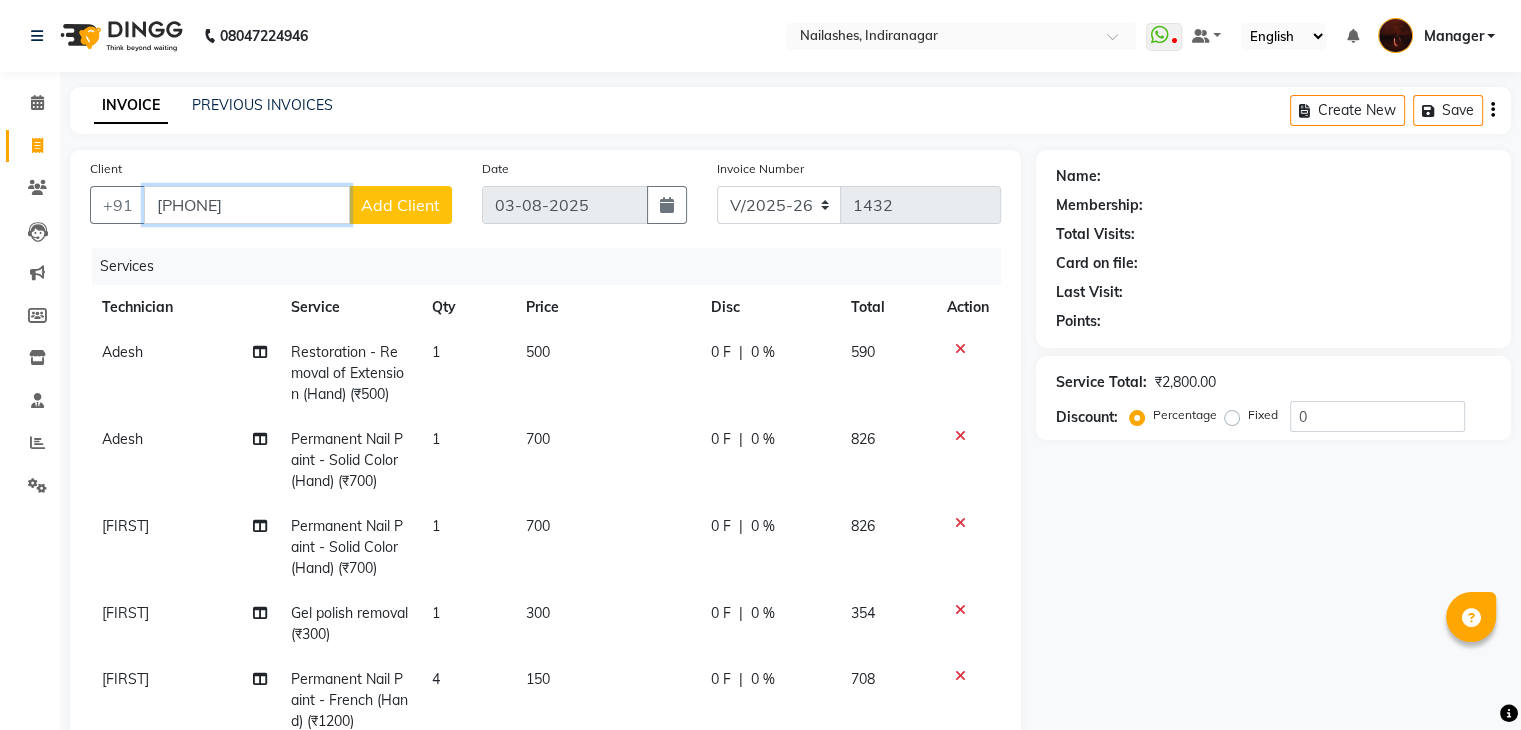 type on "8105104344" 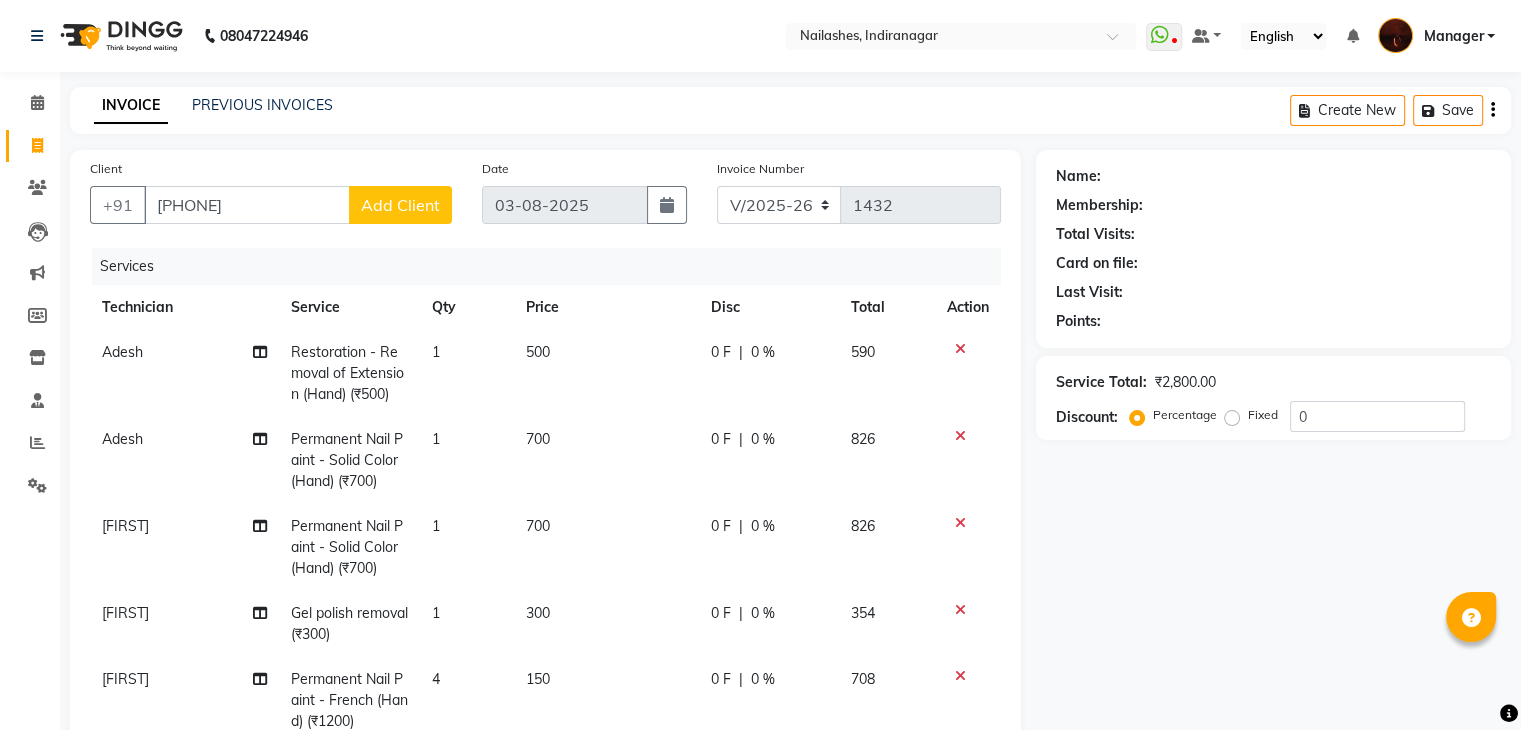 click on "Add Client" 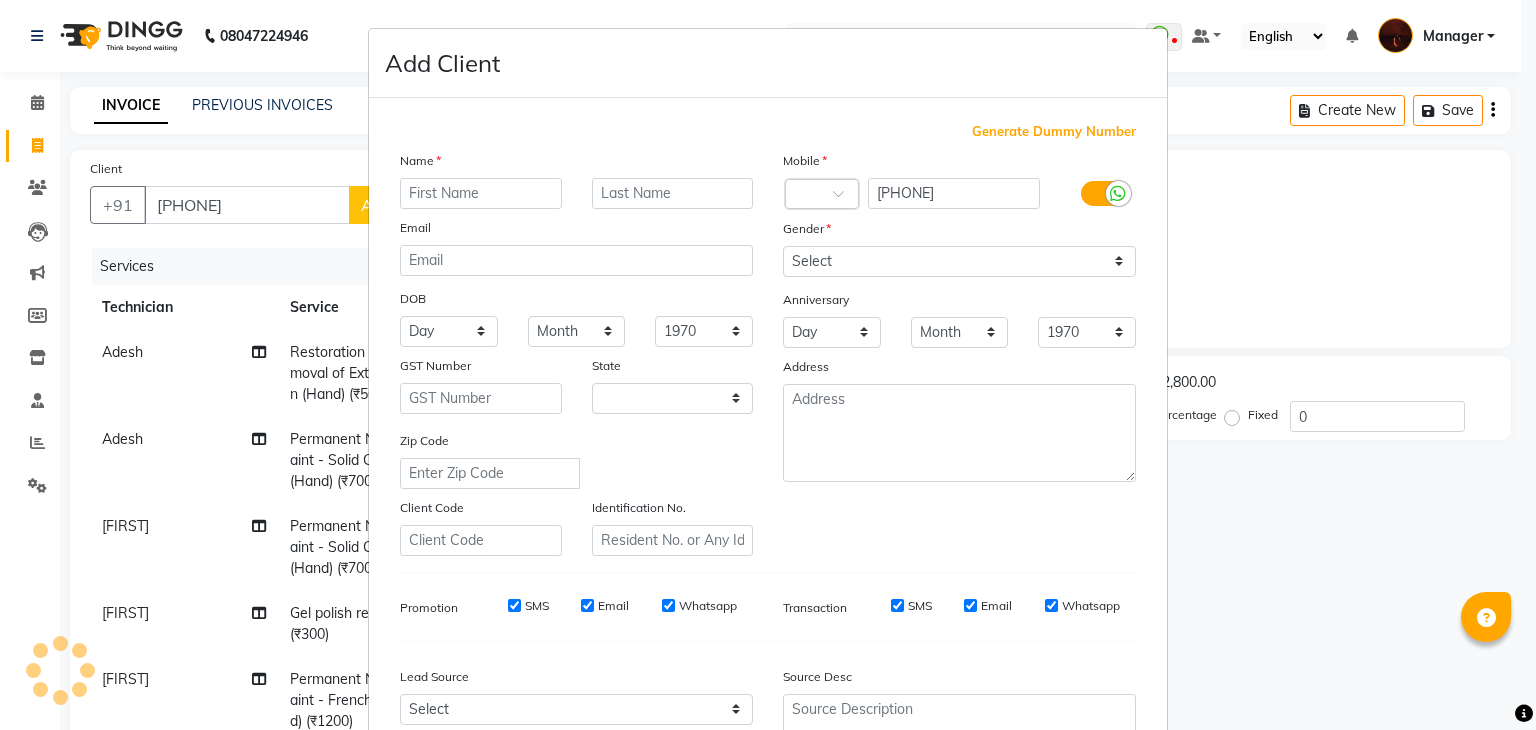 select on "21" 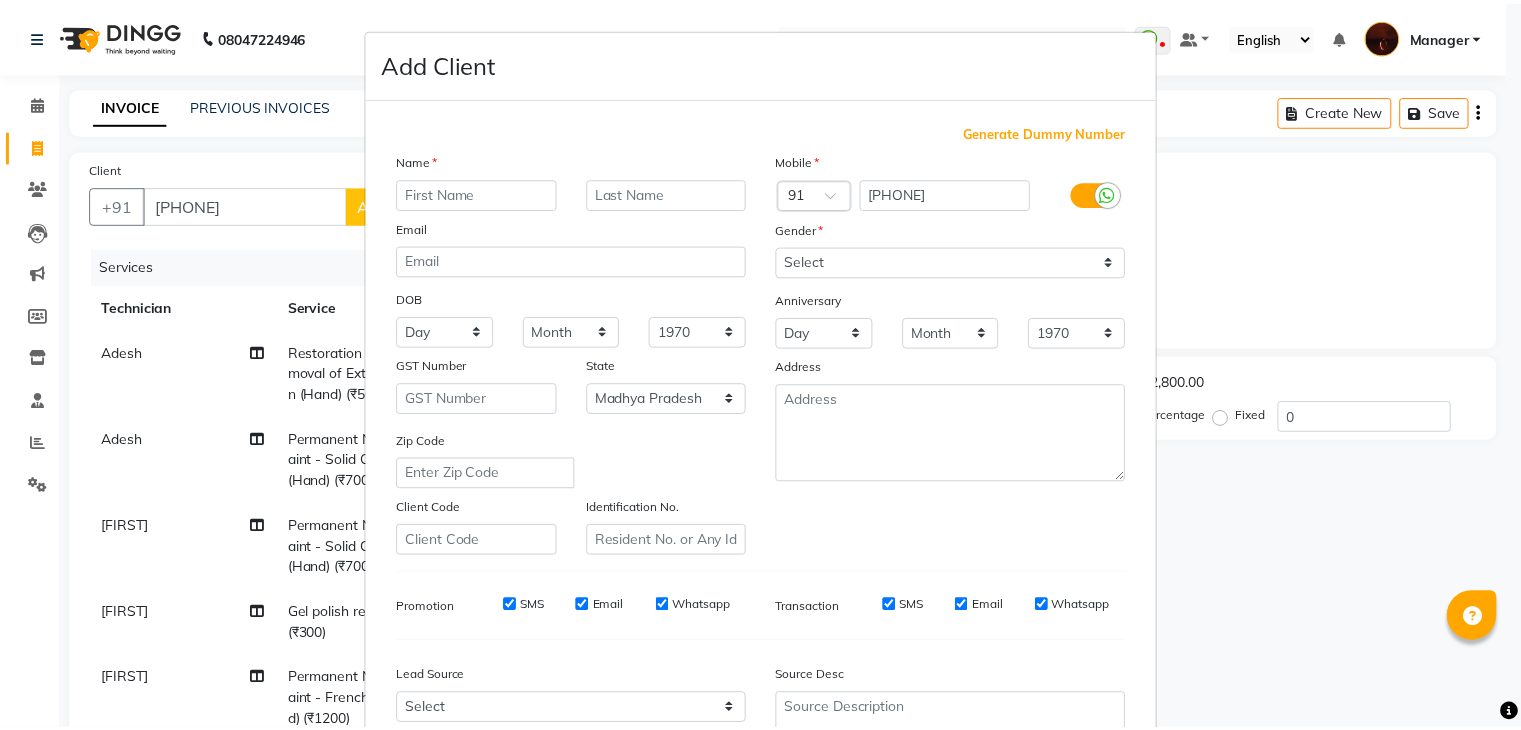 scroll, scrollTop: 203, scrollLeft: 0, axis: vertical 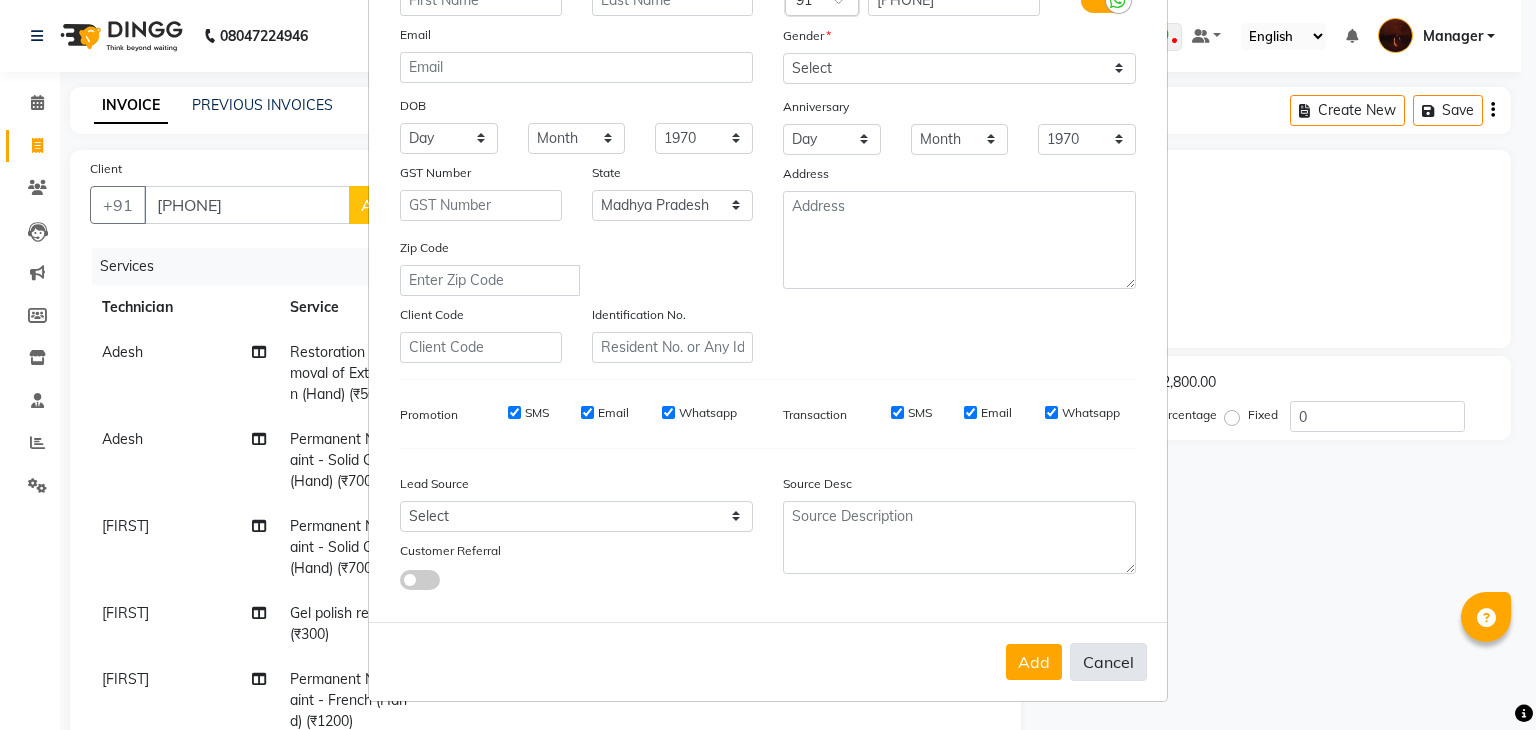 click on "Cancel" at bounding box center (1108, 662) 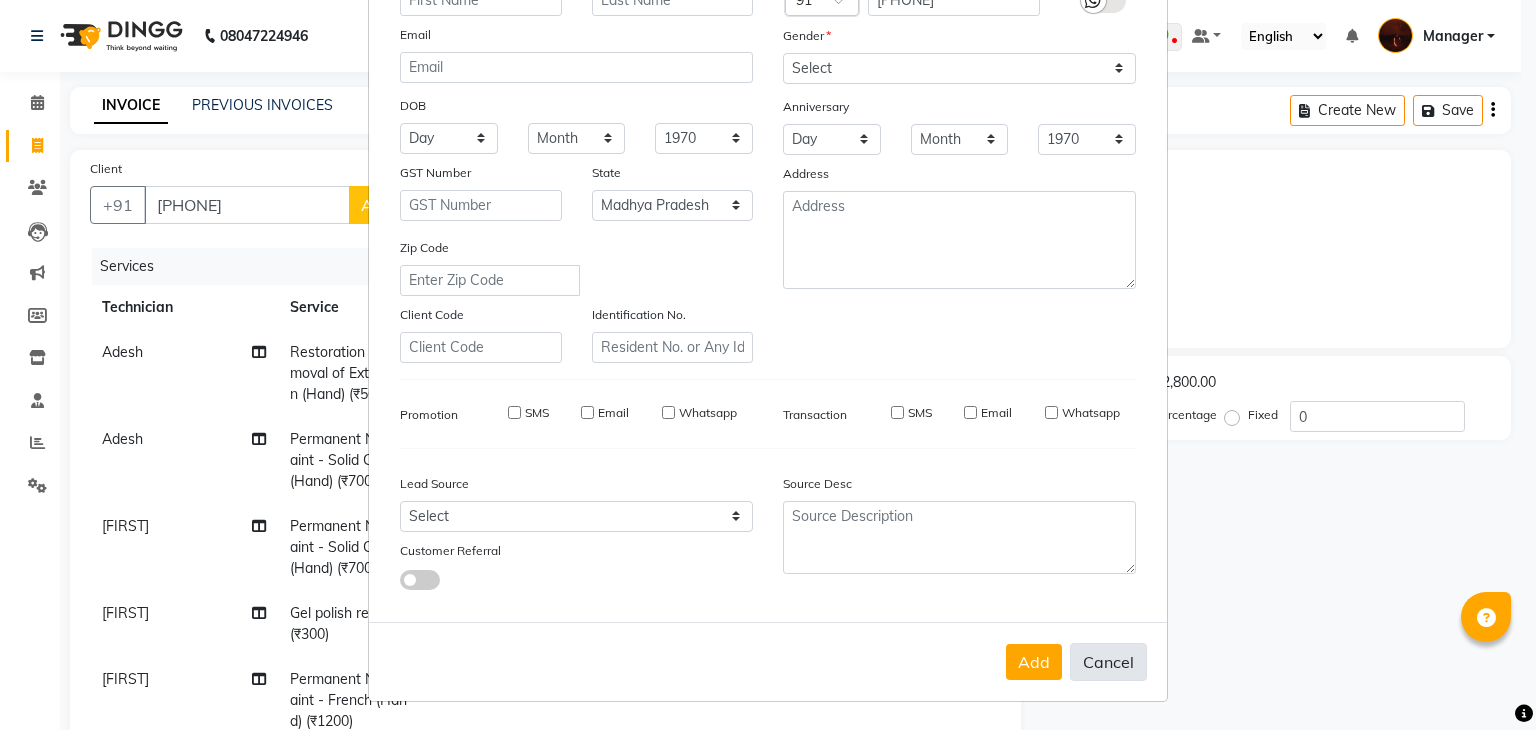 select 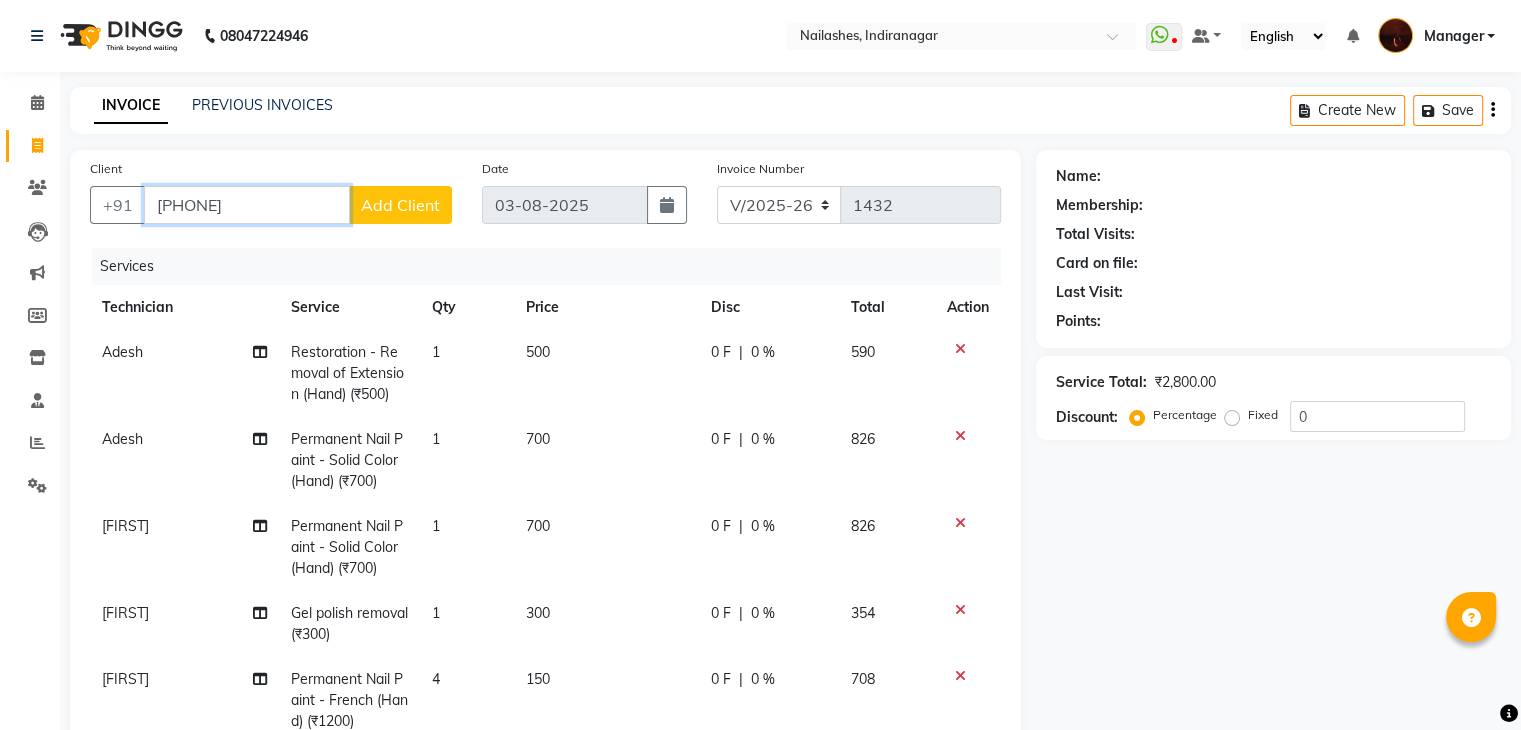 click on "8105104344" at bounding box center (247, 205) 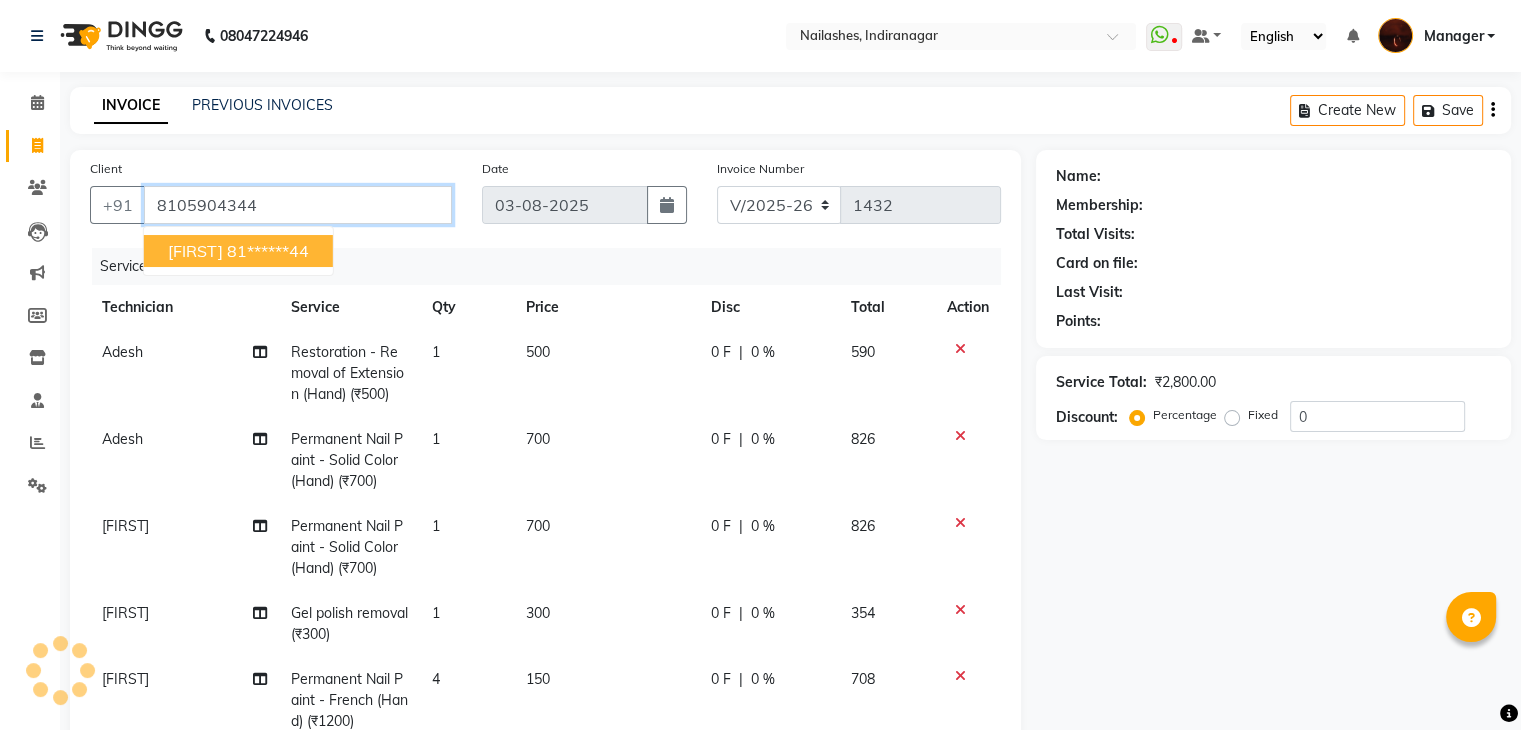 click on "81******44" at bounding box center (268, 251) 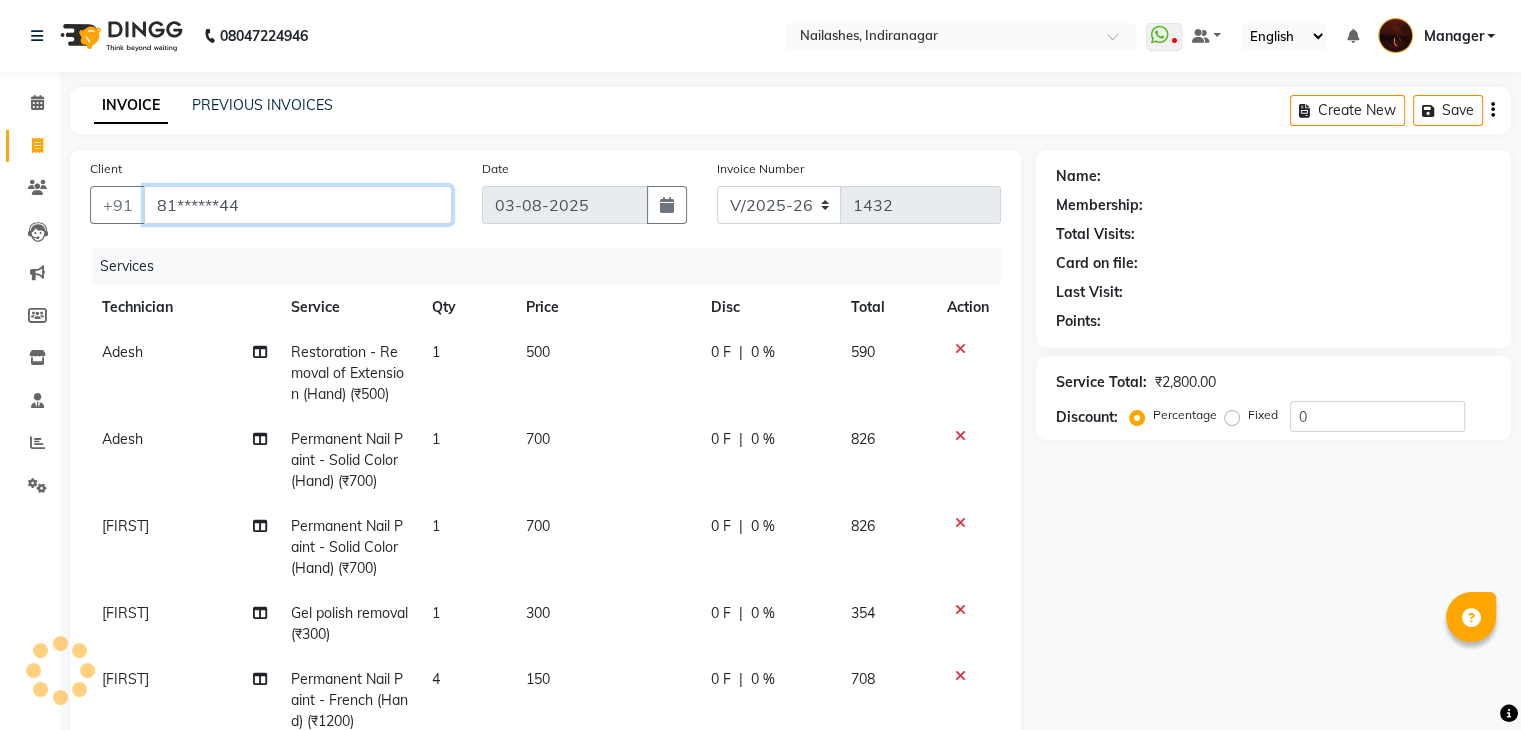 type on "81******44" 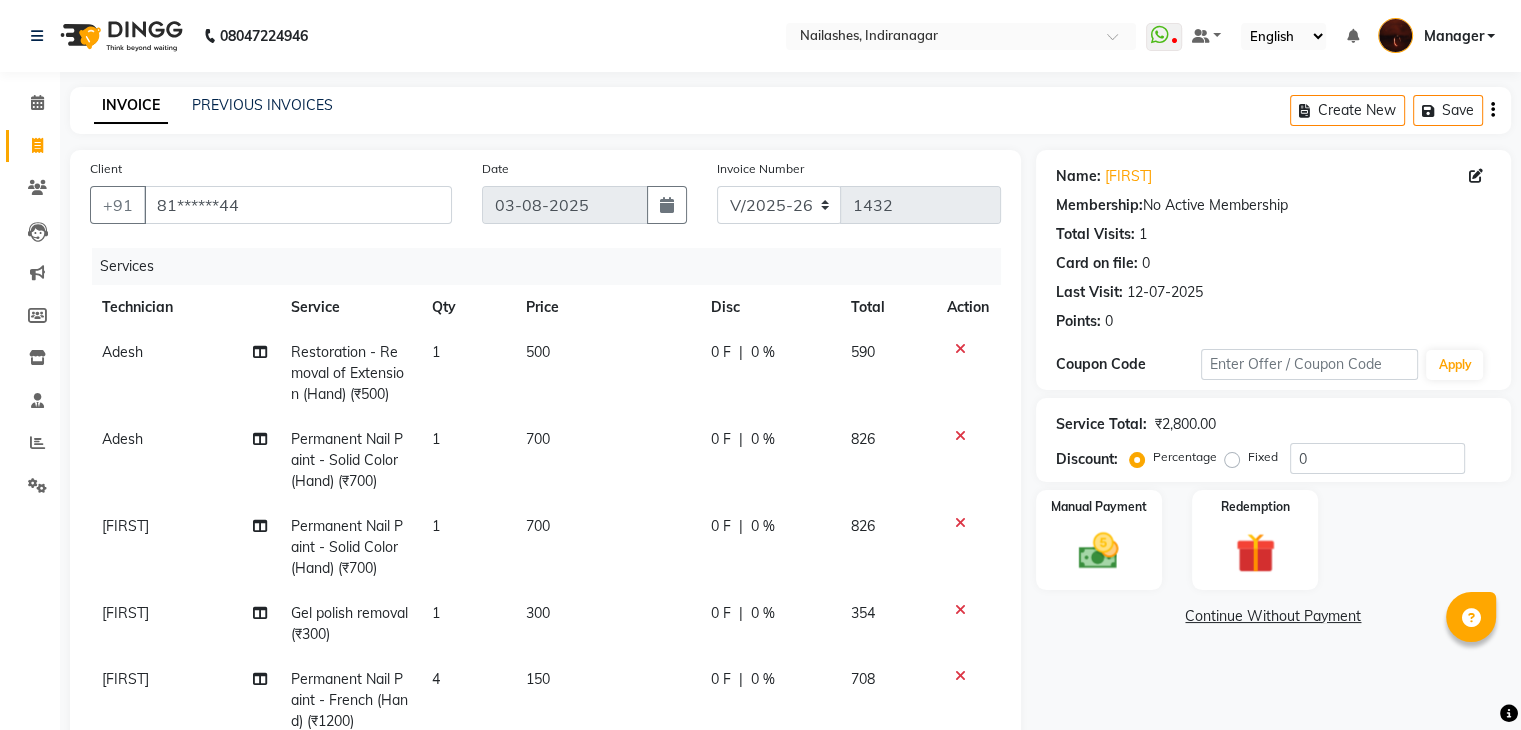 scroll, scrollTop: 371, scrollLeft: 0, axis: vertical 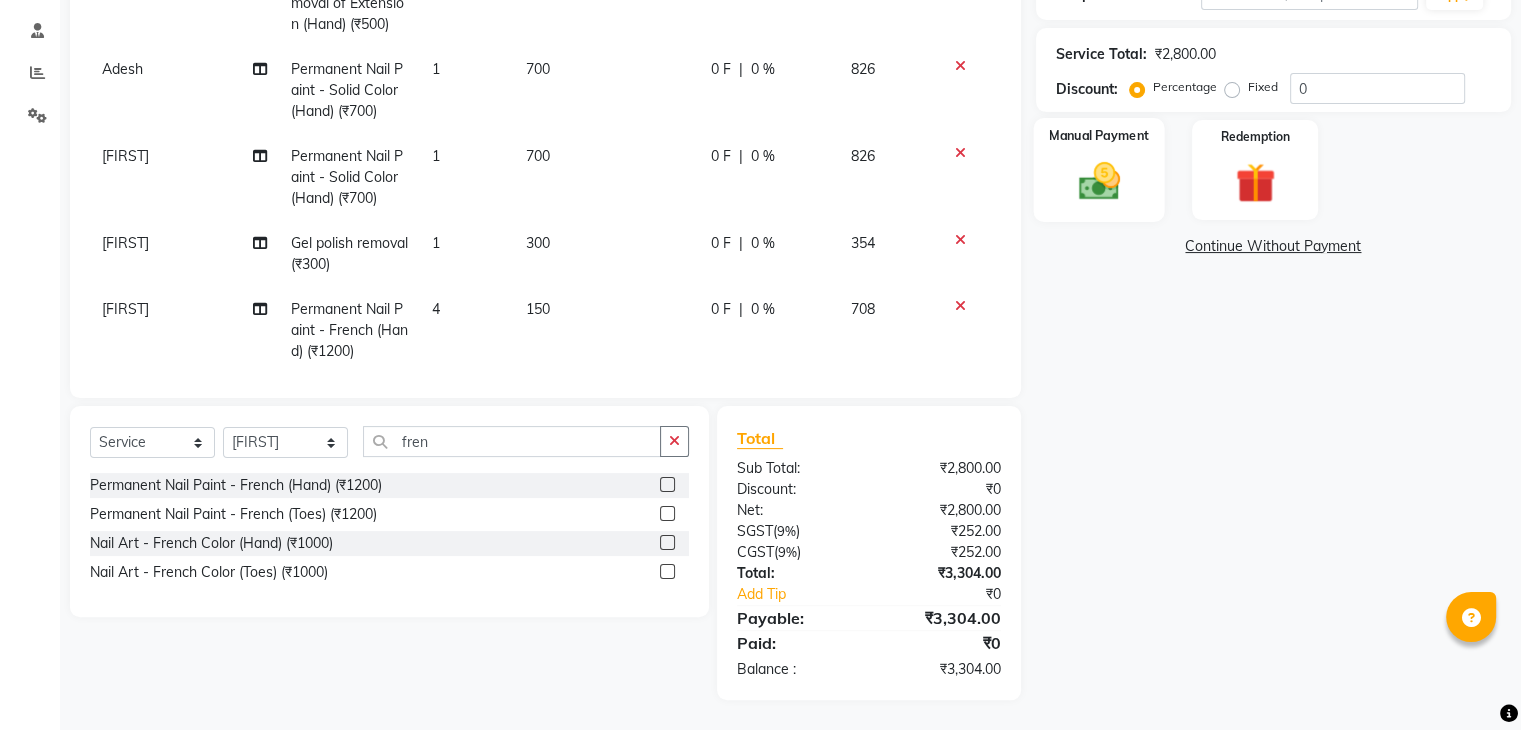 click 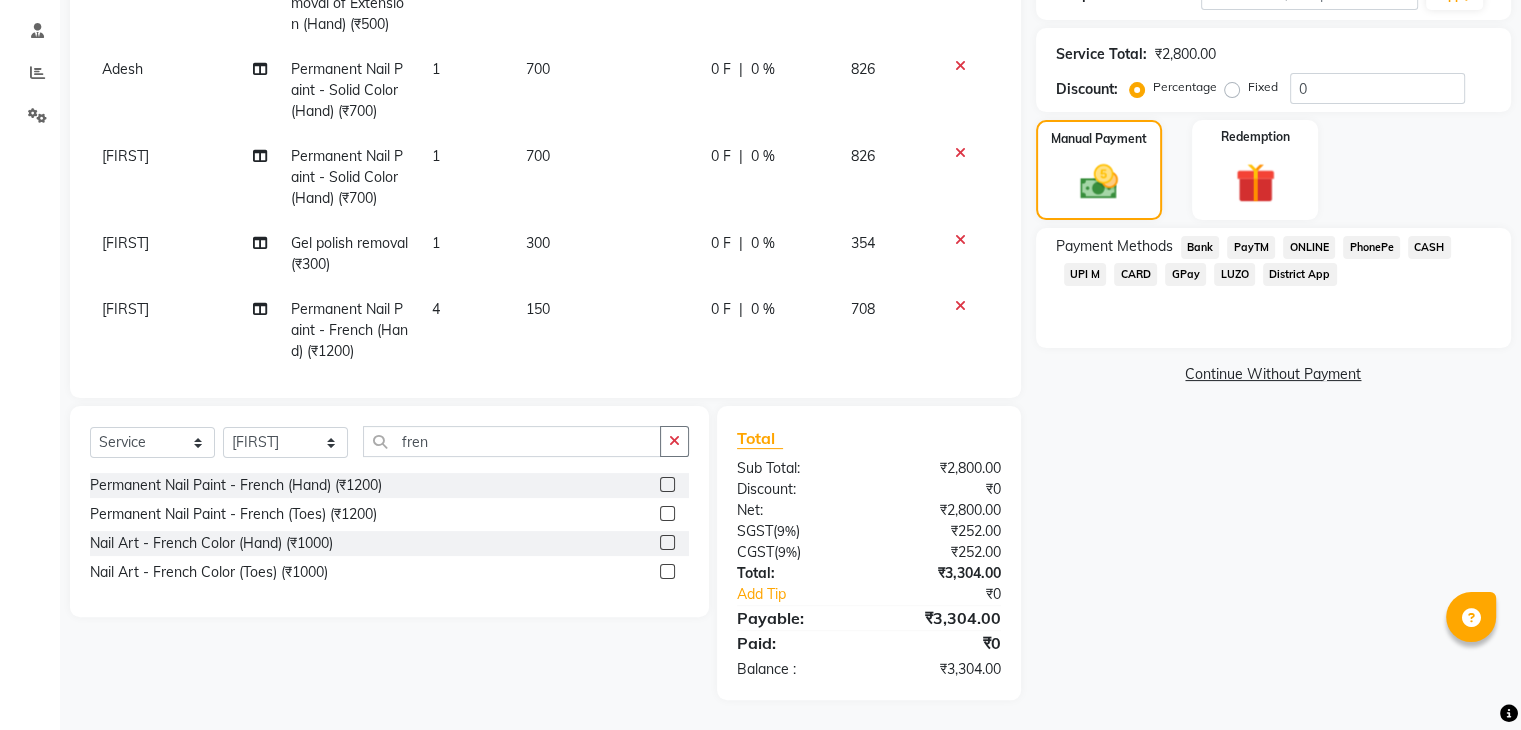 click on "ONLINE" 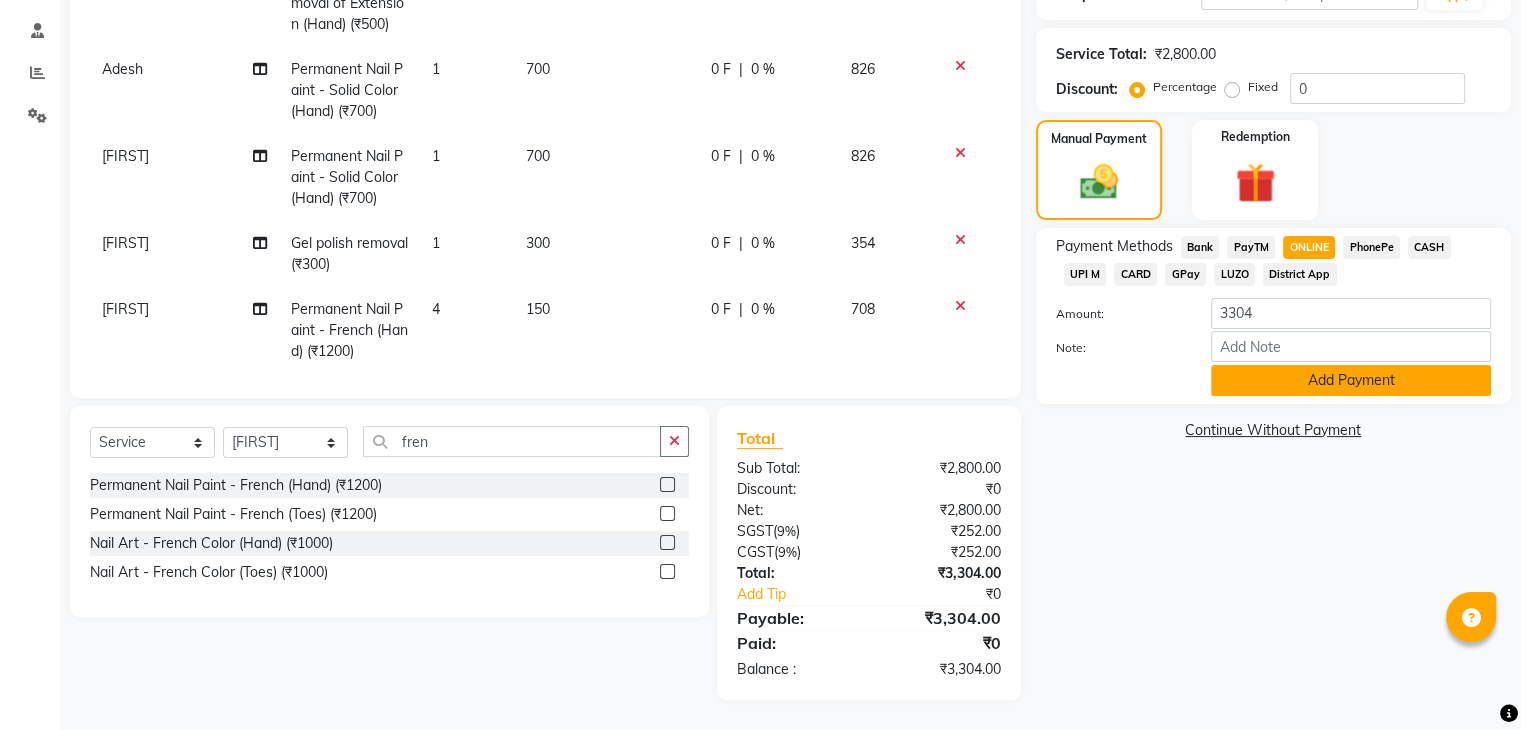 click on "Add Payment" 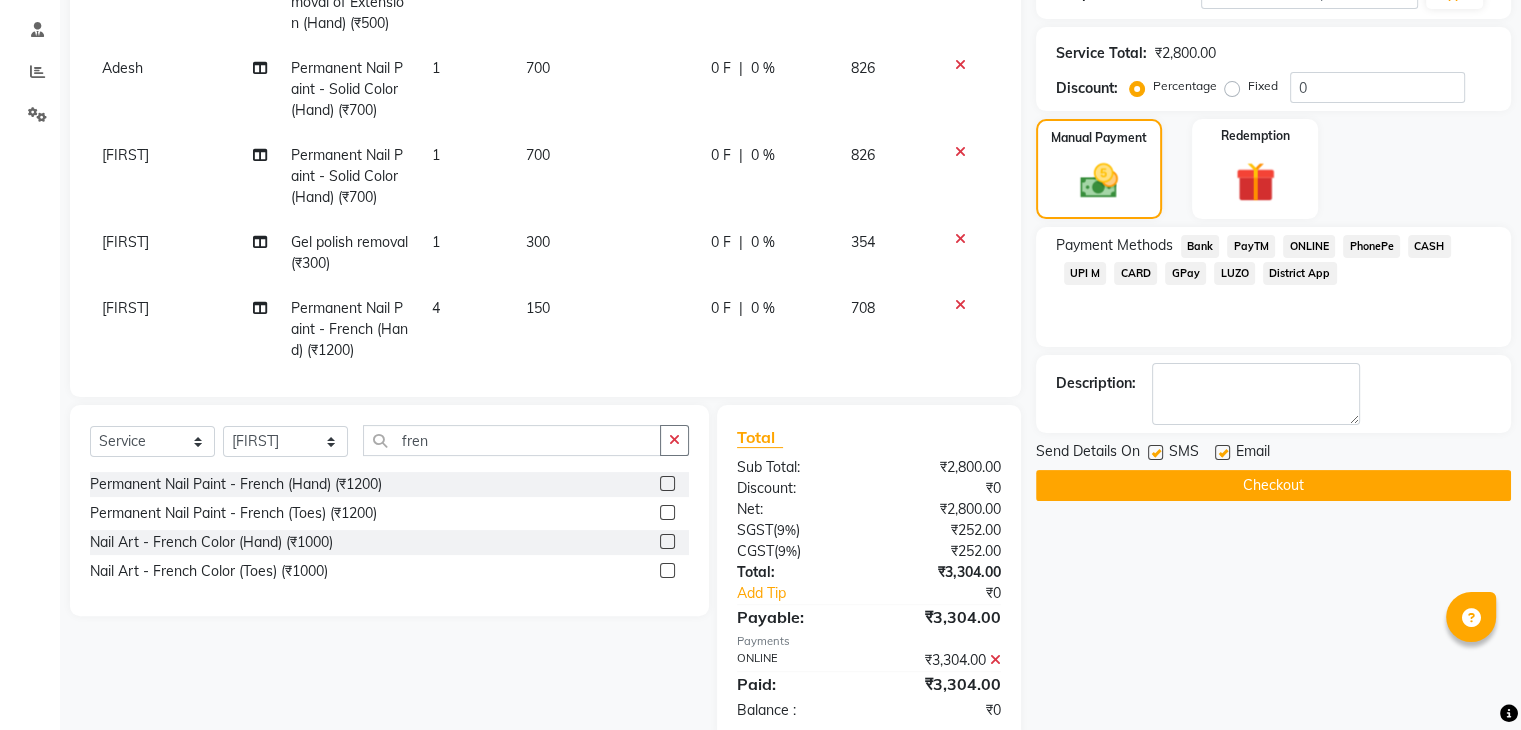 click on "Checkout" 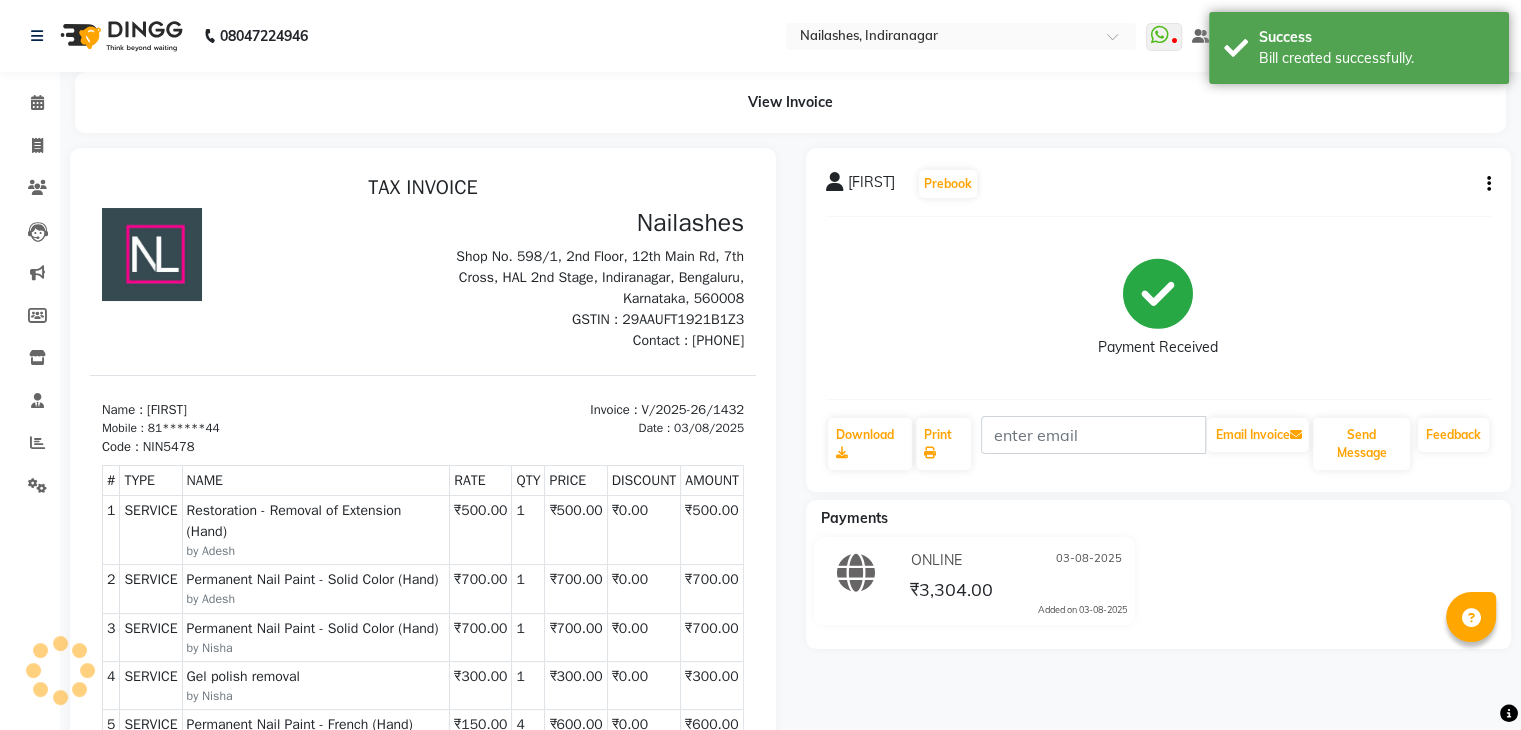 scroll, scrollTop: 0, scrollLeft: 0, axis: both 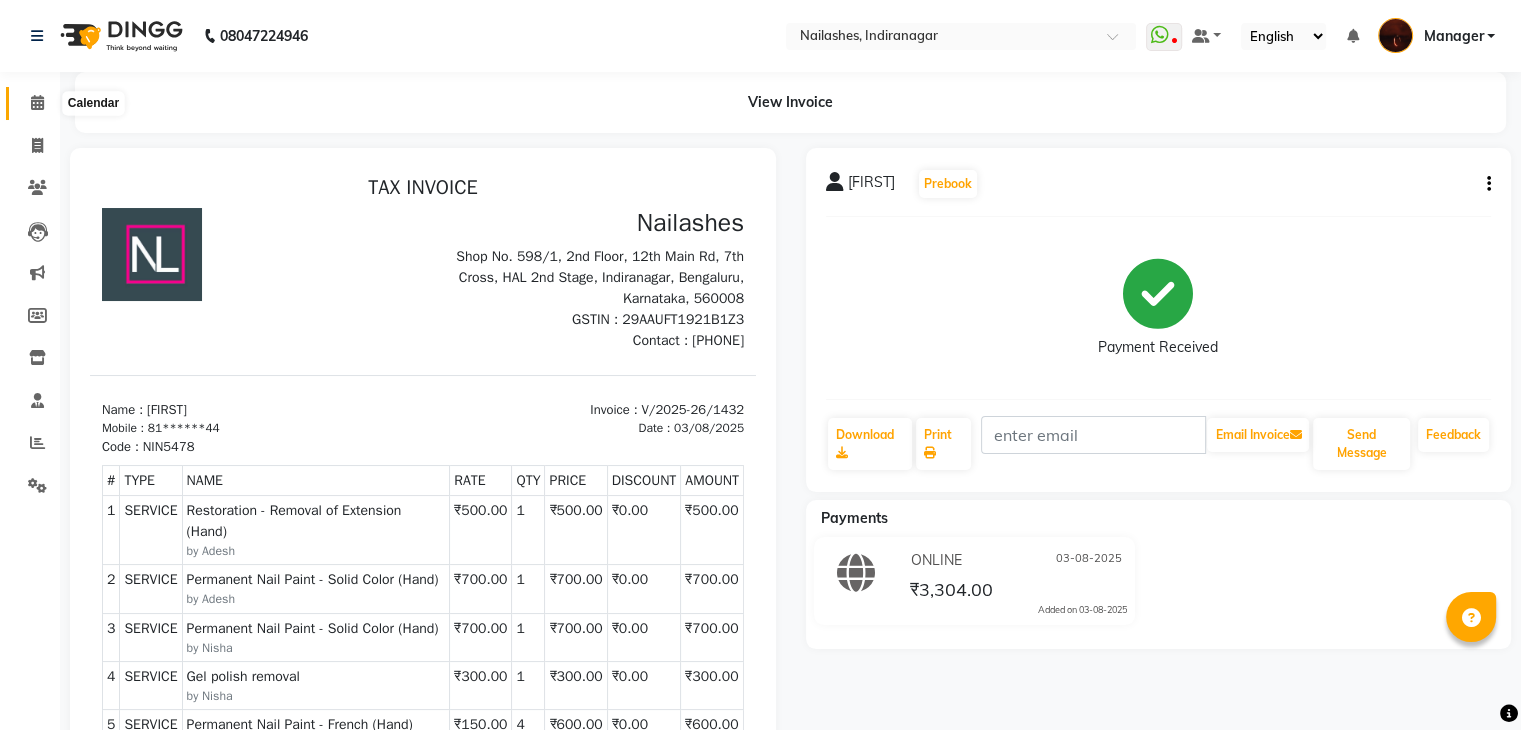 click 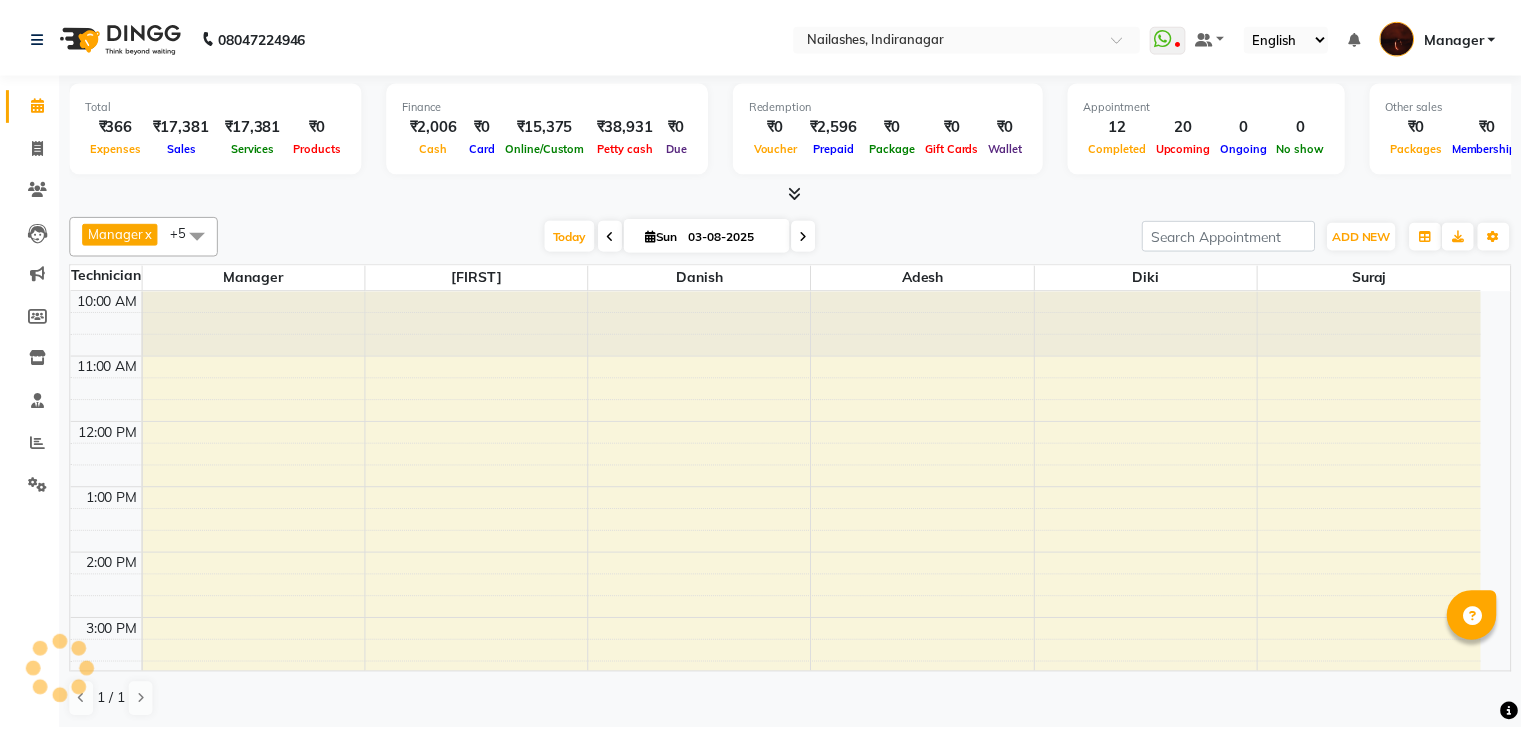 scroll, scrollTop: 0, scrollLeft: 0, axis: both 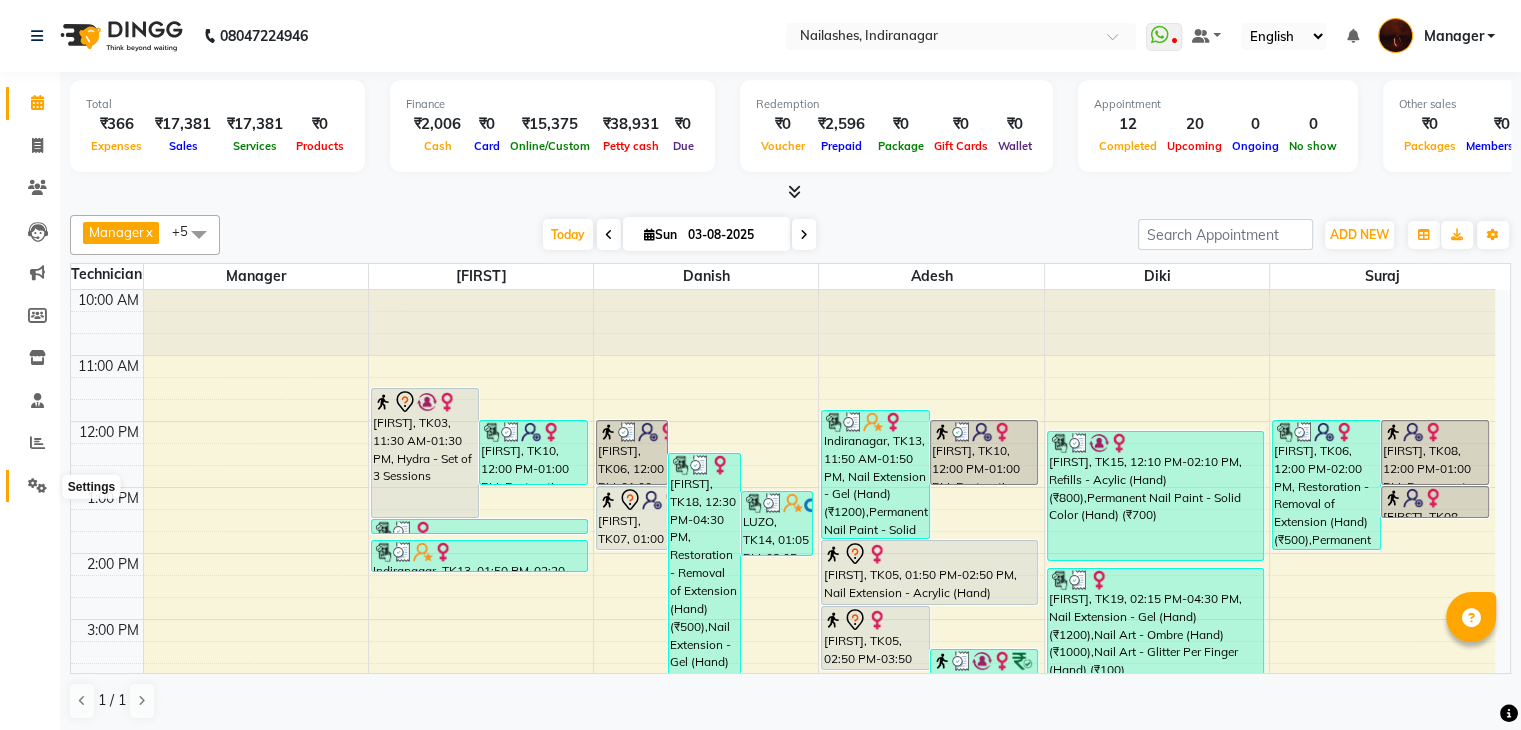 click 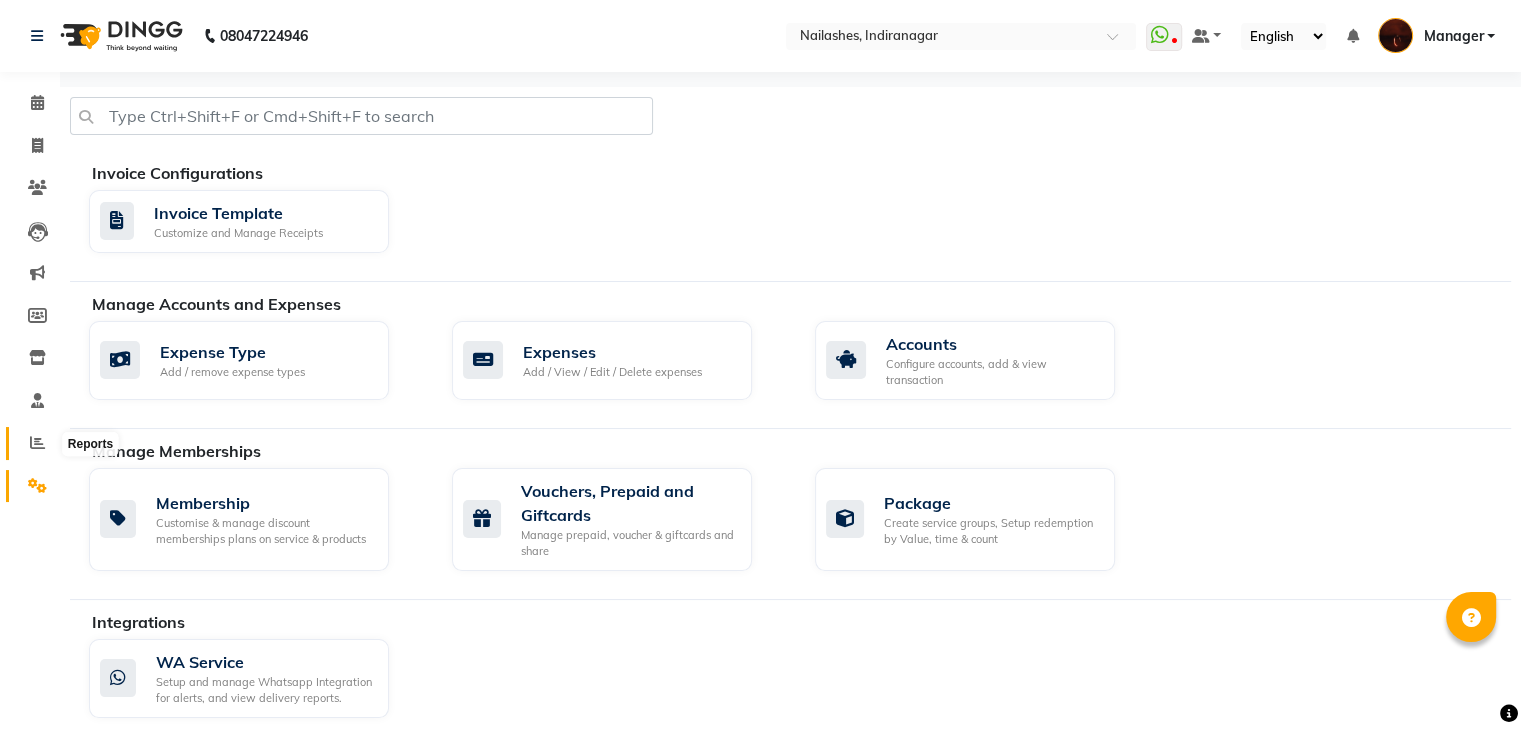 click 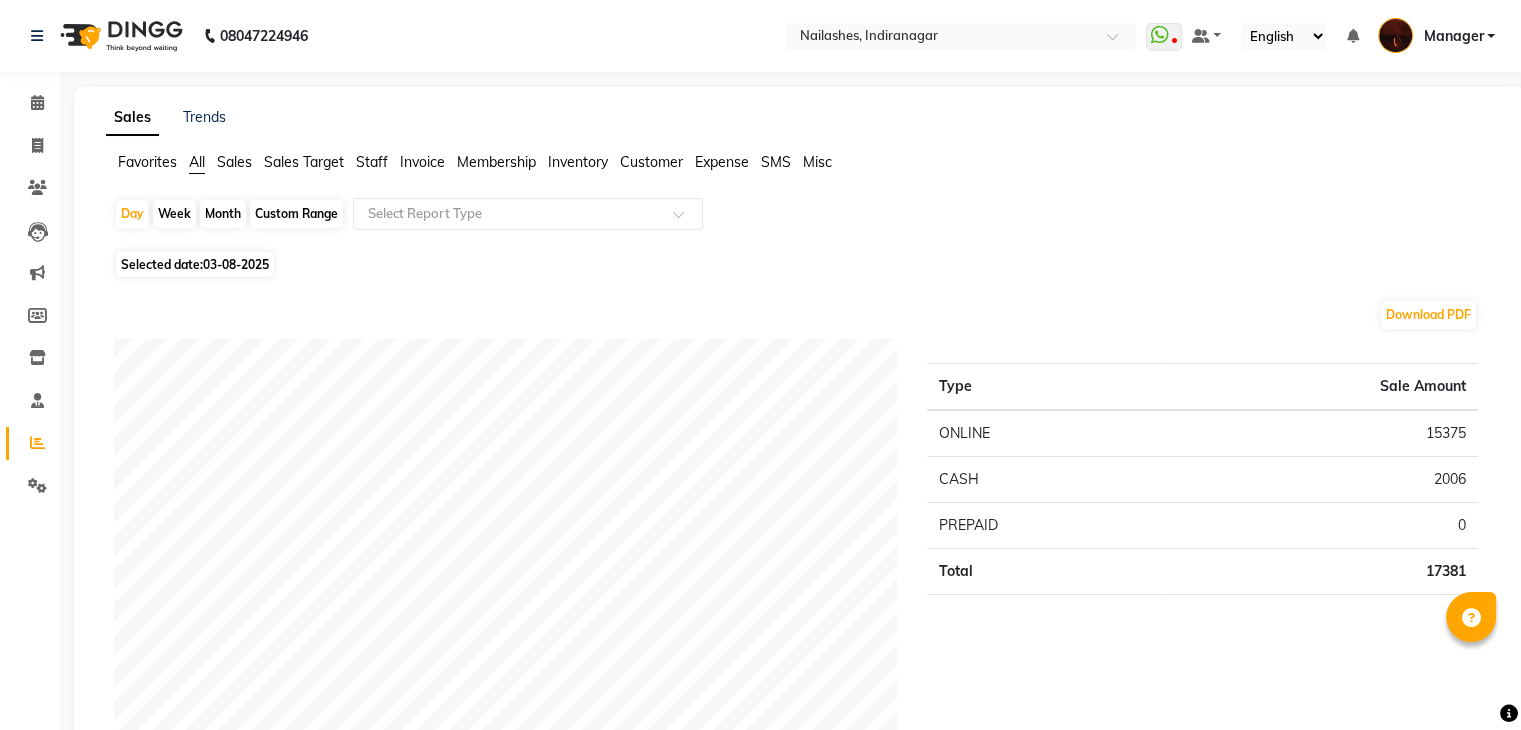 click on "Staff" 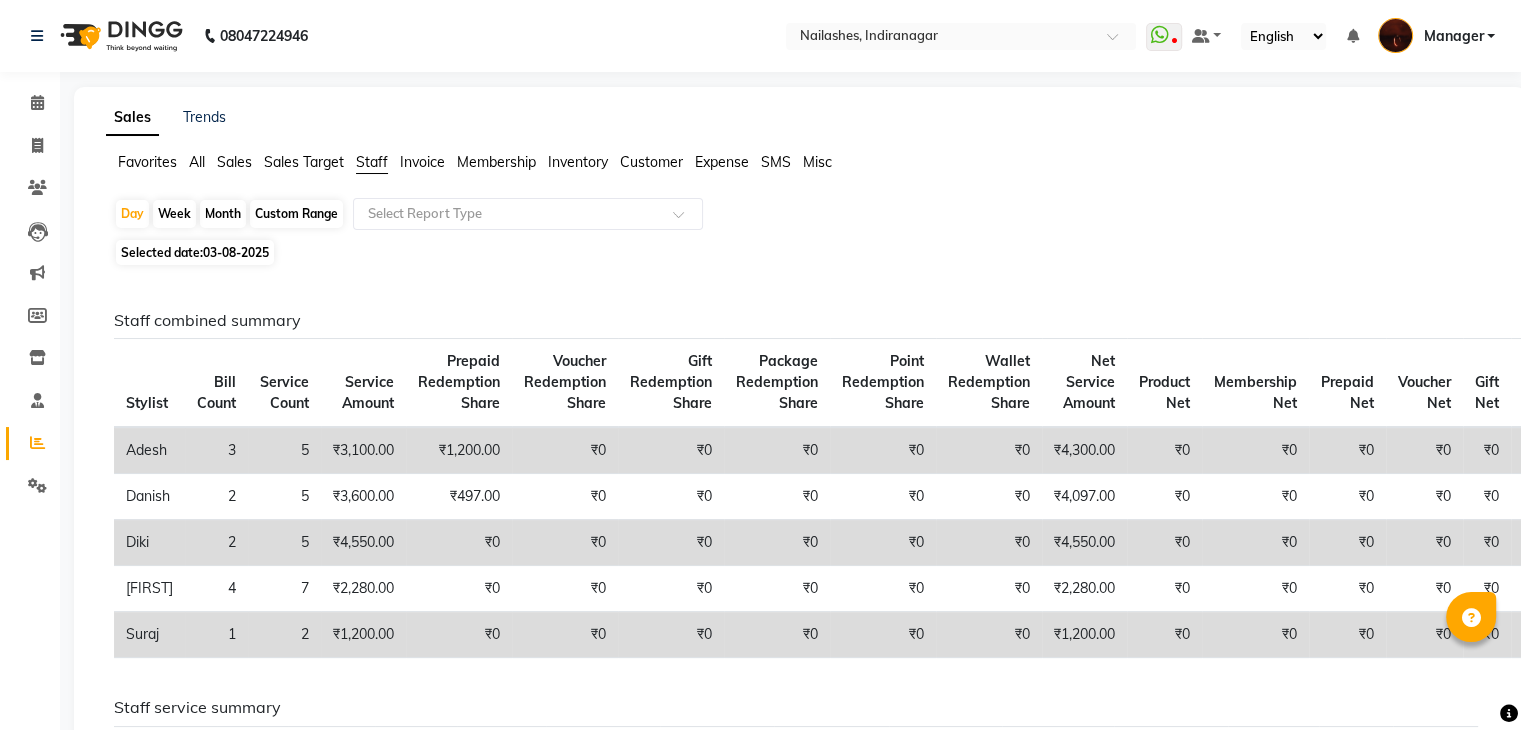 scroll, scrollTop: 108, scrollLeft: 0, axis: vertical 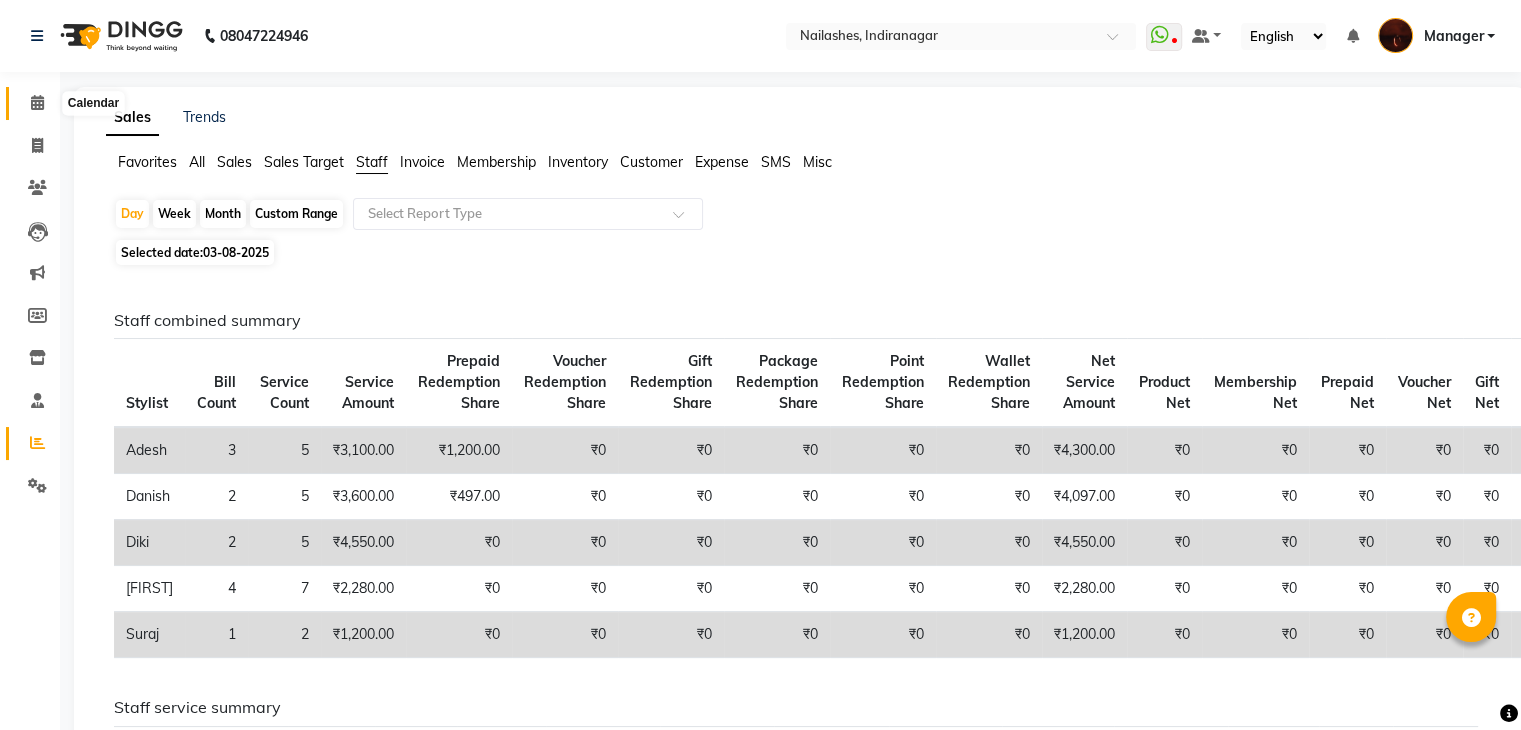 click 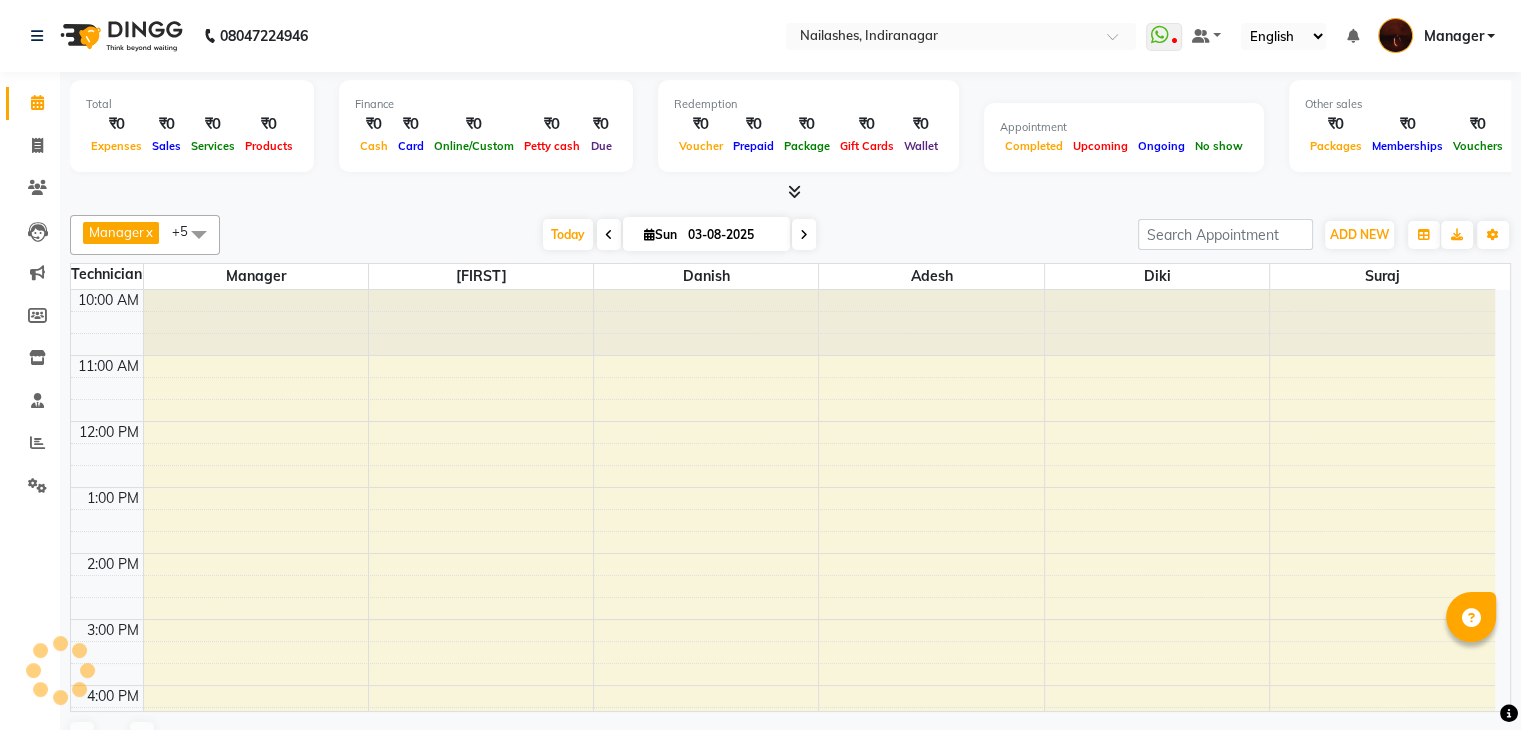 scroll, scrollTop: 0, scrollLeft: 0, axis: both 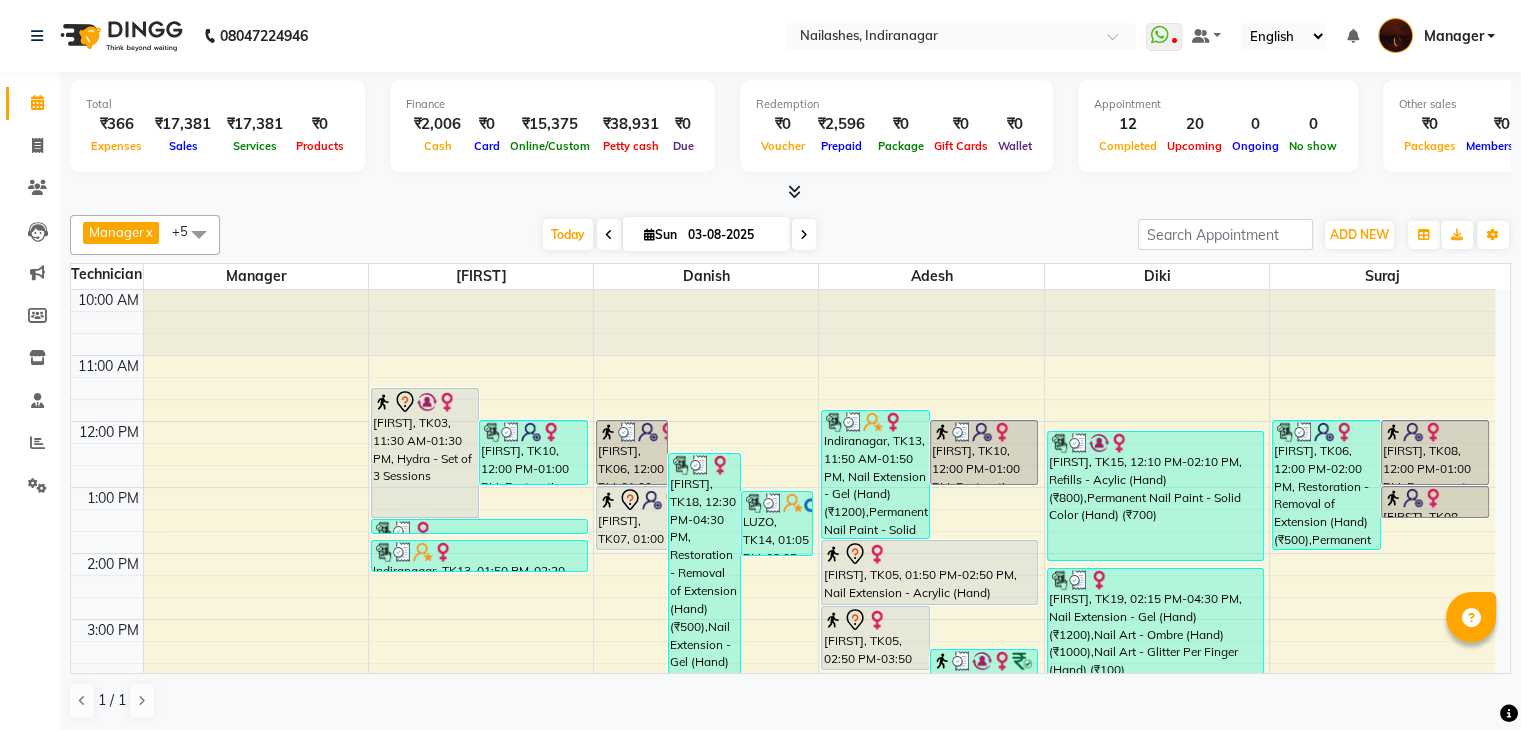 click at bounding box center [794, 191] 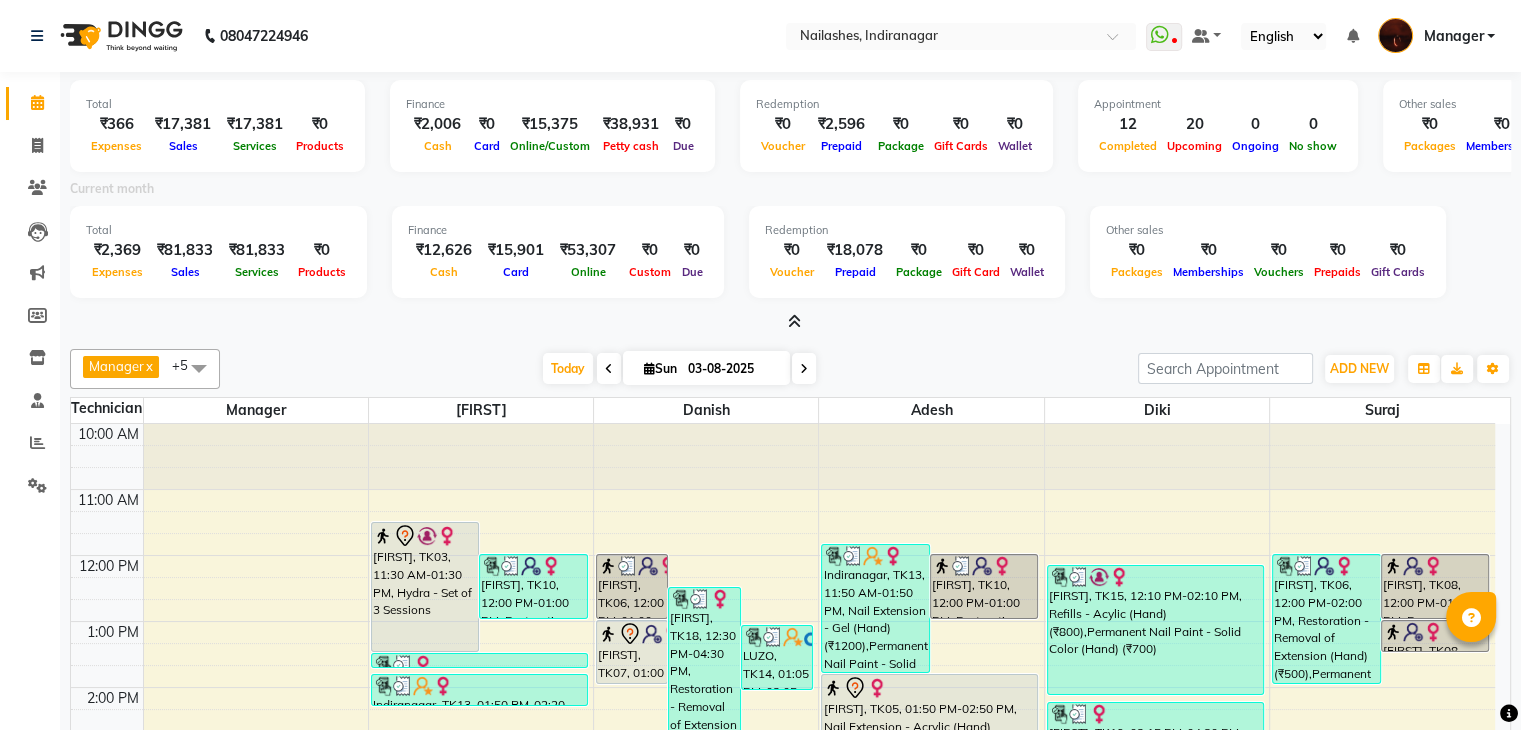 click at bounding box center (794, 321) 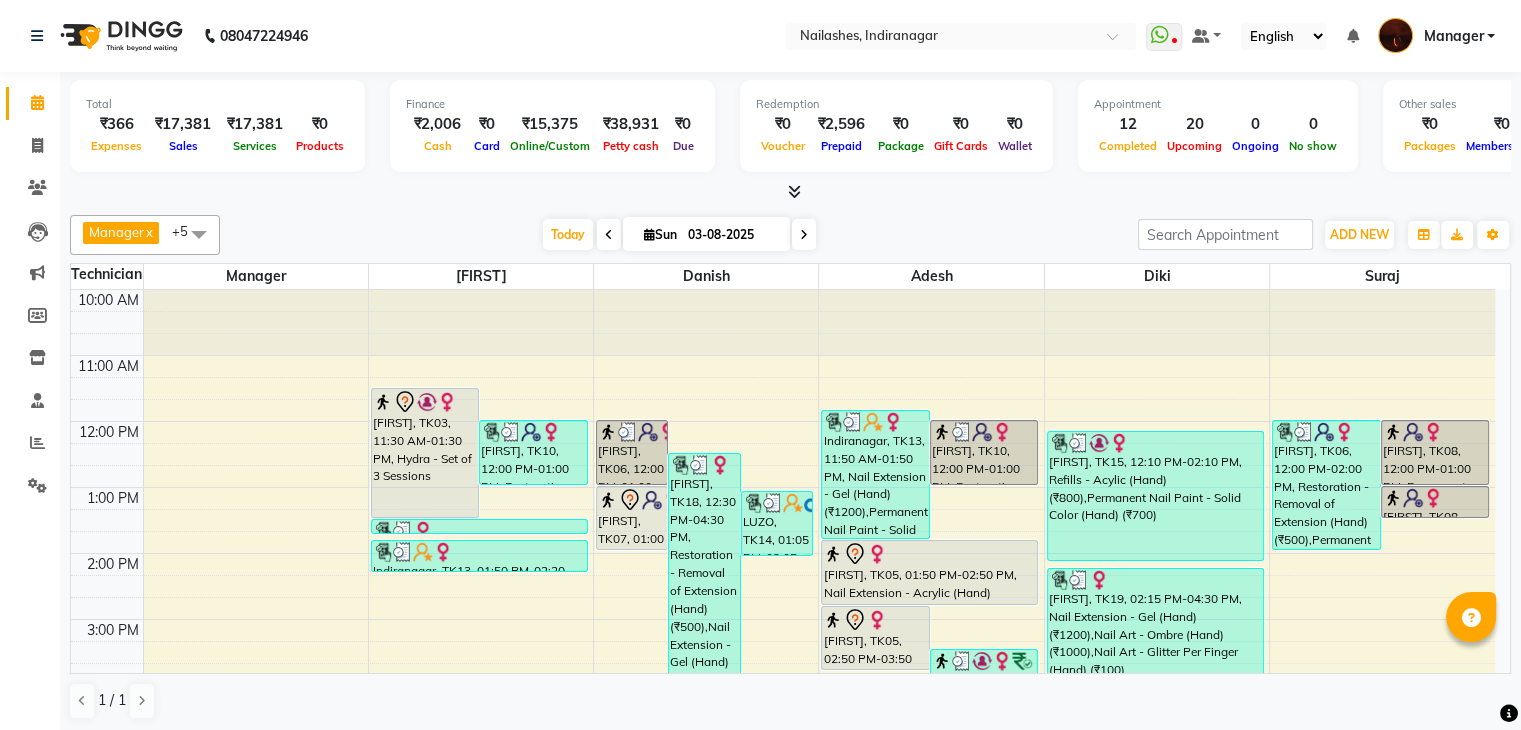 scroll, scrollTop: 1, scrollLeft: 0, axis: vertical 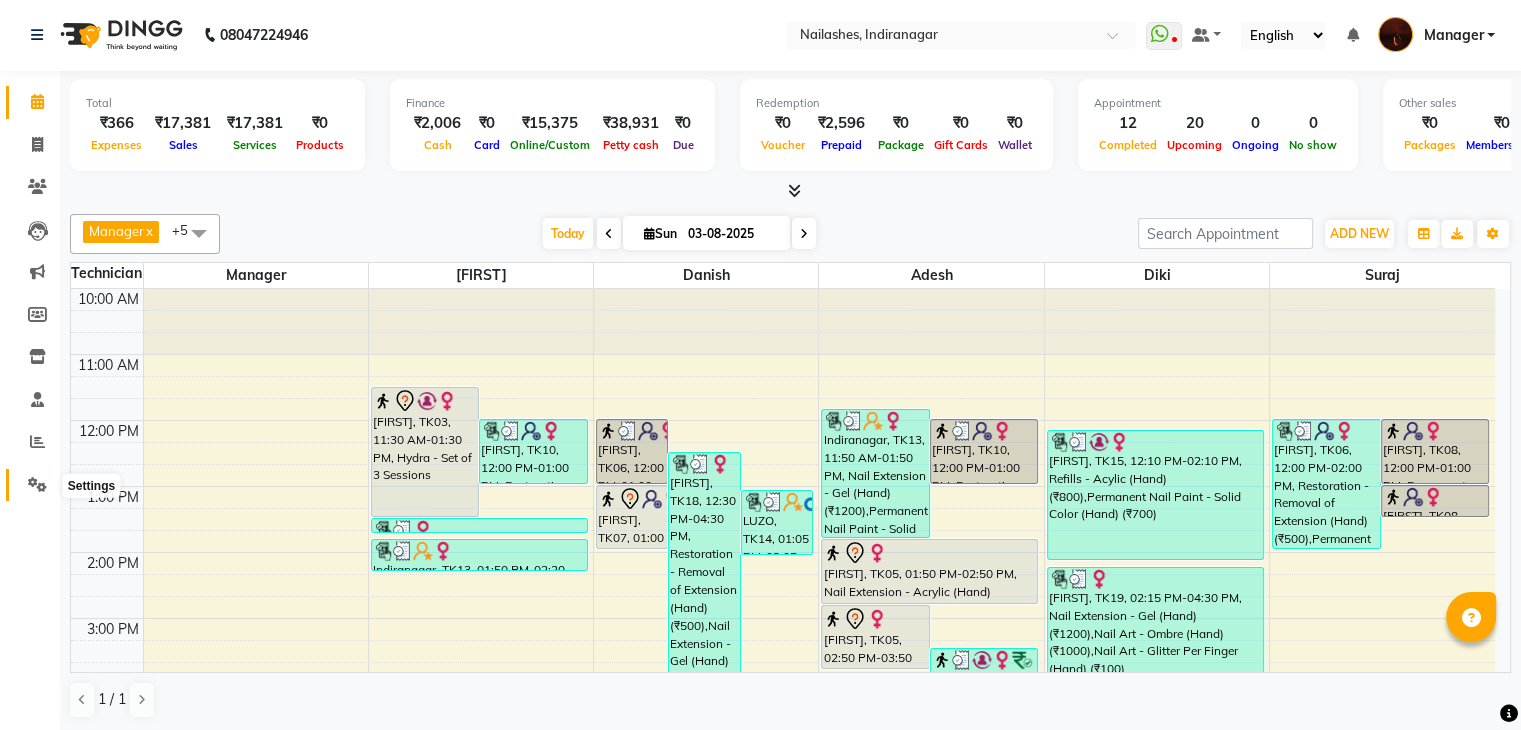 click 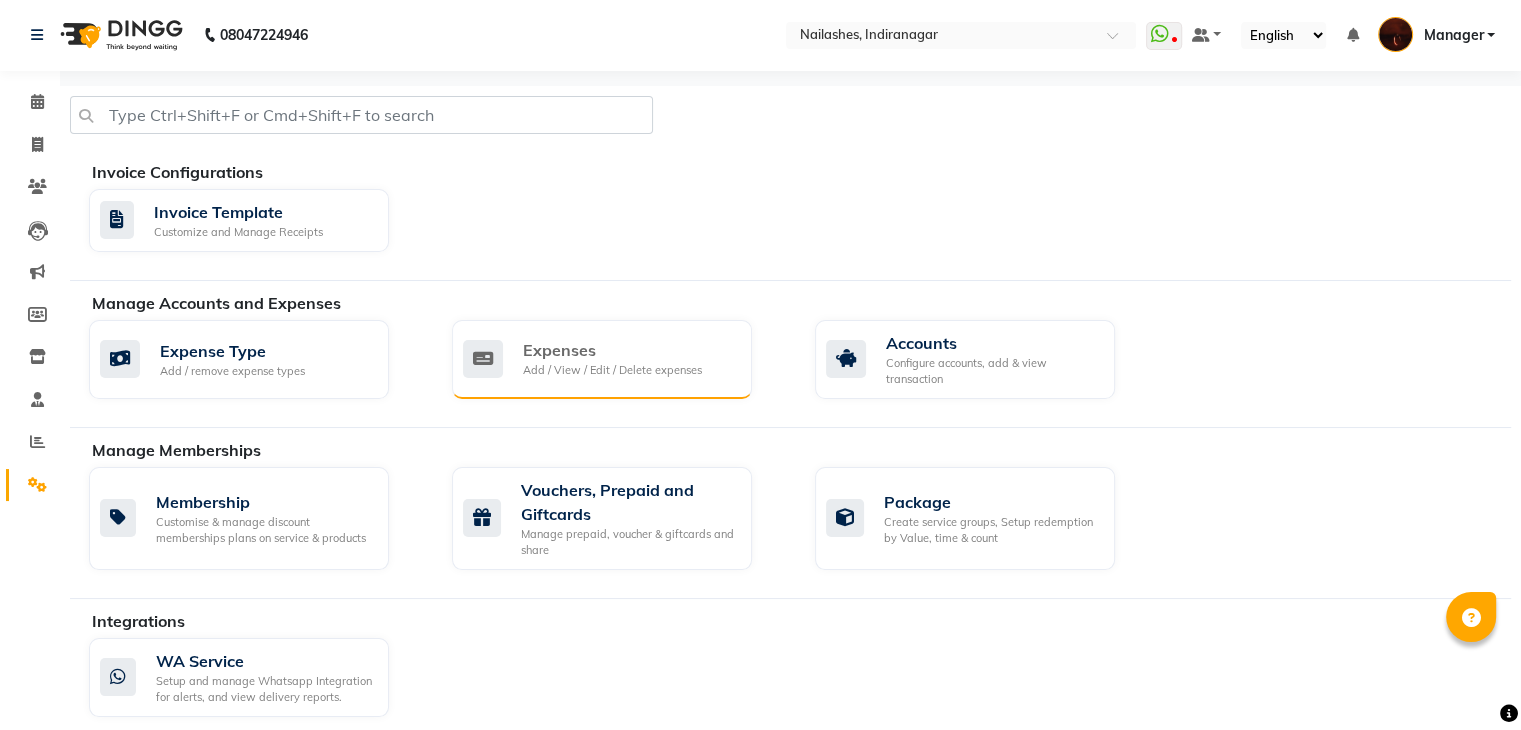 click on "Add / View / Edit / Delete expenses" 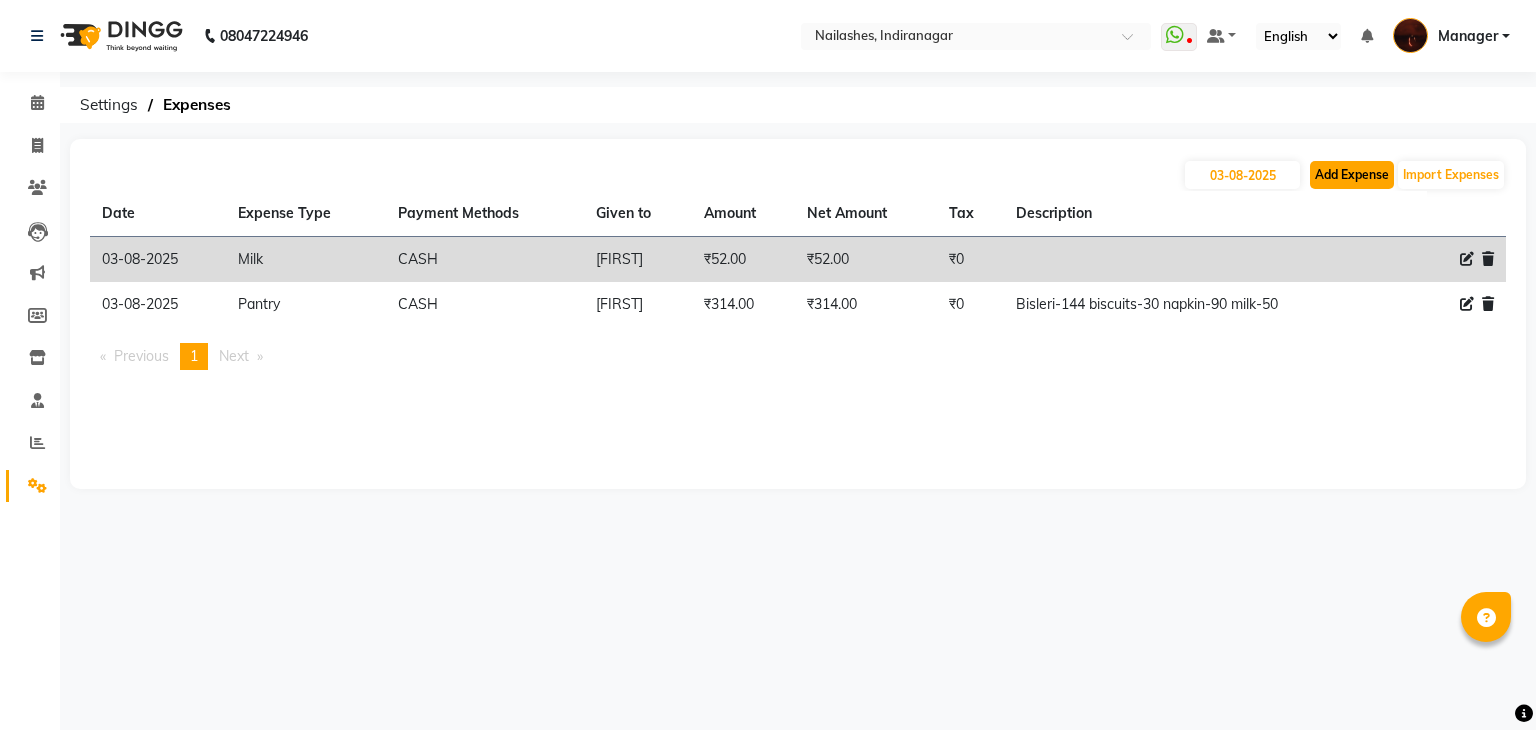 click on "Add Expense" 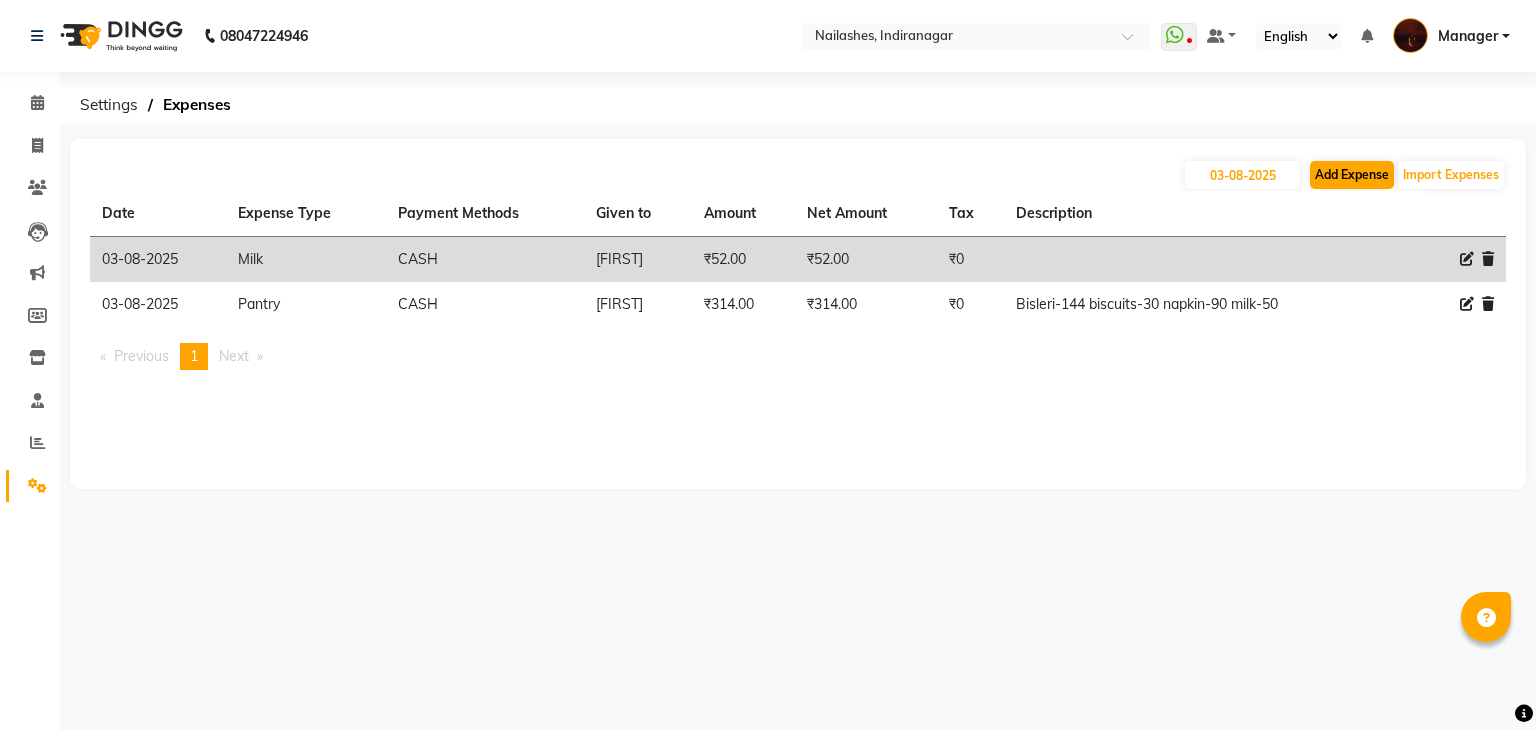 select on "1" 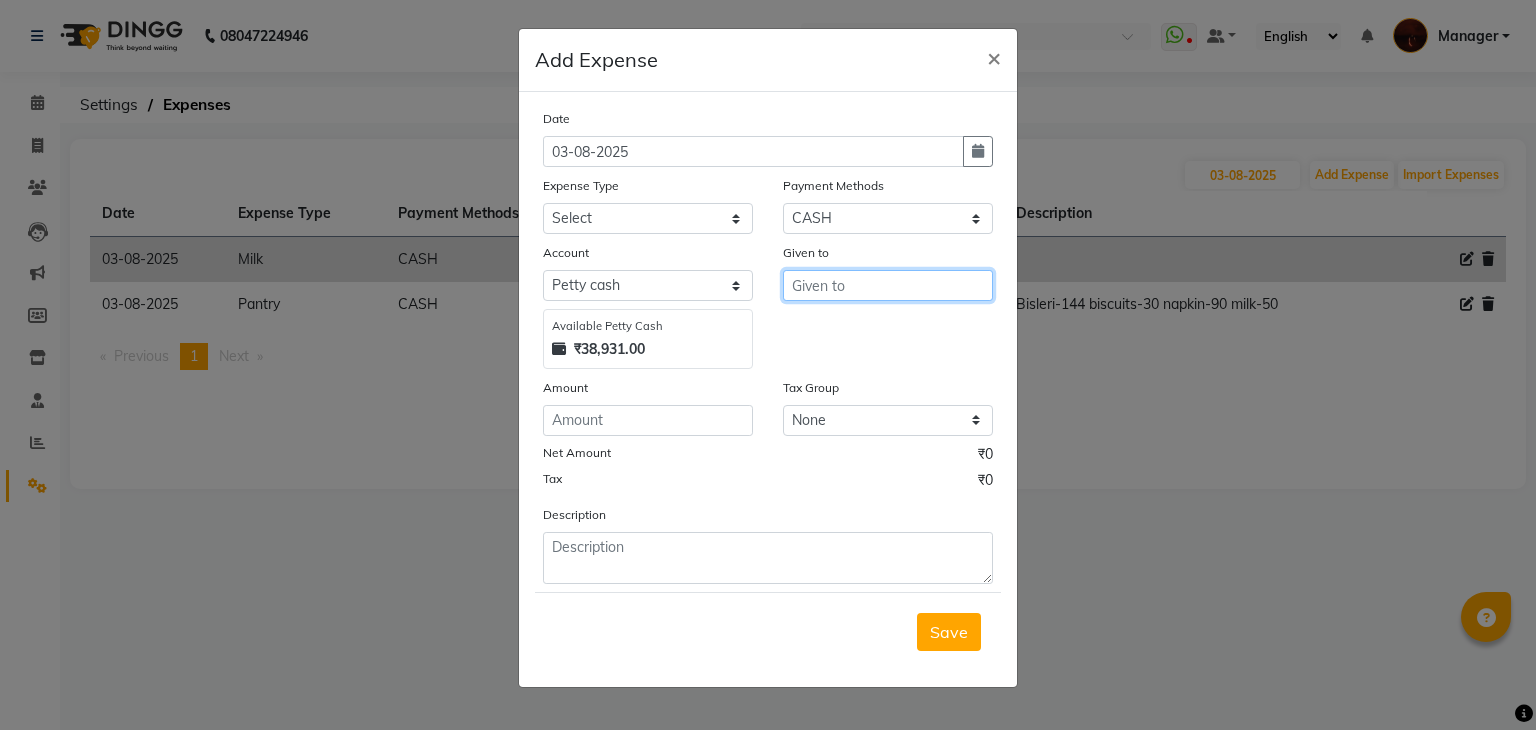 click at bounding box center [888, 285] 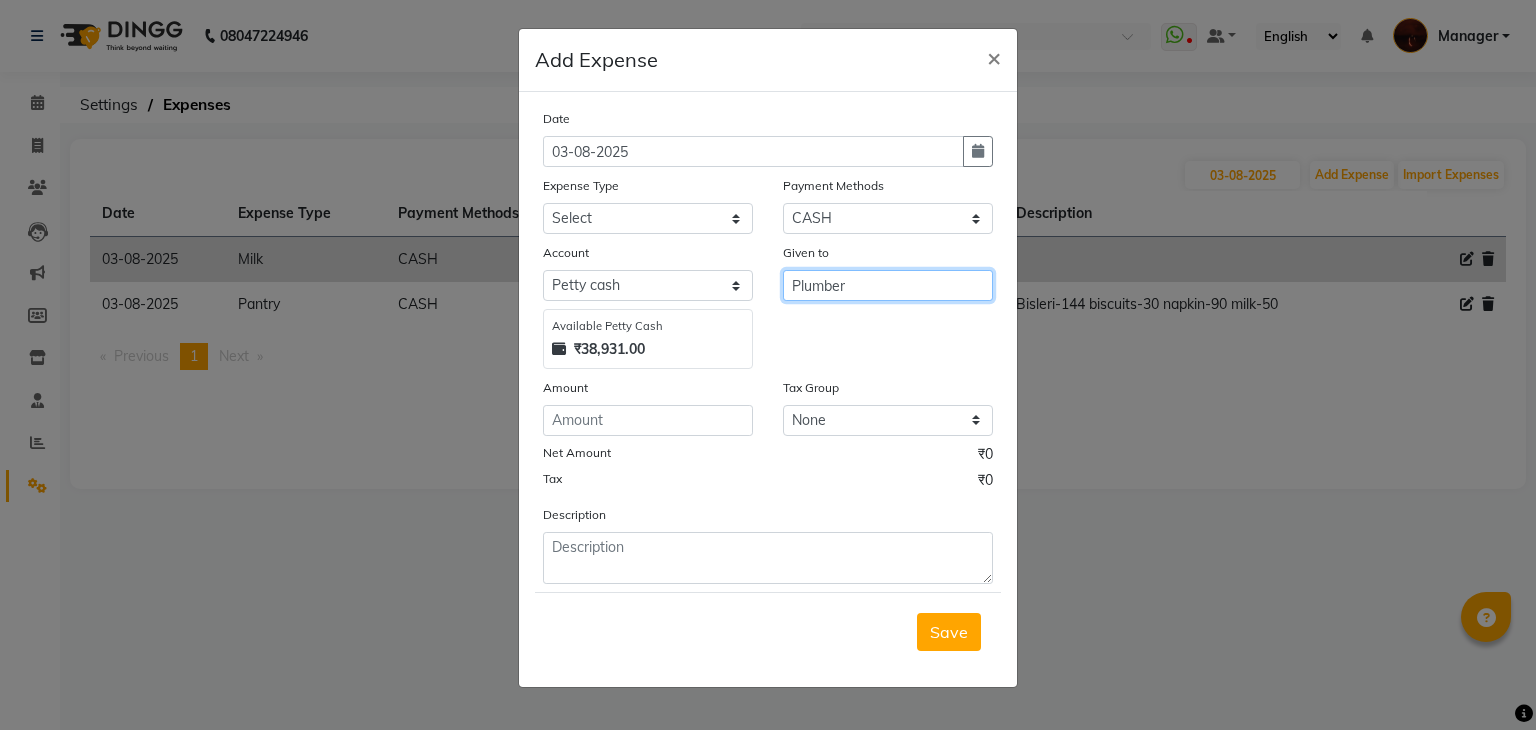 type on "Plumber" 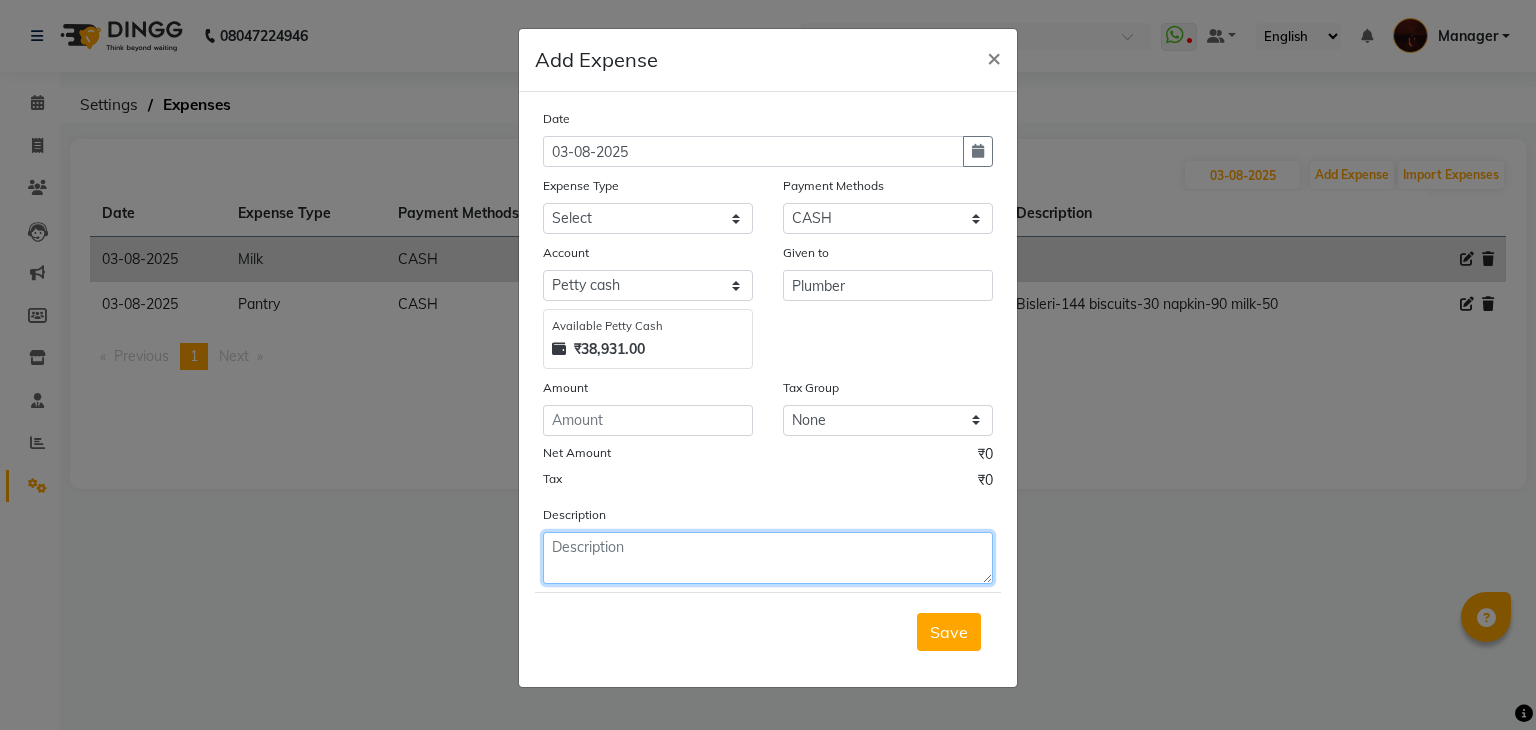 click 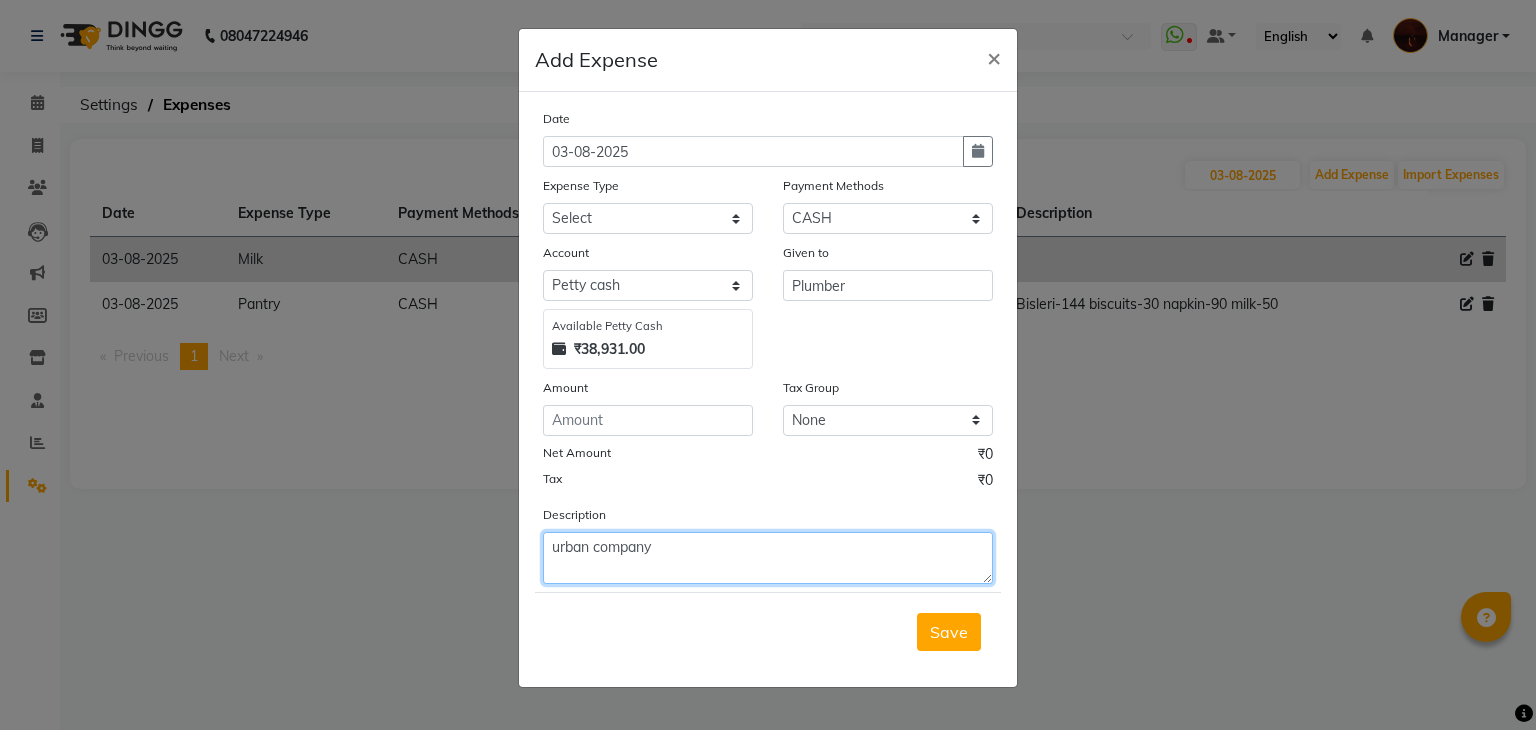type on "urban company" 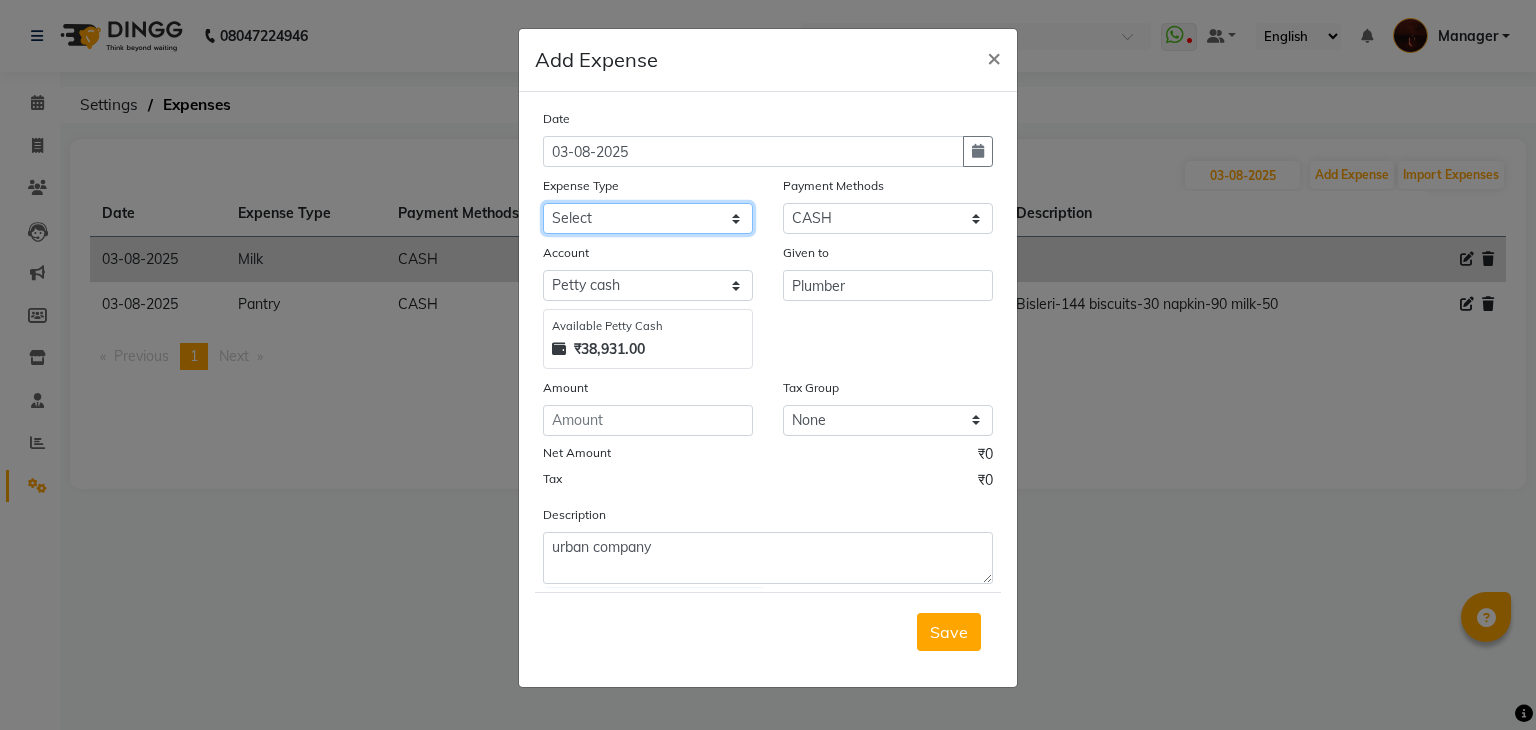 click on "Select acetone Advance Salary bank deposite BBMP Beauty products Bed charges BIRTHDAY CAKE Bonus Carpenter CASH EXPENSE VOUCHER Cash handover chocolate for store cleaning things Client Refreshment coconut water for clients COFFEE coffee cup coffee powder Commission Conveyance Cotton Courier decoration Diesel for generator Donation Drinking Water Electricity Eyelashes return Face mask floor cleaner flowers daily garbage generator diesel green tea GST handover HANDWASH House Keeping Material House keeping Salary Incentive Internet Bill juice LAUNDRY Maintainance Marketing Medical Membership Milk Milk miscelleneous Naturals salon NEWSPAPER O T Other Pantry PETROL Phone Bill Plants plumber pooja items Porter priest Product Purchase product return Product sale puja items RAPIDO Refund Rent Shop Rent Staff Accommodation Royalty Salary Staff cab charges Staff dinner Staff Flight Ticket Staff  Hiring from another Branch Staff Snacks Stationary STORE OPENING CHARGE sugar sweets TEAM DINNER TIPS Tissue Transgender" 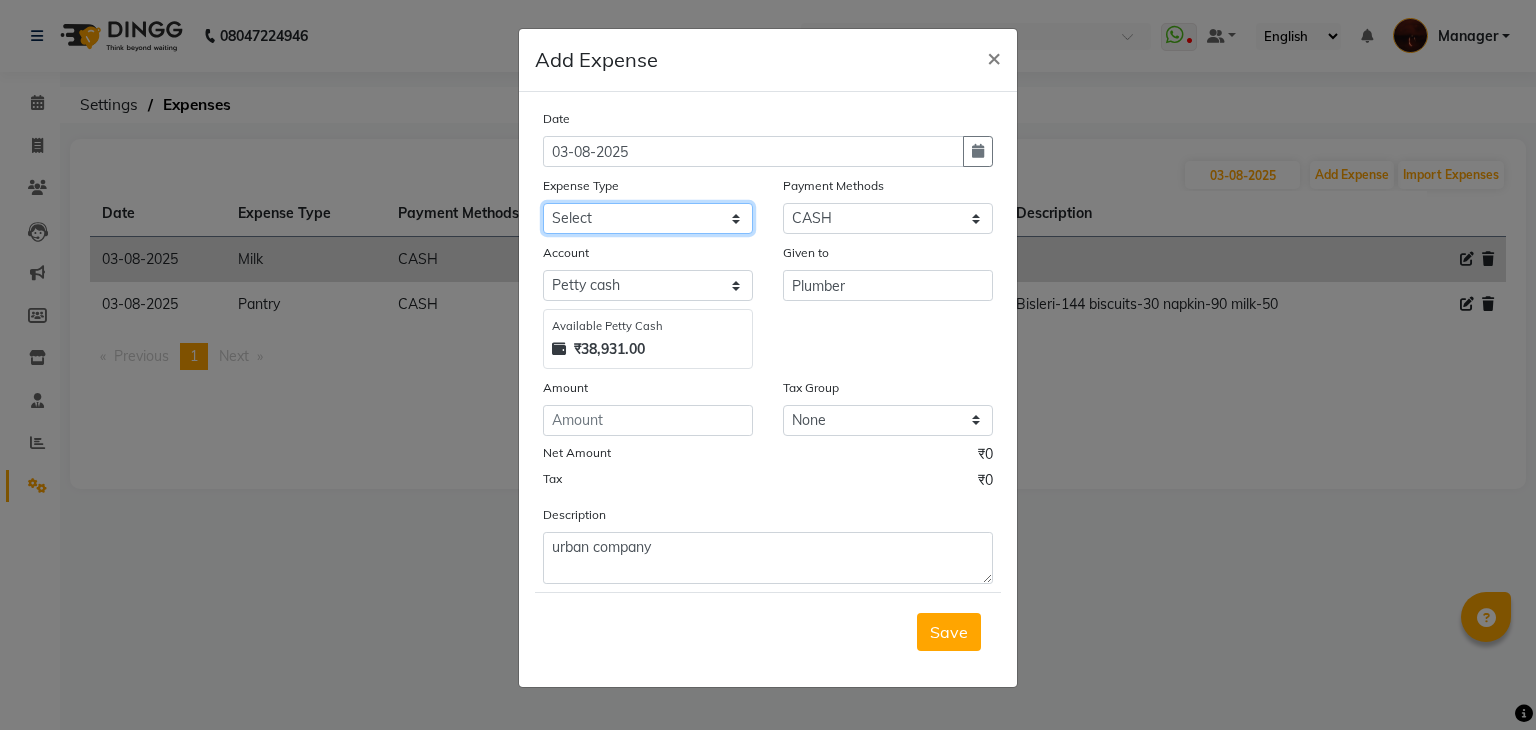select on "13030" 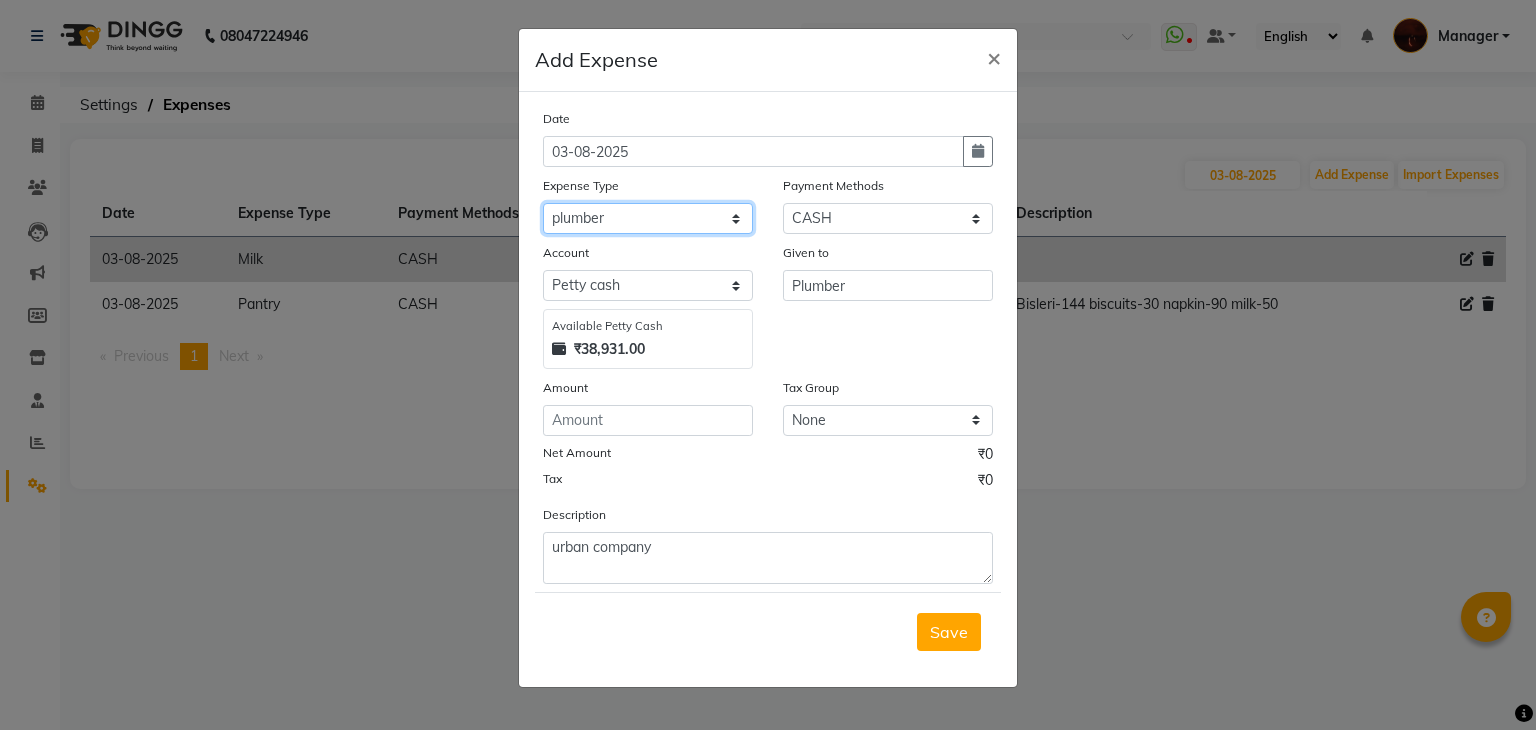 click on "Select acetone Advance Salary bank deposite BBMP Beauty products Bed charges BIRTHDAY CAKE Bonus Carpenter CASH EXPENSE VOUCHER Cash handover chocolate for store cleaning things Client Refreshment coconut water for clients COFFEE coffee cup coffee powder Commission Conveyance Cotton Courier decoration Diesel for generator Donation Drinking Water Electricity Eyelashes return Face mask floor cleaner flowers daily garbage generator diesel green tea GST handover HANDWASH House Keeping Material House keeping Salary Incentive Internet Bill juice LAUNDRY Maintainance Marketing Medical Membership Milk Milk miscelleneous Naturals salon NEWSPAPER O T Other Pantry PETROL Phone Bill Plants plumber pooja items Porter priest Product Purchase product return Product sale puja items RAPIDO Refund Rent Shop Rent Staff Accommodation Royalty Salary Staff cab charges Staff dinner Staff Flight Ticket Staff  Hiring from another Branch Staff Snacks Stationary STORE OPENING CHARGE sugar sweets TEAM DINNER TIPS Tissue Transgender" 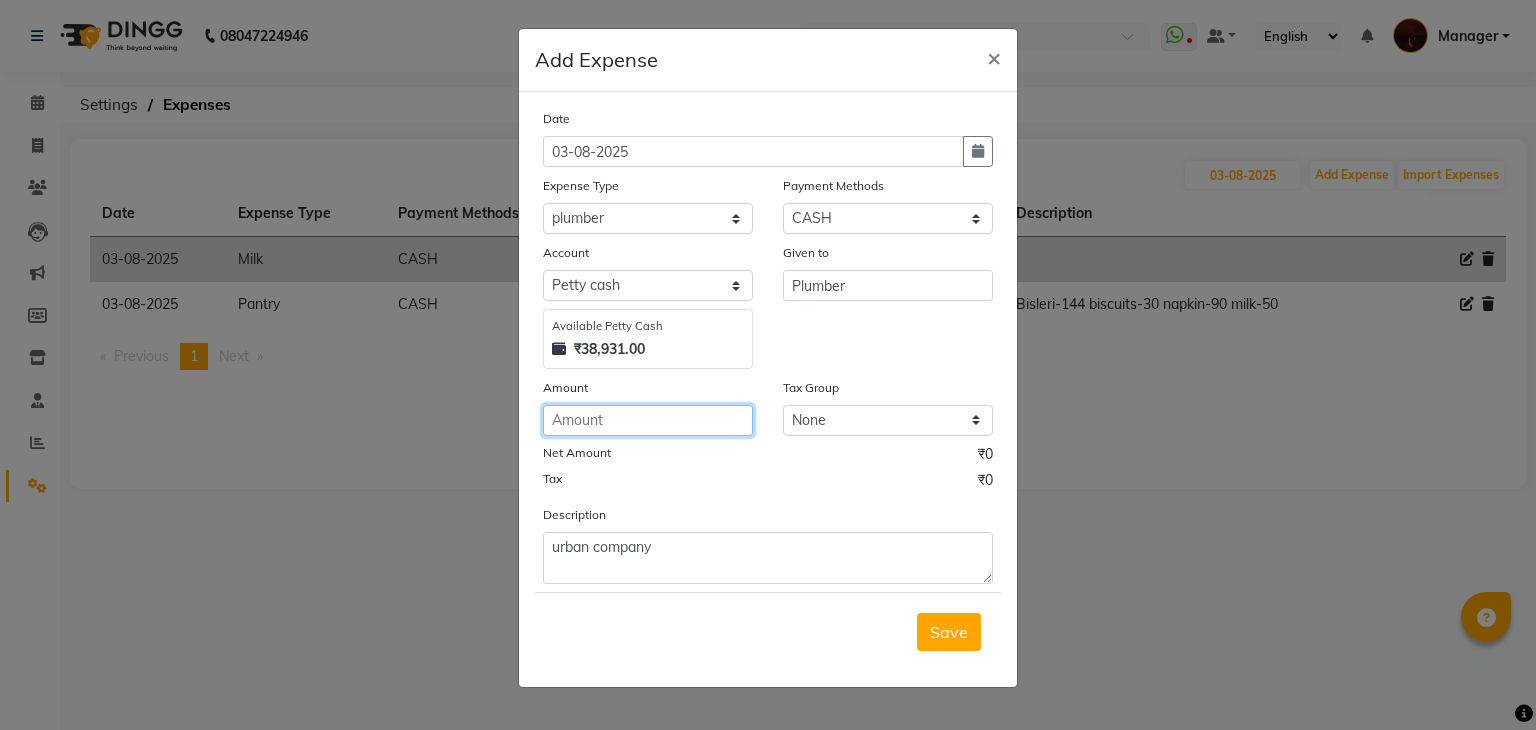 click 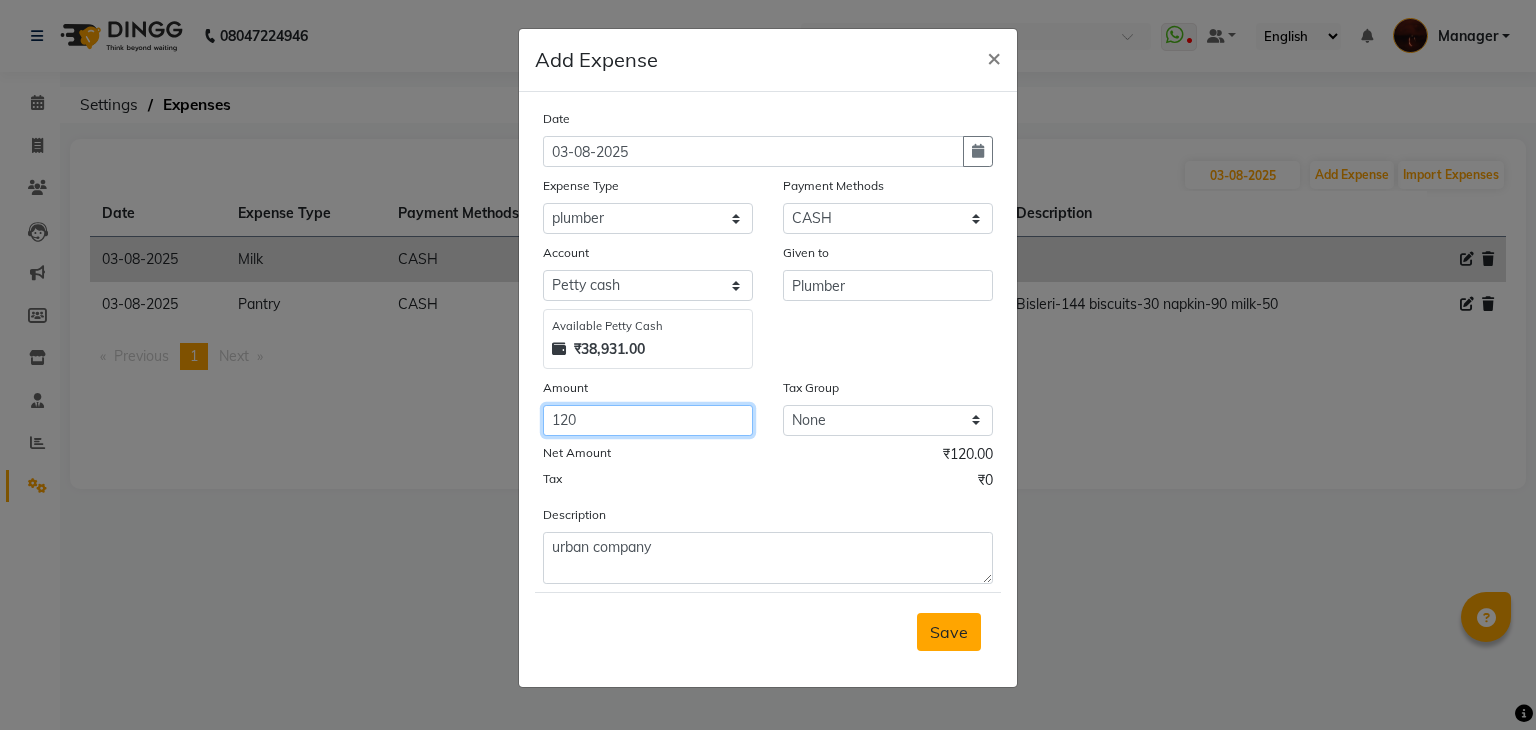 type on "120" 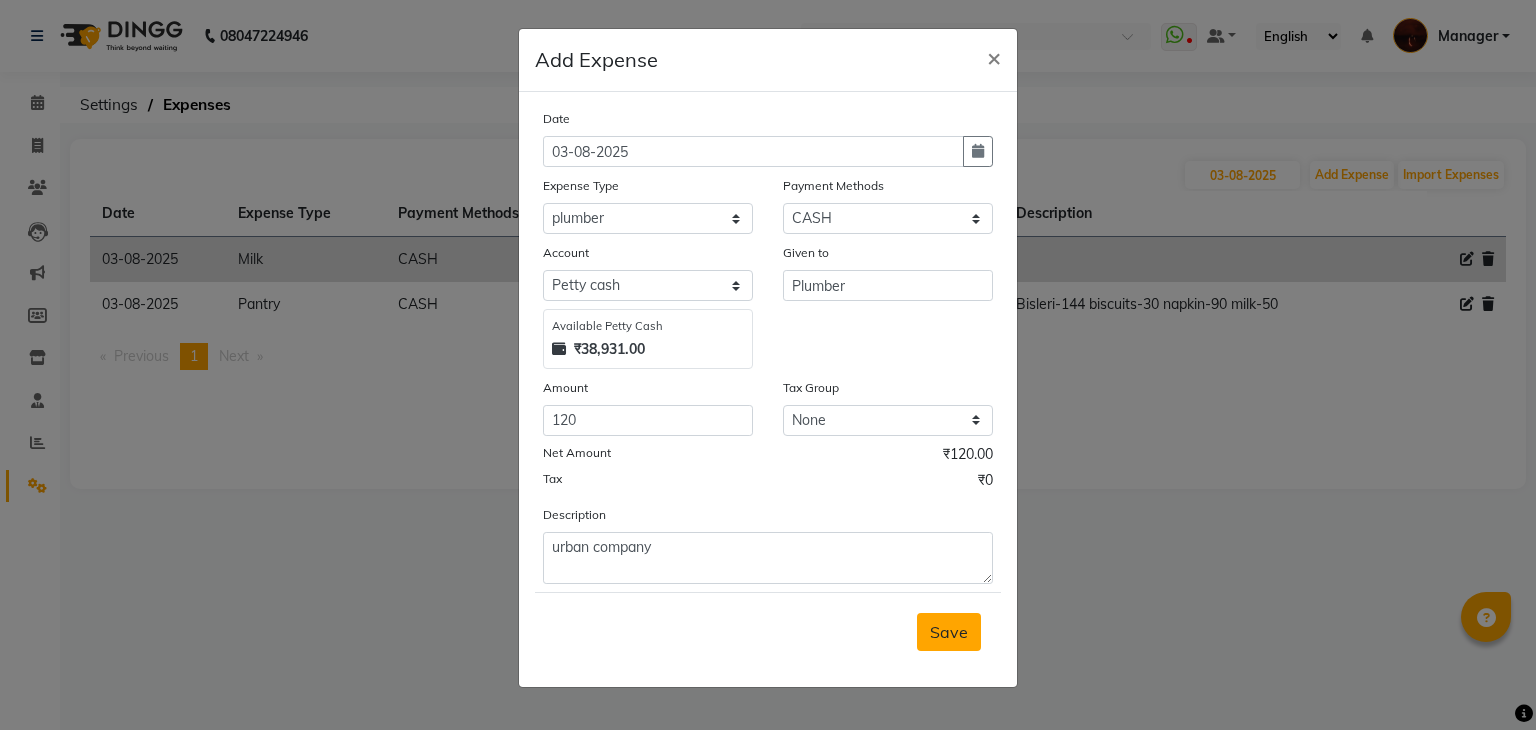 click on "Save" at bounding box center [949, 632] 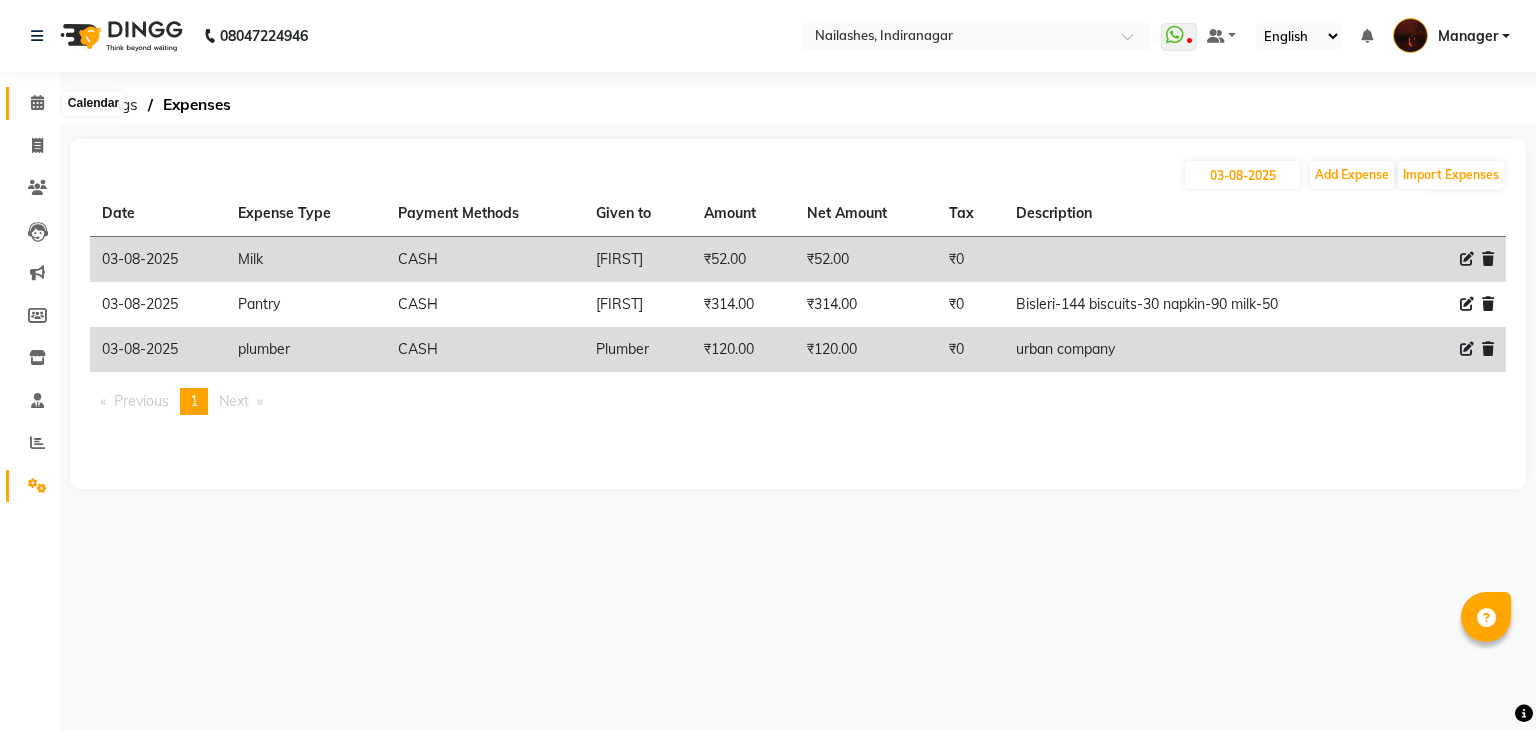click 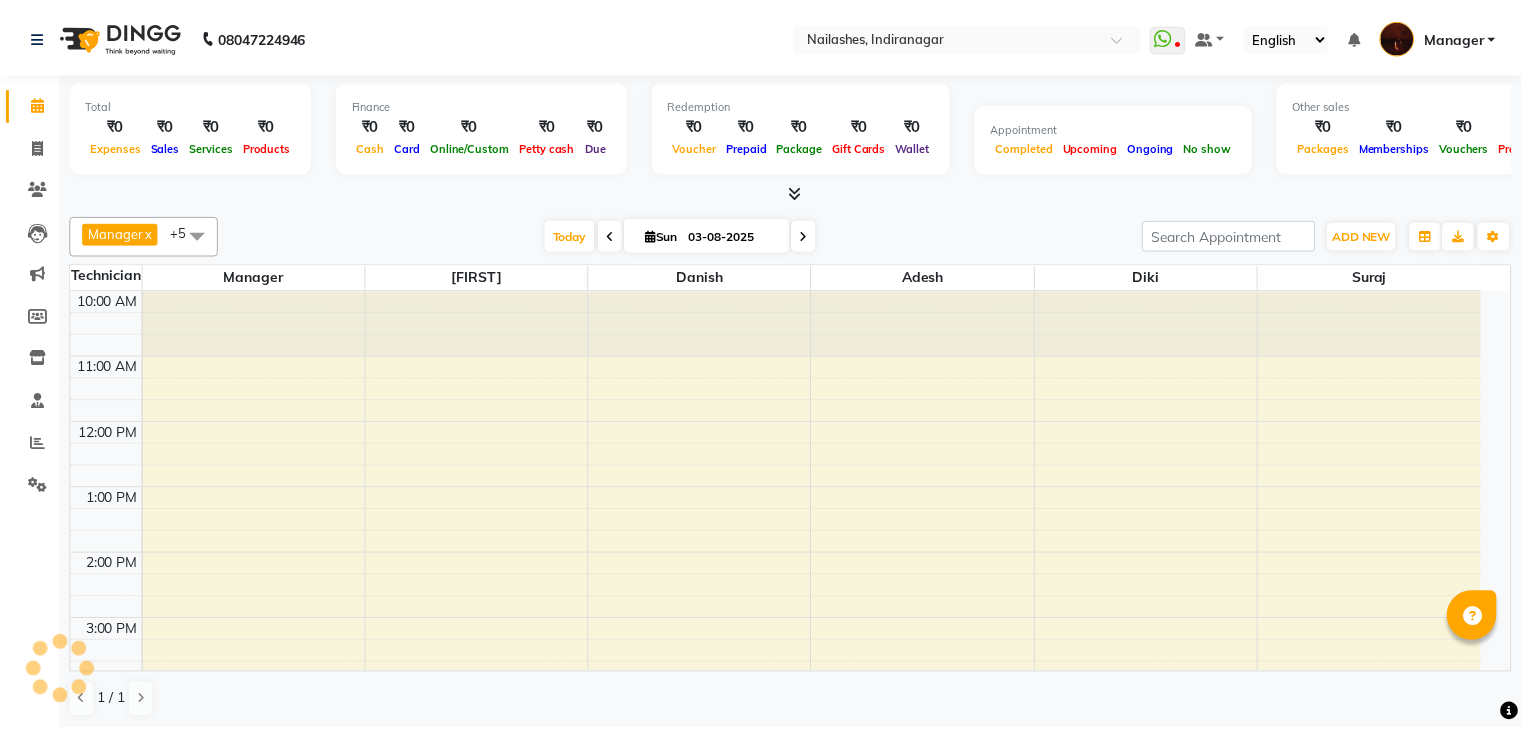 scroll, scrollTop: 0, scrollLeft: 0, axis: both 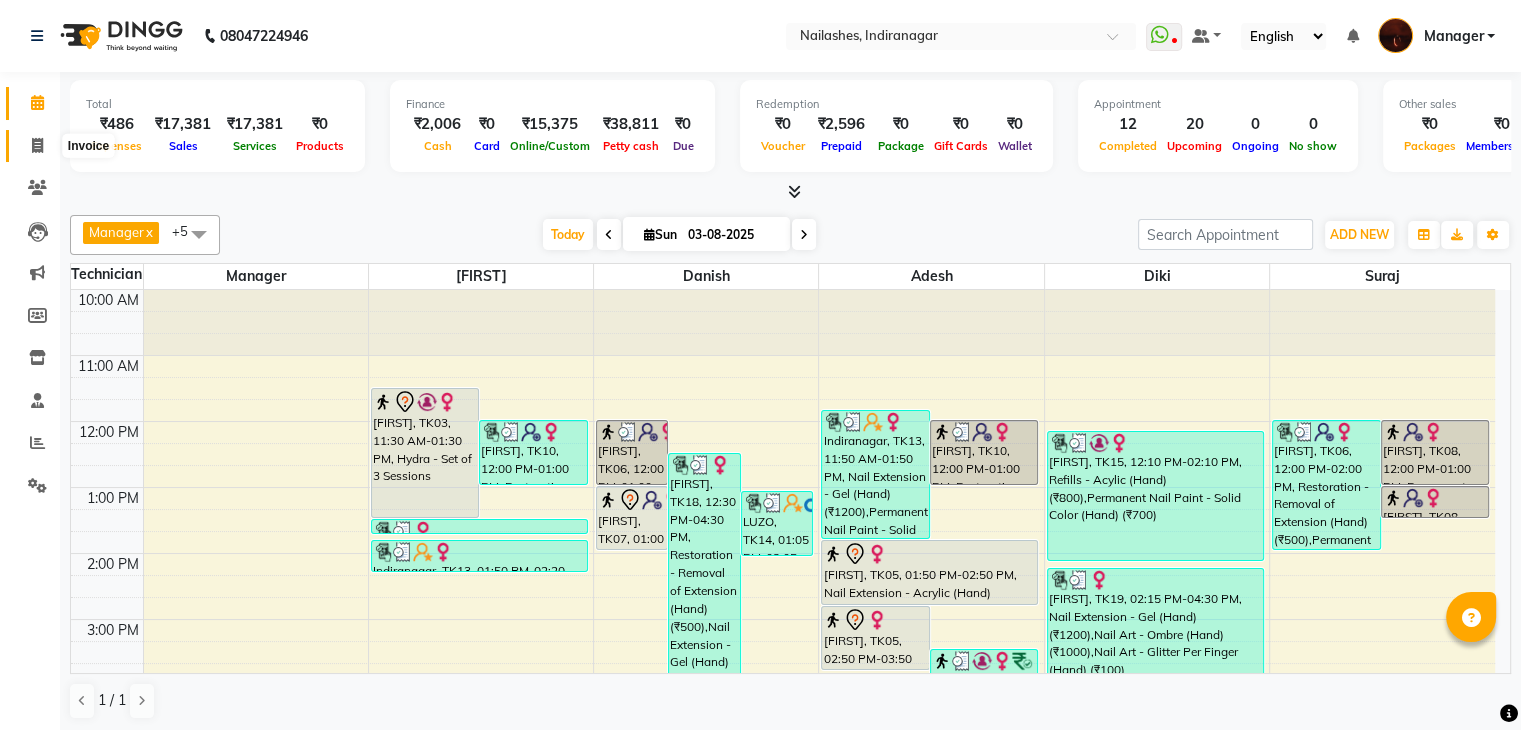 click 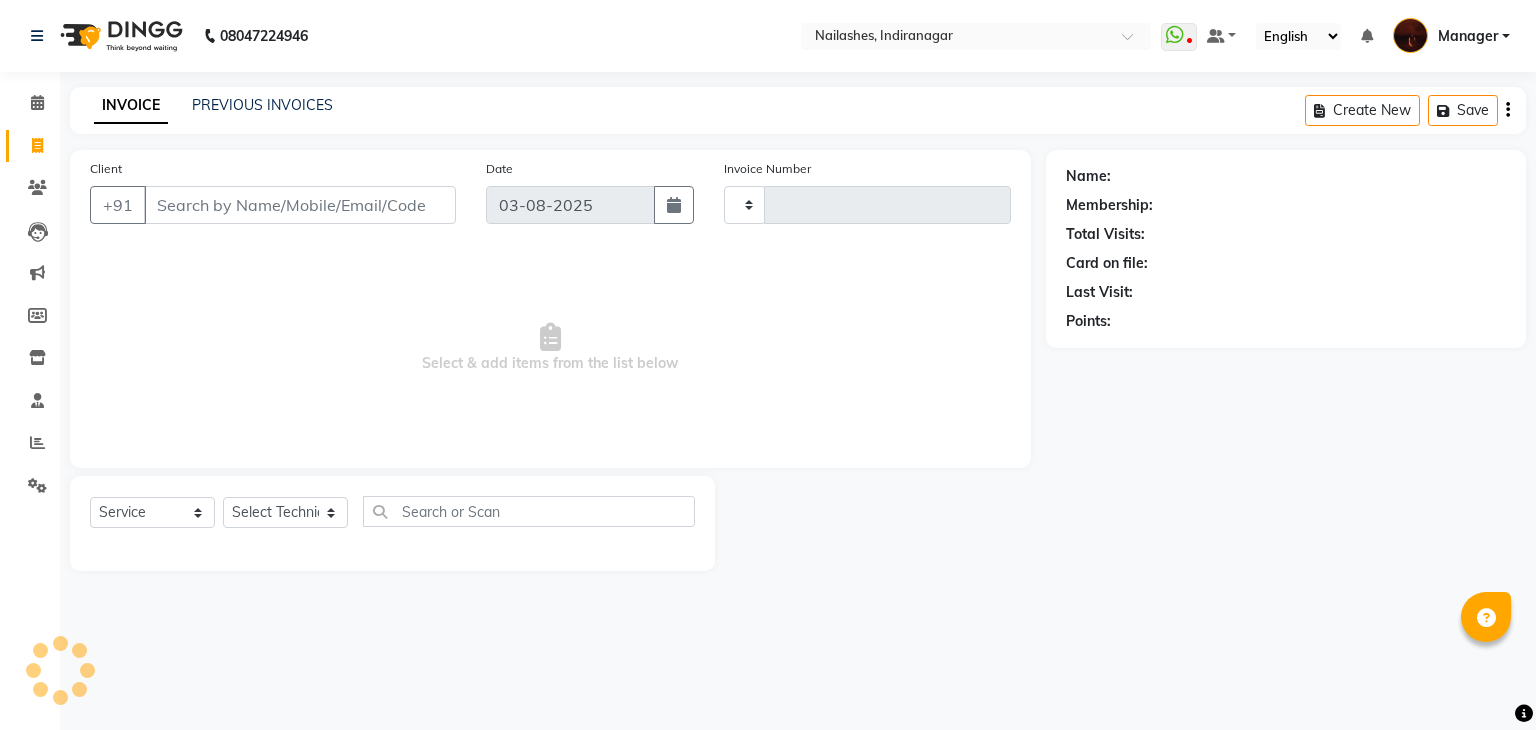 type on "1433" 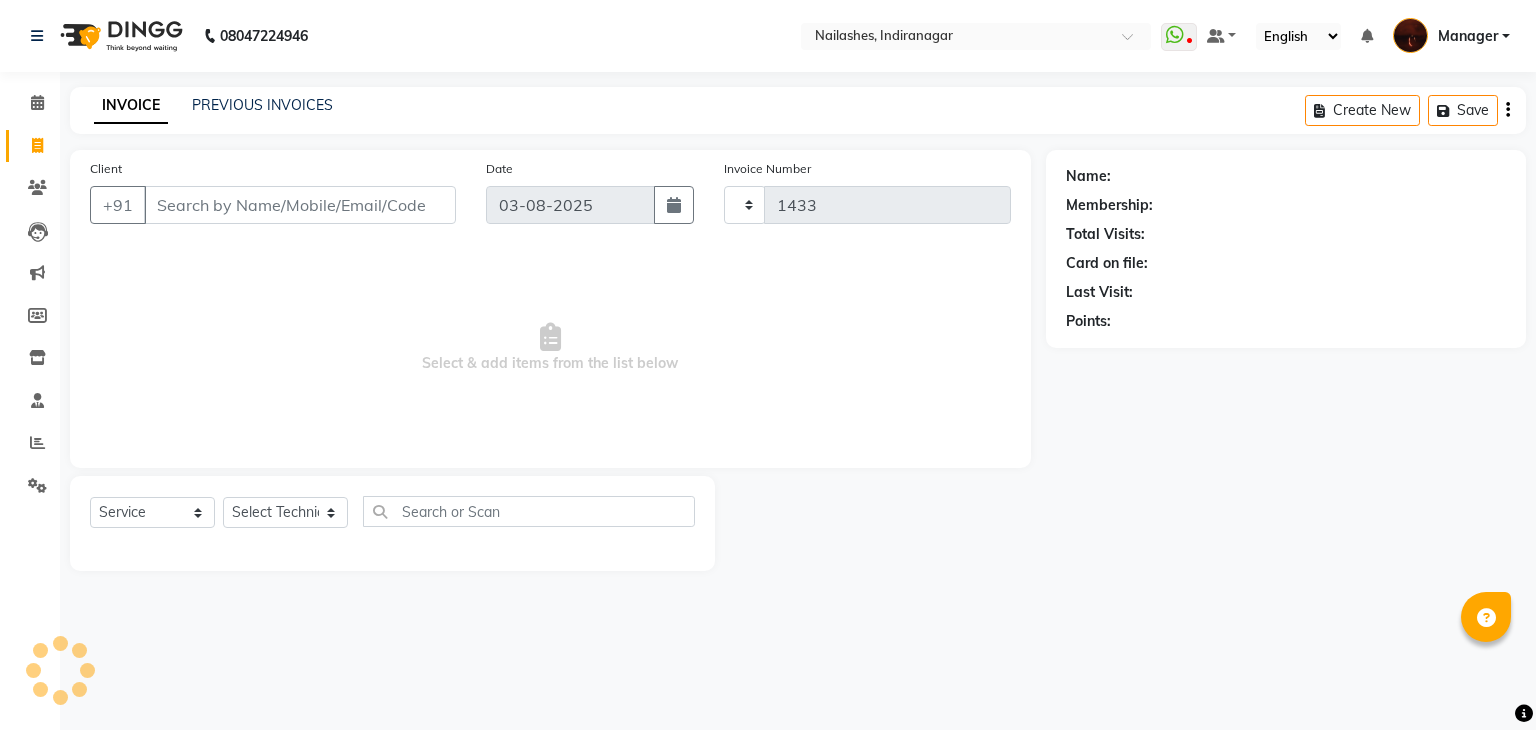 select on "4063" 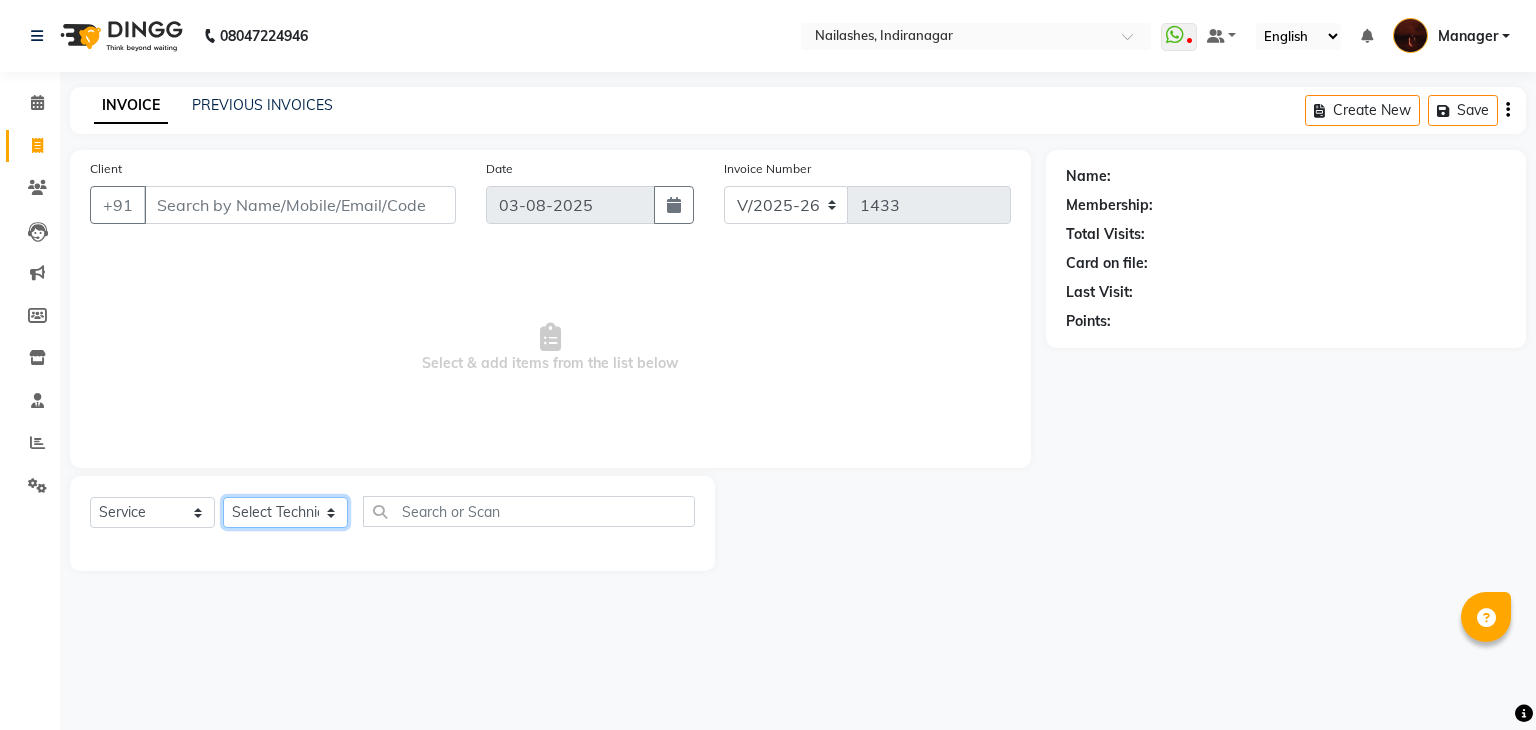 click on "Select Technician Adesh amir Danish Diki  Geeta Himanshu jenifer Manager megna Nisha Pooja roshni Sameer sudeb Sudhir Accounting suraj" 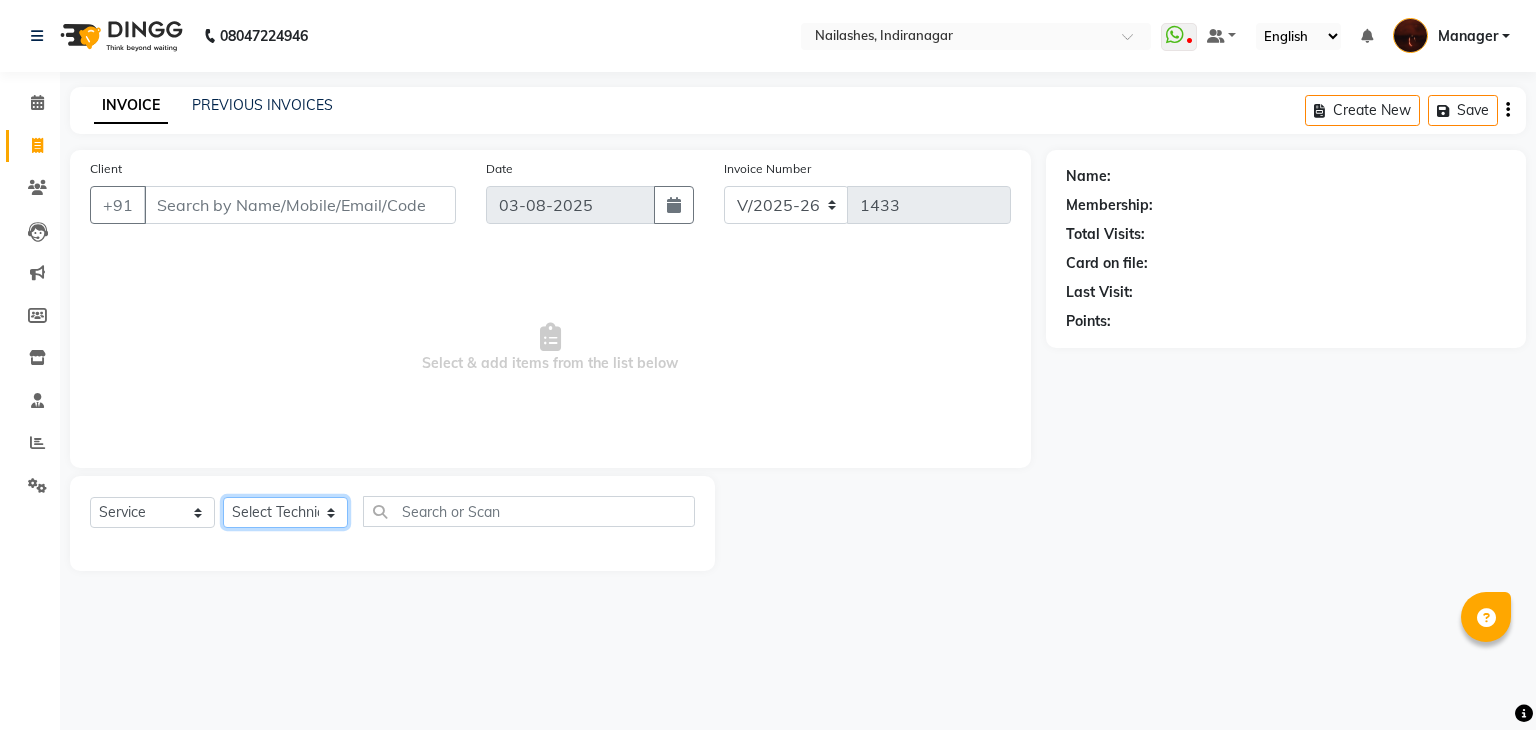 select on "83655" 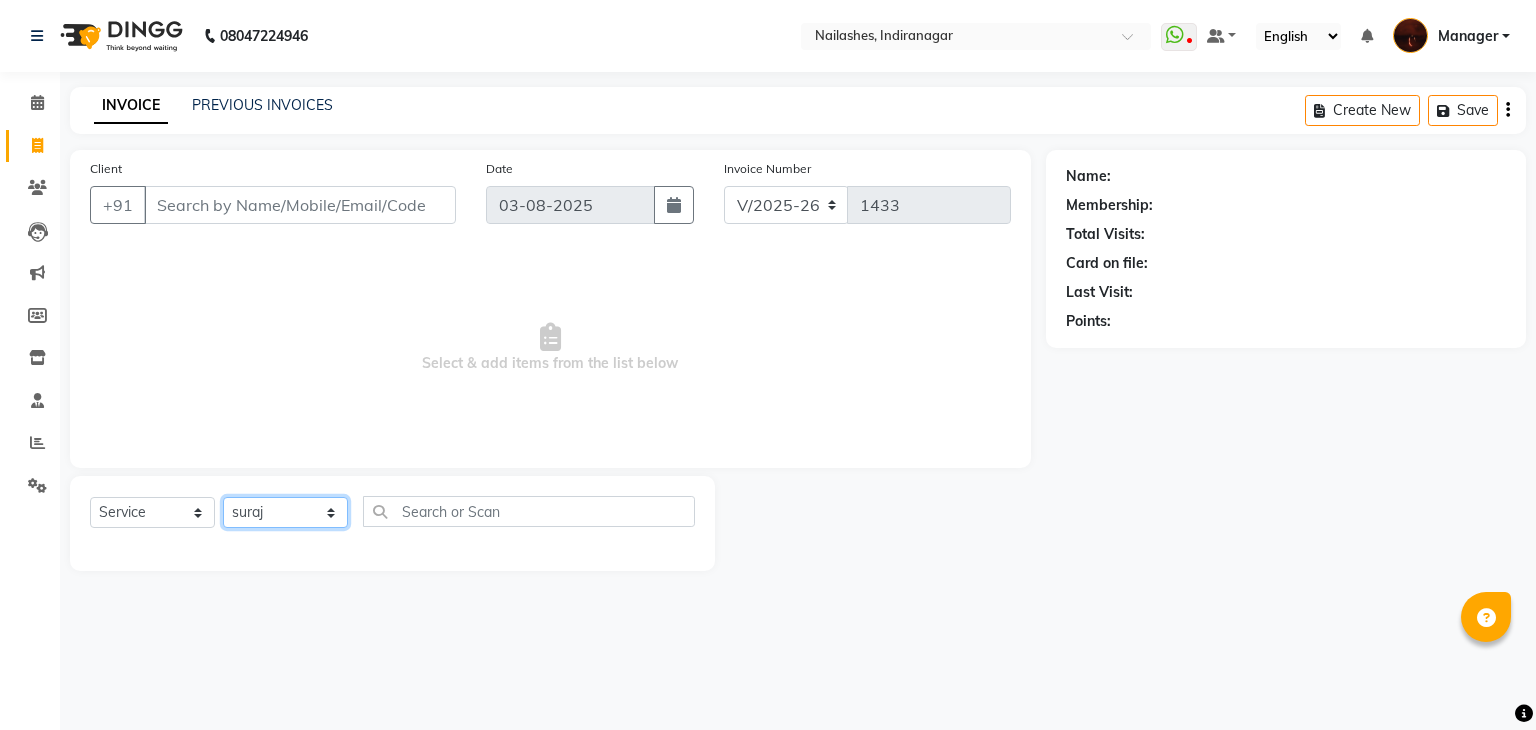 click on "Select Technician Adesh amir Danish Diki  Geeta Himanshu jenifer Manager megna Nisha Pooja roshni Sameer sudeb Sudhir Accounting suraj" 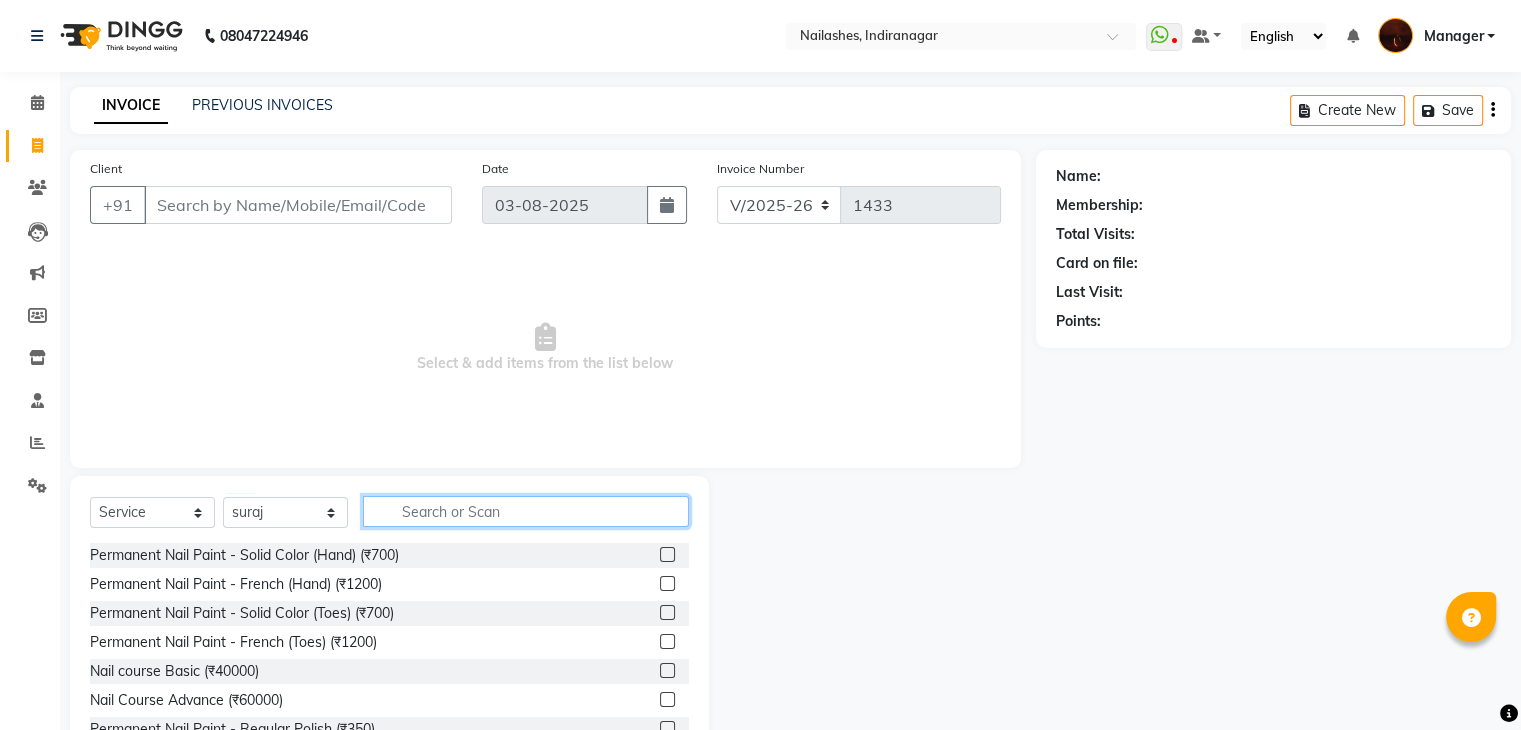 click 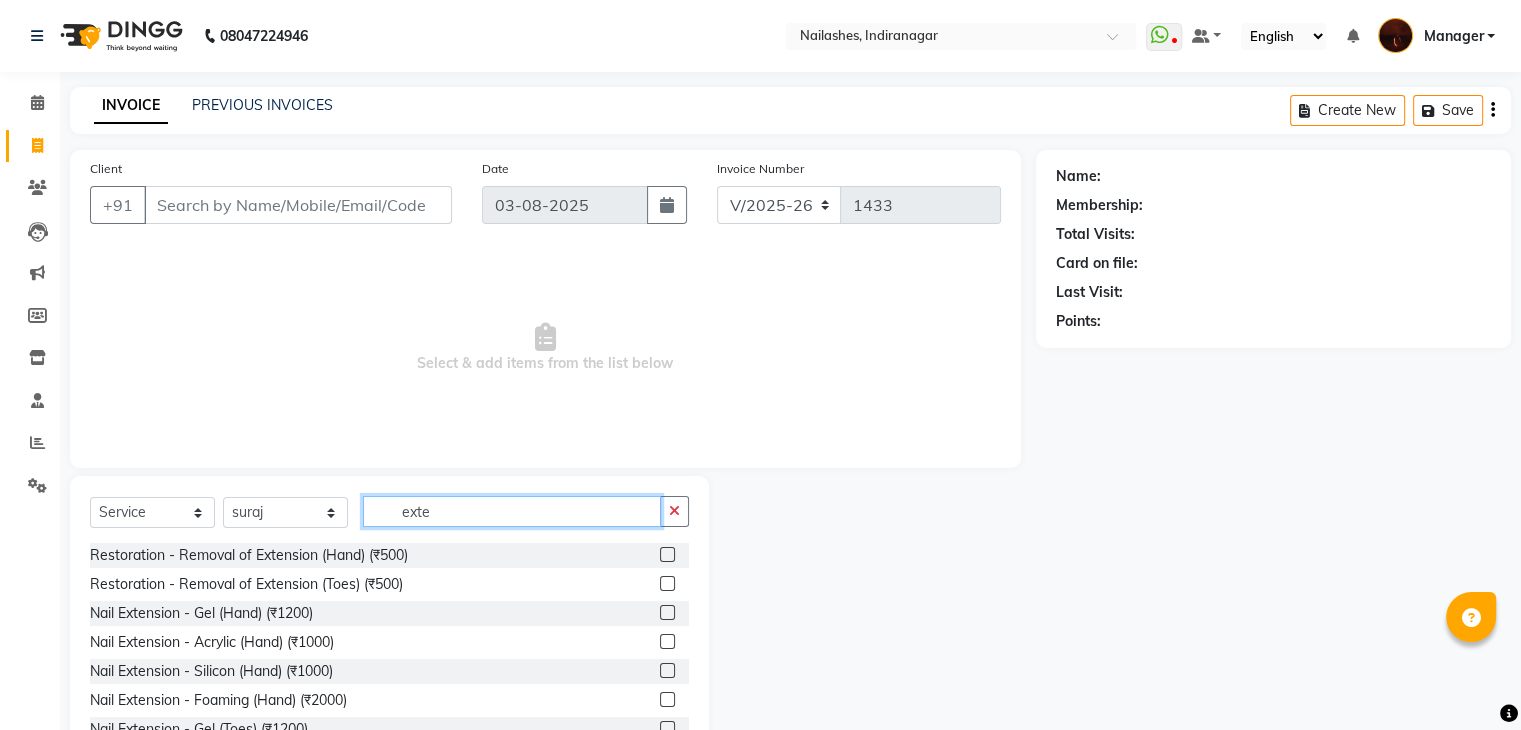 type on "exte" 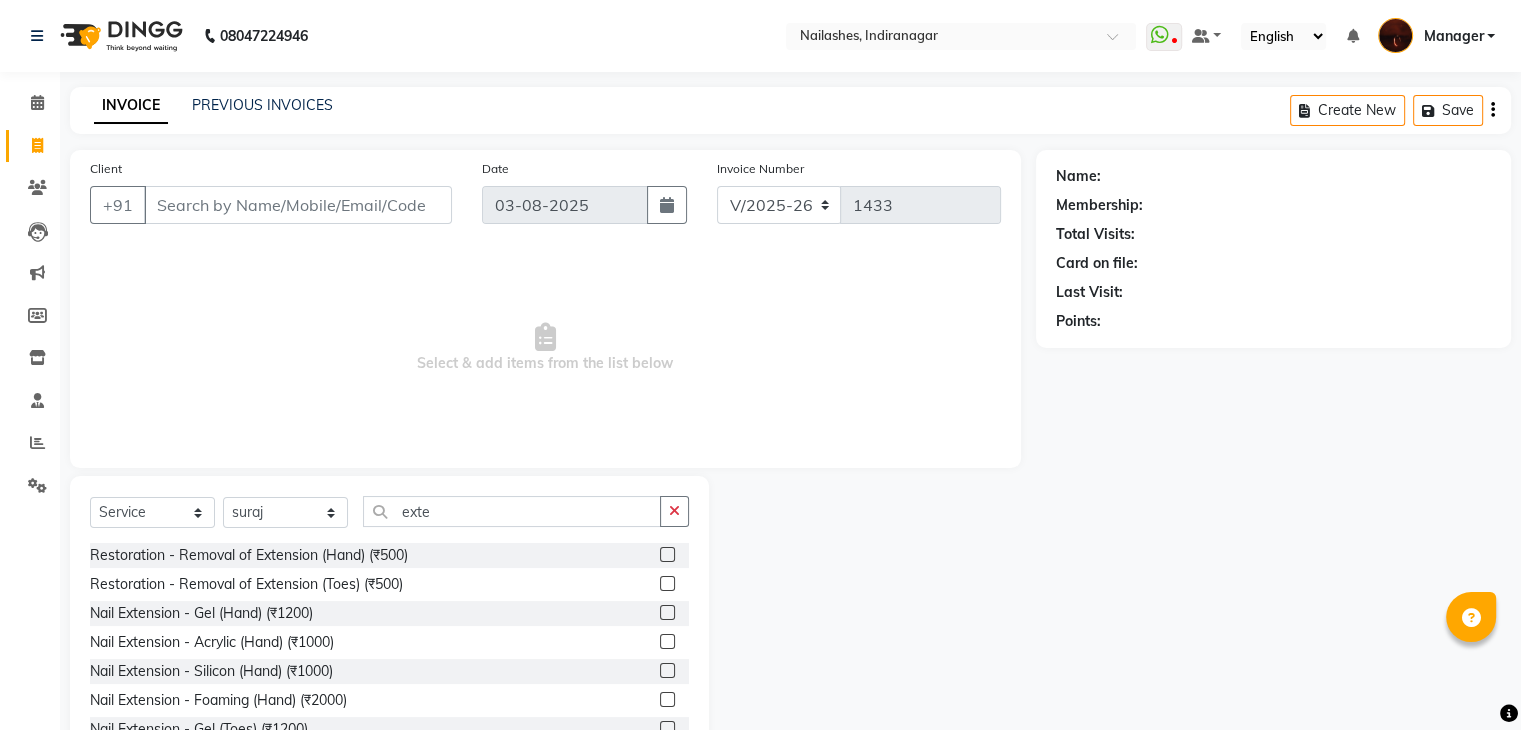click 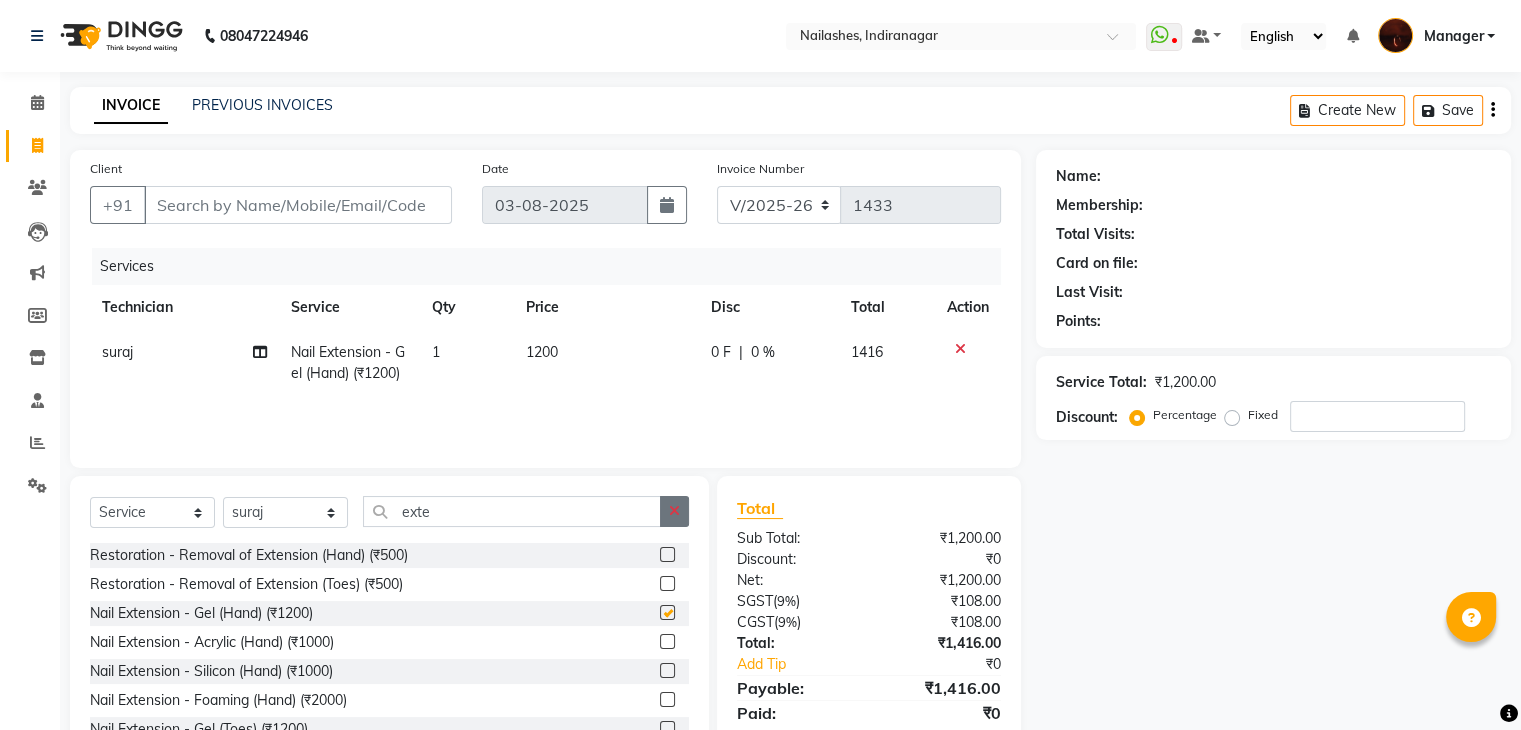 checkbox on "false" 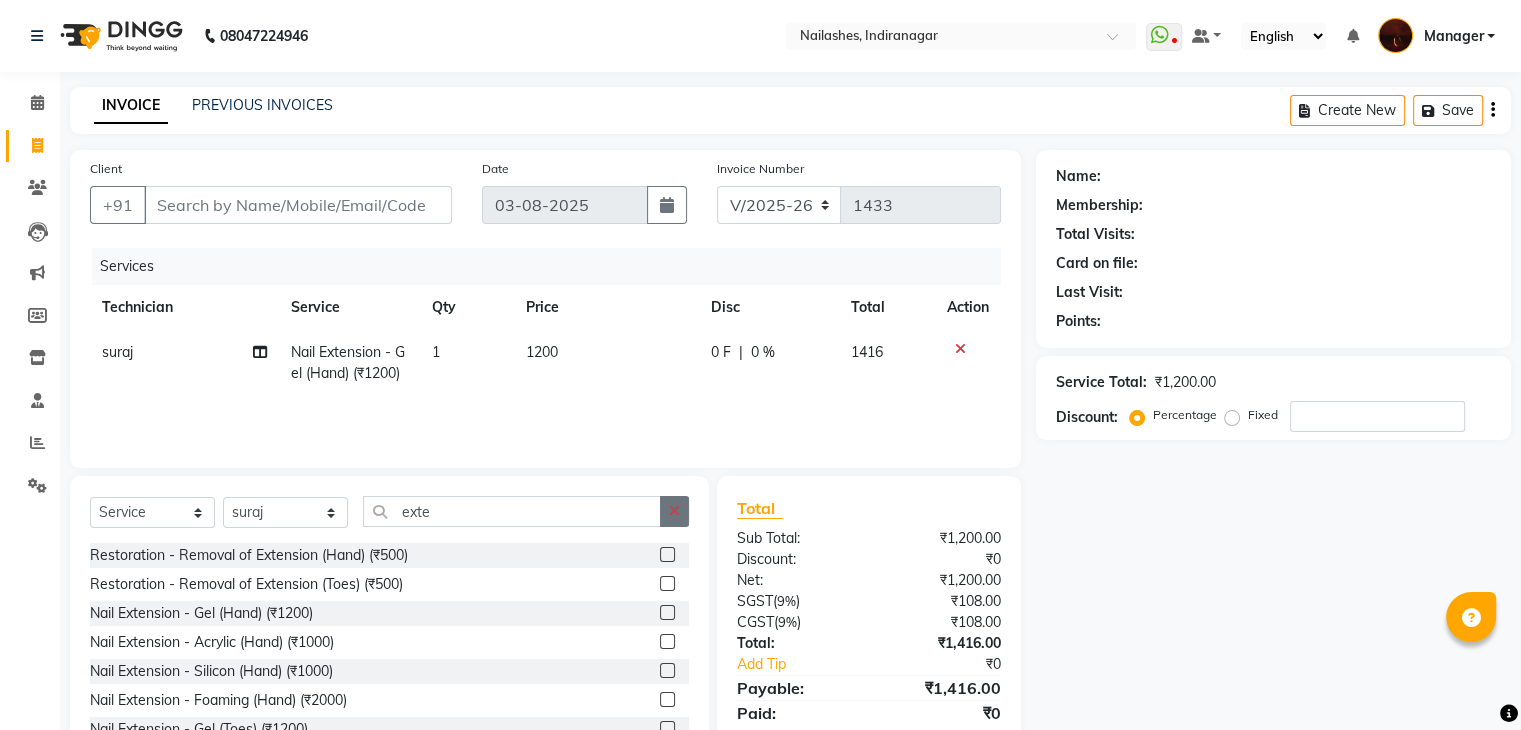 click 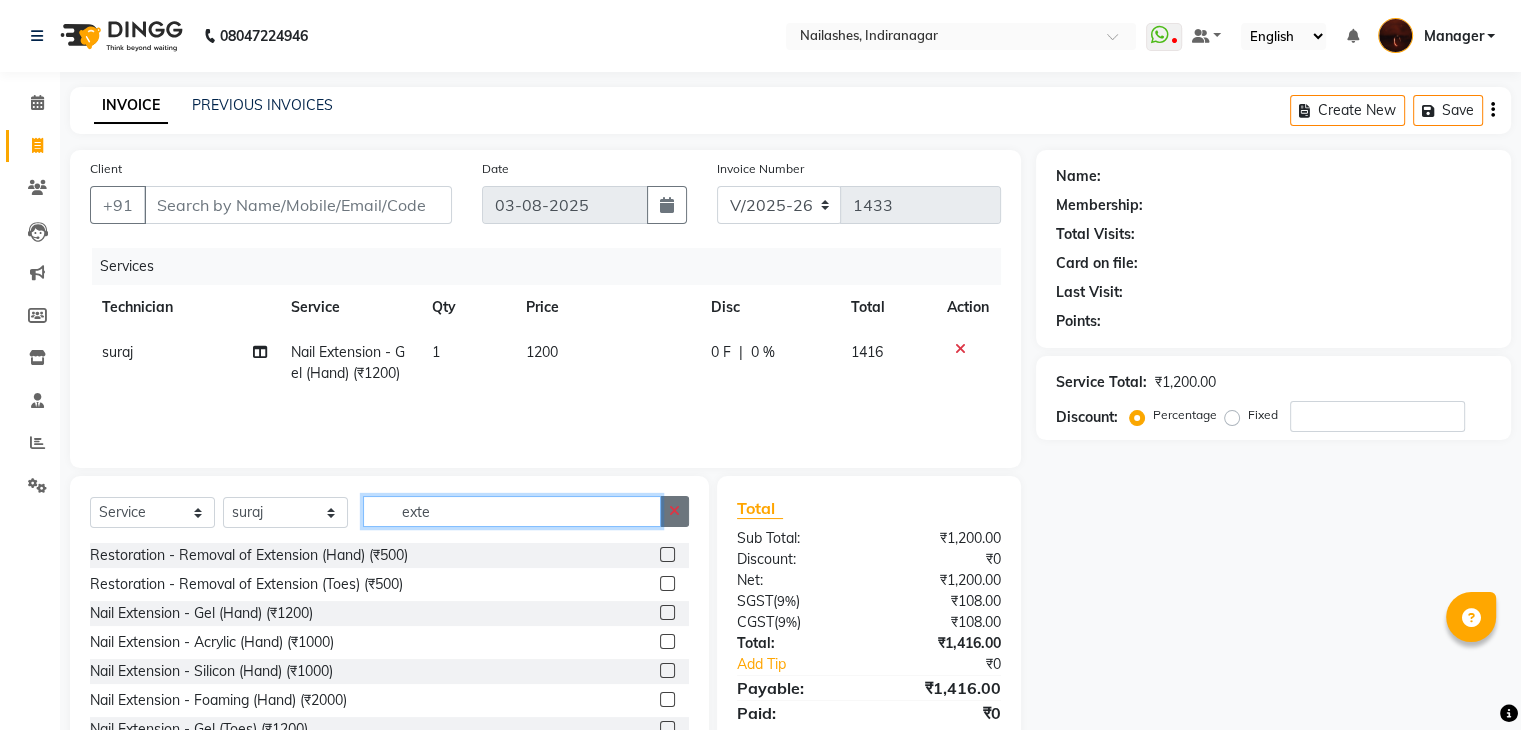 type 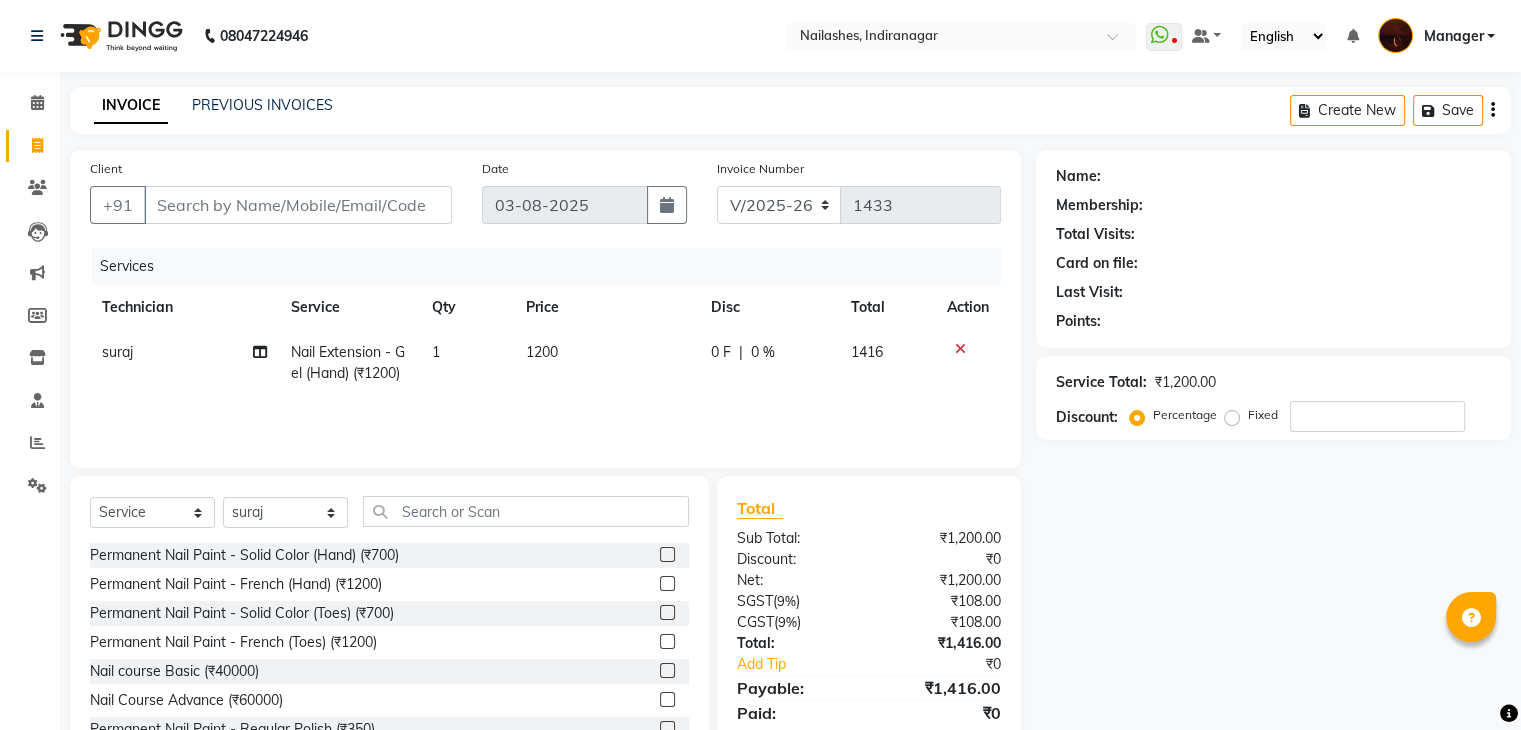 click 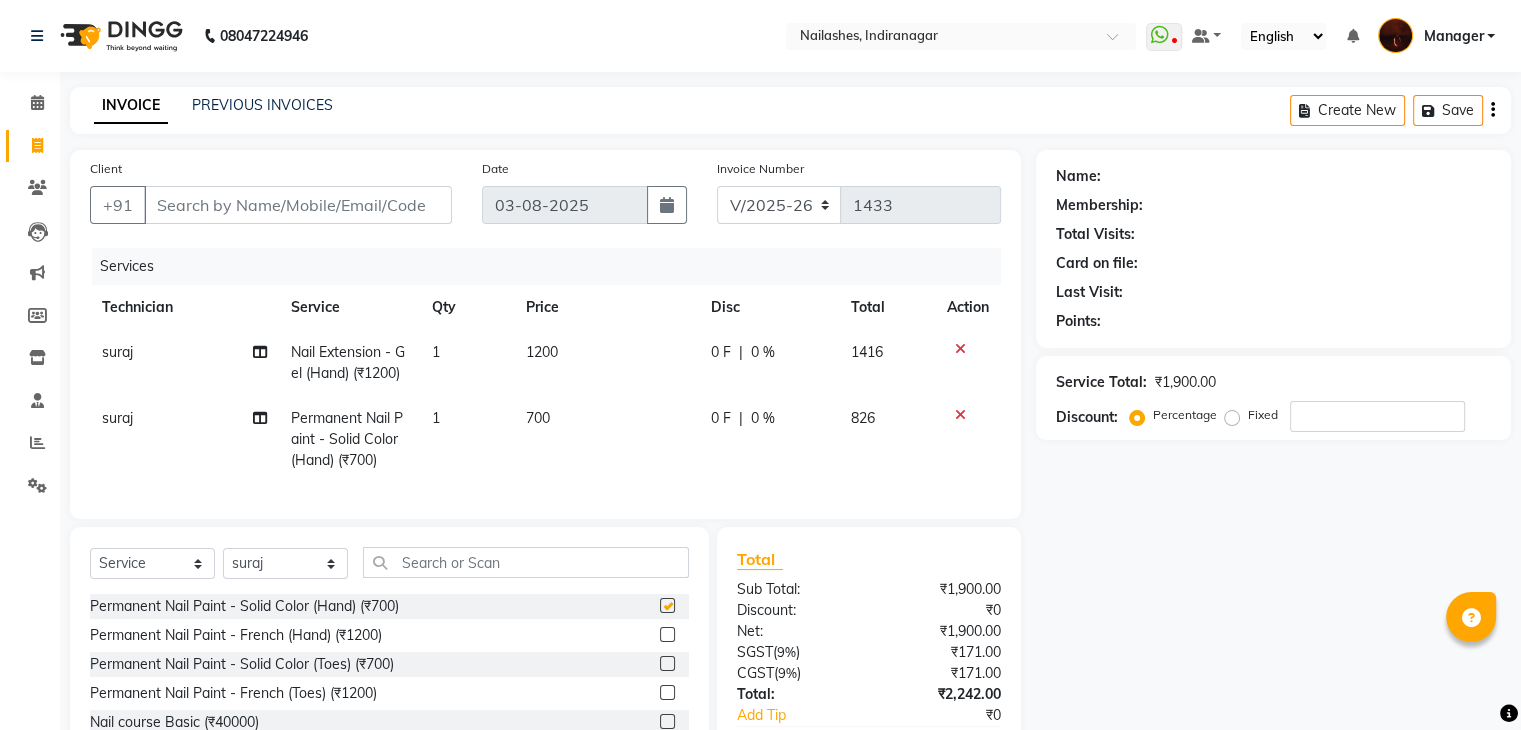 checkbox on "false" 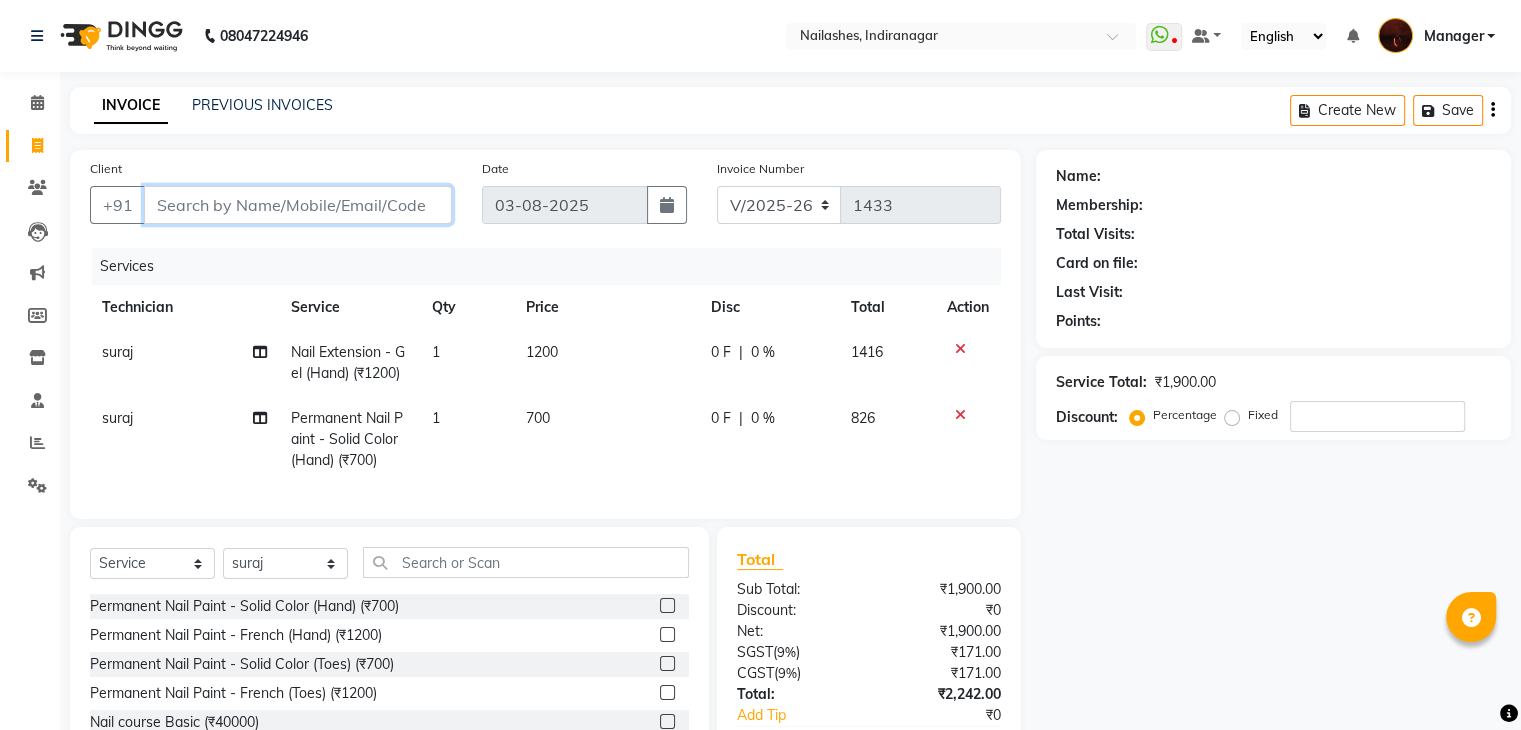 click on "Client" at bounding box center (298, 205) 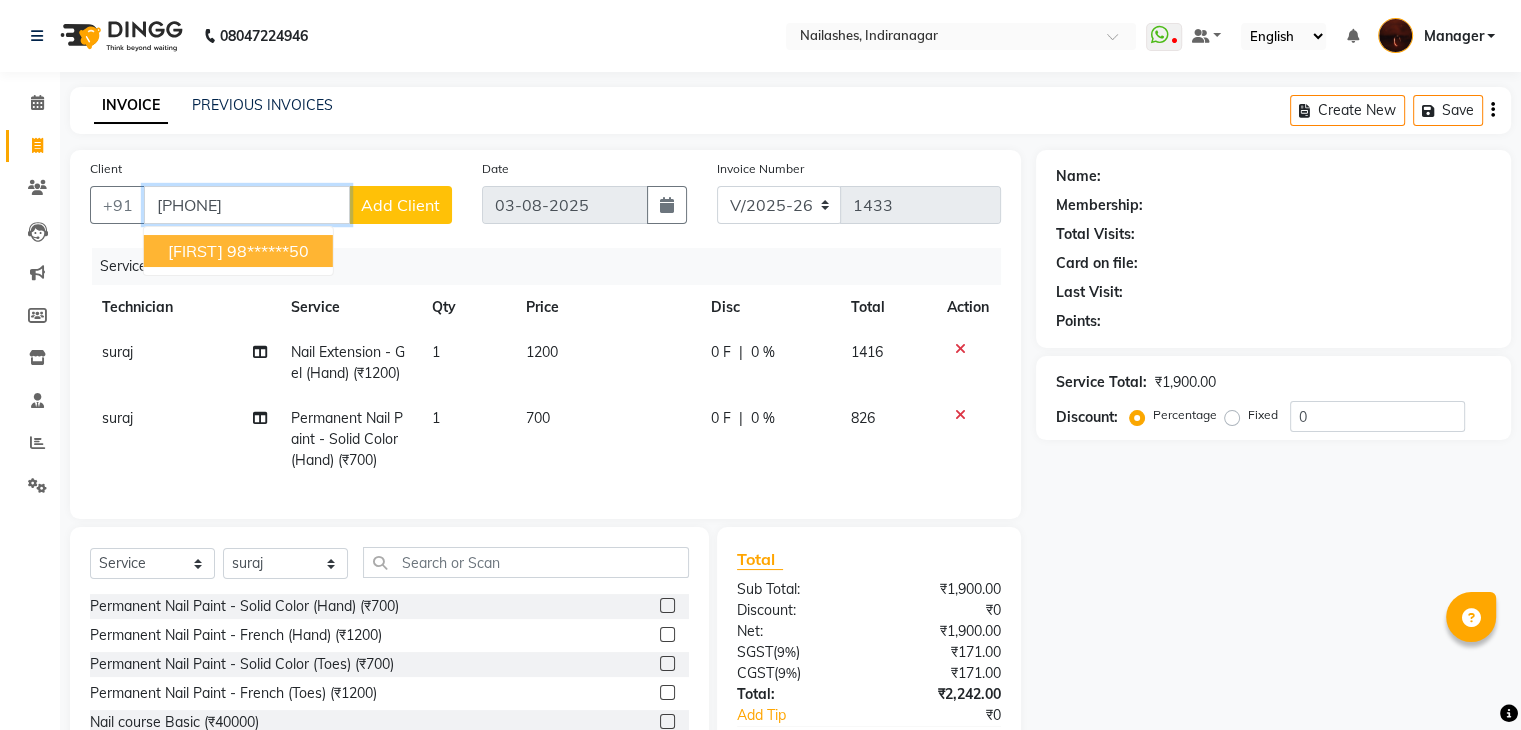 click on "Sanishka" at bounding box center (195, 251) 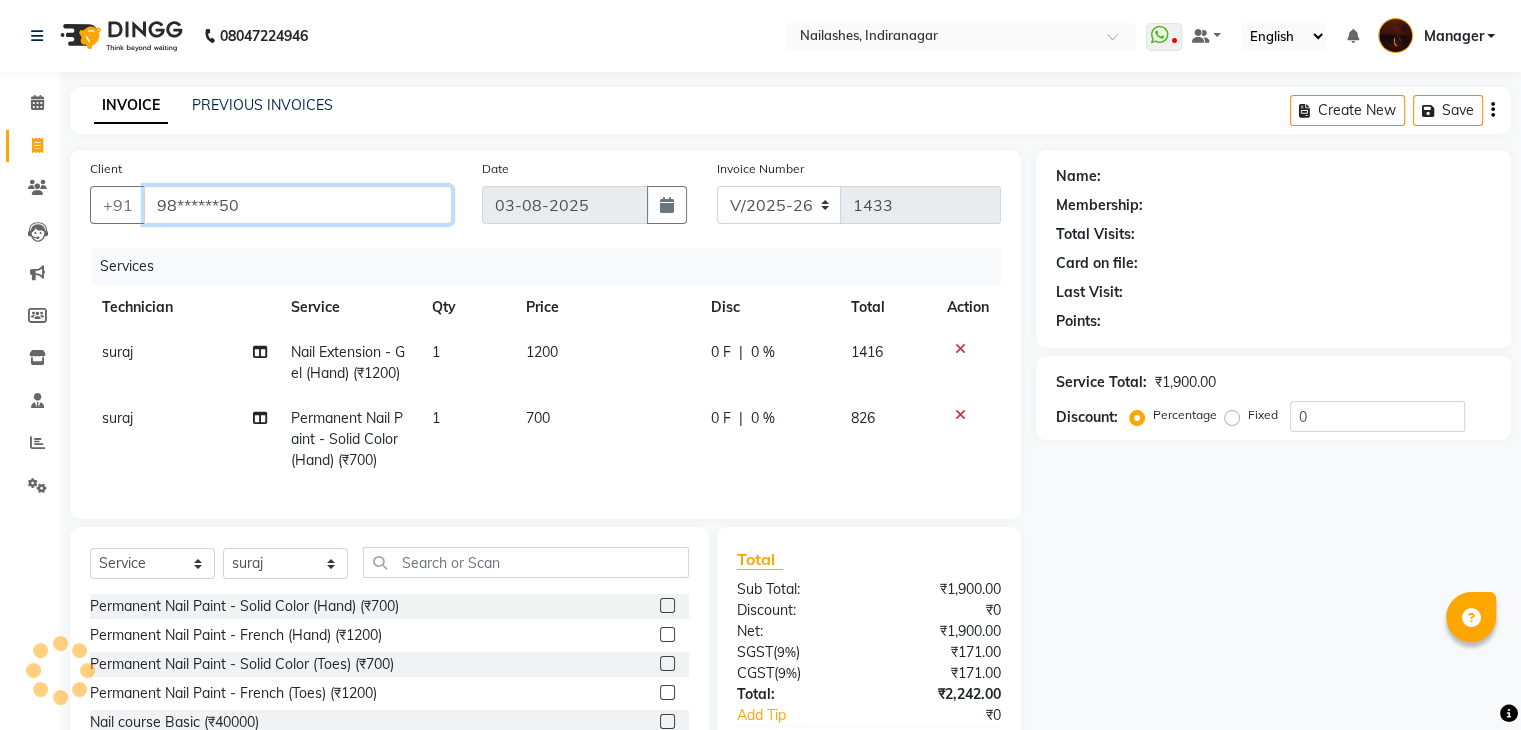 type on "98******50" 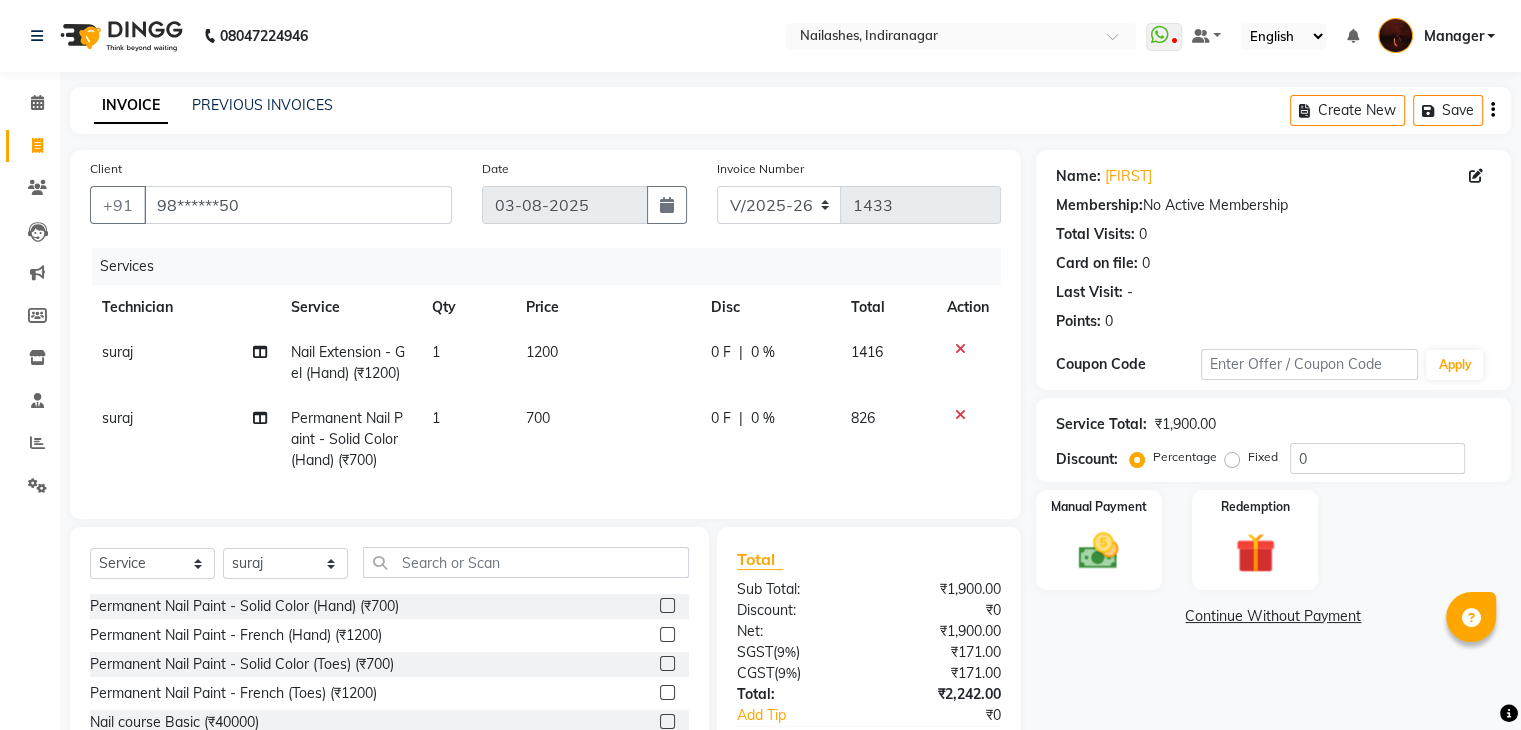 scroll, scrollTop: 138, scrollLeft: 0, axis: vertical 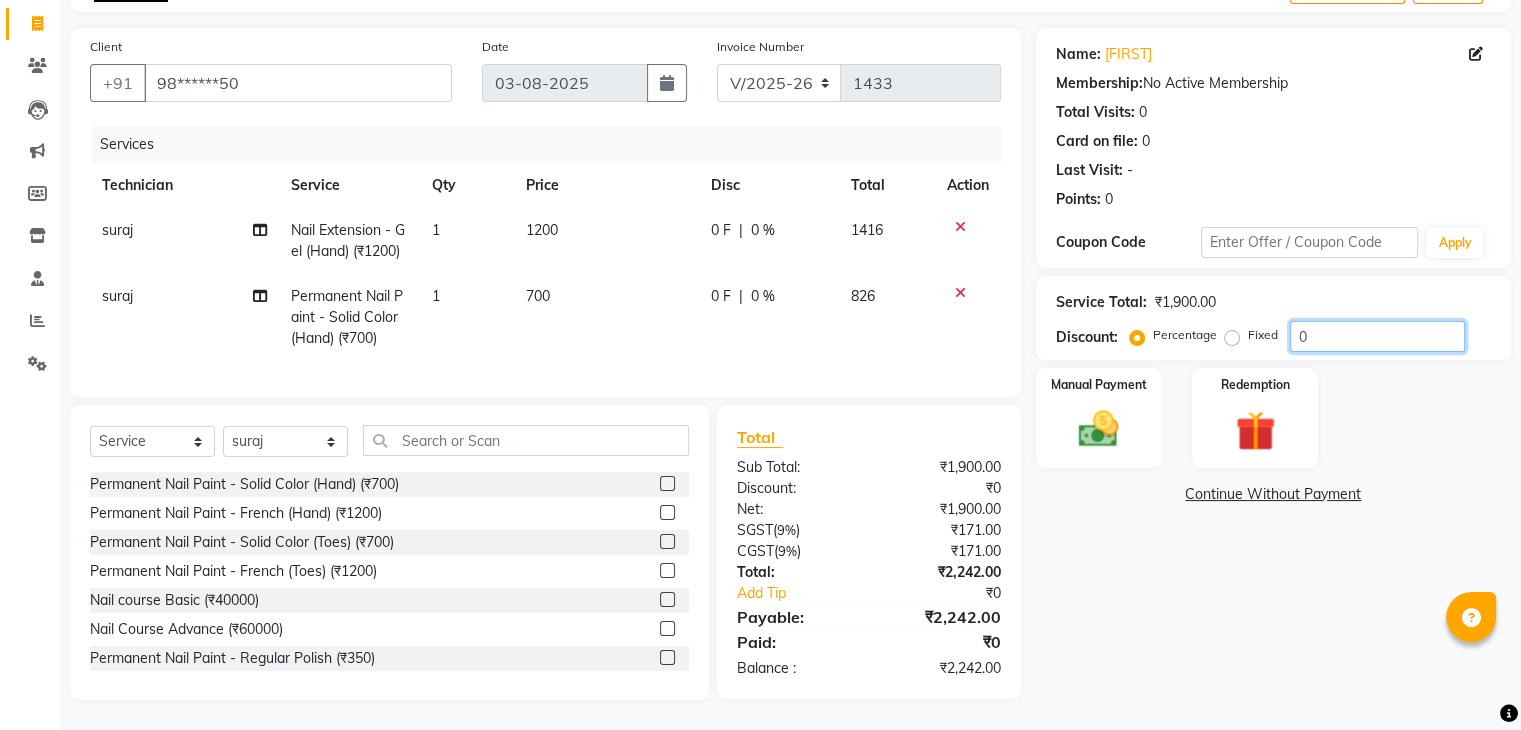 click on "0" 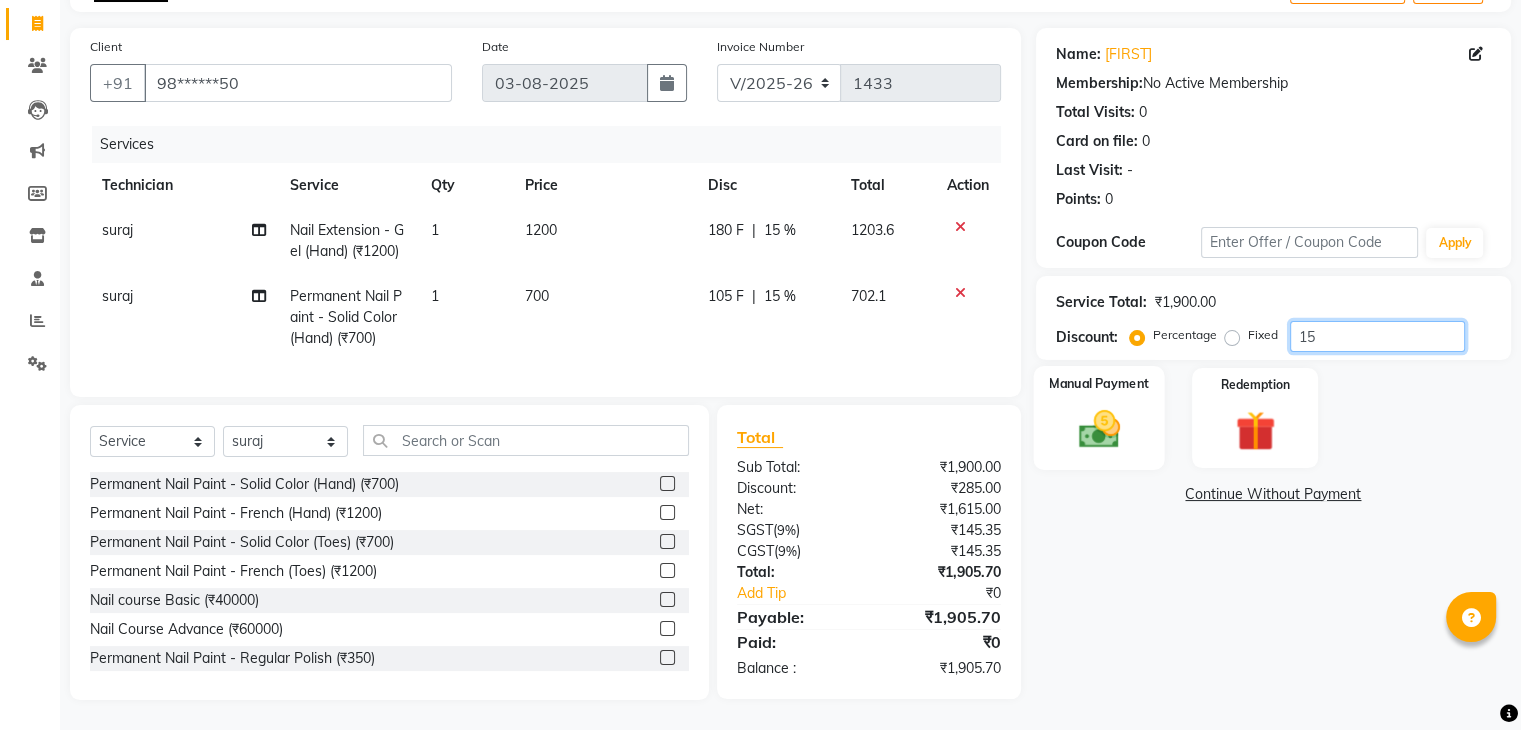 type on "15" 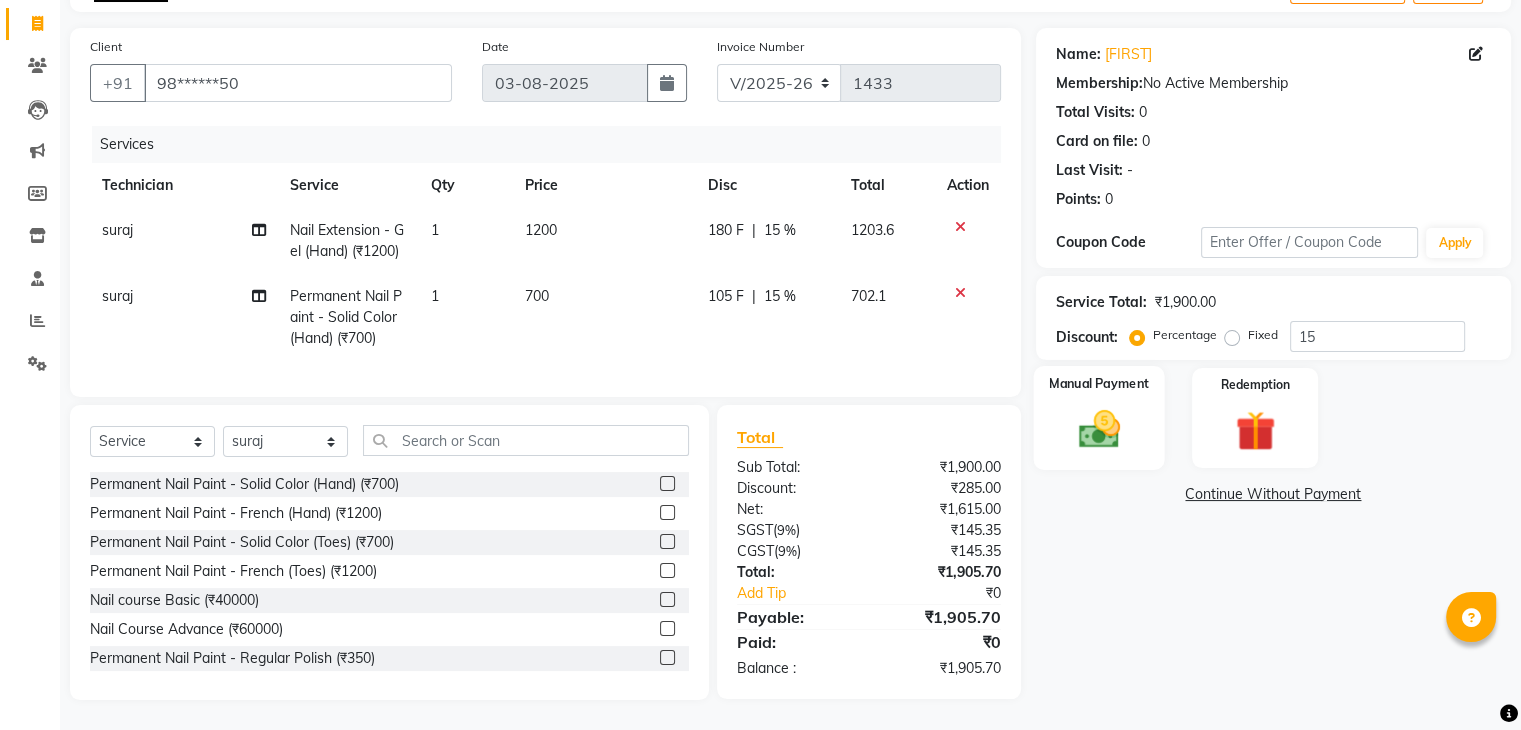 click 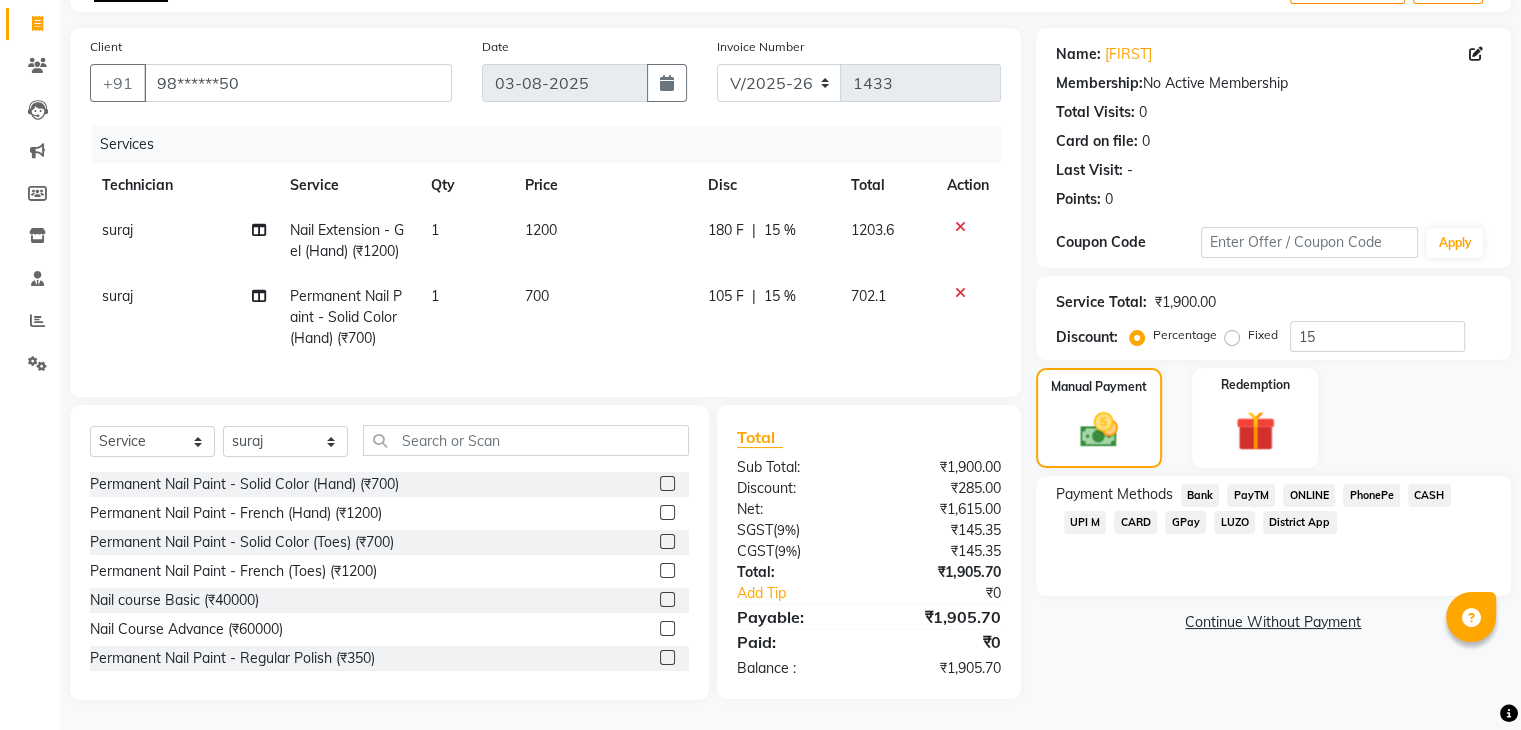 click on "ONLINE" 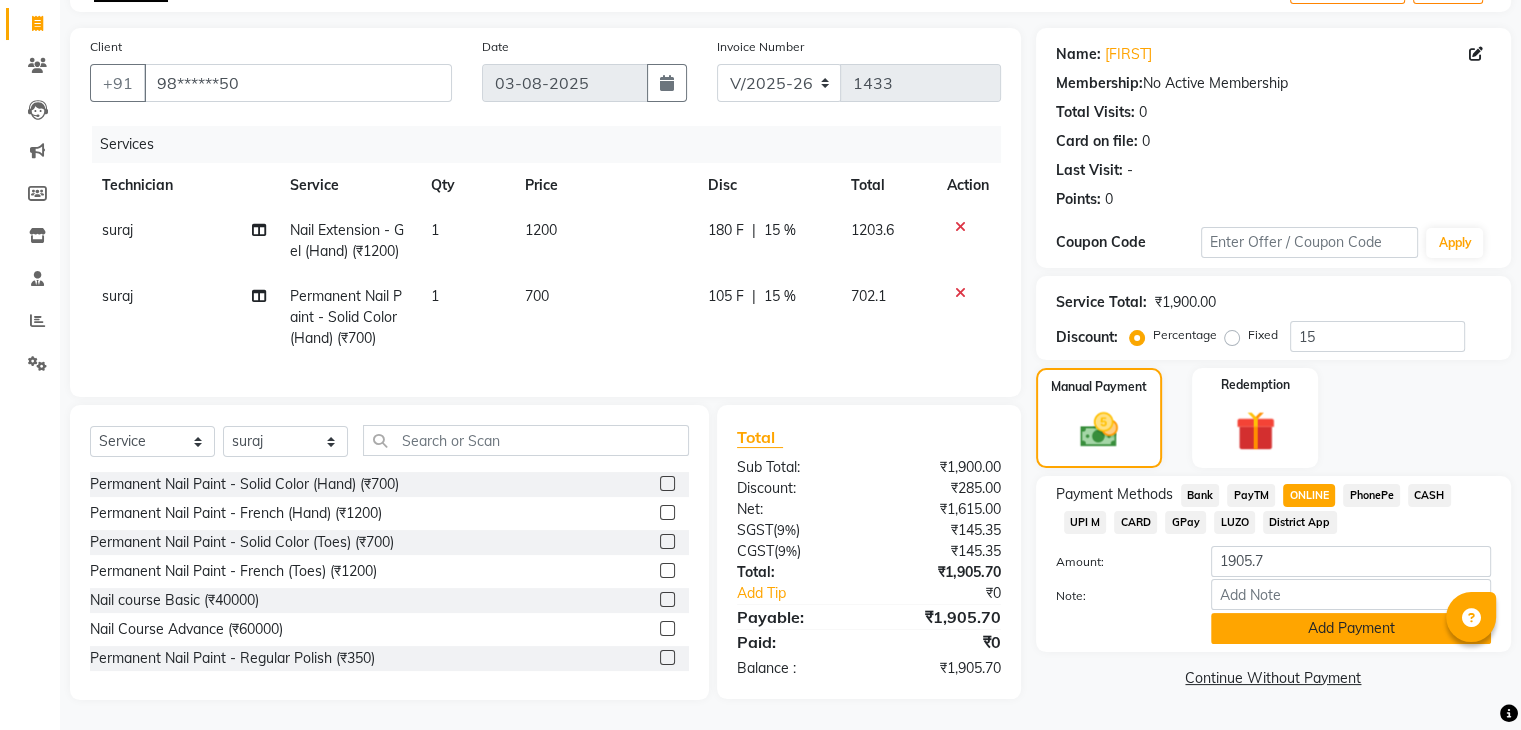 click on "Add Payment" 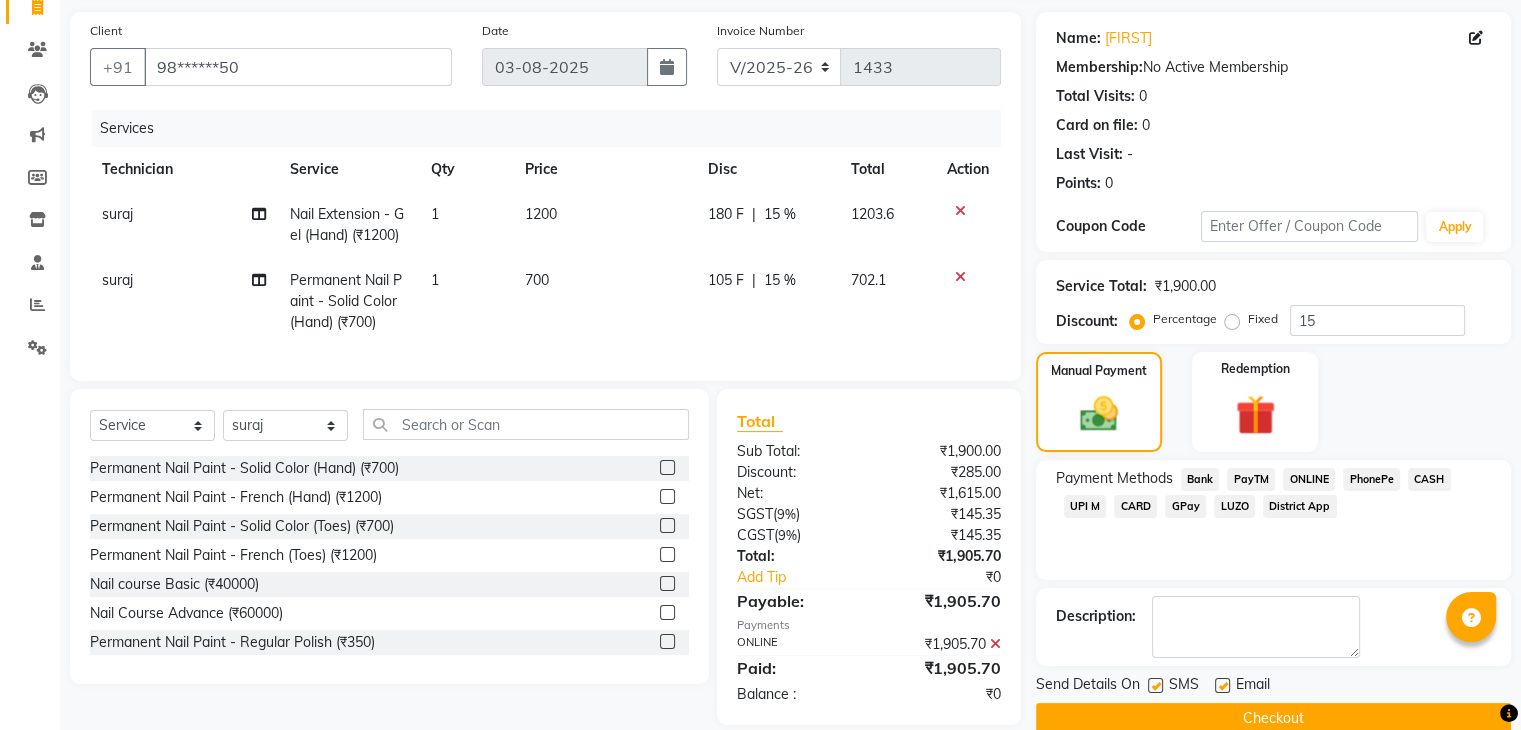 scroll, scrollTop: 179, scrollLeft: 0, axis: vertical 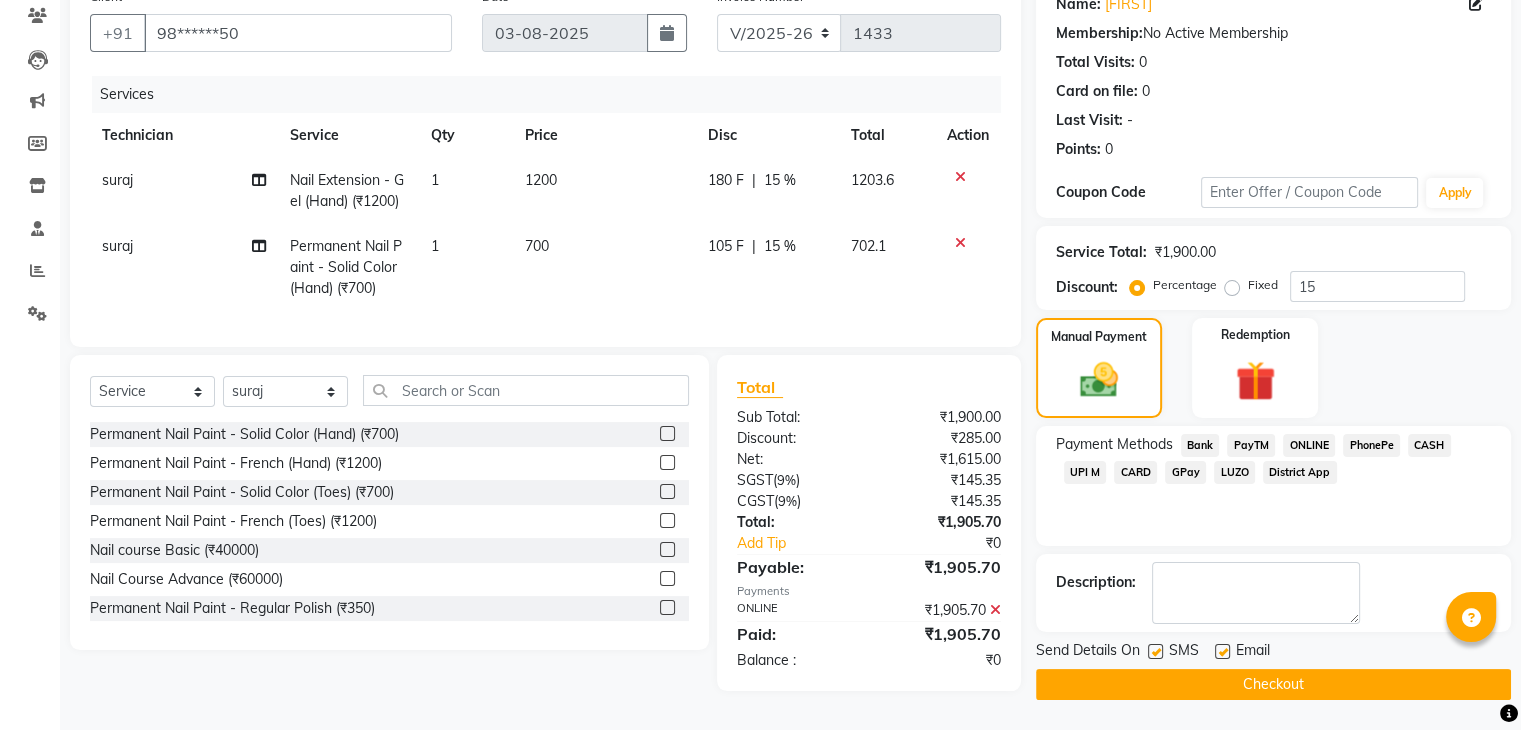 click on "Checkout" 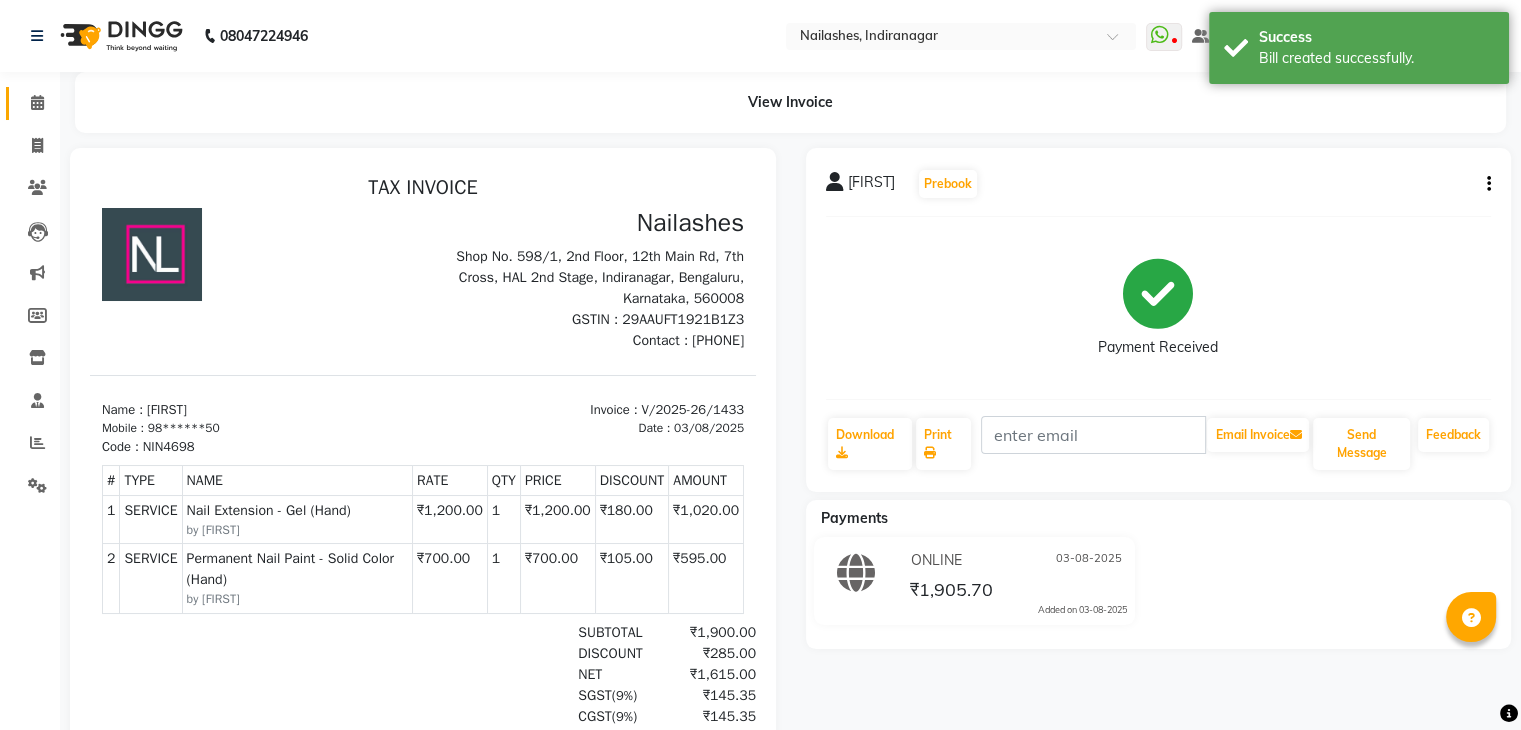 scroll, scrollTop: 0, scrollLeft: 0, axis: both 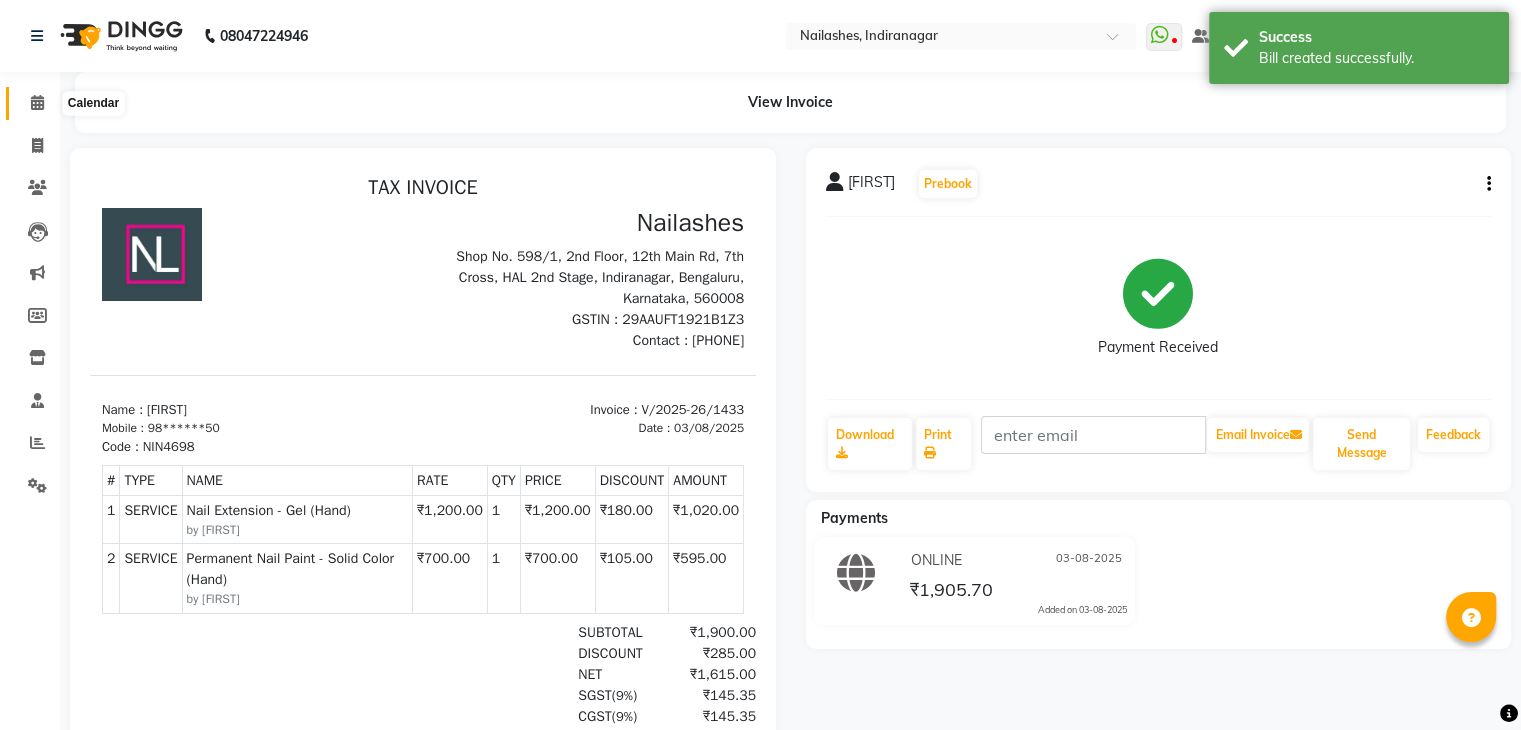click 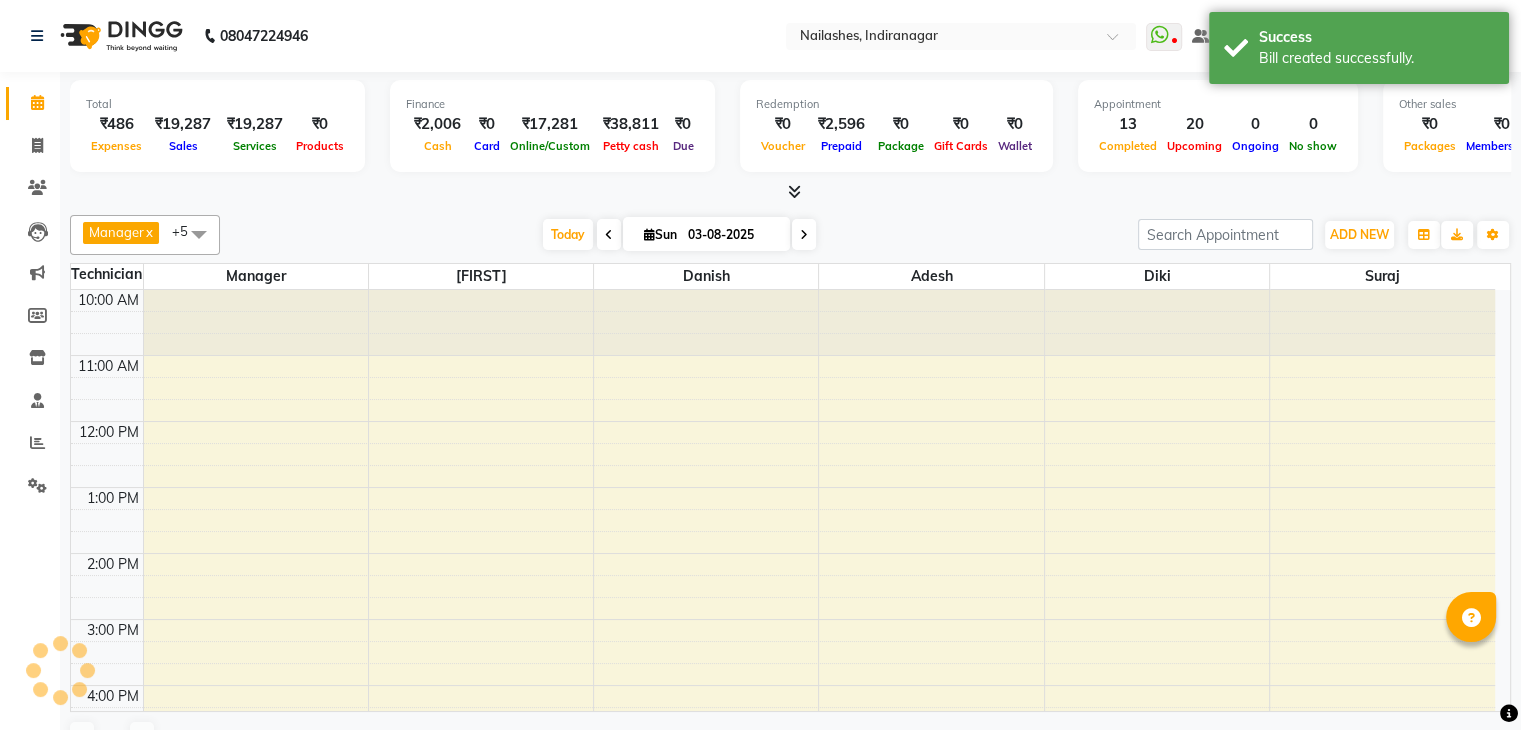 scroll, scrollTop: 0, scrollLeft: 0, axis: both 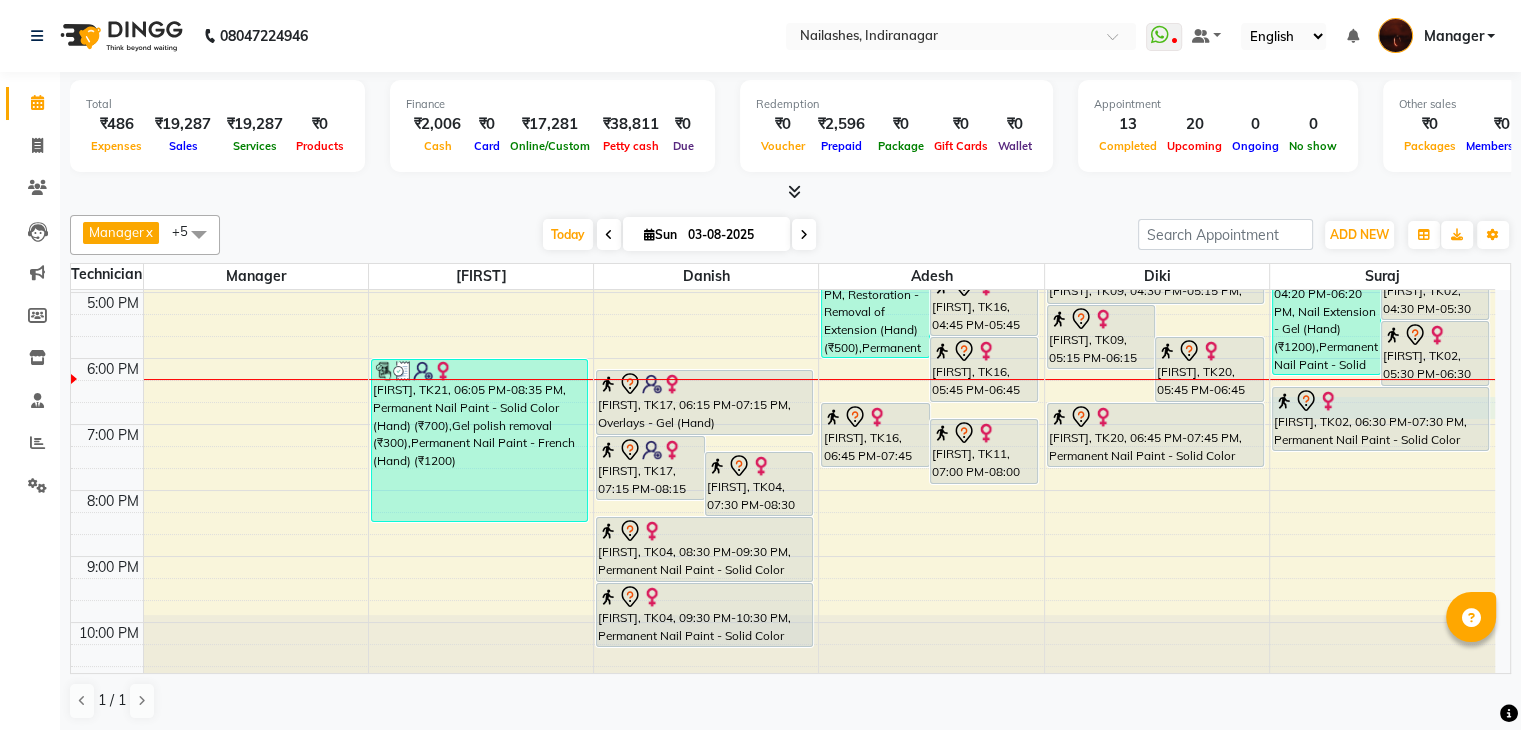 click on "10:00 AM 11:00 AM 12:00 PM 1:00 PM 2:00 PM 3:00 PM 4:00 PM 5:00 PM 6:00 PM 7:00 PM 8:00 PM 9:00 PM 10:00 PM             Bharti, TK03, 11:30 AM-01:30 PM, Hydra  - Set of 3 Sessions     Ridhi, TK10, 12:00 PM-01:00 PM, Restoration - Removal of Extension (Hand)     Charu, TK12, 01:30 PM-01:45 PM, Eyebrows Threading (₹60)     Indiranagar, TK13, 01:50 PM-02:20 PM, Eyebrows Threading (₹60),Upperlip Threading (₹60)     Shrijani, TK21, 06:05 PM-08:35 PM, Permanent Nail Paint - Solid Color (Hand) (₹700),Gel polish removal (₹300),Permanent Nail Paint - French (Hand) (₹1200)     Hasmi, TK06, 12:00 PM-01:00 PM, Permanent Nail Paint - Solid Color (Hand)     susana, TK18, 12:30 PM-04:30 PM, Restoration - Removal of Extension (Hand) (₹500),Nail Extension - Gel (Hand) (₹1200),Permanent Nail Paint - Solid Color (Hand) (₹700),Permanent Nail Paint - French (Hand) (₹1200)     LUZO, TK14, 01:05 PM-02:05 PM, Permanent Nail Paint - Solid Color (Hand) (₹700)" at bounding box center (783, 259) 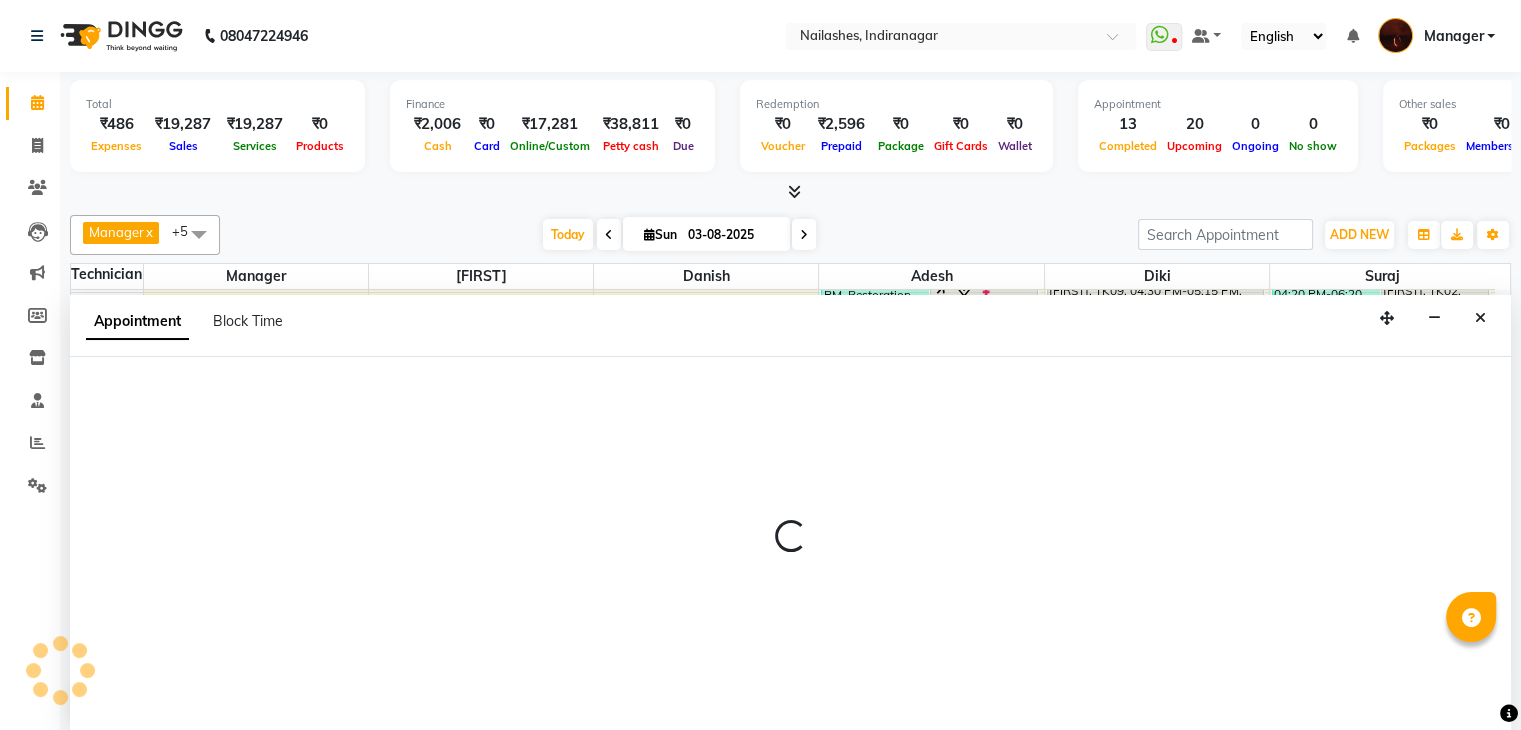 scroll, scrollTop: 1, scrollLeft: 0, axis: vertical 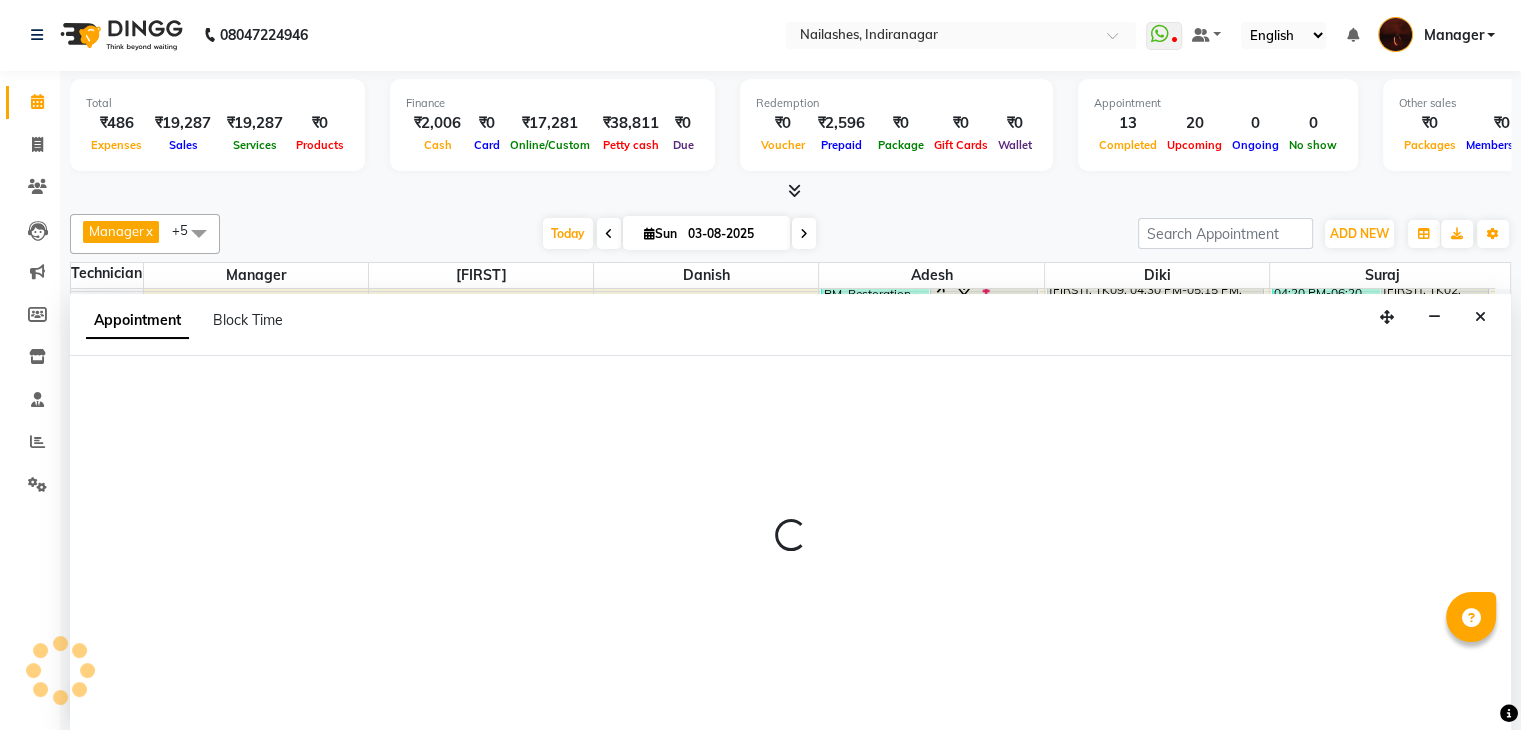select on "83655" 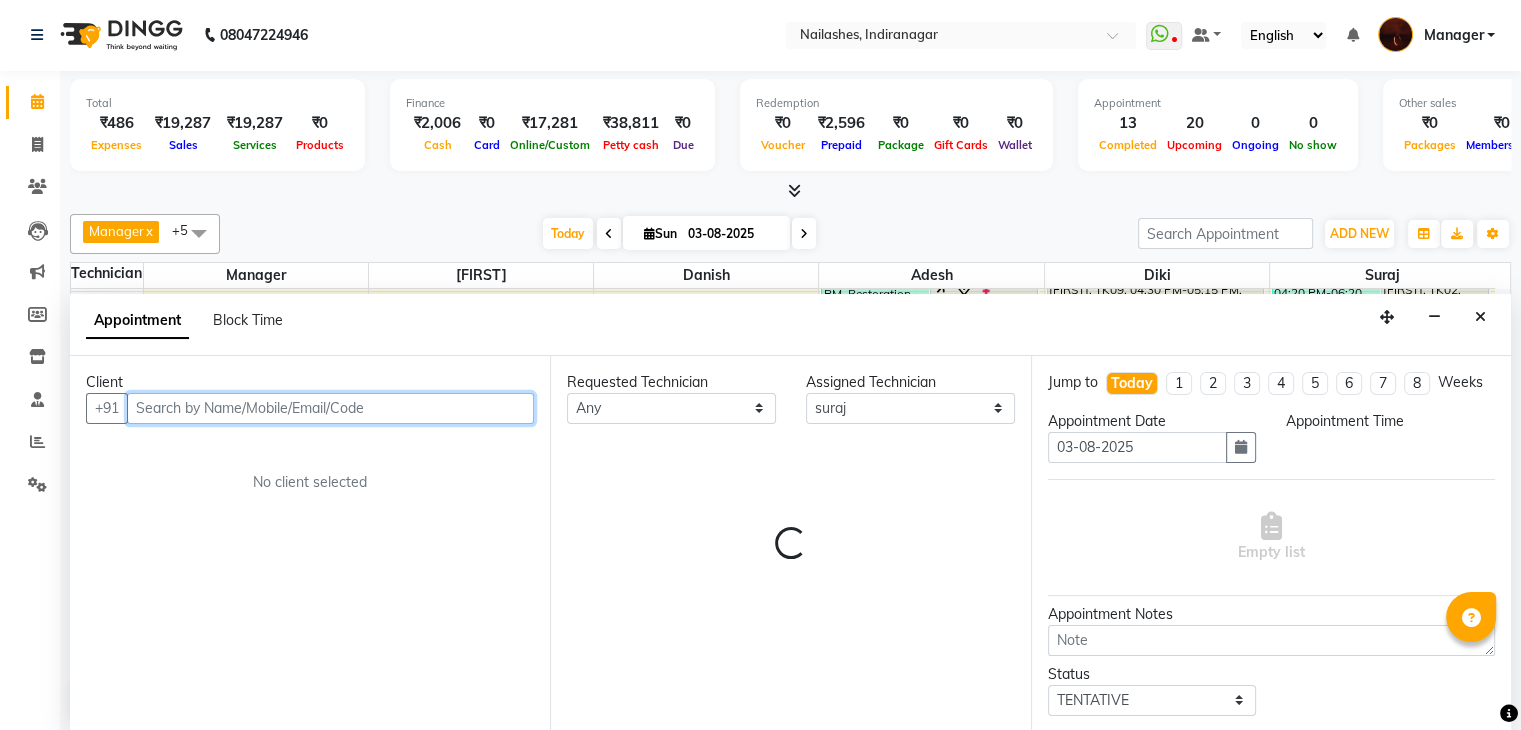 select on "1125" 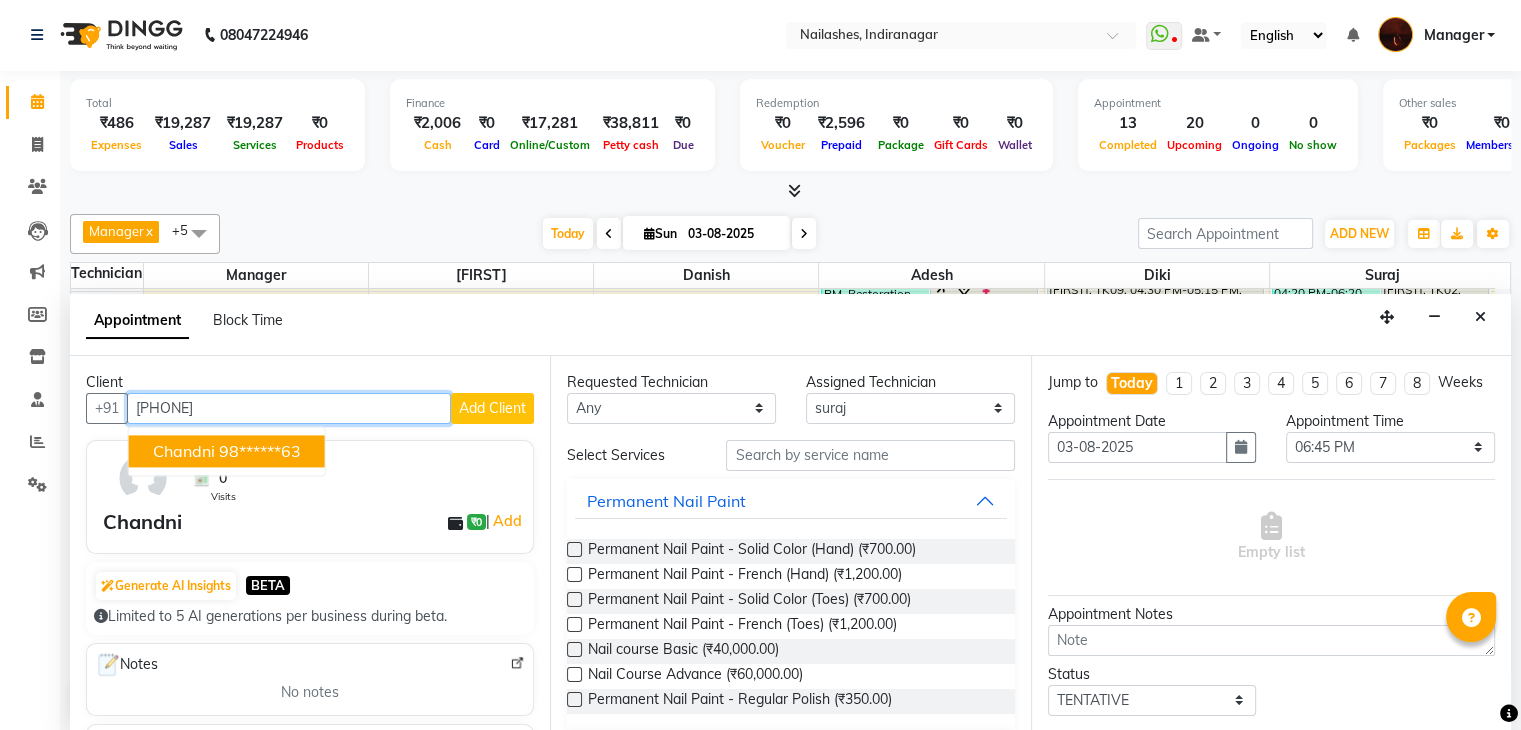 click on "98******63" at bounding box center (260, 451) 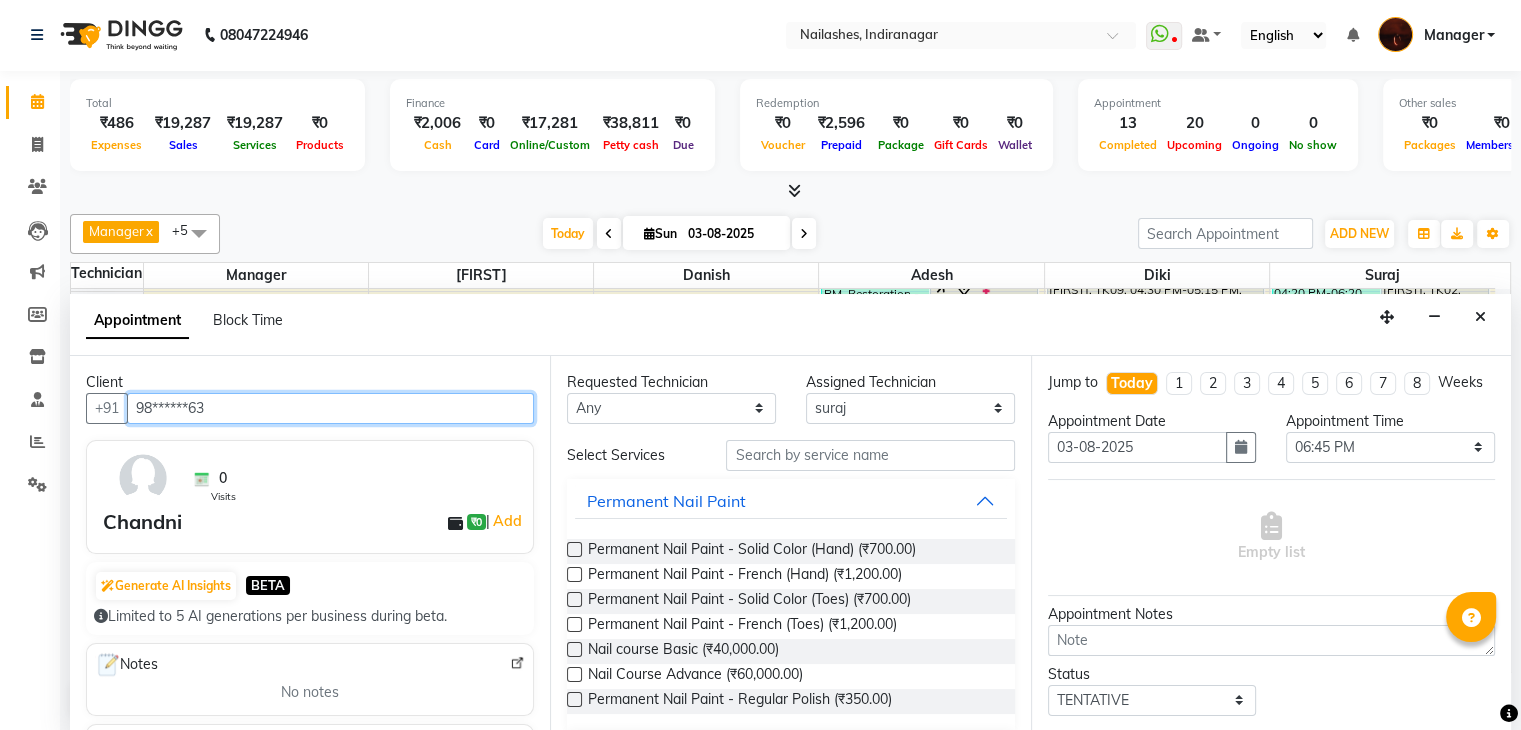 type on "98******63" 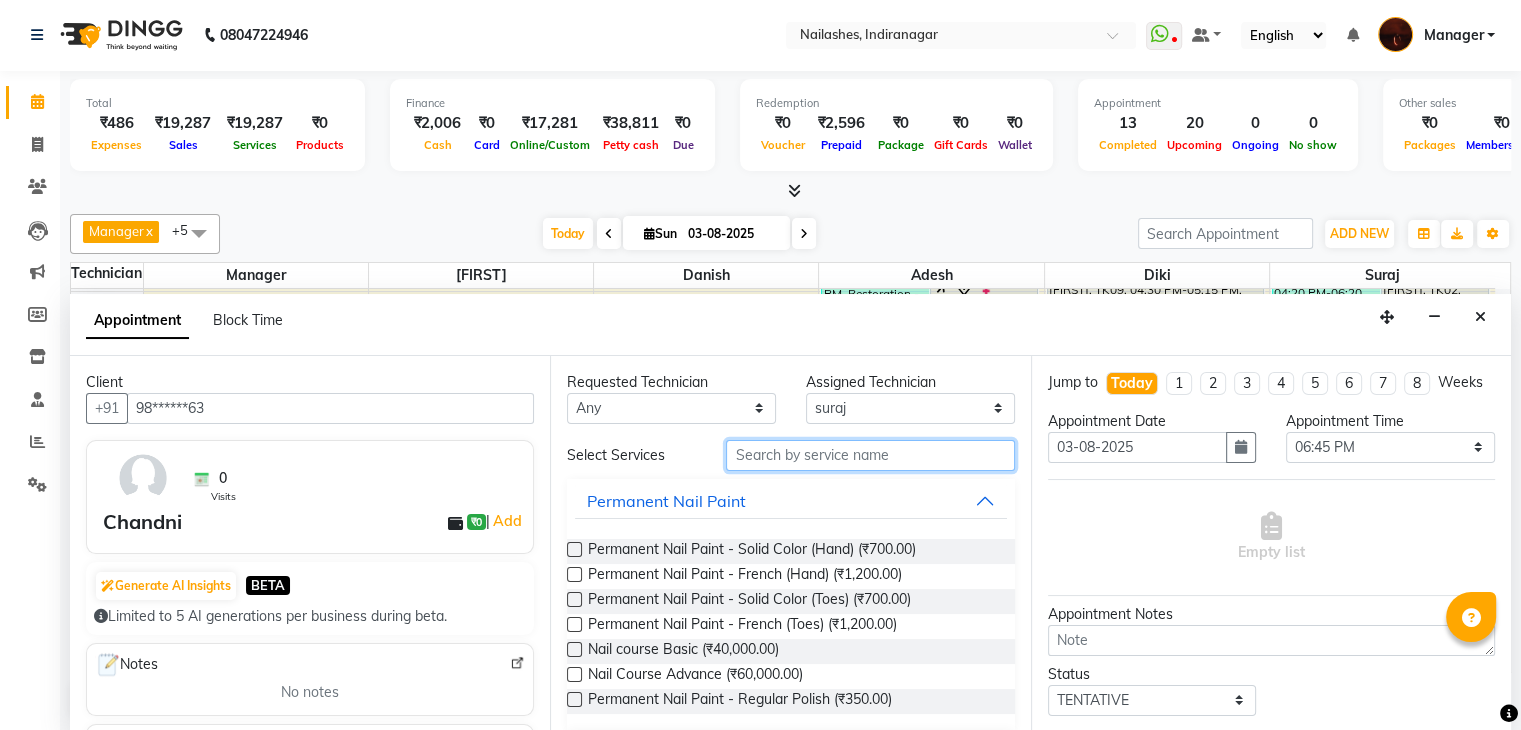 click at bounding box center (870, 455) 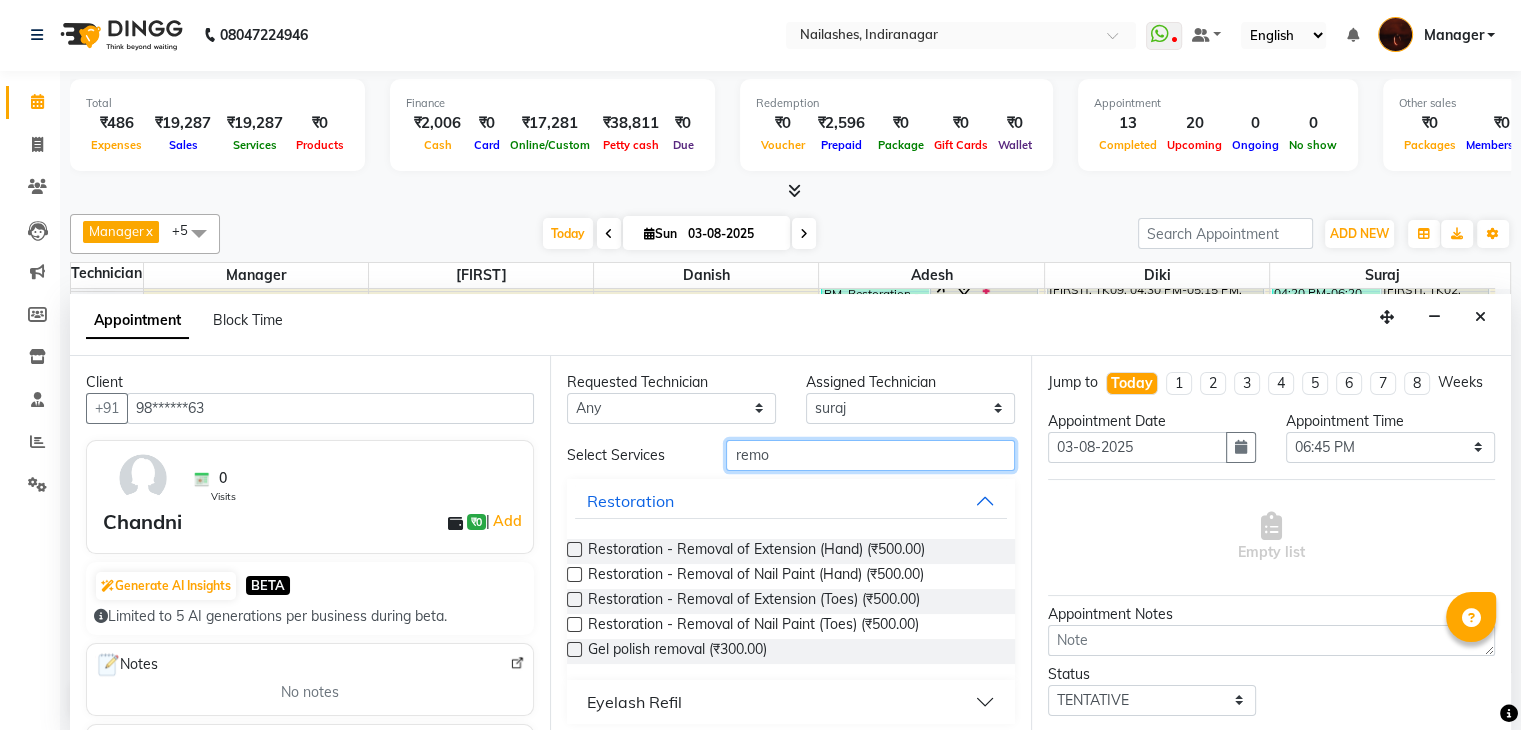 type on "remo" 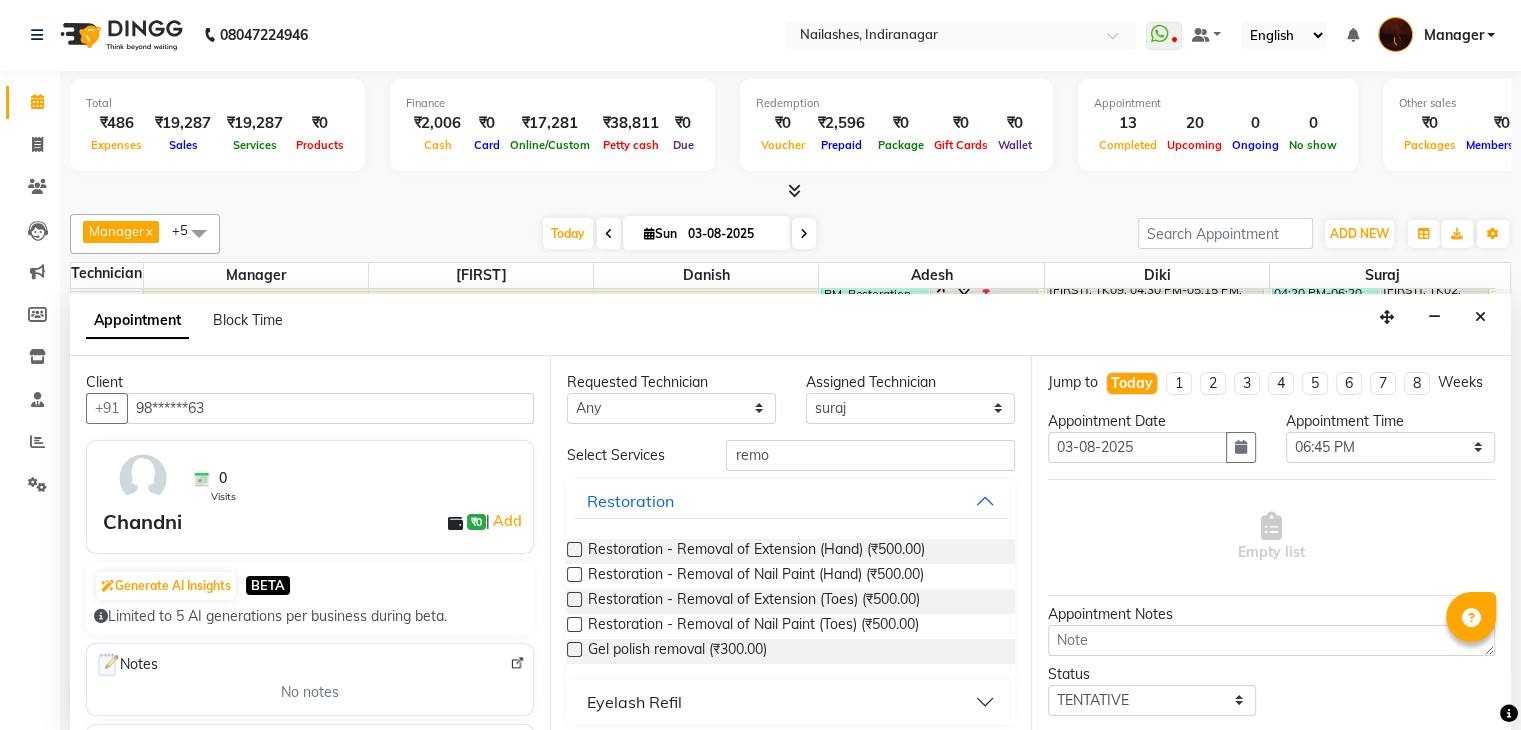drag, startPoint x: 580, startPoint y: 536, endPoint x: 577, endPoint y: 546, distance: 10.440307 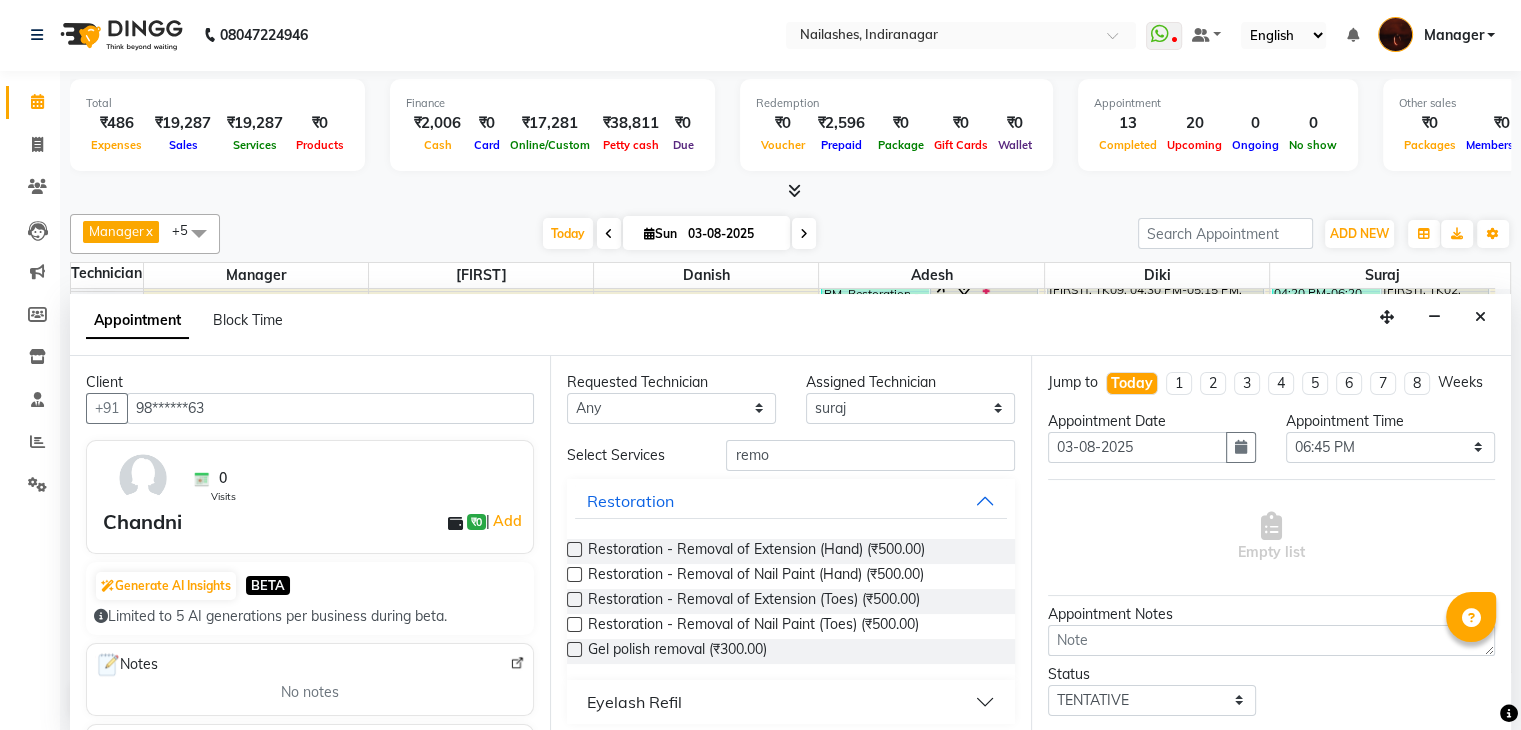 click on "Restoration - Removal of Extension (Hand) (₹500.00)" at bounding box center [790, 551] 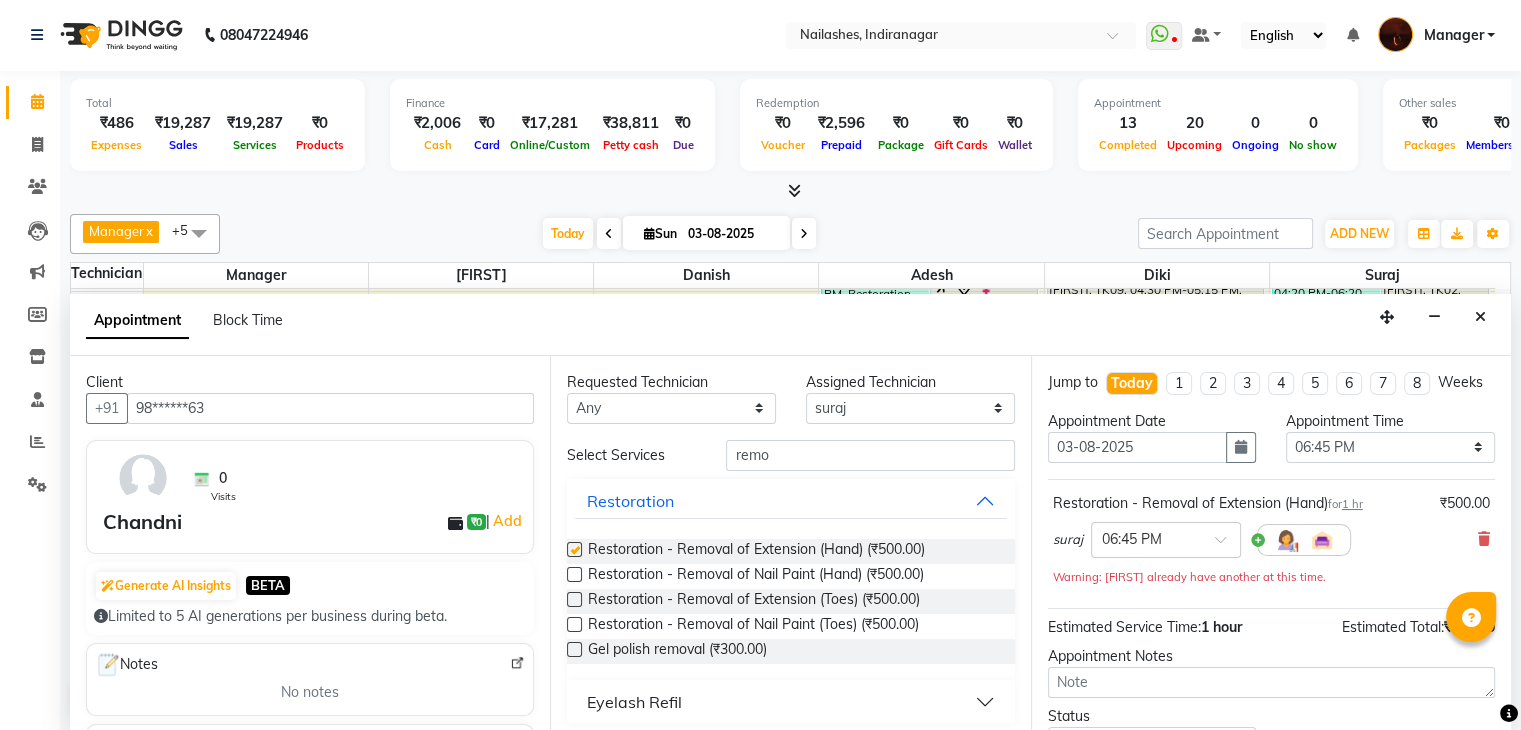 checkbox on "false" 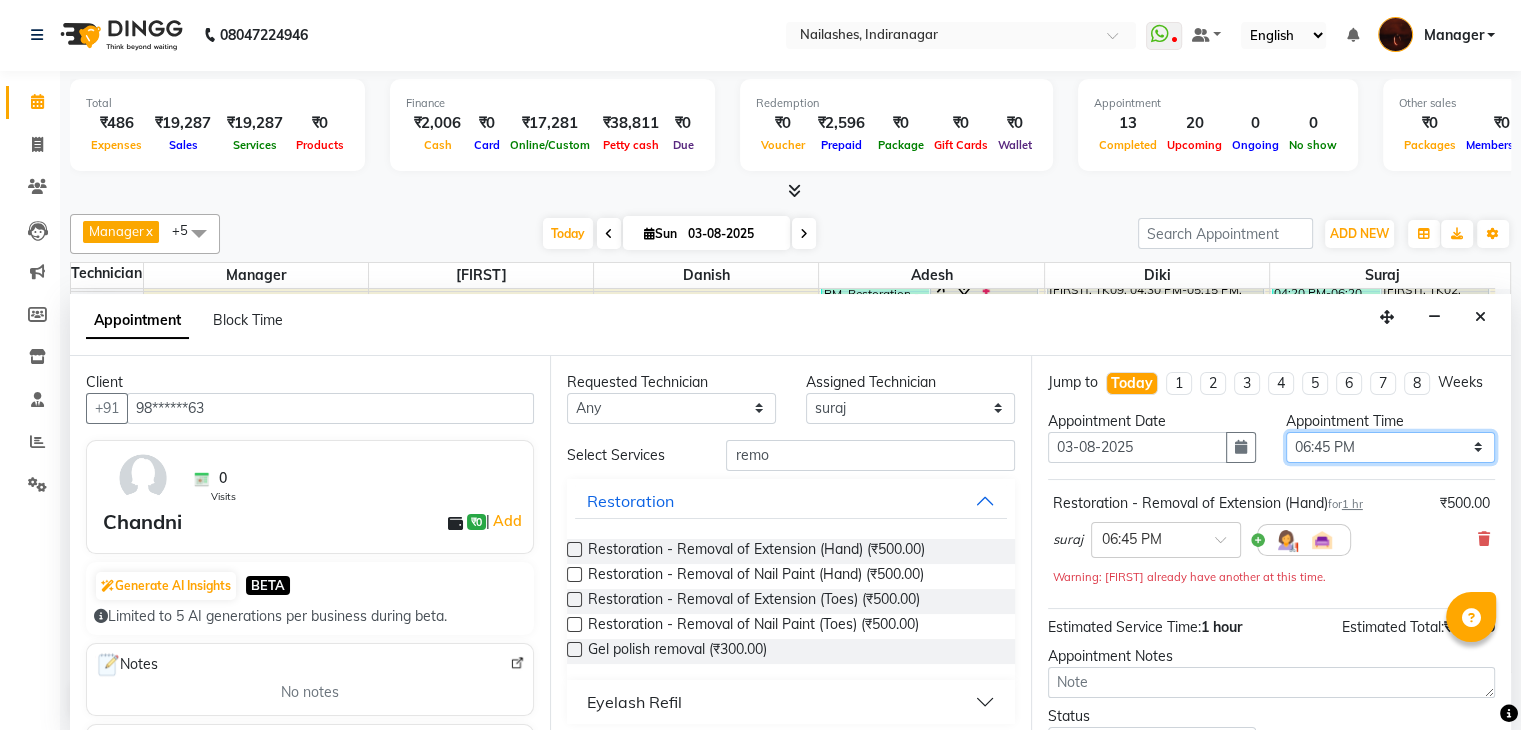 click on "Select 11:00 AM 11:15 AM 11:30 AM 11:45 AM 12:00 PM 12:15 PM 12:30 PM 12:45 PM 01:00 PM 01:15 PM 01:30 PM 01:45 PM 02:00 PM 02:15 PM 02:30 PM 02:45 PM 03:00 PM 03:15 PM 03:30 PM 03:45 PM 04:00 PM 04:15 PM 04:30 PM 04:45 PM 05:00 PM 05:15 PM 05:30 PM 05:45 PM 06:00 PM 06:15 PM 06:30 PM 06:45 PM 07:00 PM 07:15 PM 07:30 PM 07:45 PM 08:00 PM 08:15 PM 08:30 PM 08:45 PM 09:00 PM 09:15 PM 09:30 PM 09:45 PM 10:00 PM" at bounding box center [1390, 447] 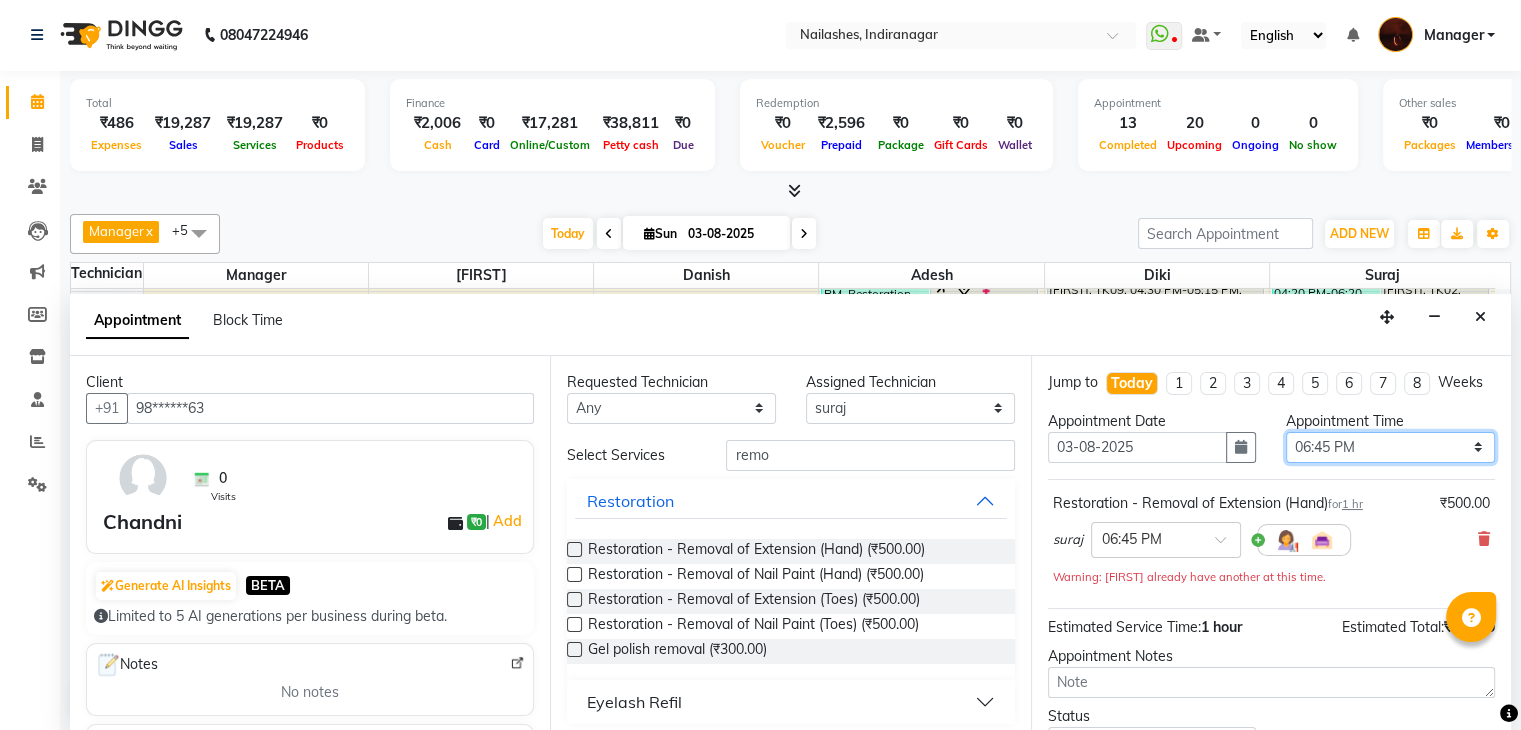 select on "1140" 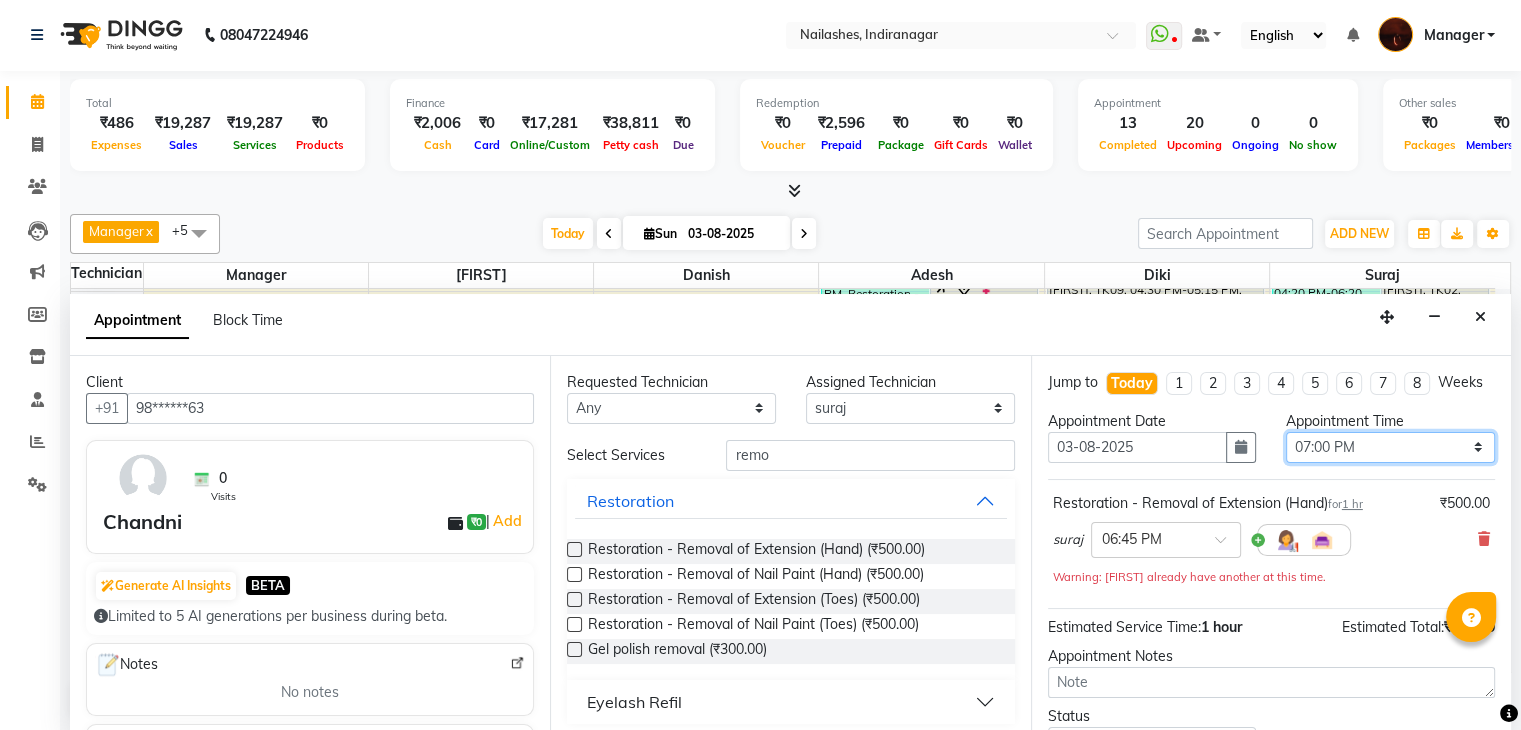 click on "Select 11:00 AM 11:15 AM 11:30 AM 11:45 AM 12:00 PM 12:15 PM 12:30 PM 12:45 PM 01:00 PM 01:15 PM 01:30 PM 01:45 PM 02:00 PM 02:15 PM 02:30 PM 02:45 PM 03:00 PM 03:15 PM 03:30 PM 03:45 PM 04:00 PM 04:15 PM 04:30 PM 04:45 PM 05:00 PM 05:15 PM 05:30 PM 05:45 PM 06:00 PM 06:15 PM 06:30 PM 06:45 PM 07:00 PM 07:15 PM 07:30 PM 07:45 PM 08:00 PM 08:15 PM 08:30 PM 08:45 PM 09:00 PM 09:15 PM 09:30 PM 09:45 PM 10:00 PM" at bounding box center (1390, 447) 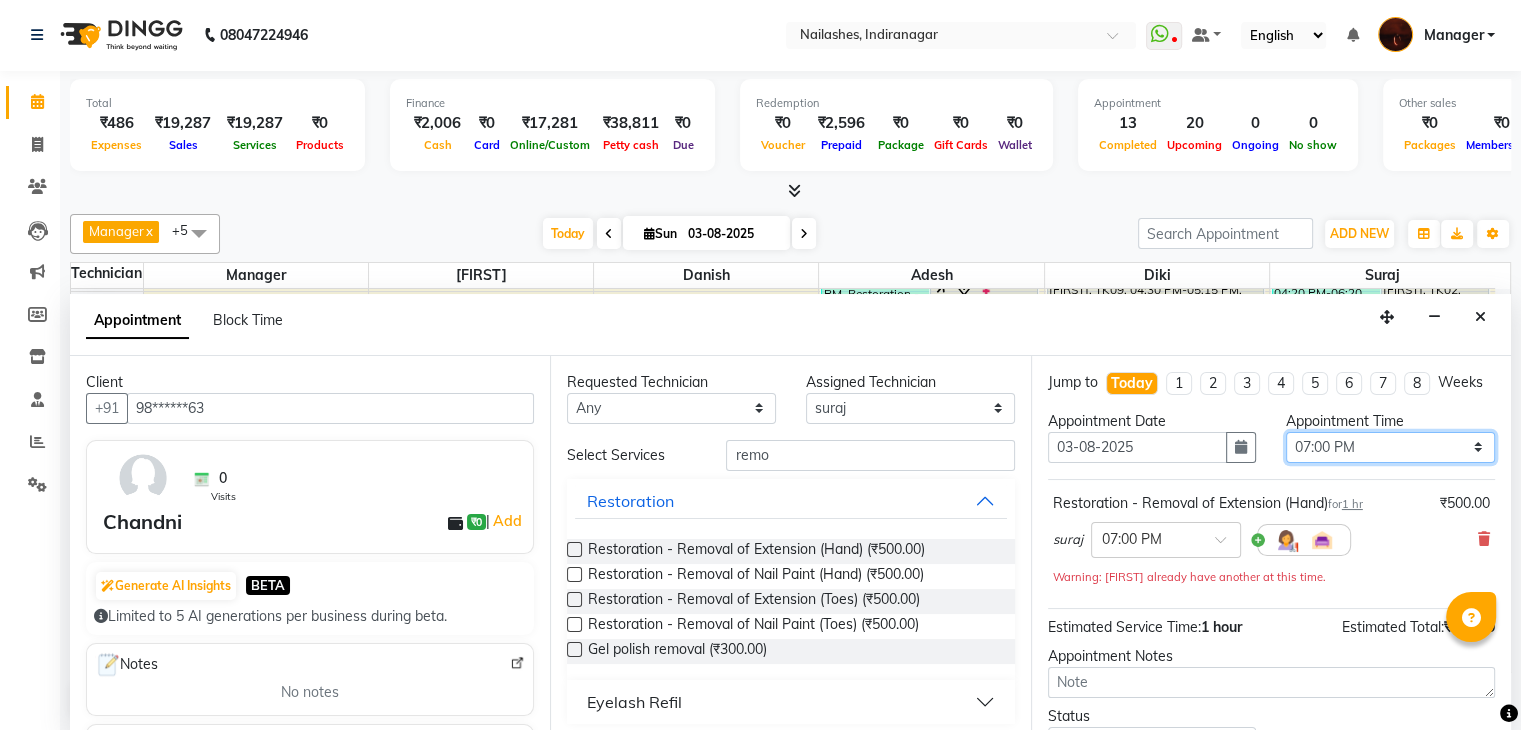 scroll, scrollTop: 170, scrollLeft: 0, axis: vertical 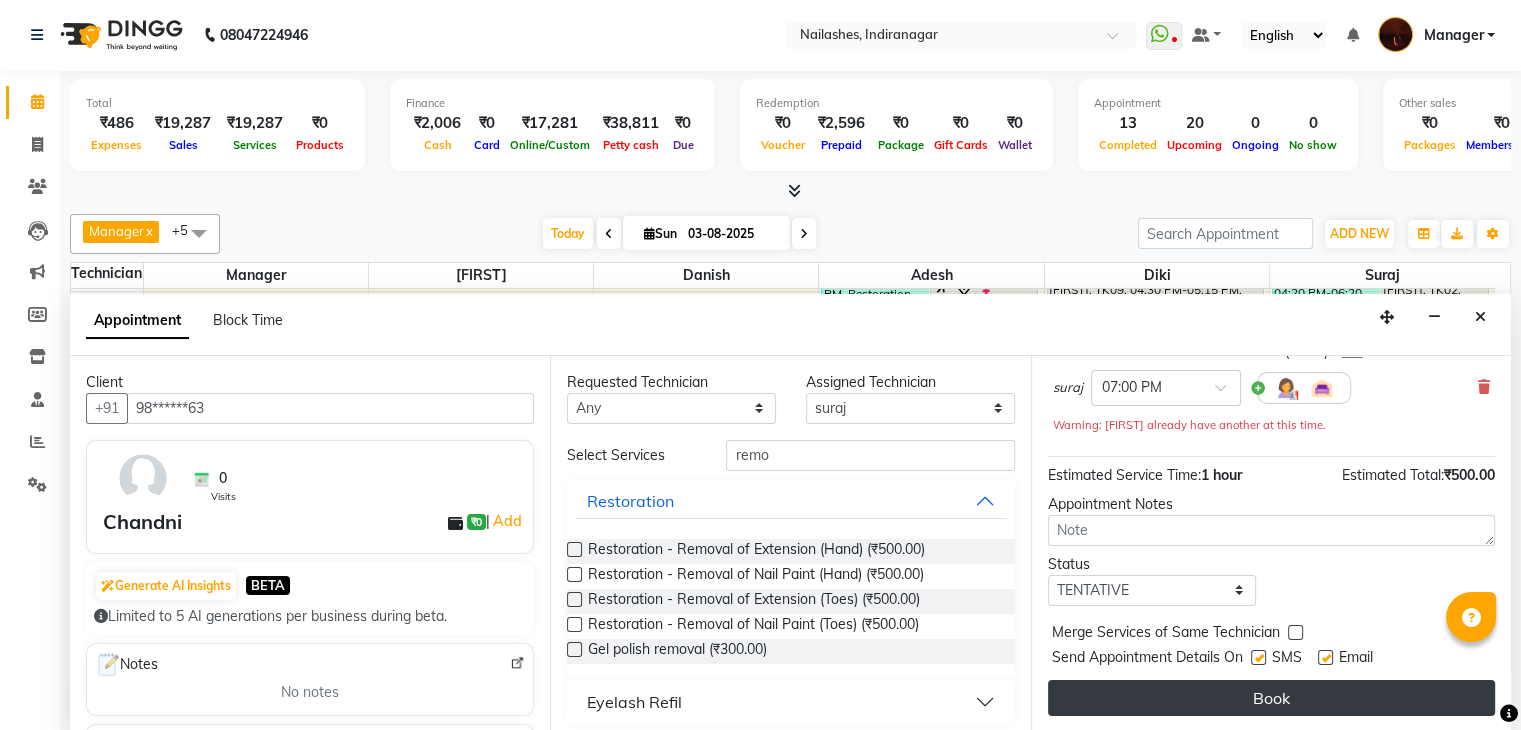 click on "Book" at bounding box center [1271, 698] 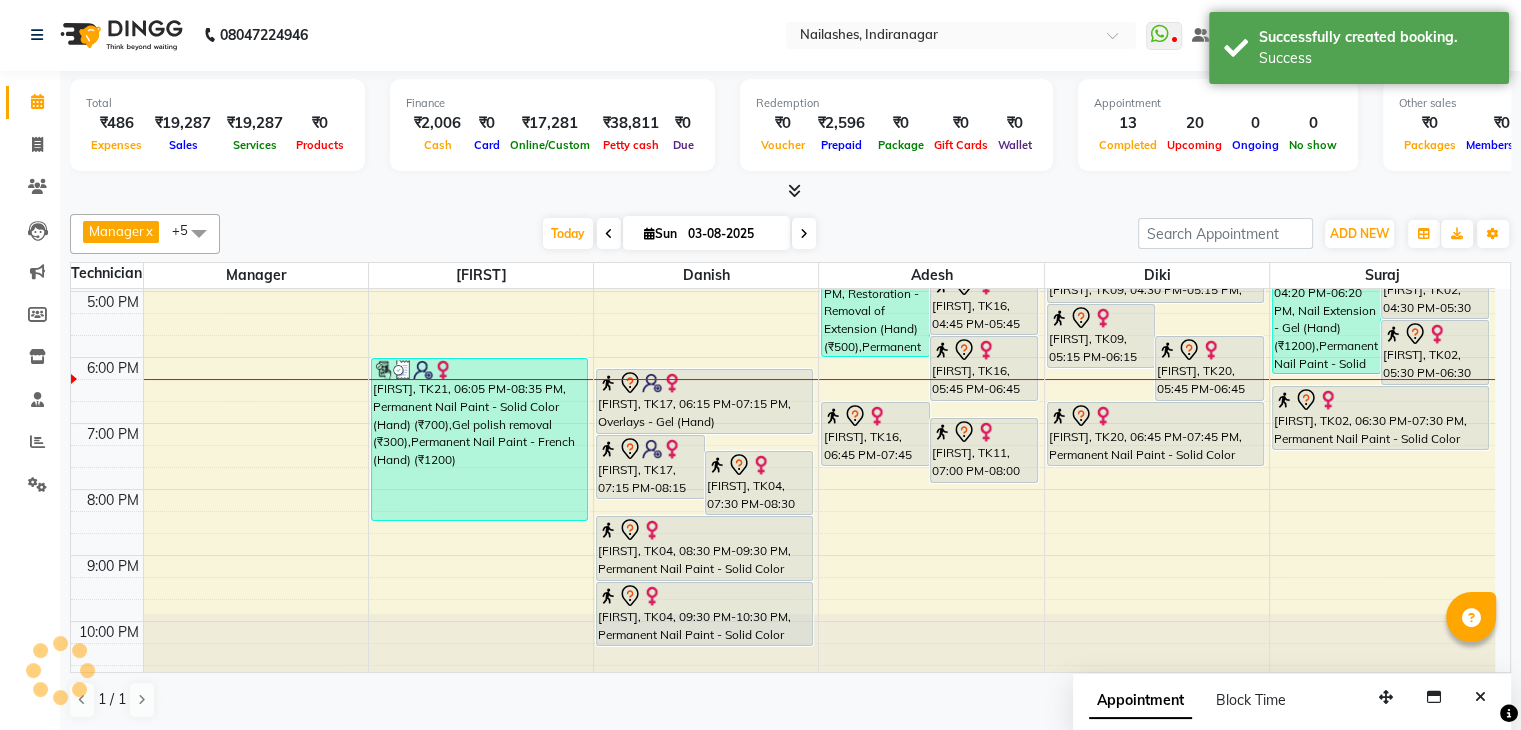 scroll, scrollTop: 0, scrollLeft: 0, axis: both 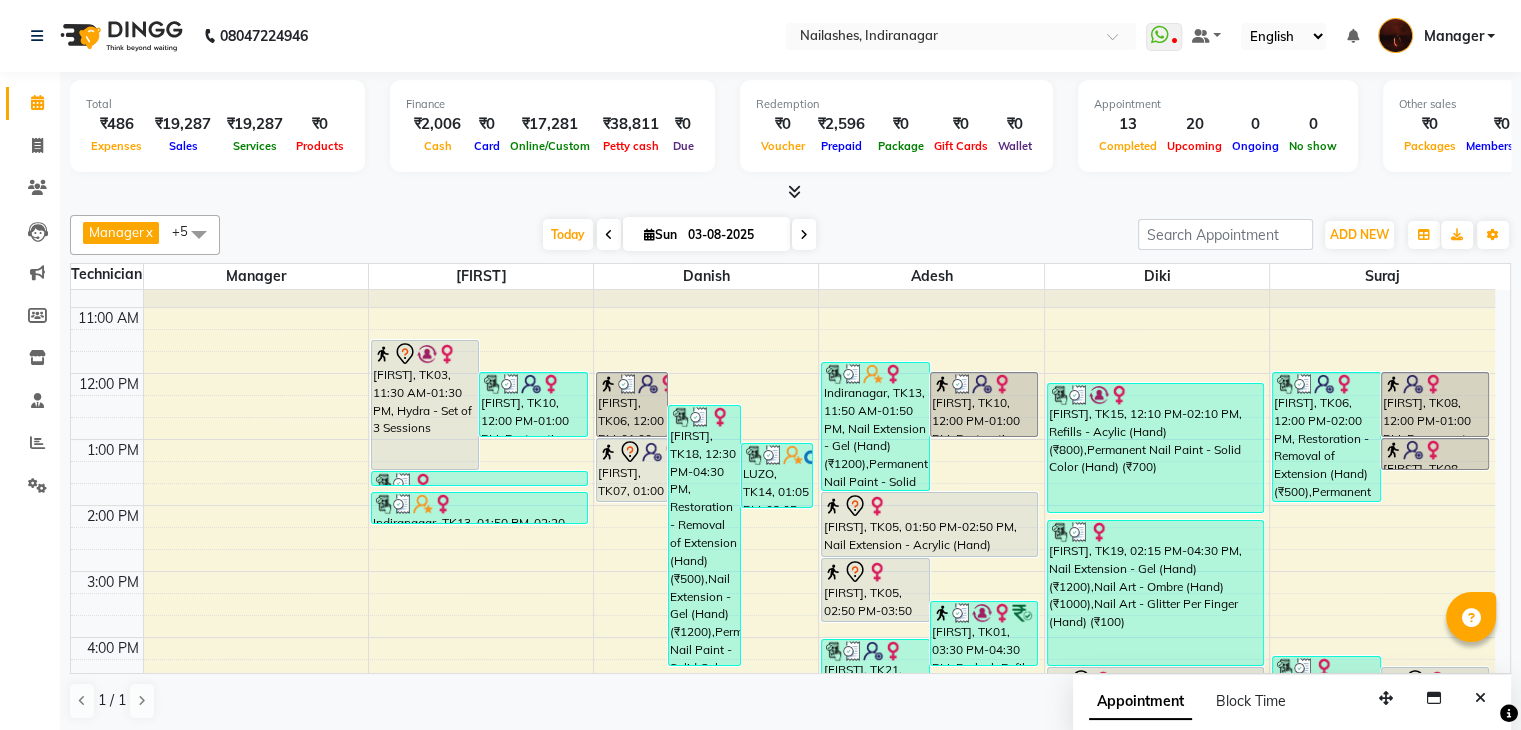 click at bounding box center [794, 191] 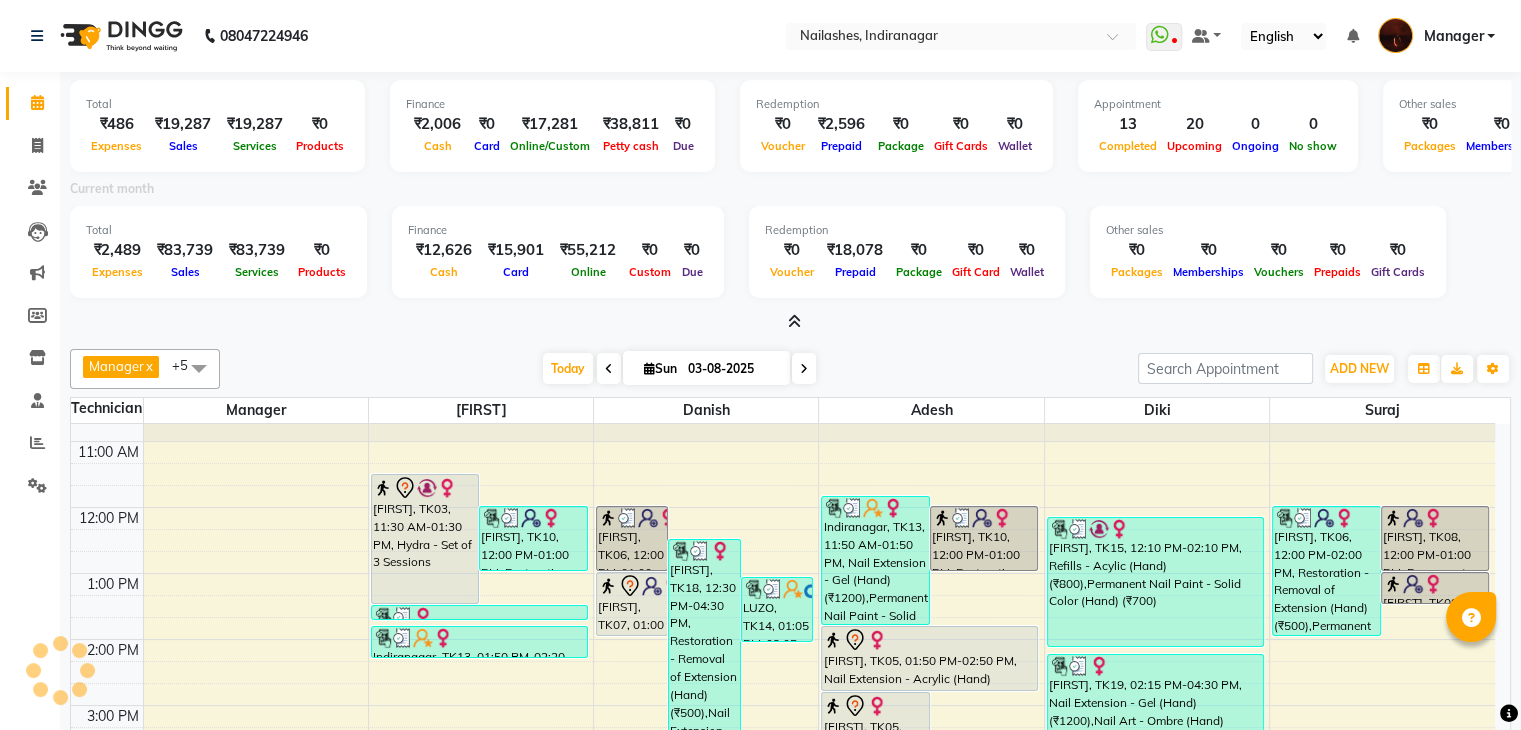 click at bounding box center [794, 321] 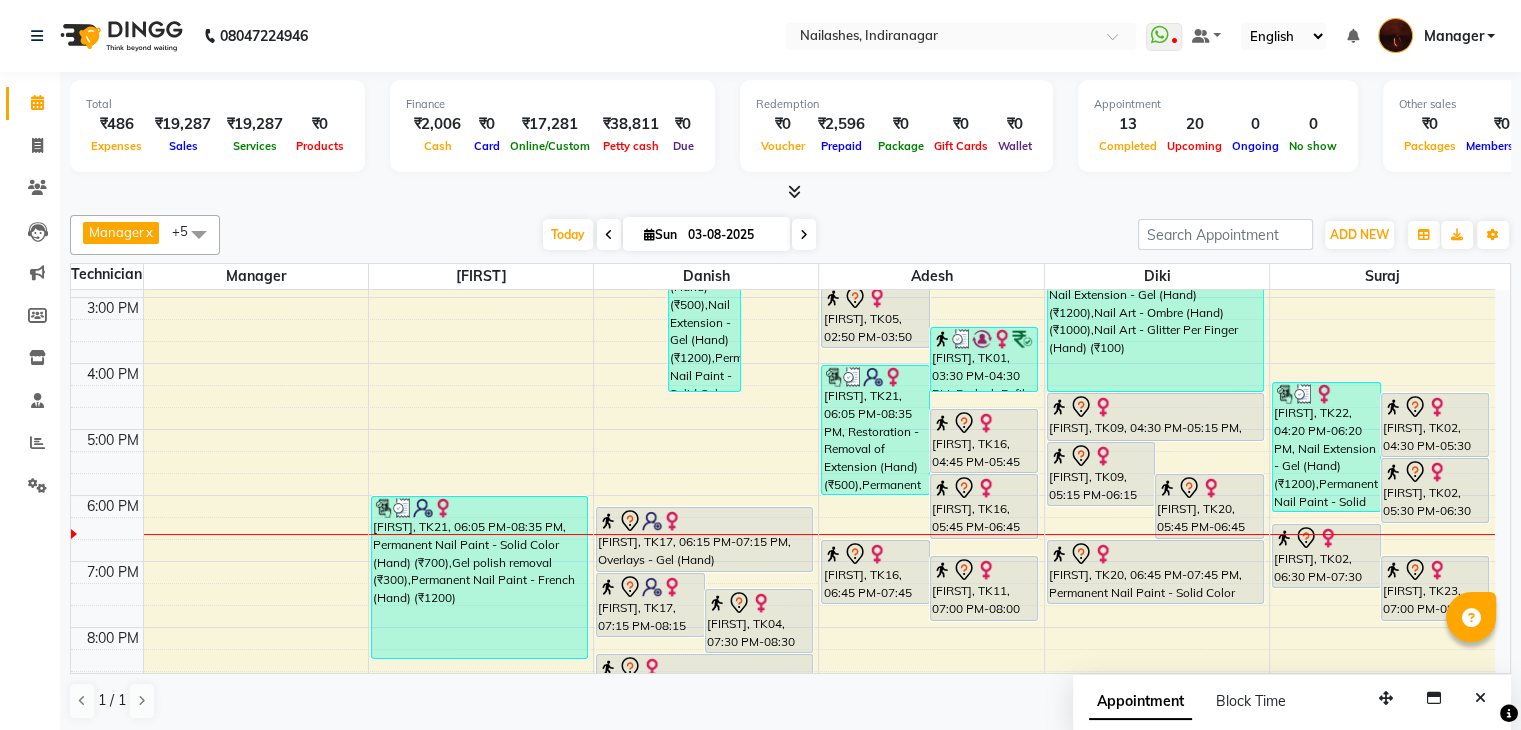 scroll, scrollTop: 320, scrollLeft: 0, axis: vertical 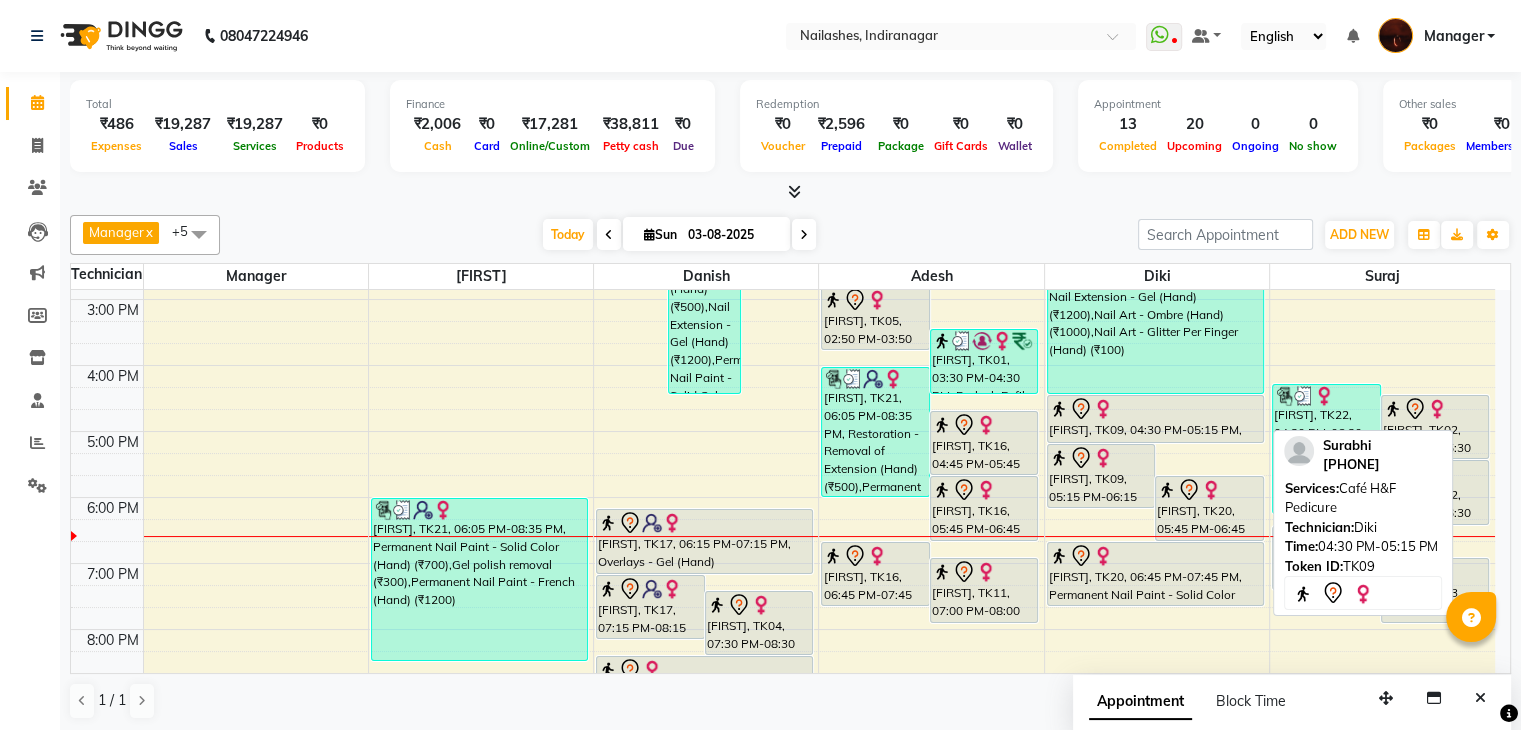 click on "Surabhi, TK09, 04:30 PM-05:15 PM, Café H&F Pedicure" at bounding box center [1155, 419] 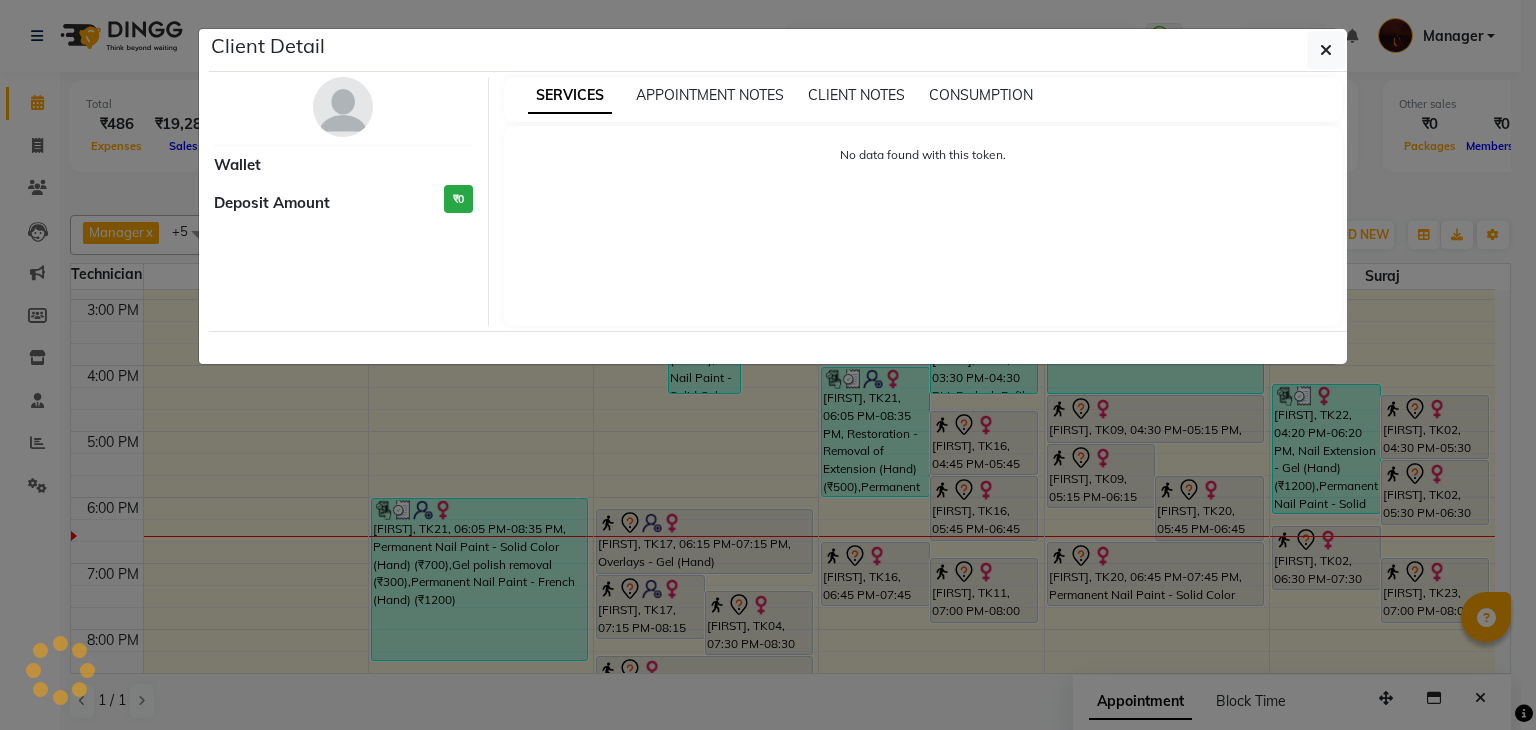 select on "7" 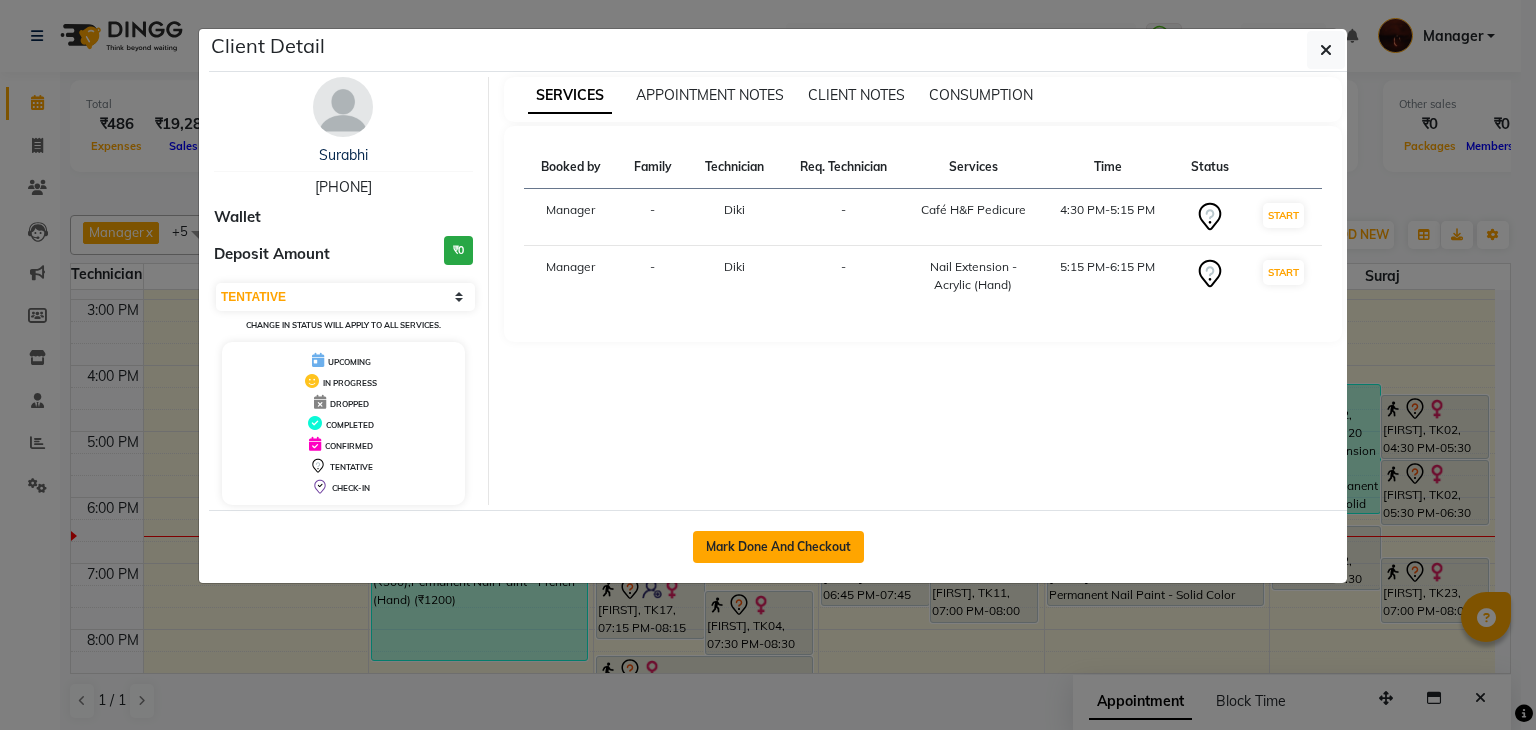 click on "Mark Done And Checkout" 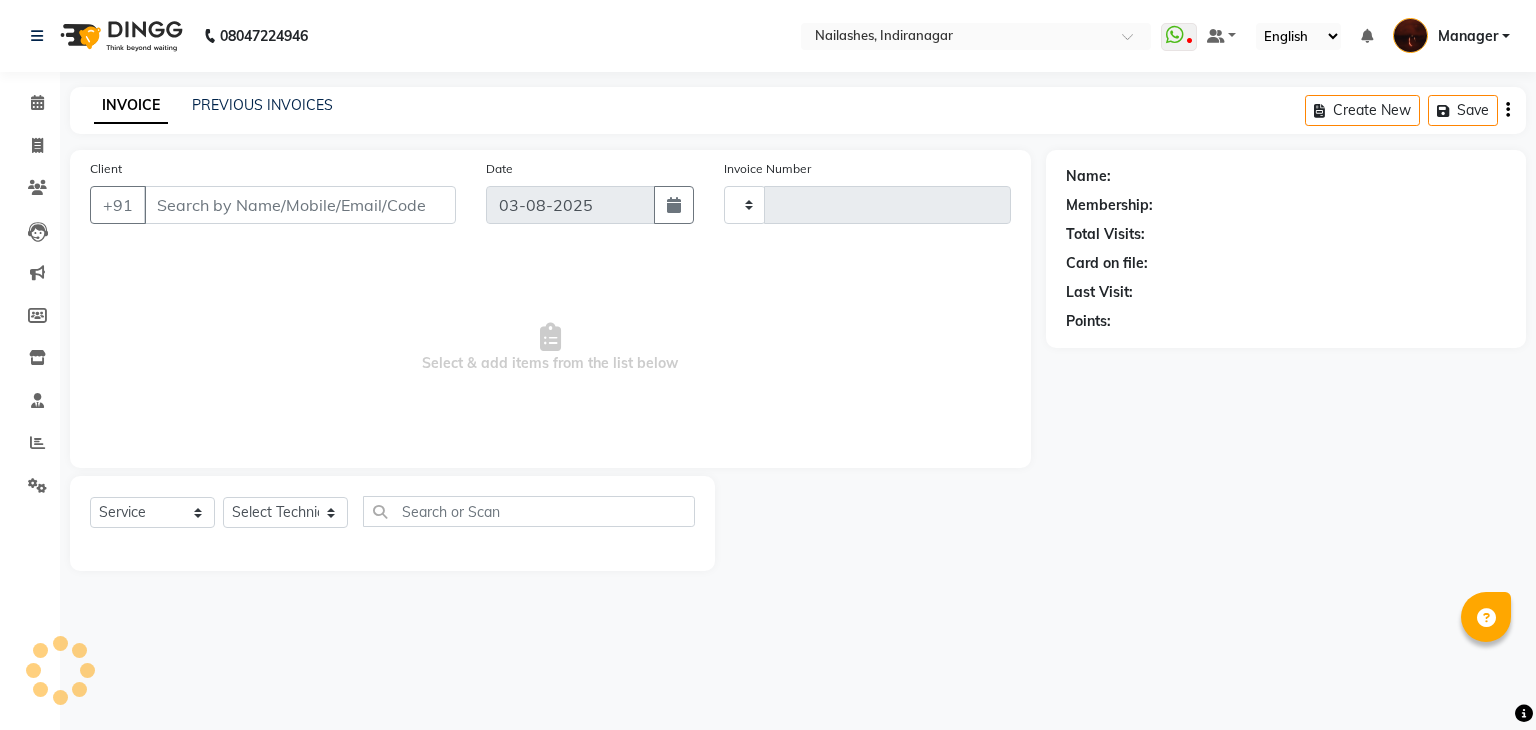type on "1434" 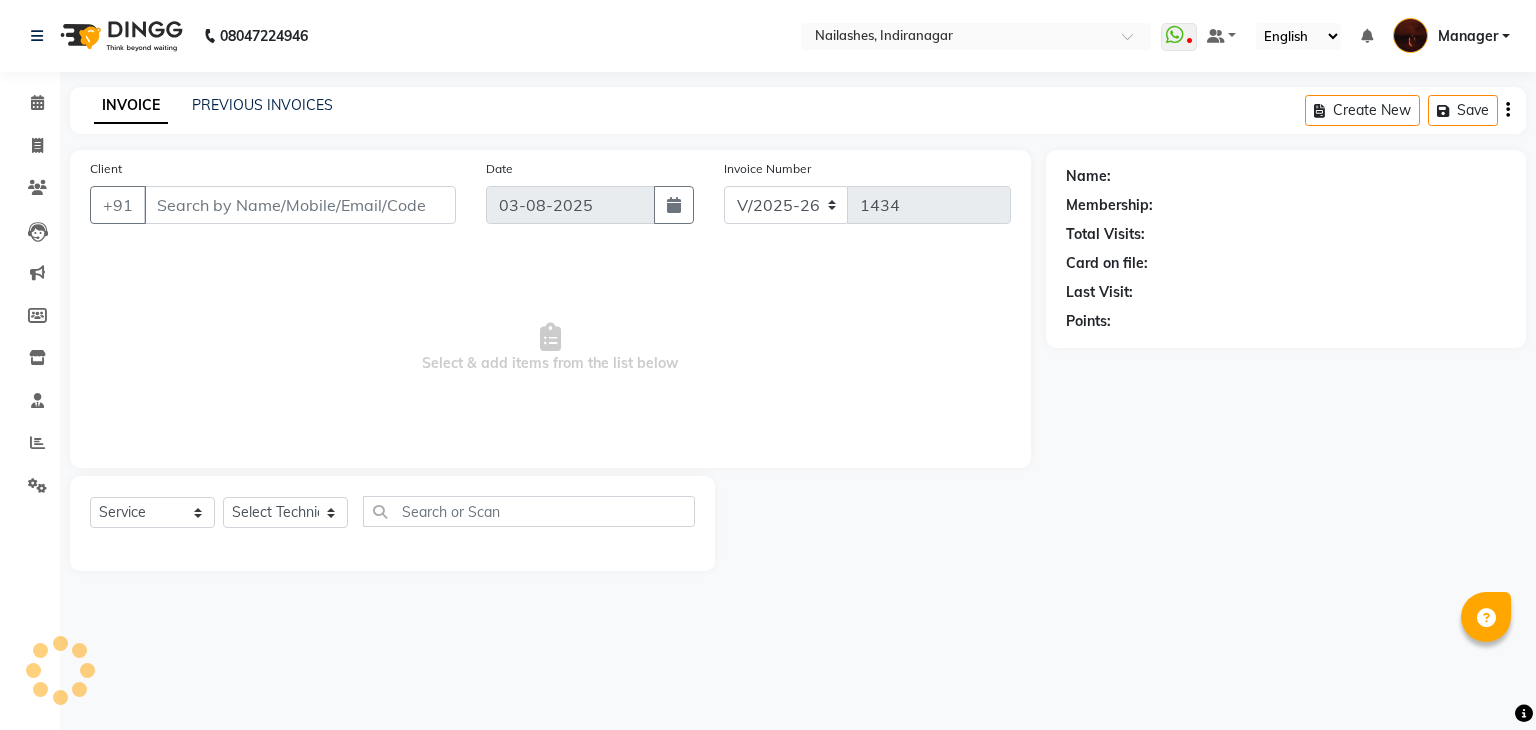 type on "96******63" 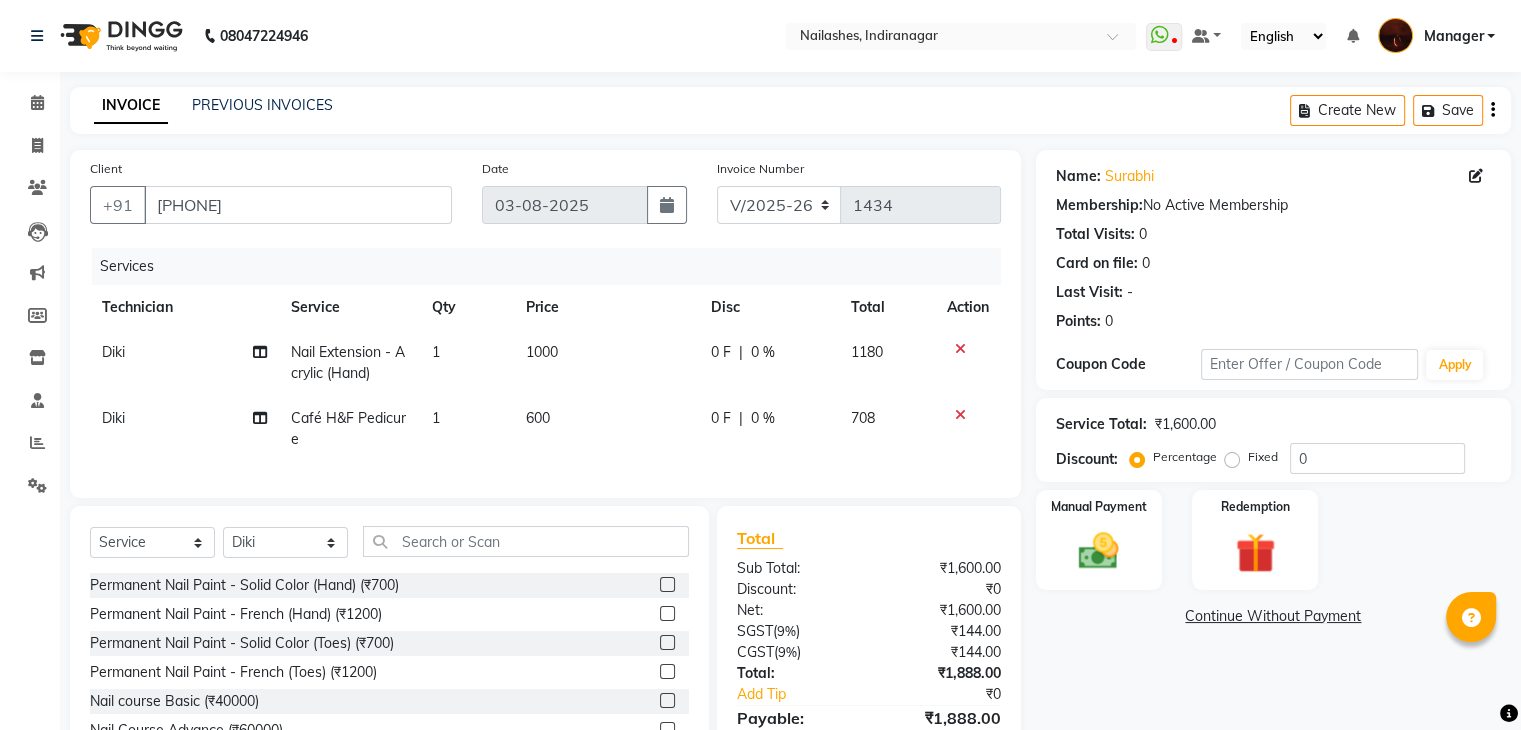 click 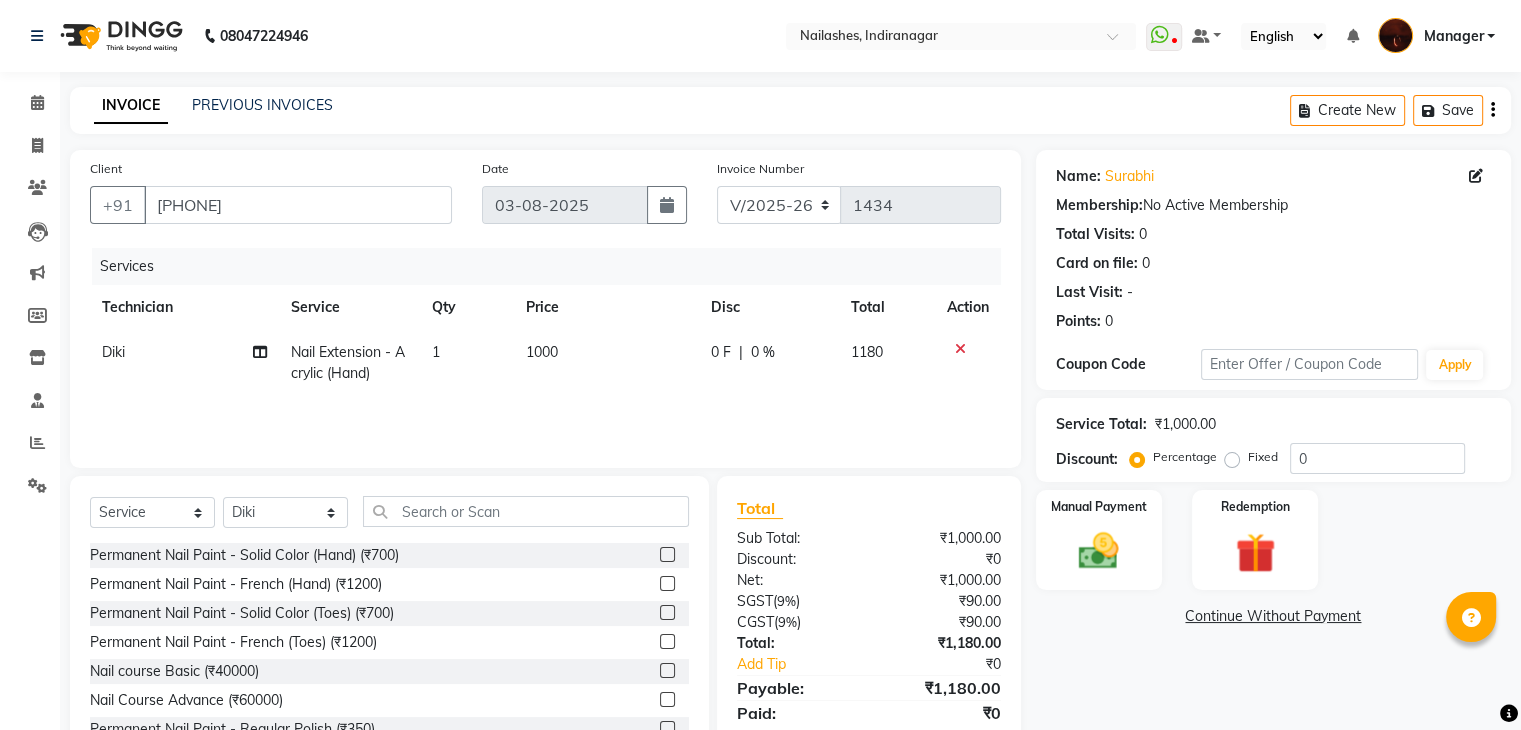click on "Nail Extension - Acrylic (Hand)" 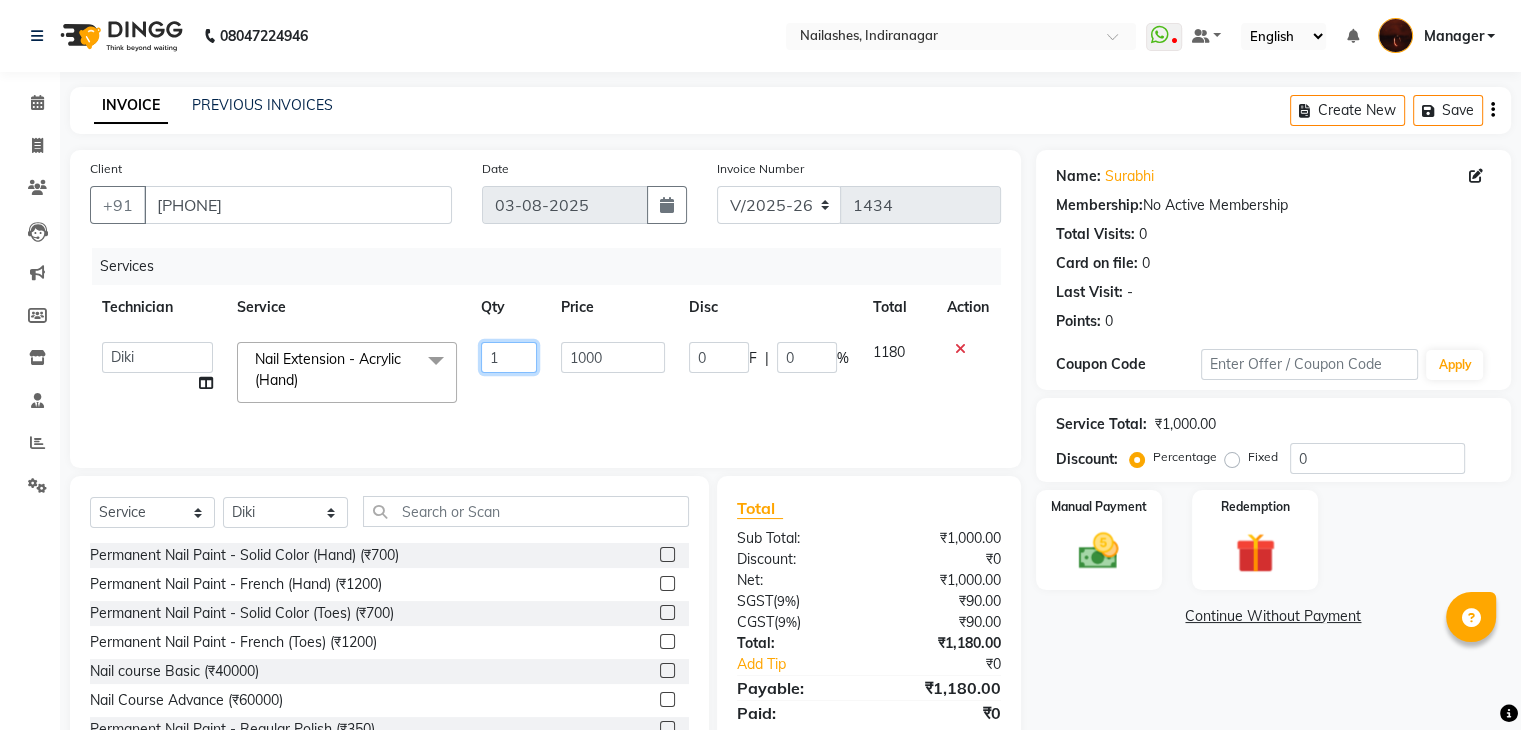 click on "1" 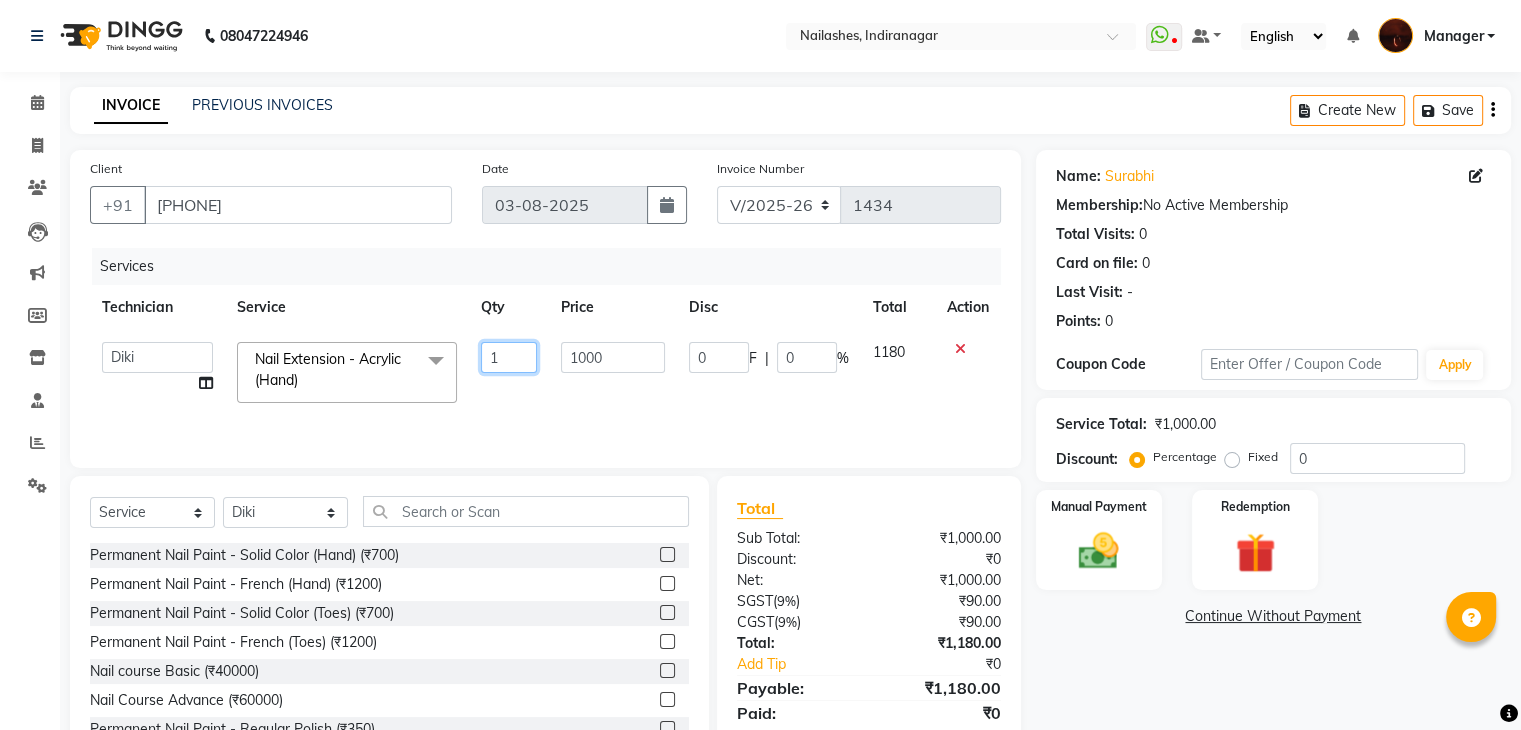 type 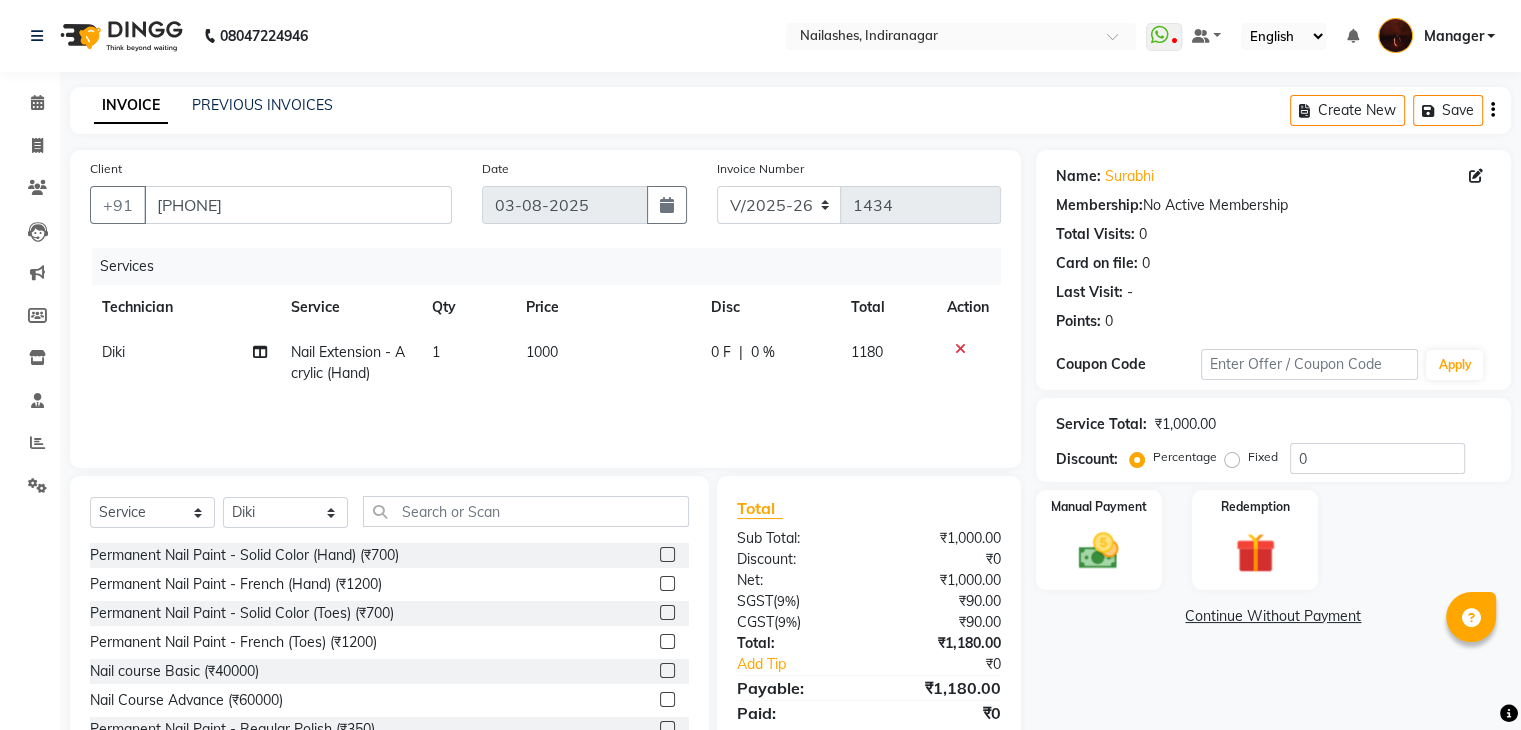 click 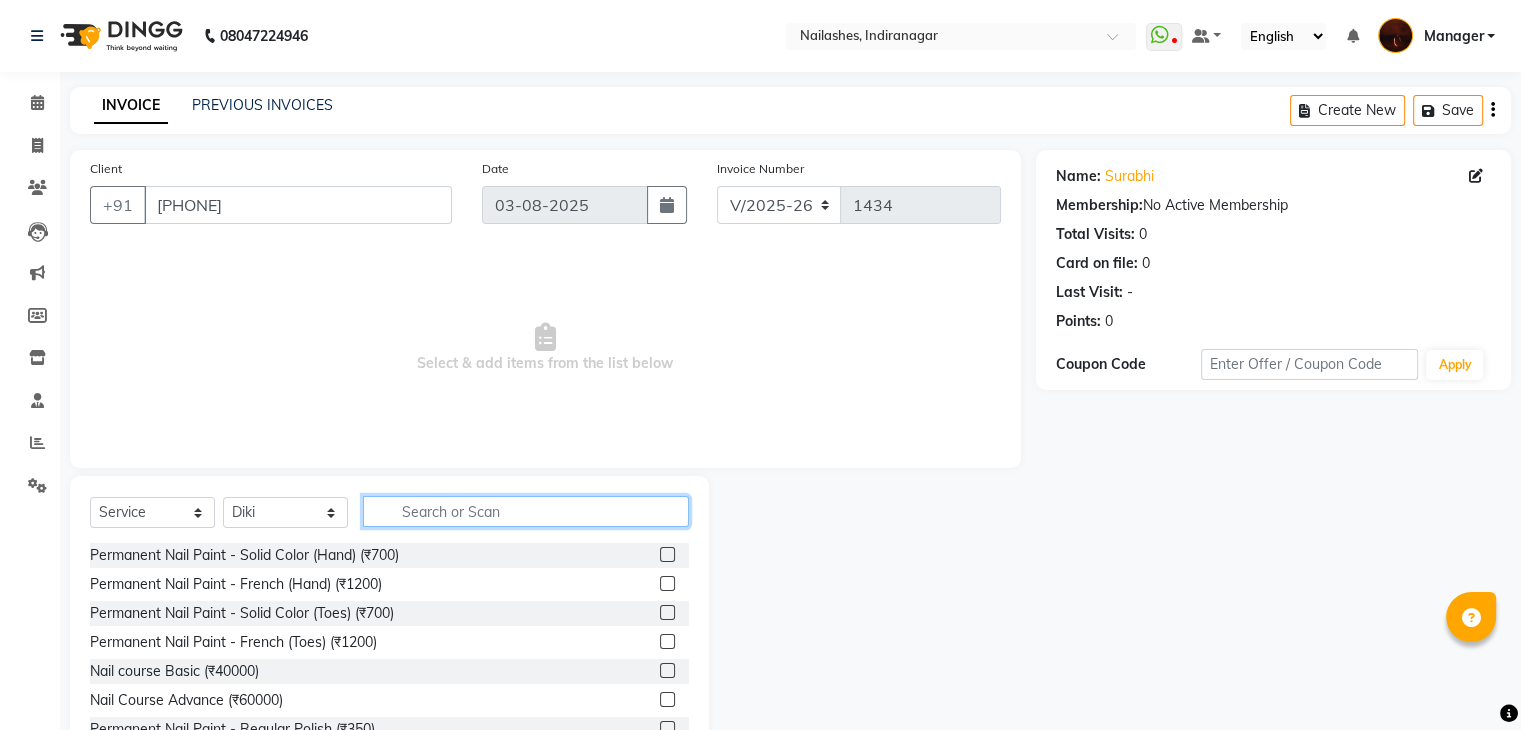 click 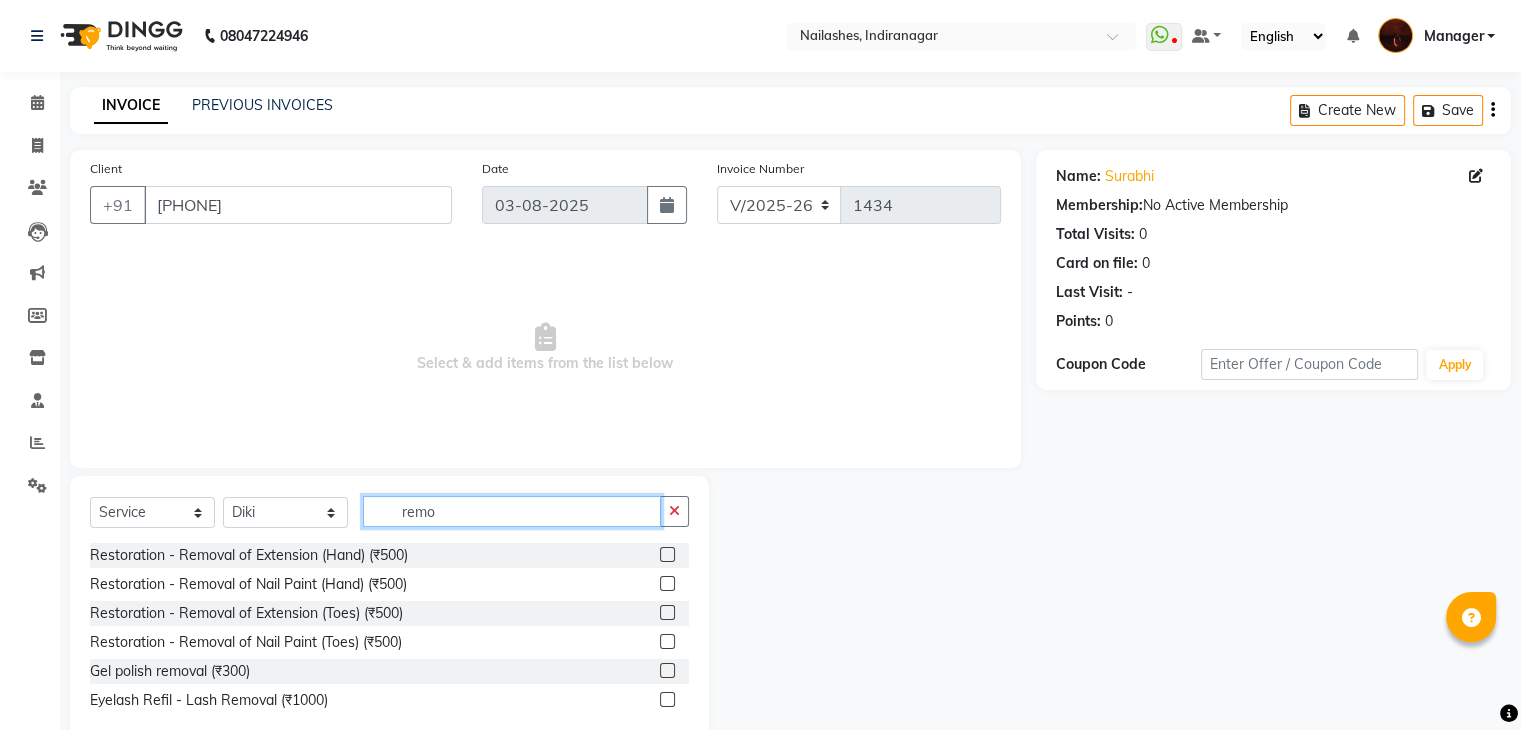 type on "remo" 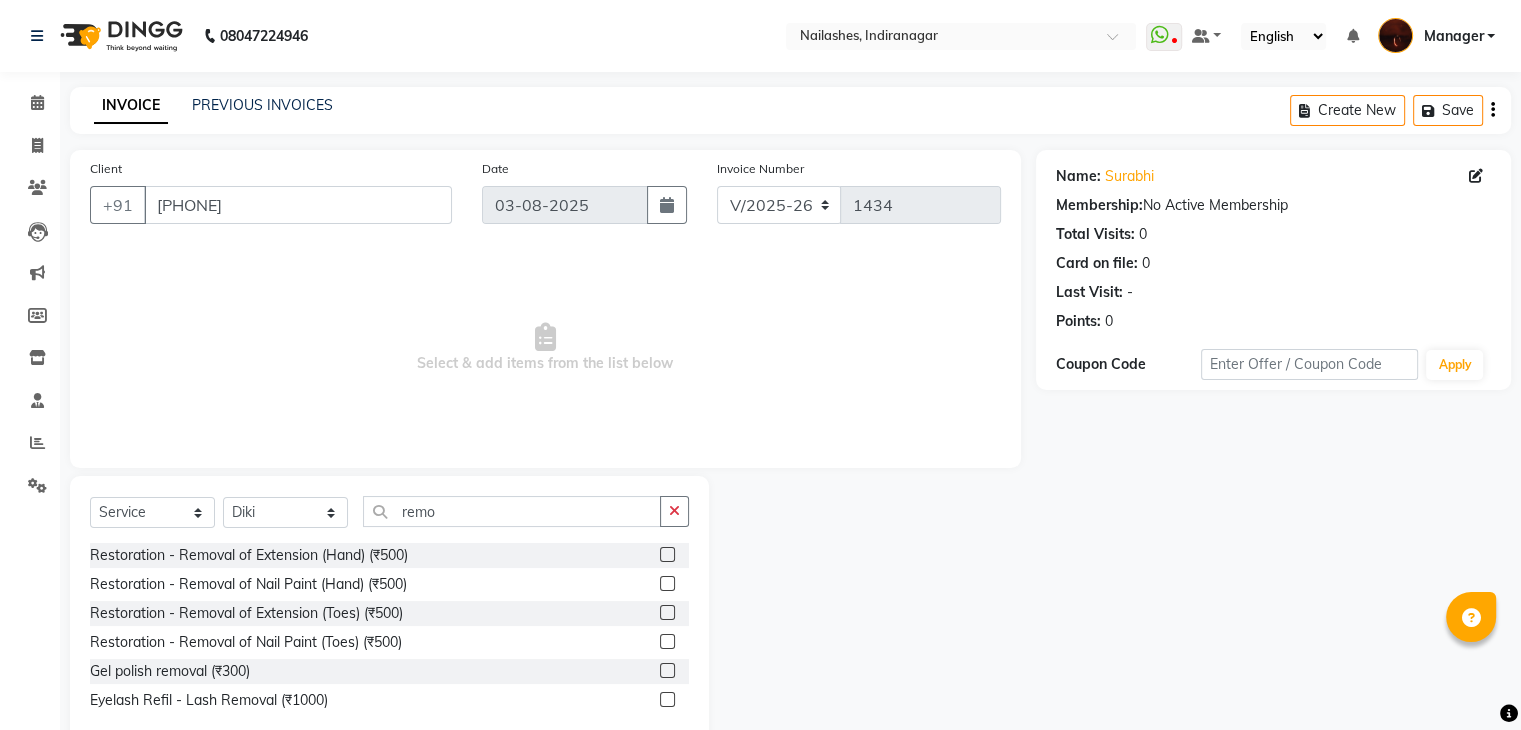 click 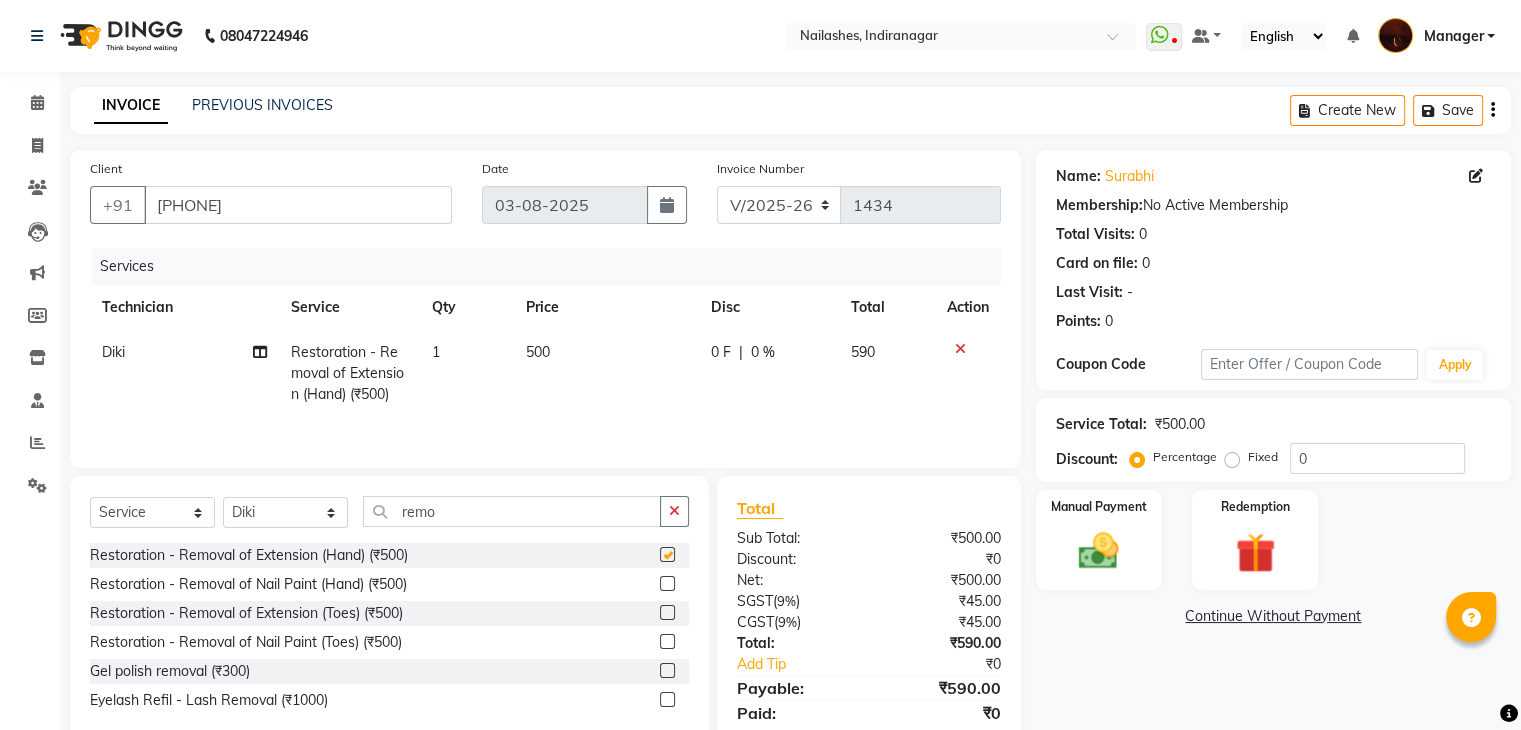 checkbox on "false" 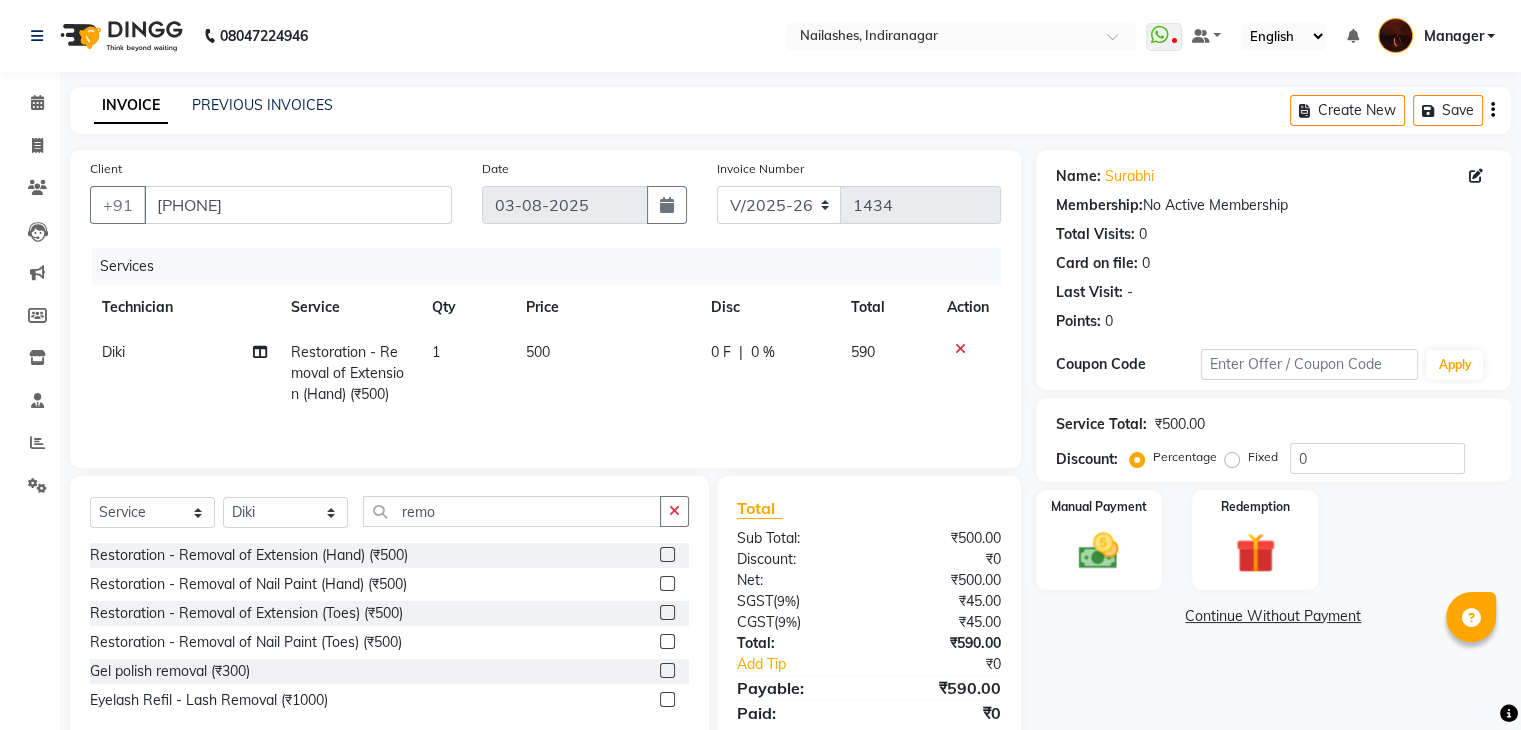 click on "Restoration - Removal of Extension (Hand) (₹500)" 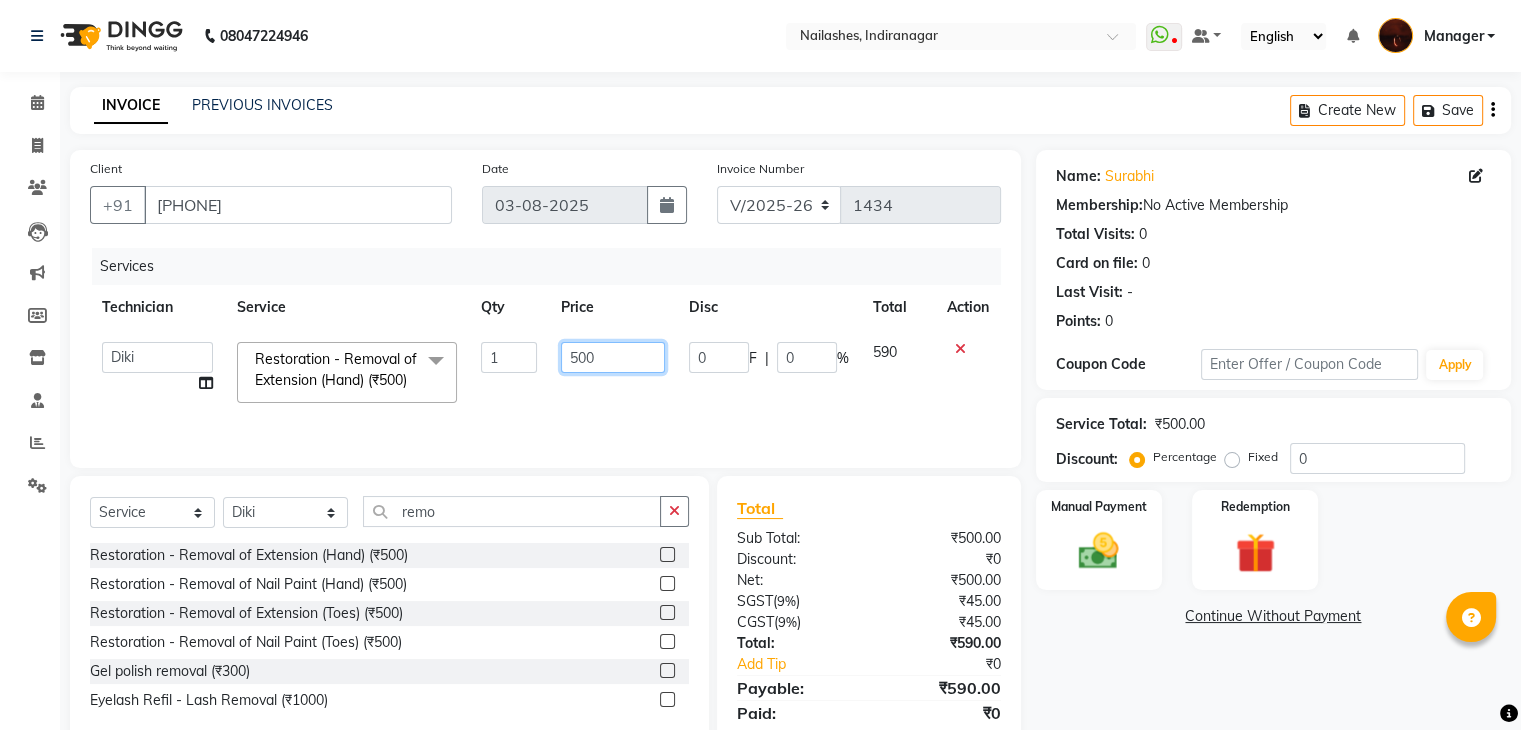 click on "500" 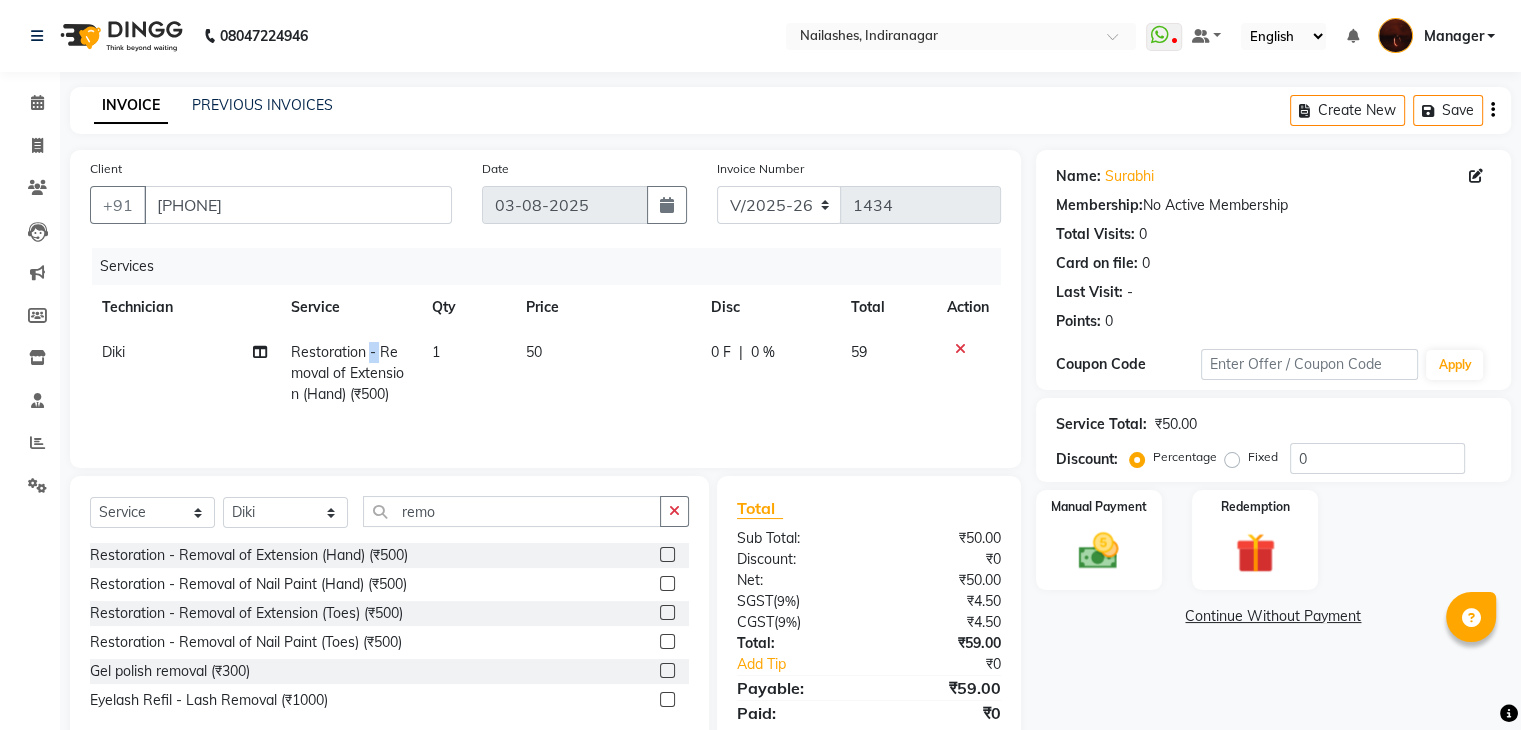 click on "Restoration - Removal of Extension (Hand) (₹500)" 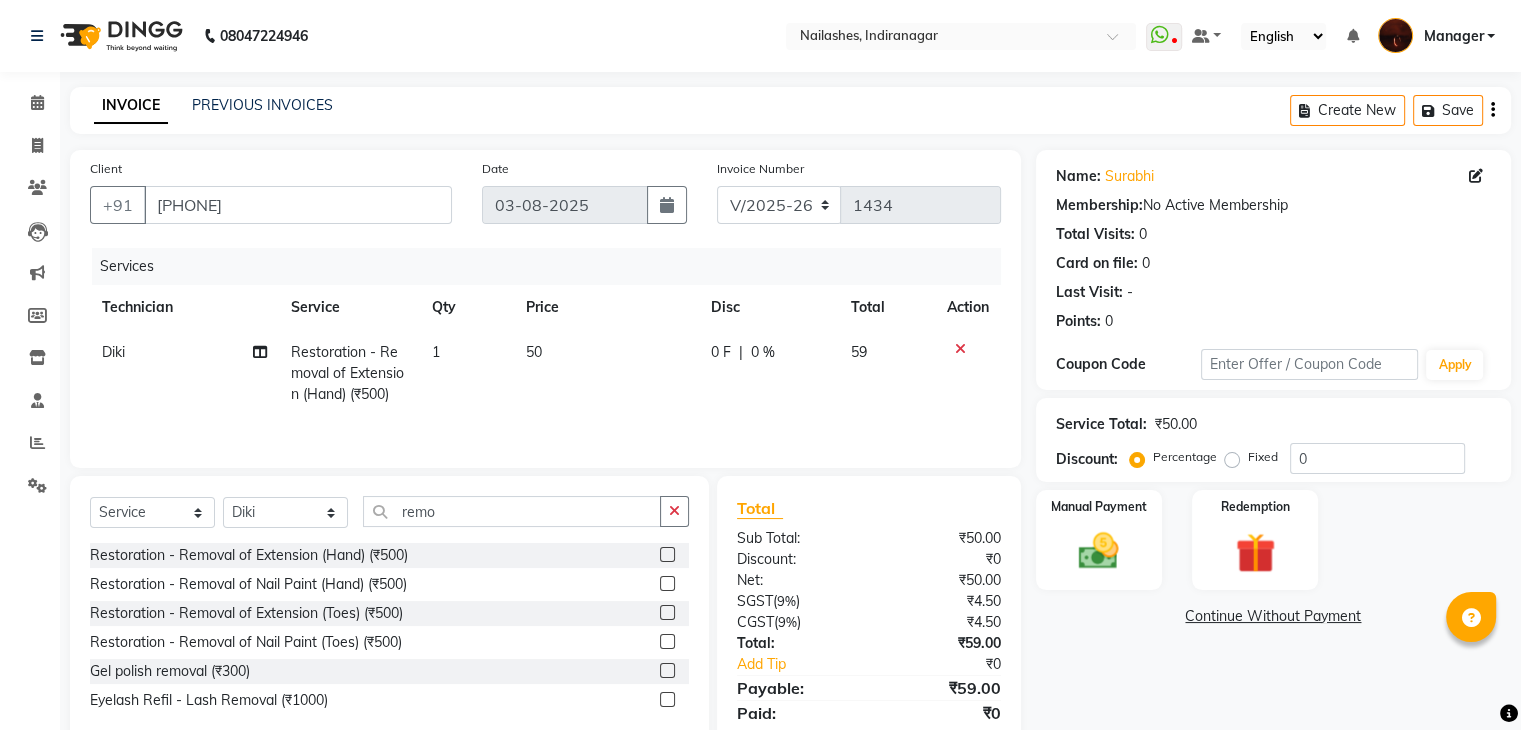 select on "68684" 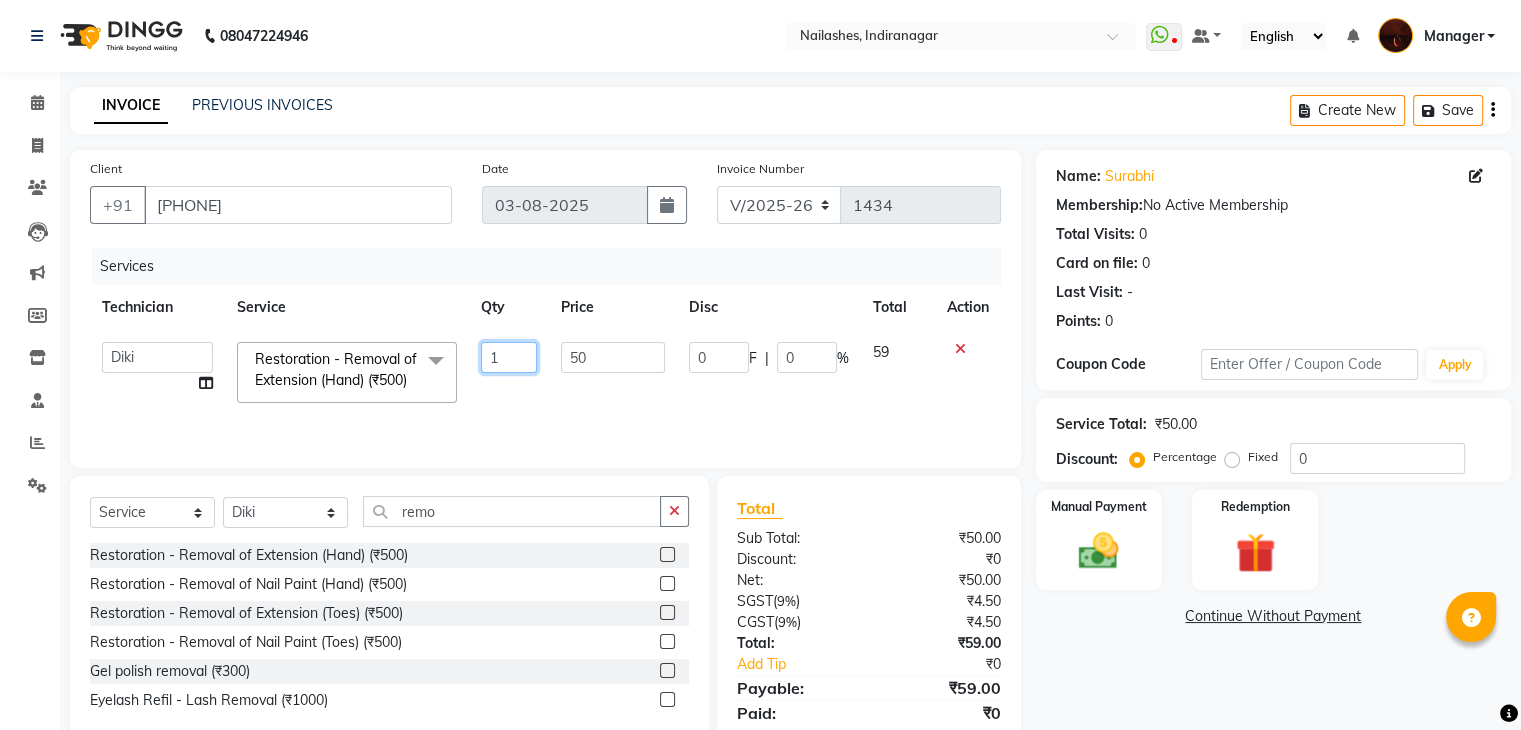 click on "1" 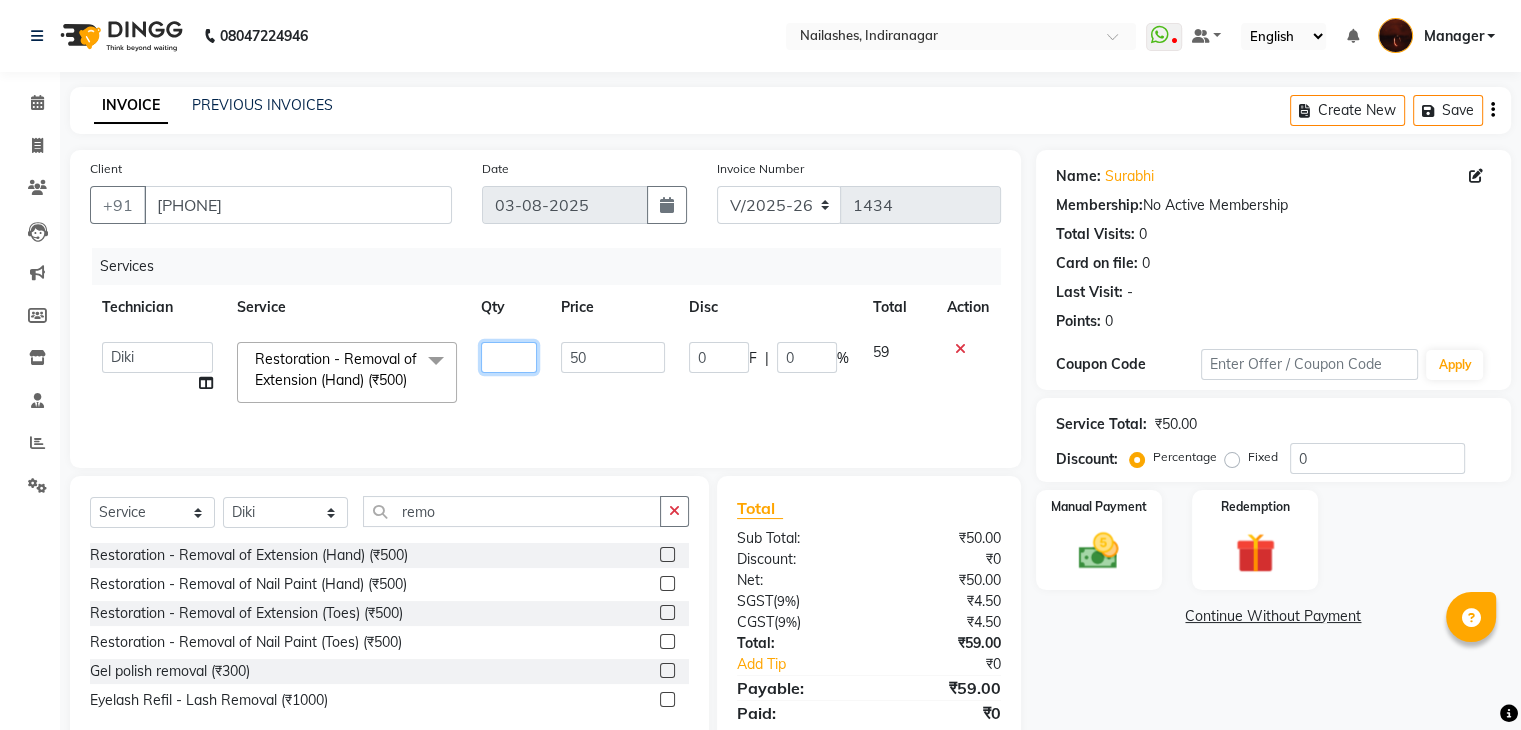 type on "5" 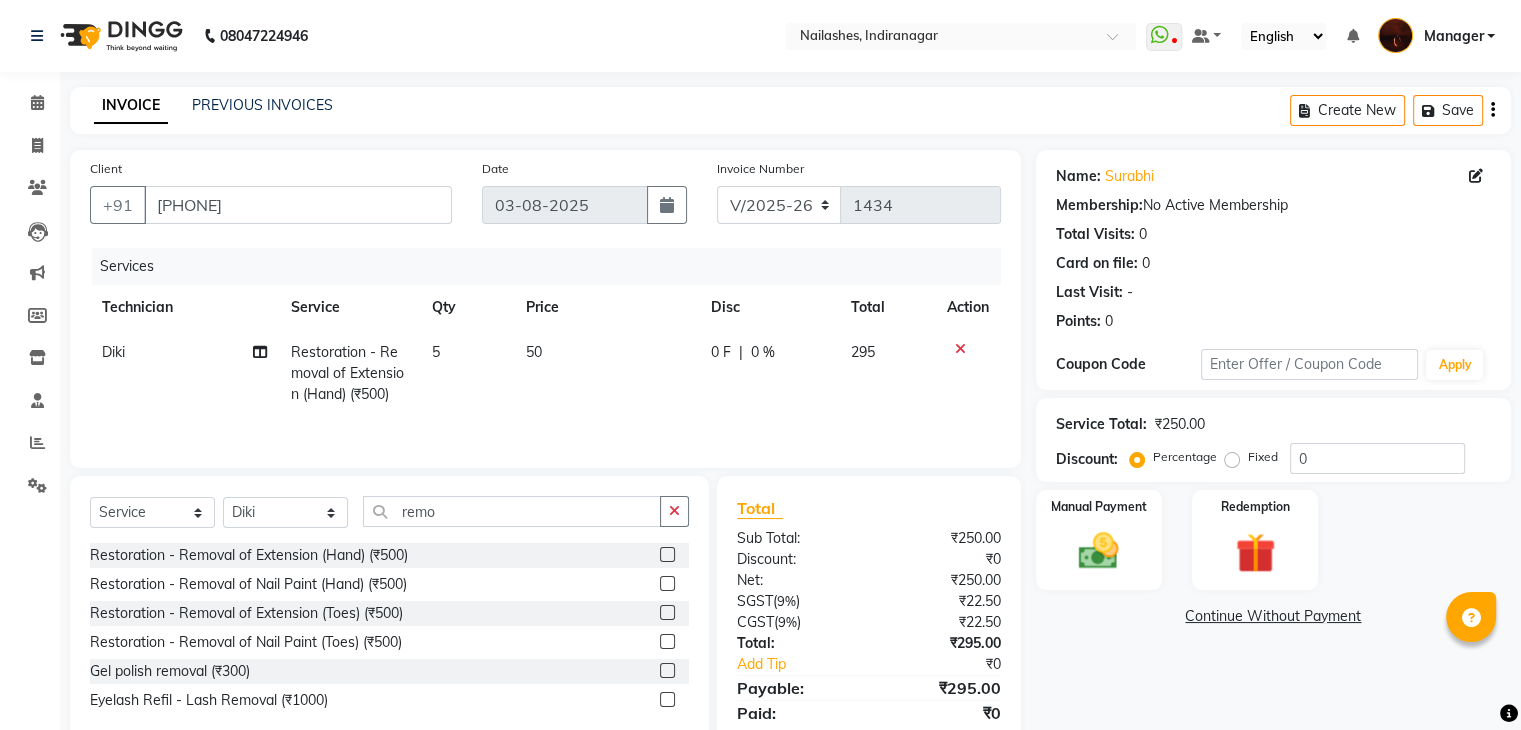 click on "Diki  Restoration - Removal of Extension (Hand) (₹500) 5 50 0 F | 0 % 295" 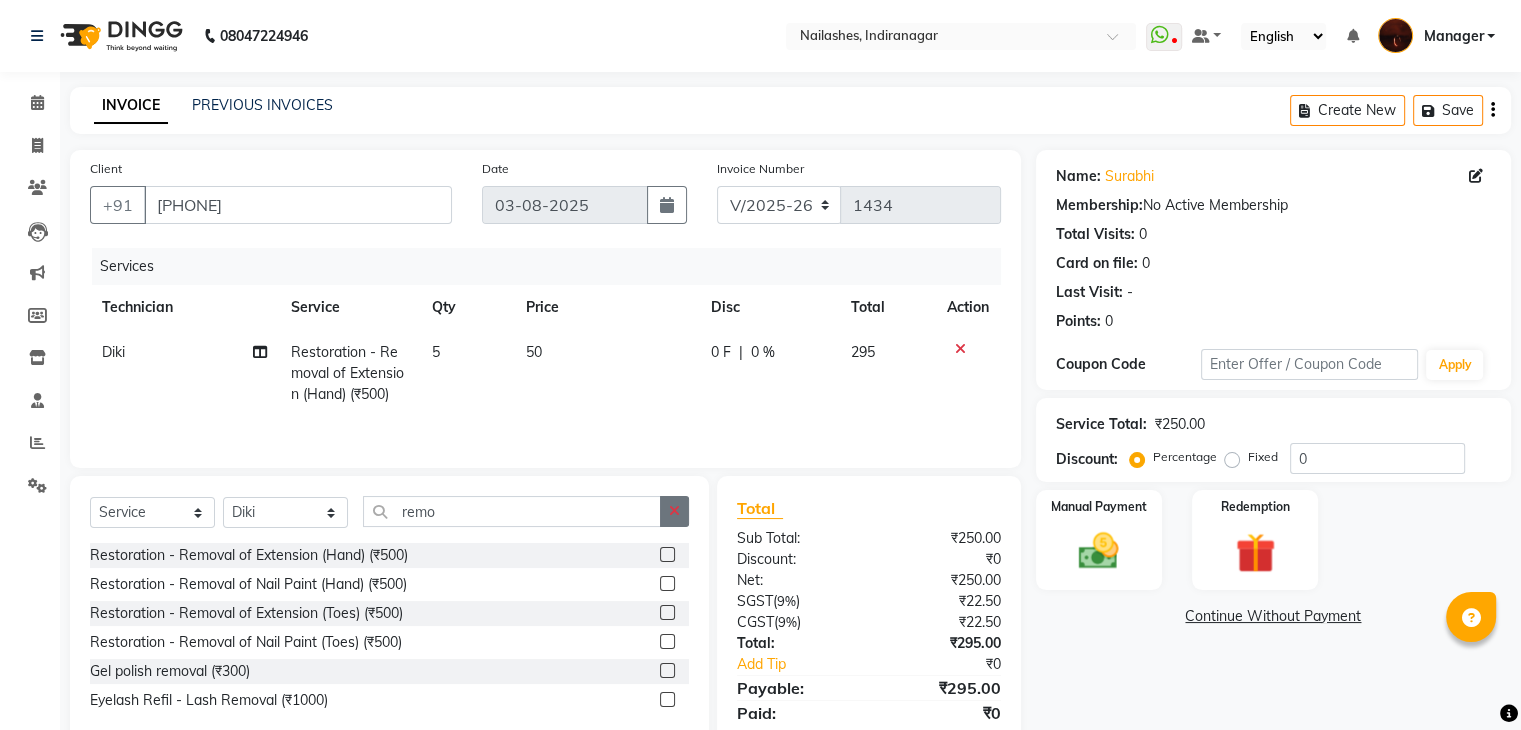click 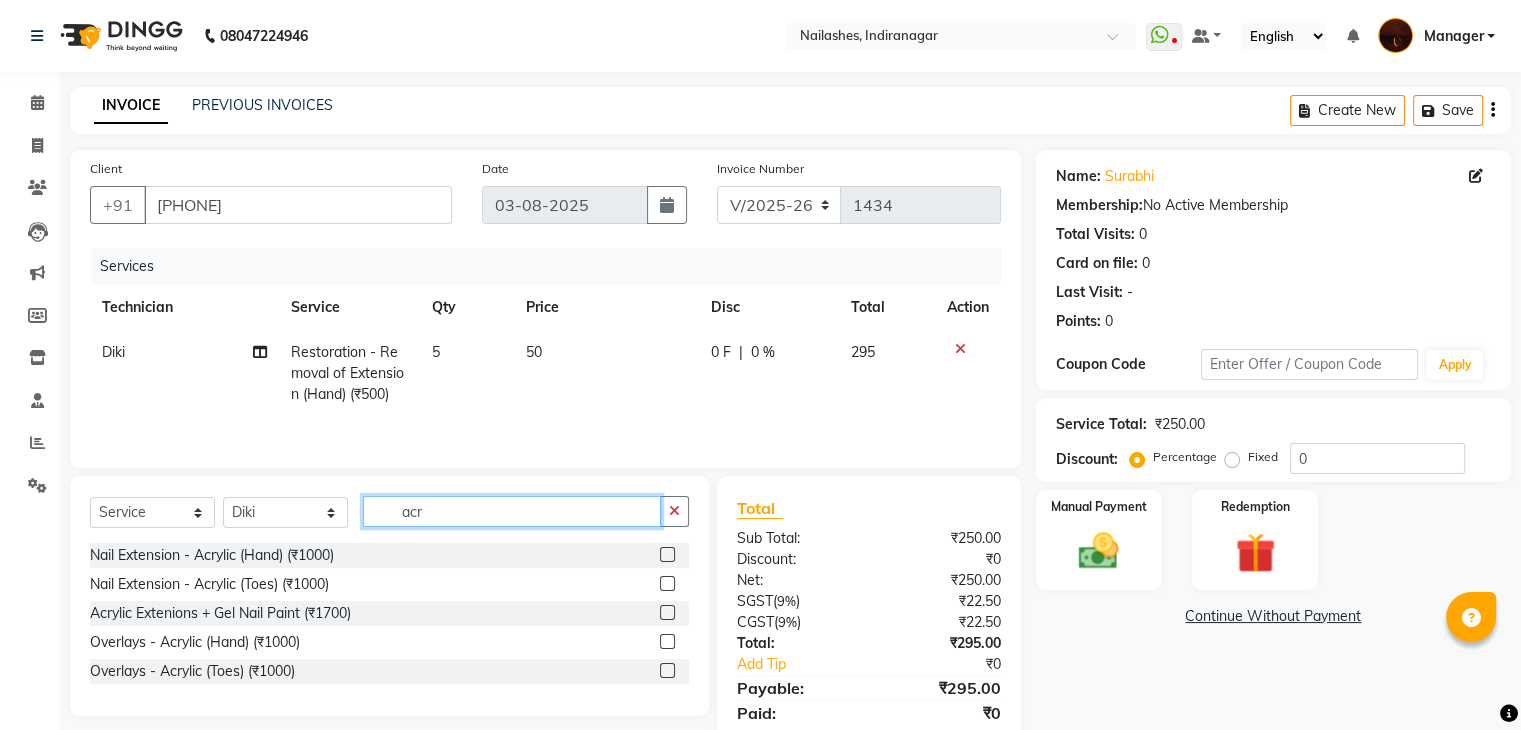 type on "acr" 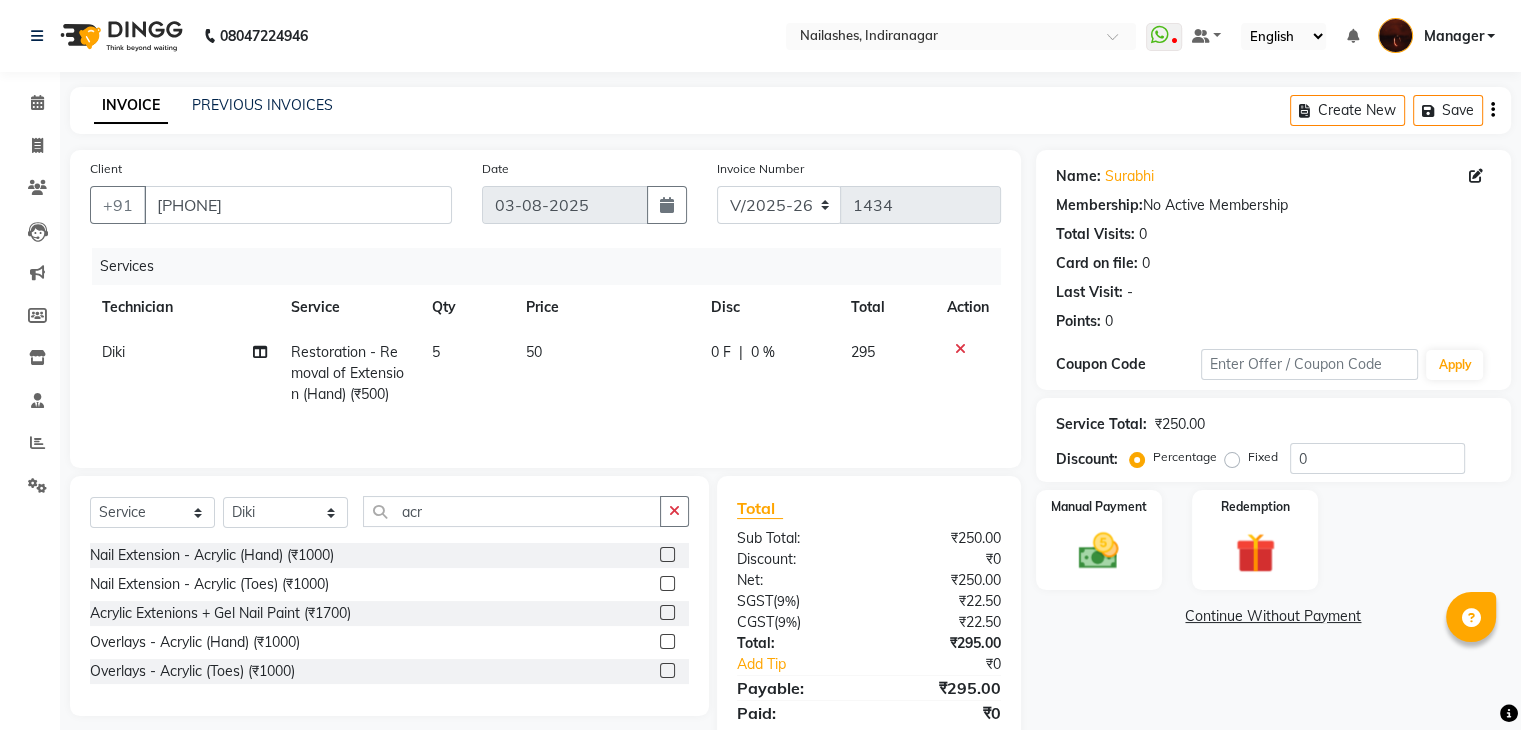 click 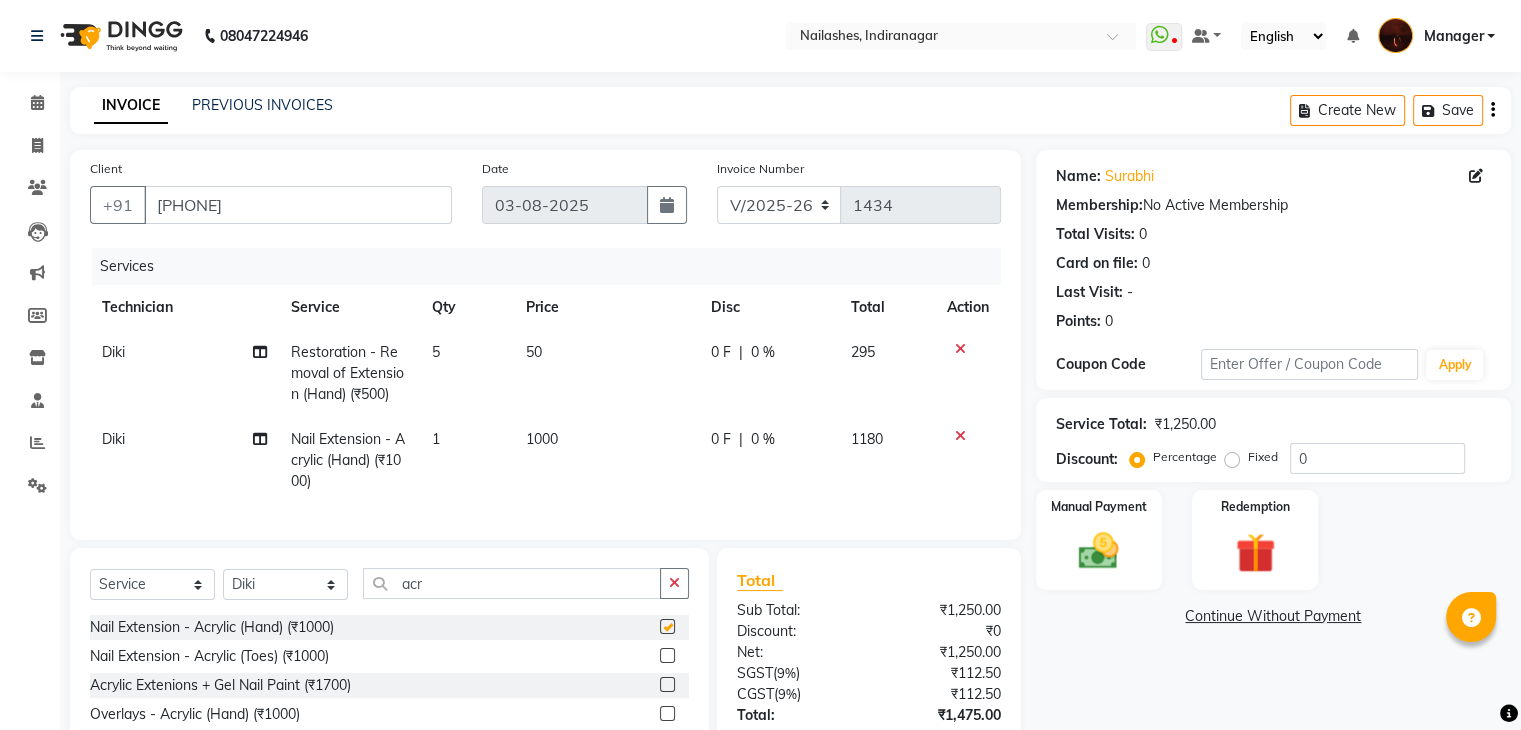 checkbox on "false" 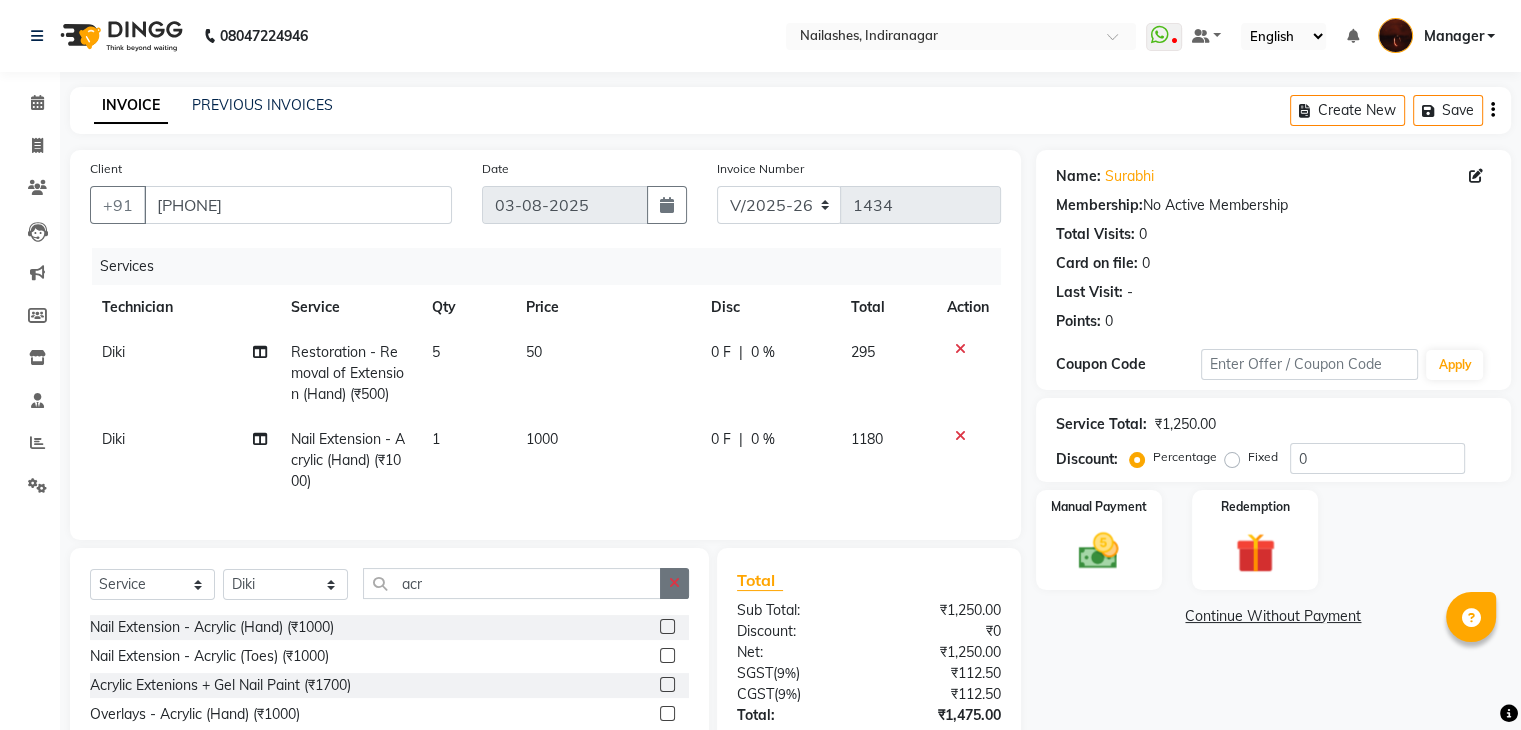 click 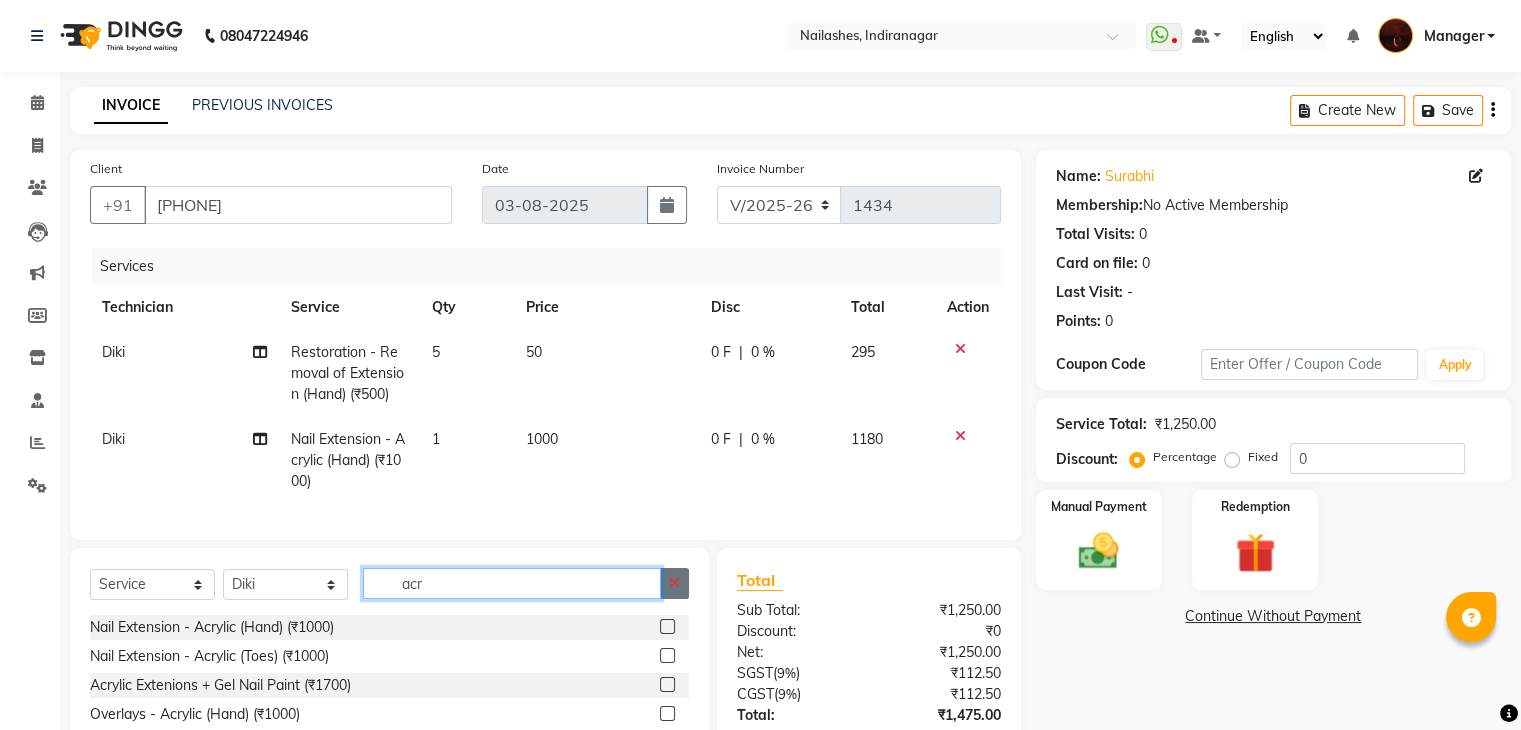 type 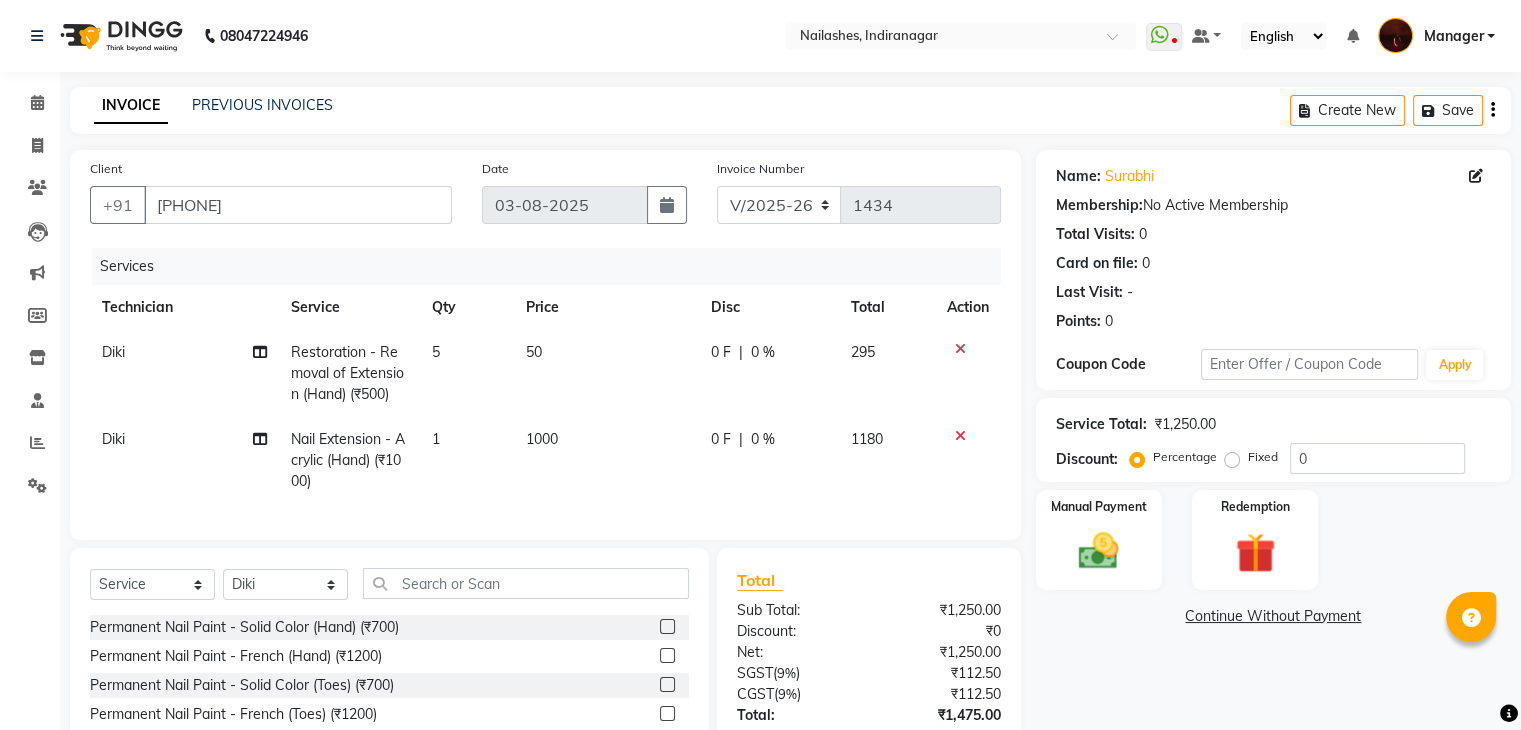 click 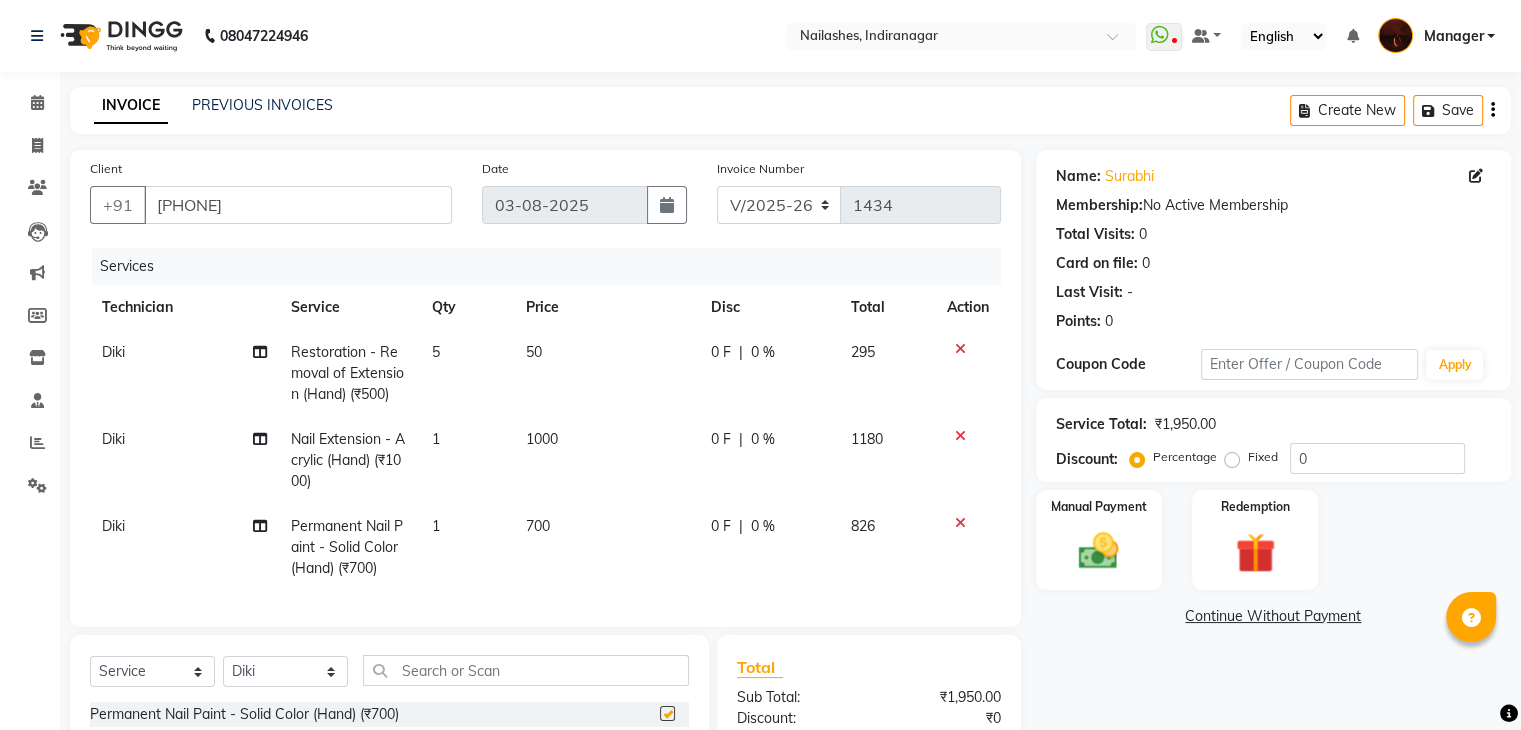 checkbox on "false" 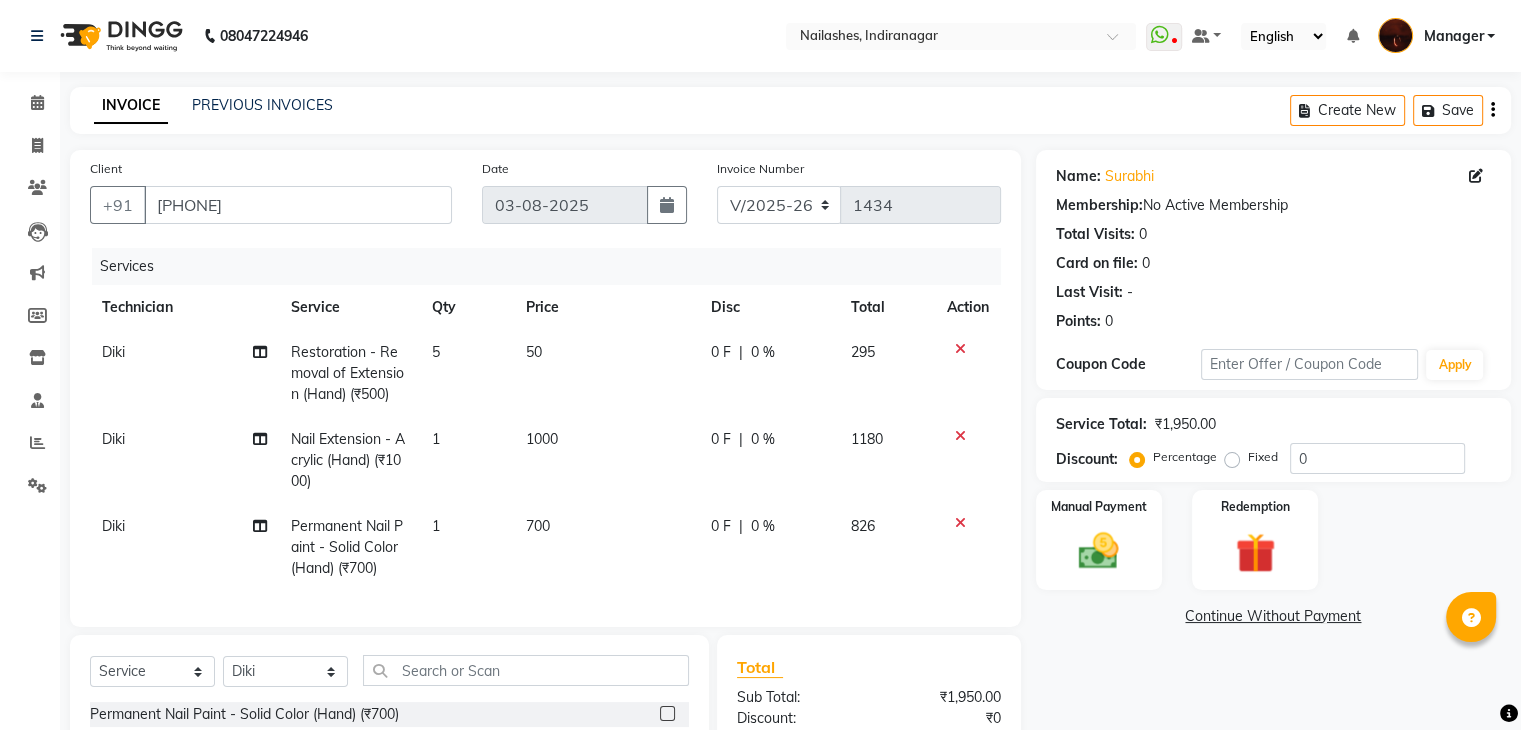 scroll, scrollTop: 246, scrollLeft: 0, axis: vertical 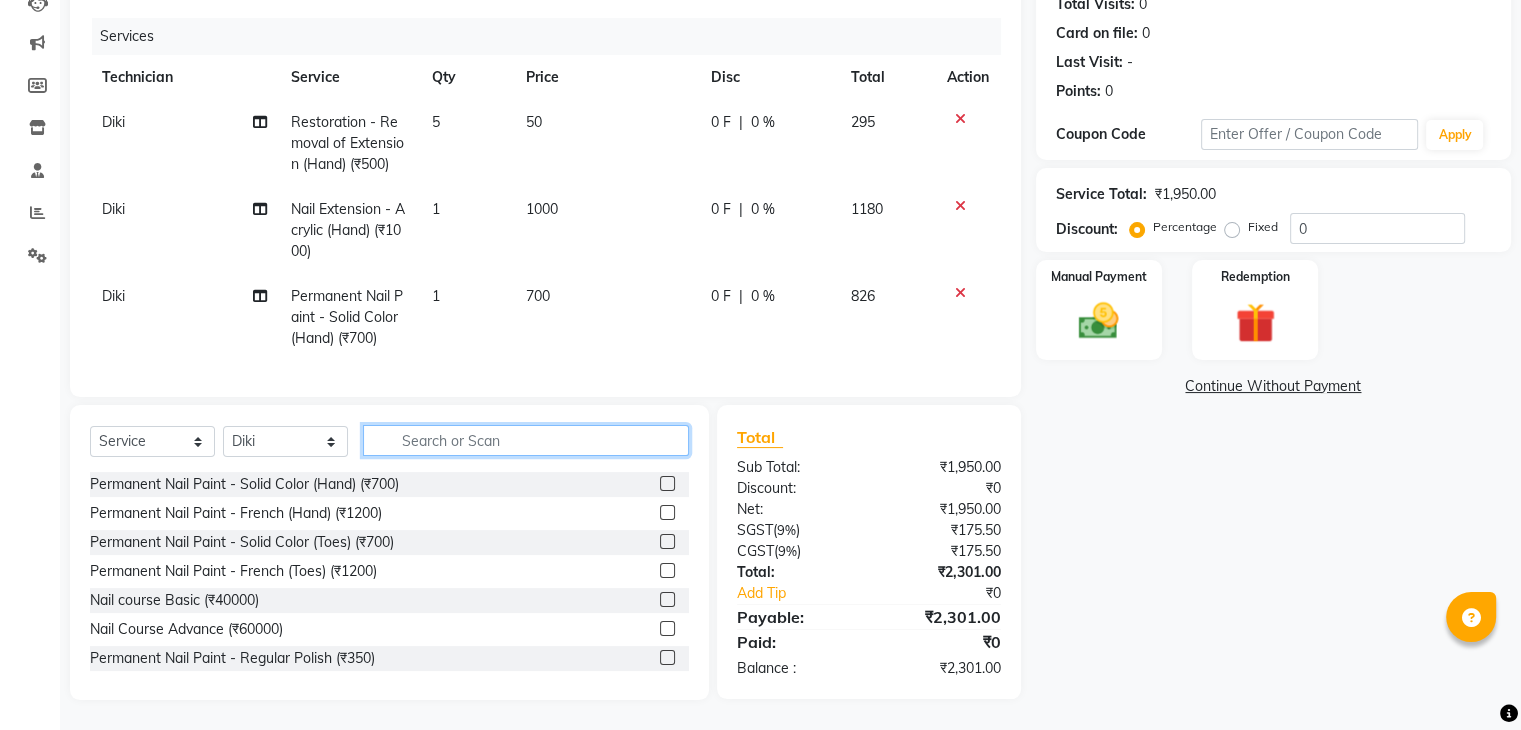 click 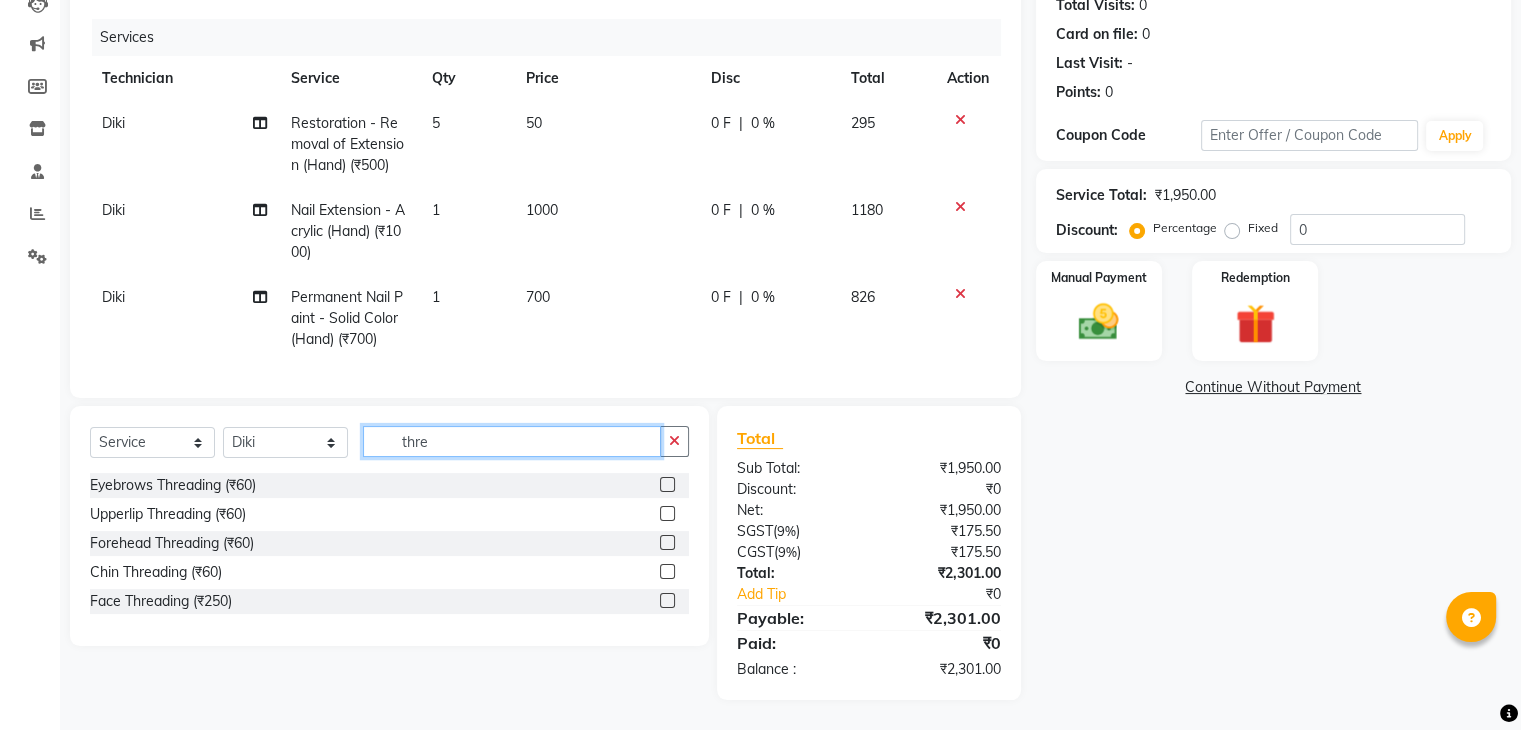scroll, scrollTop: 245, scrollLeft: 0, axis: vertical 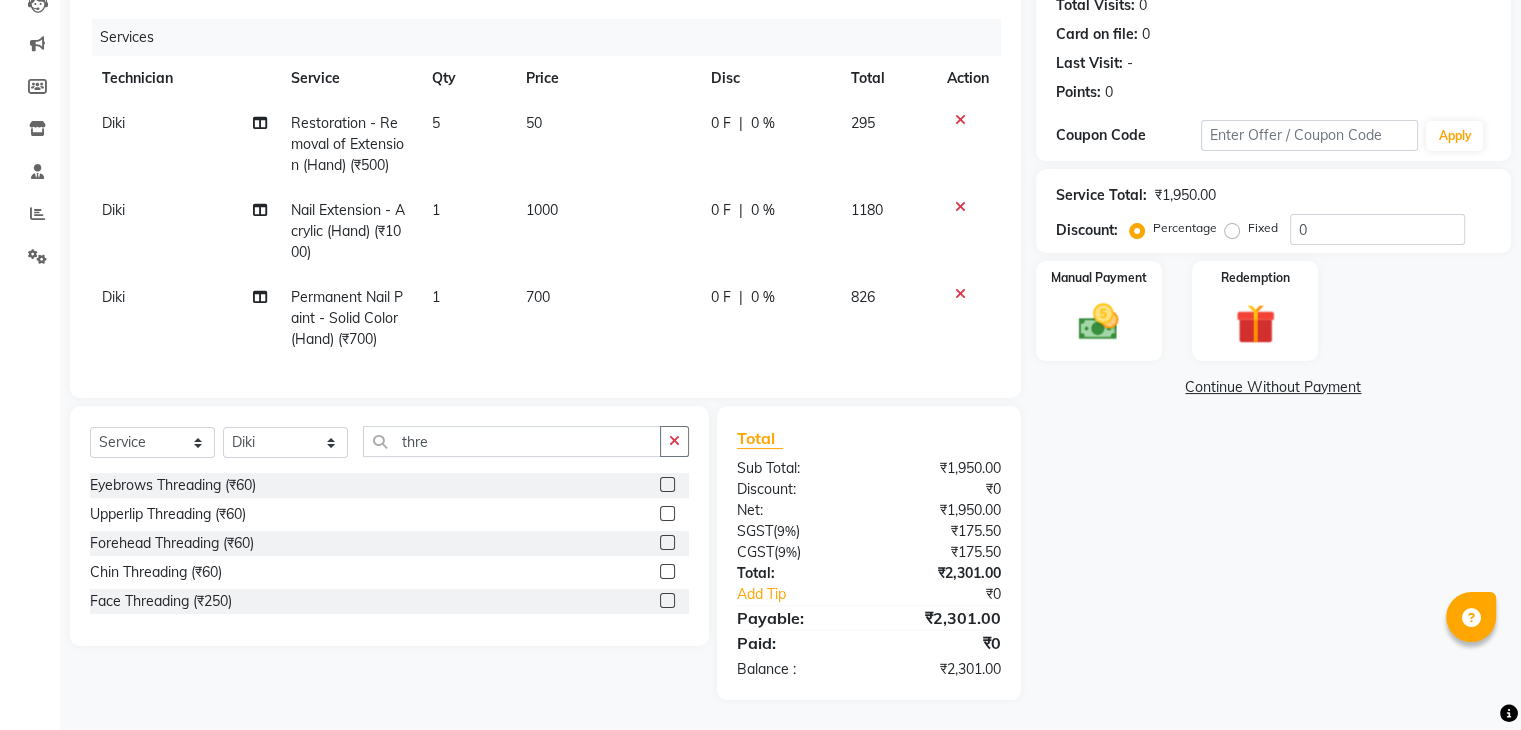 click 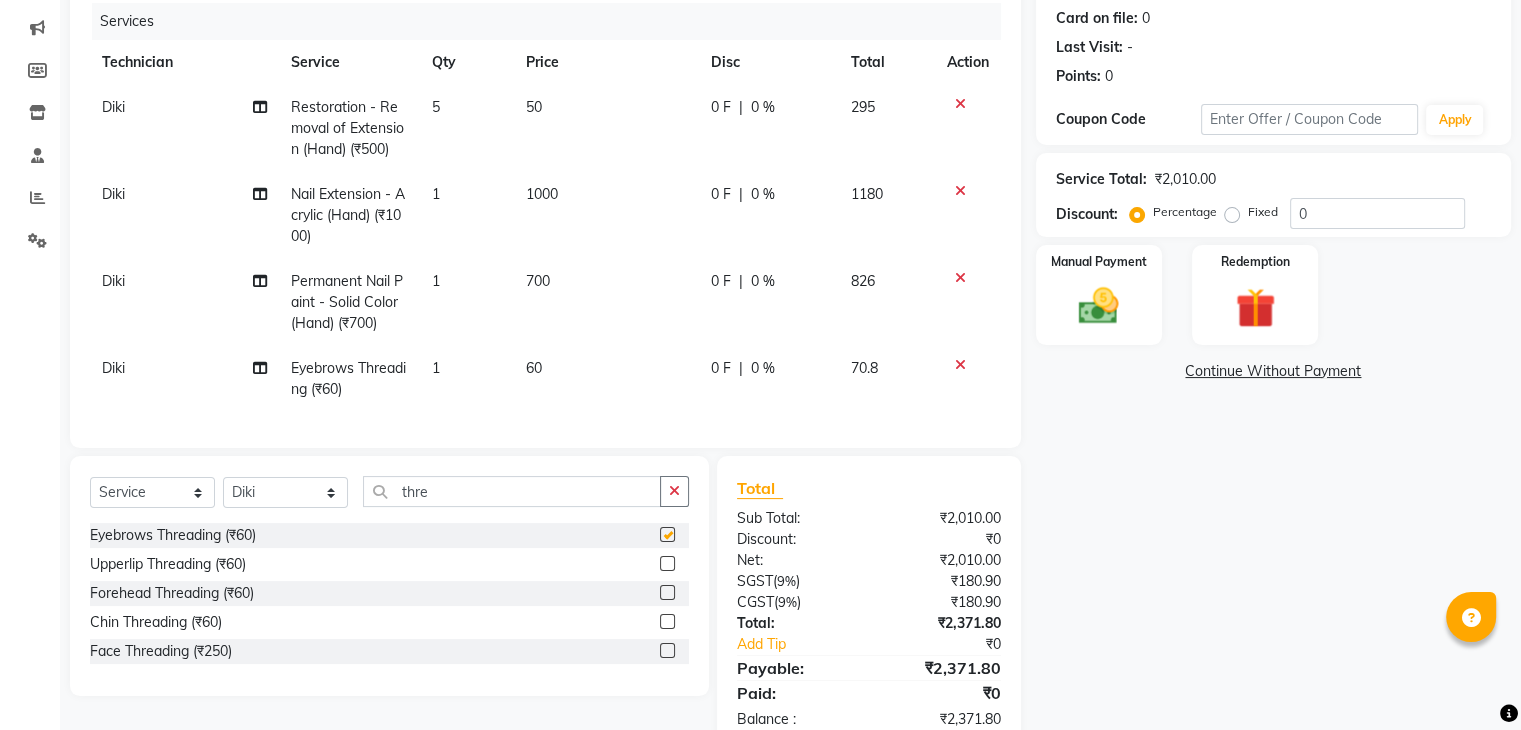 checkbox on "false" 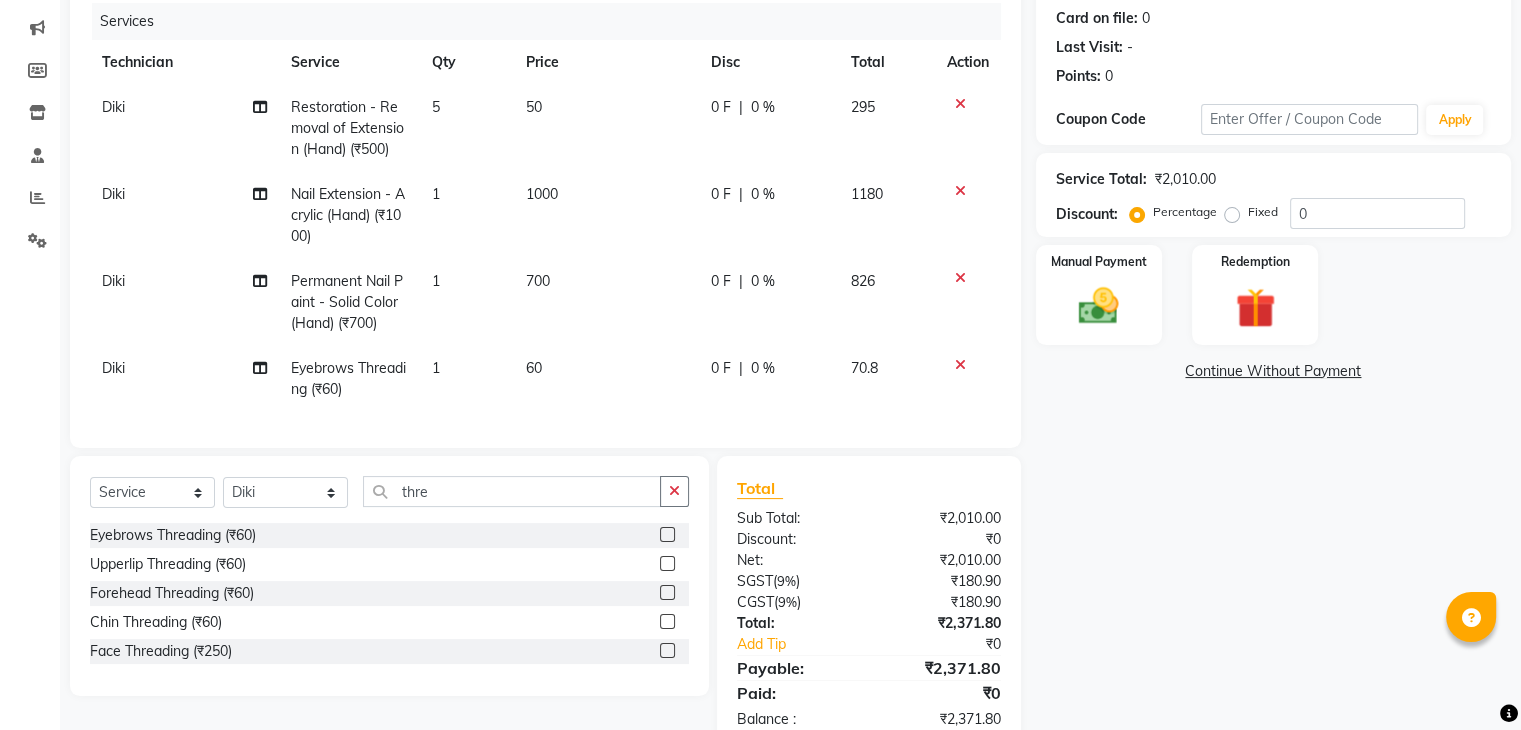 click 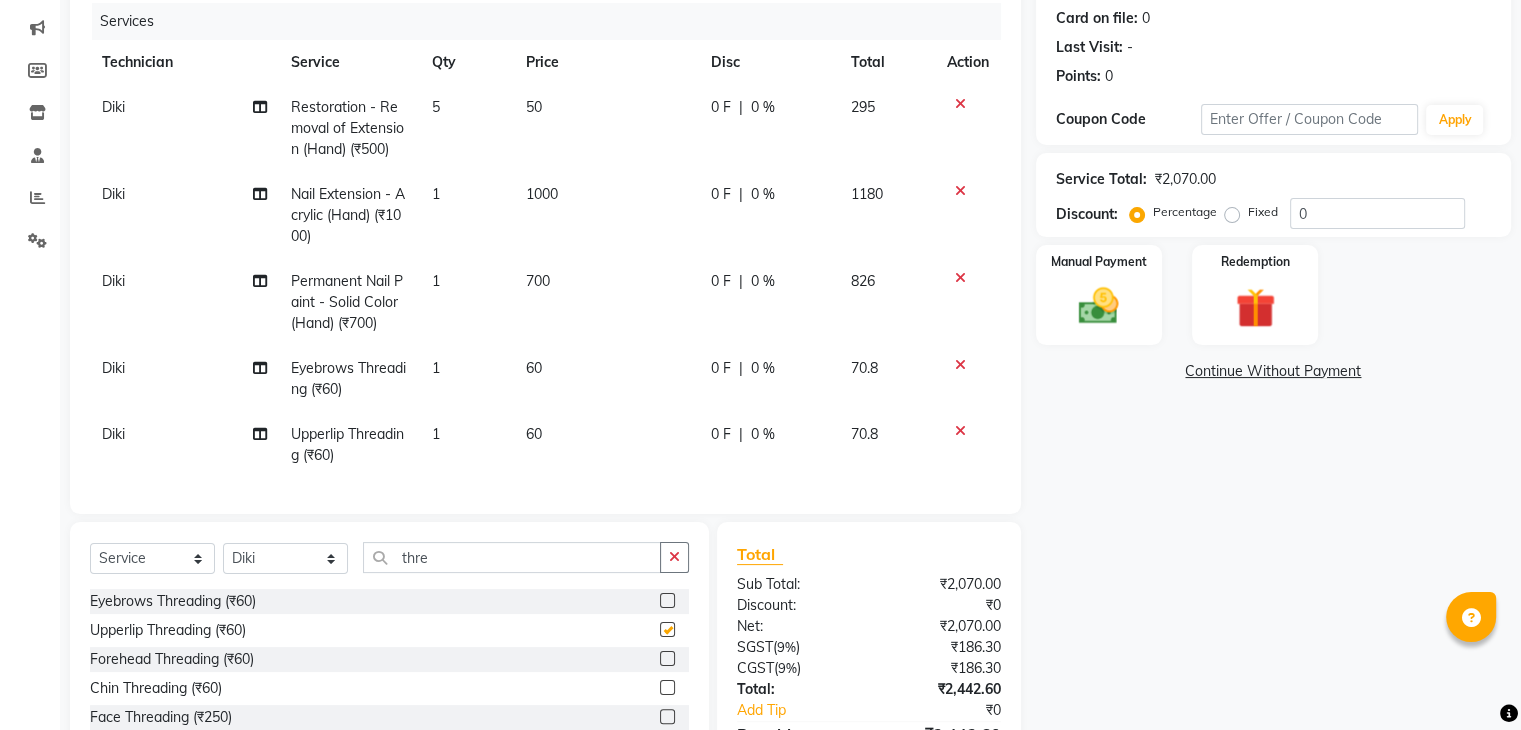 checkbox on "false" 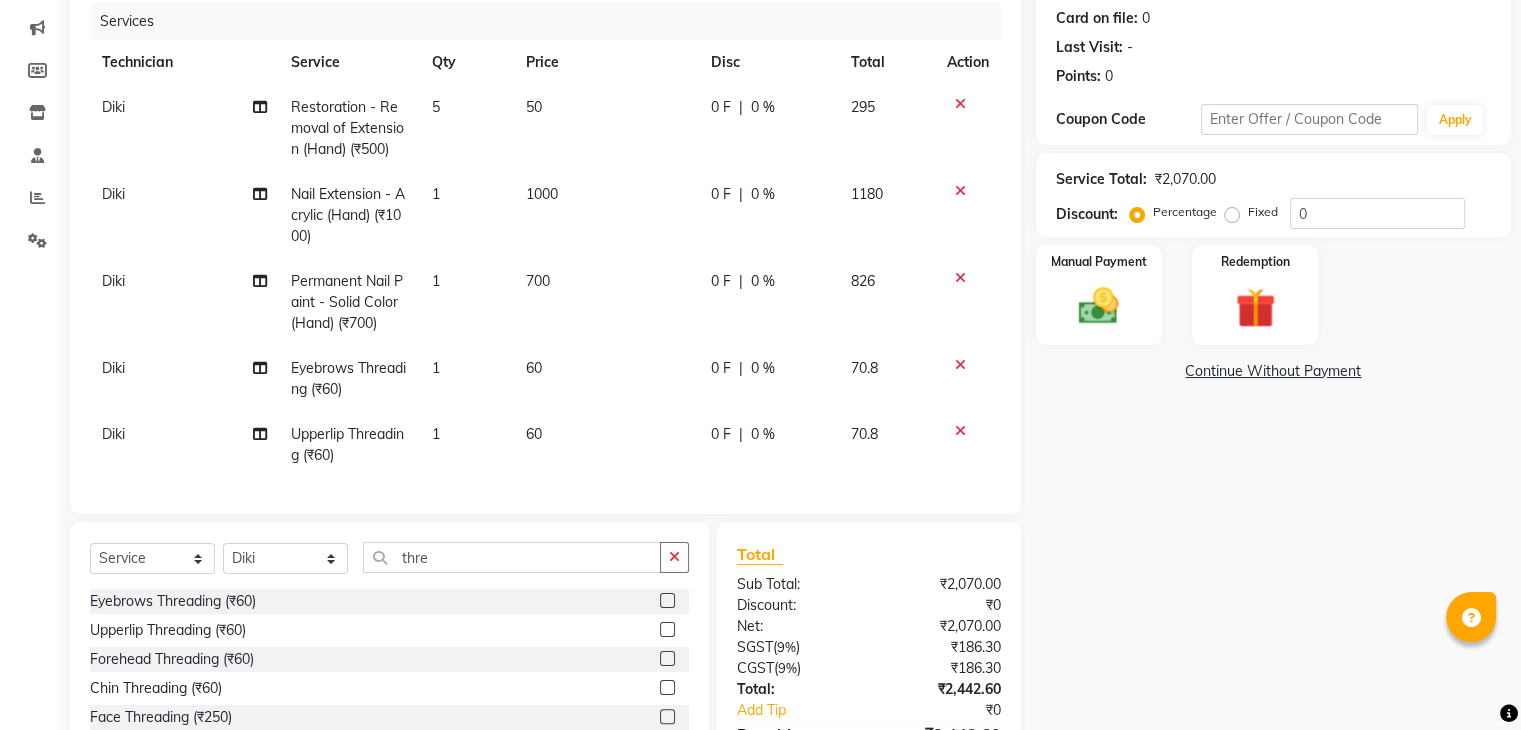 scroll, scrollTop: 371, scrollLeft: 0, axis: vertical 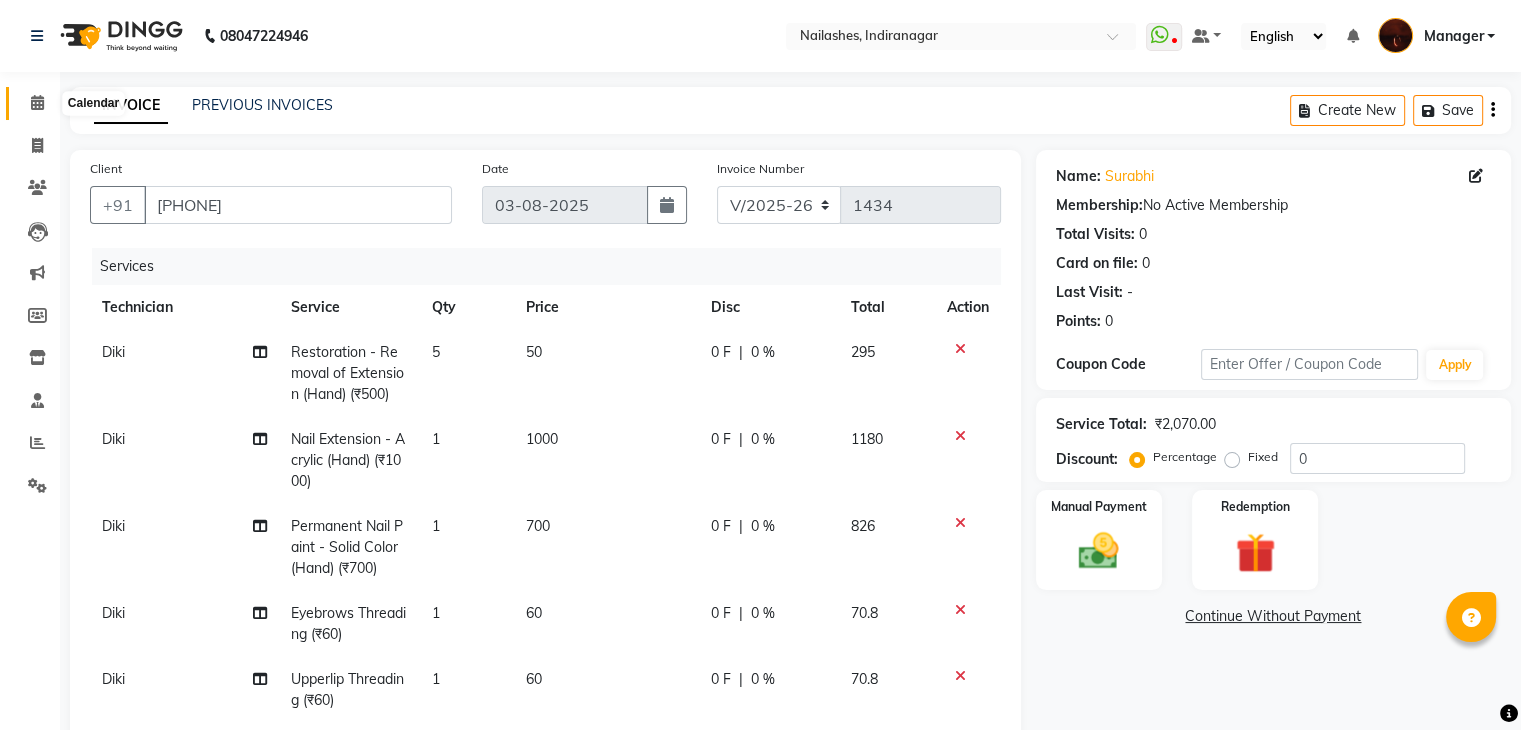 click 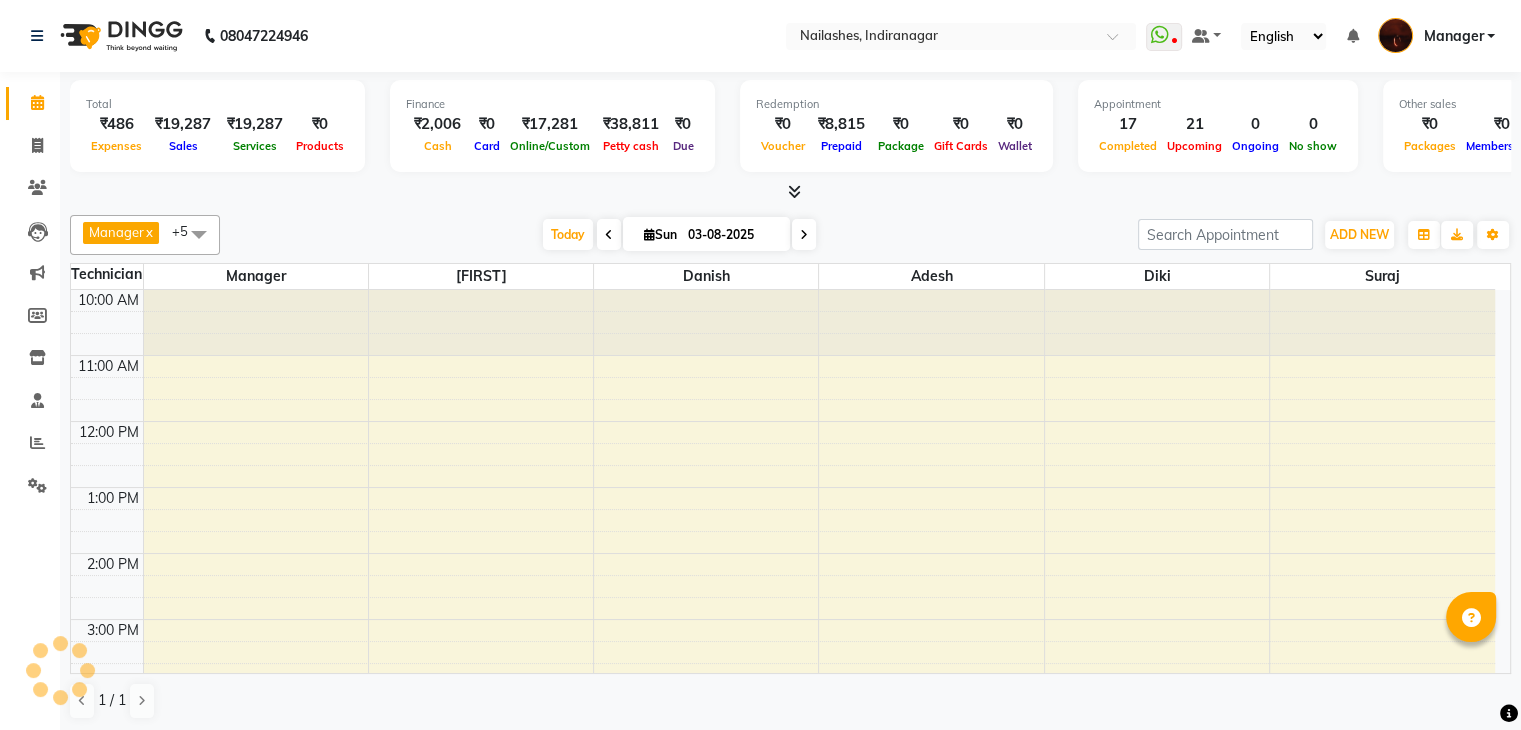 scroll, scrollTop: 0, scrollLeft: 0, axis: both 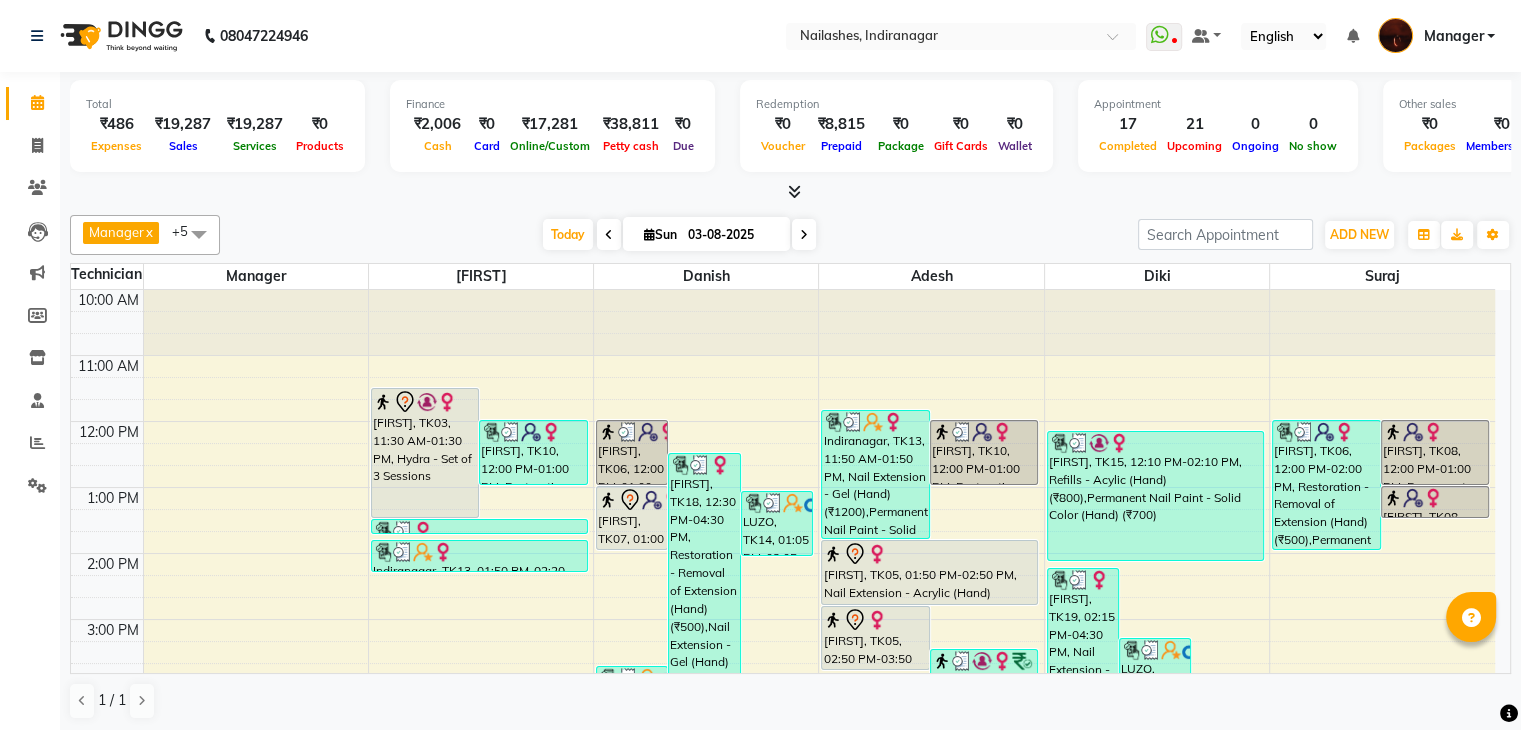 click on "03-08-2025" at bounding box center [732, 235] 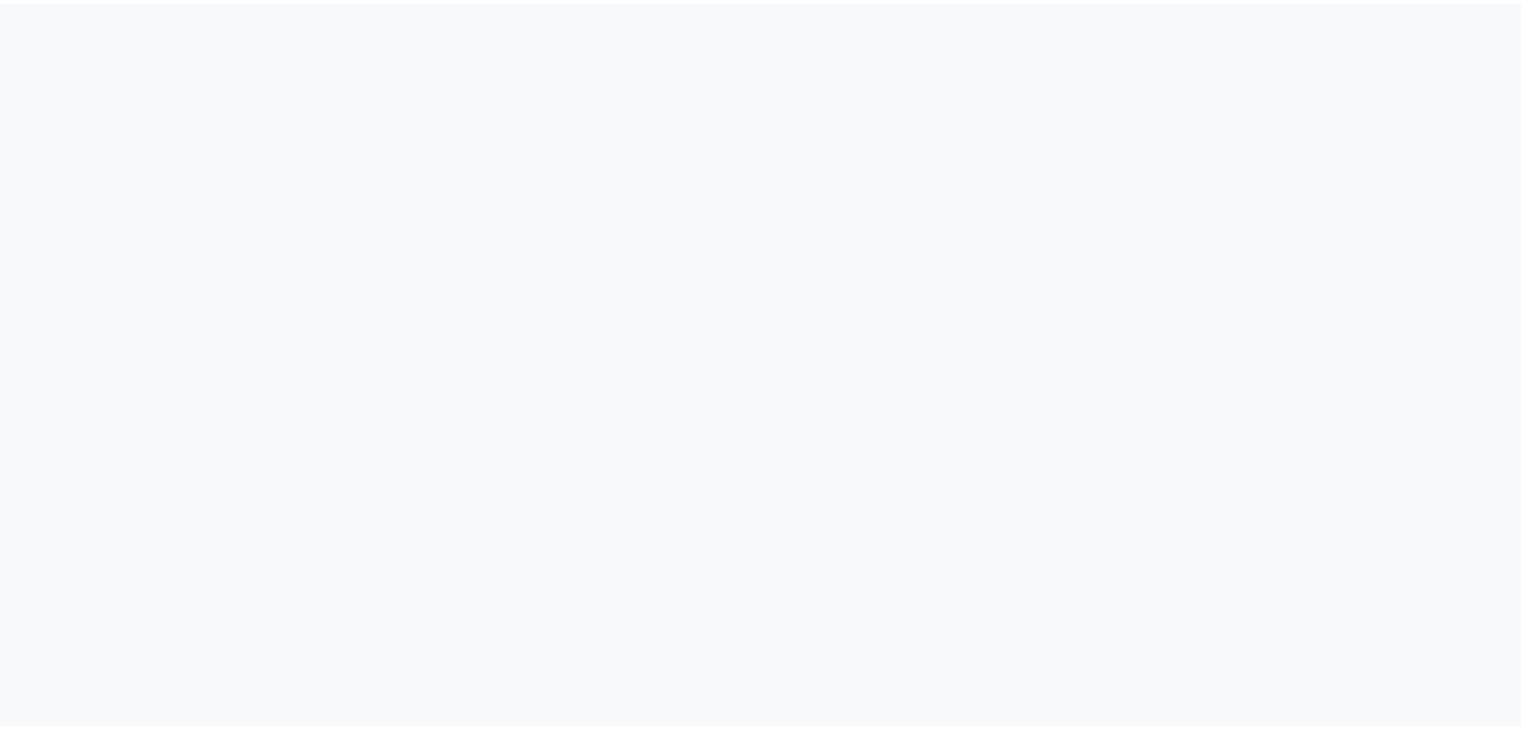 scroll, scrollTop: 0, scrollLeft: 0, axis: both 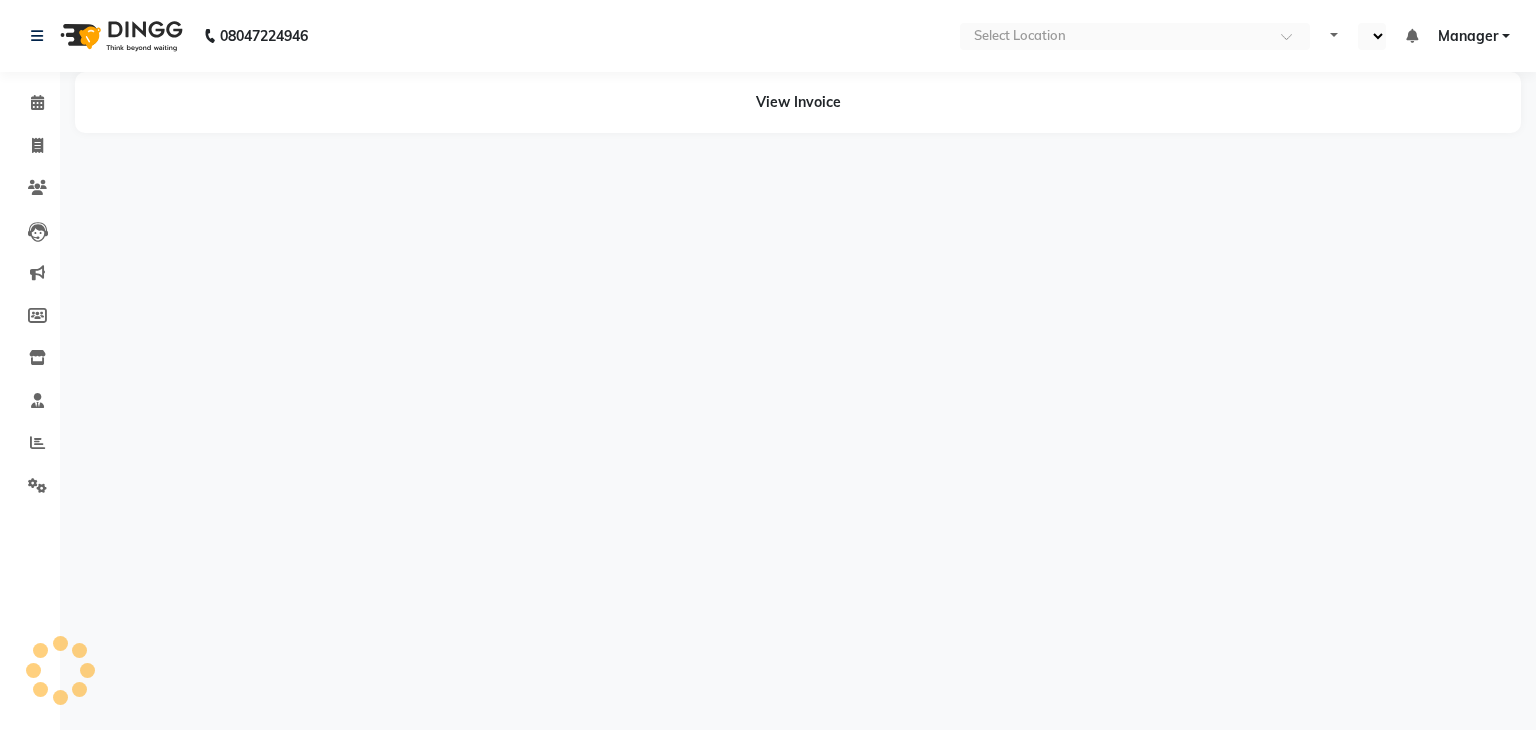 select on "en" 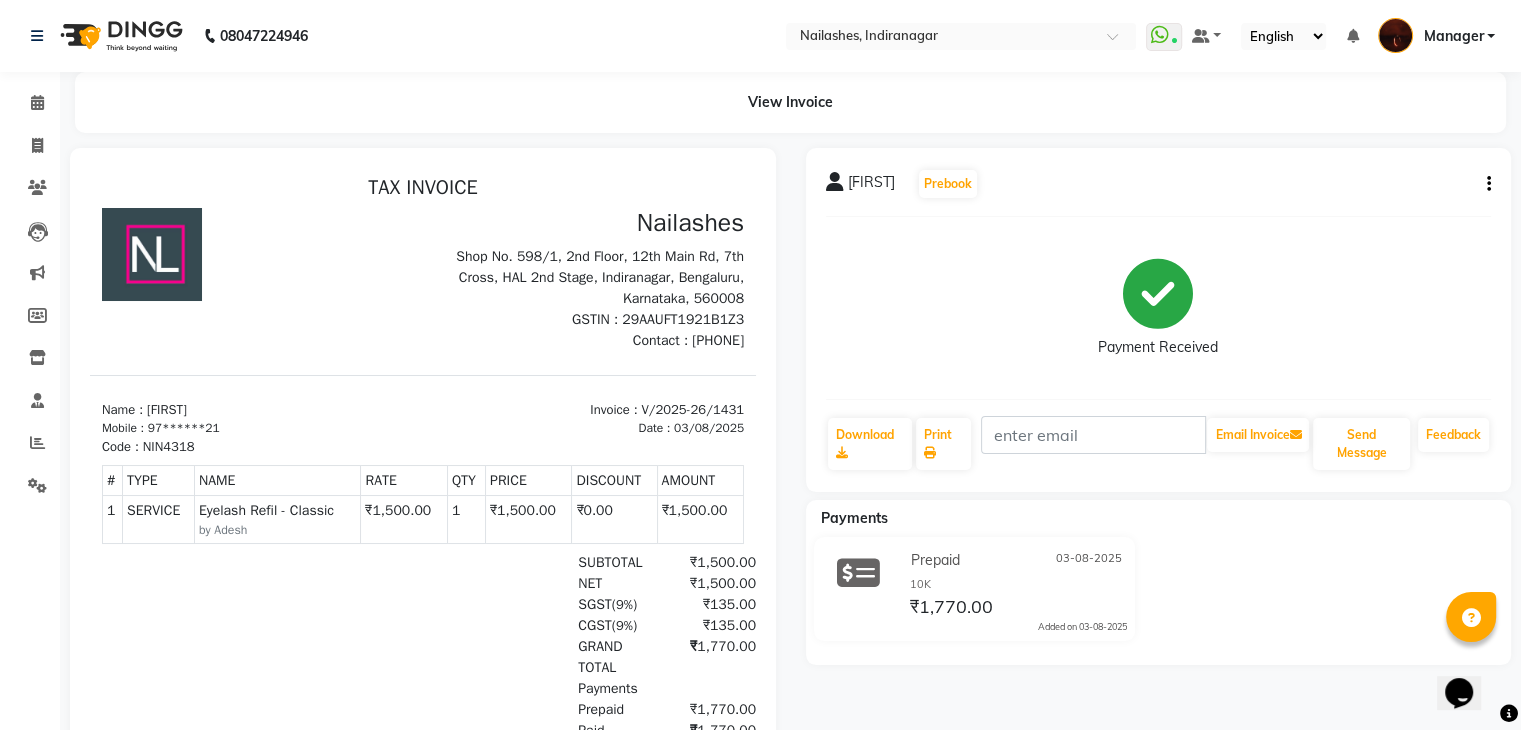 scroll, scrollTop: 0, scrollLeft: 0, axis: both 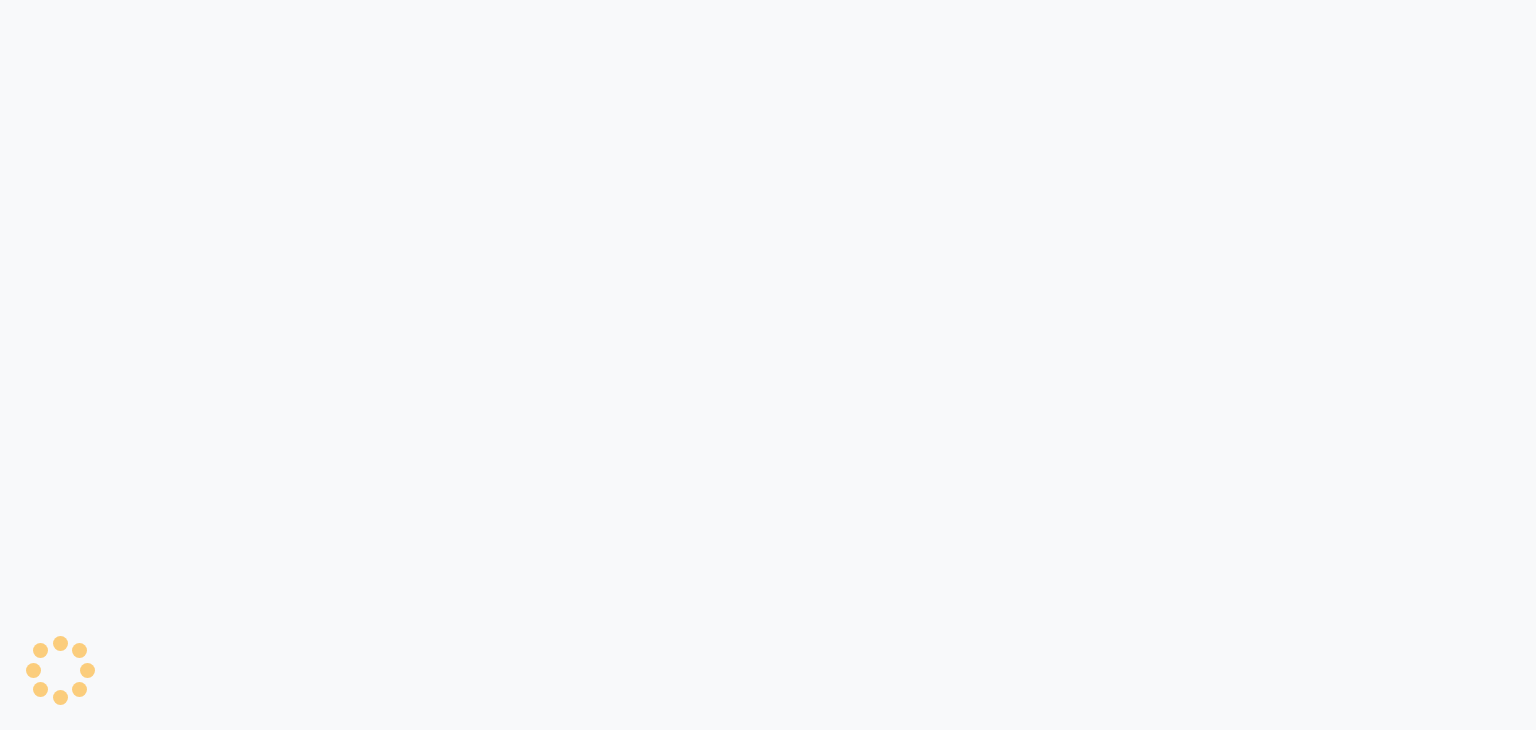 select on "service" 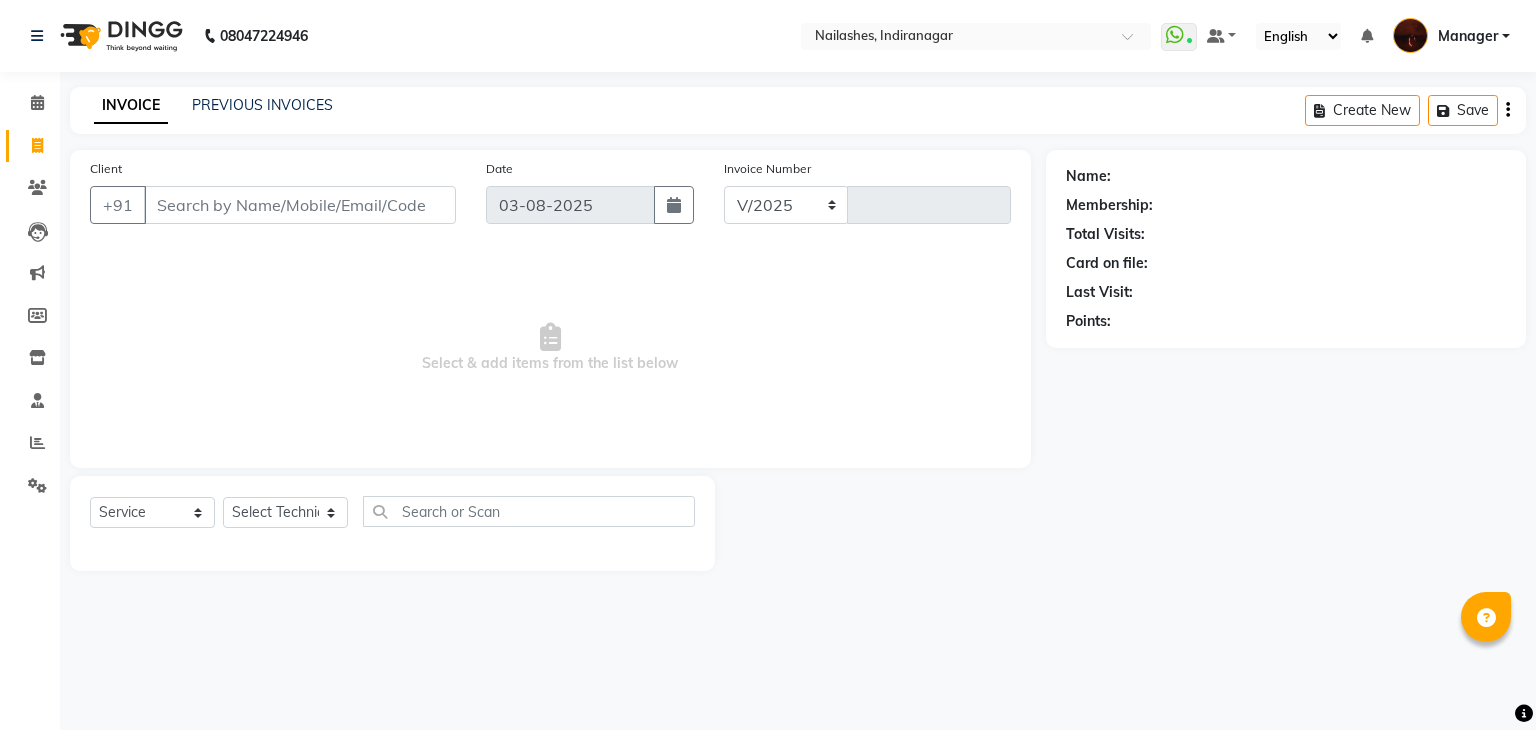 select on "4063" 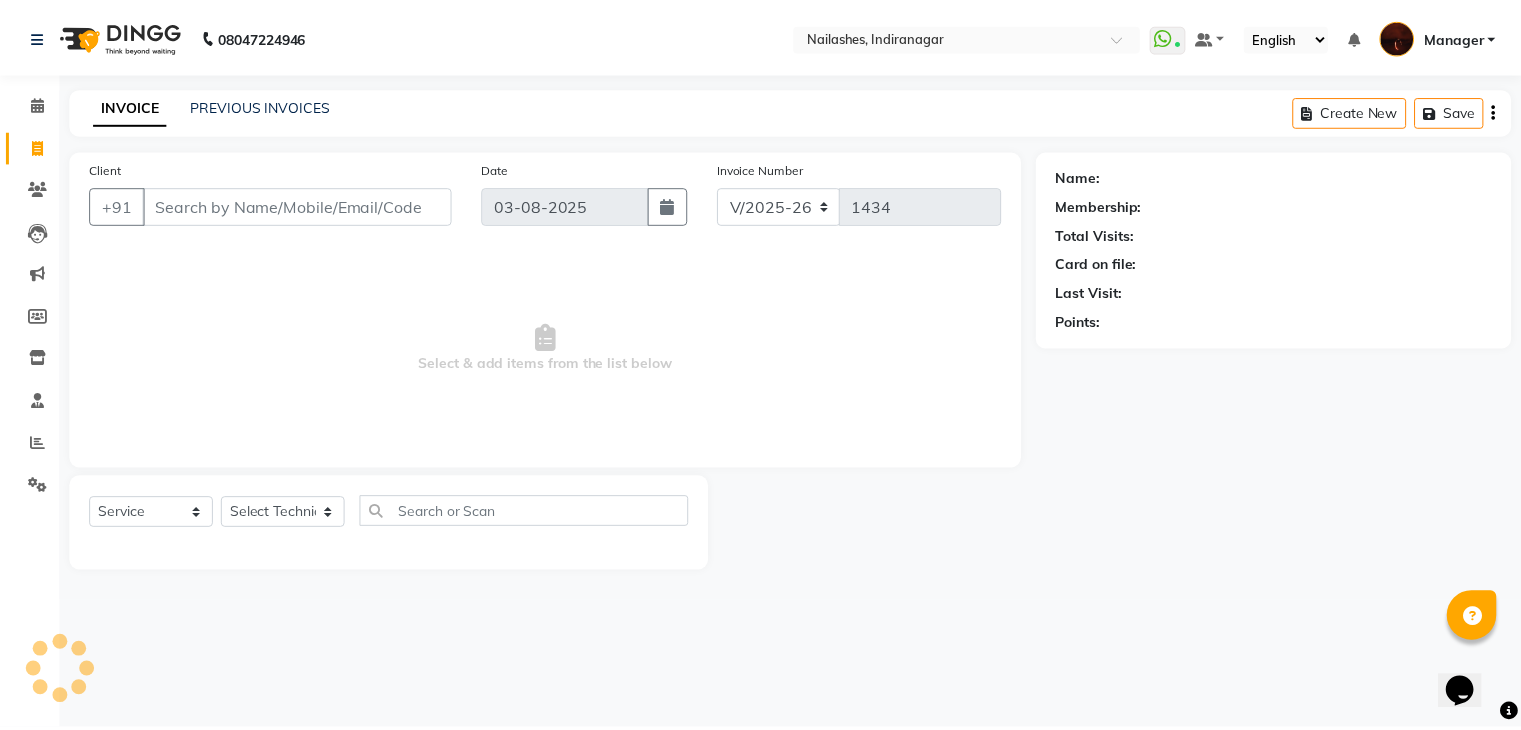 scroll, scrollTop: 0, scrollLeft: 0, axis: both 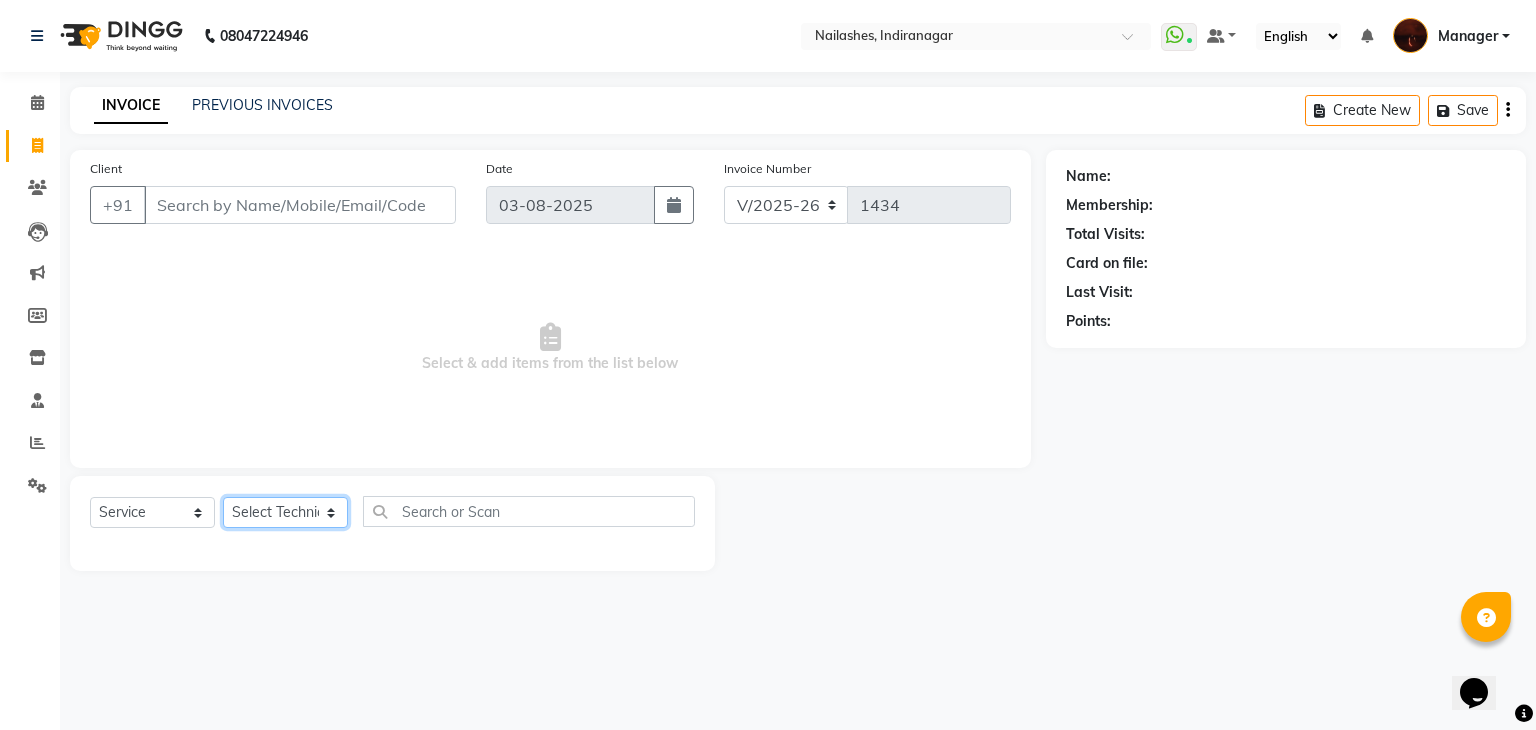 click on "Select Technician Adesh amir Danish Diki  Geeta Himanshu jenifer Manager megna Nisha Pooja roshni Sameer sudeb Sudhir Accounting suraj" 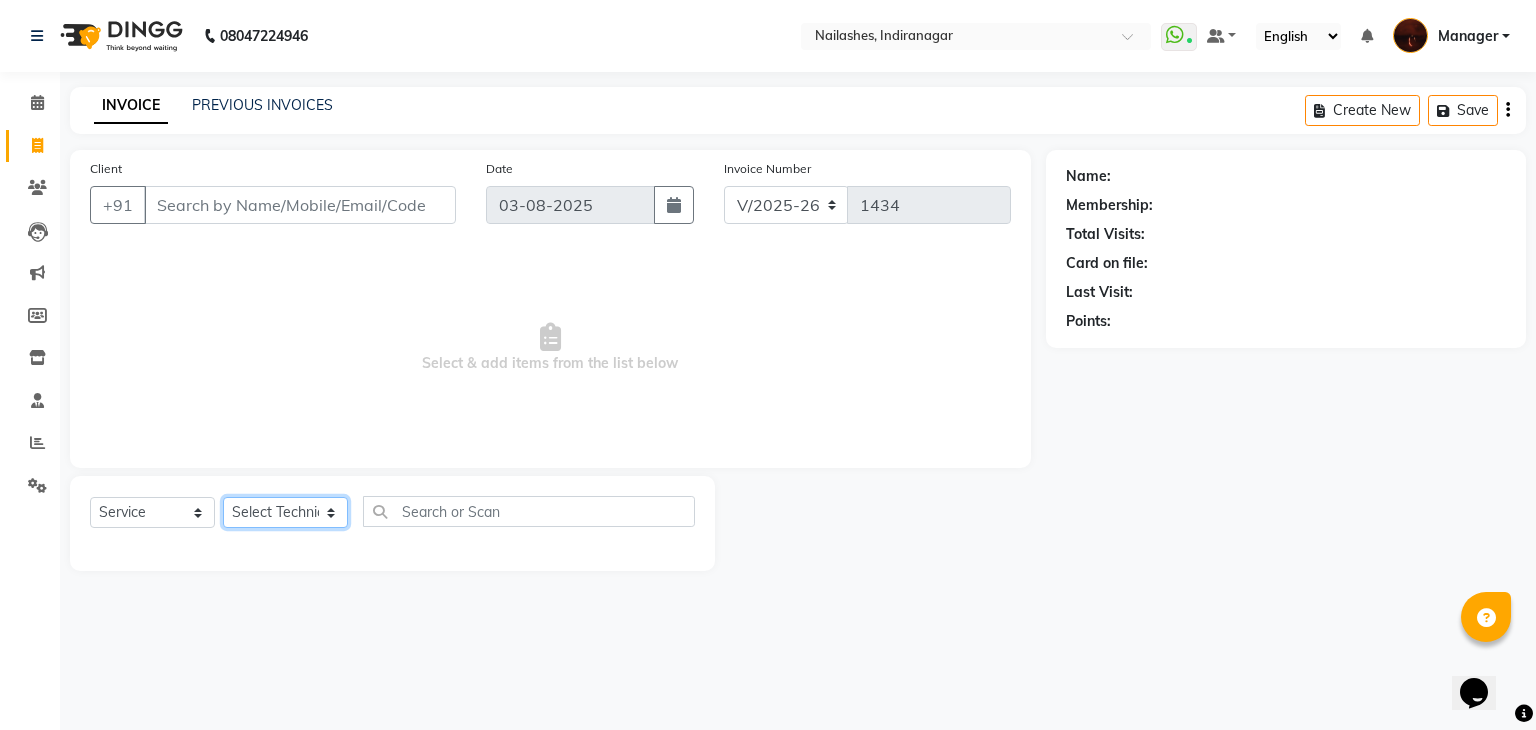 select on "20822" 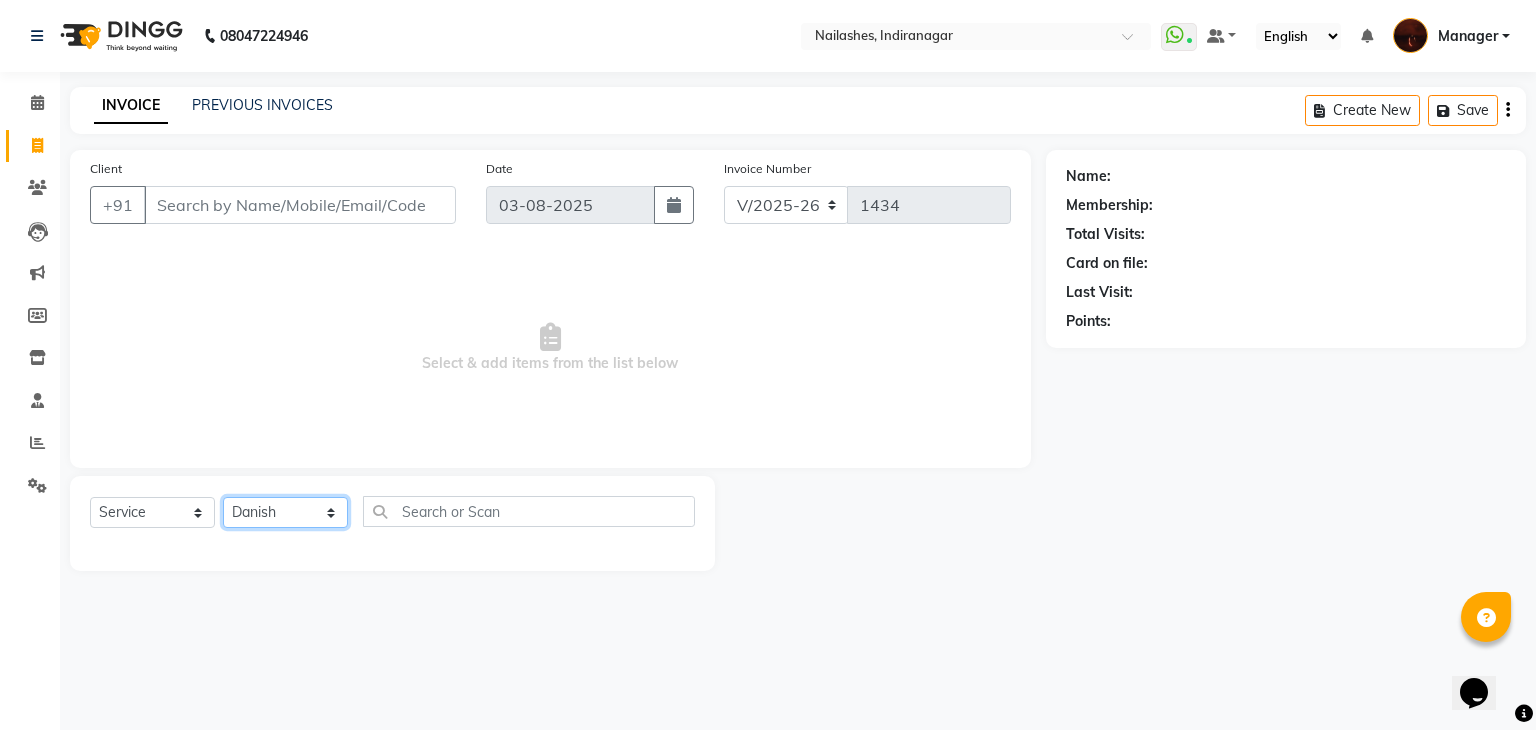 click on "Select Technician Adesh amir Danish Diki  Geeta Himanshu jenifer Manager megna Nisha Pooja roshni Sameer sudeb Sudhir Accounting suraj" 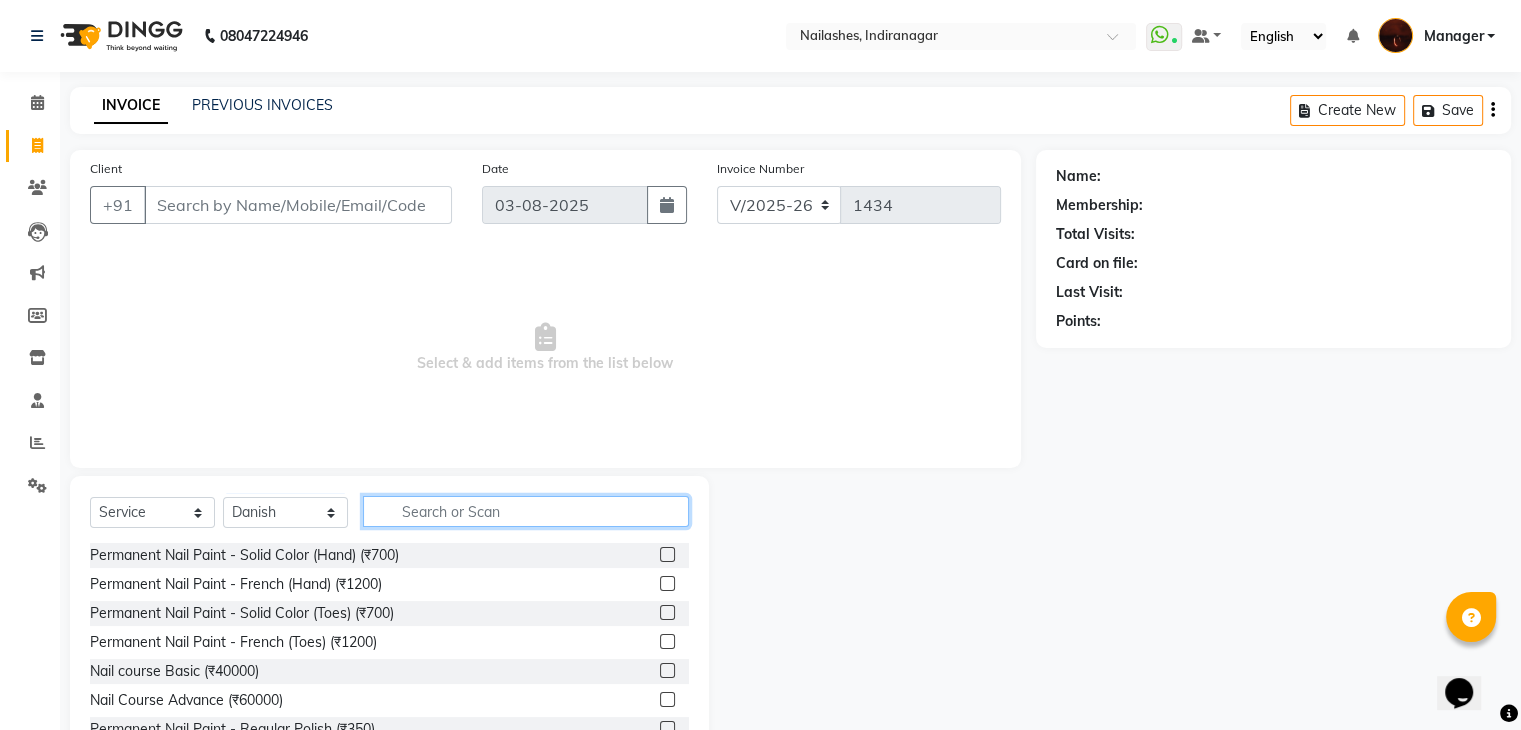 click 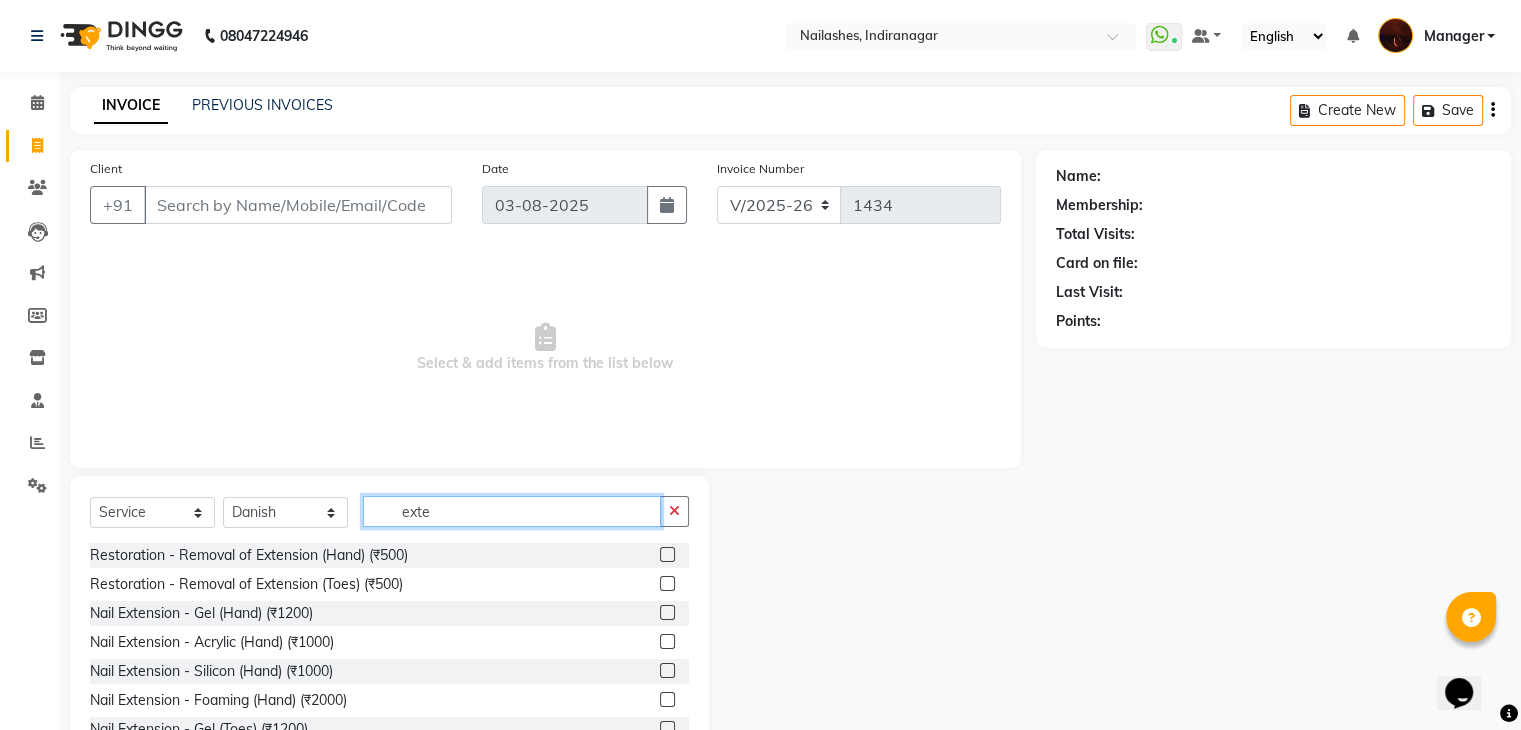 type on "exte" 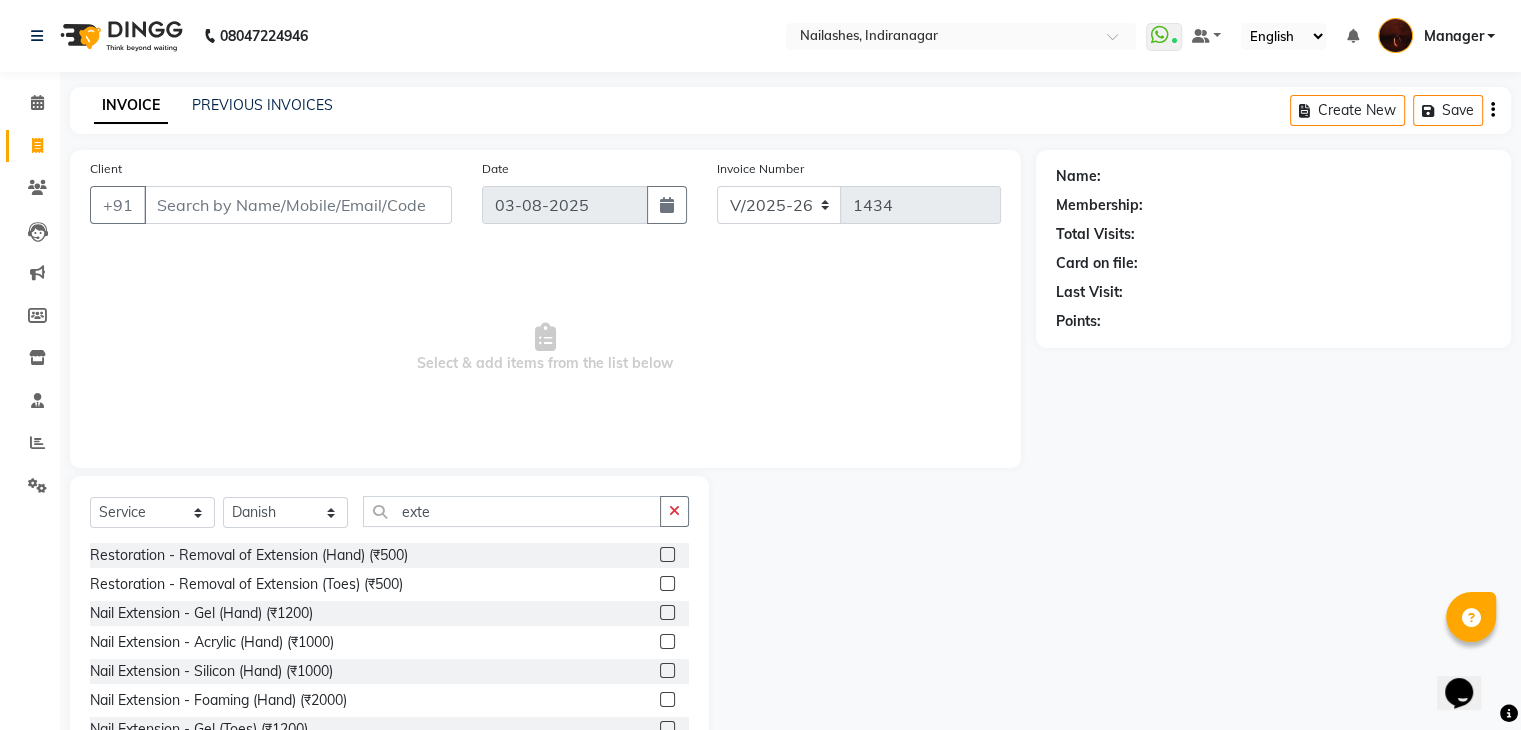 click 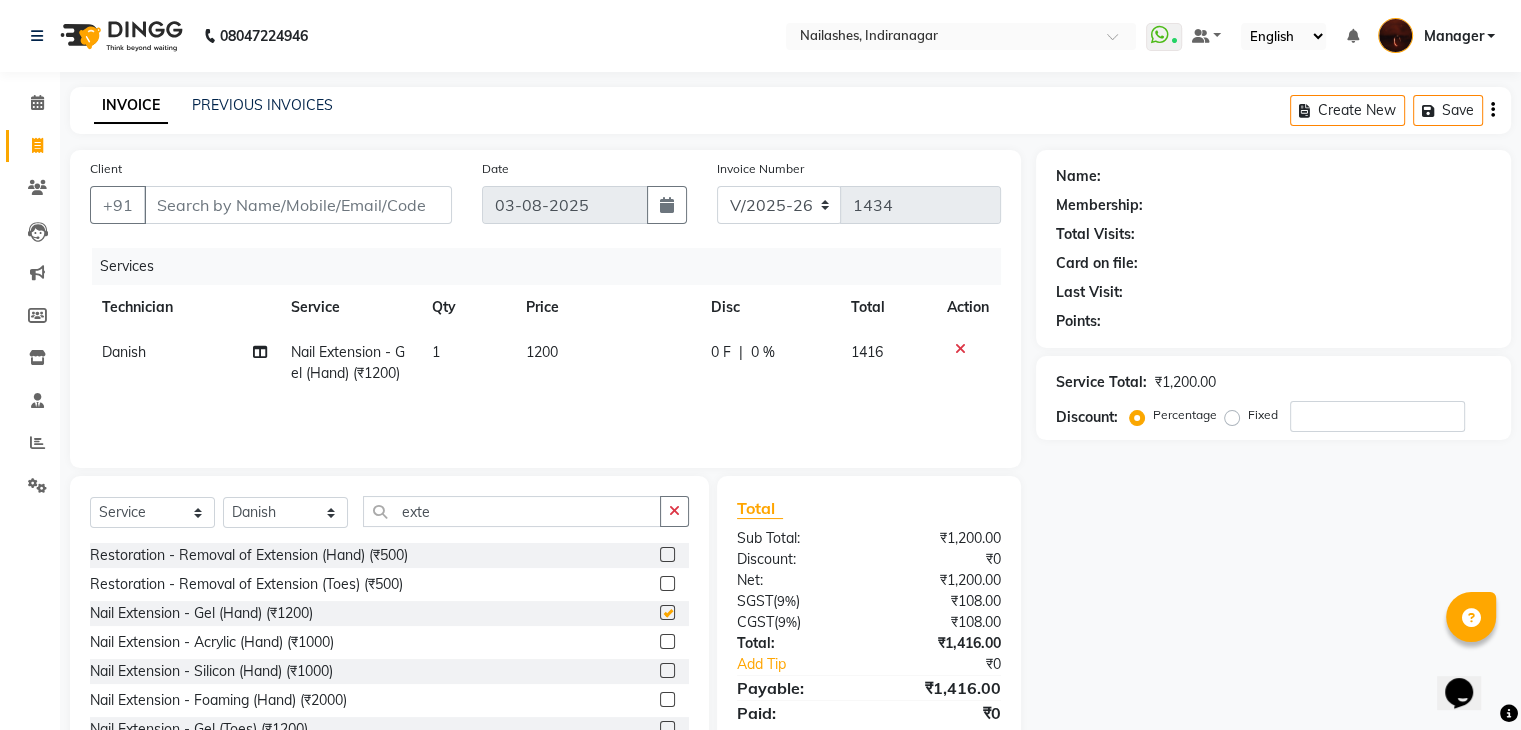 checkbox on "false" 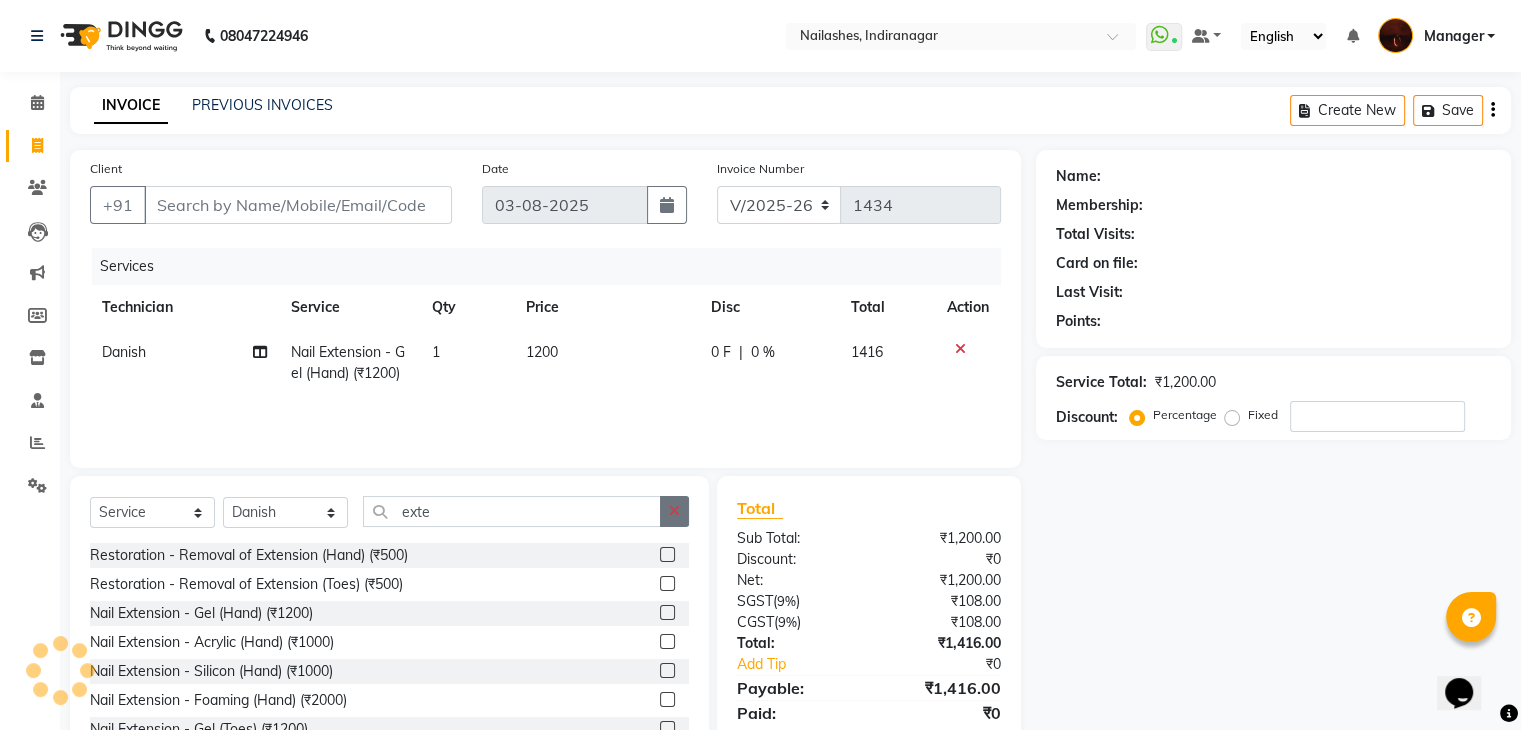 click 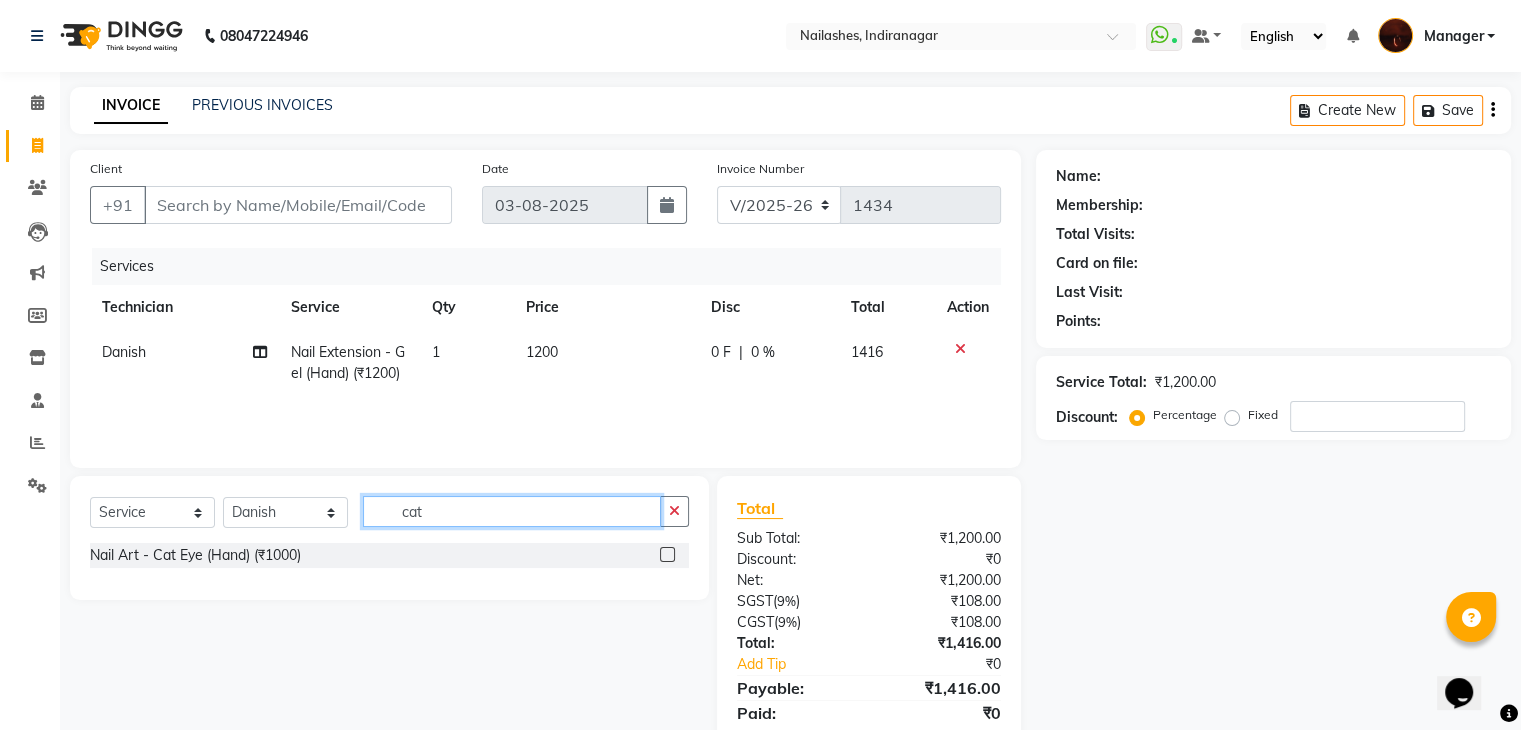 type on "cat" 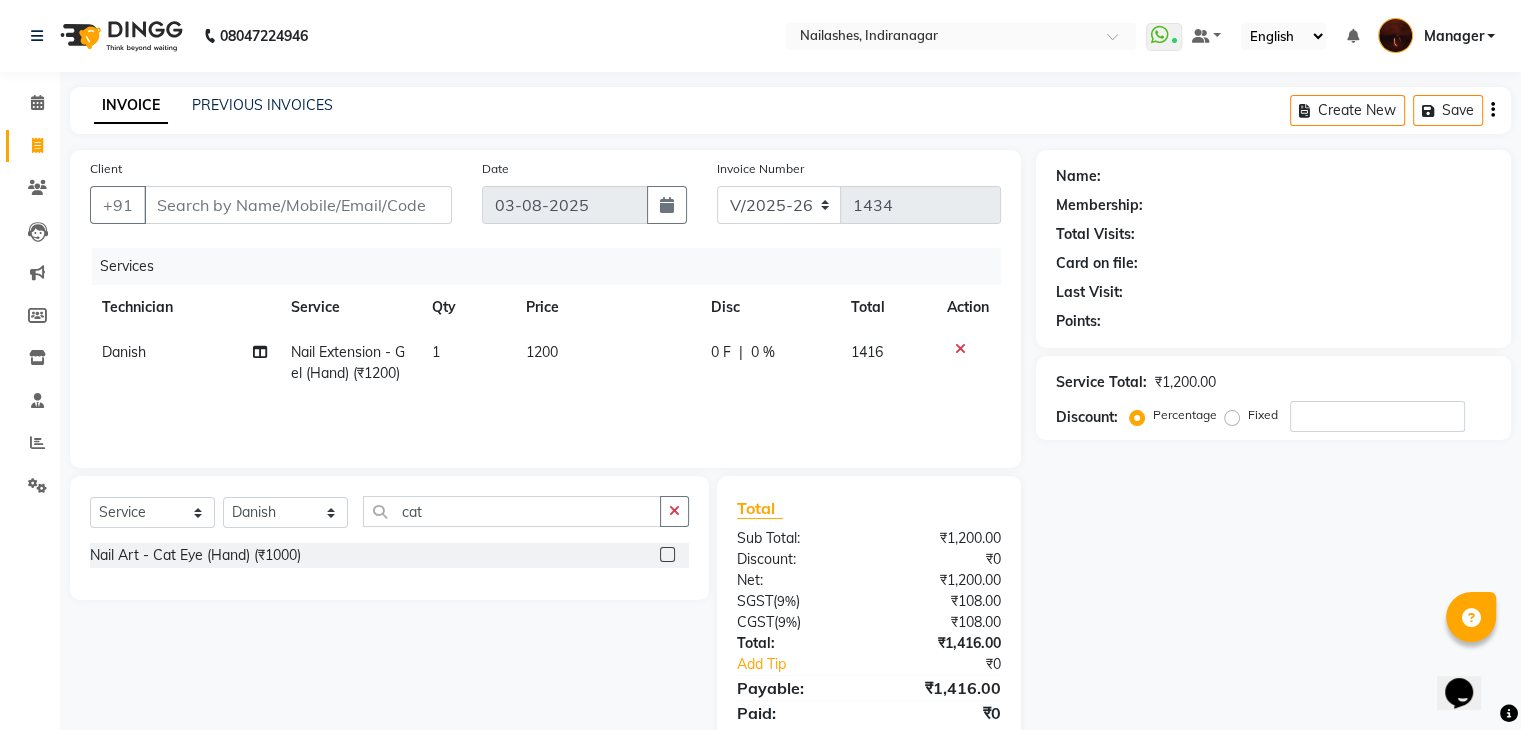 click 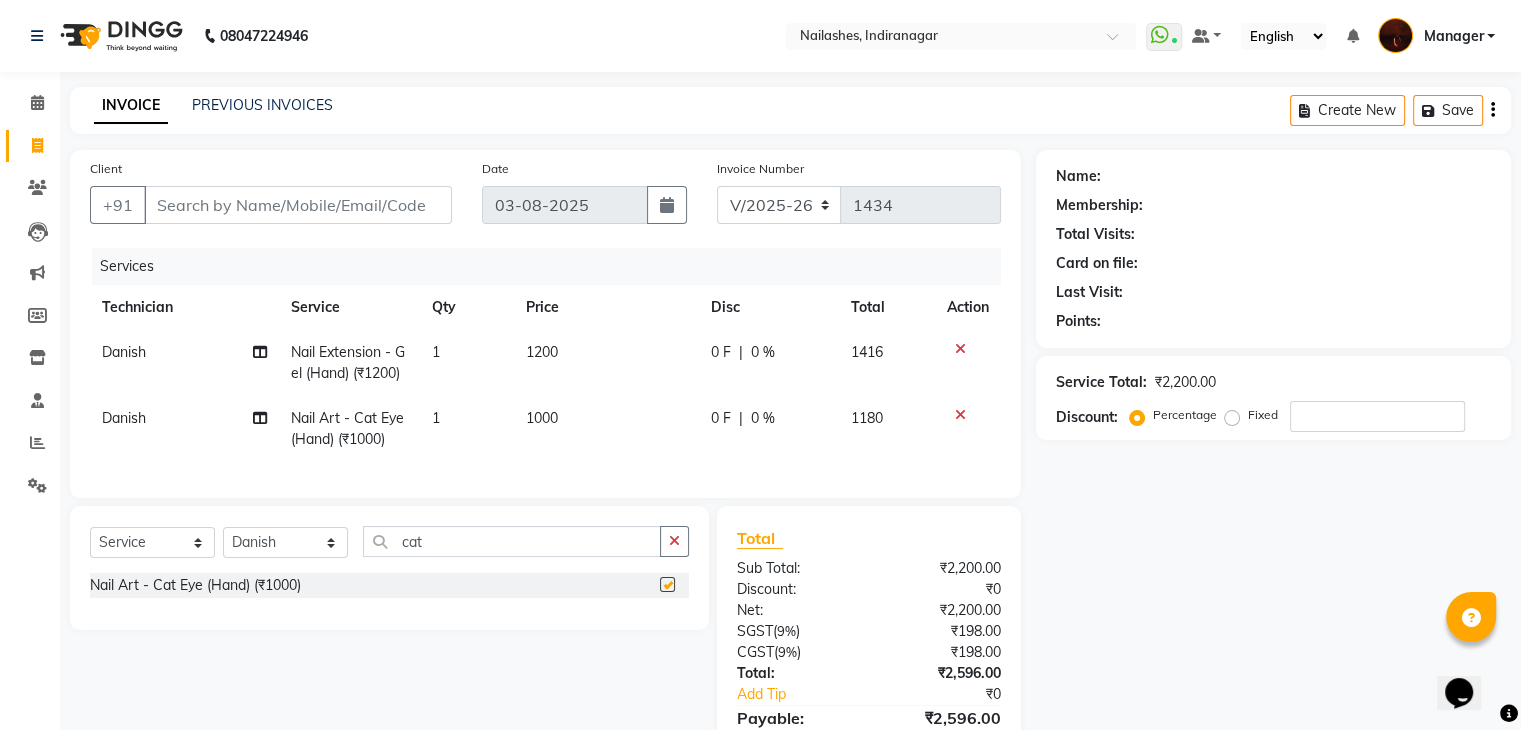 checkbox on "false" 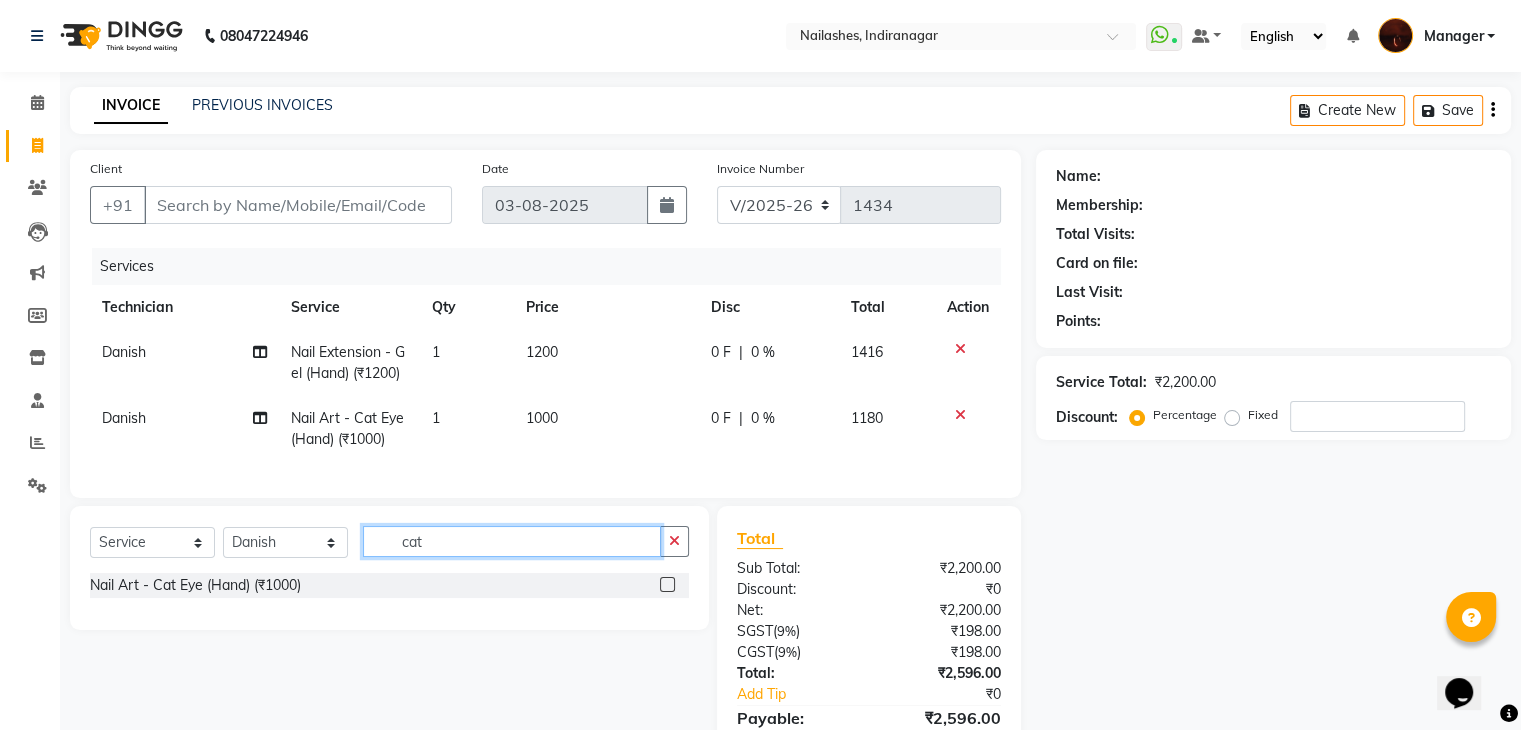 click on "cat" 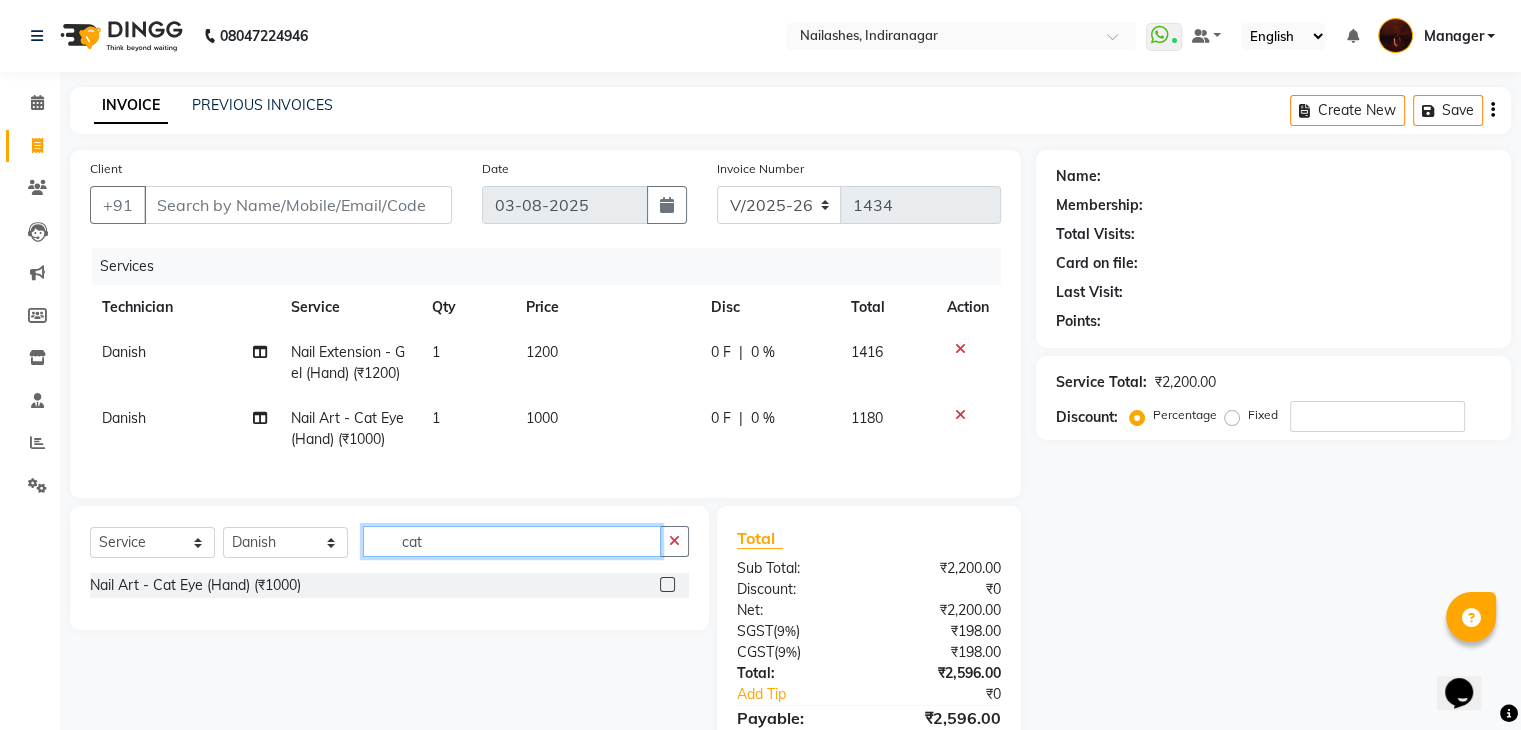 scroll, scrollTop: 116, scrollLeft: 0, axis: vertical 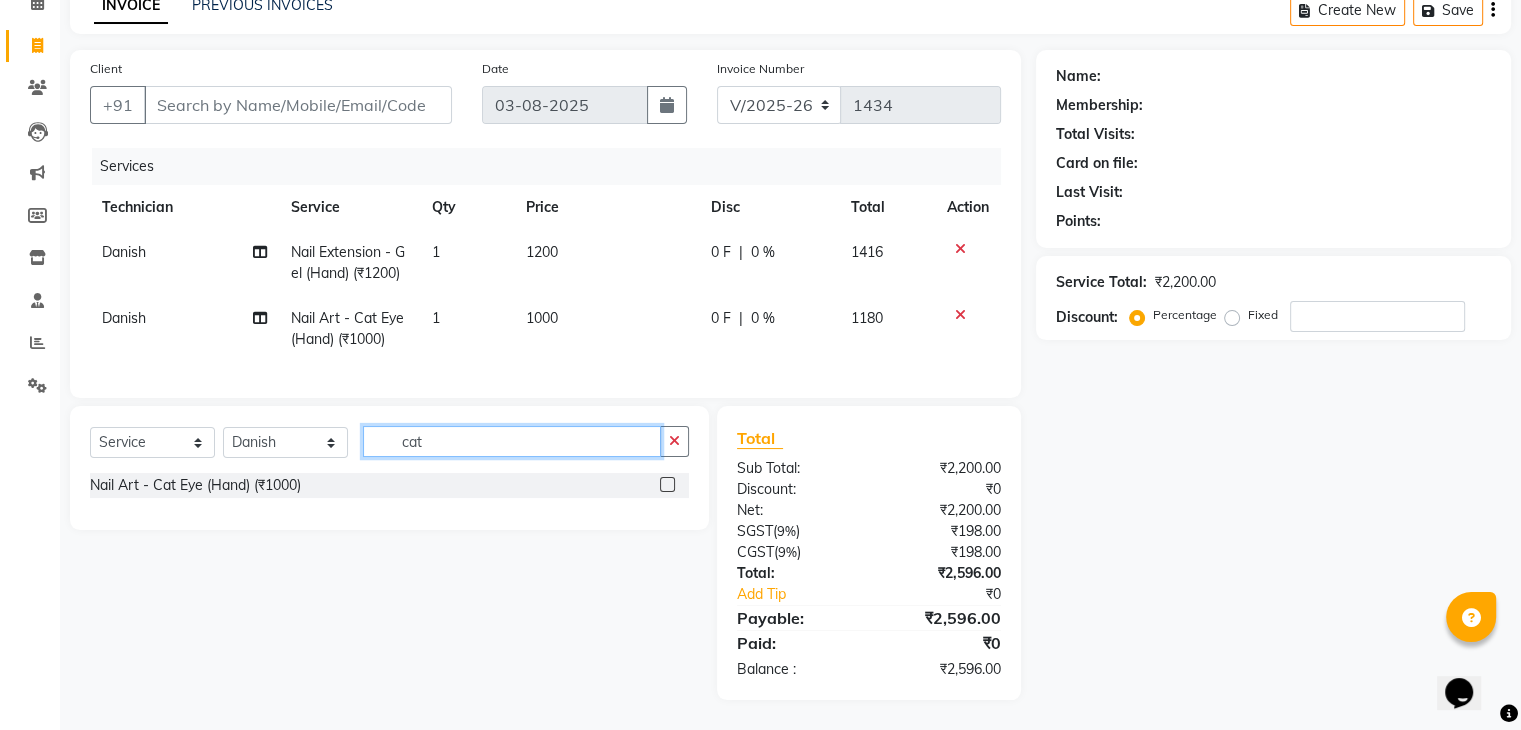 type on "cat" 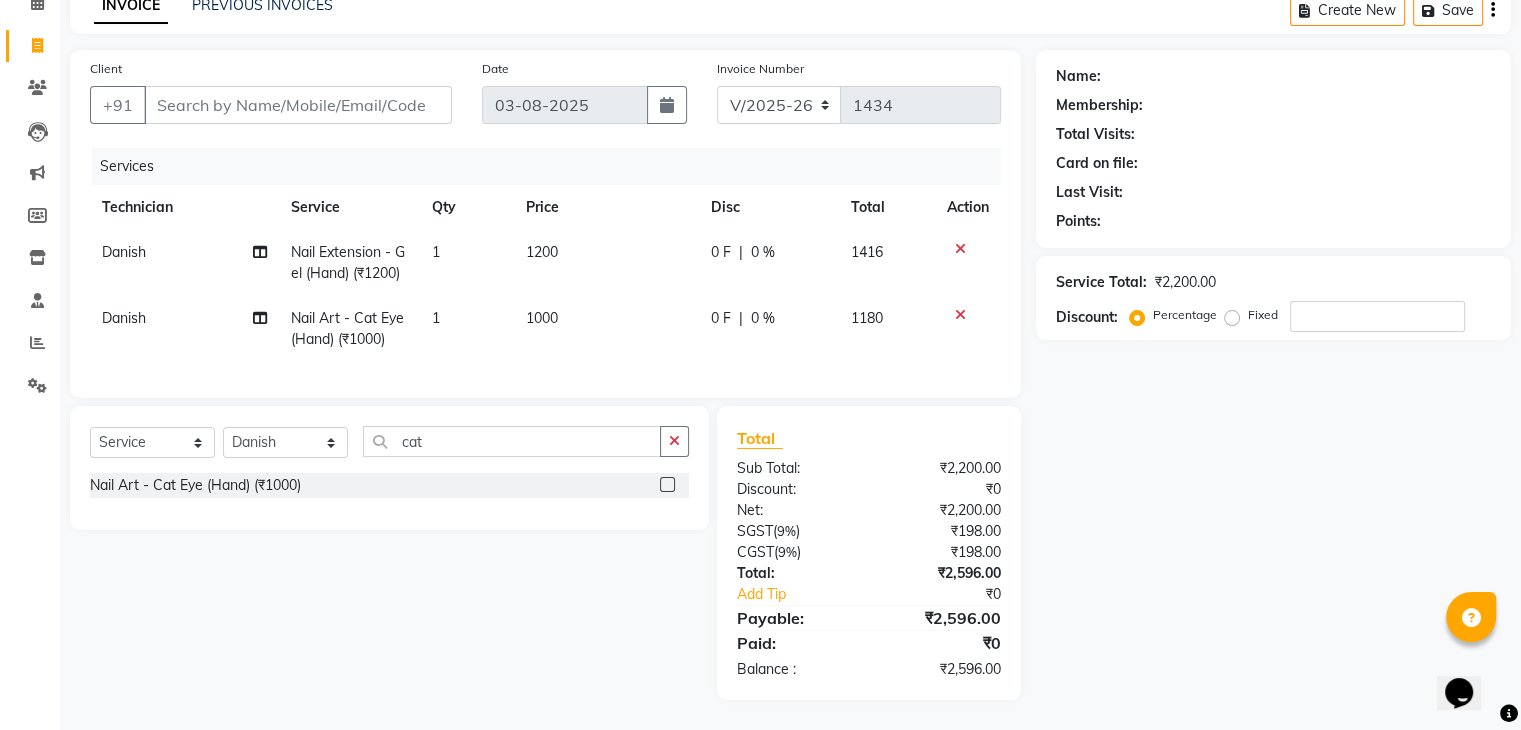 click 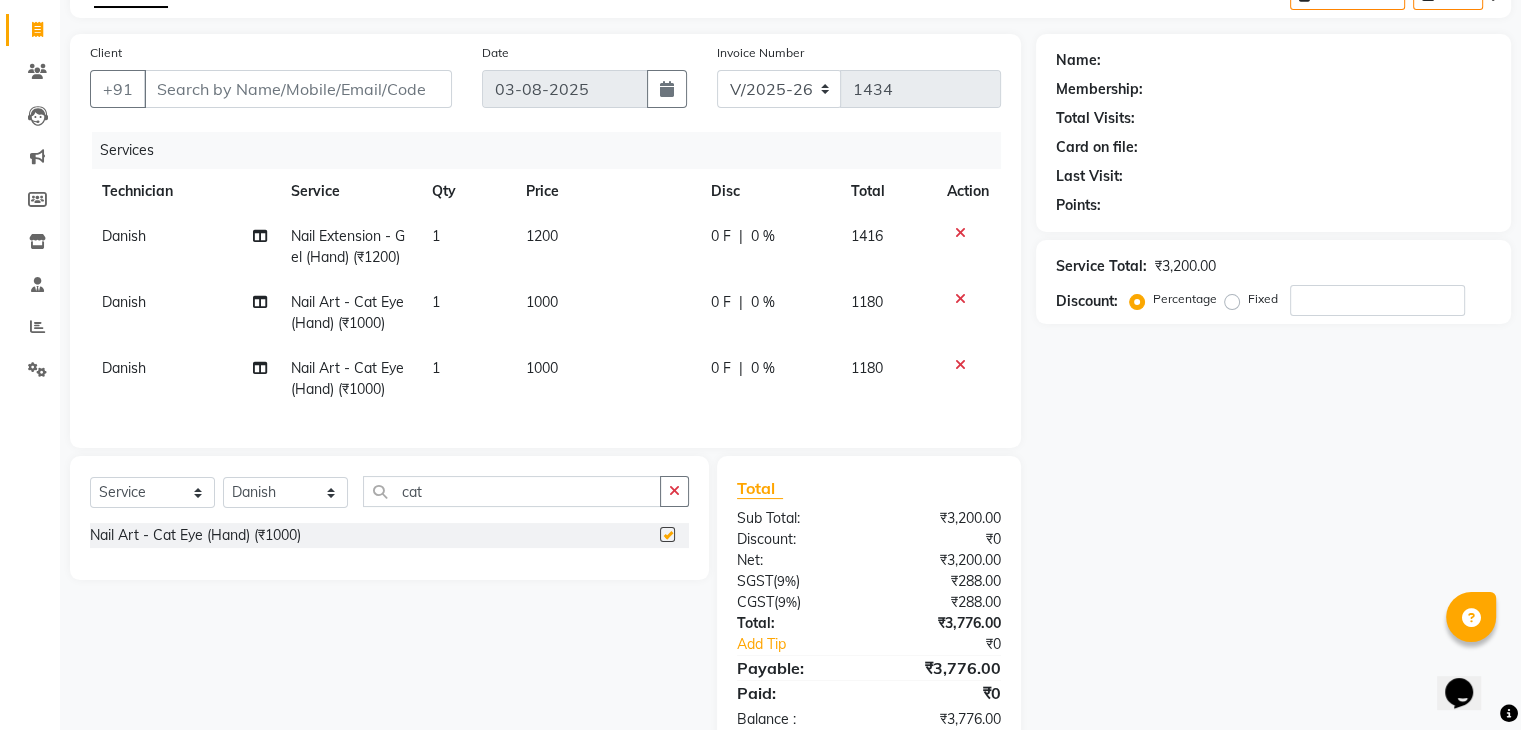 checkbox on "false" 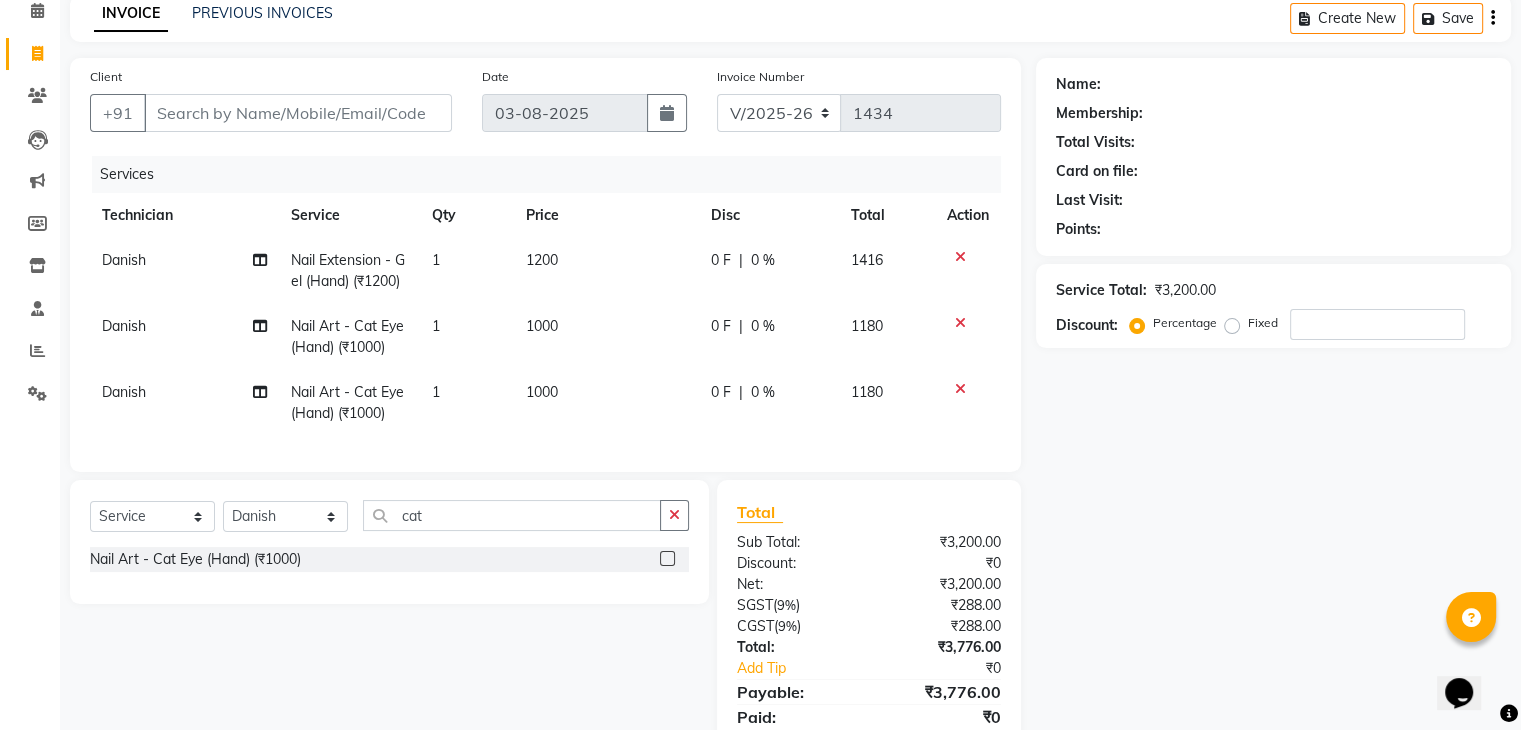 scroll, scrollTop: 90, scrollLeft: 0, axis: vertical 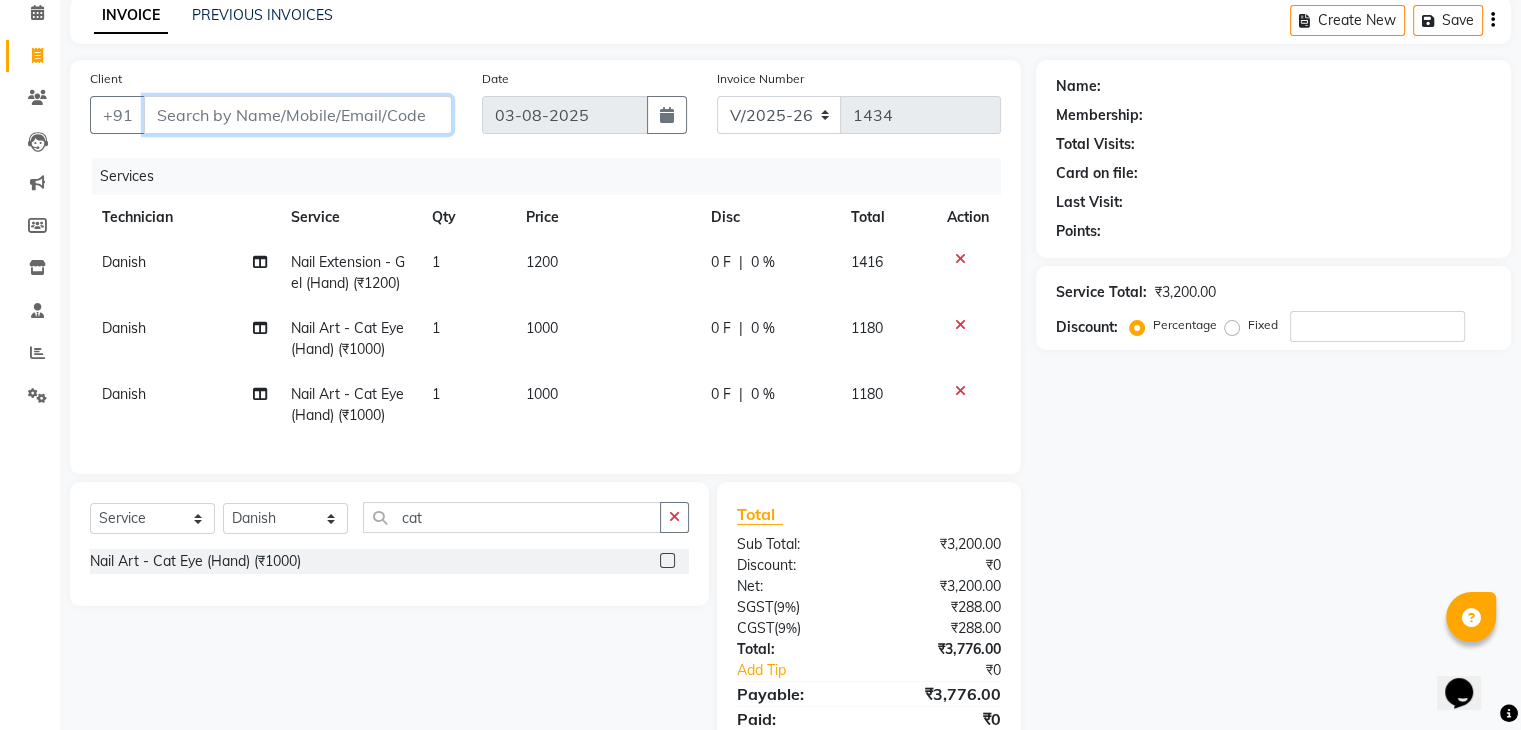 click on "Client" at bounding box center (298, 115) 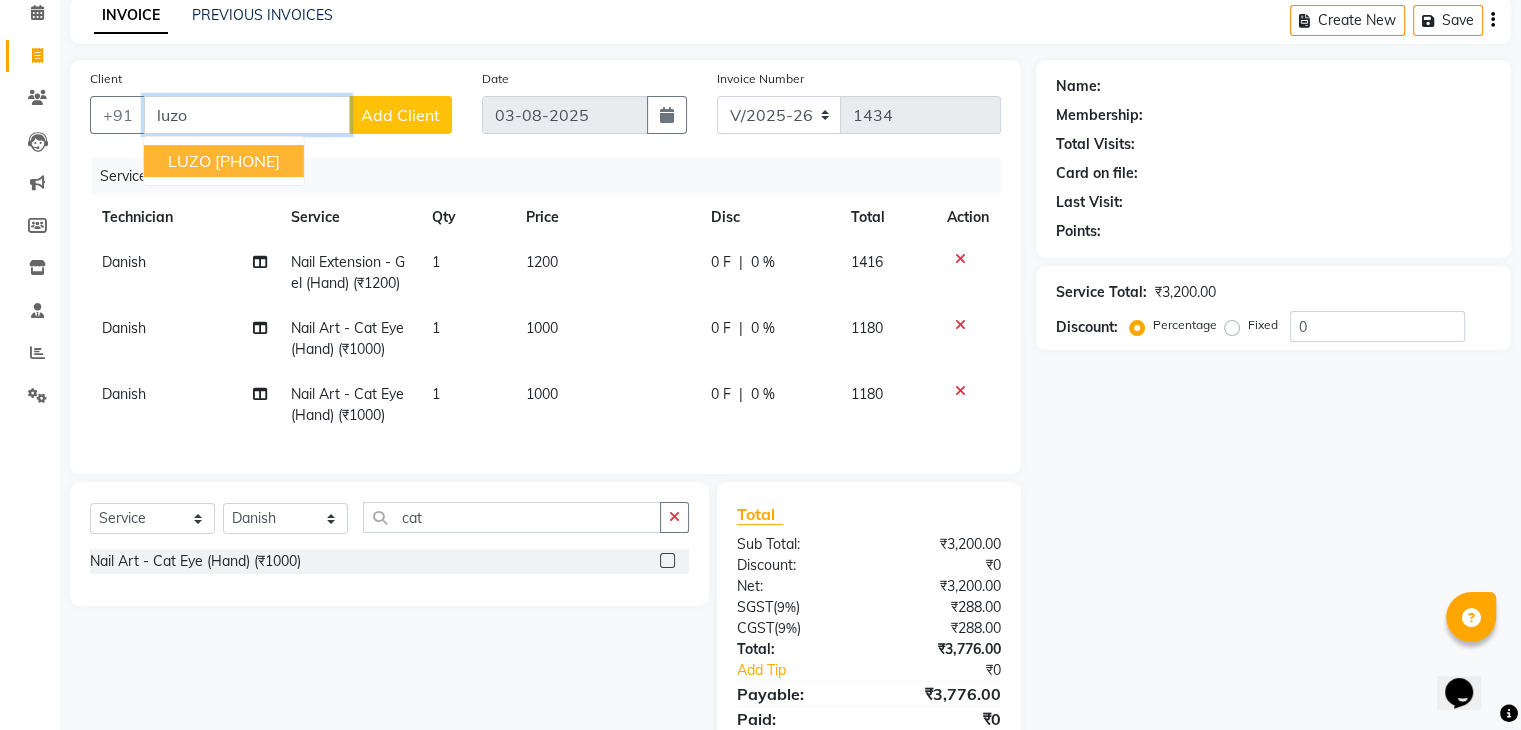 click on "LUZO  88******04" at bounding box center (224, 161) 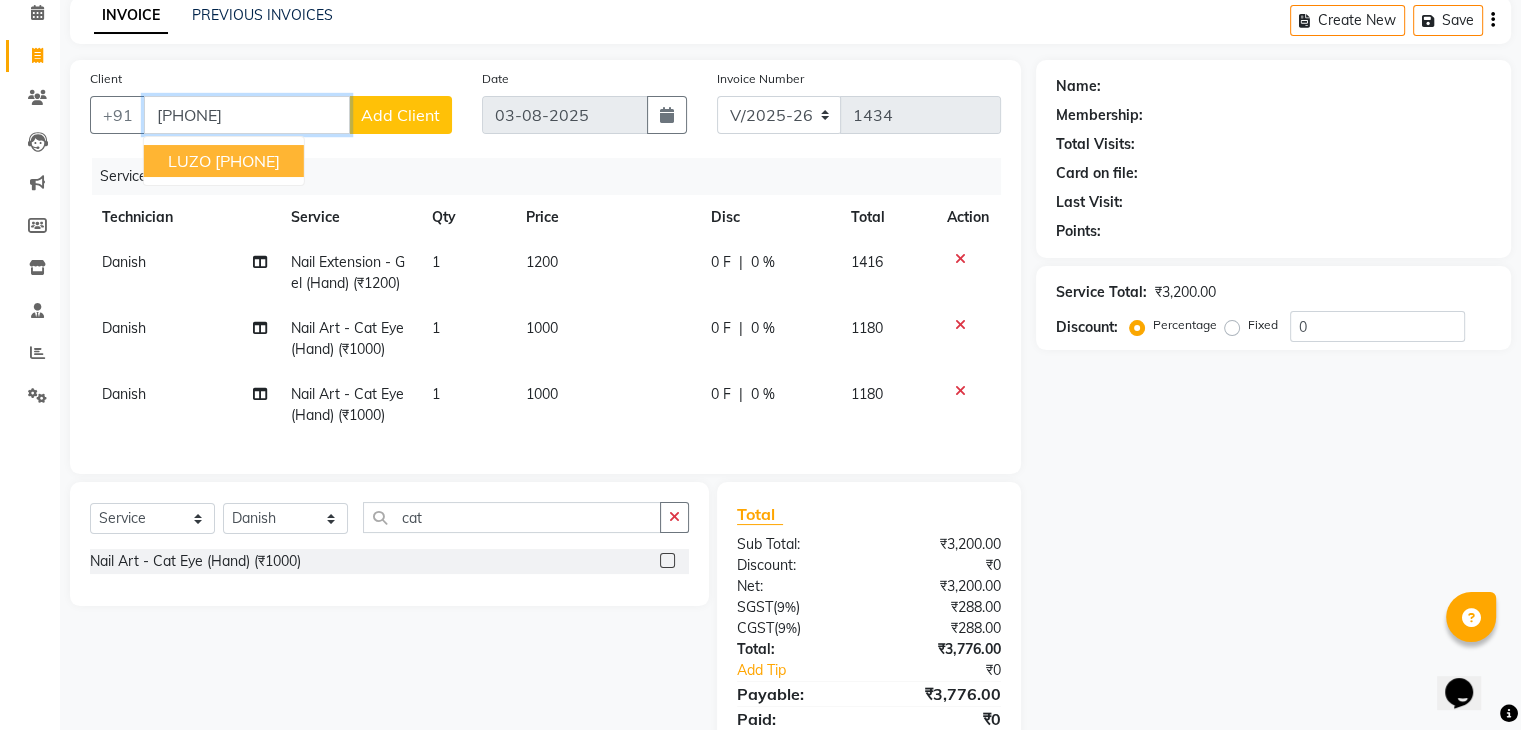 type on "[PHONE]" 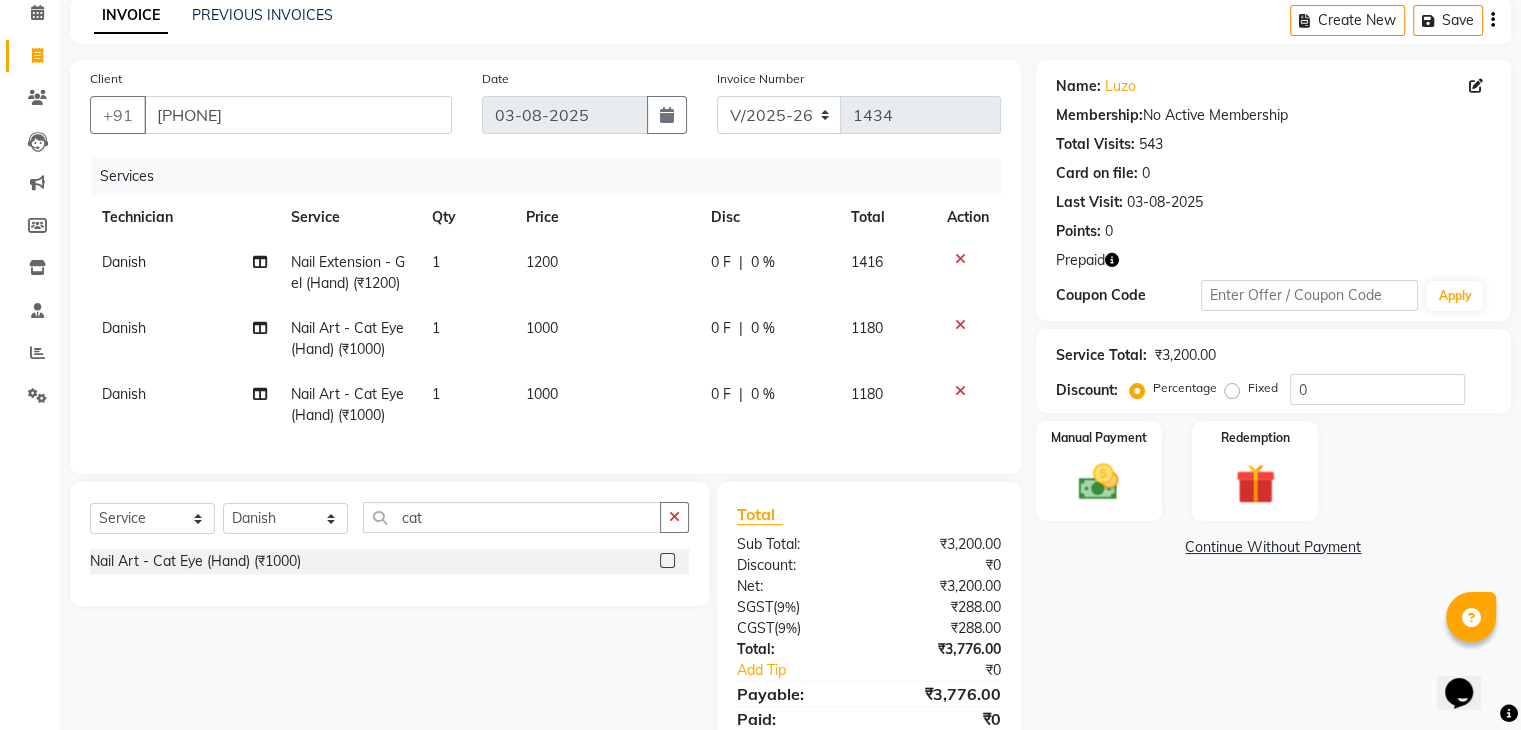 scroll, scrollTop: 182, scrollLeft: 0, axis: vertical 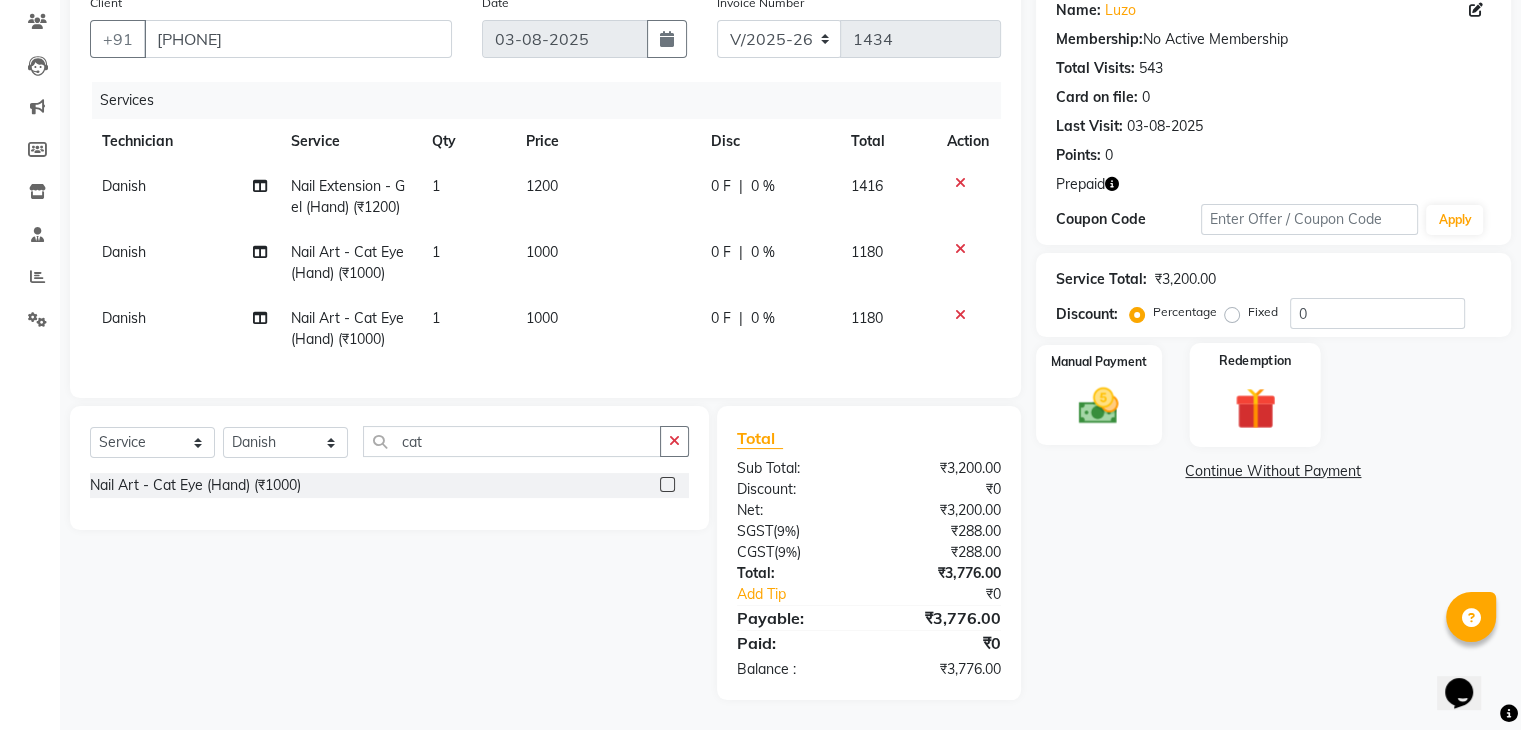click 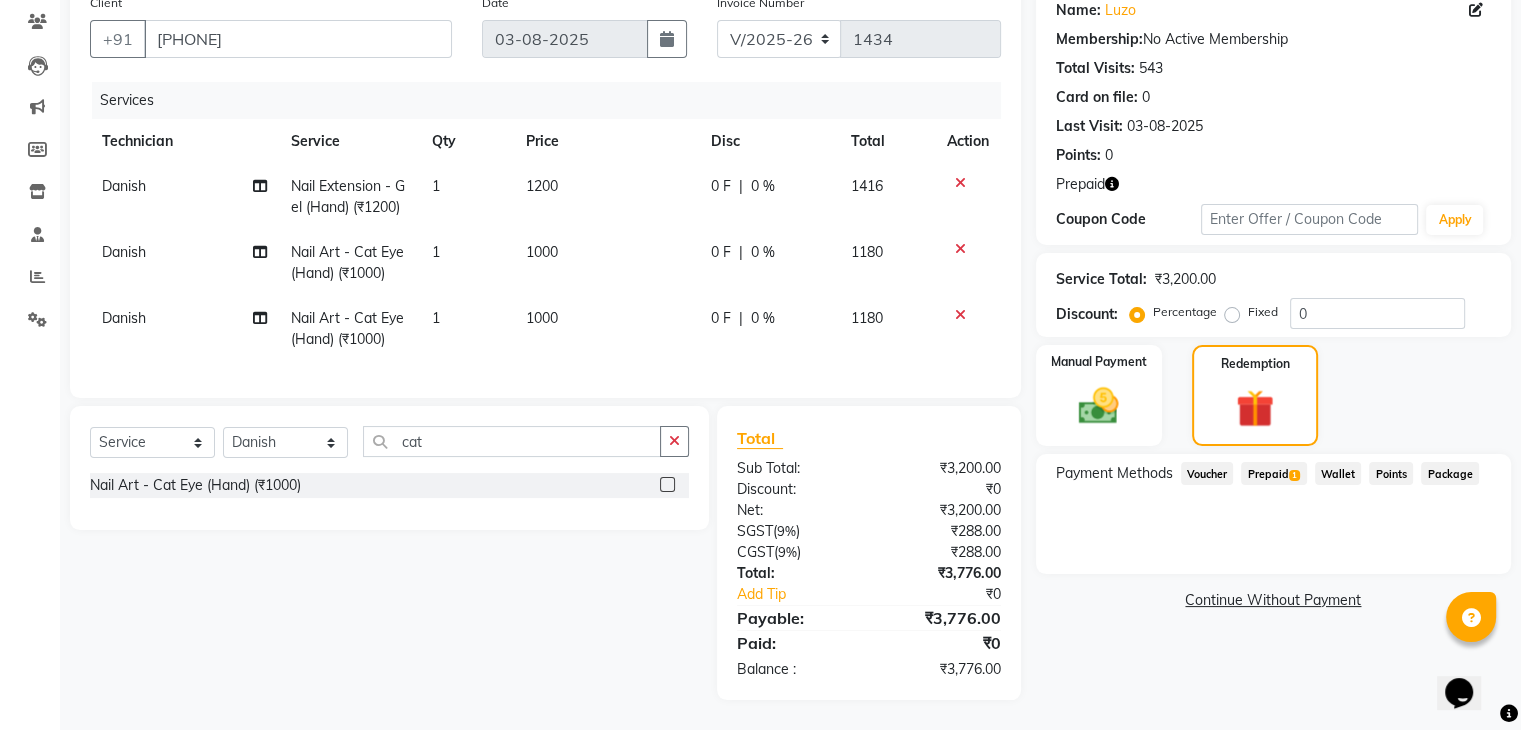 click on "Prepaid  1" 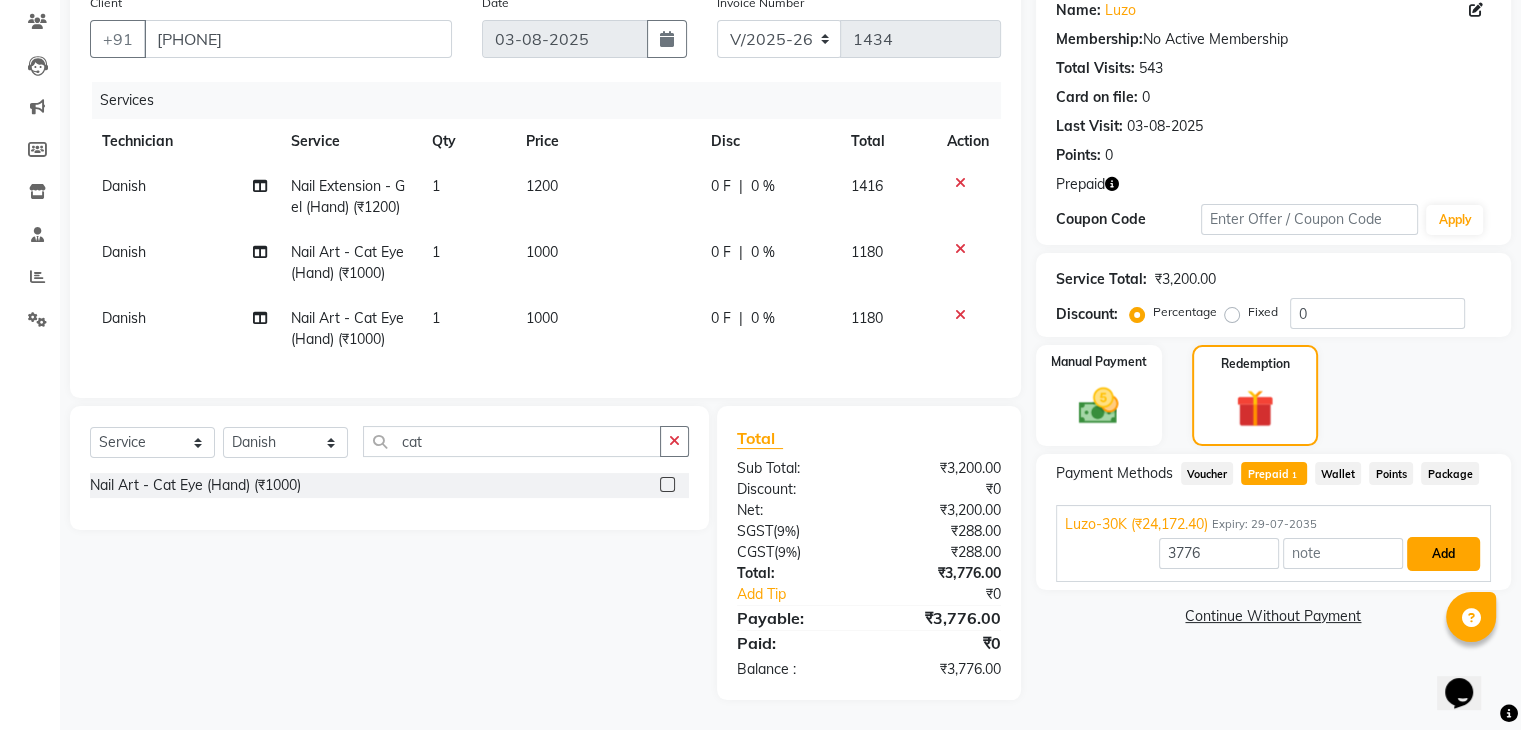 click on "Add" at bounding box center (1443, 554) 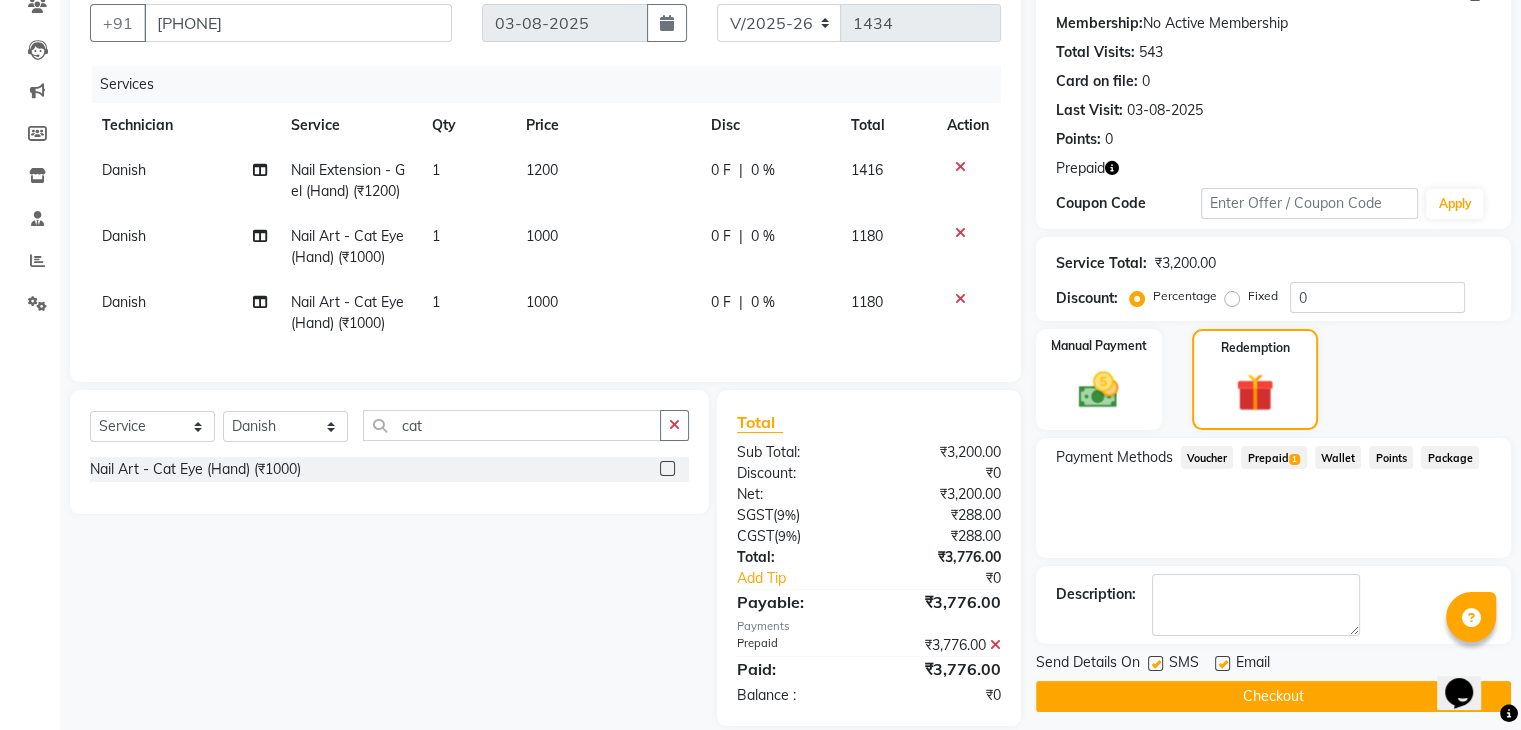scroll, scrollTop: 224, scrollLeft: 0, axis: vertical 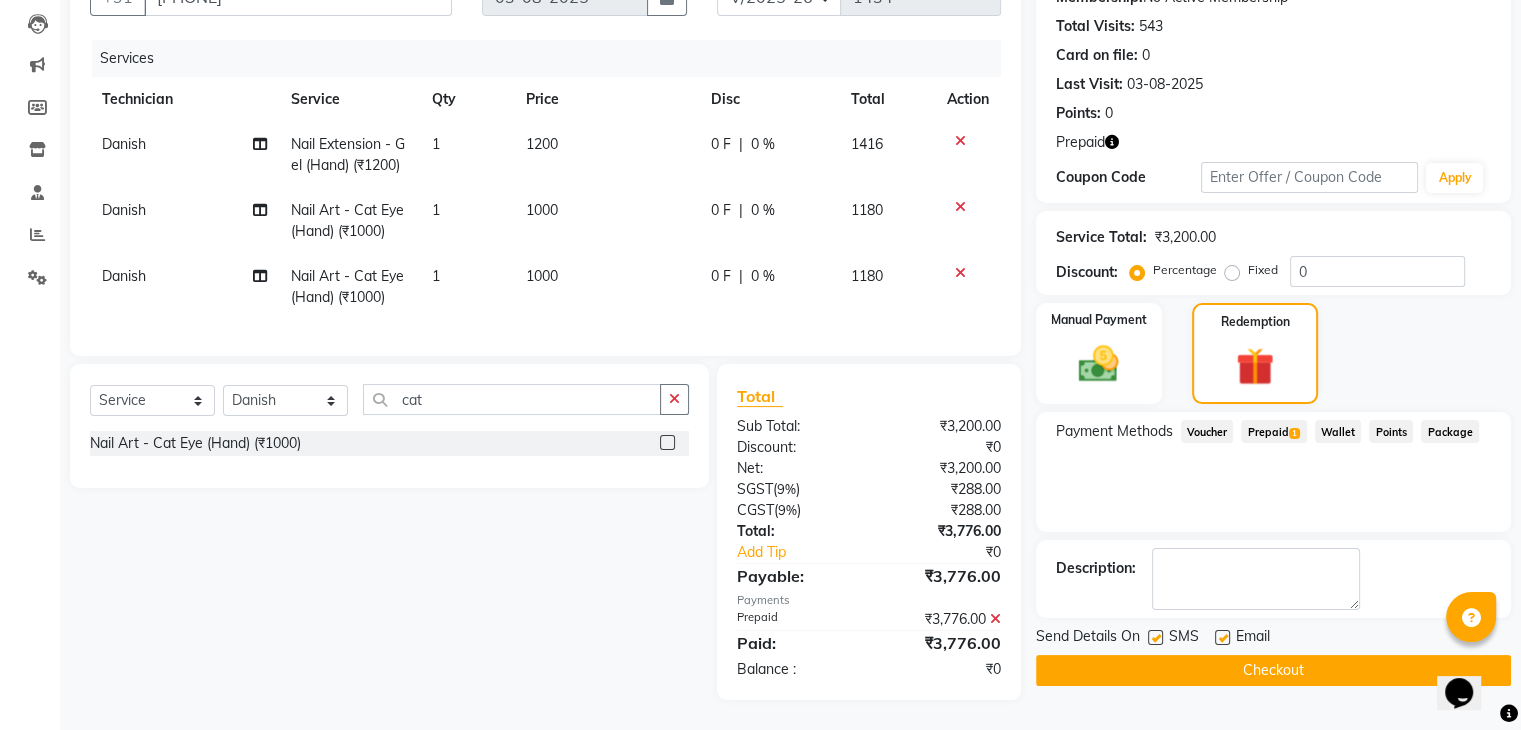 click on "Checkout" 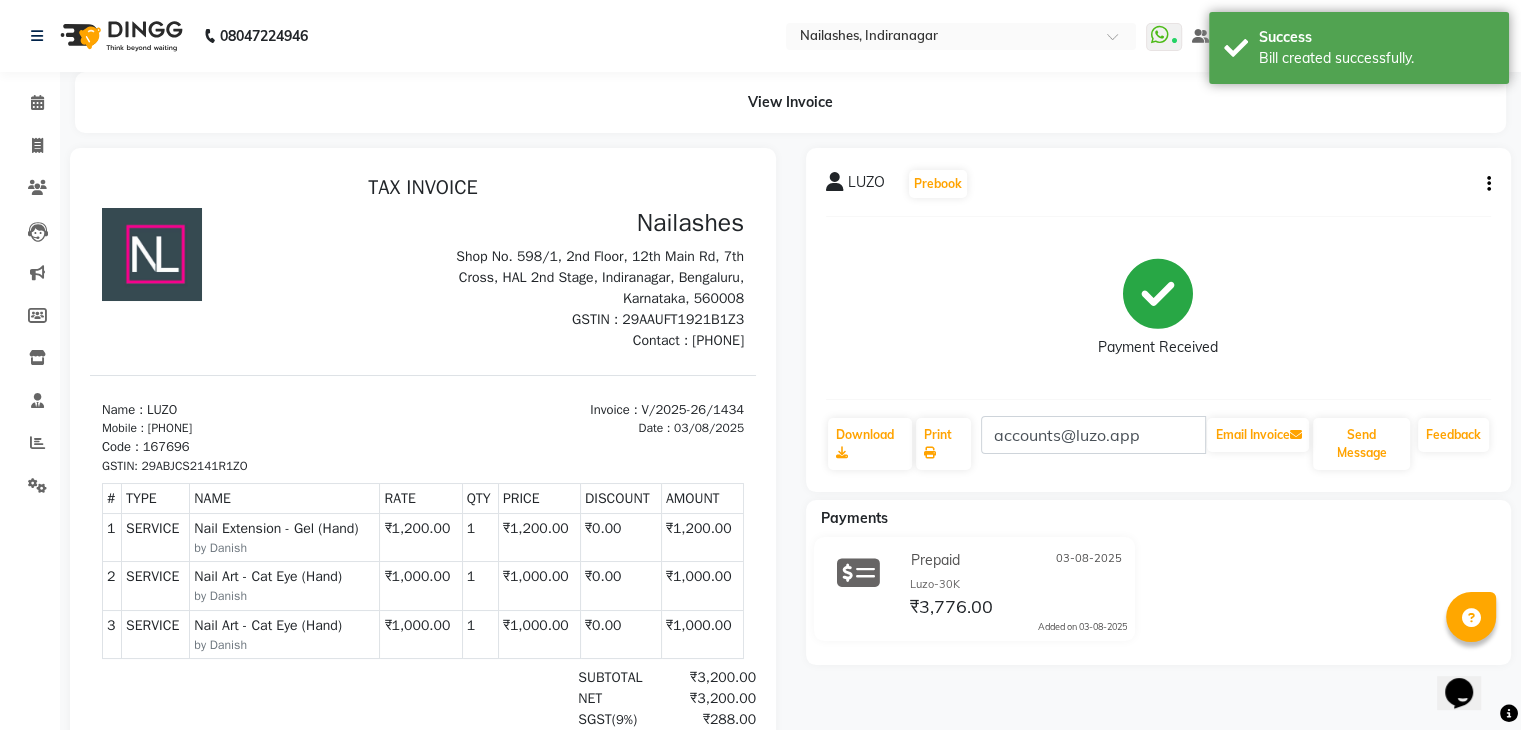 scroll, scrollTop: 0, scrollLeft: 0, axis: both 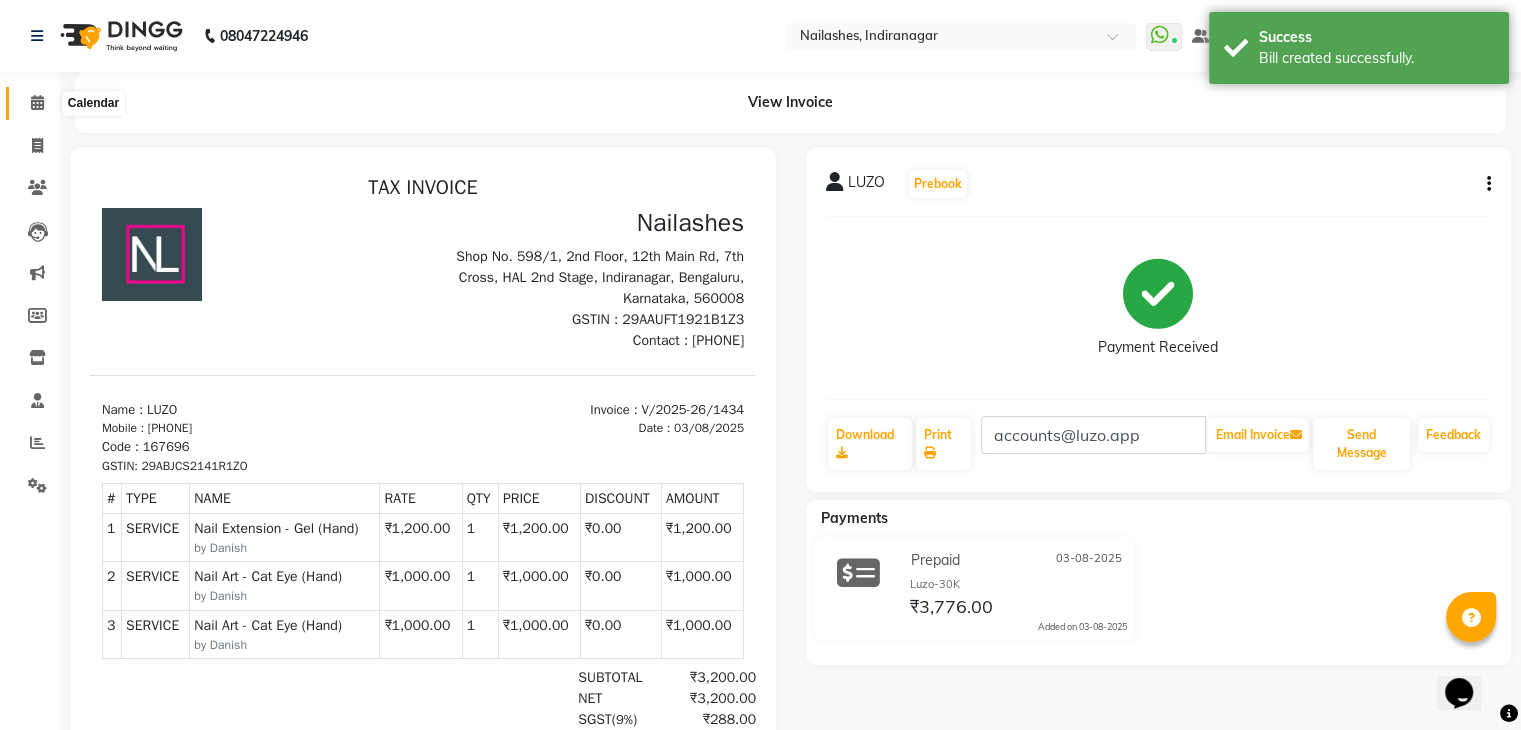 click 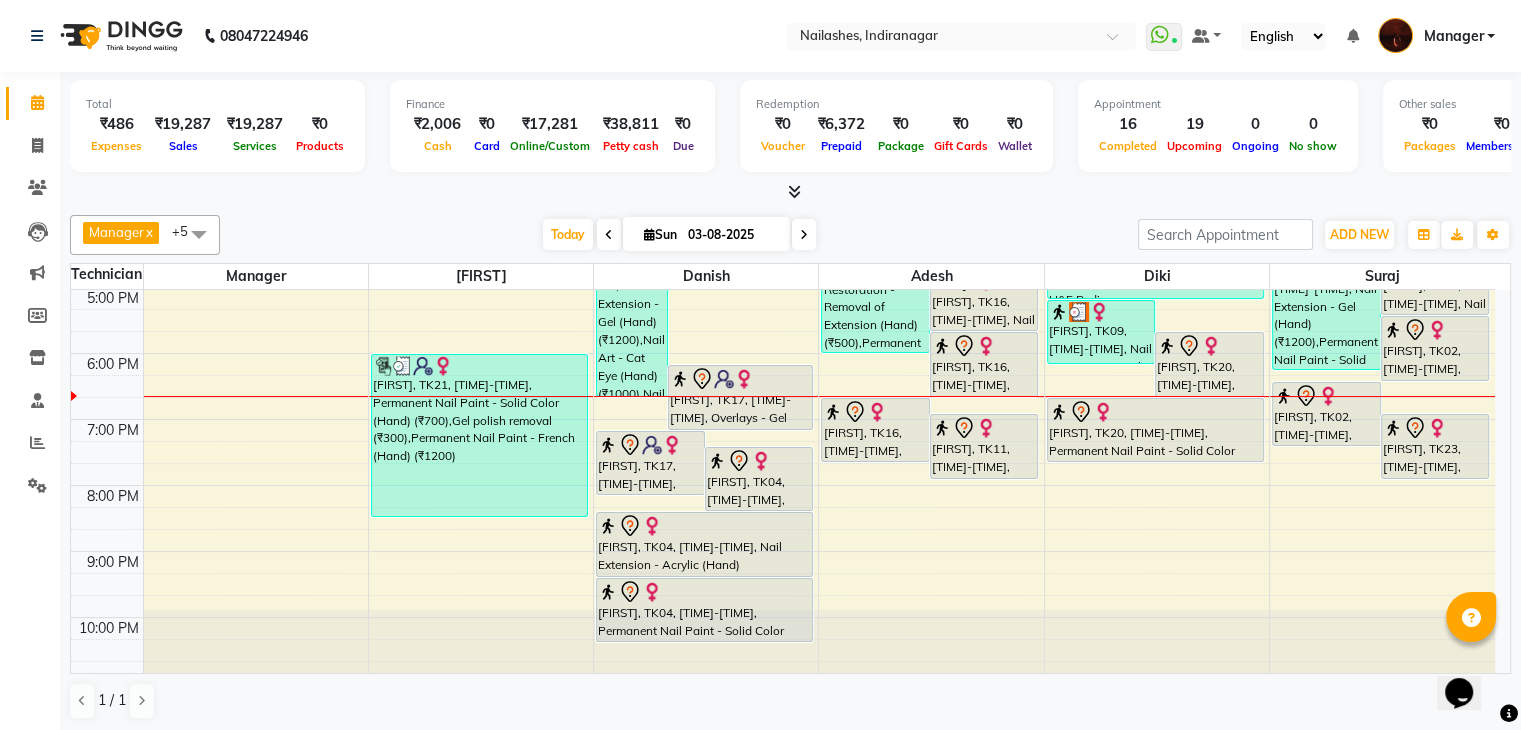 scroll, scrollTop: 465, scrollLeft: 0, axis: vertical 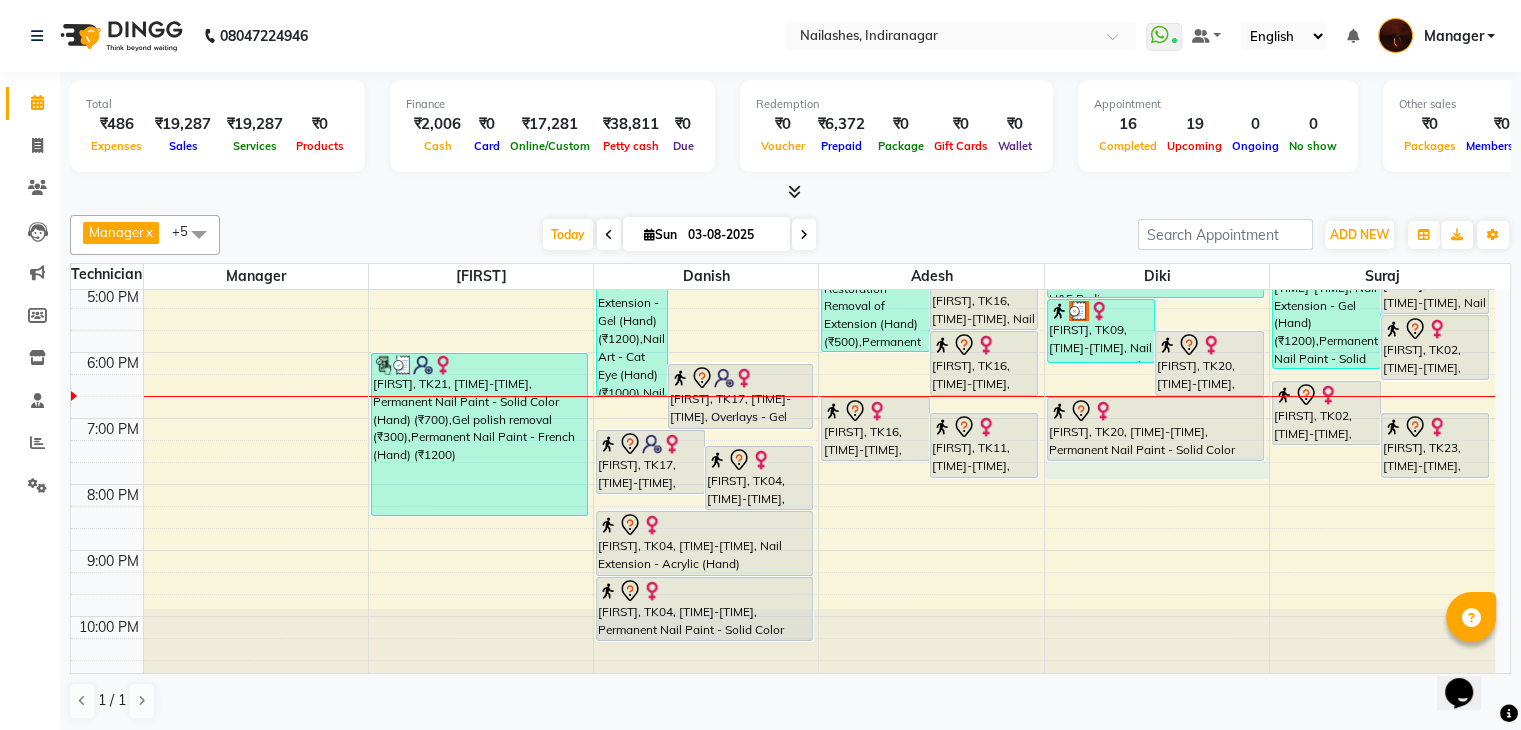 click on "10:00 AM 11:00 AM 12:00 PM 1:00 PM 2:00 PM 3:00 PM 4:00 PM 5:00 PM 6:00 PM 7:00 PM 8:00 PM 9:00 PM 10:00 PM             Bharti, TK03, 11:30 AM-01:30 PM, Hydra  - Set of 3 Sessions     Ridhi, TK10, 12:00 PM-01:00 PM, Restoration - Removal of Extension (Hand)     Charu, TK12, 01:30 PM-01:45 PM, Eyebrows Threading (₹60)     Indiranagar, TK13, 01:50 PM-02:20 PM, Eyebrows Threading (₹60),Upperlip Threading (₹60)     Shrijani, TK21, 06:05 PM-08:35 PM, Permanent Nail Paint - Solid Color (Hand) (₹700),Gel polish removal (₹300),Permanent Nail Paint - French (Hand) (₹1200)     Hasmi, TK06, 12:00 PM-01:00 PM, Permanent Nail Paint - Solid Color (Hand)     susana, TK18, 12:30 PM-04:30 PM, Restoration - Removal of Extension (Hand) (₹500),Nail Extension - Gel (Hand) (₹1200),Permanent Nail Paint - Solid Color (Hand) (₹700),Permanent Nail Paint - French (Hand) (₹1200)     LUZO, TK14, 01:05 PM-02:05 PM, Permanent Nail Paint - Solid Color (Hand) (₹700)" at bounding box center [783, 253] 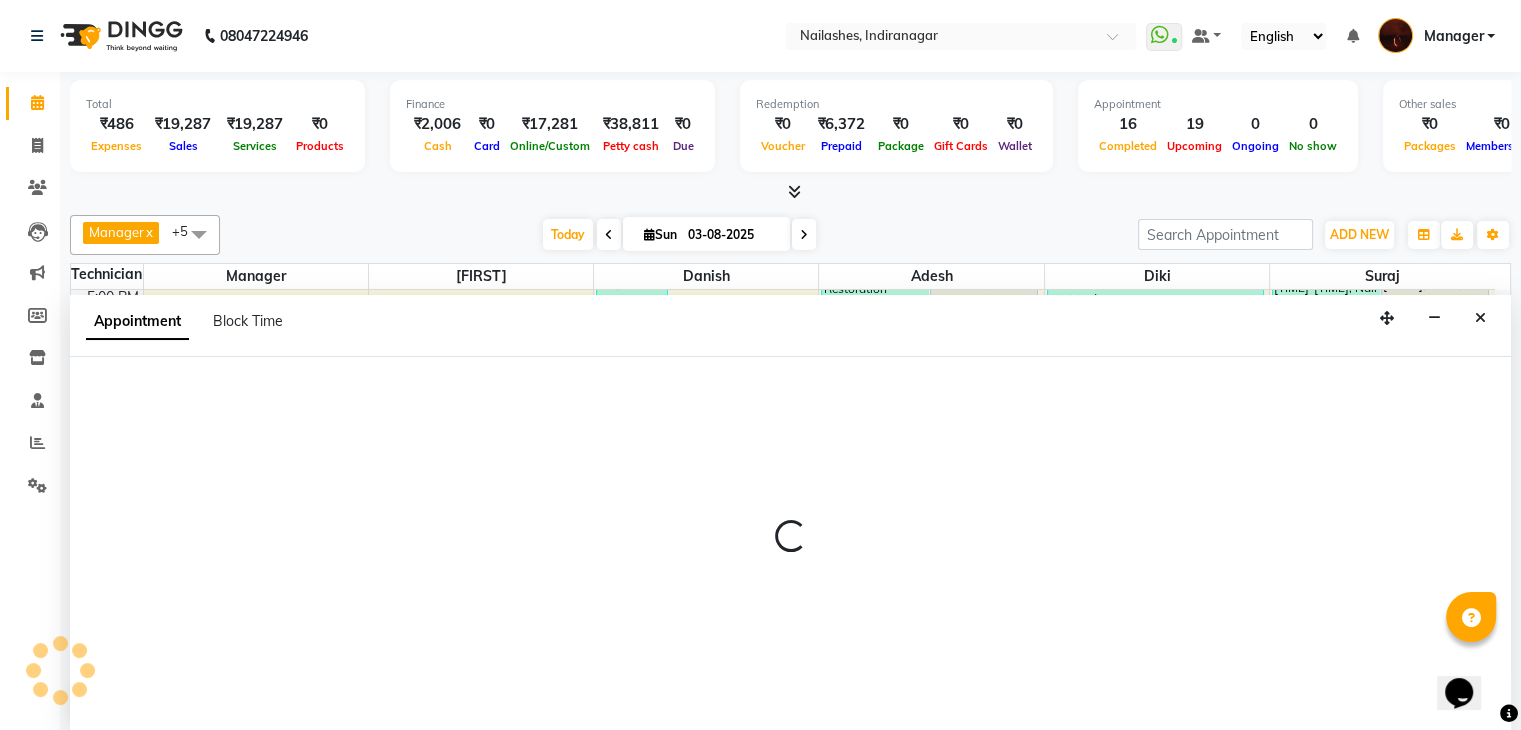scroll, scrollTop: 1, scrollLeft: 0, axis: vertical 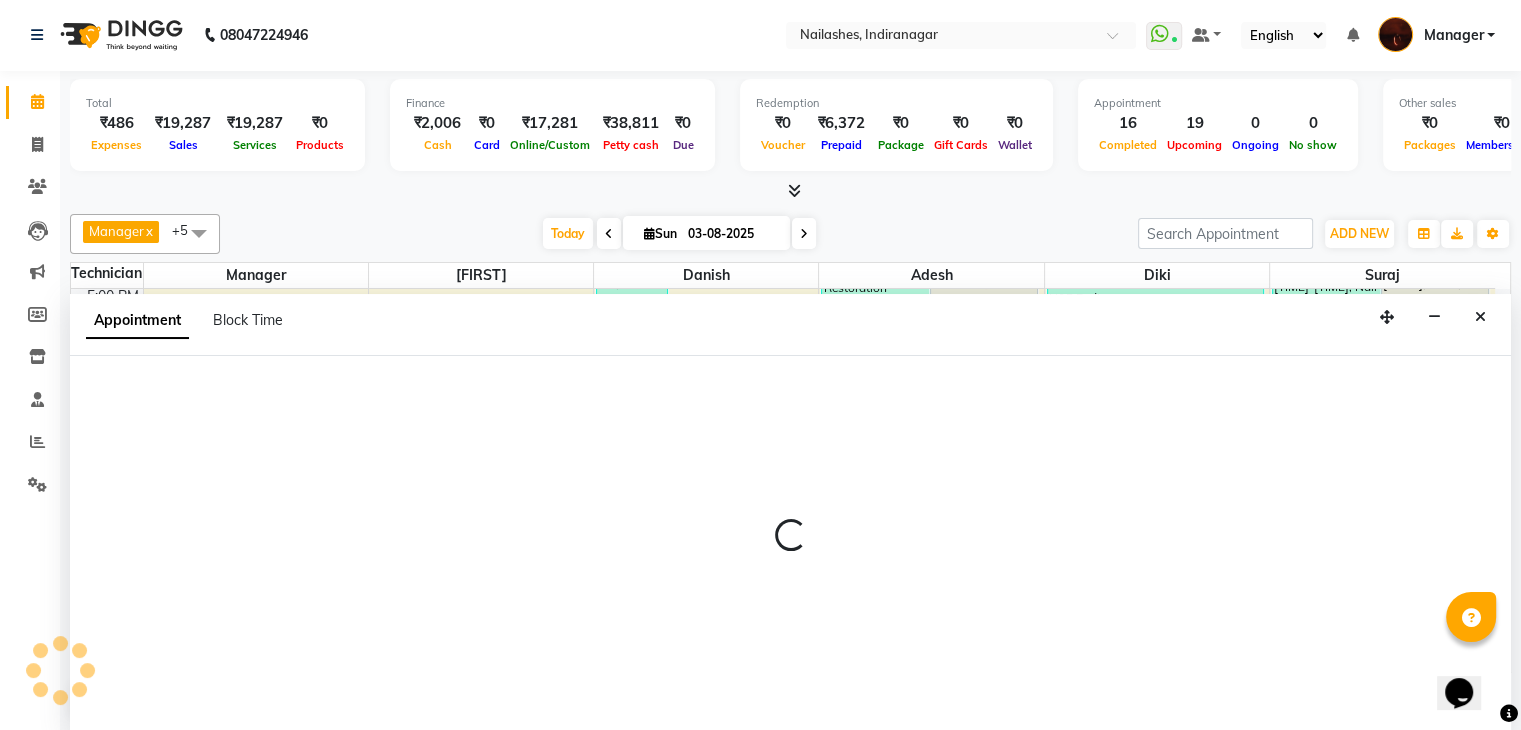 select on "68684" 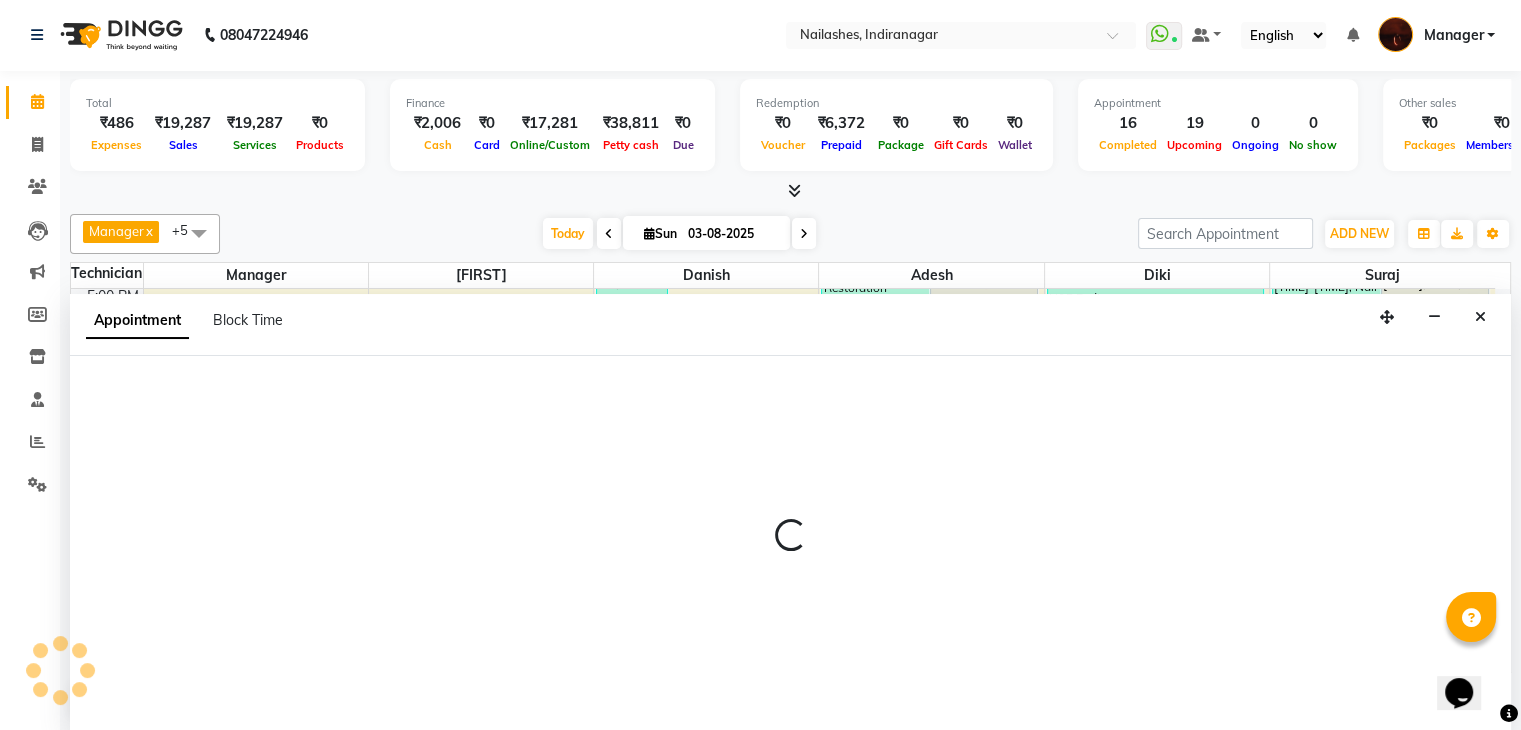 select on "tentative" 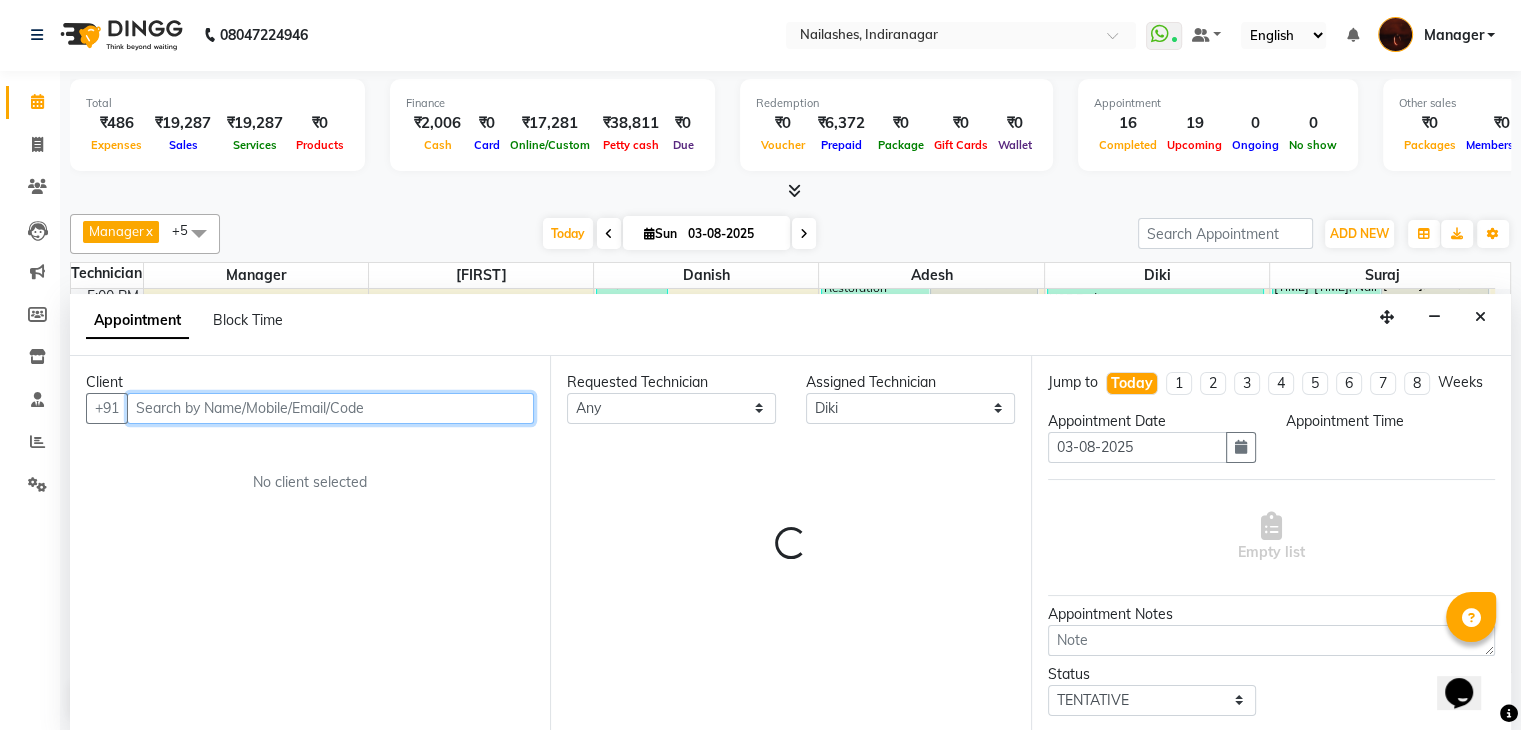 select on "1185" 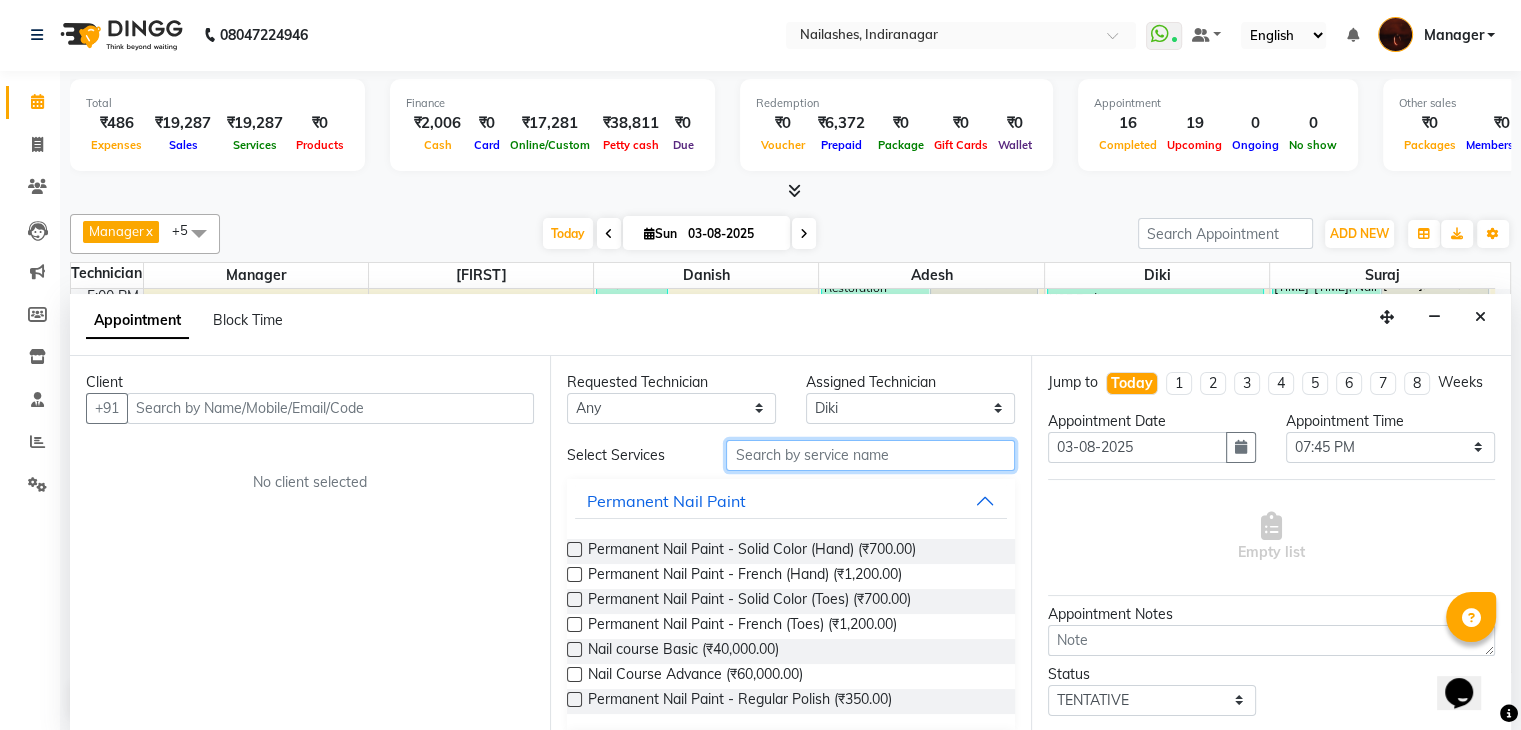 click at bounding box center [870, 455] 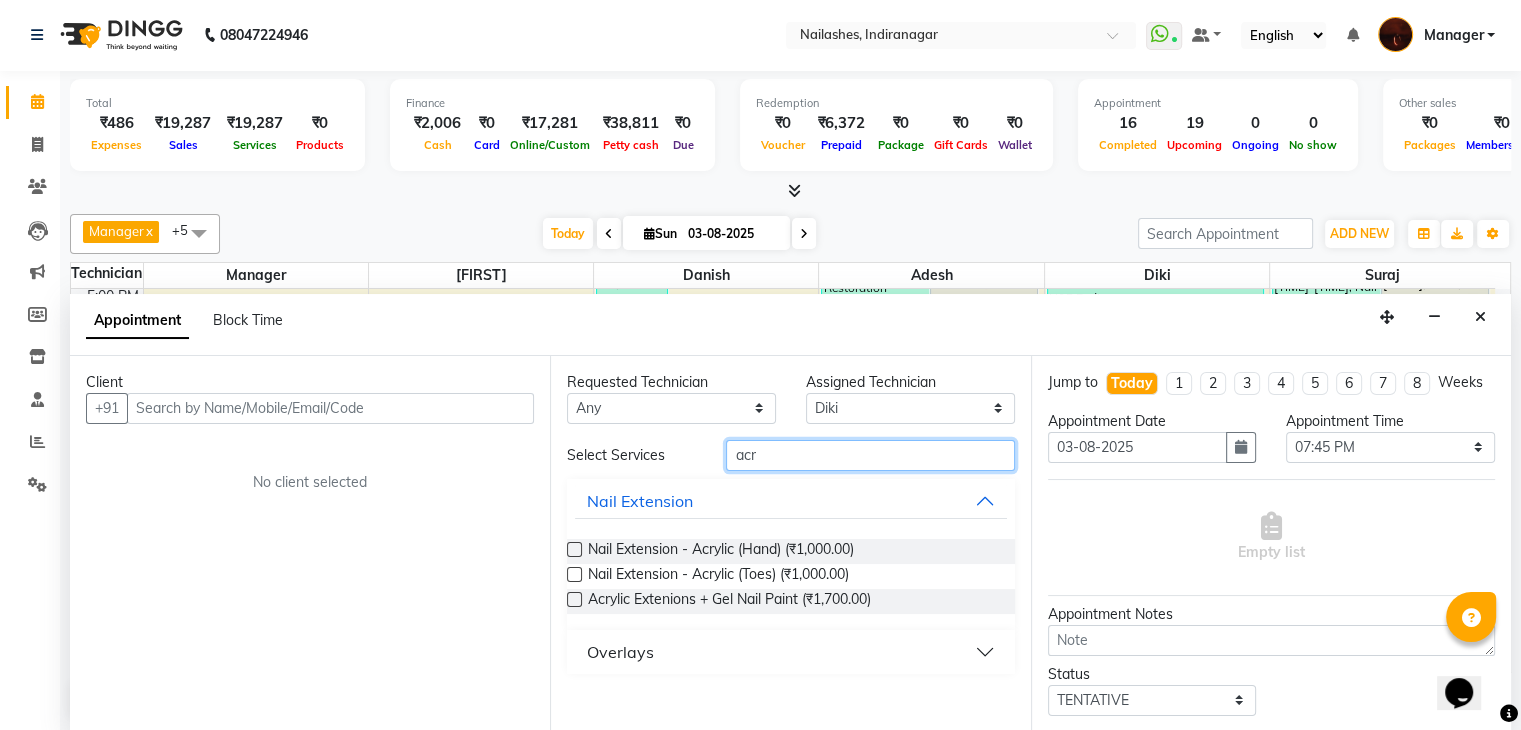 type on "acr" 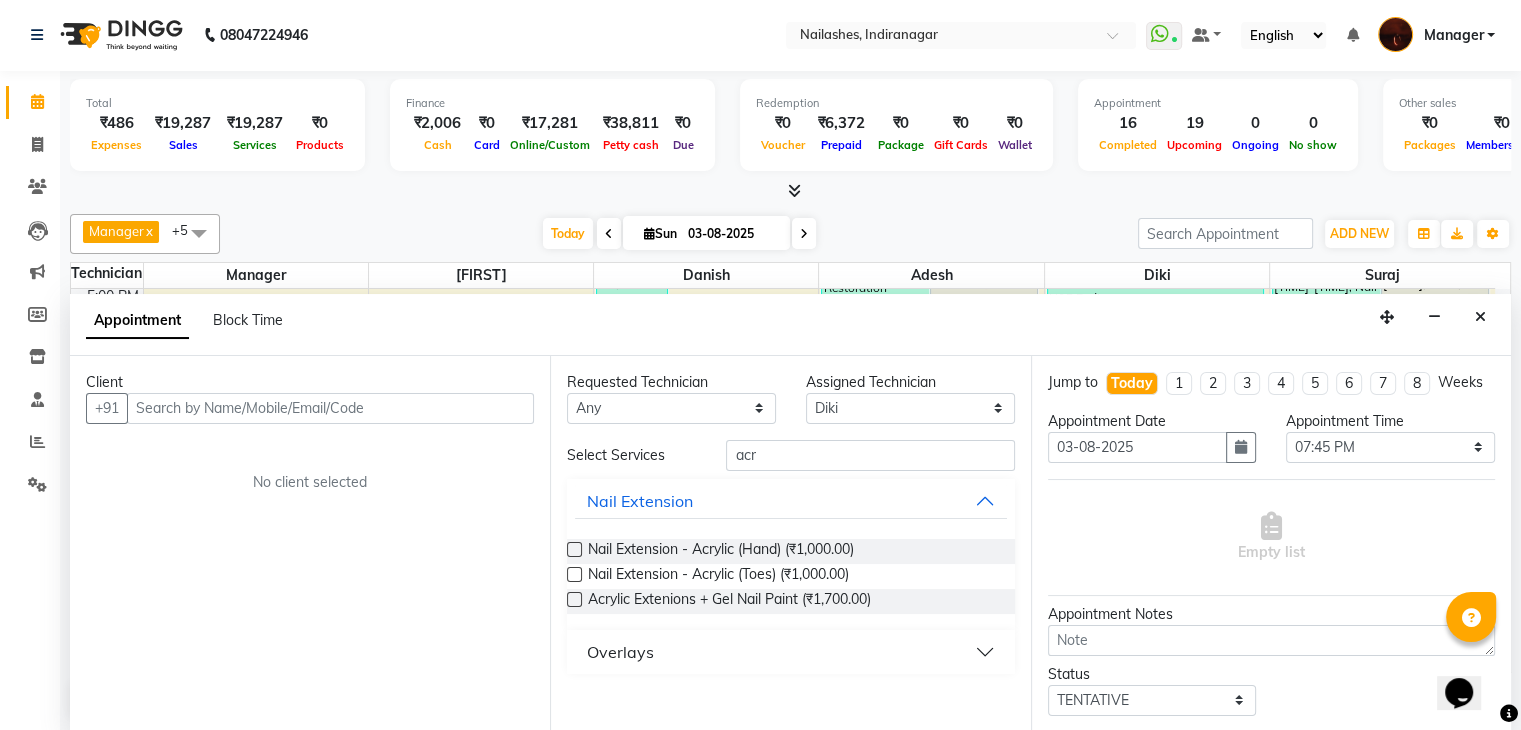 click at bounding box center (574, 549) 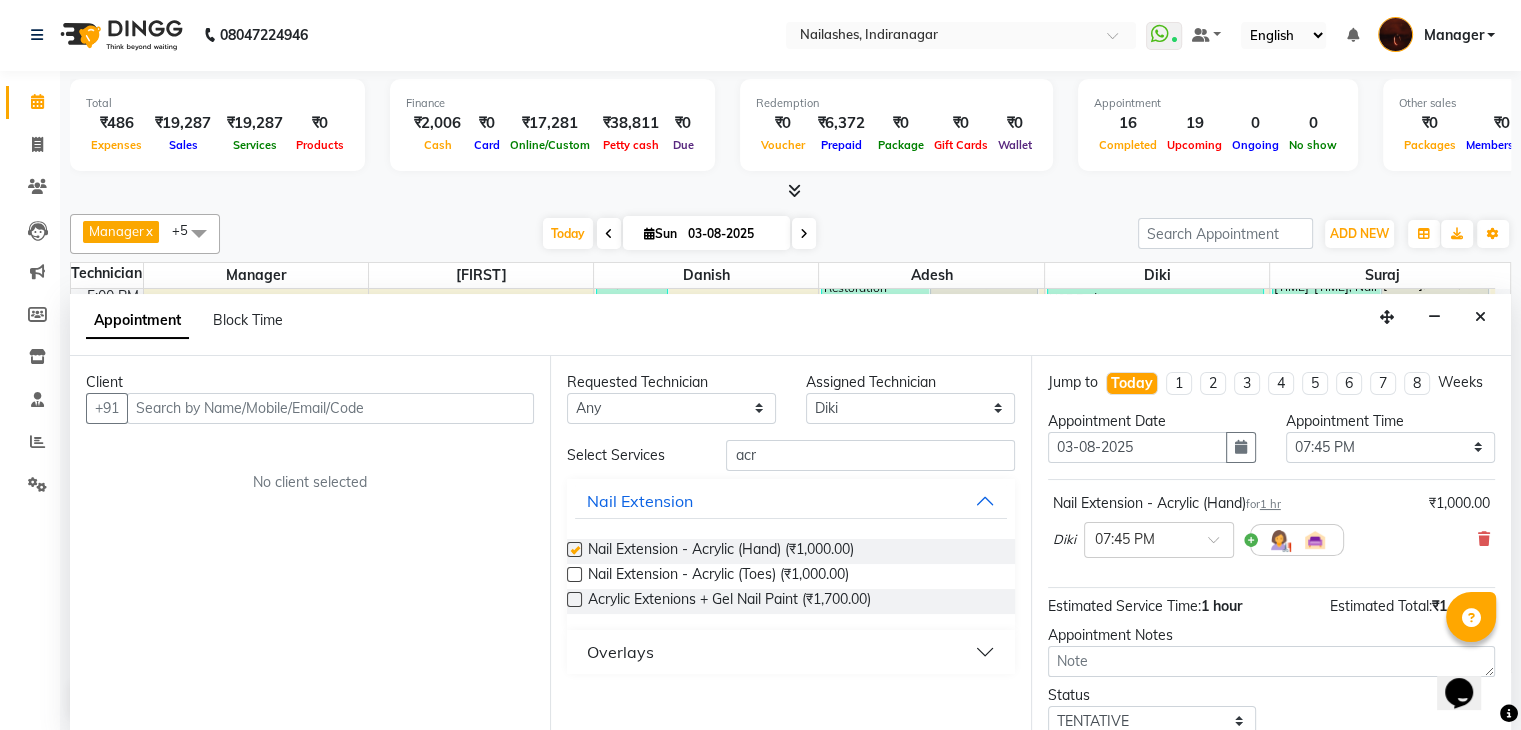 checkbox on "false" 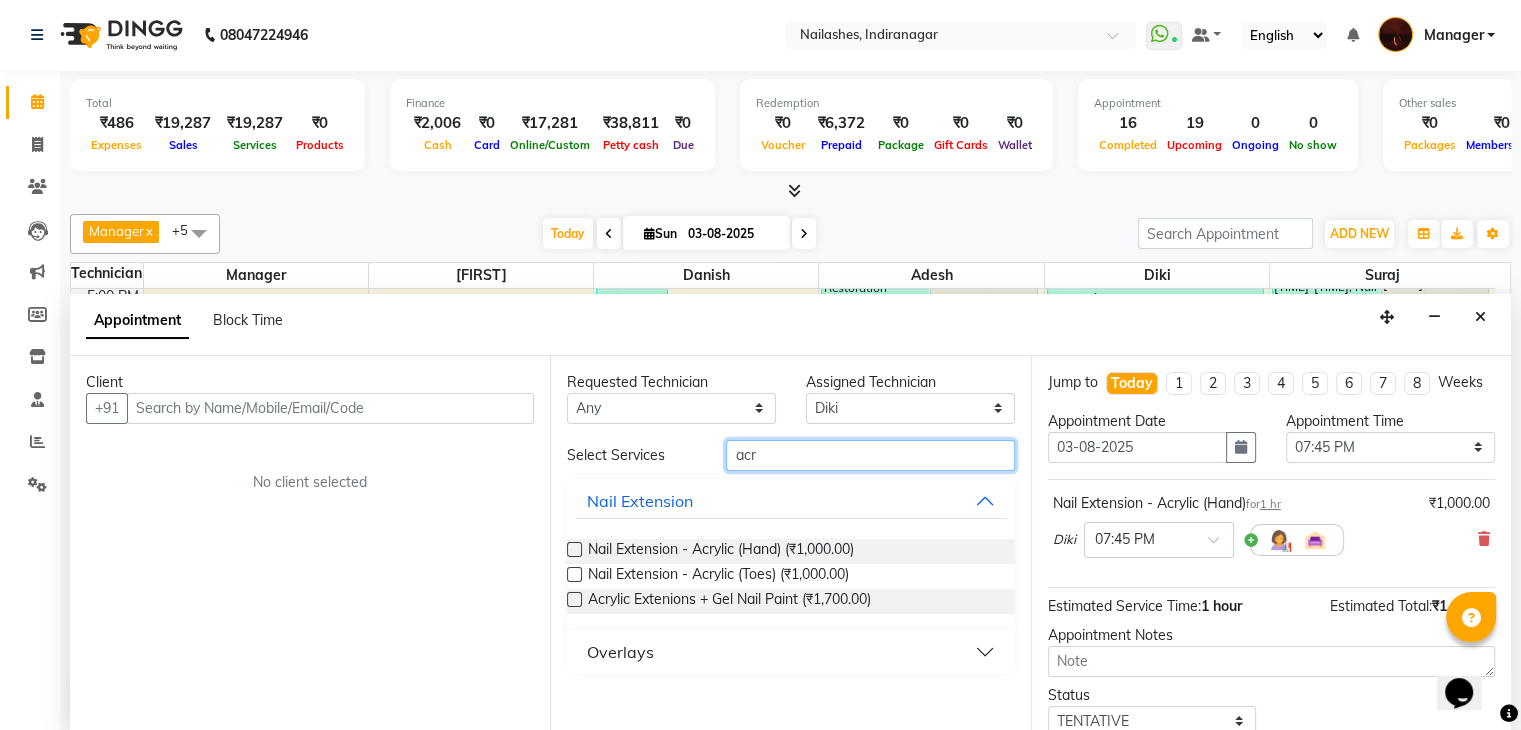 click on "acr" at bounding box center [870, 455] 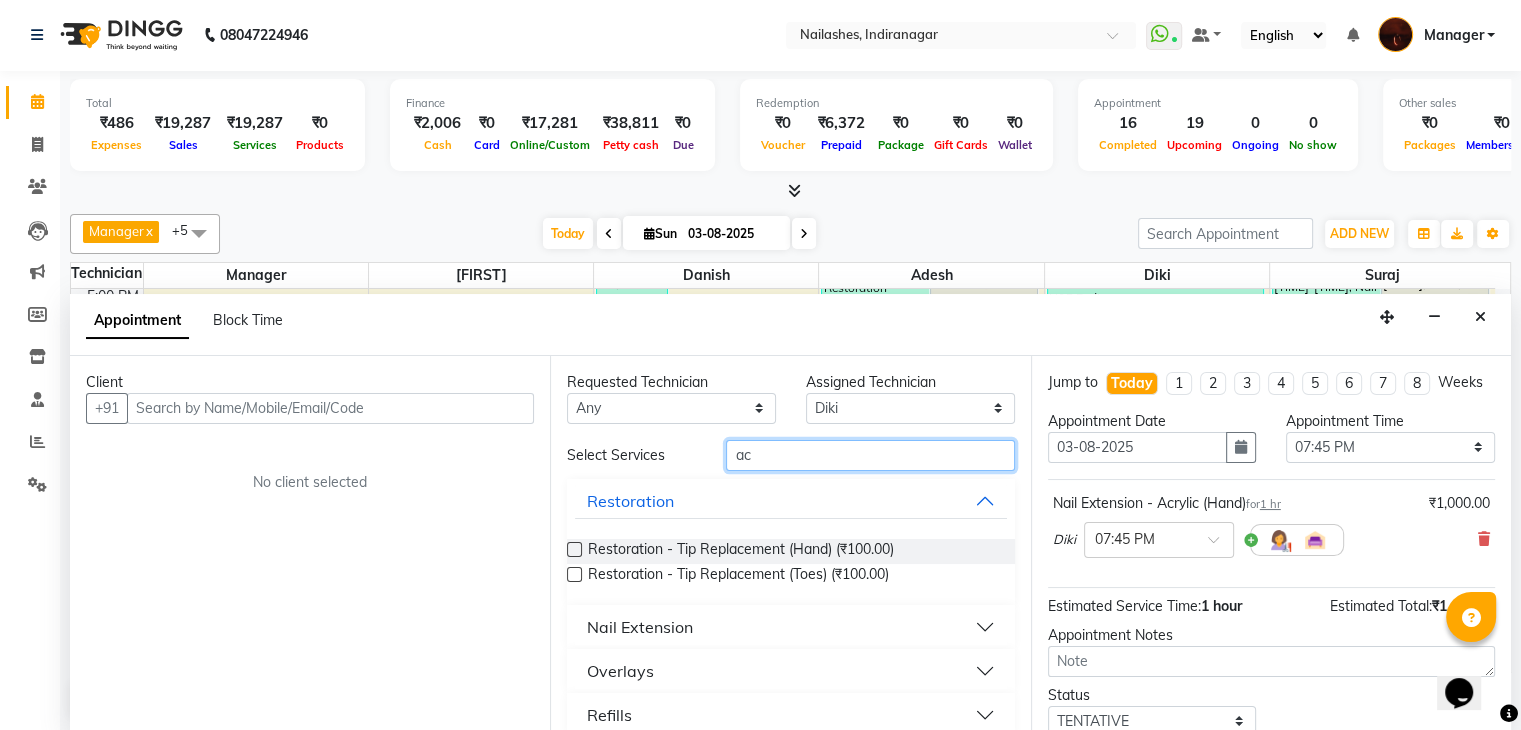 type on "a" 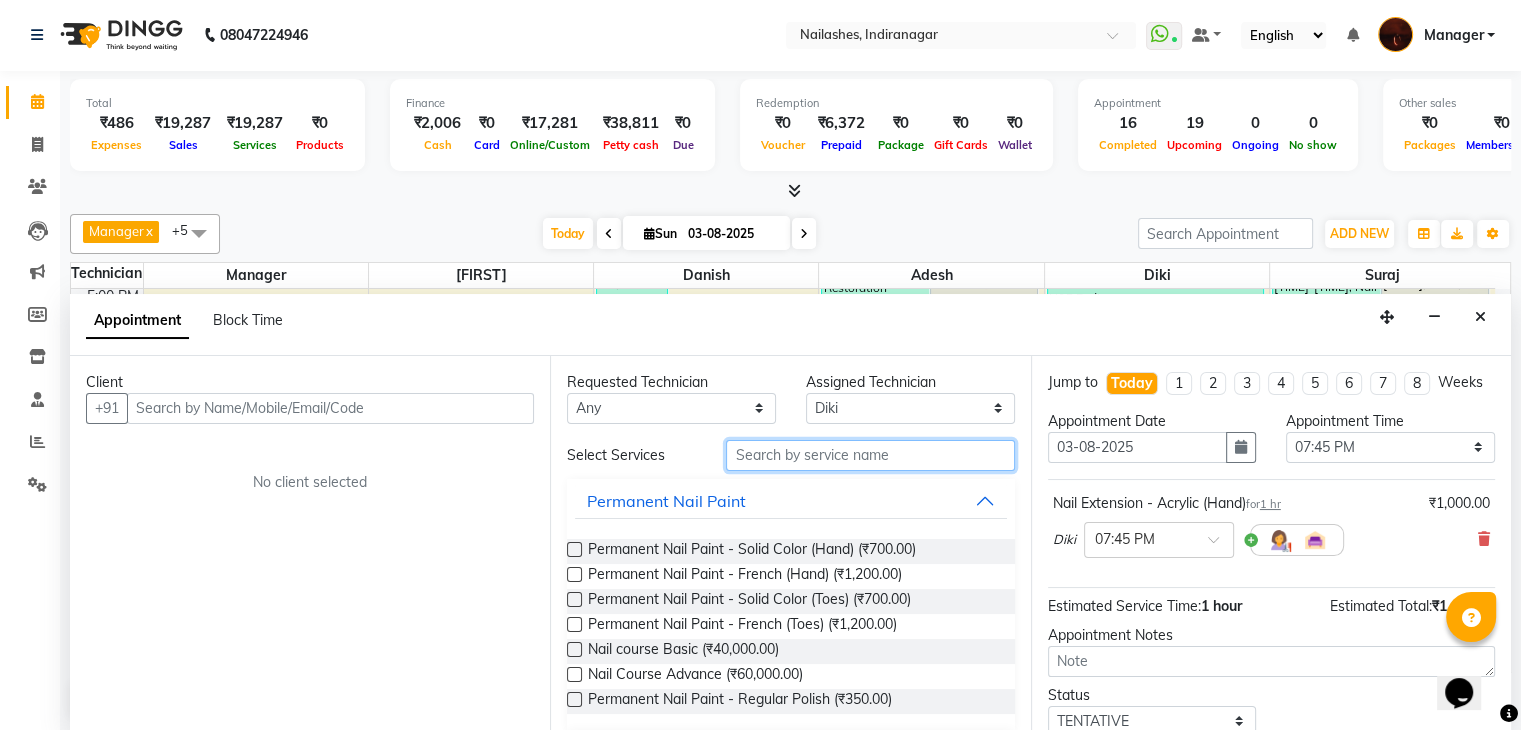 type 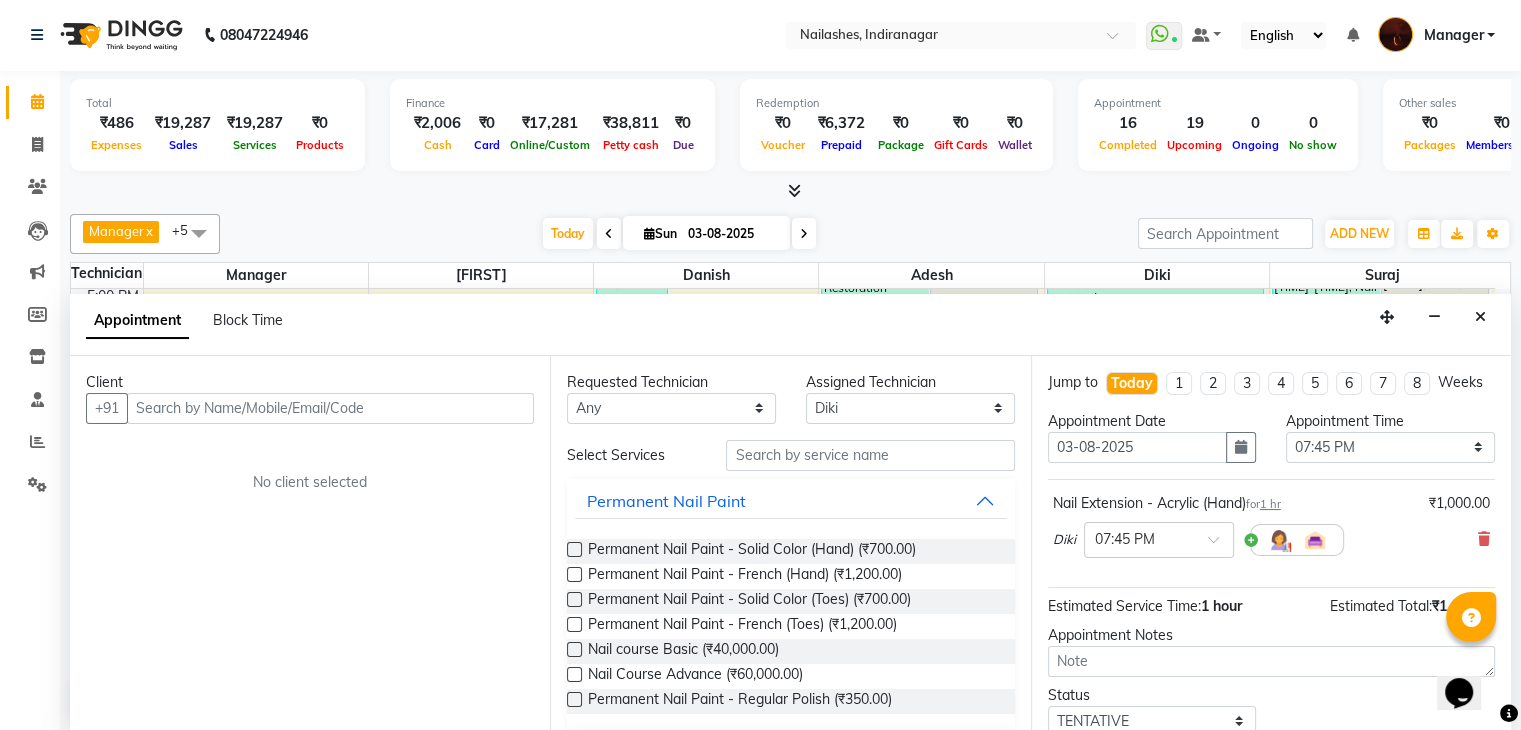click at bounding box center [574, 549] 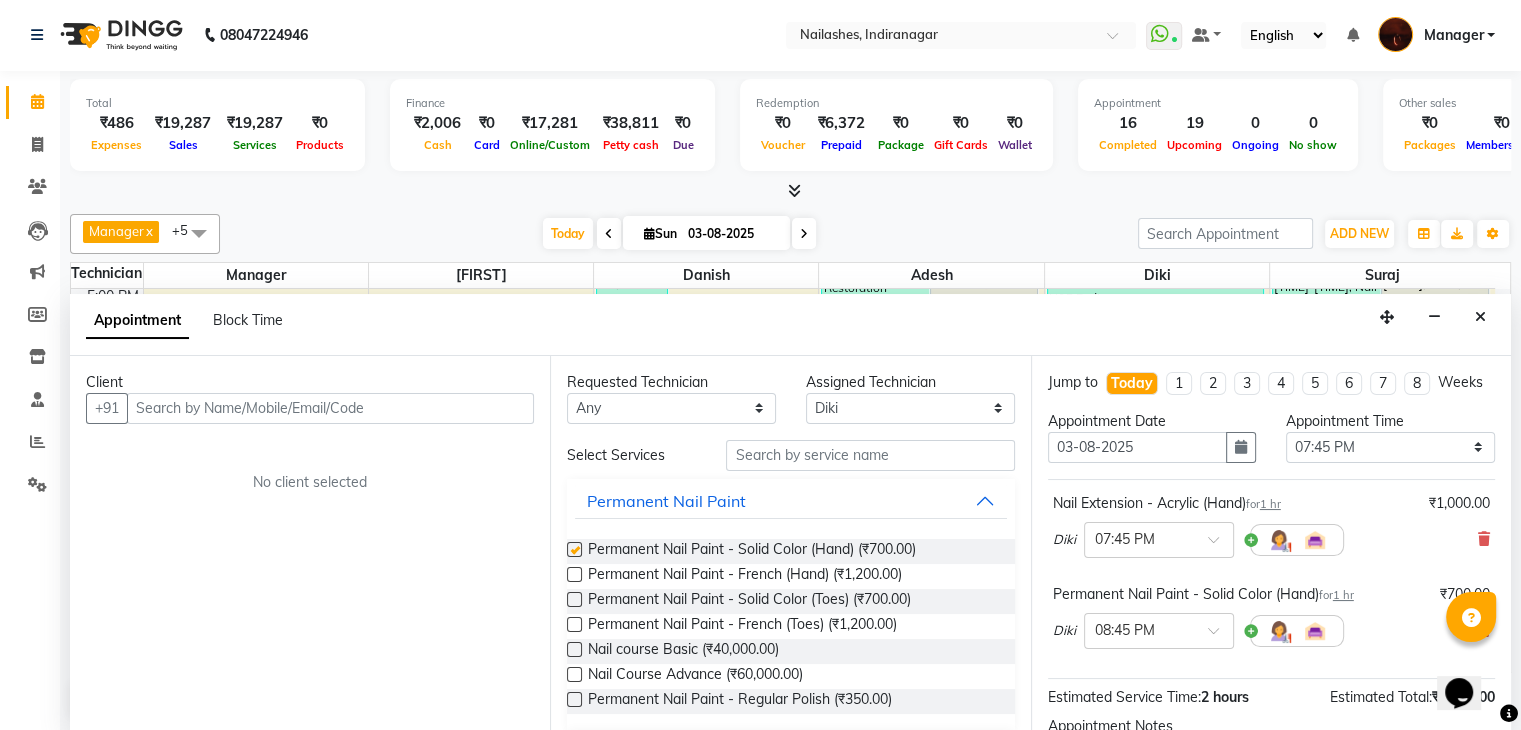 checkbox on "false" 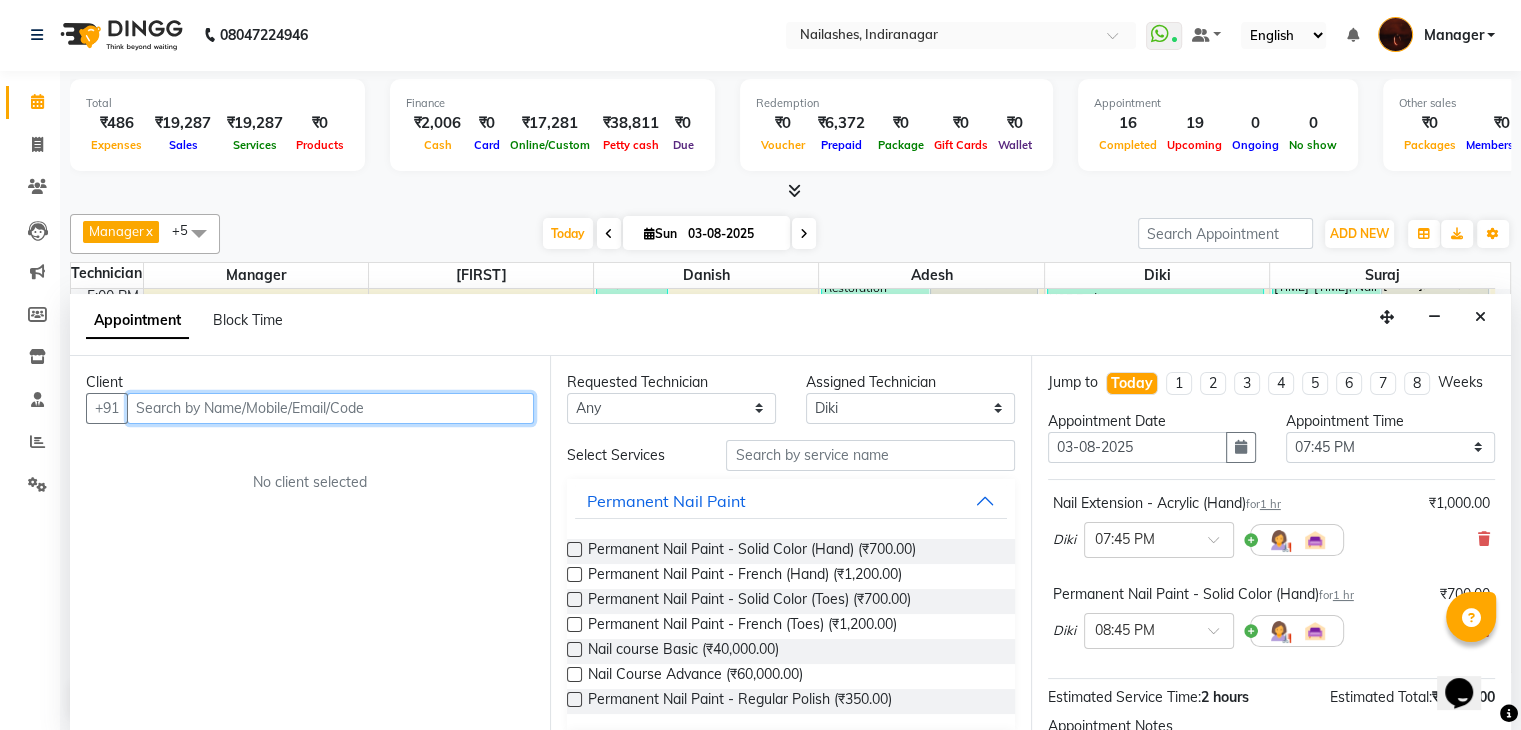 click at bounding box center [330, 408] 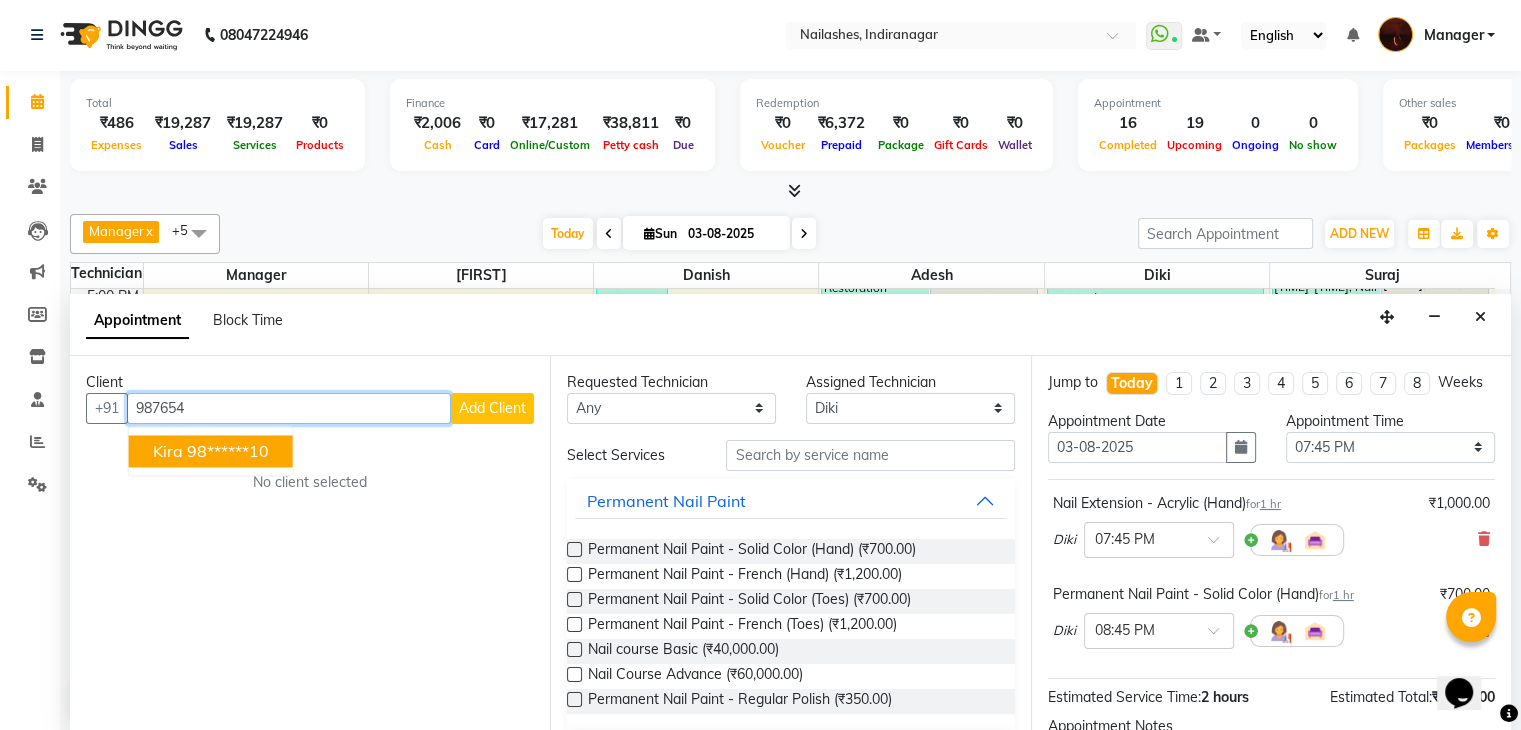 click on "Kira  98******10" at bounding box center [211, 451] 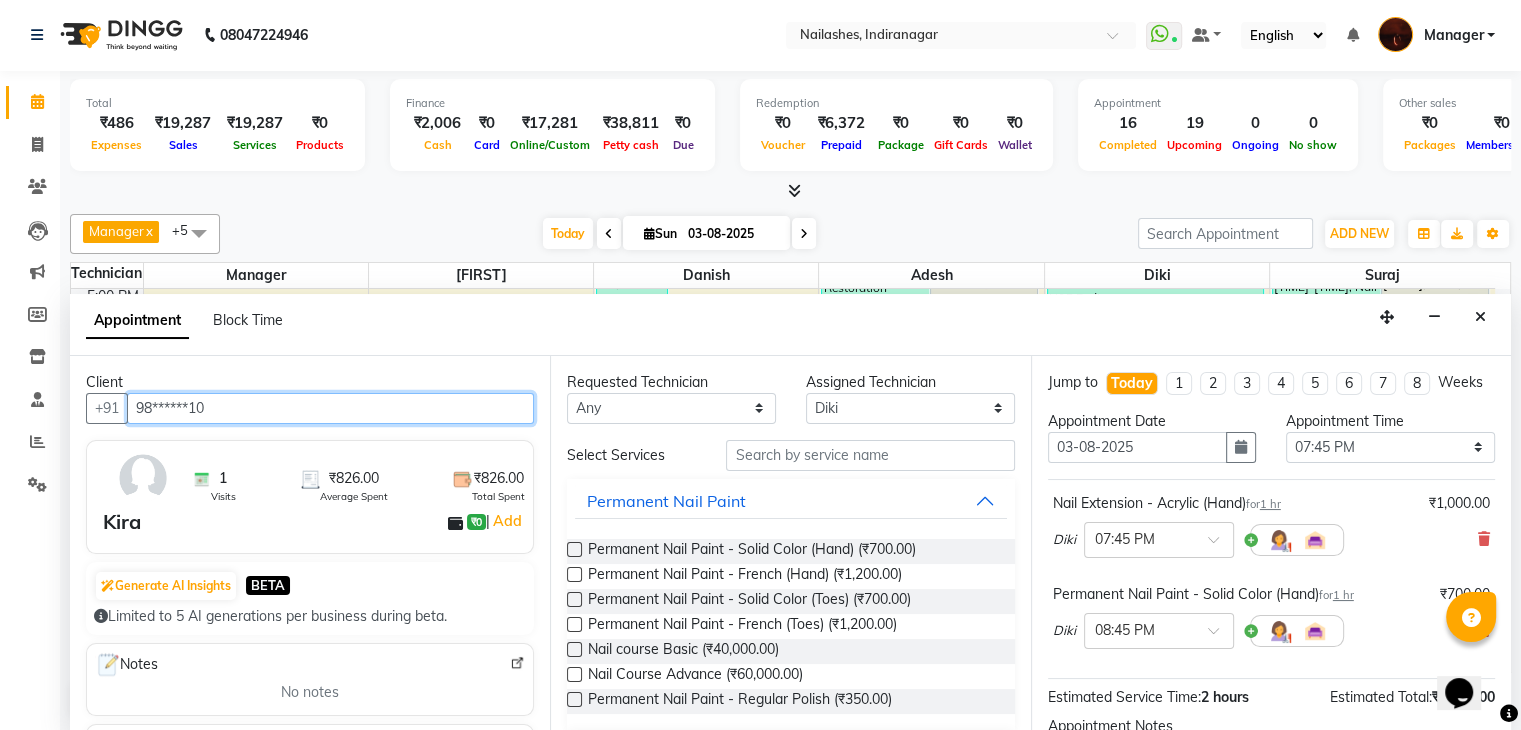 scroll, scrollTop: 240, scrollLeft: 0, axis: vertical 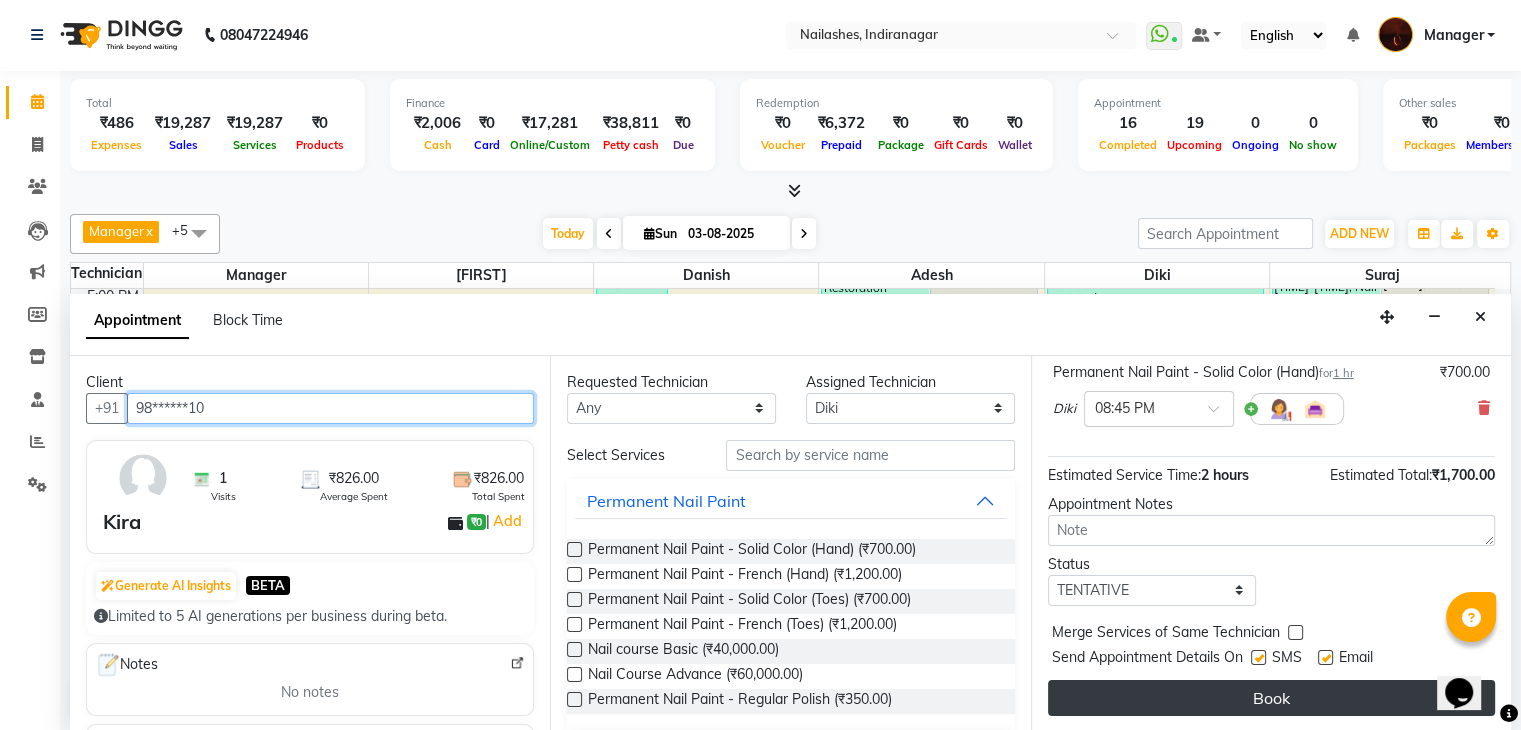 type on "98******10" 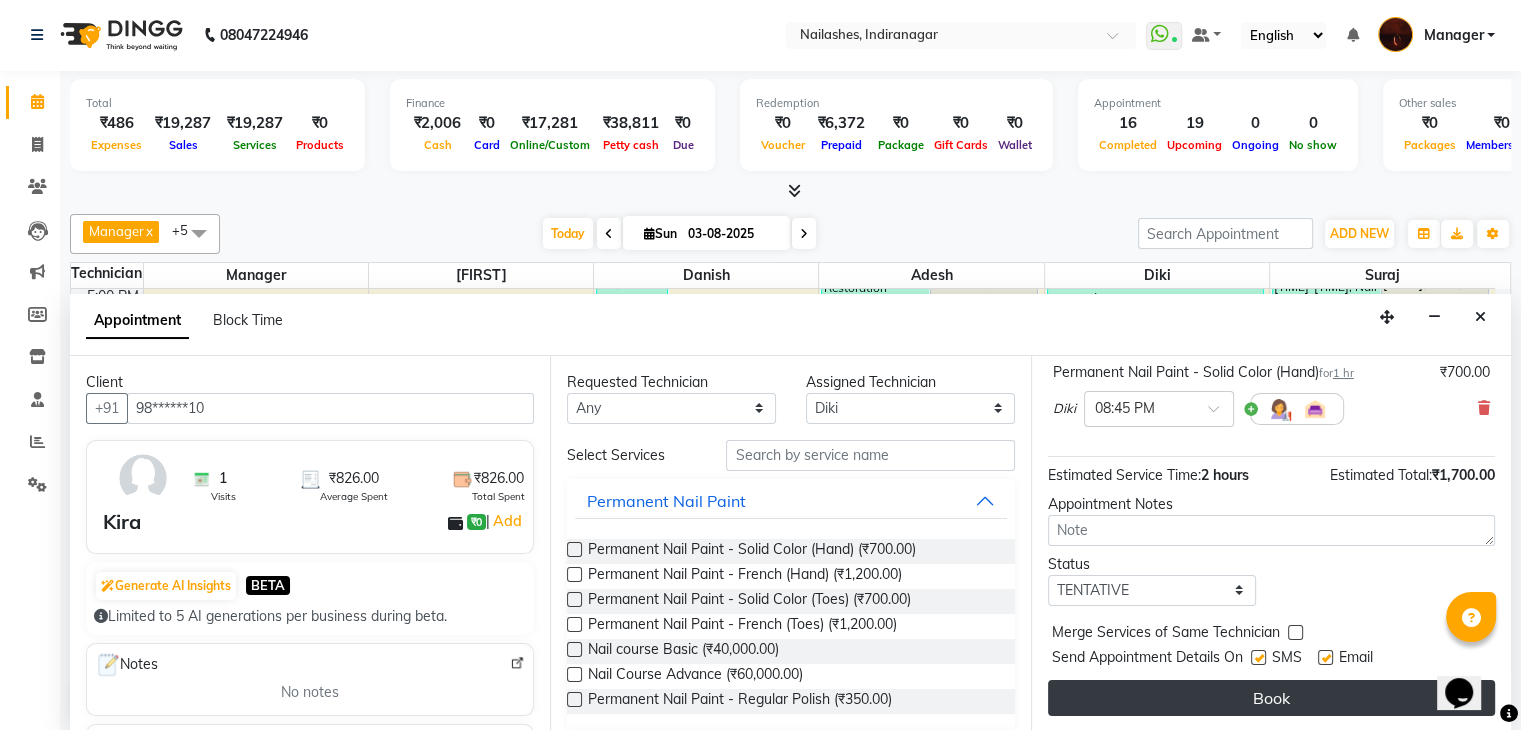 click on "Book" at bounding box center [1271, 698] 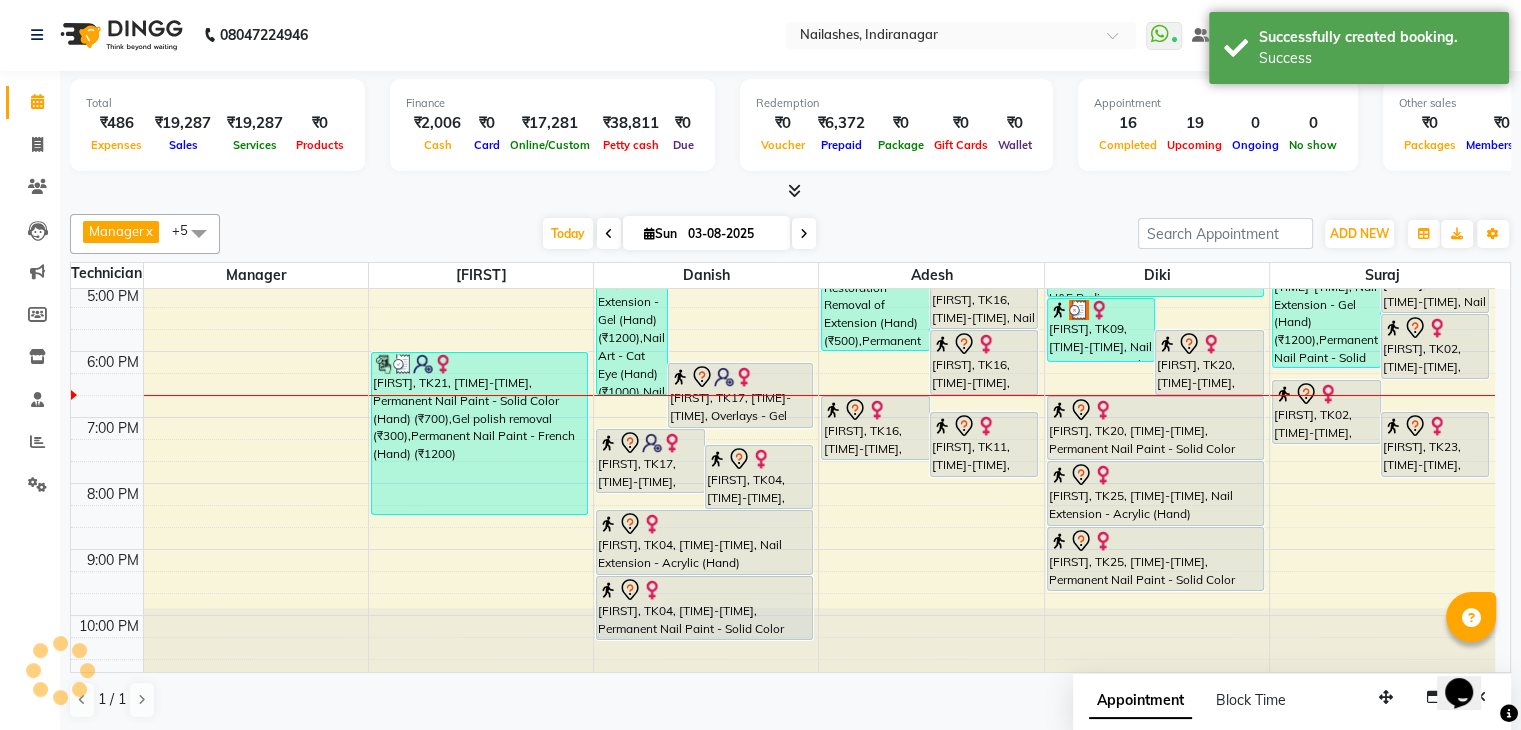 scroll, scrollTop: 0, scrollLeft: 0, axis: both 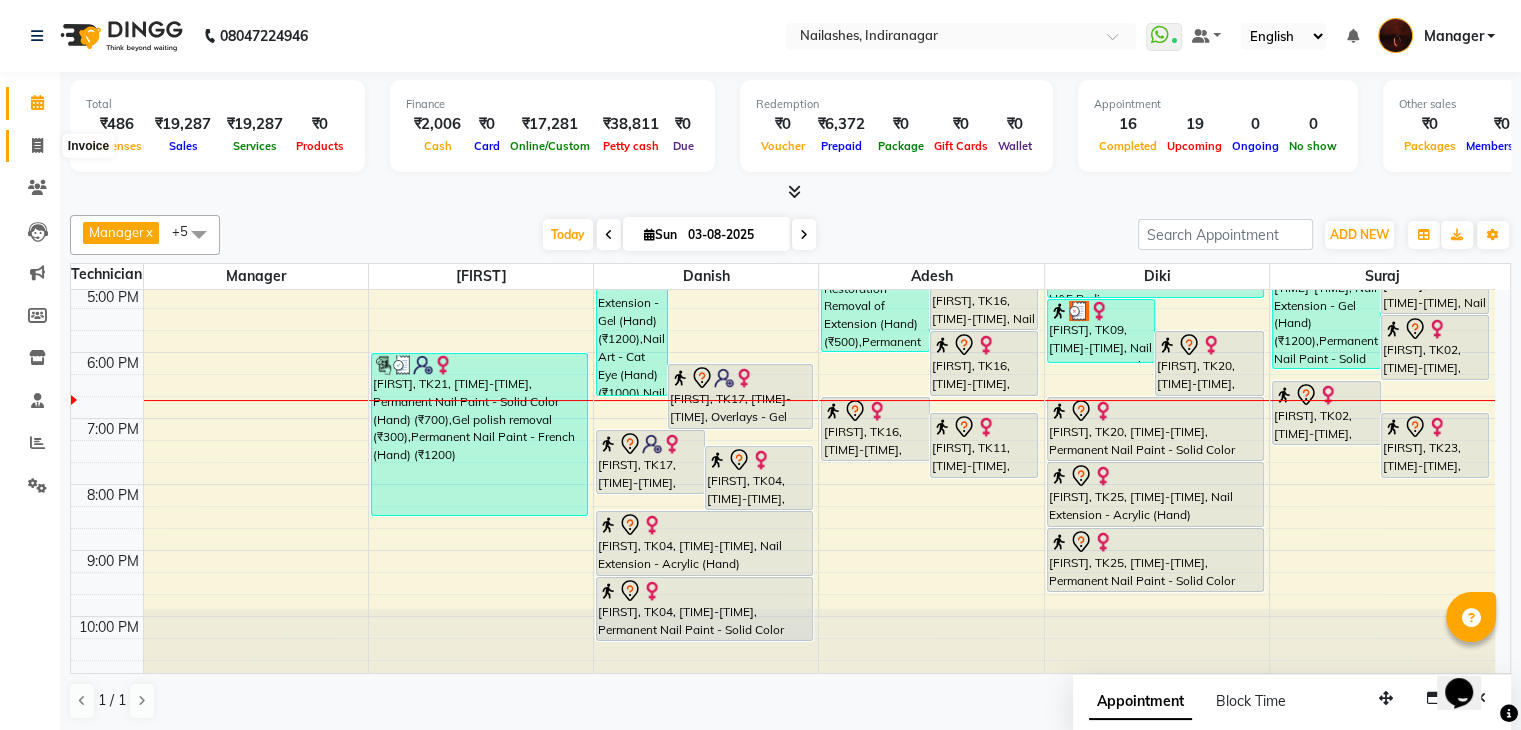 click 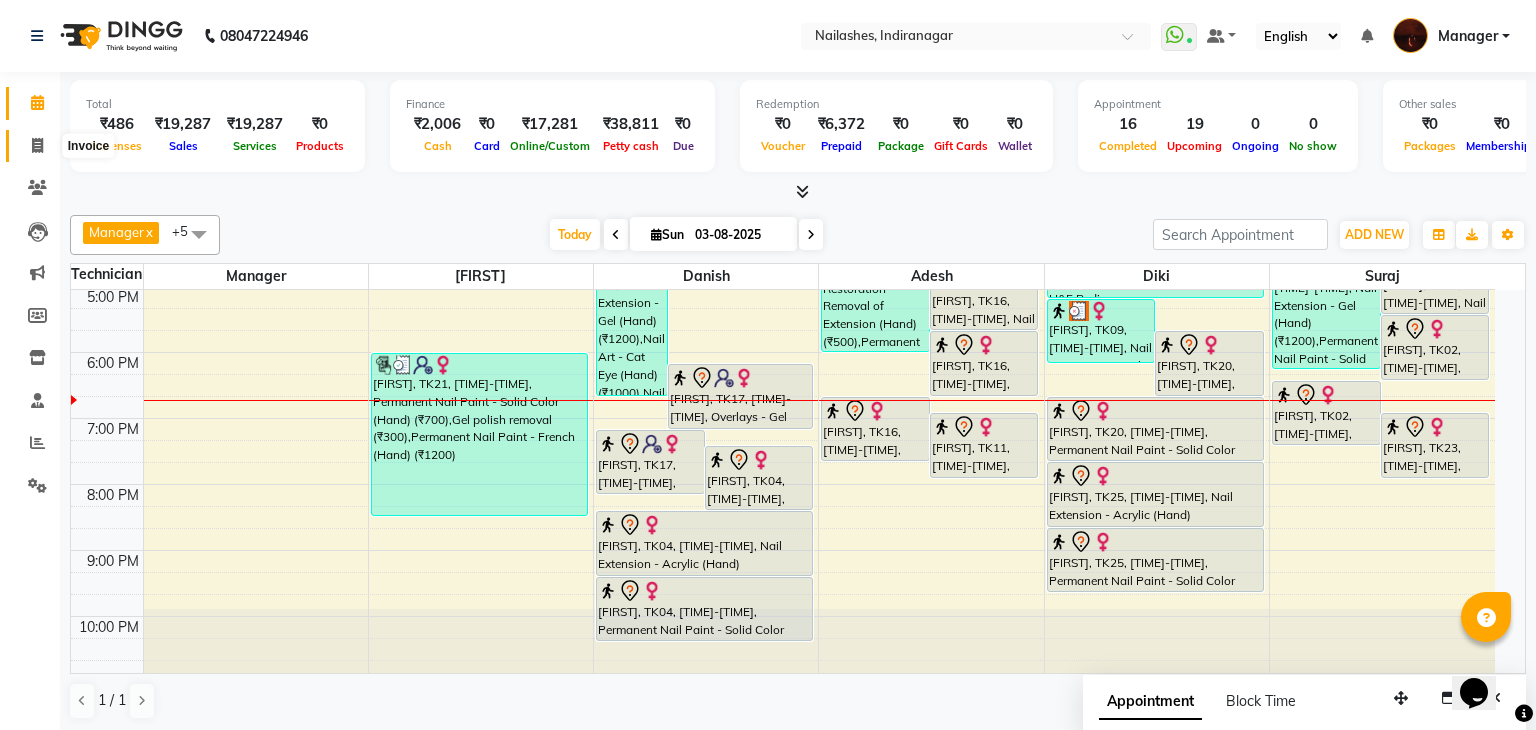 select on "service" 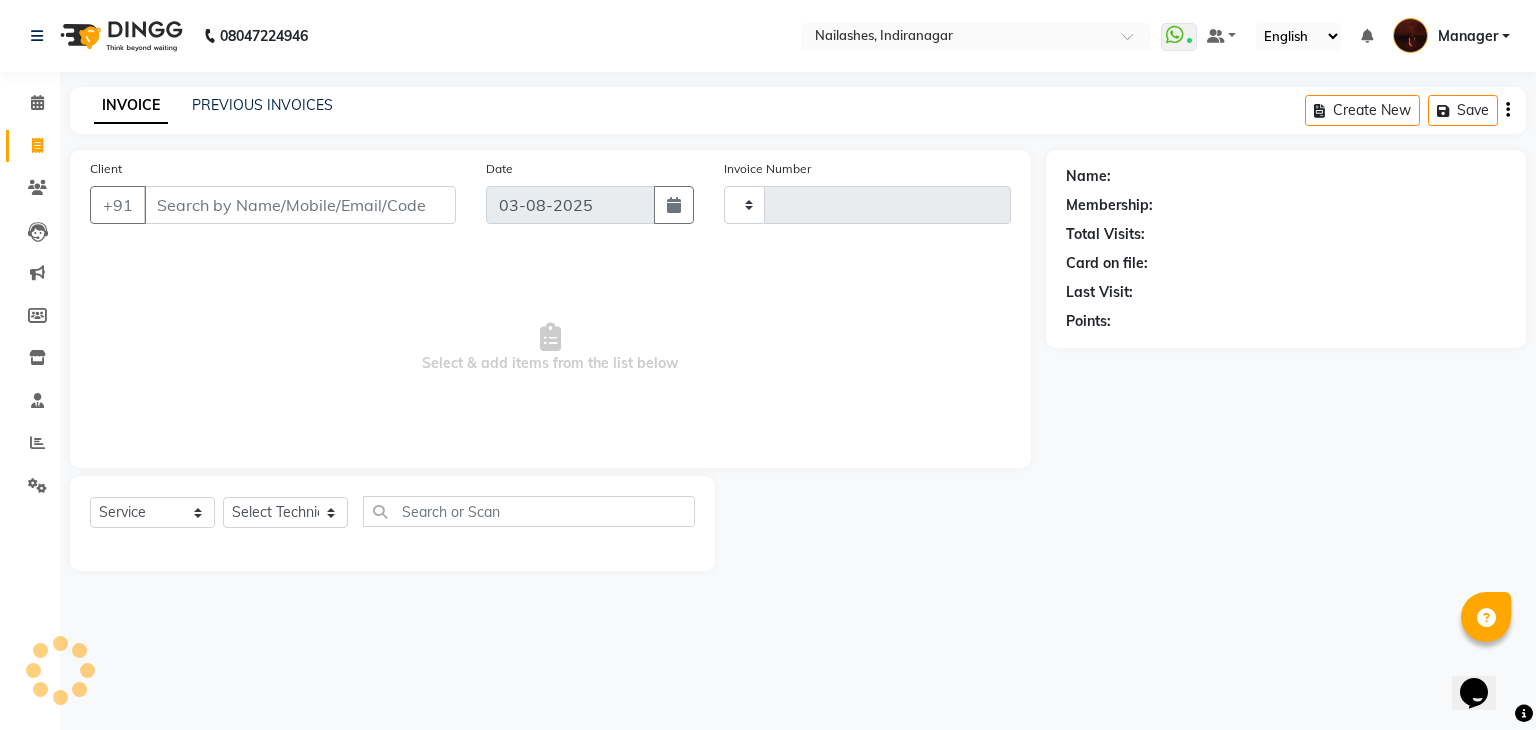 type on "1435" 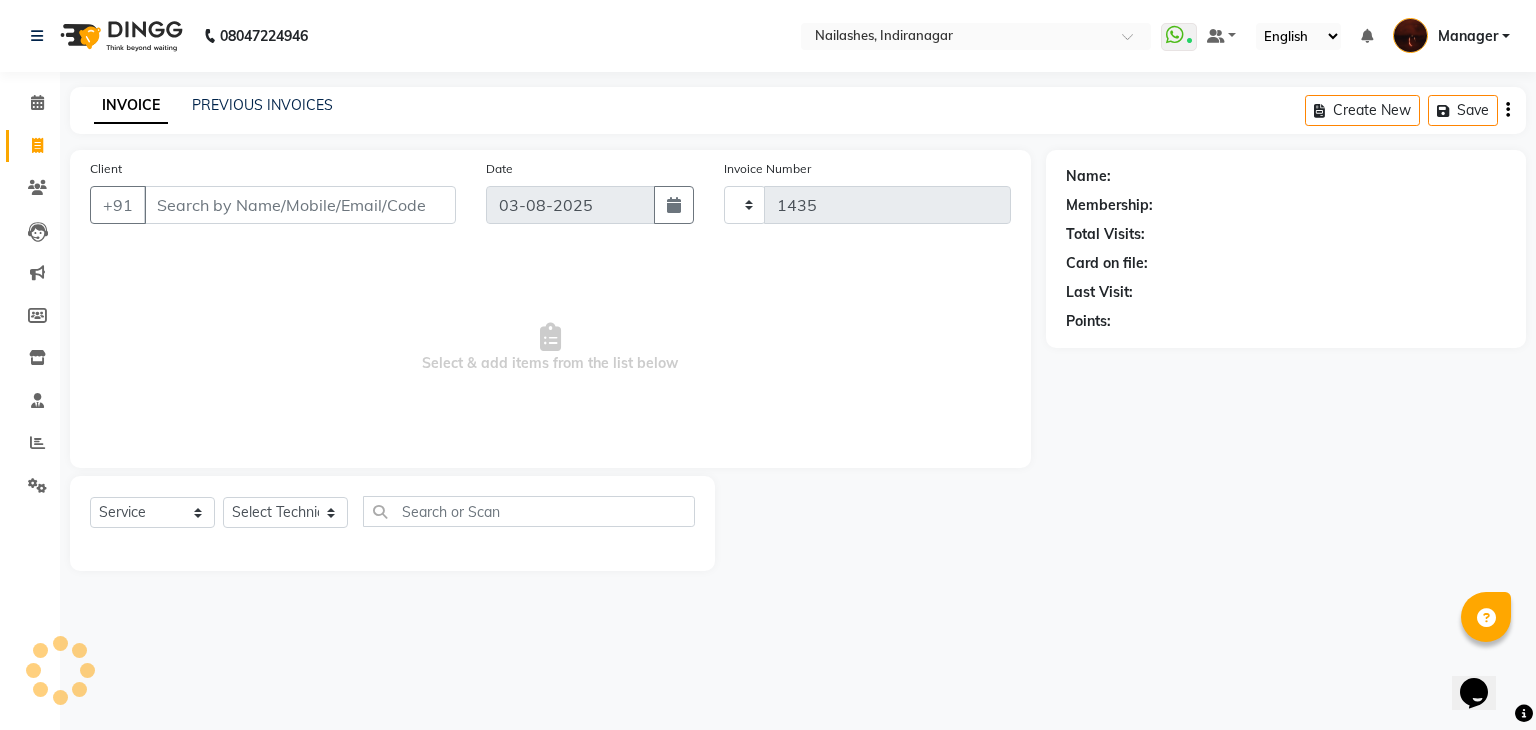 select on "4063" 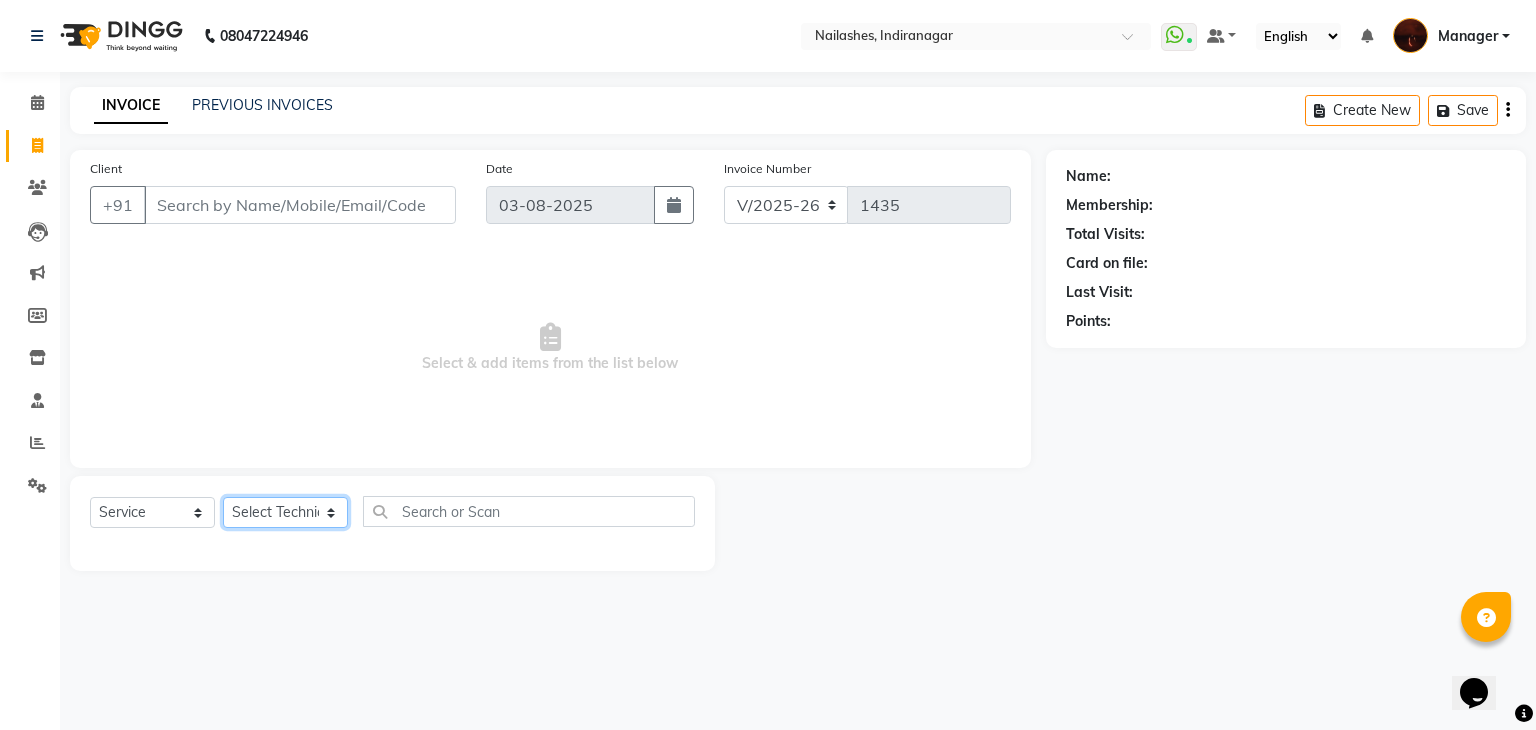 click on "Select Technician Adesh amir Danish Diki  Geeta Himanshu jenifer Manager megna Nisha Pooja roshni Sameer sudeb Sudhir Accounting suraj" 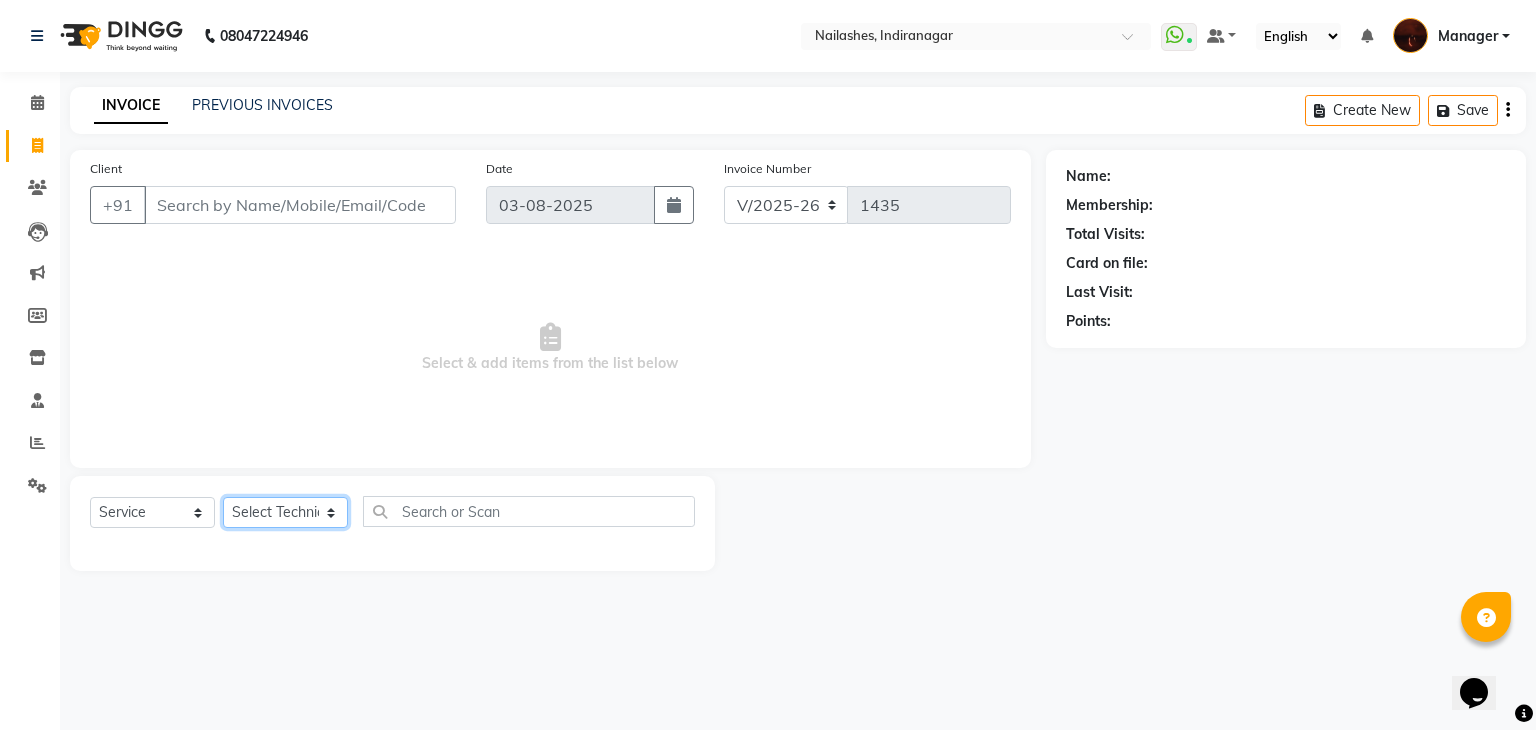 select on "68684" 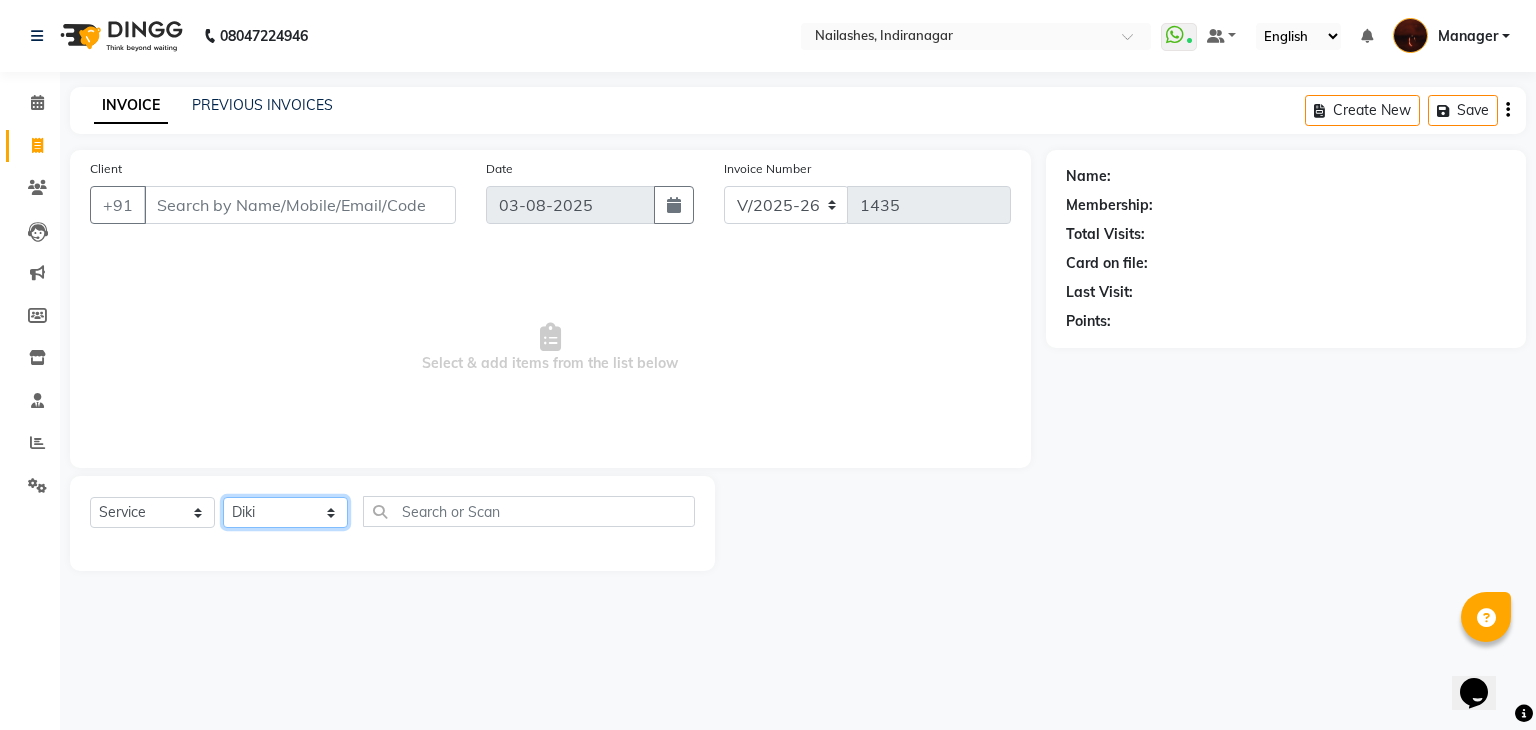 click on "Select Technician Adesh amir Danish Diki  Geeta Himanshu jenifer Manager megna Nisha Pooja roshni Sameer sudeb Sudhir Accounting suraj" 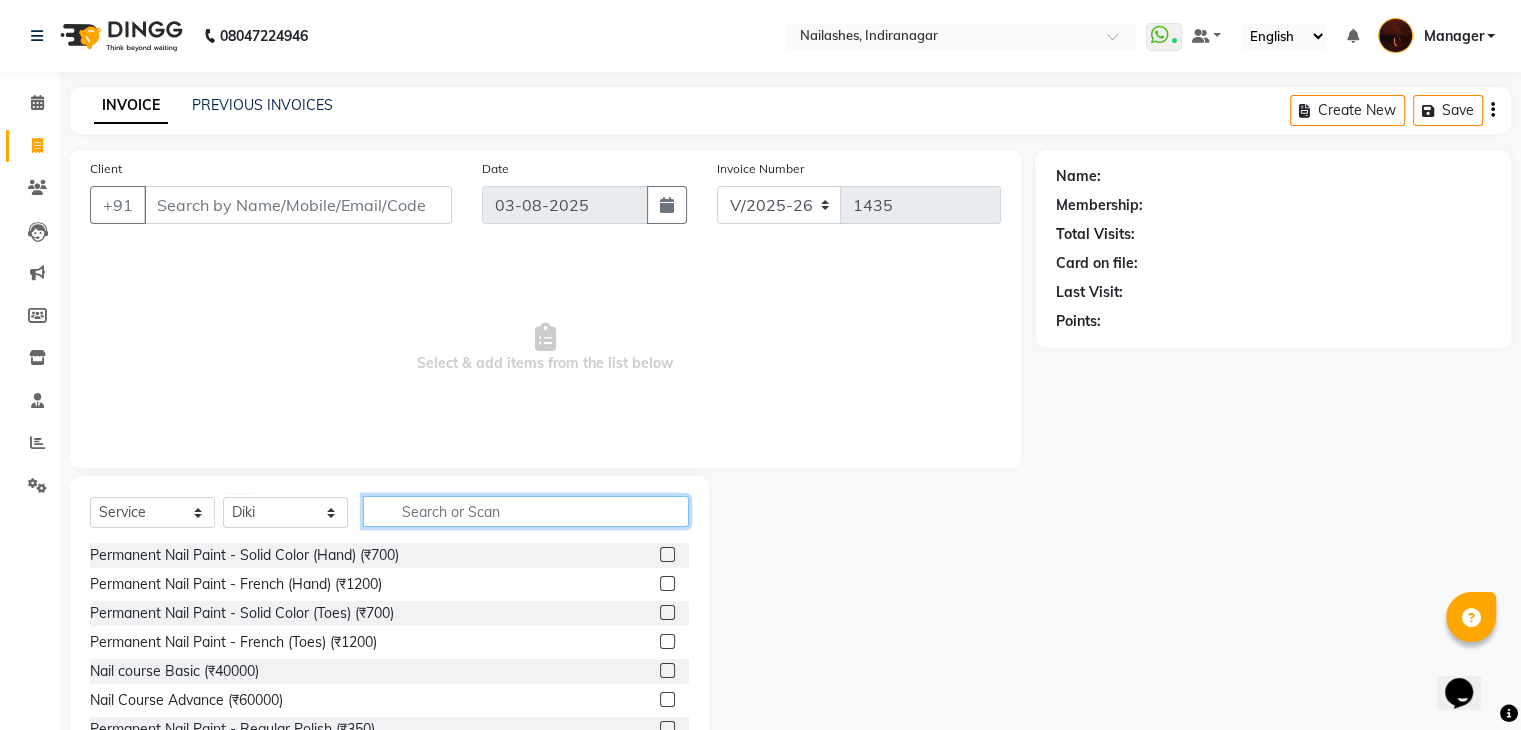 click 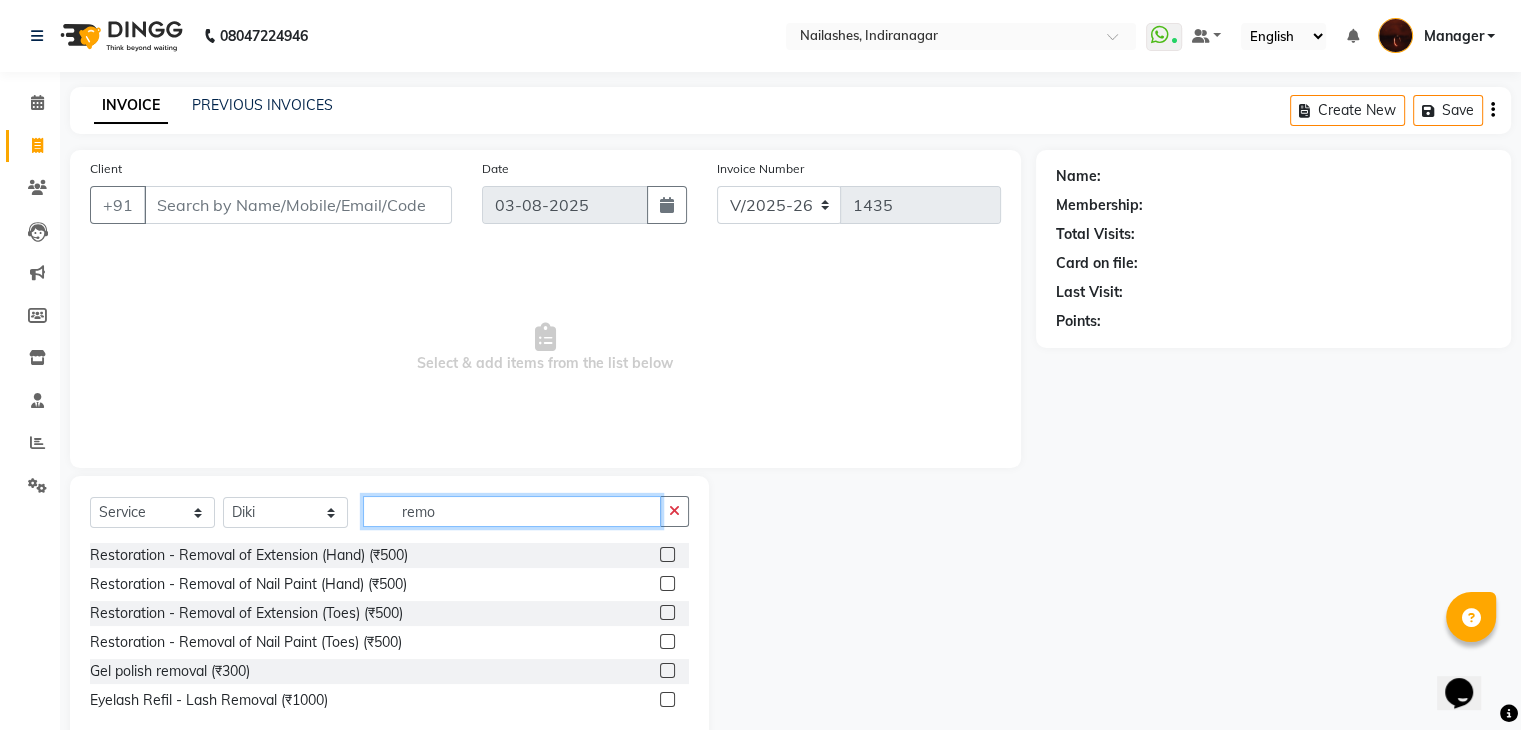 type on "remo" 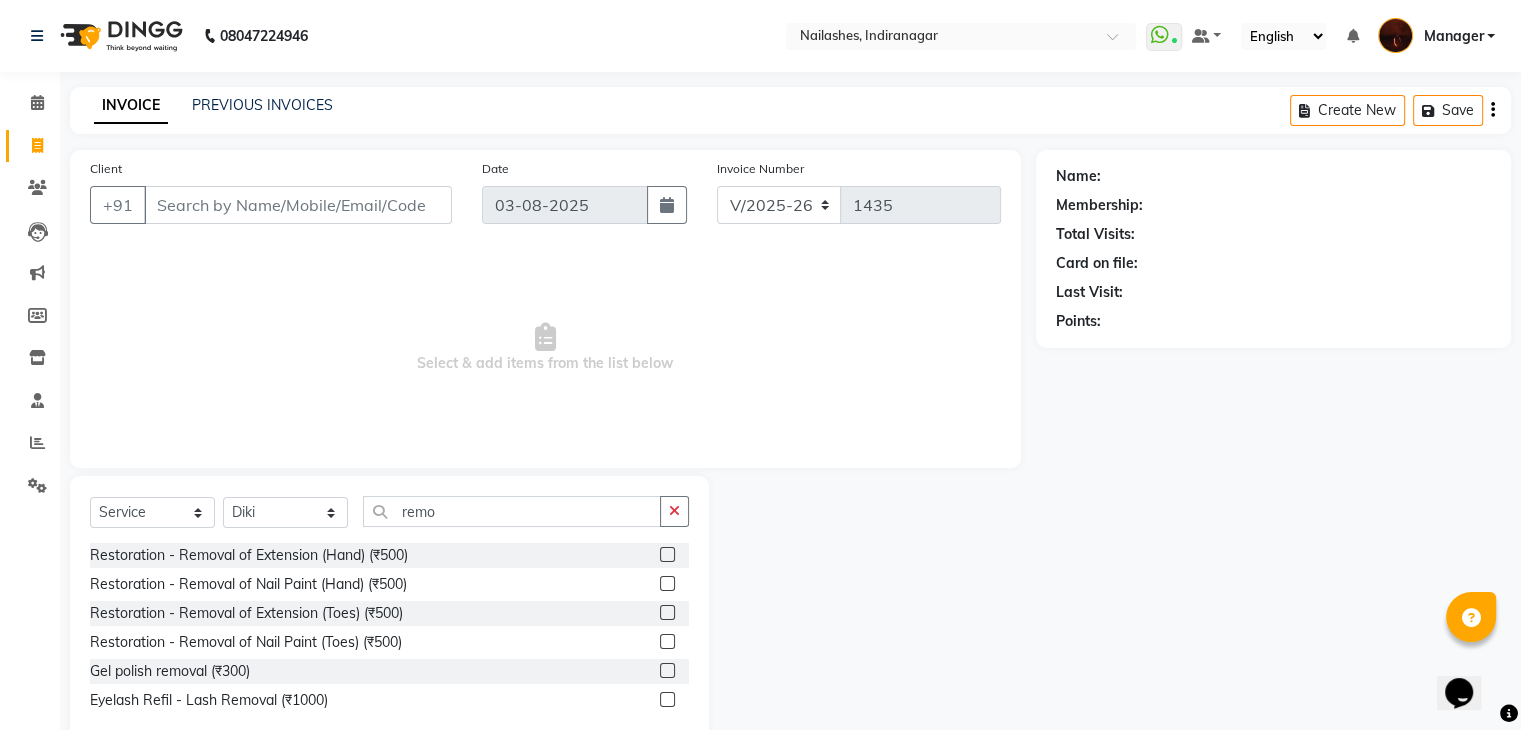 click 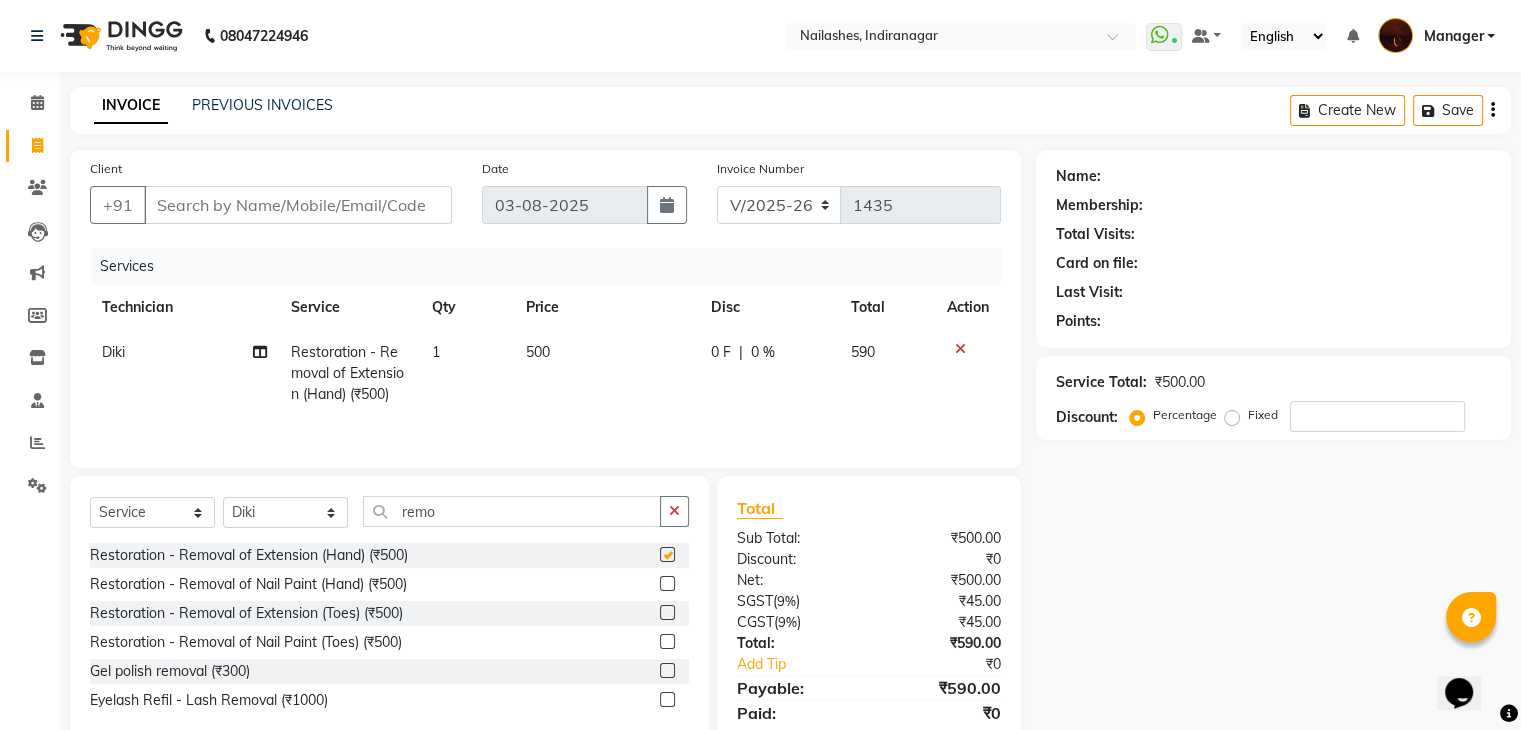 checkbox on "false" 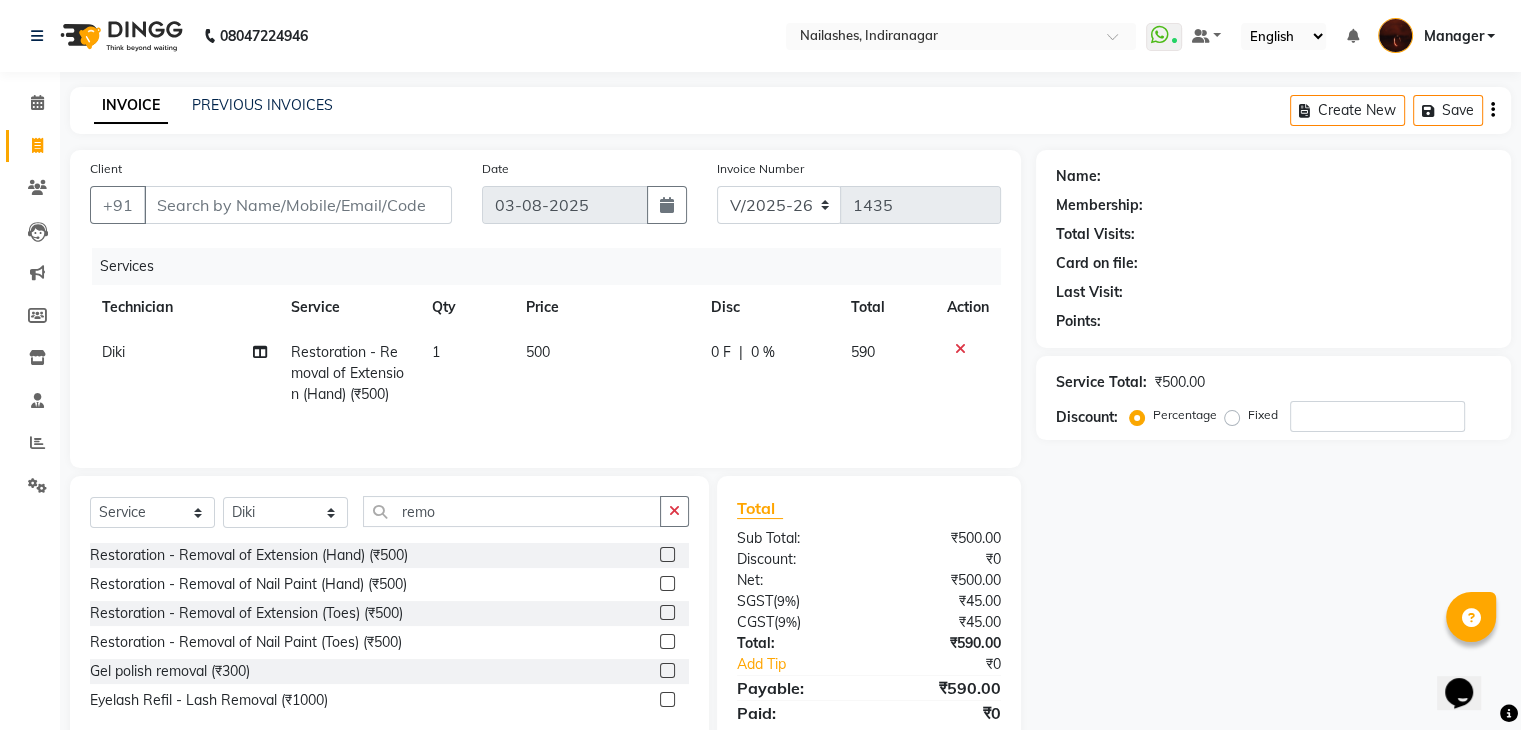 click on "Restoration - Removal of Extension (Hand) (₹500)" 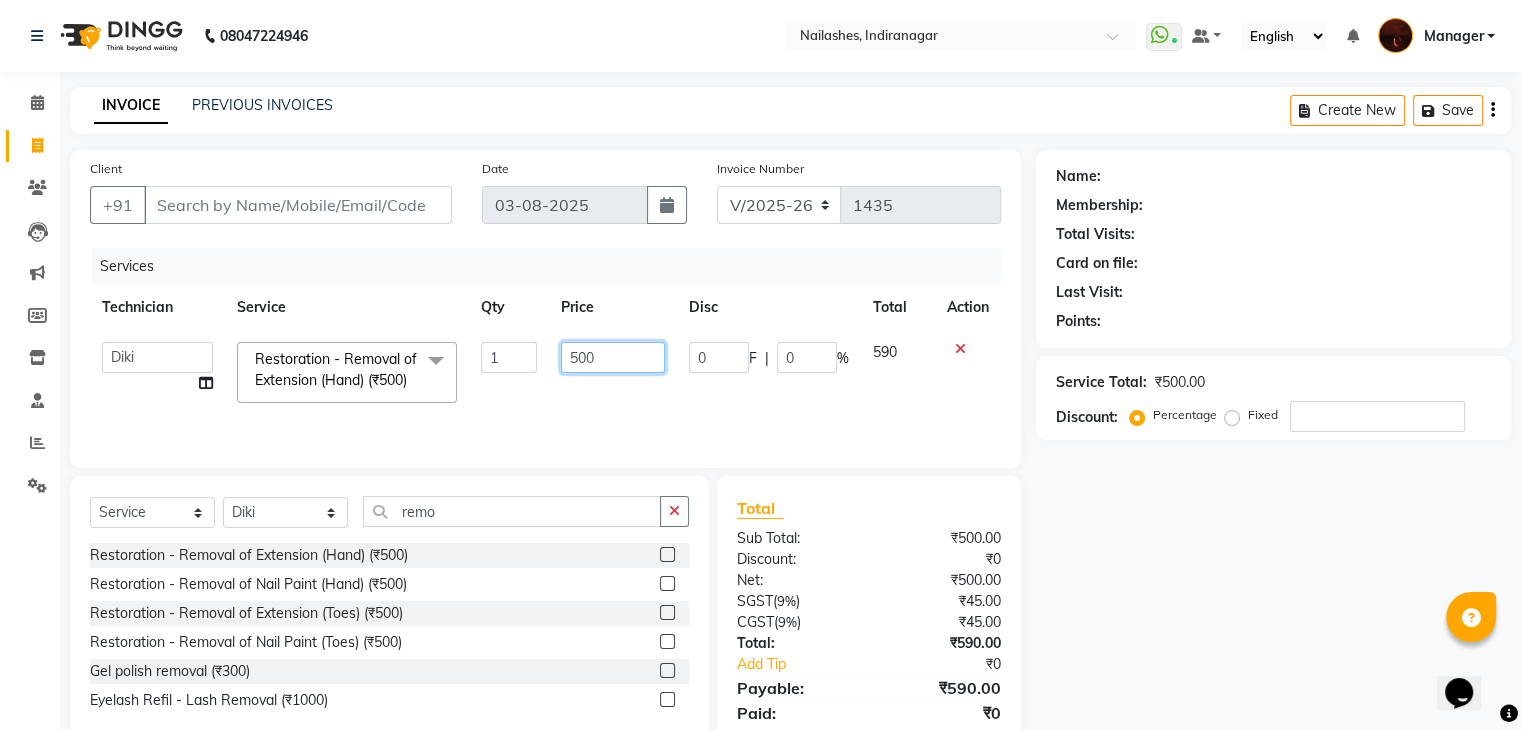 click on "500" 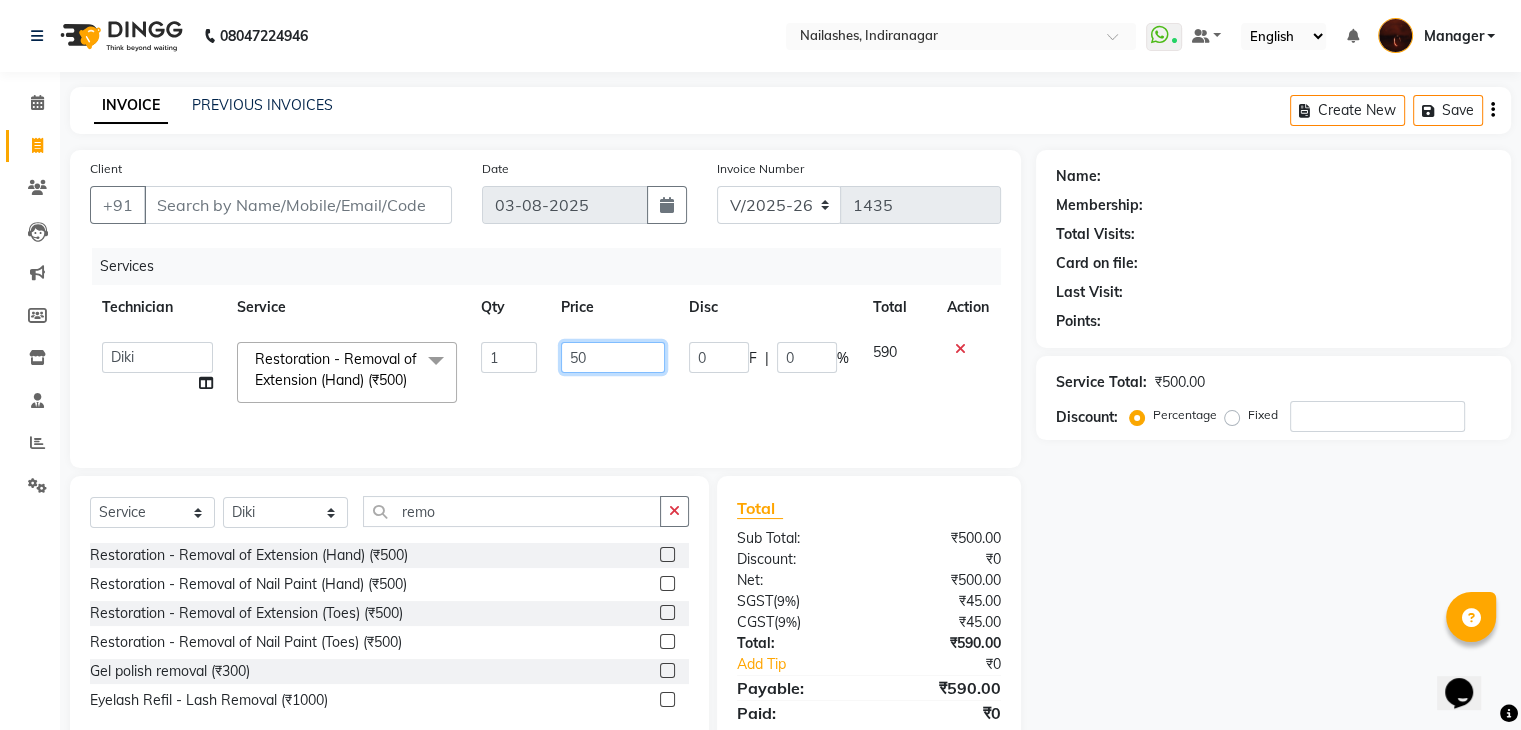type on "5" 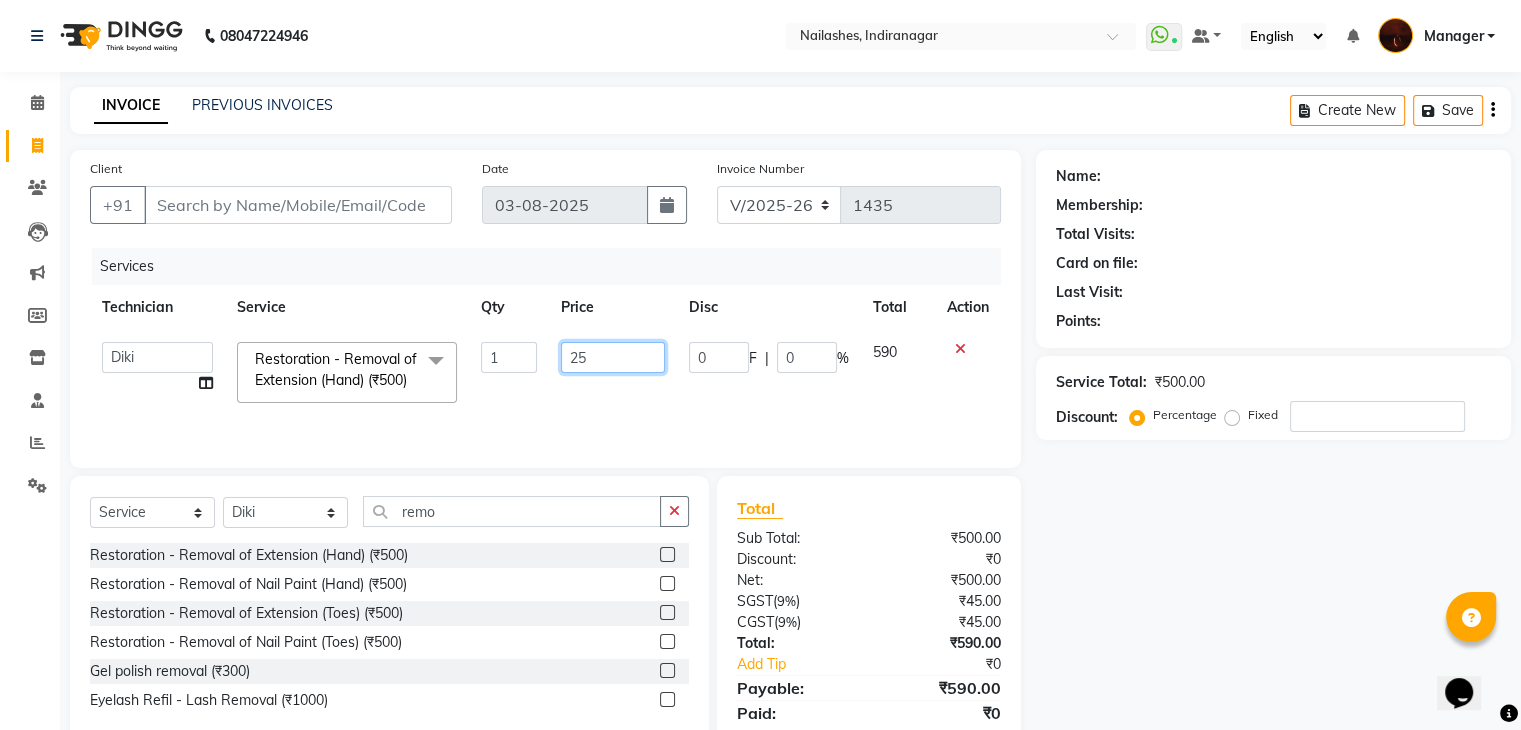type on "250" 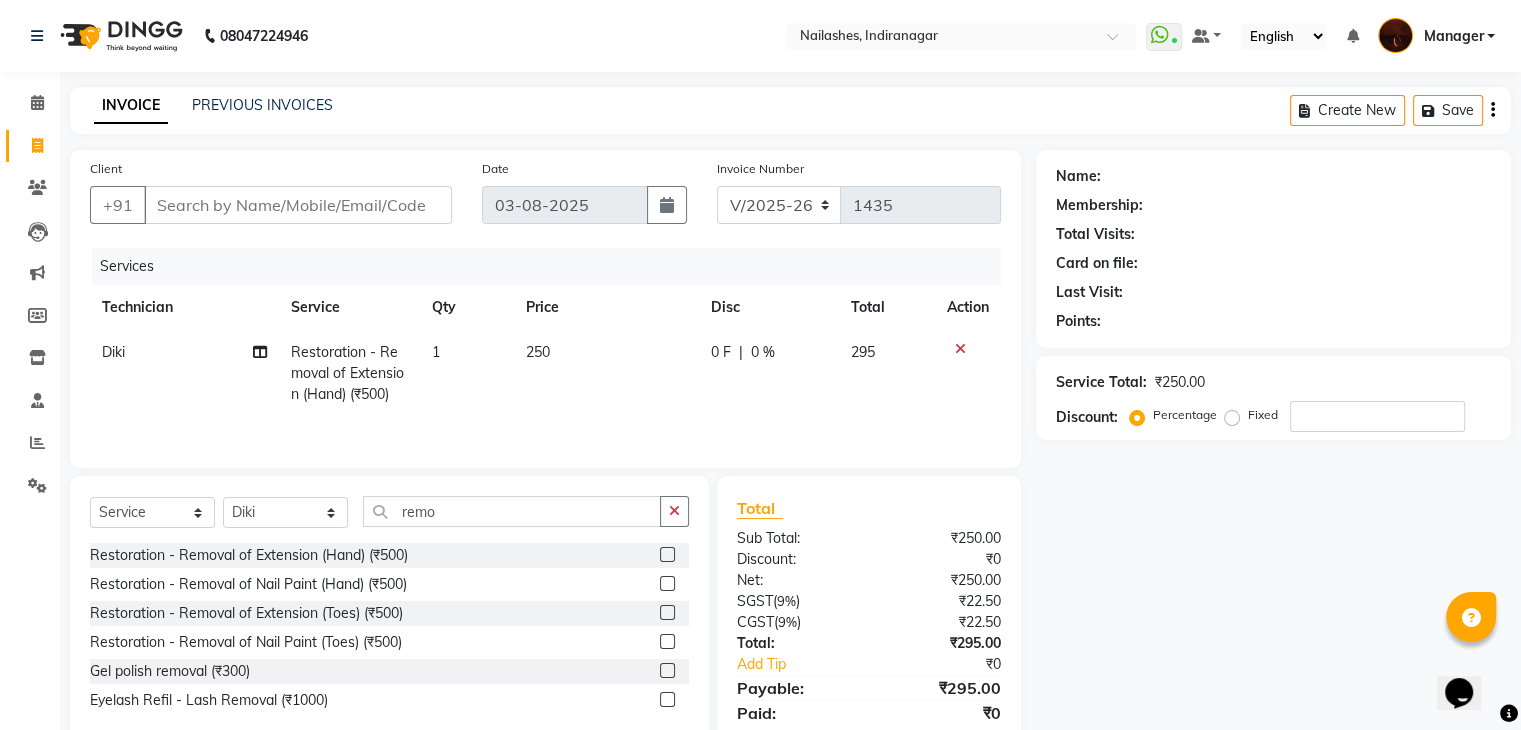 click on "250" 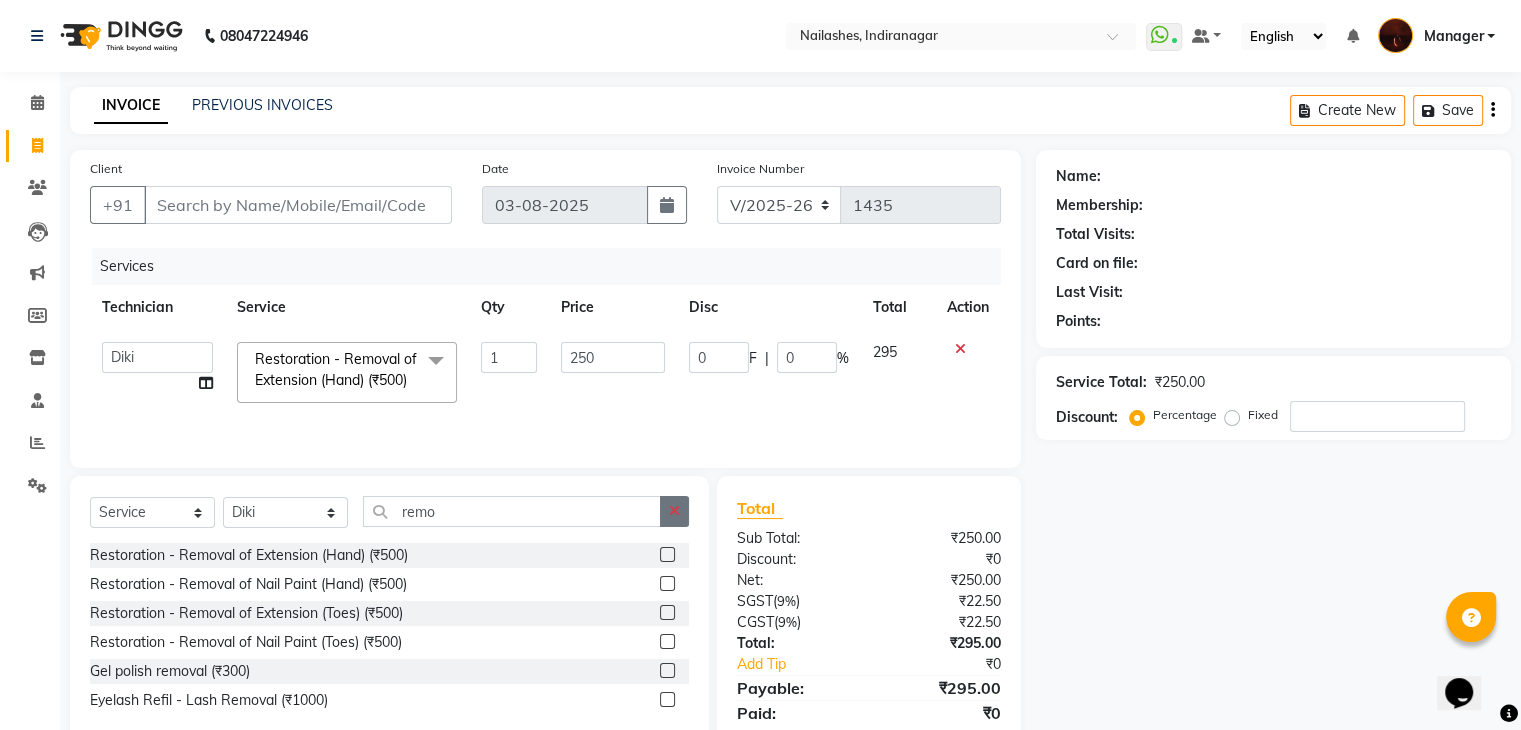 click 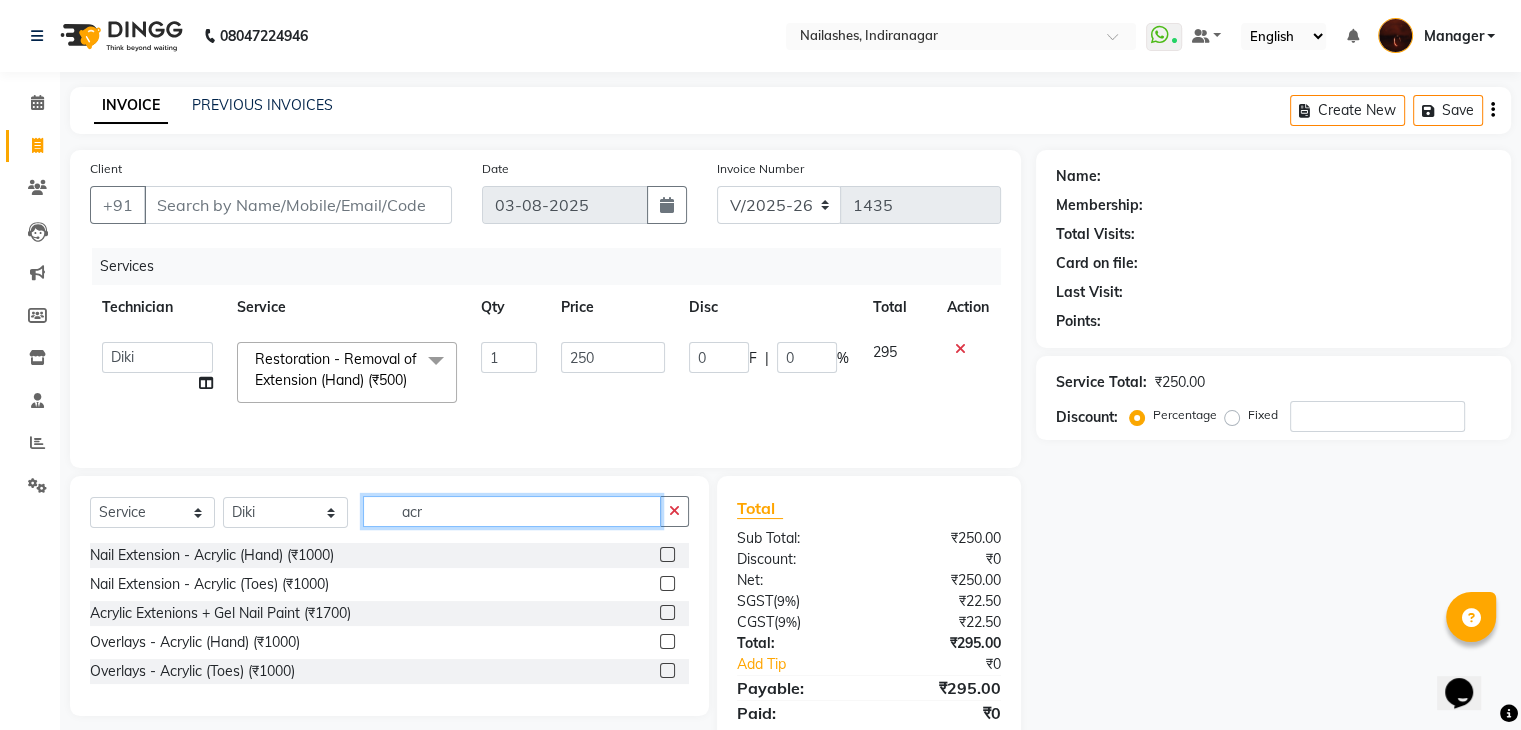 type on "acr" 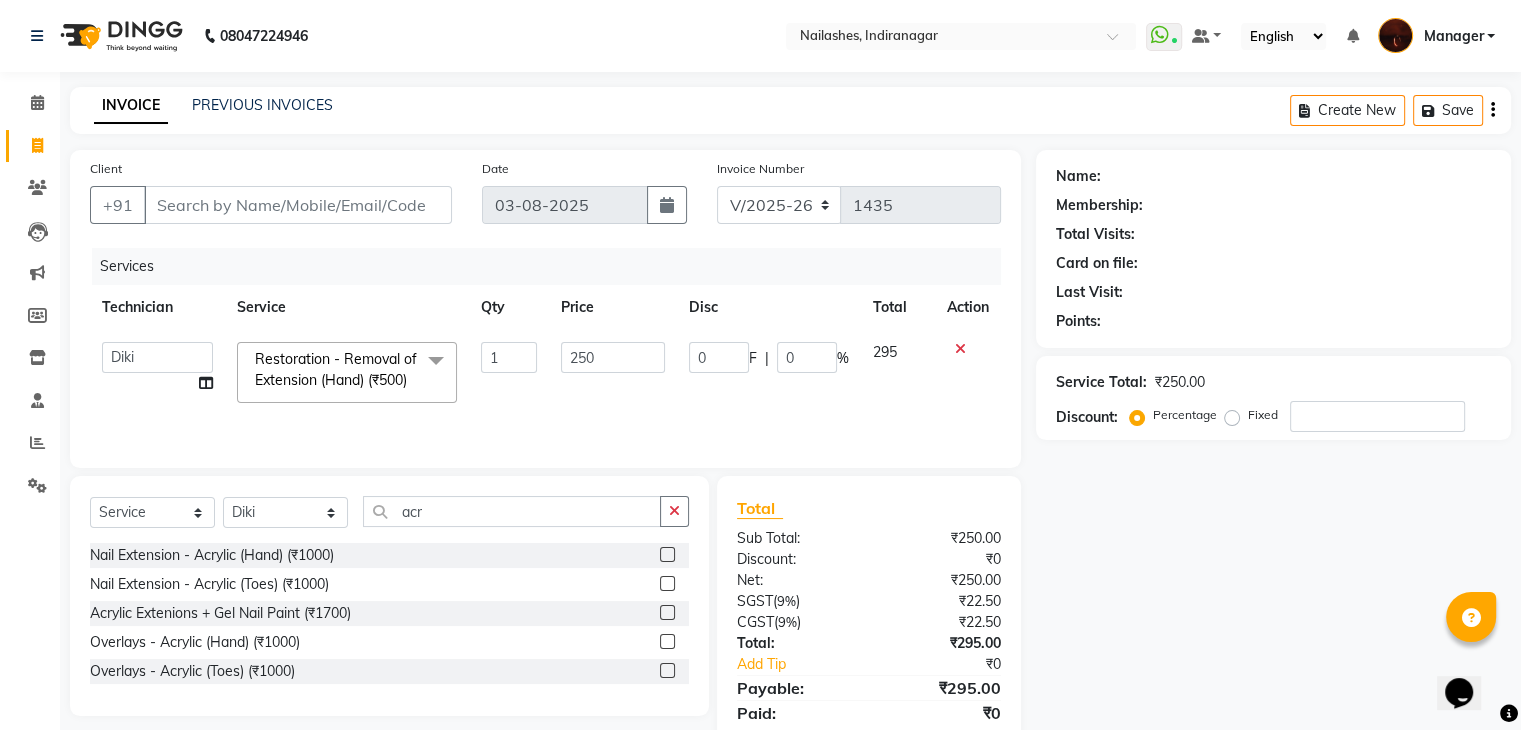click 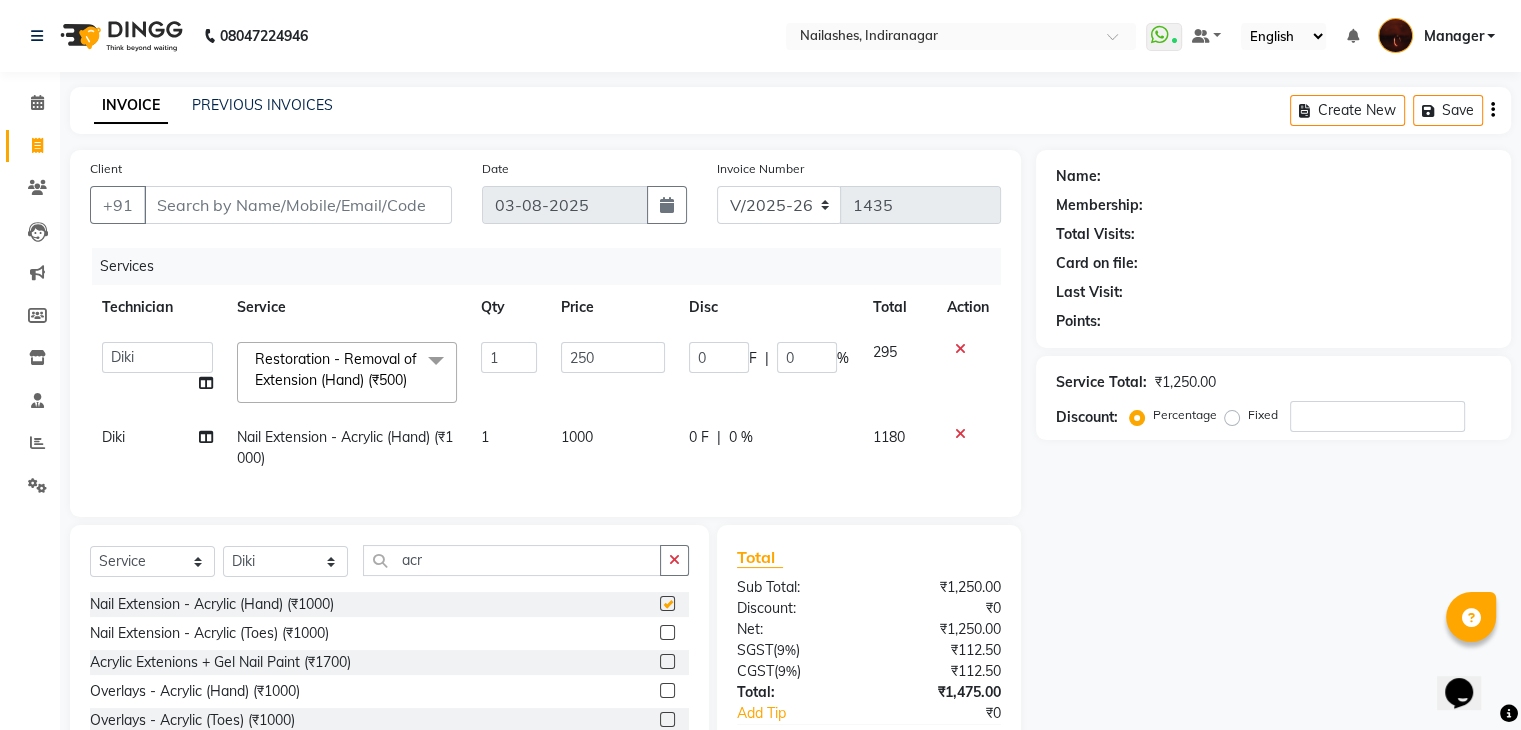 checkbox on "false" 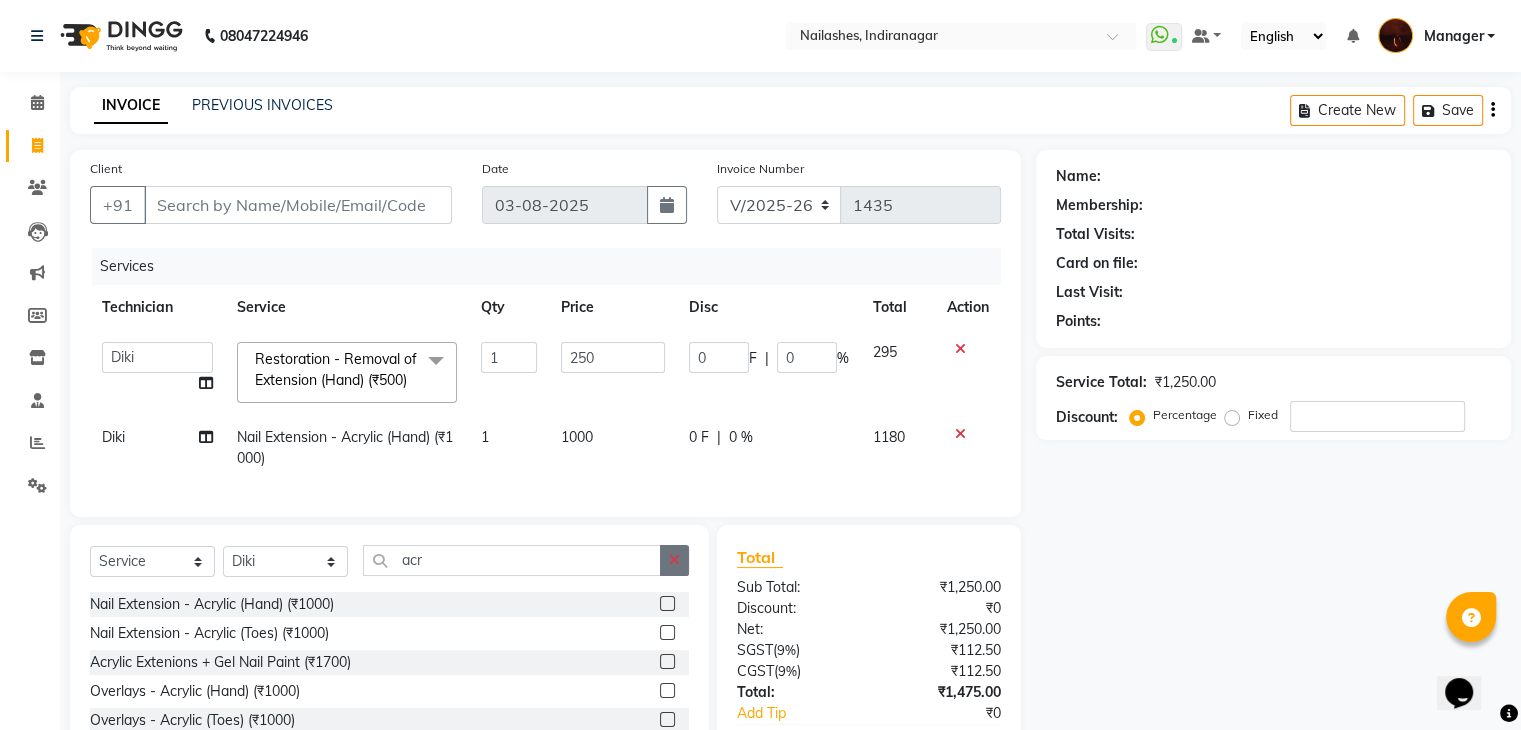 click 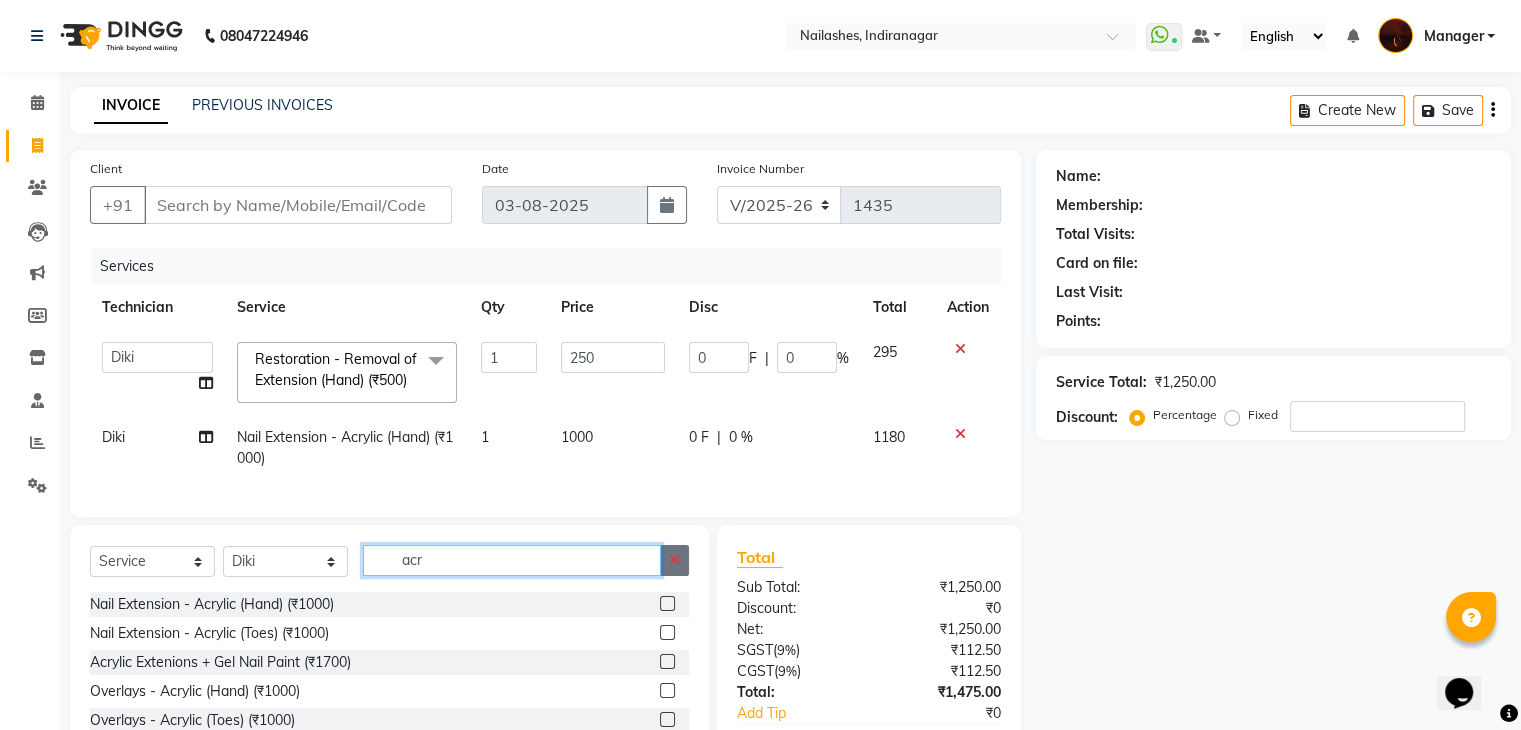 type 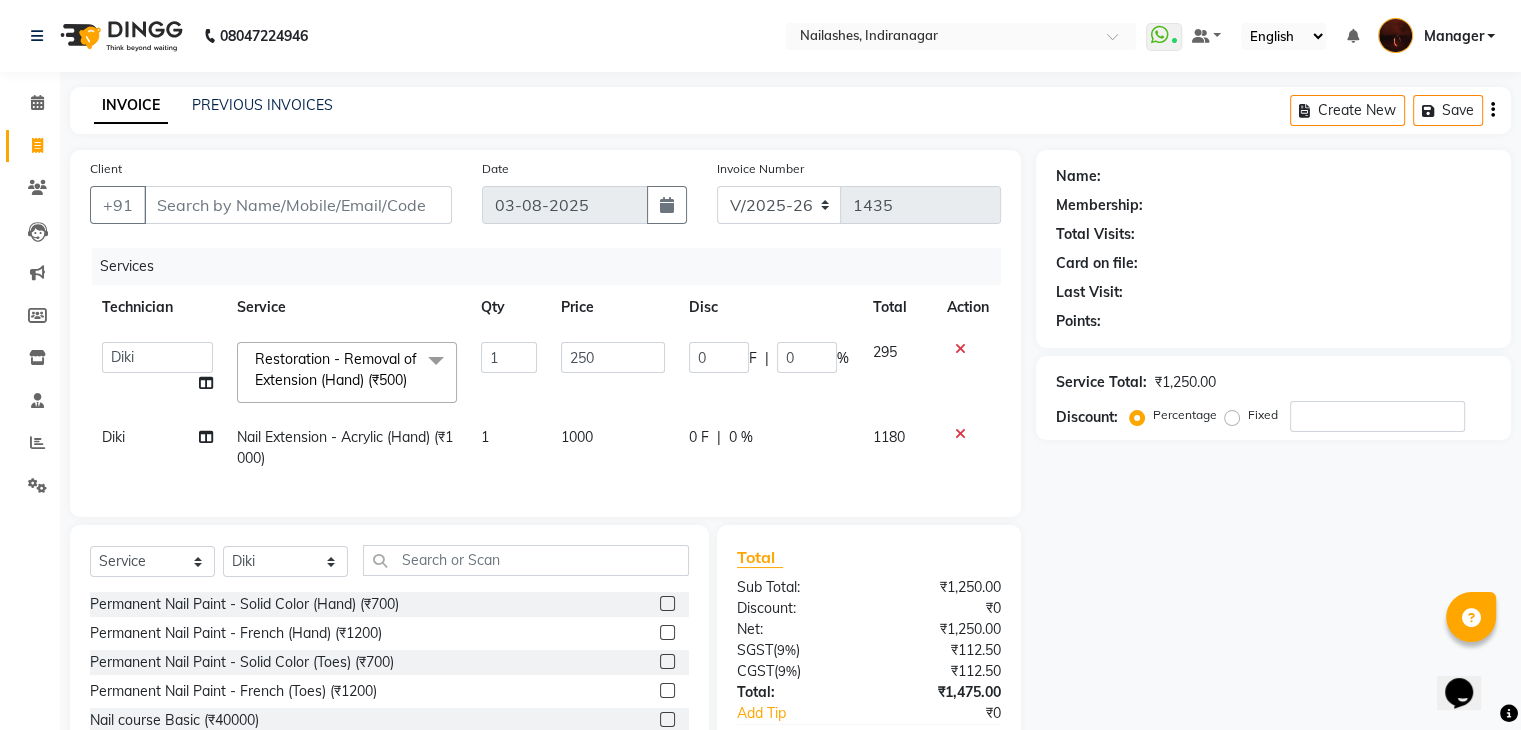 click 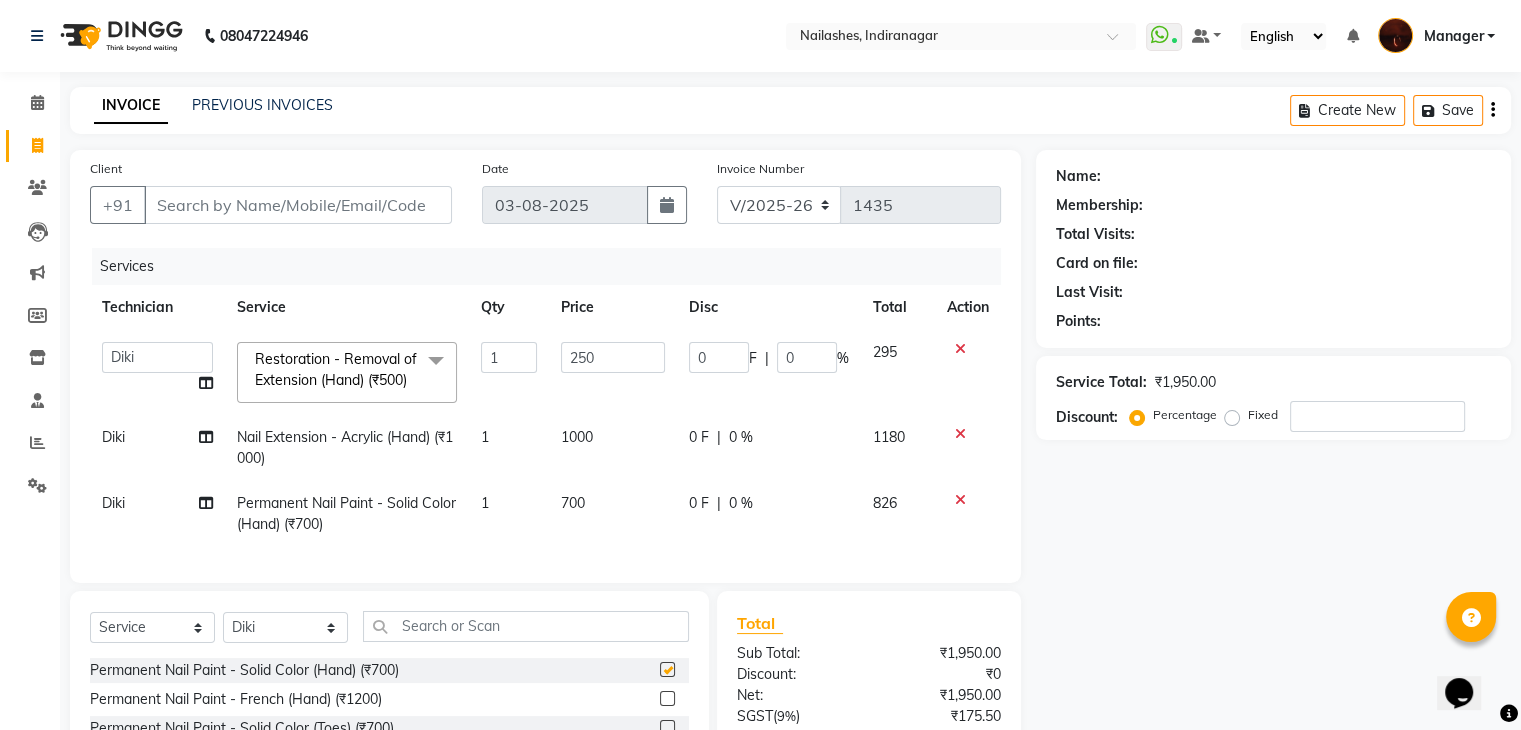 checkbox on "false" 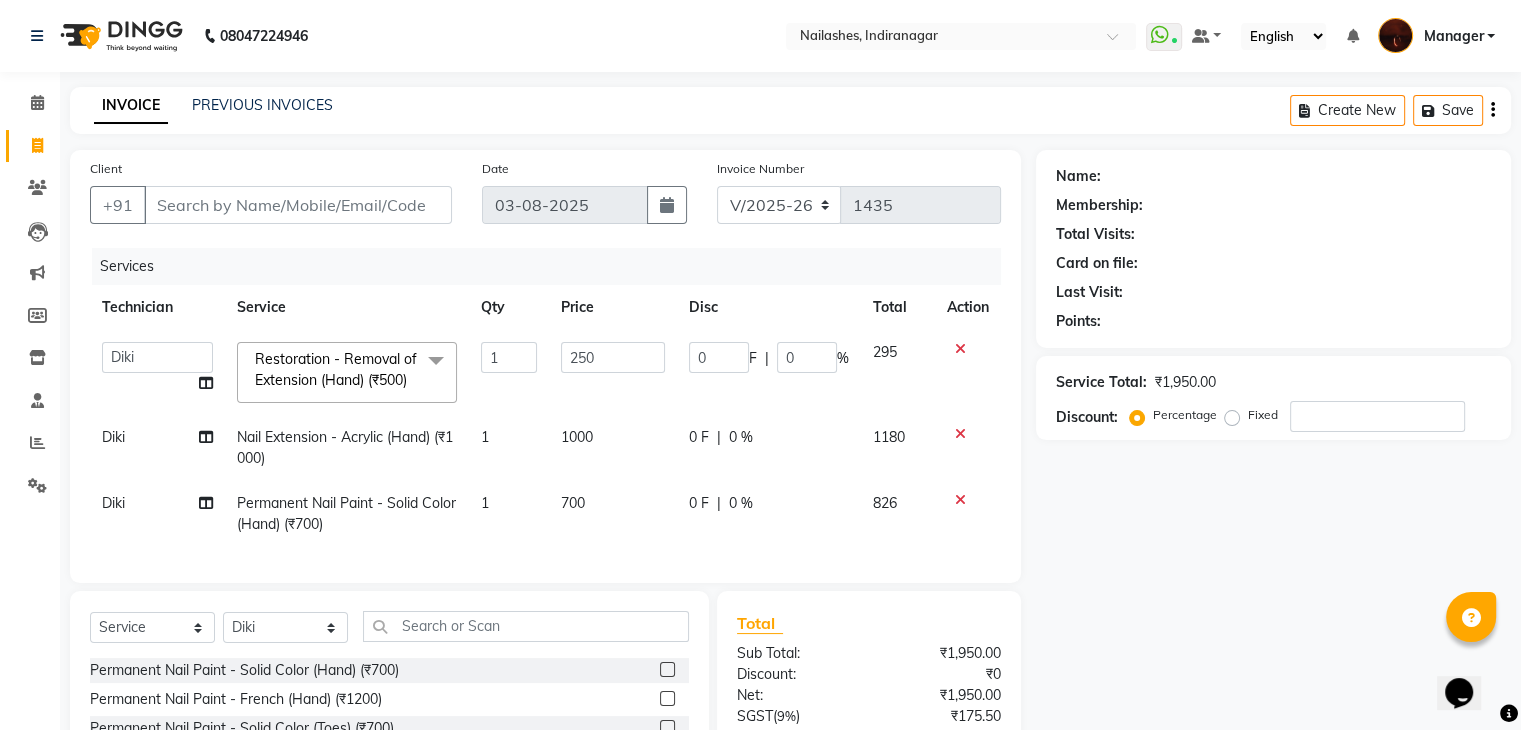 scroll, scrollTop: 223, scrollLeft: 0, axis: vertical 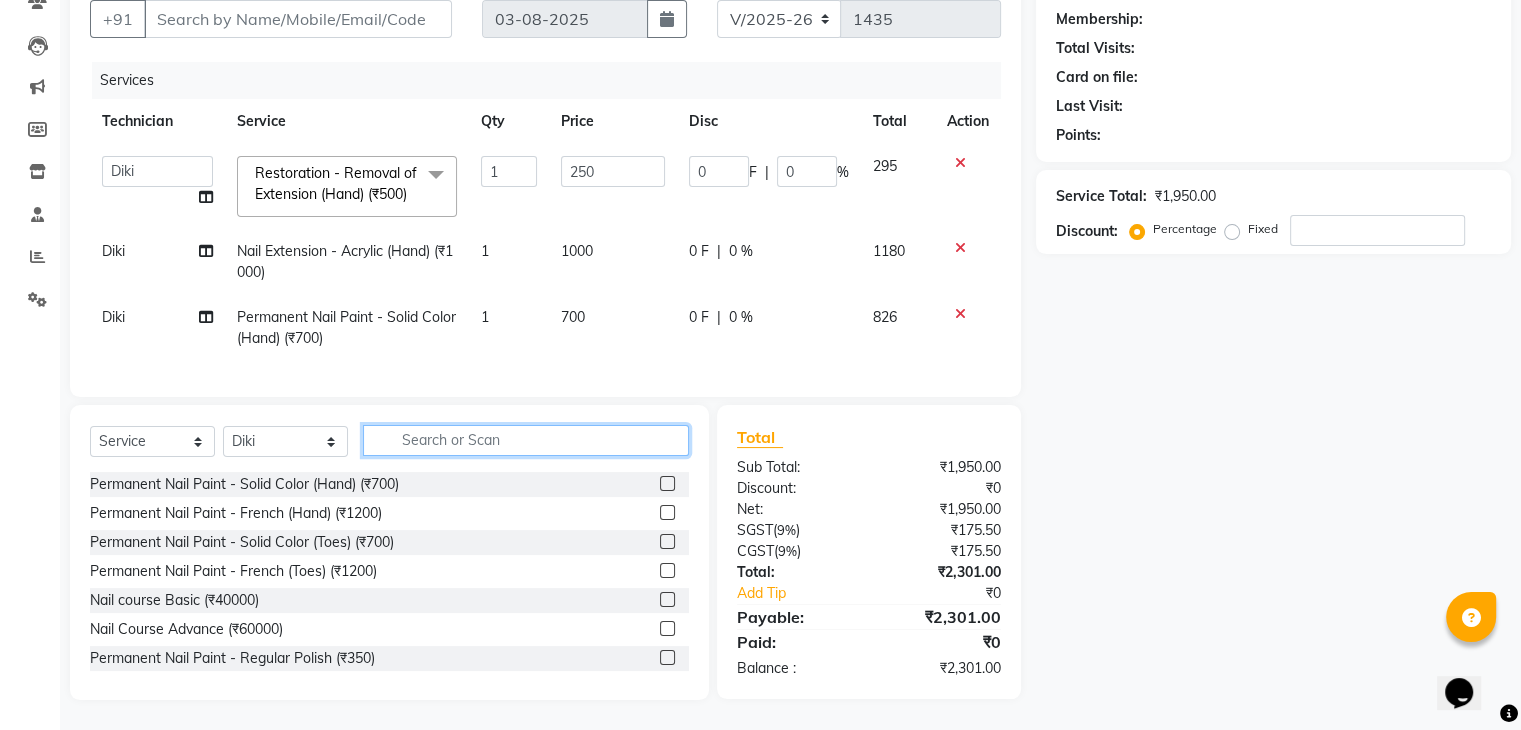 click 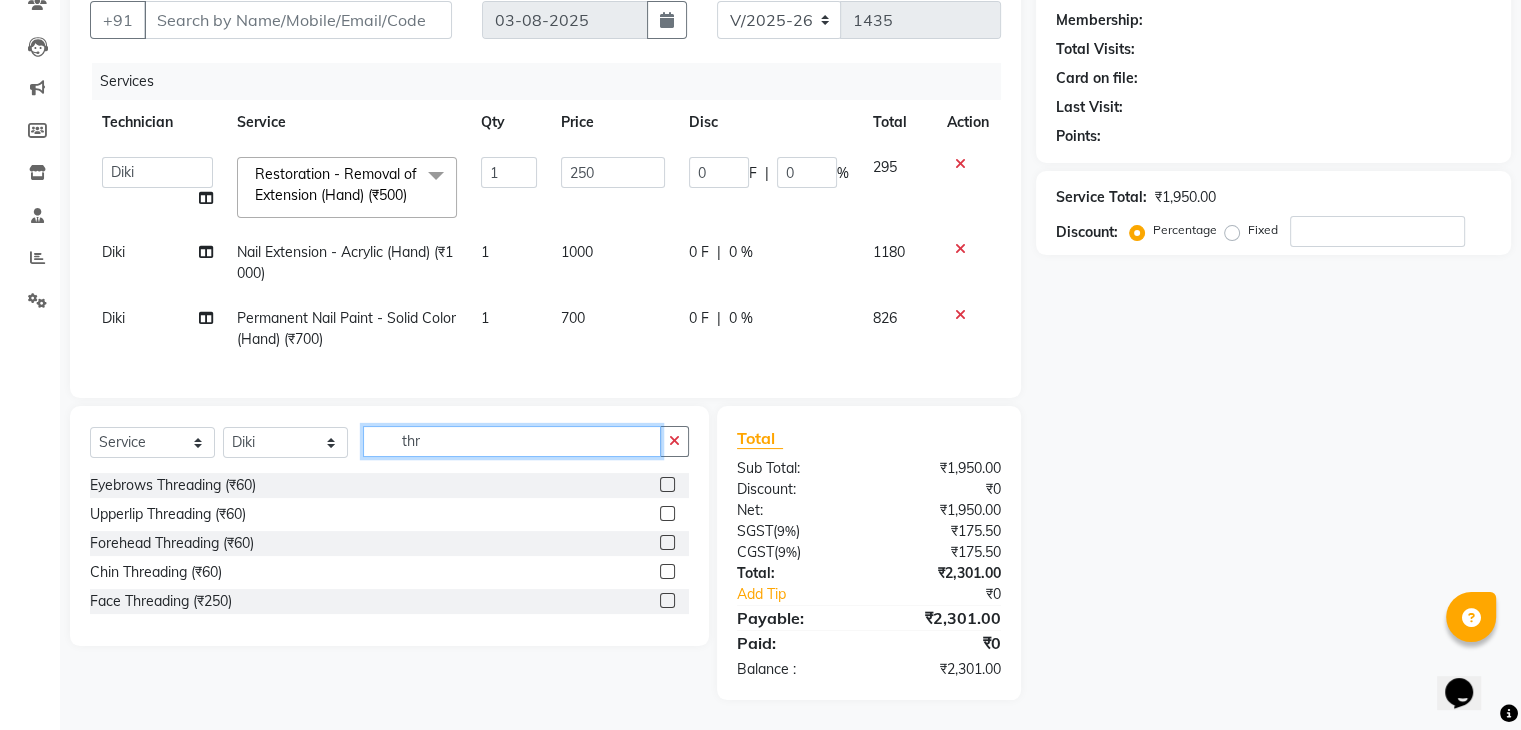 scroll, scrollTop: 222, scrollLeft: 0, axis: vertical 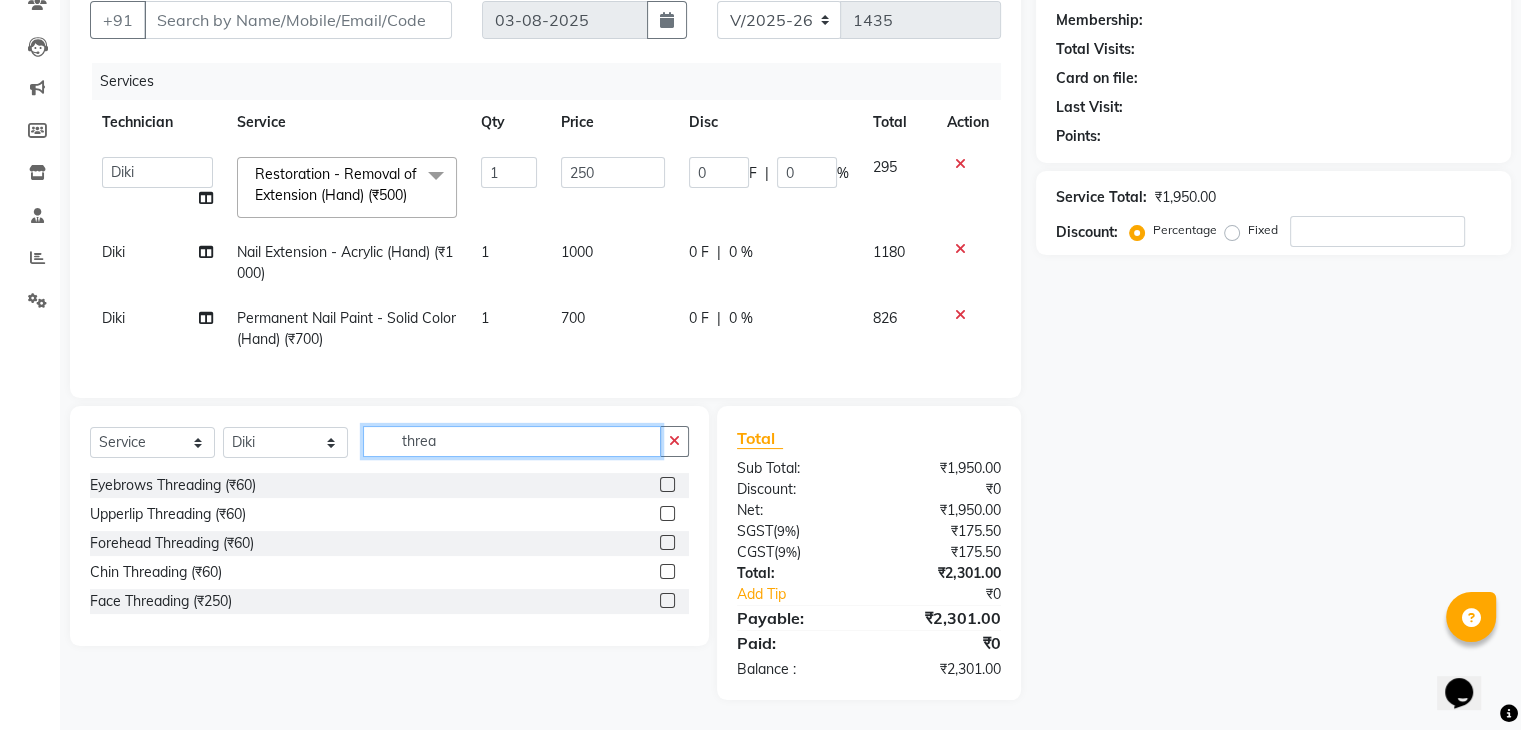 type on "threa" 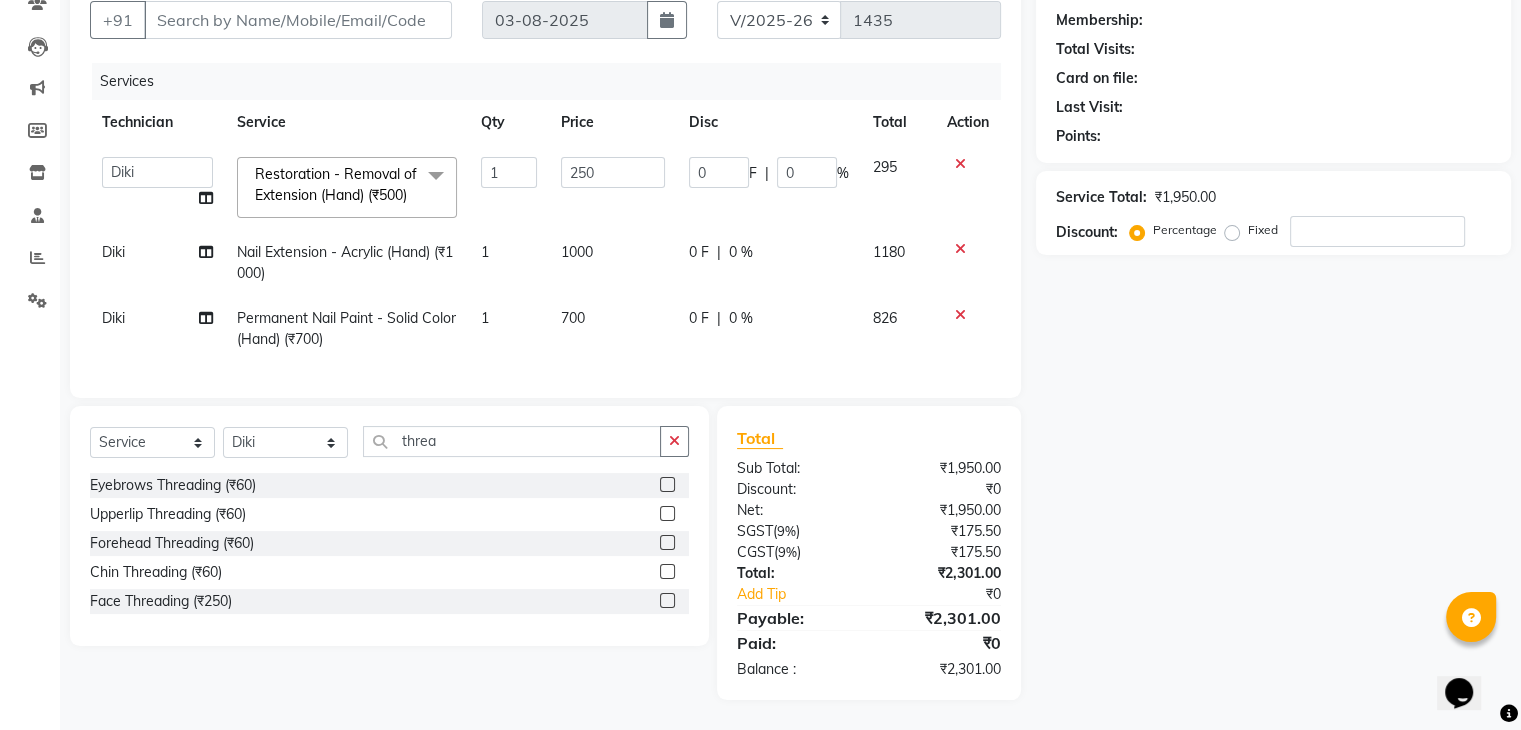 click 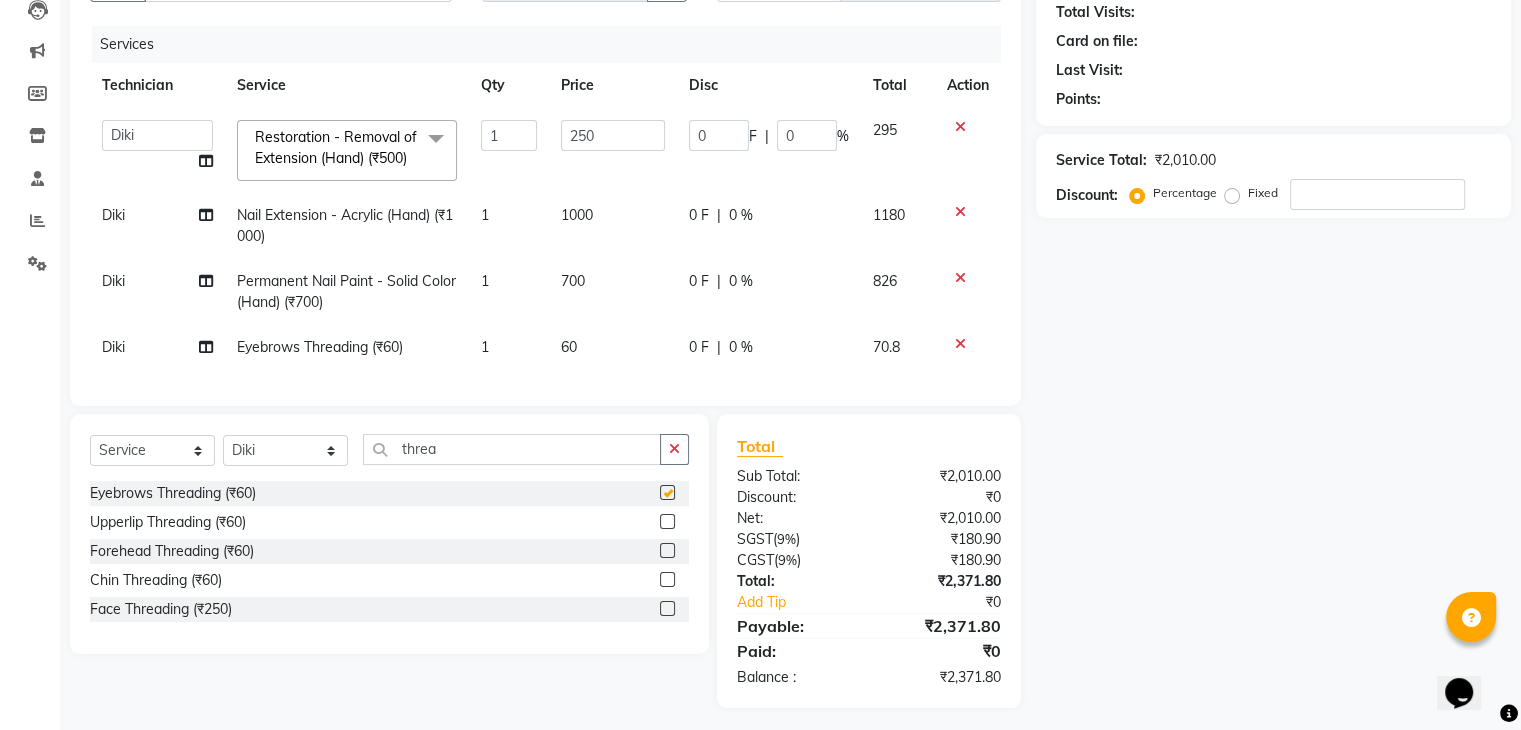 checkbox on "false" 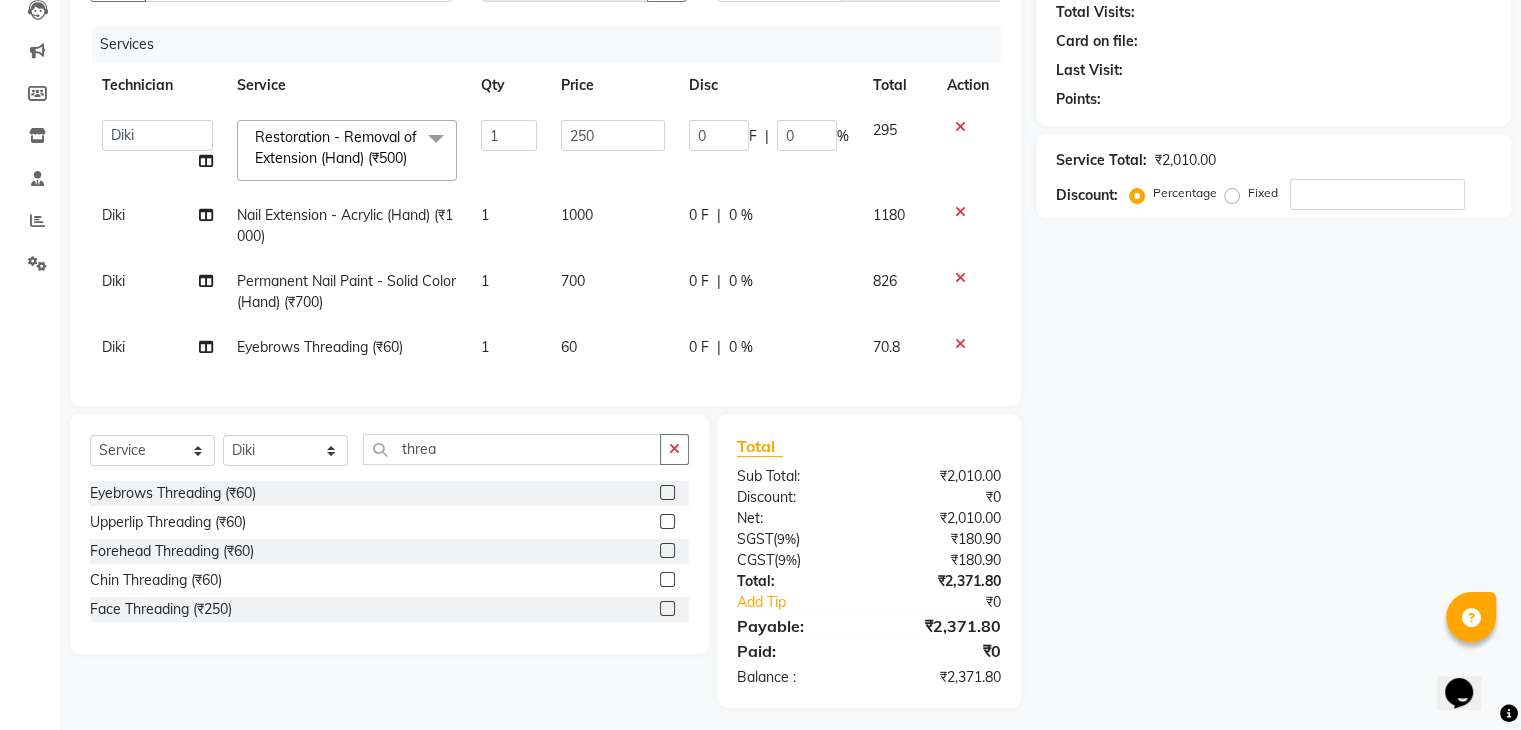click 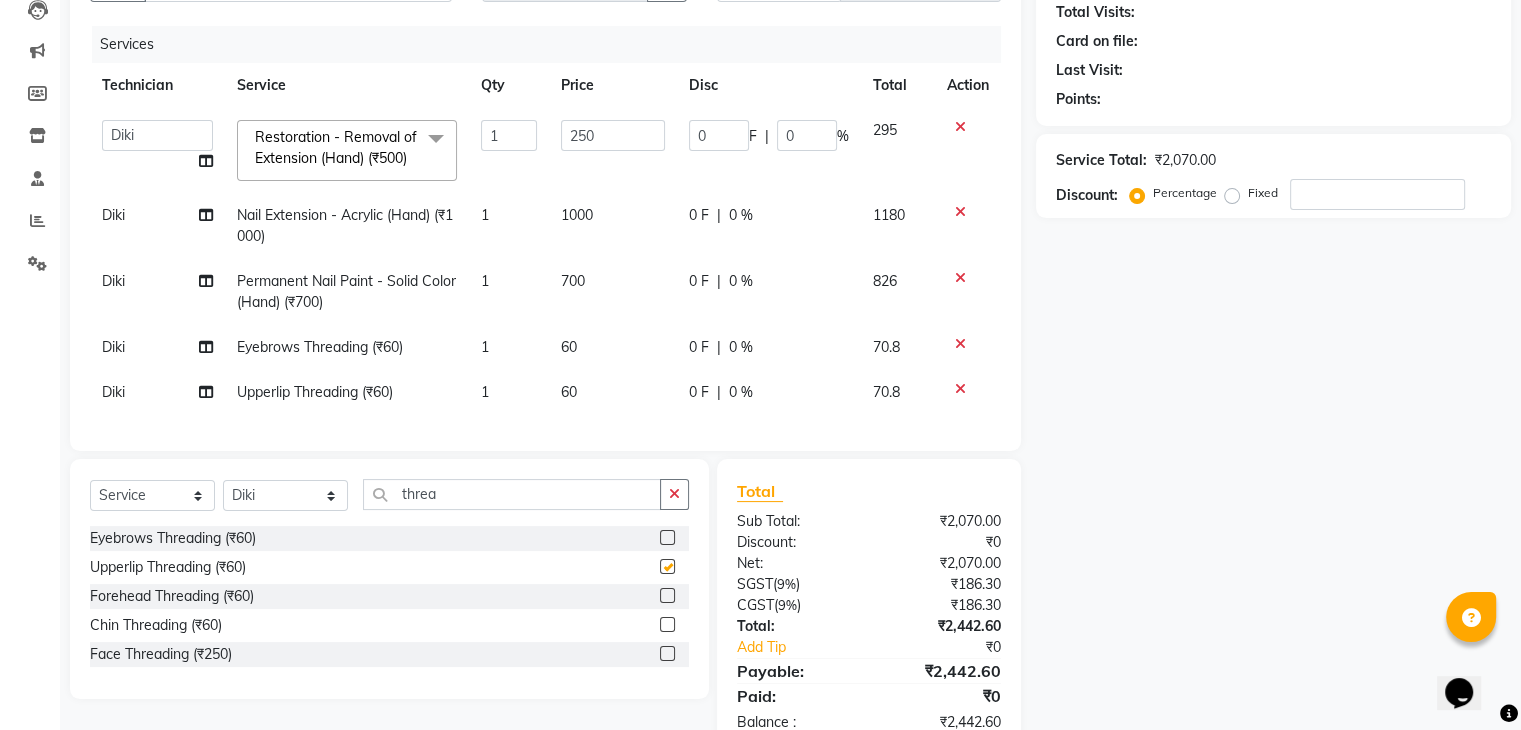 checkbox on "false" 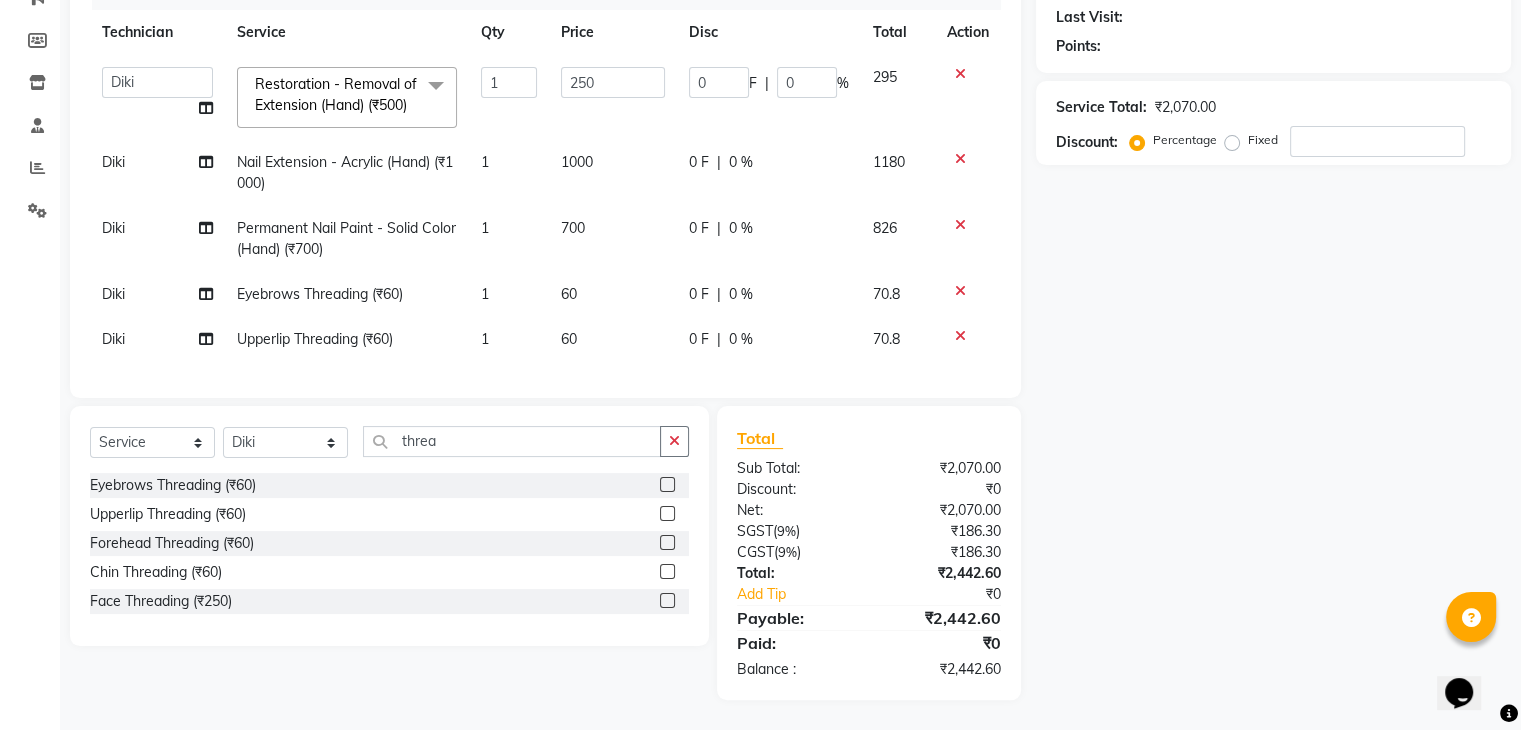 scroll, scrollTop: 0, scrollLeft: 0, axis: both 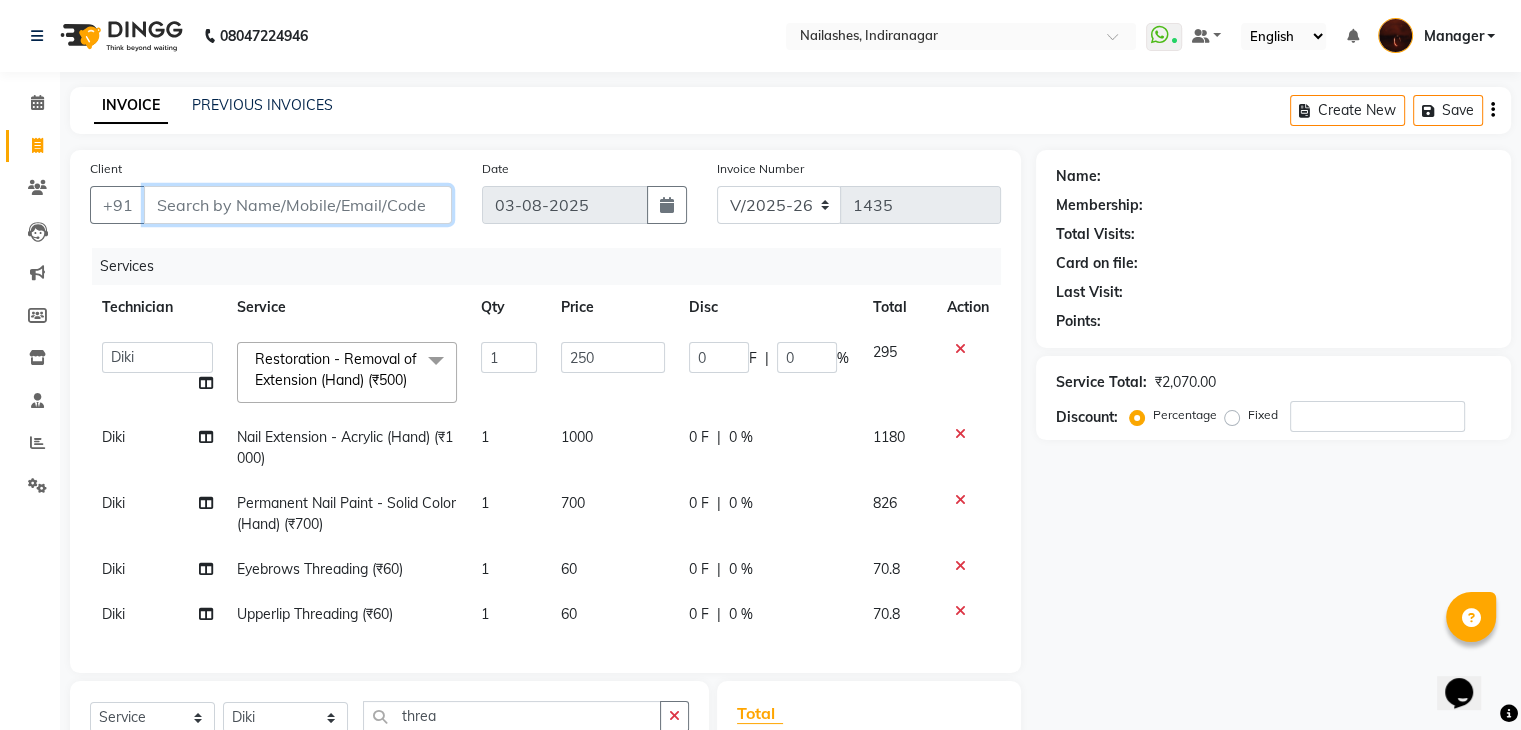 click on "Client" at bounding box center (298, 205) 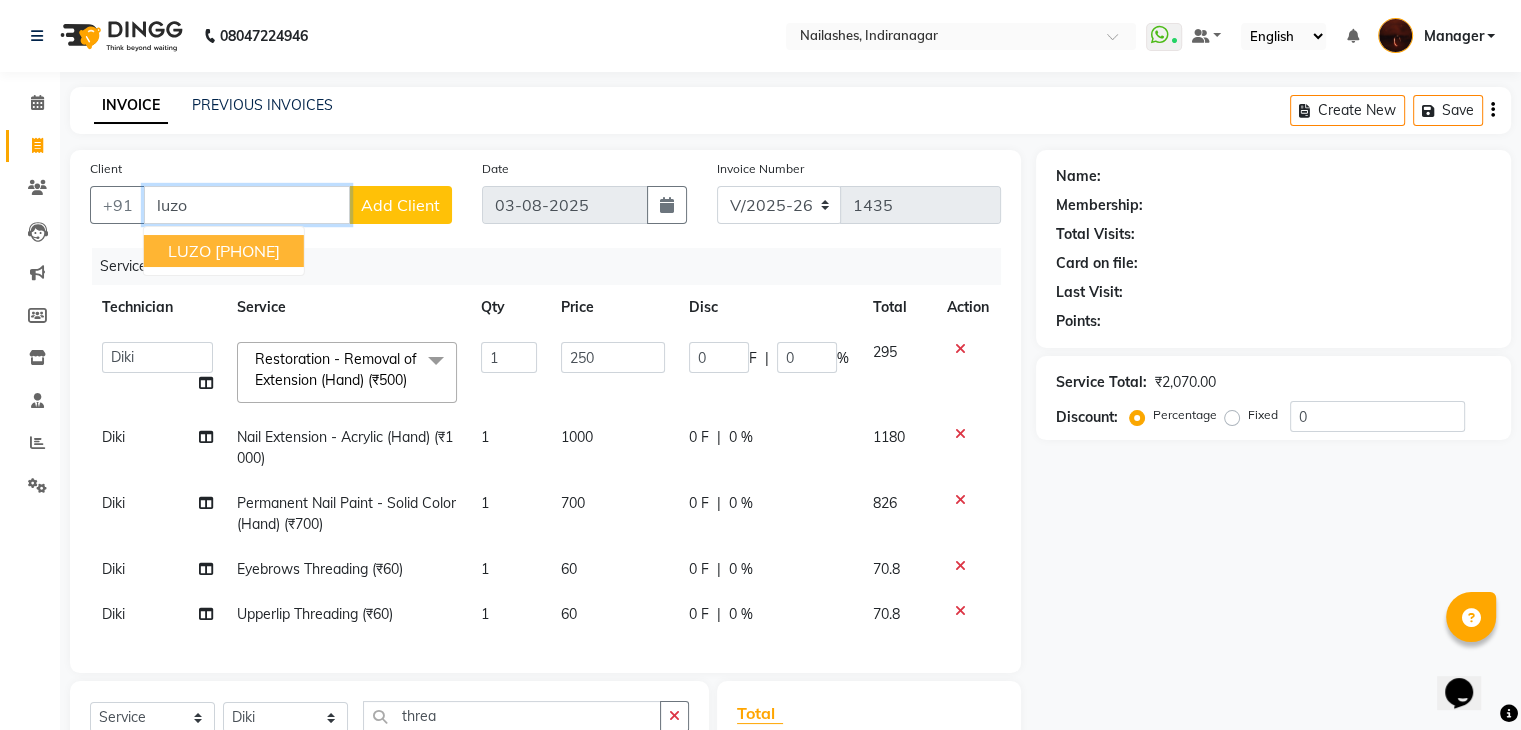 click on "88******04" at bounding box center (247, 251) 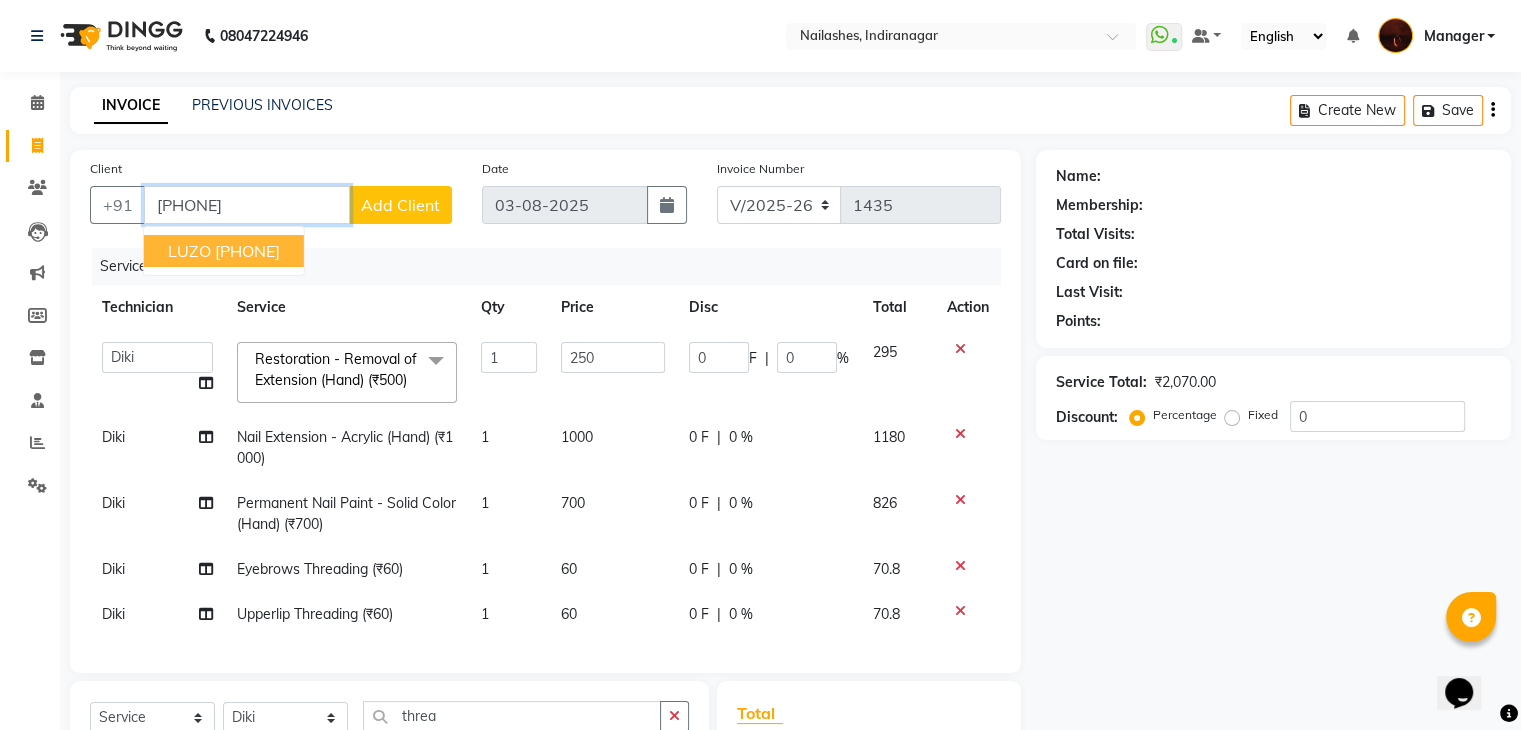 type on "88******04" 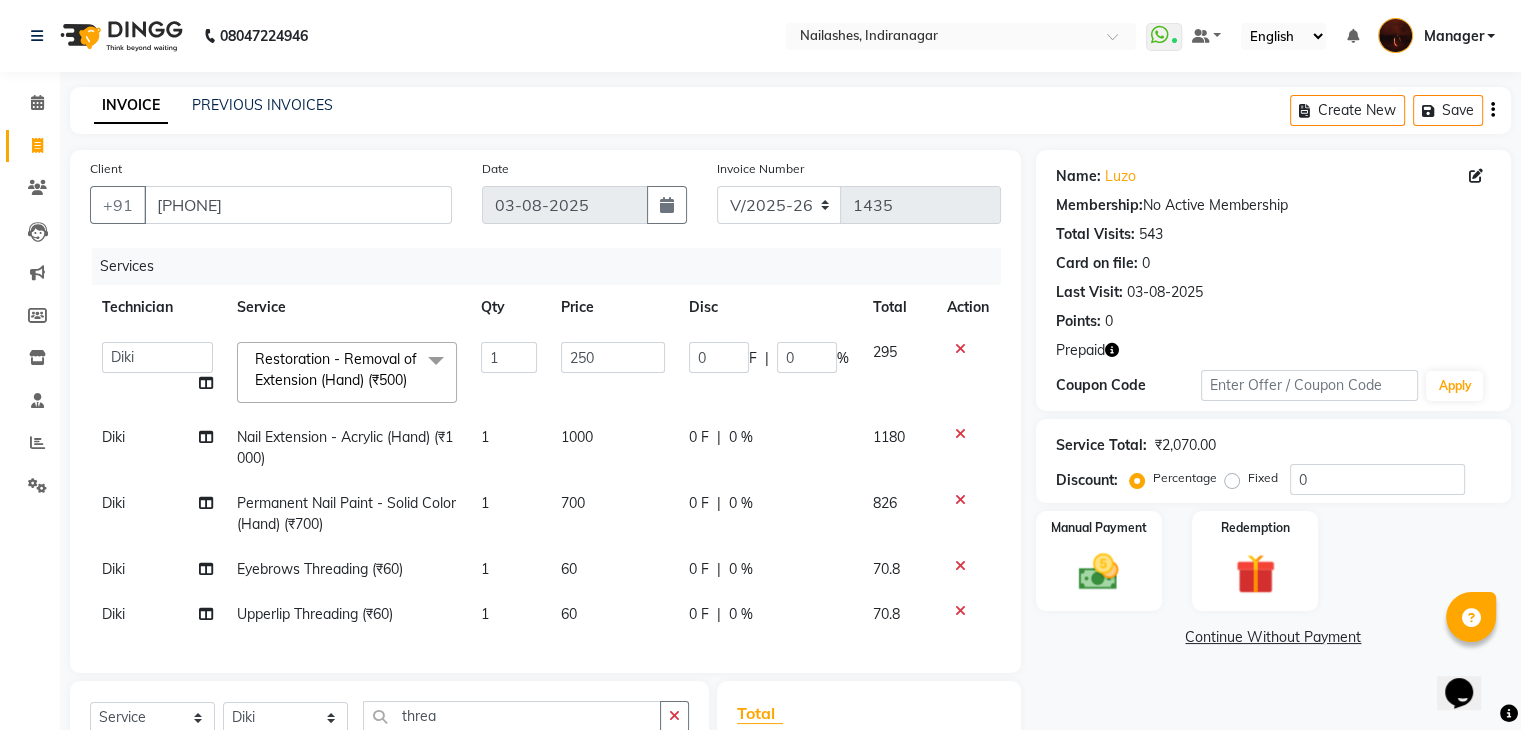 scroll, scrollTop: 312, scrollLeft: 0, axis: vertical 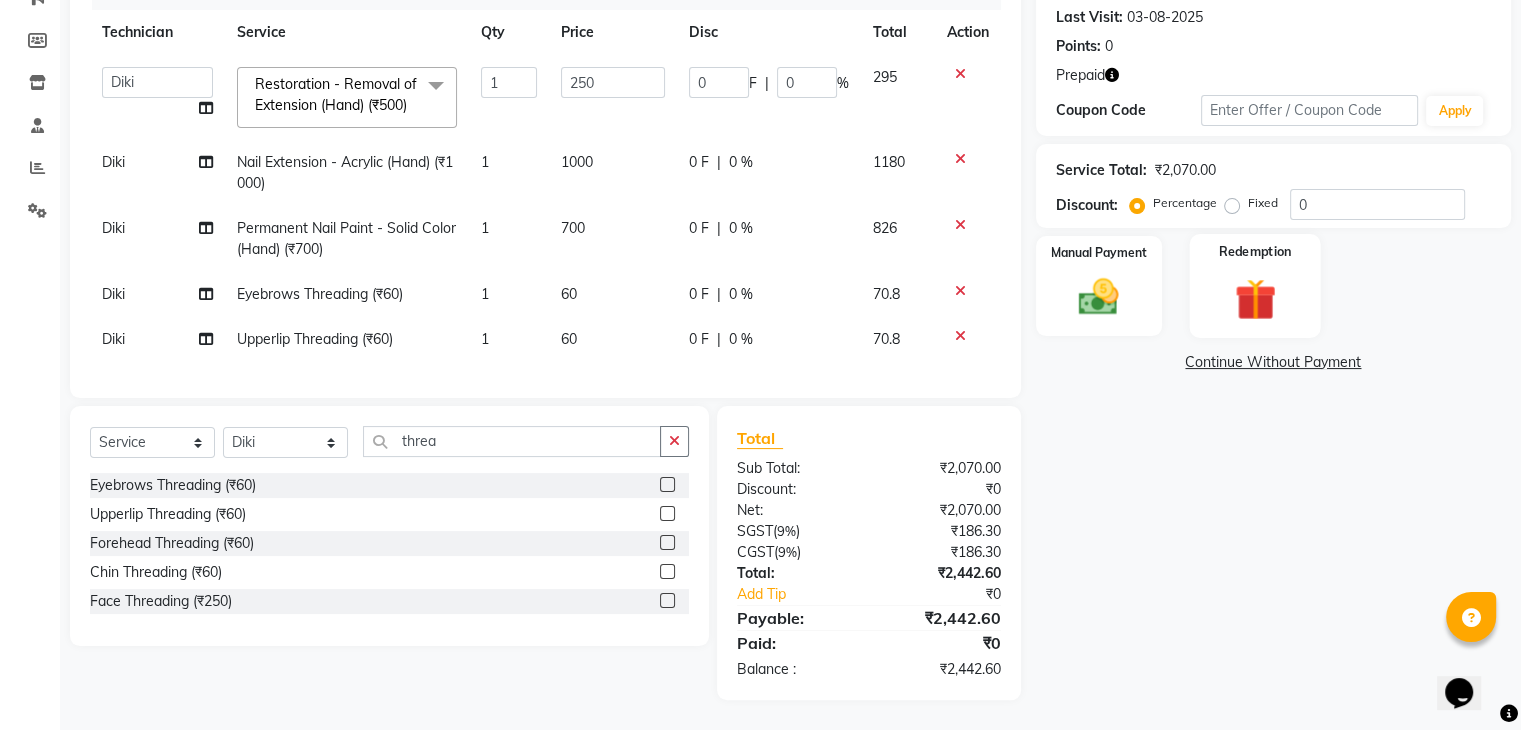 click 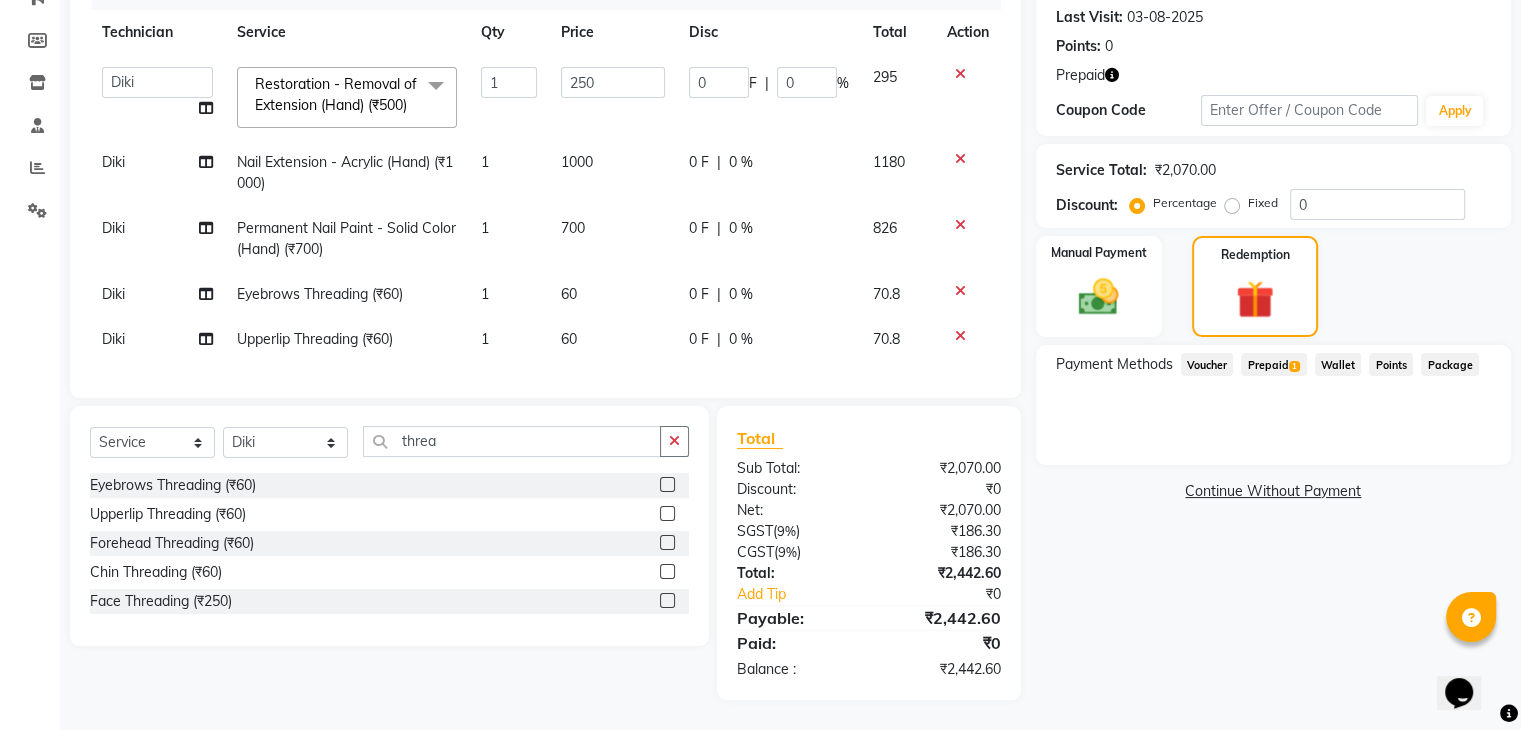 click on "Prepaid  1" 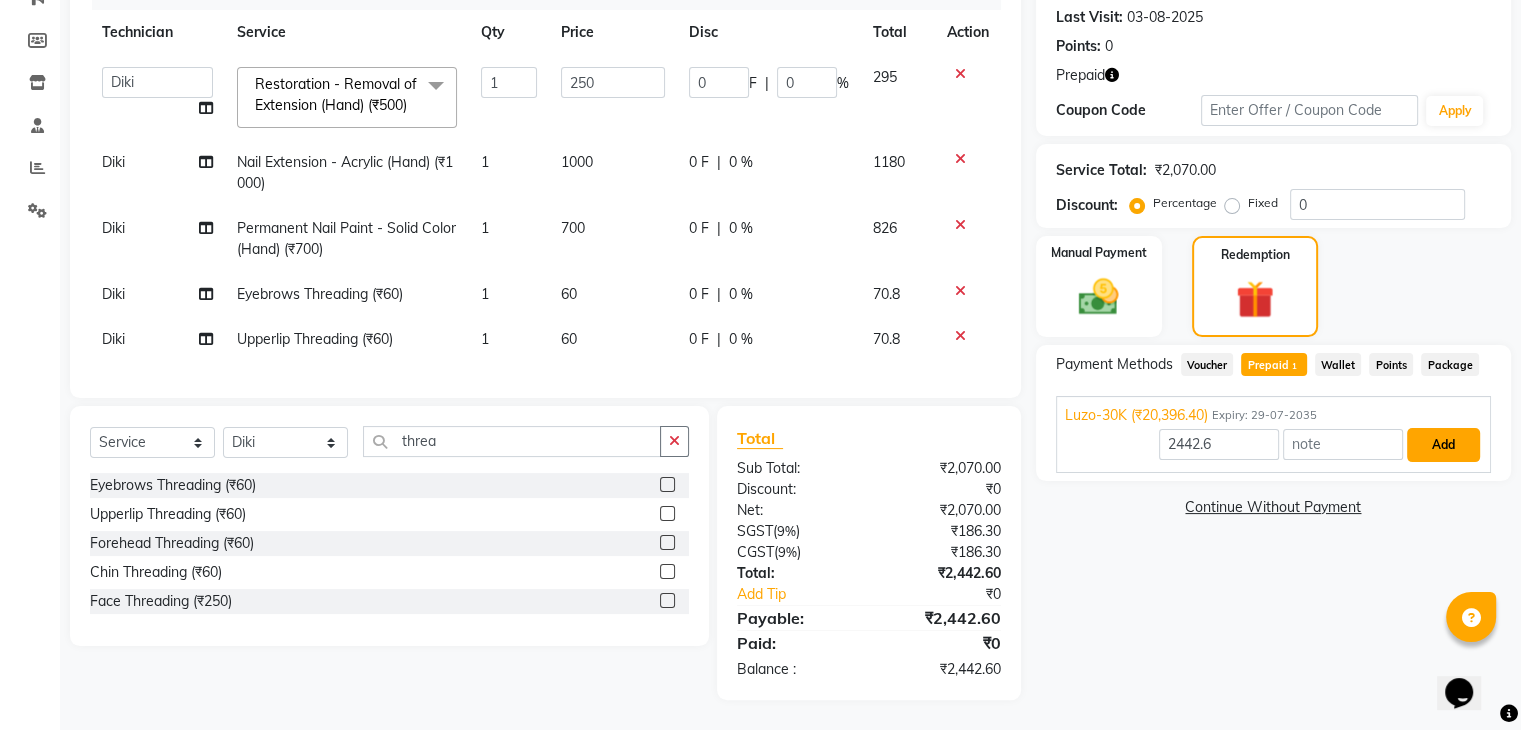 click on "Add" at bounding box center [1443, 445] 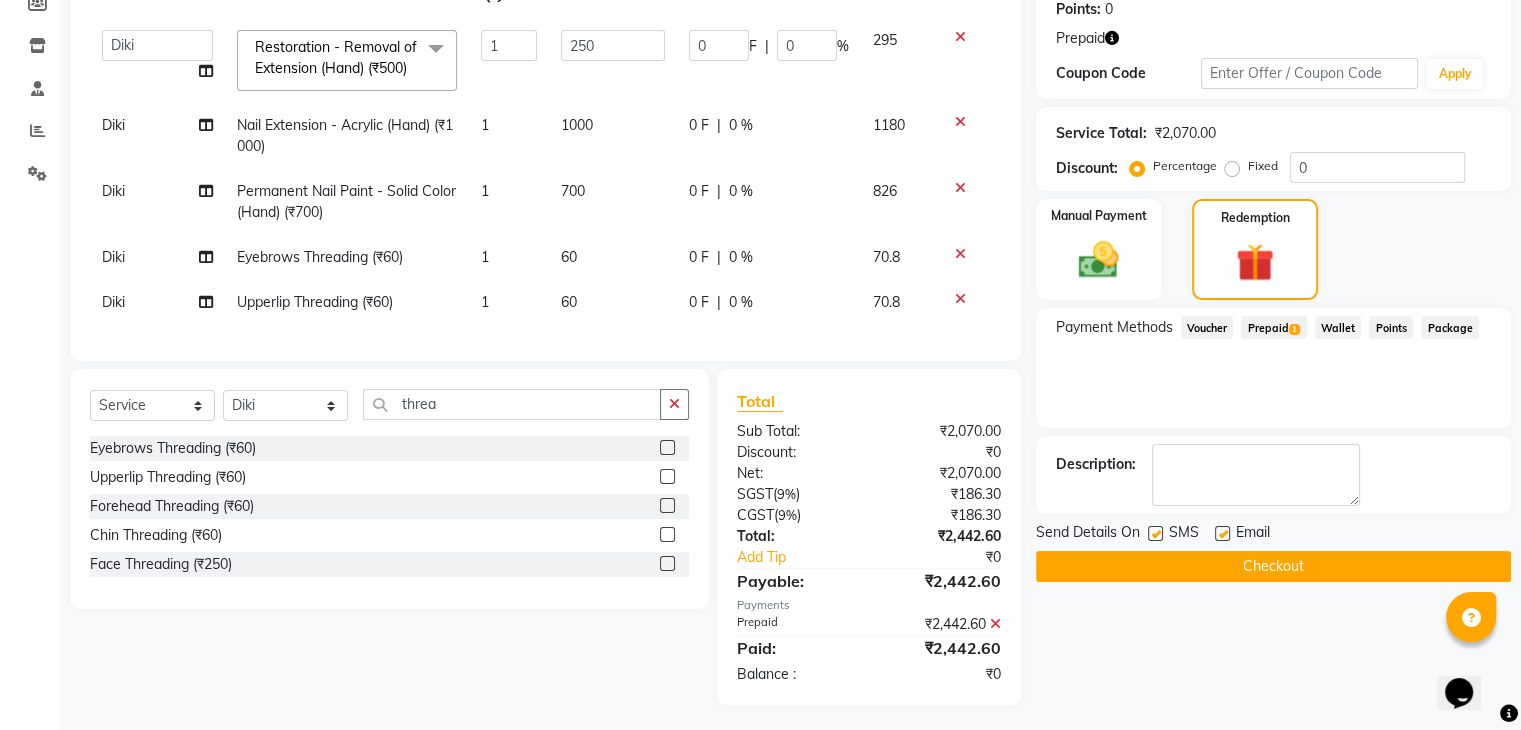 scroll, scrollTop: 353, scrollLeft: 0, axis: vertical 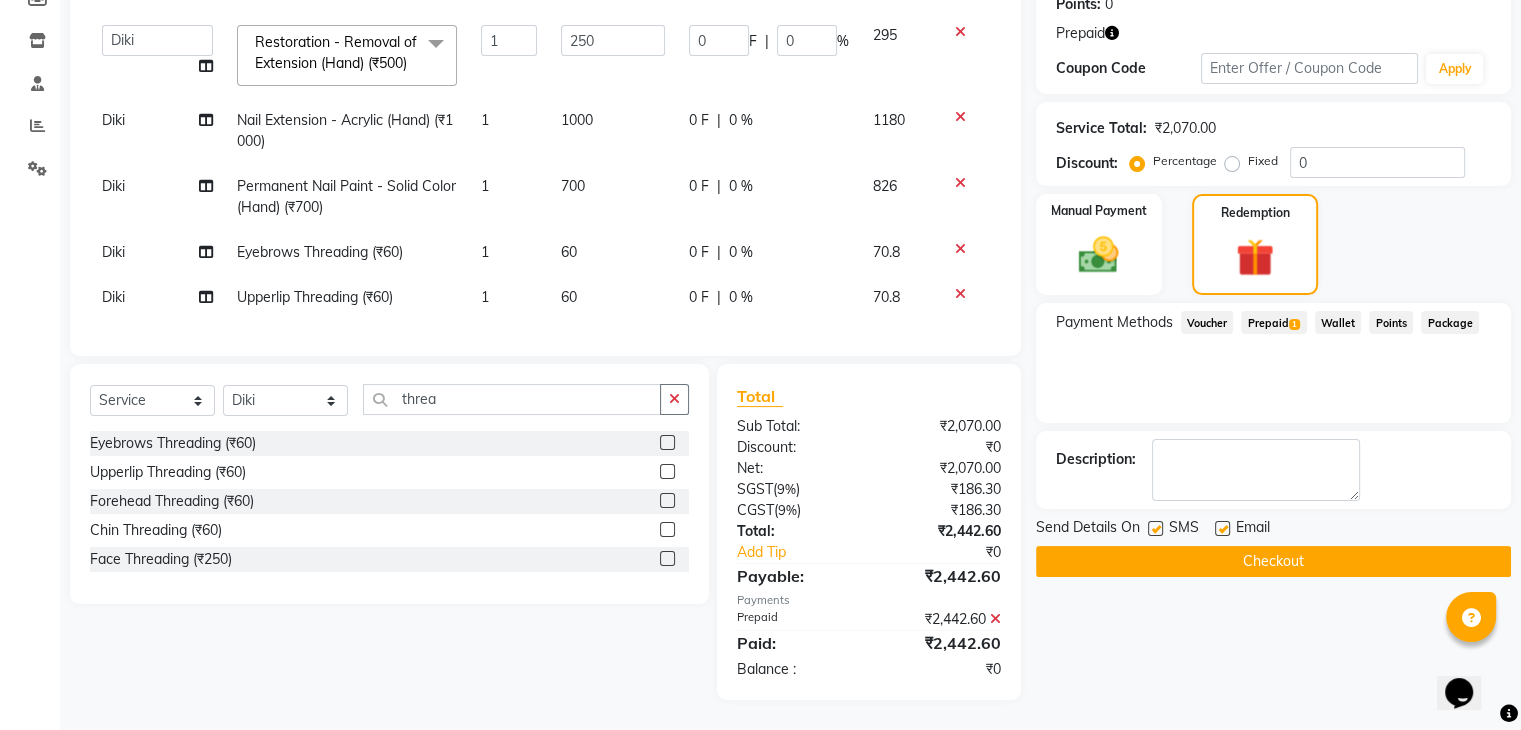 click on "Checkout" 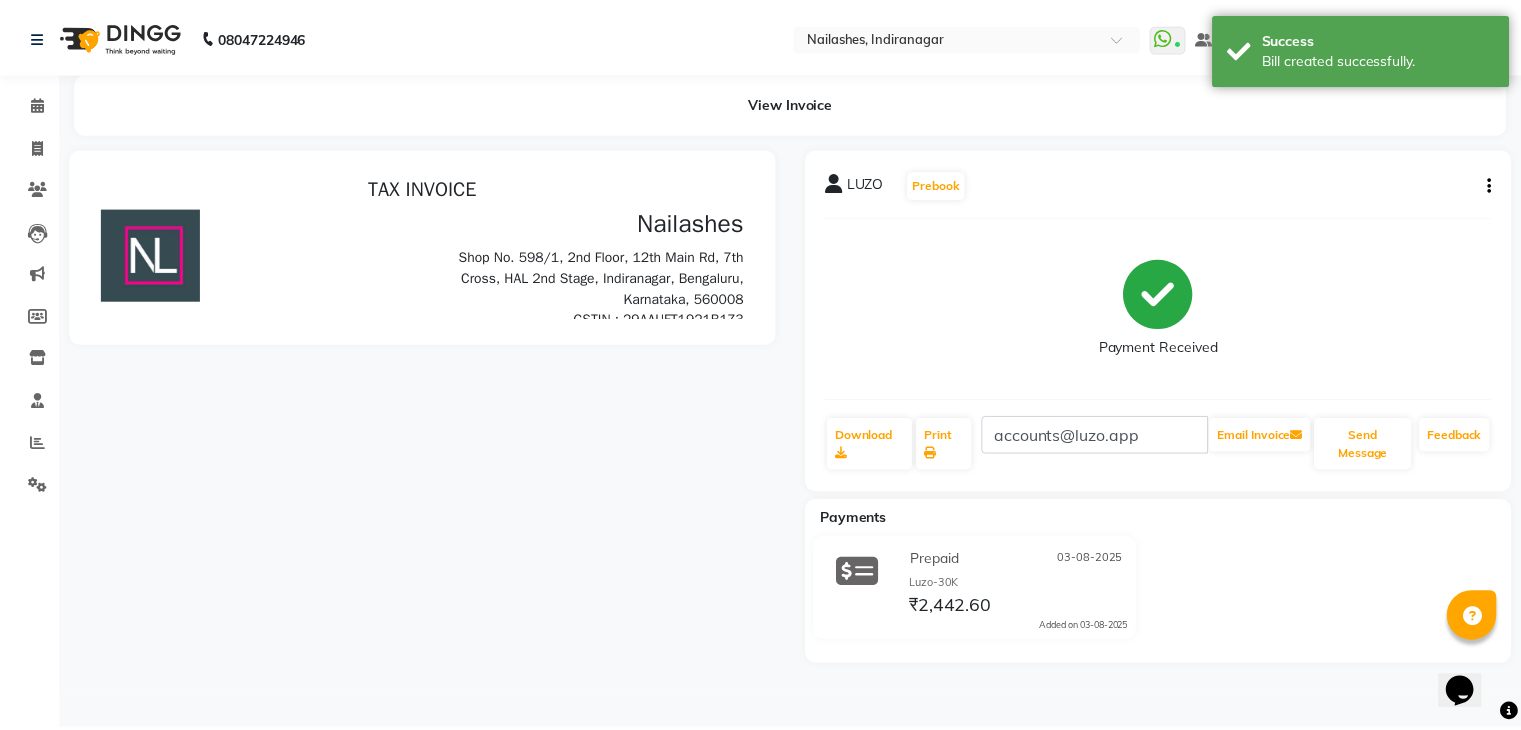 scroll, scrollTop: 0, scrollLeft: 0, axis: both 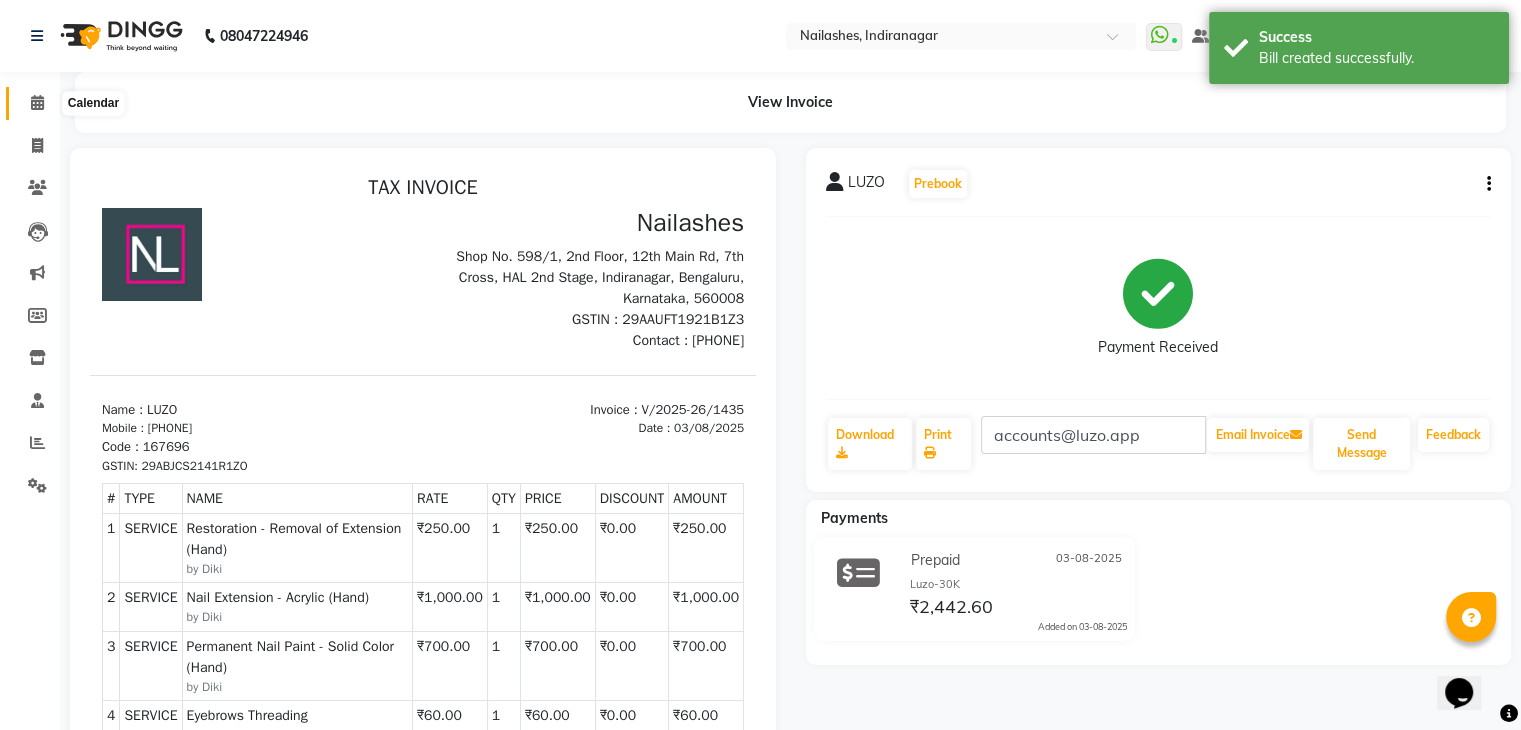 click 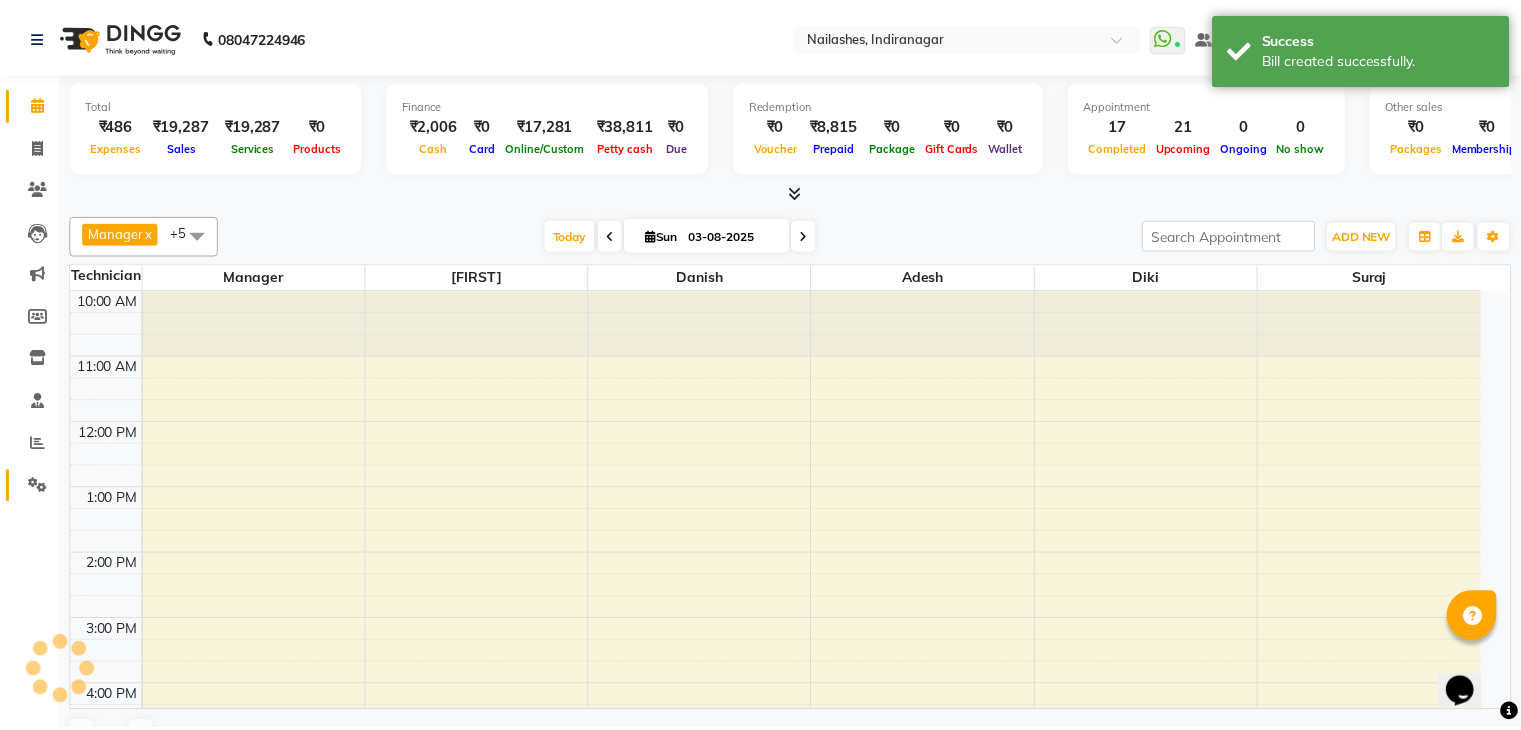 scroll, scrollTop: 0, scrollLeft: 0, axis: both 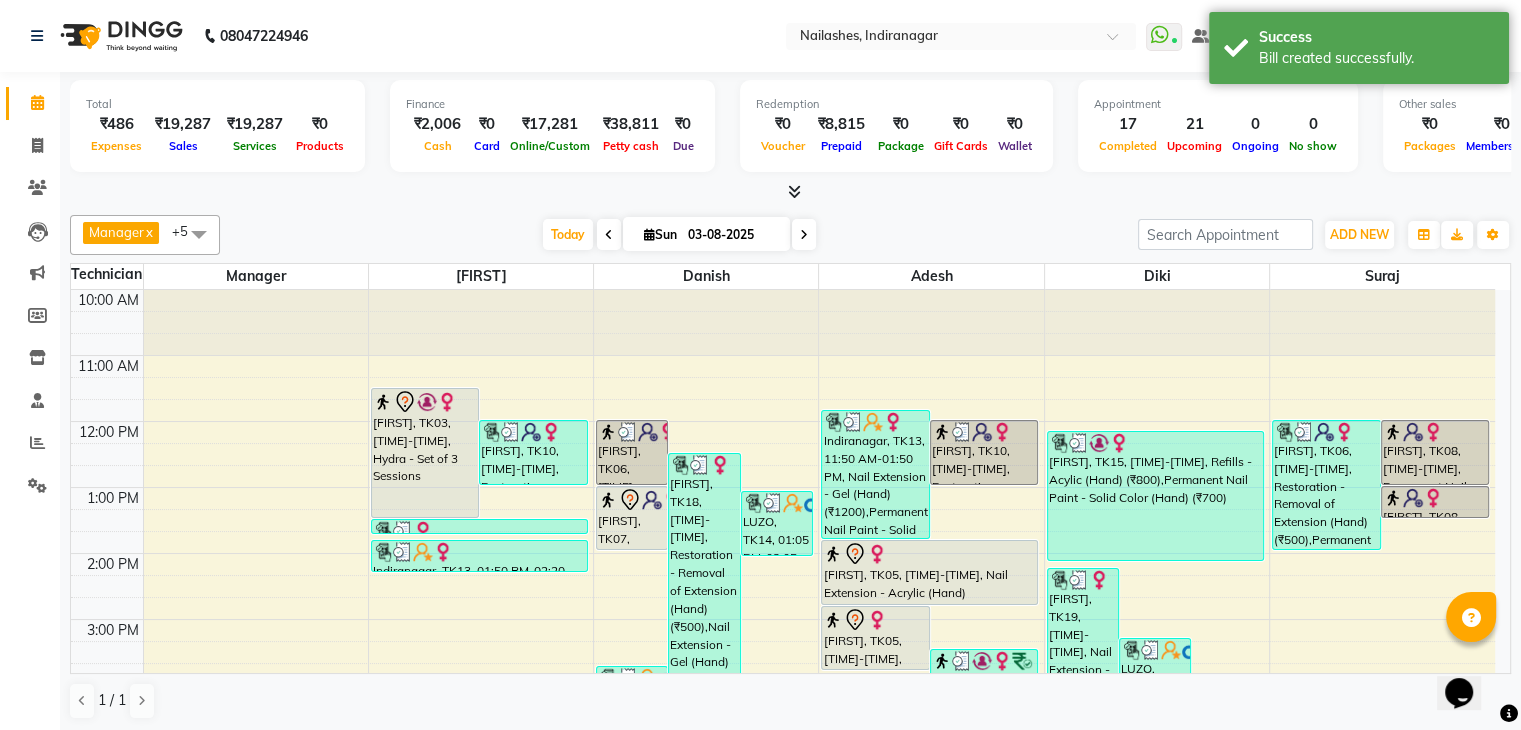 click at bounding box center [794, 191] 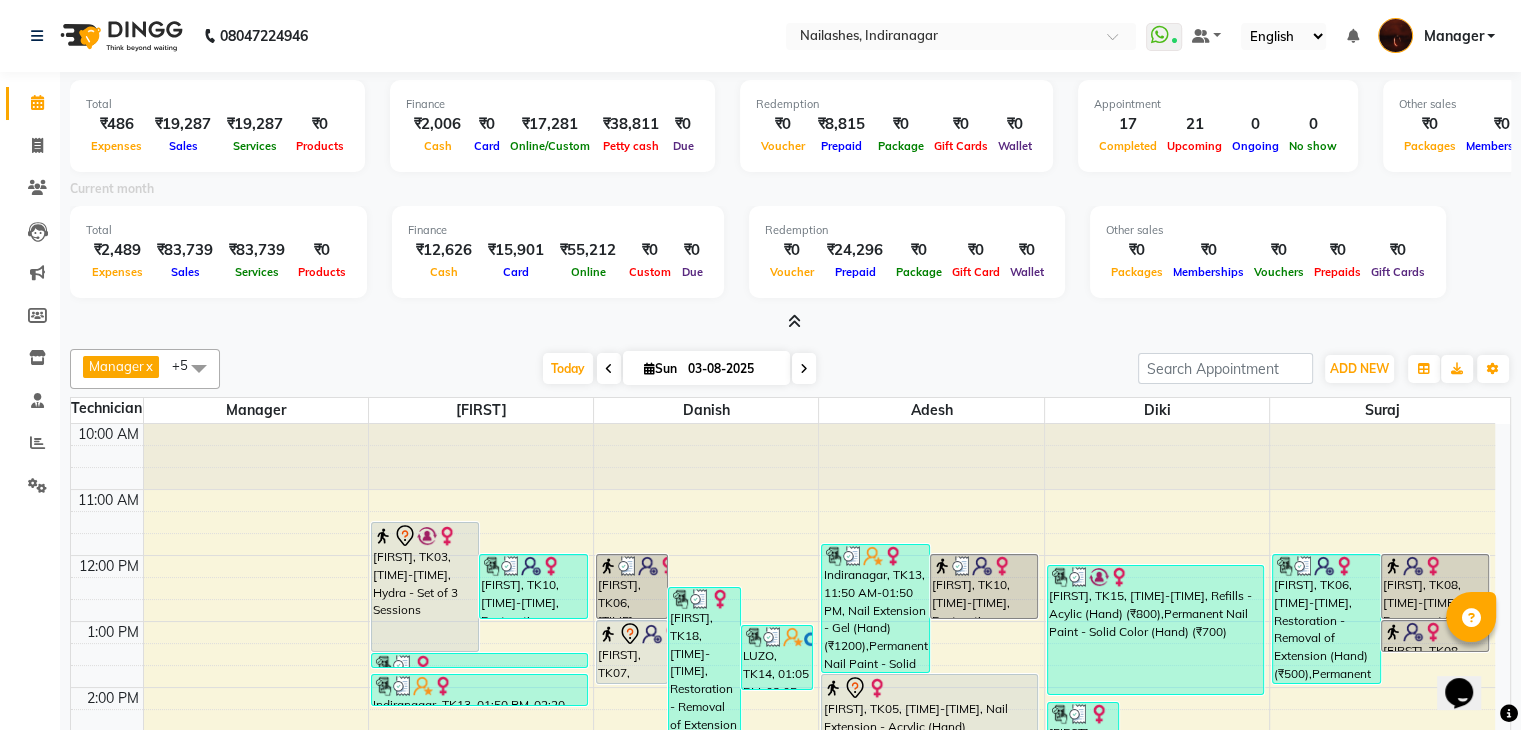 click at bounding box center (794, 321) 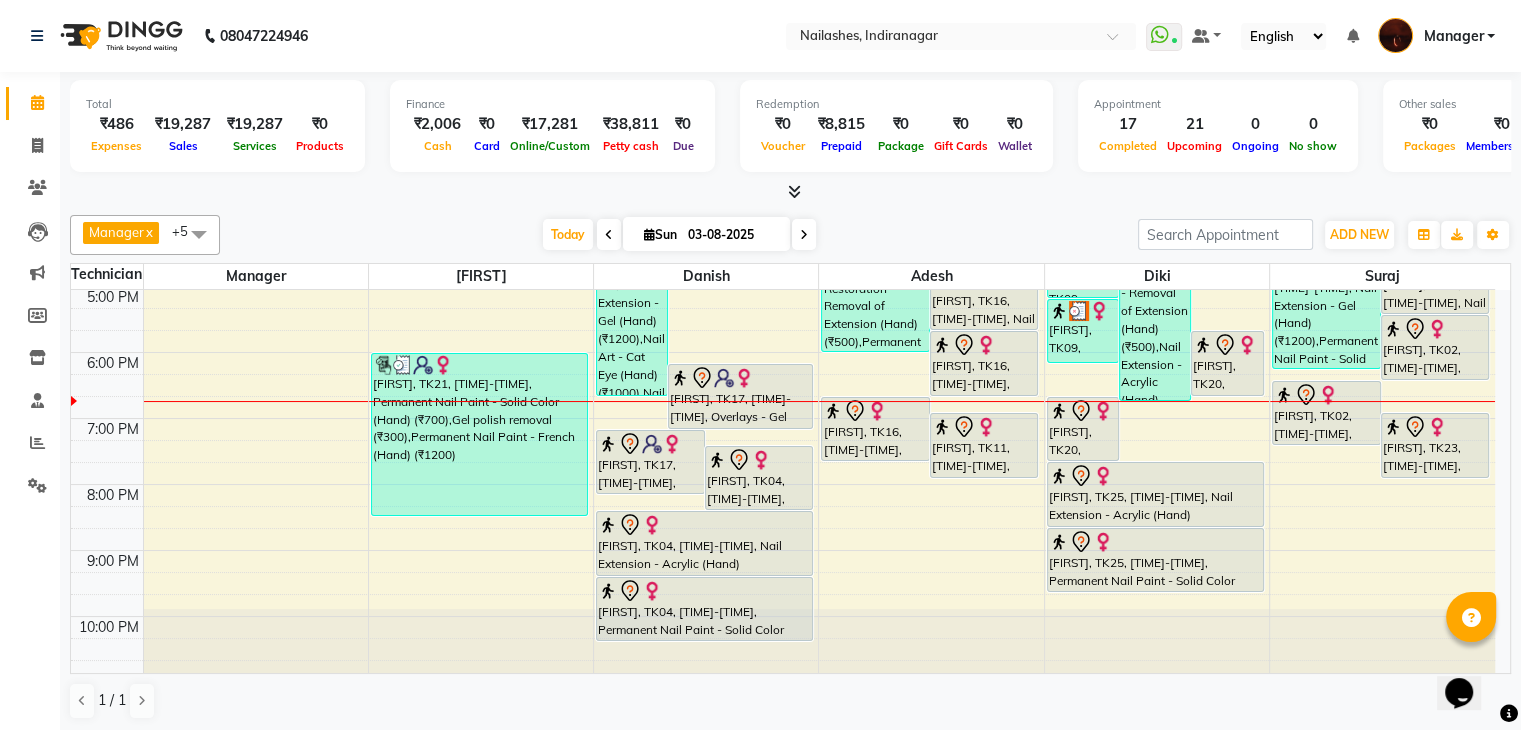 scroll, scrollTop: 0, scrollLeft: 0, axis: both 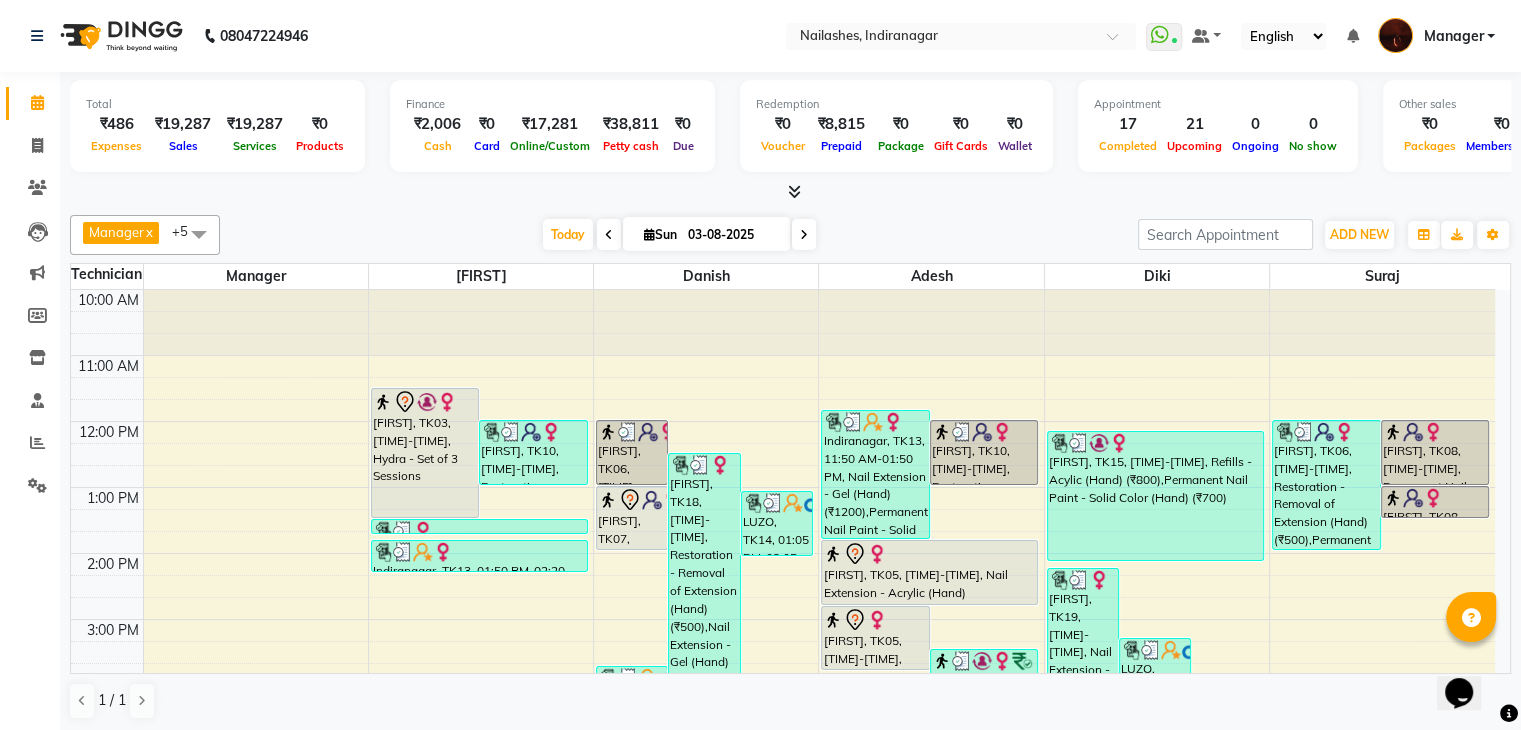 click at bounding box center (790, 192) 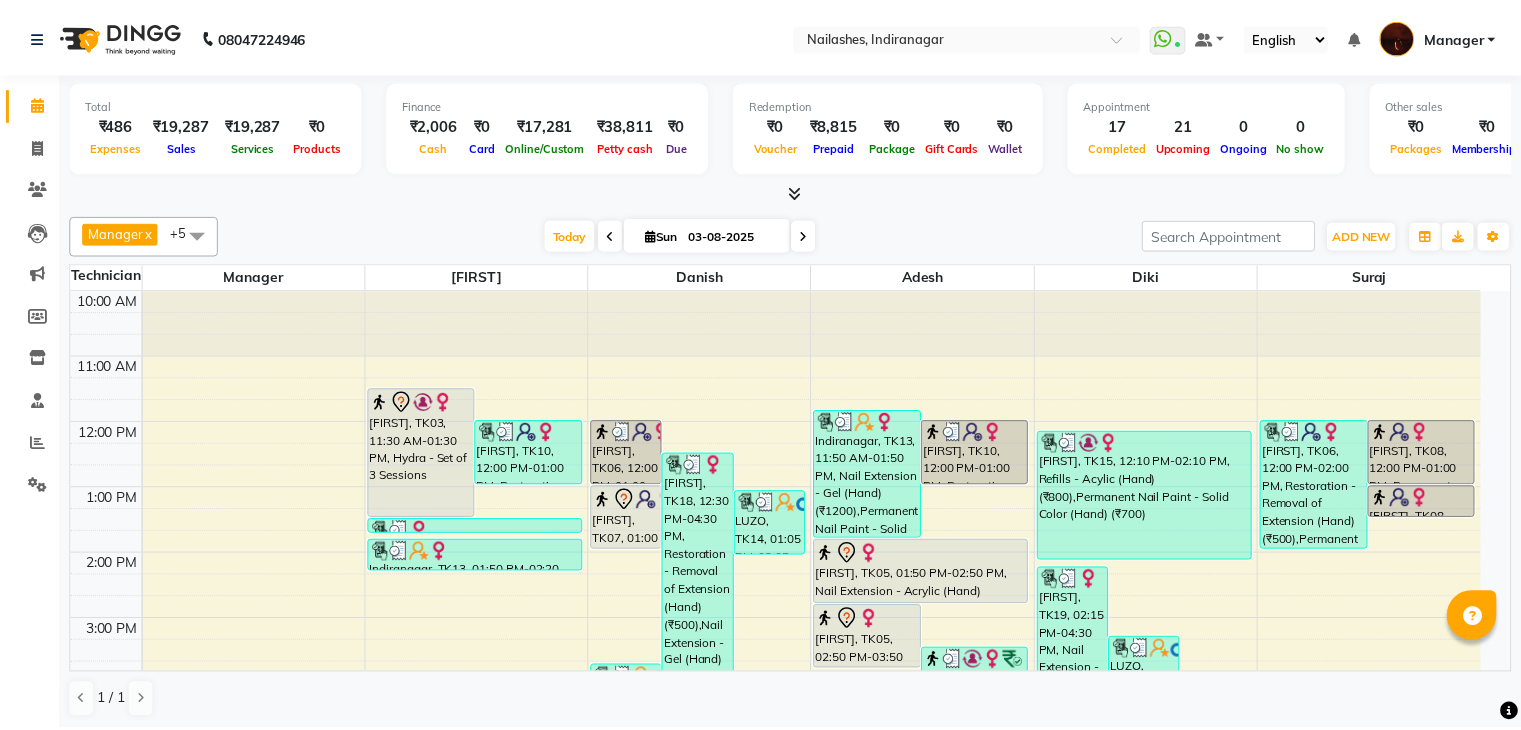 scroll, scrollTop: 0, scrollLeft: 0, axis: both 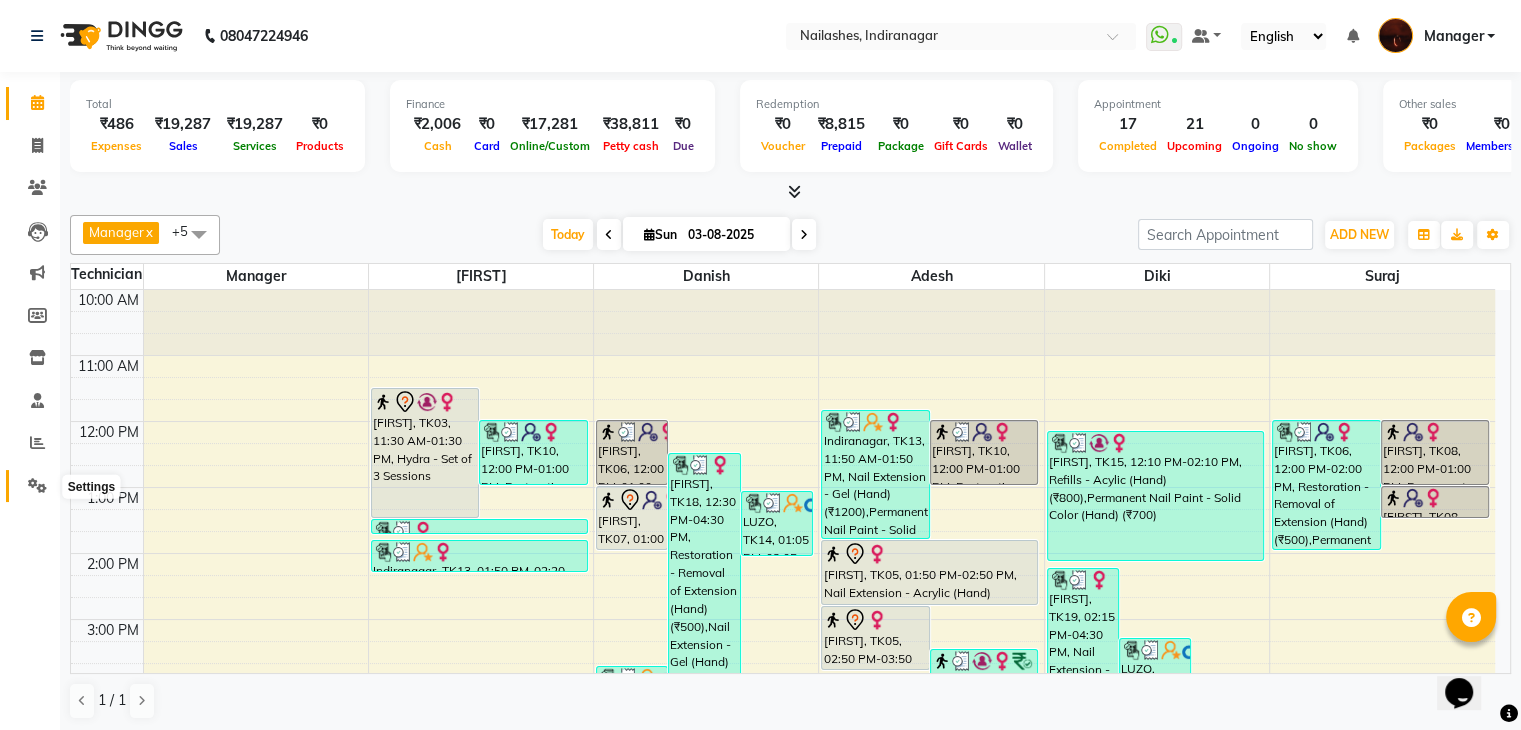 click 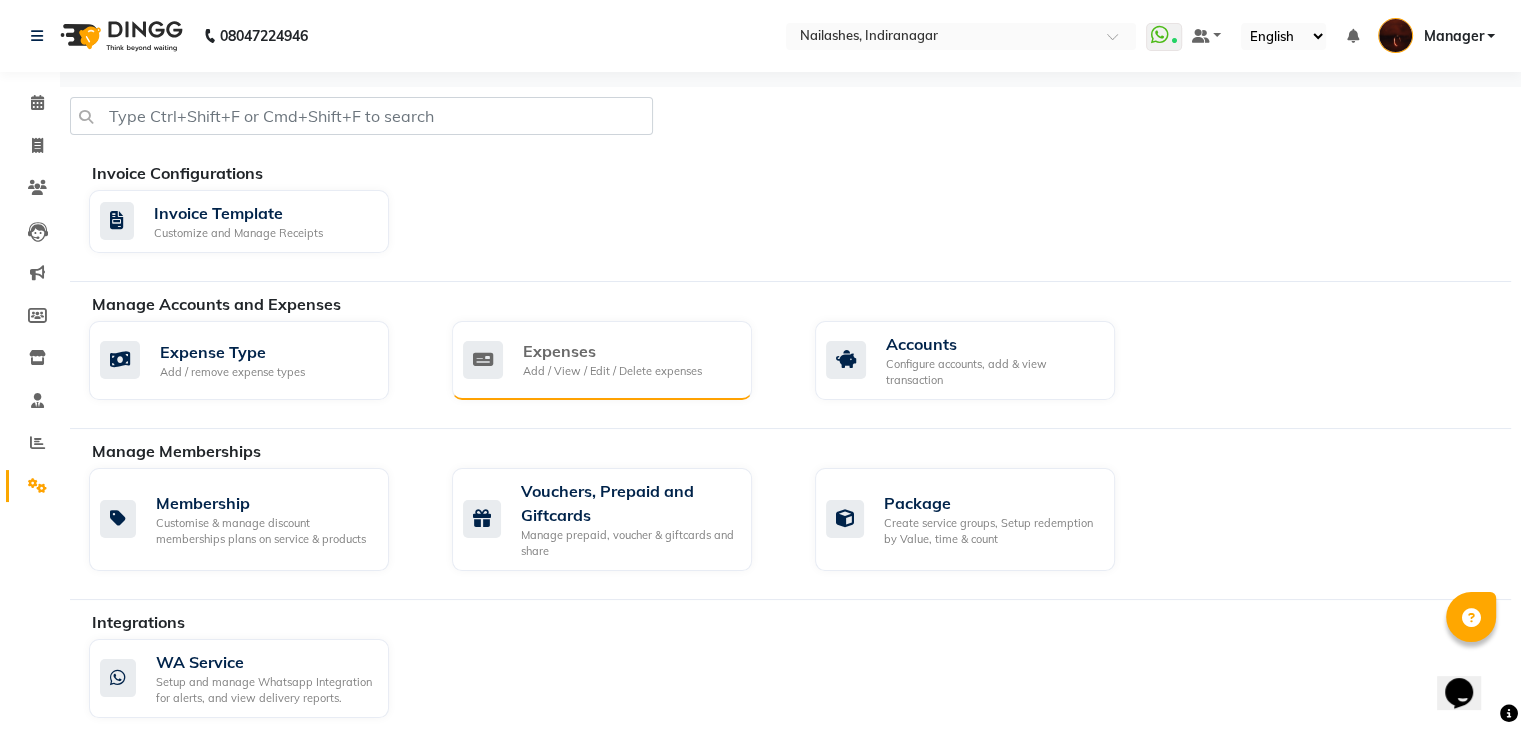click on "Expenses Add / View / Edit / Delete expenses" 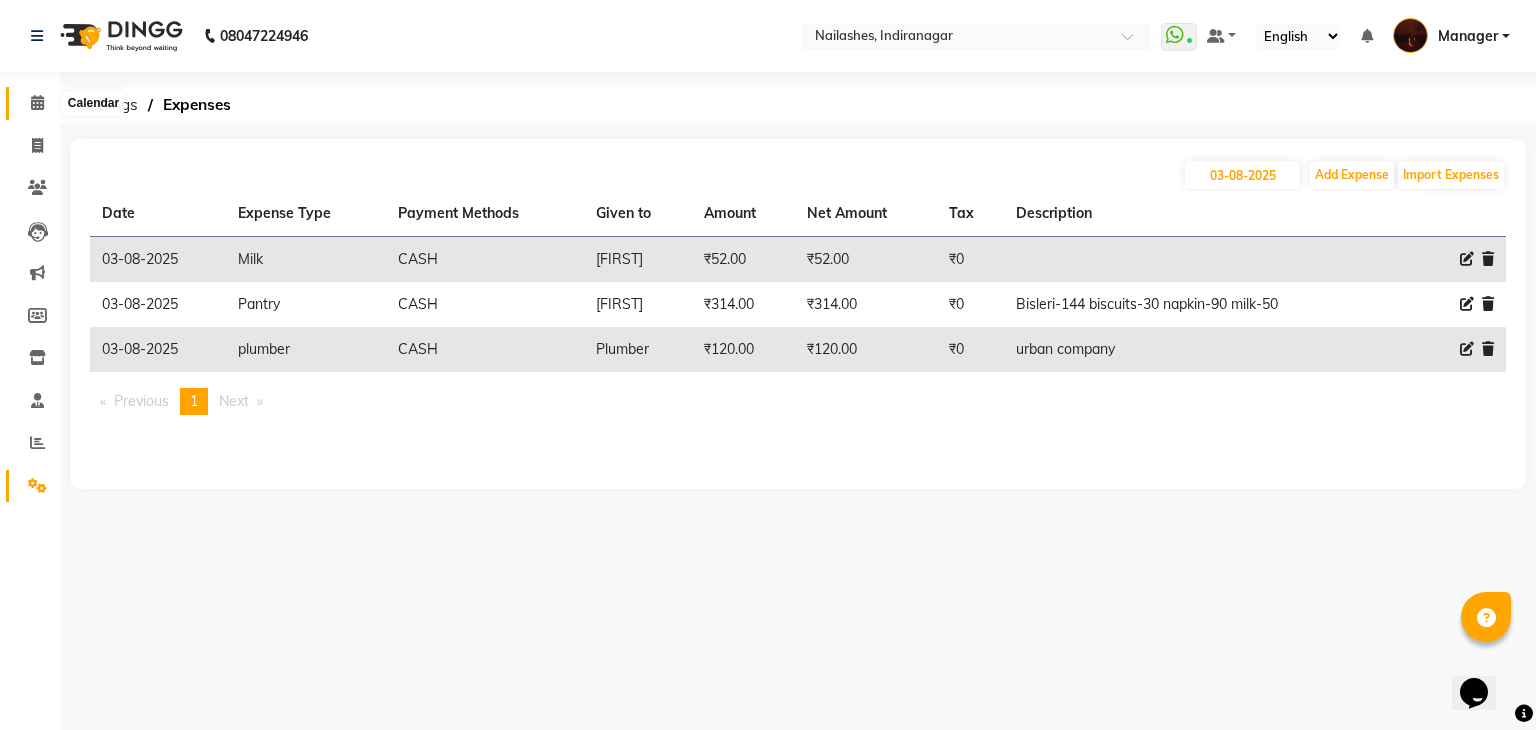 click 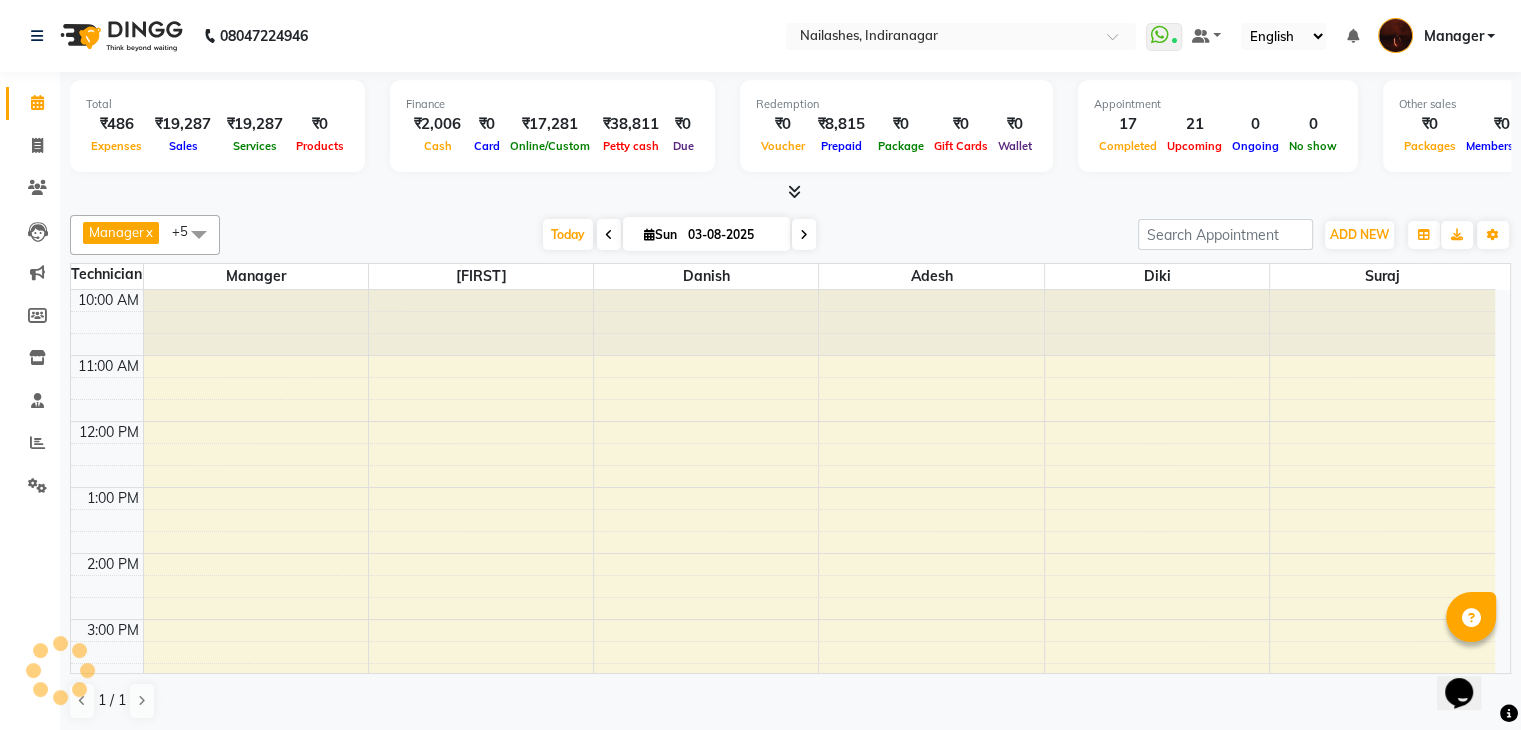 scroll, scrollTop: 0, scrollLeft: 0, axis: both 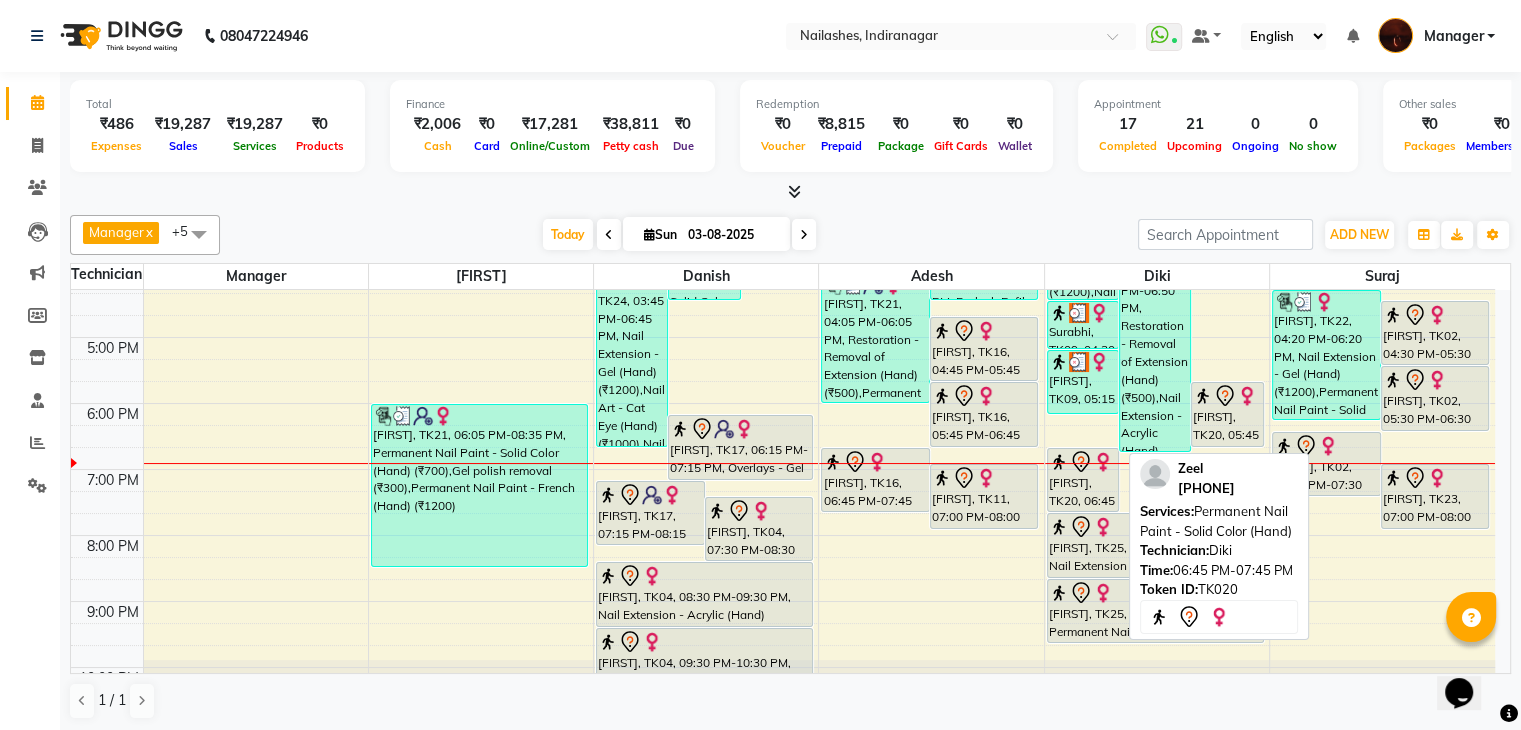 click on "[FIRST], TK20, 06:45 PM-07:45 PM, Permanent Nail Paint - Solid Color (Hand)" at bounding box center [1083, 480] 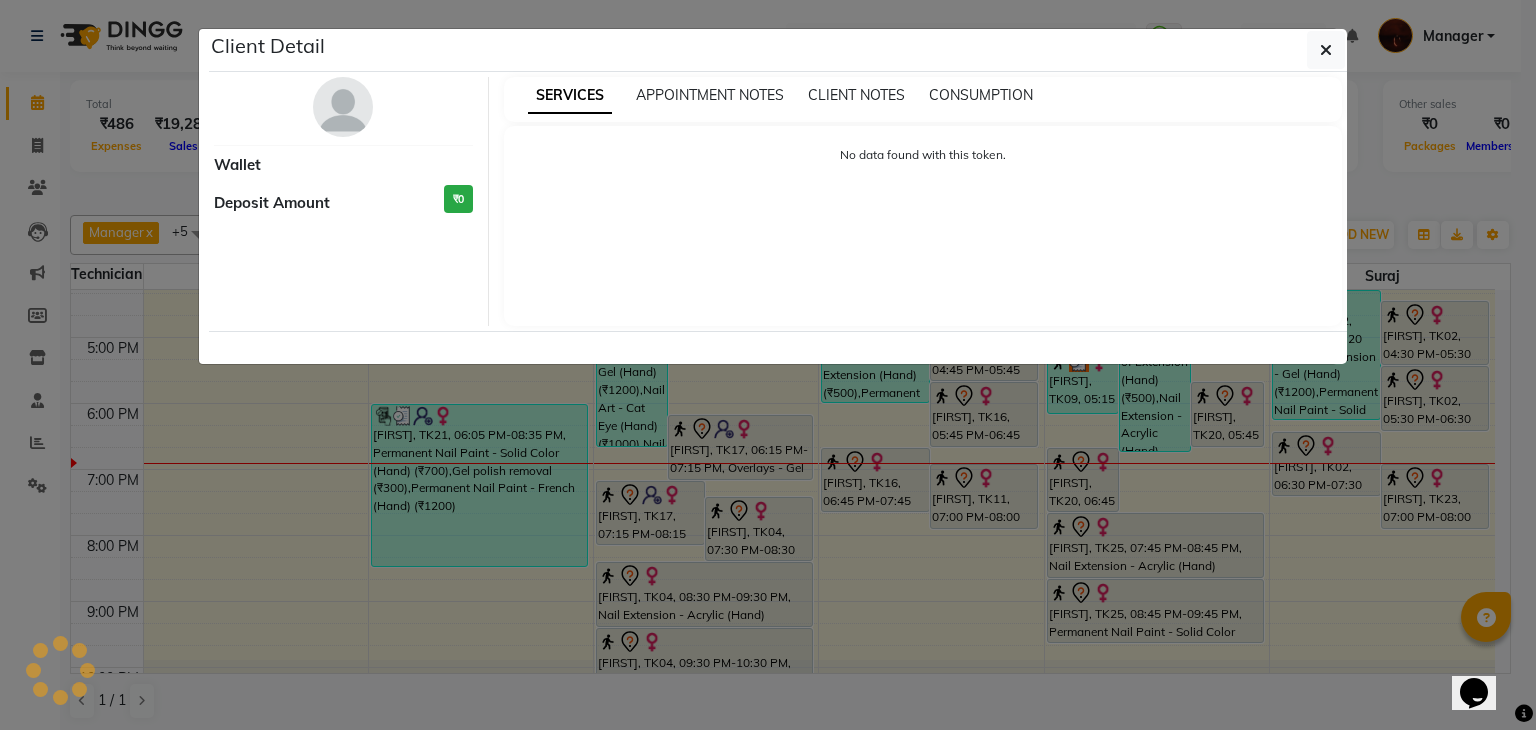 select on "7" 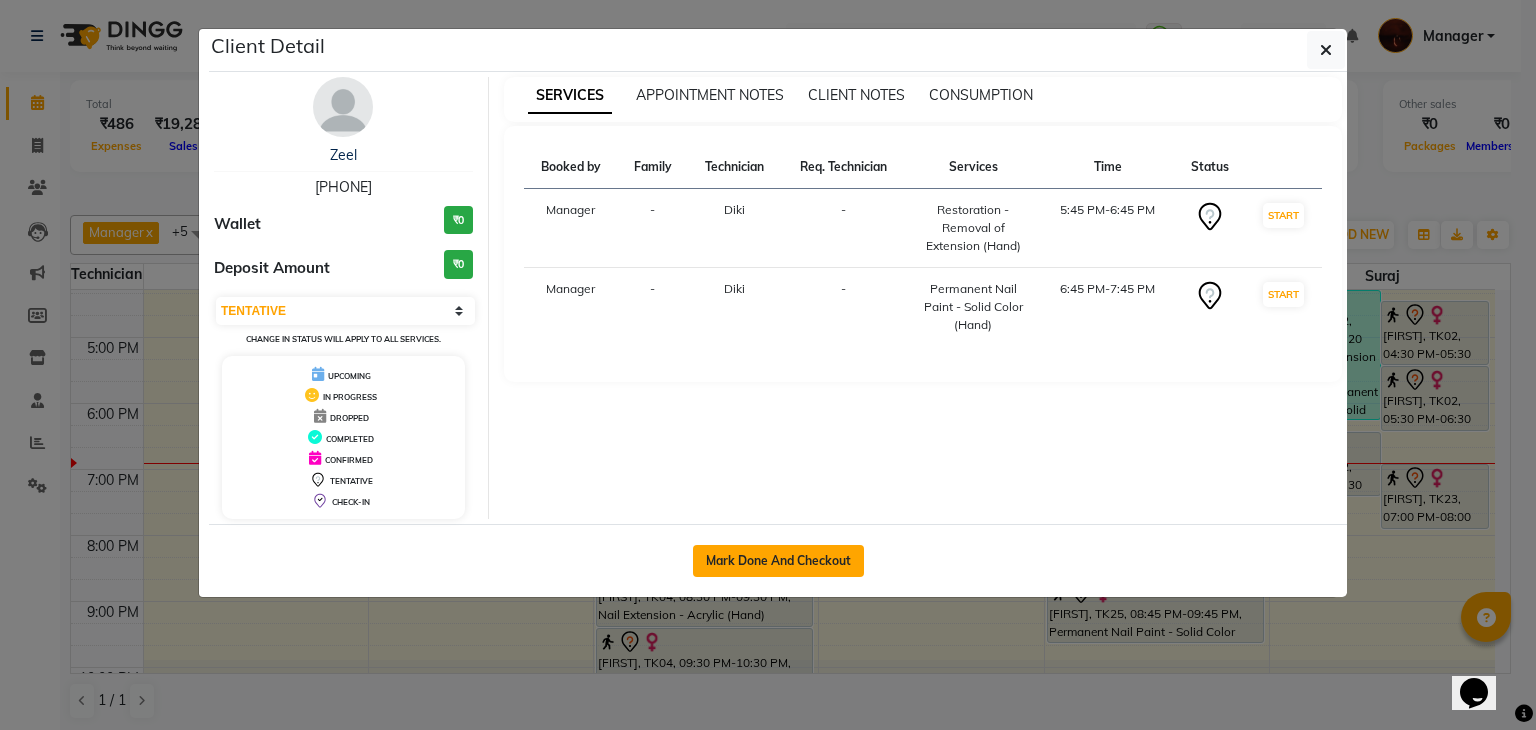 click on "Mark Done And Checkout" 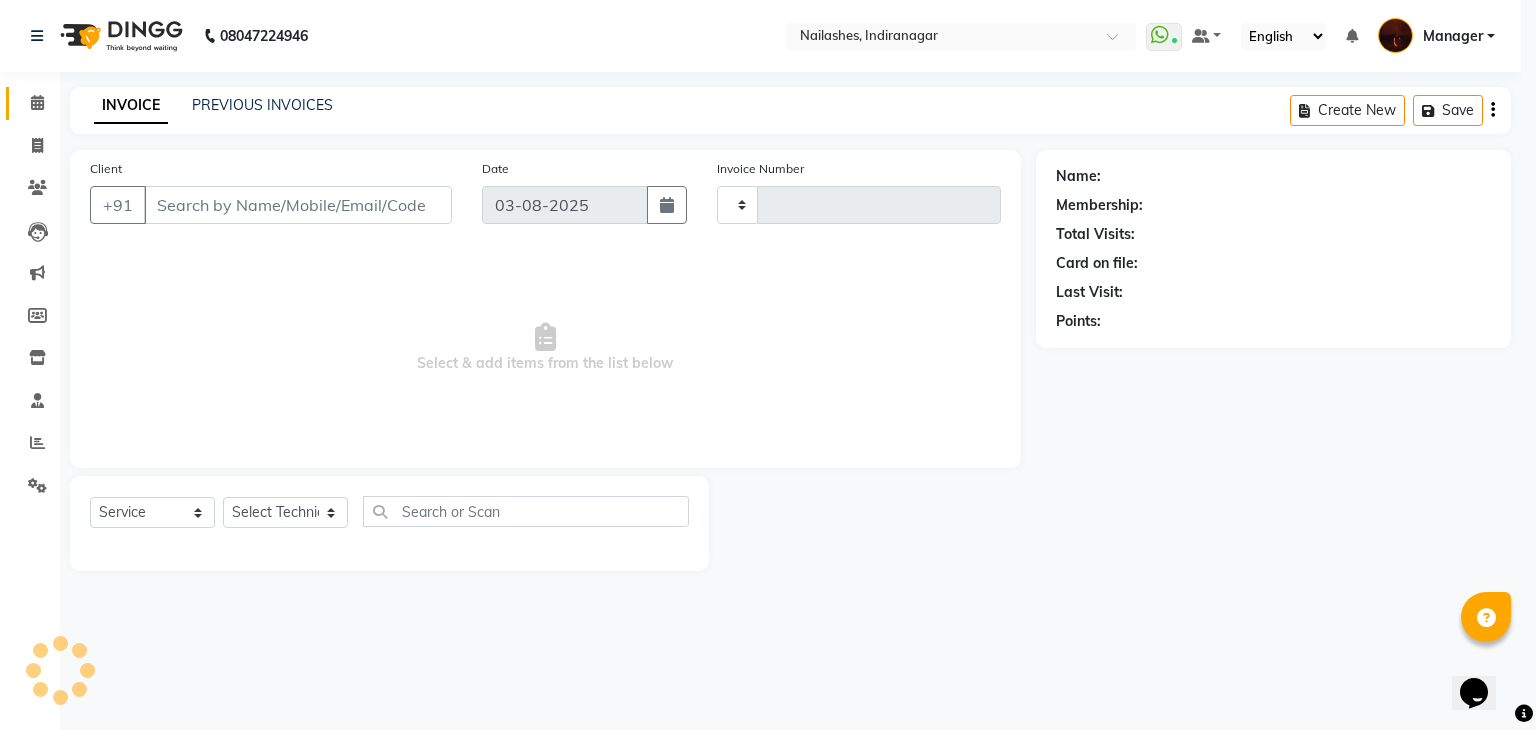 type on "1436" 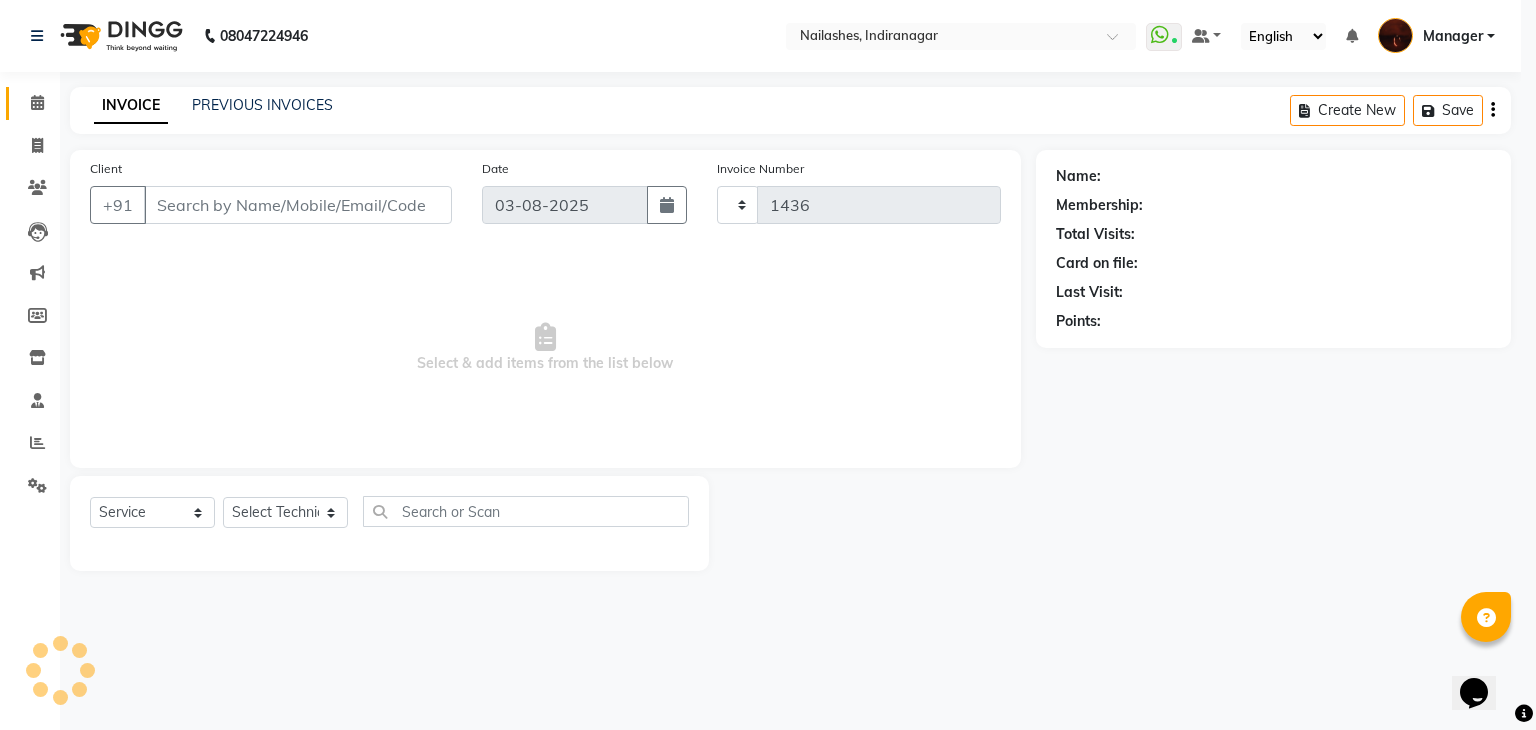select on "4063" 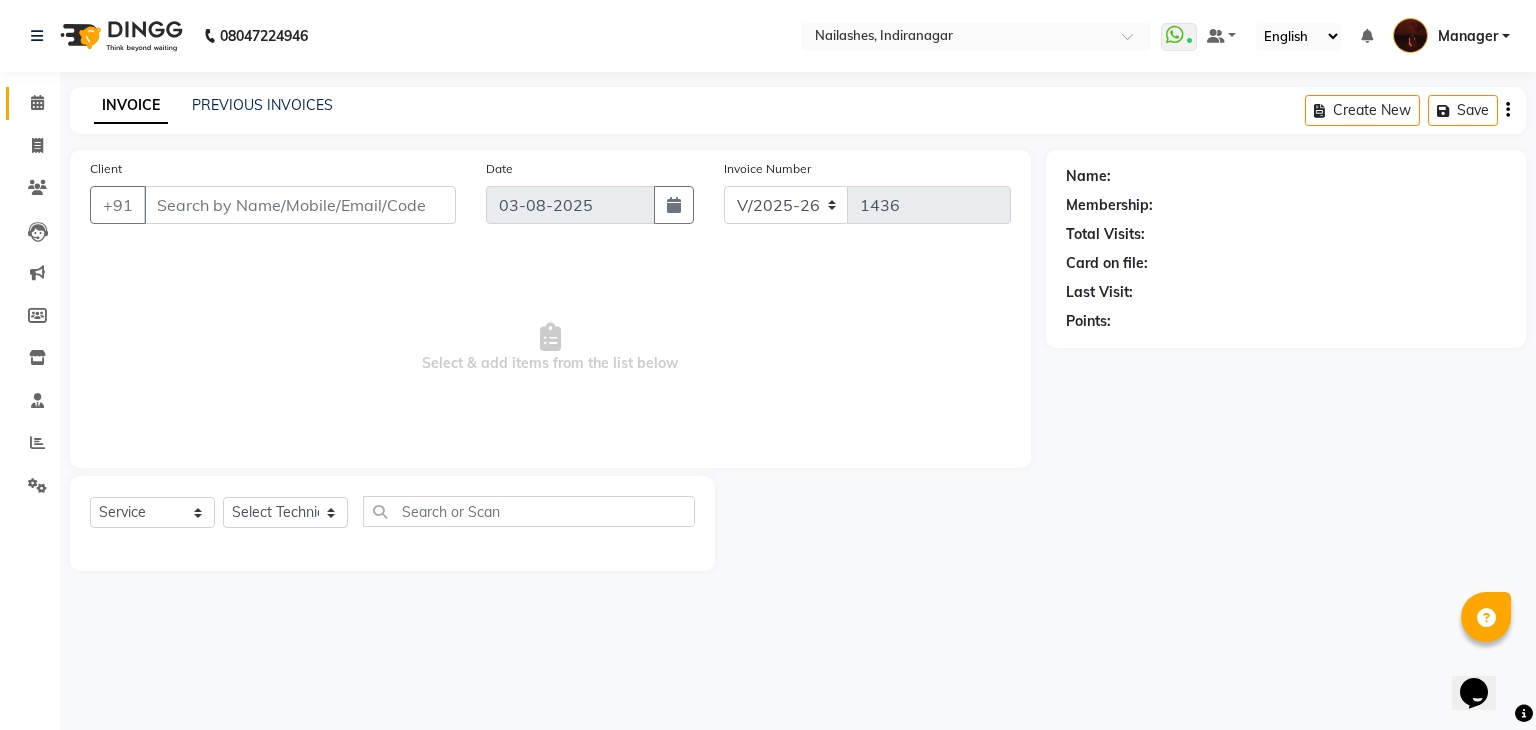 type on "99******28" 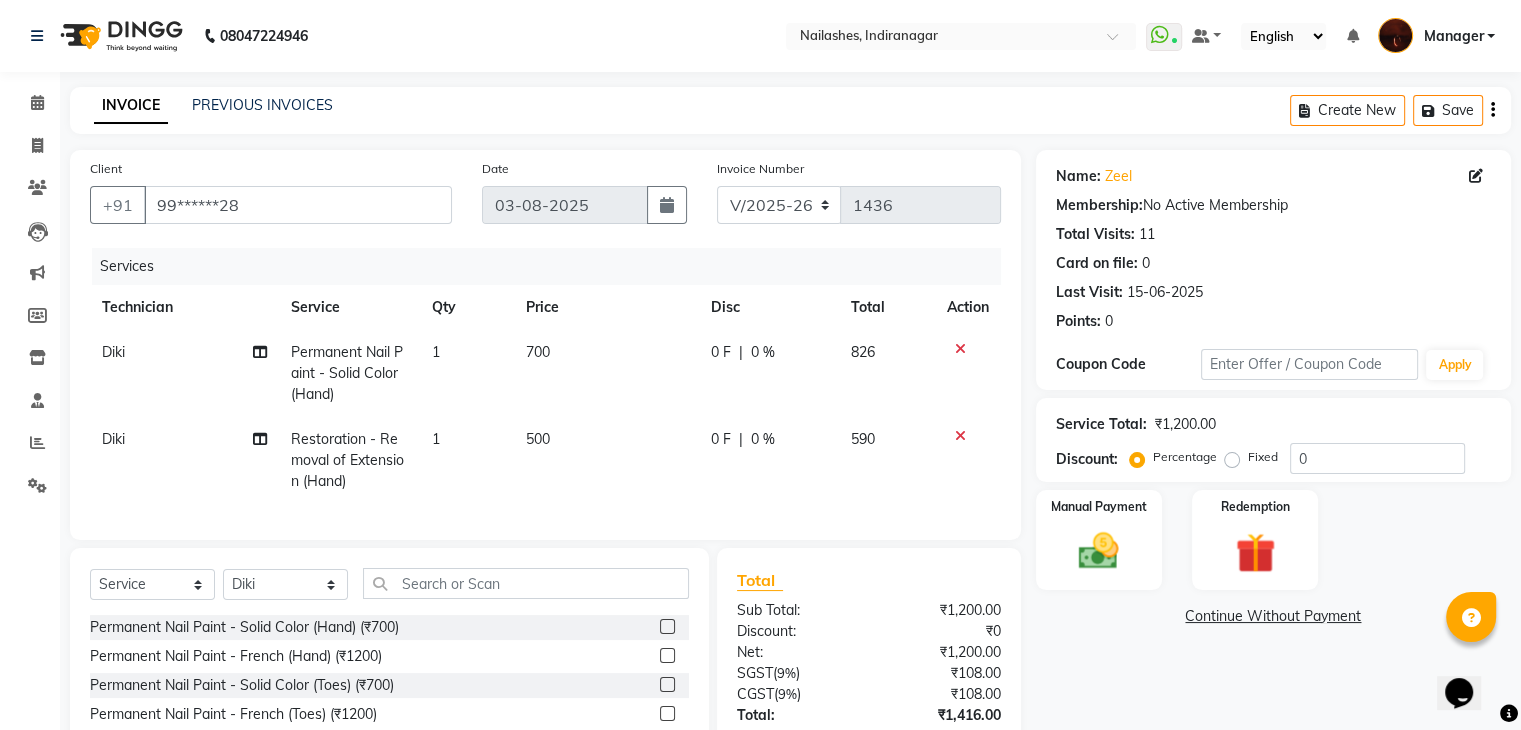 click 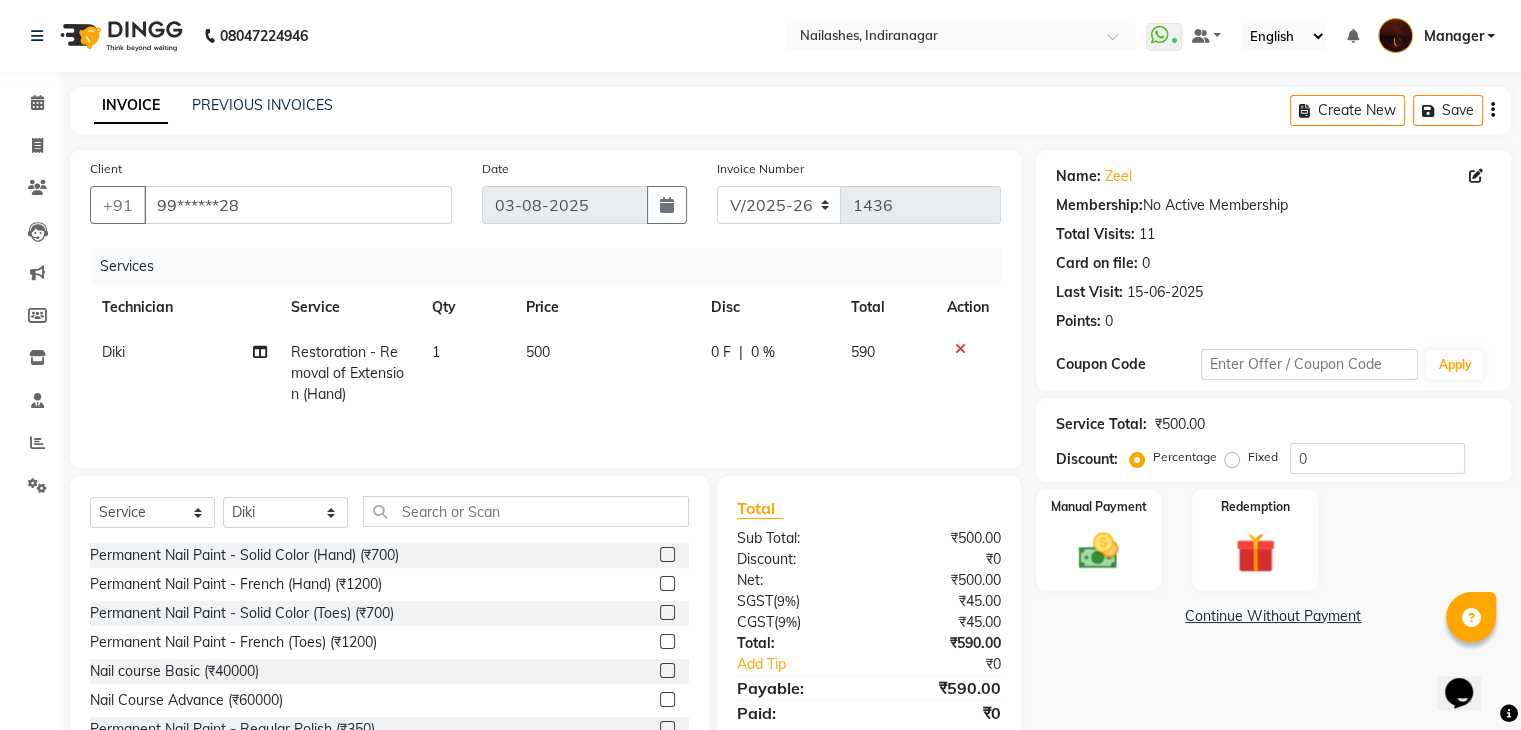 click 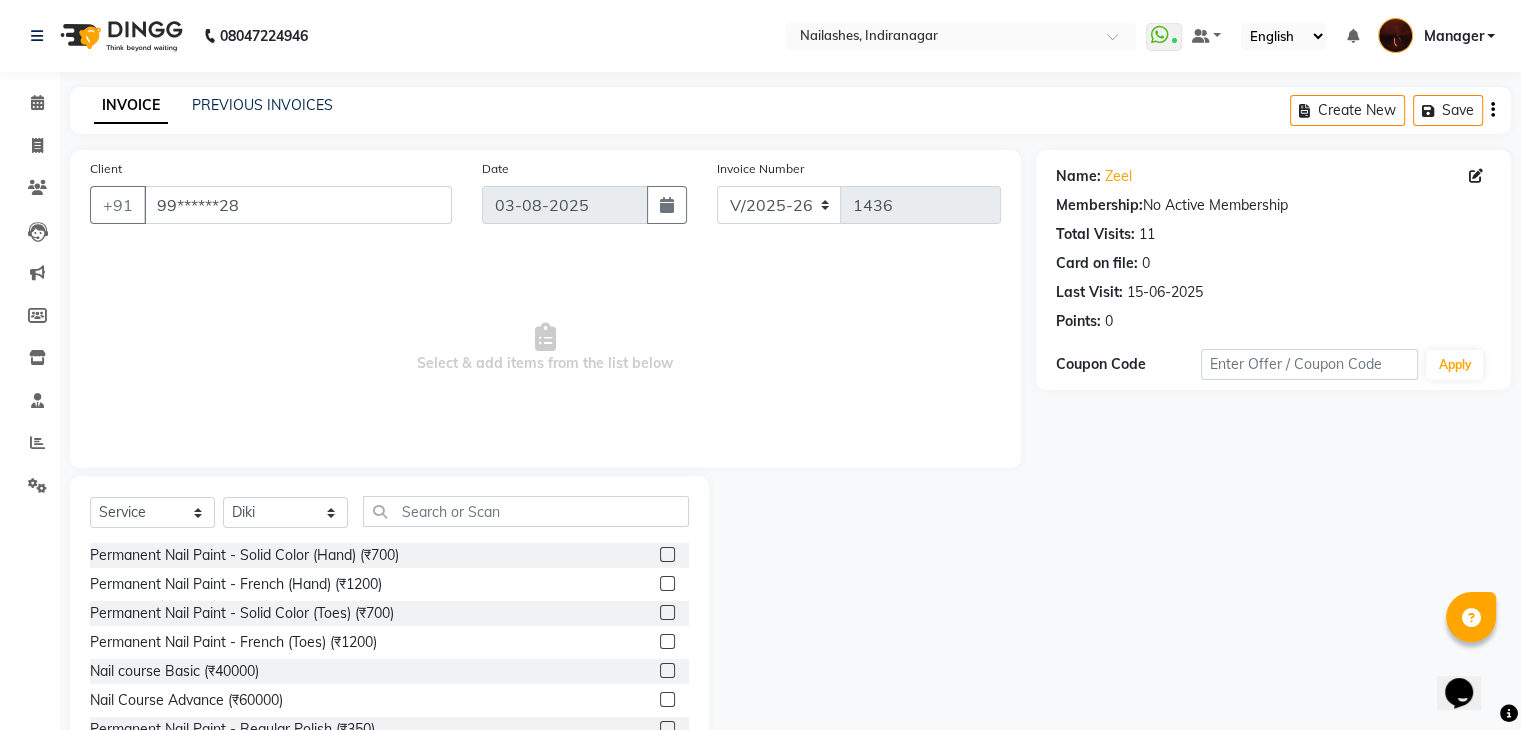 click on "Select & add items from the list below" at bounding box center (545, 348) 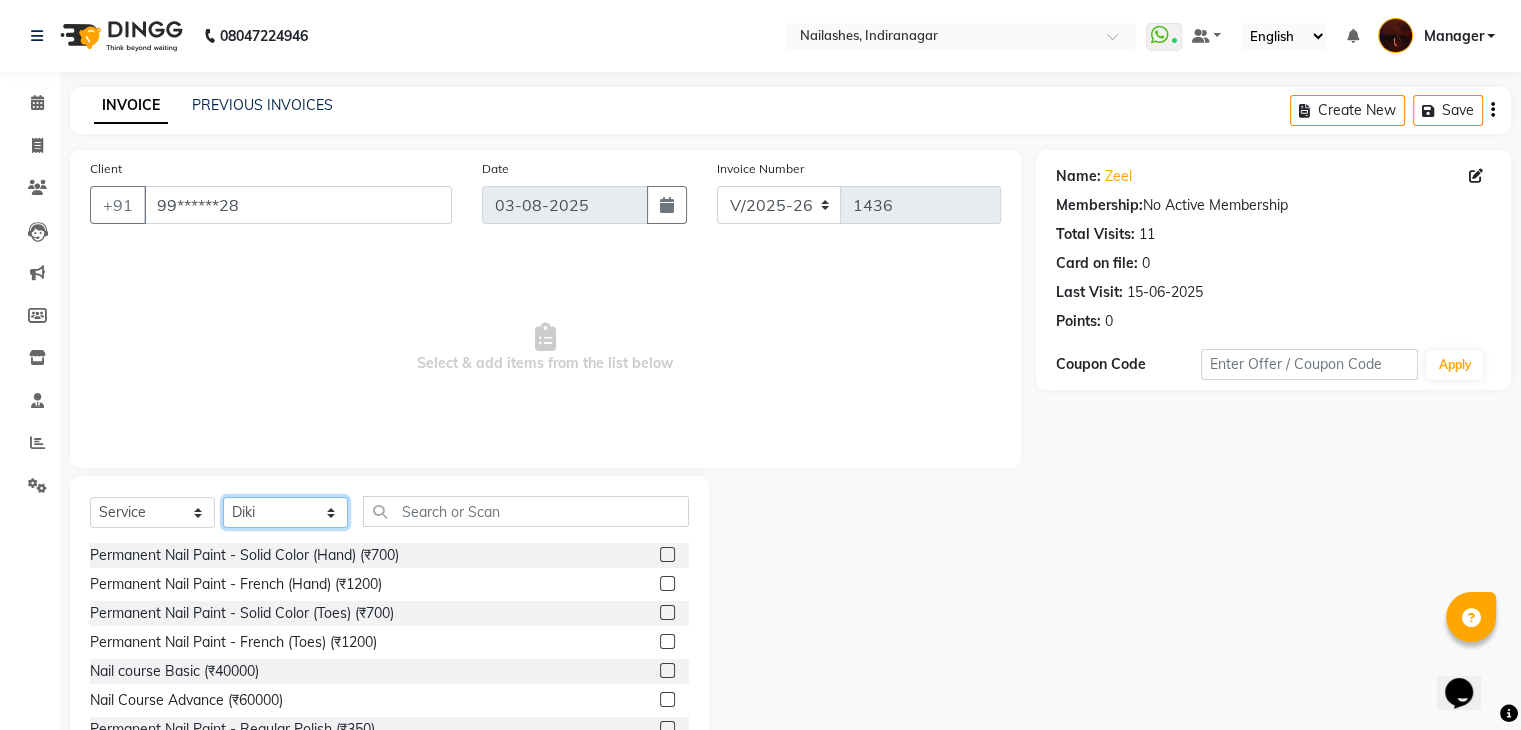 click on "Select Technician Adesh amir Danish Diki  Geeta Himanshu jenifer Manager megna Nisha Pooja roshni Sameer sudeb Sudhir Accounting suraj" 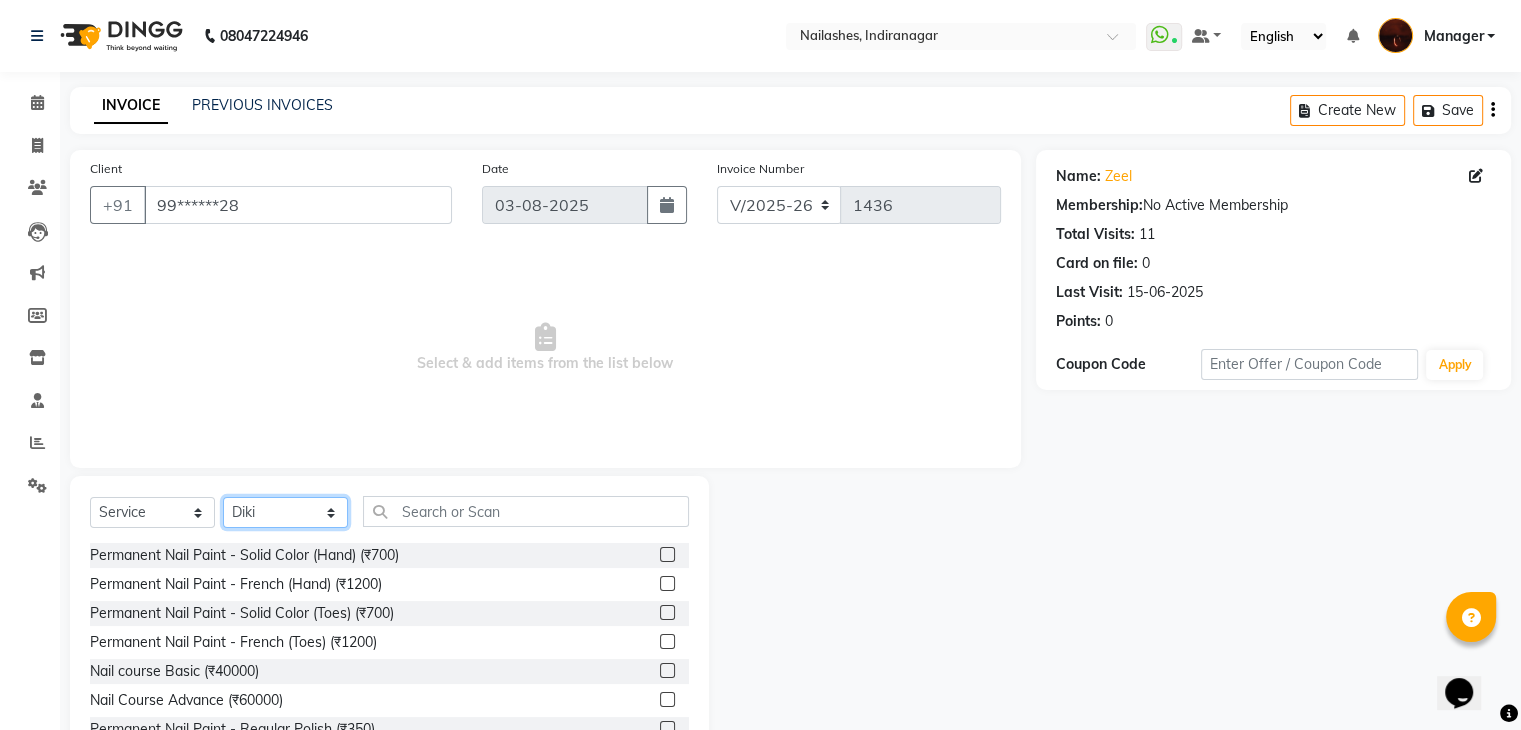 select on "35072" 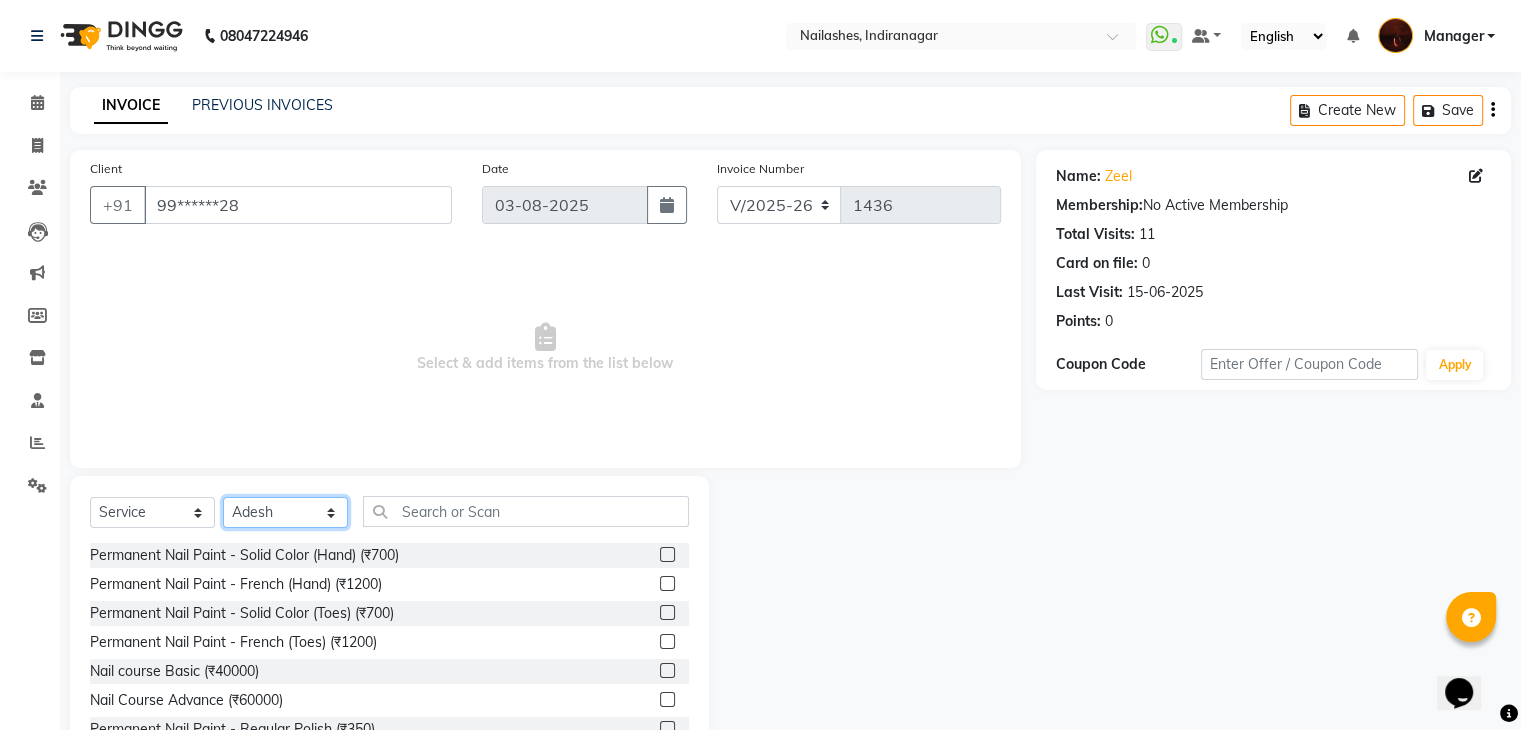 click on "Select Technician Adesh amir Danish Diki  Geeta Himanshu jenifer Manager megna Nisha Pooja roshni Sameer sudeb Sudhir Accounting suraj" 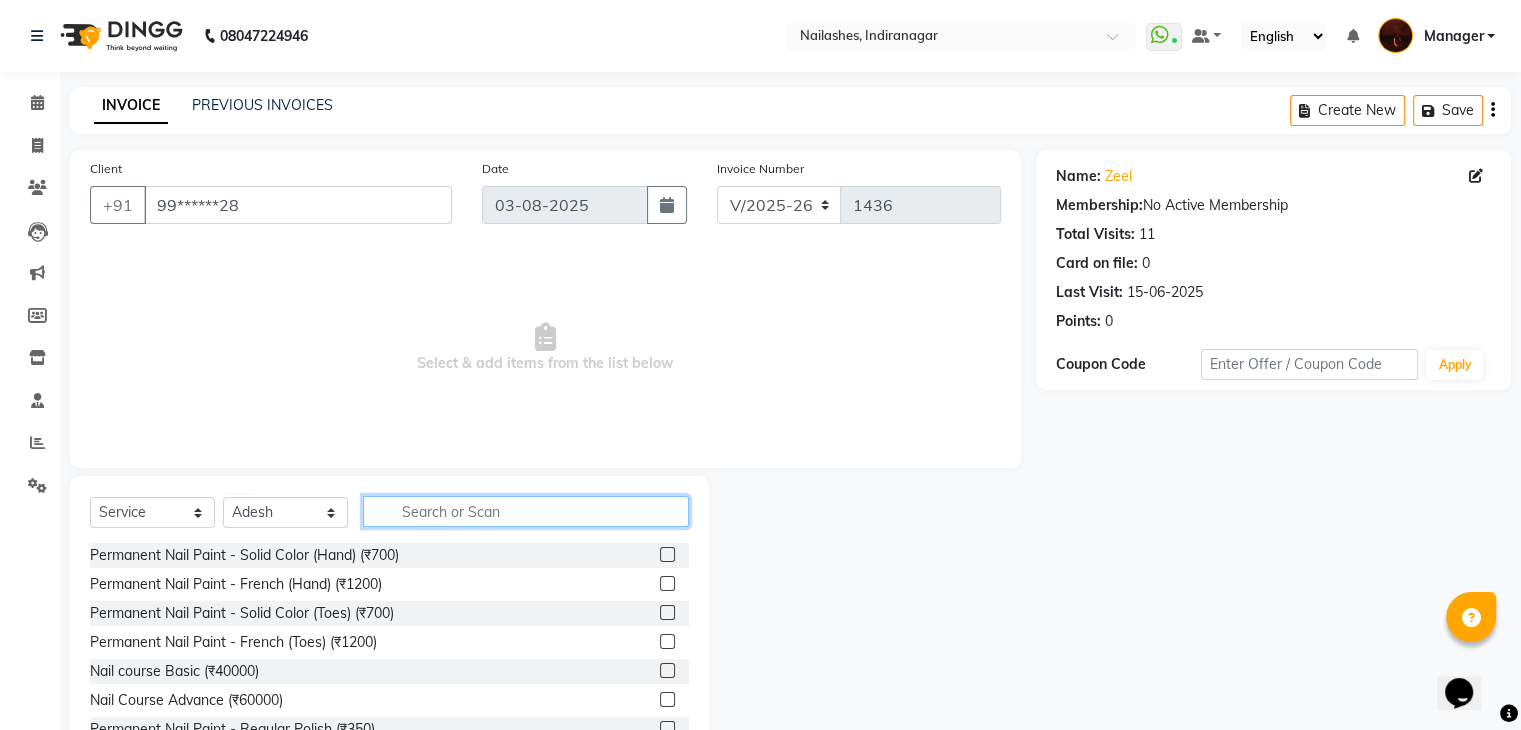 click 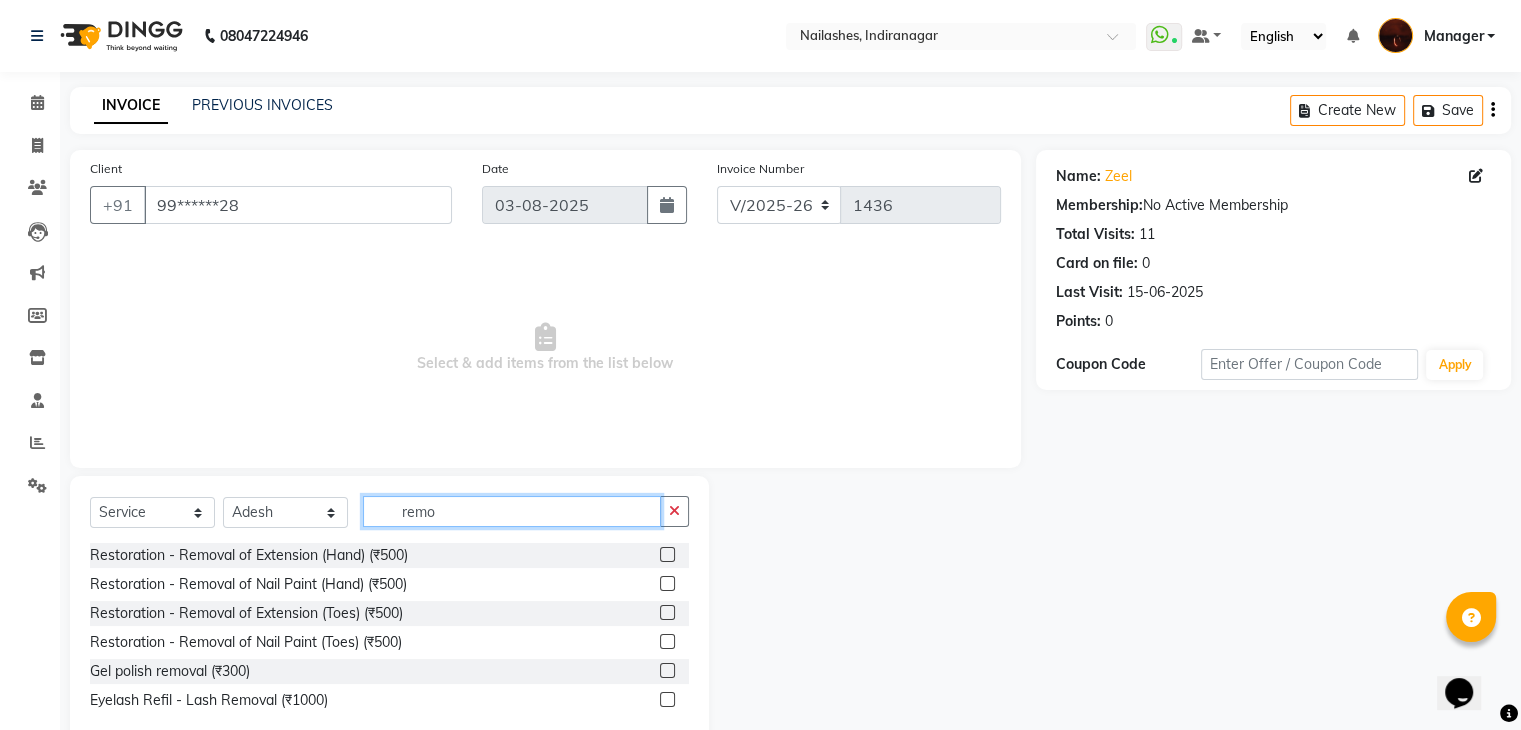 type on "remo" 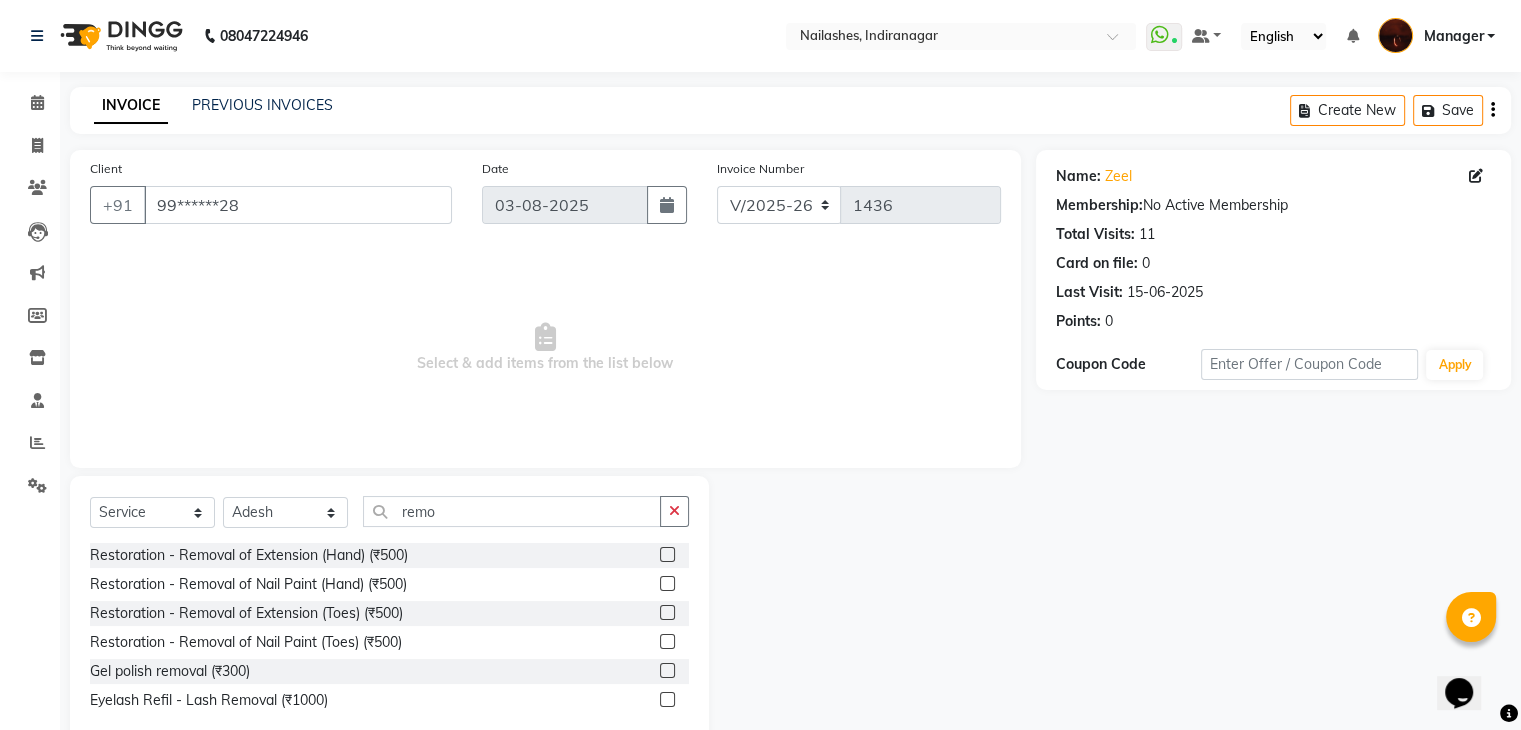 click 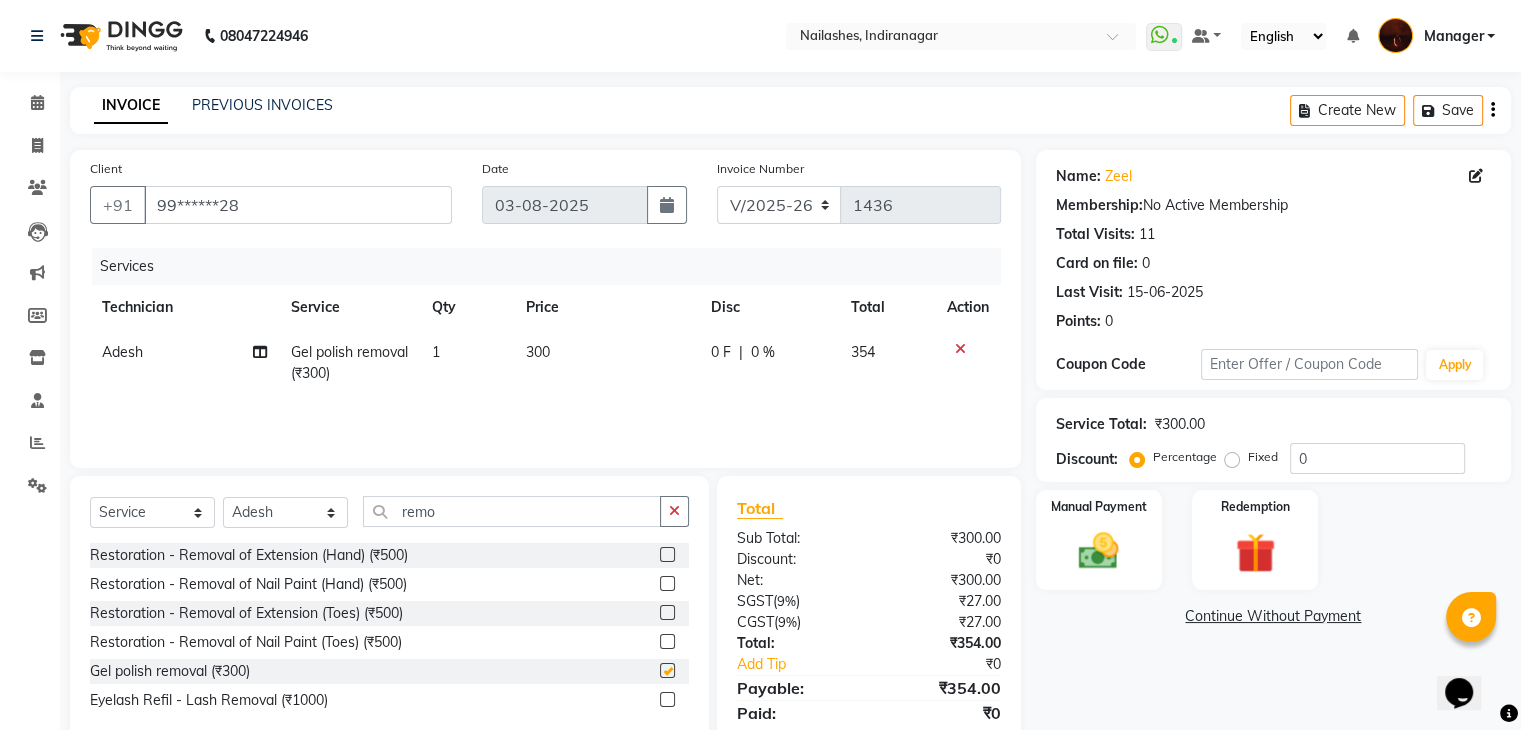 checkbox on "false" 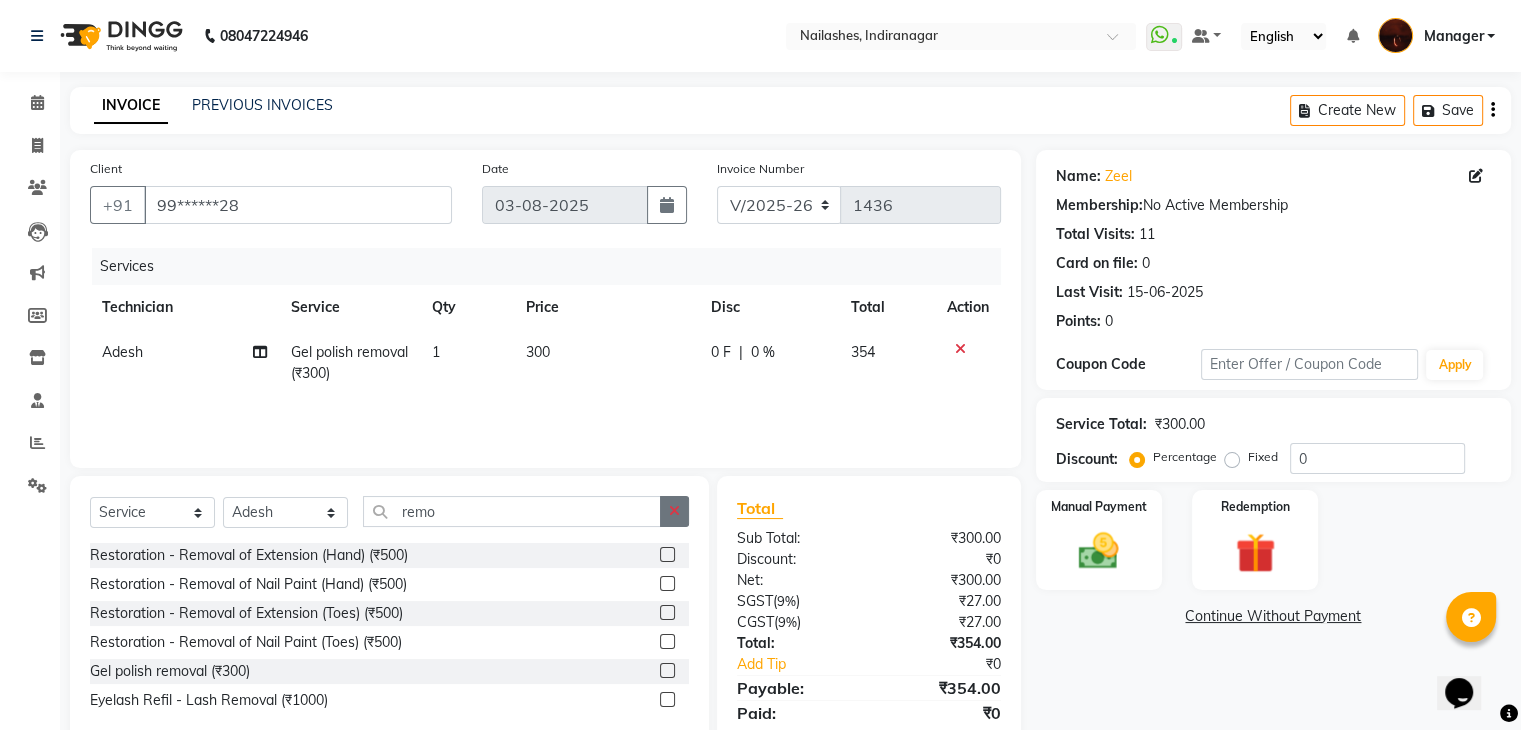 click 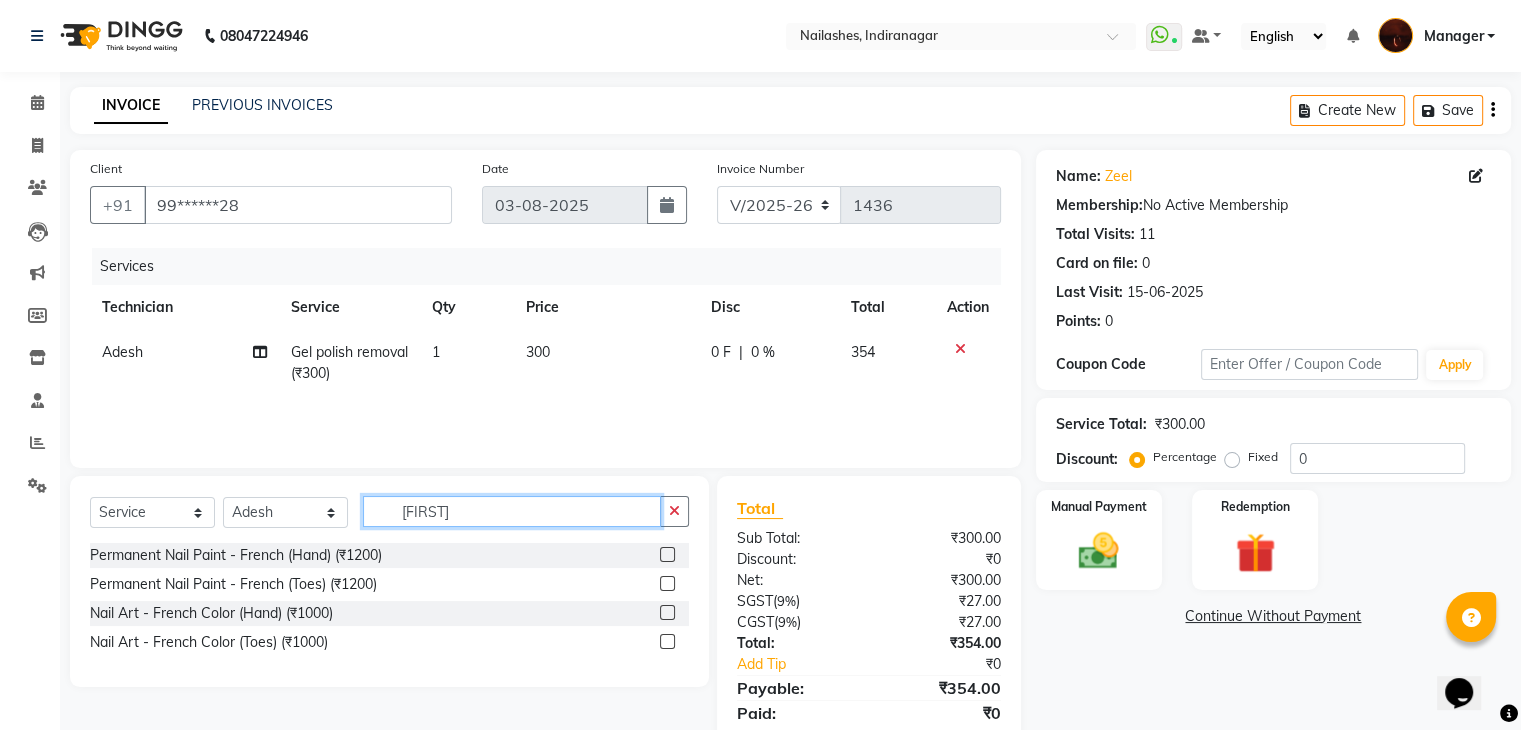 type on "fren" 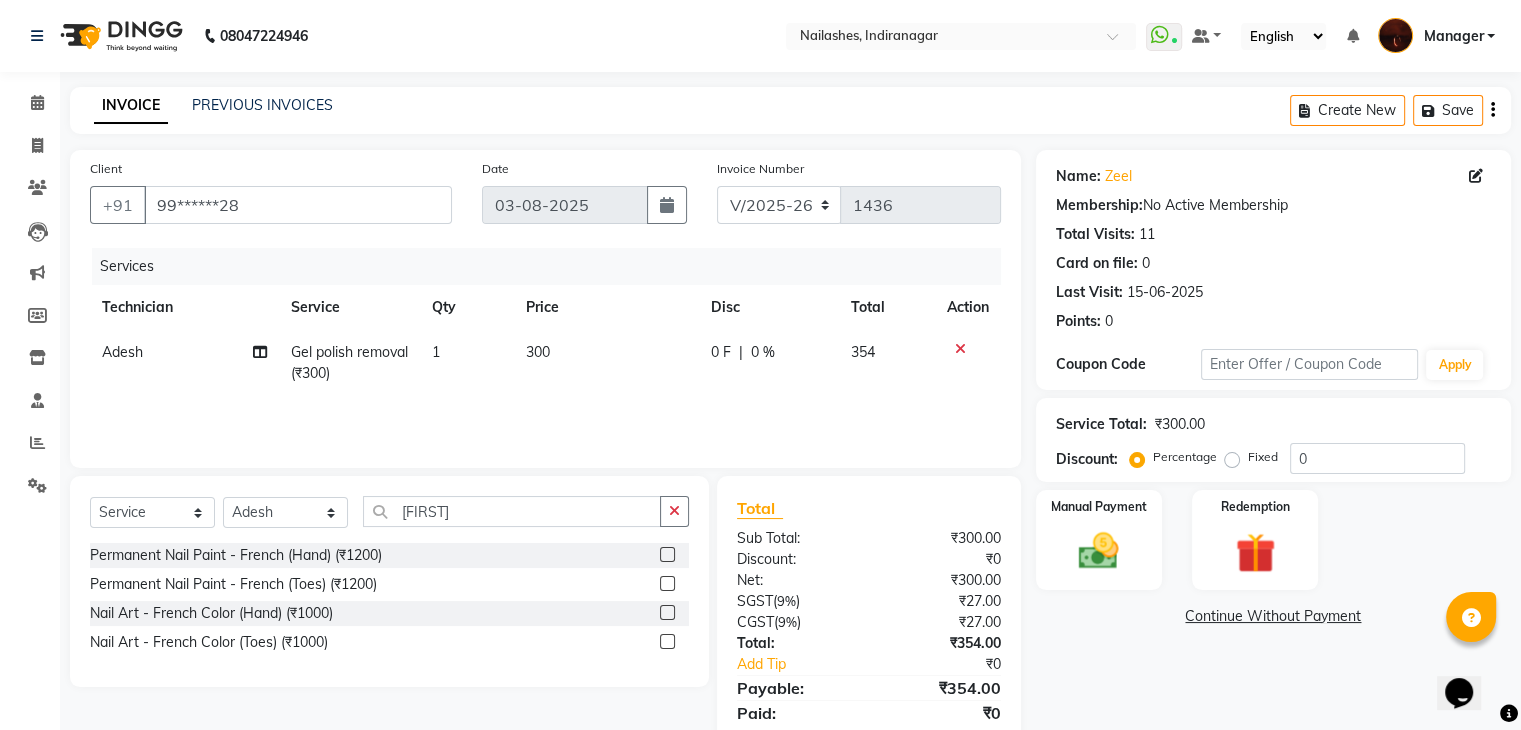 click 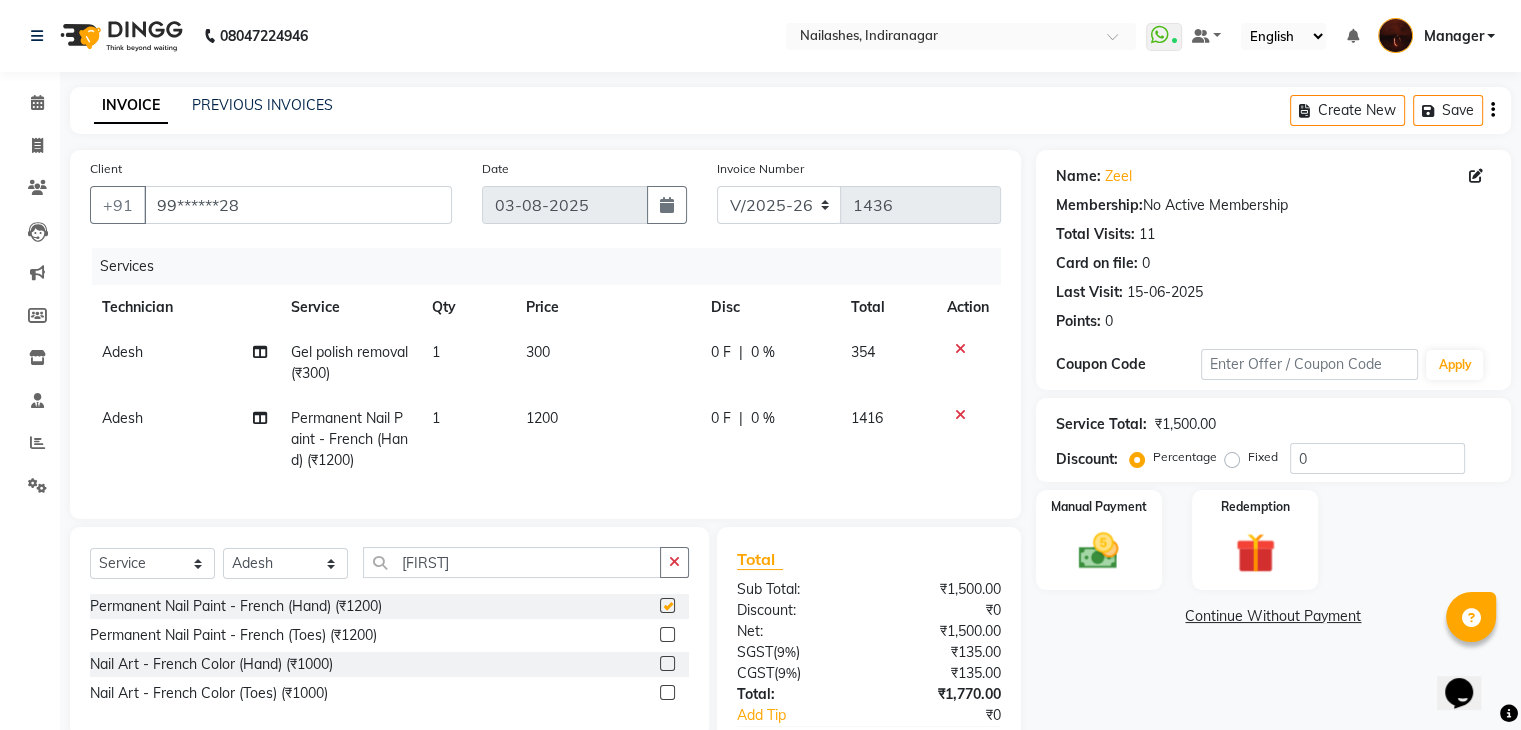 checkbox on "false" 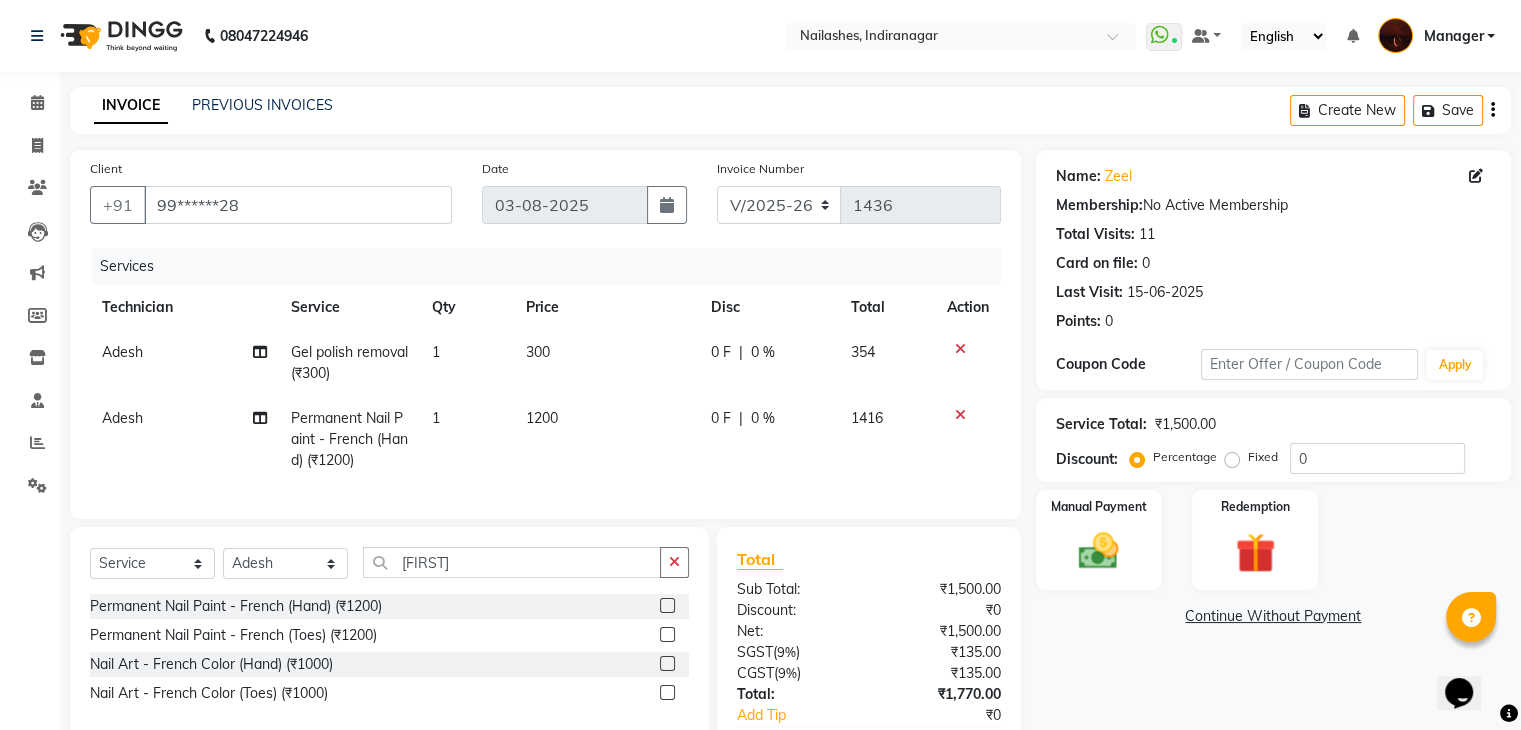 scroll, scrollTop: 137, scrollLeft: 0, axis: vertical 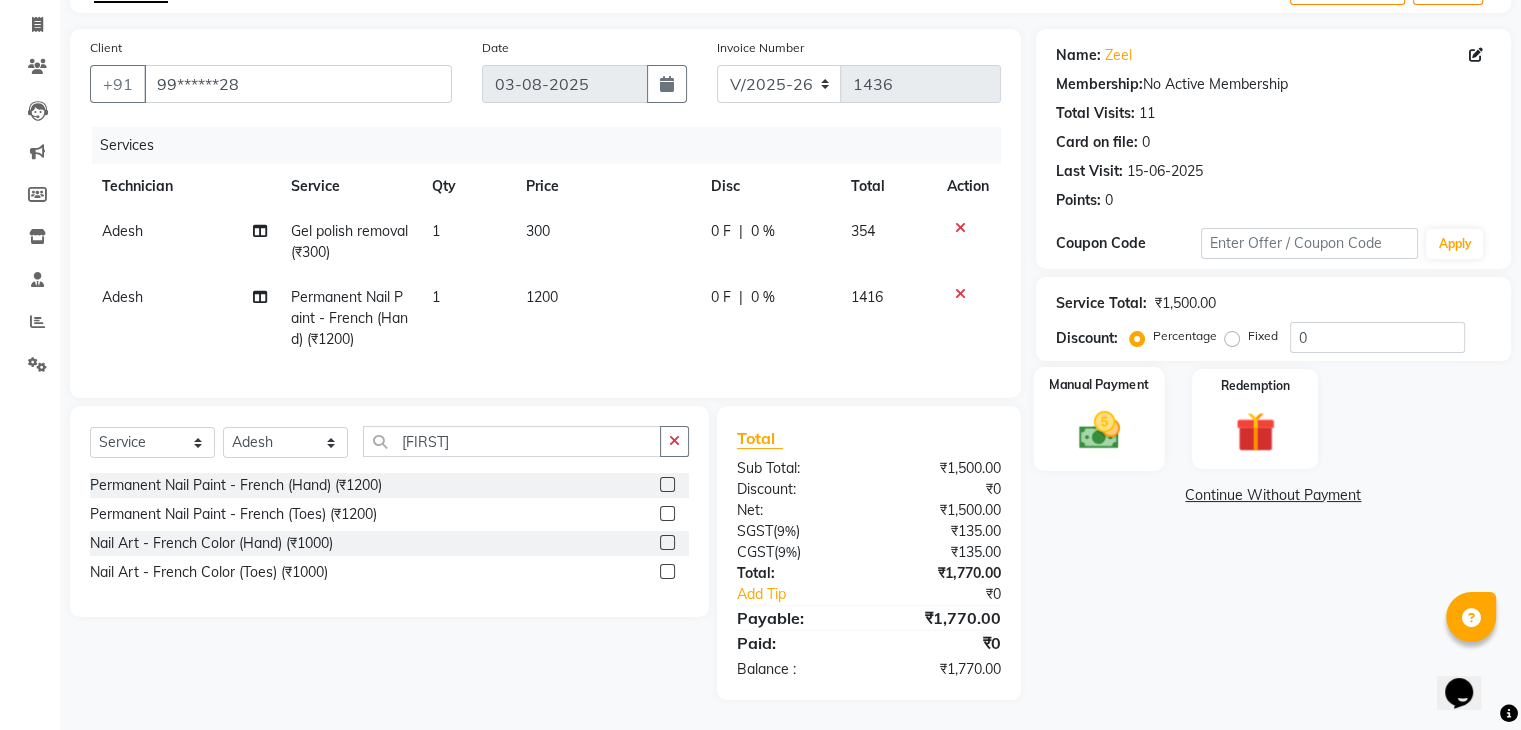 click on "Manual Payment" 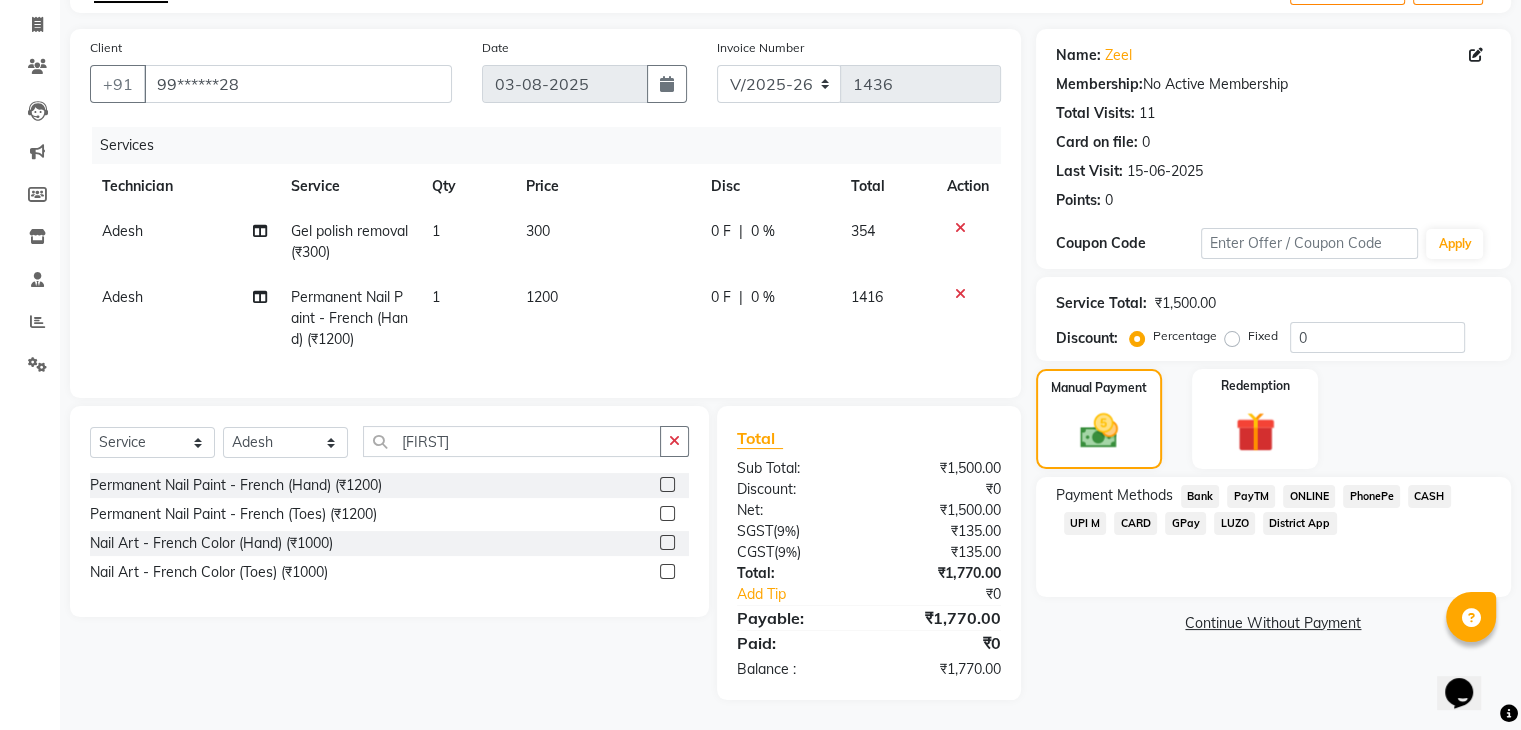 click on "ONLINE" 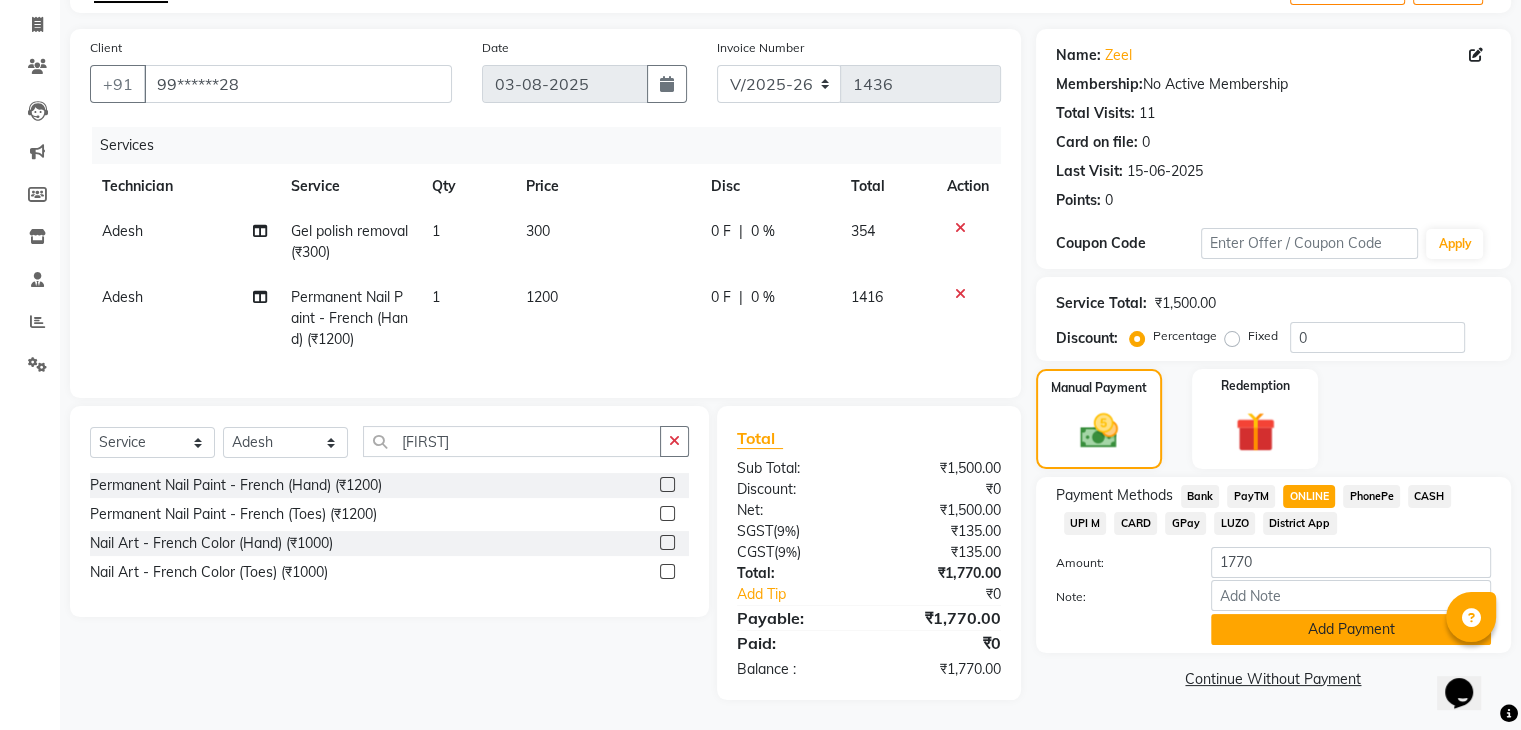 click on "Add Payment" 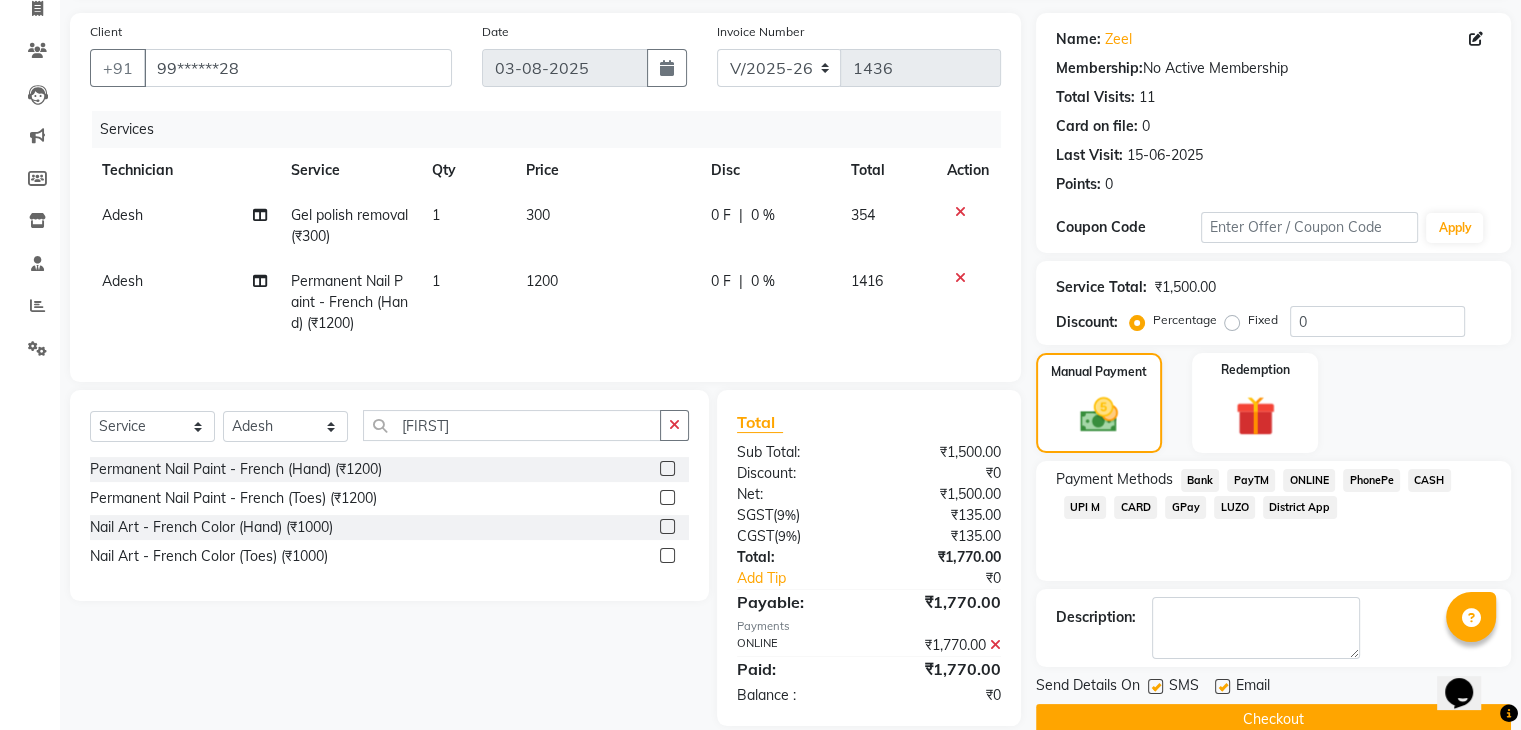 scroll, scrollTop: 179, scrollLeft: 0, axis: vertical 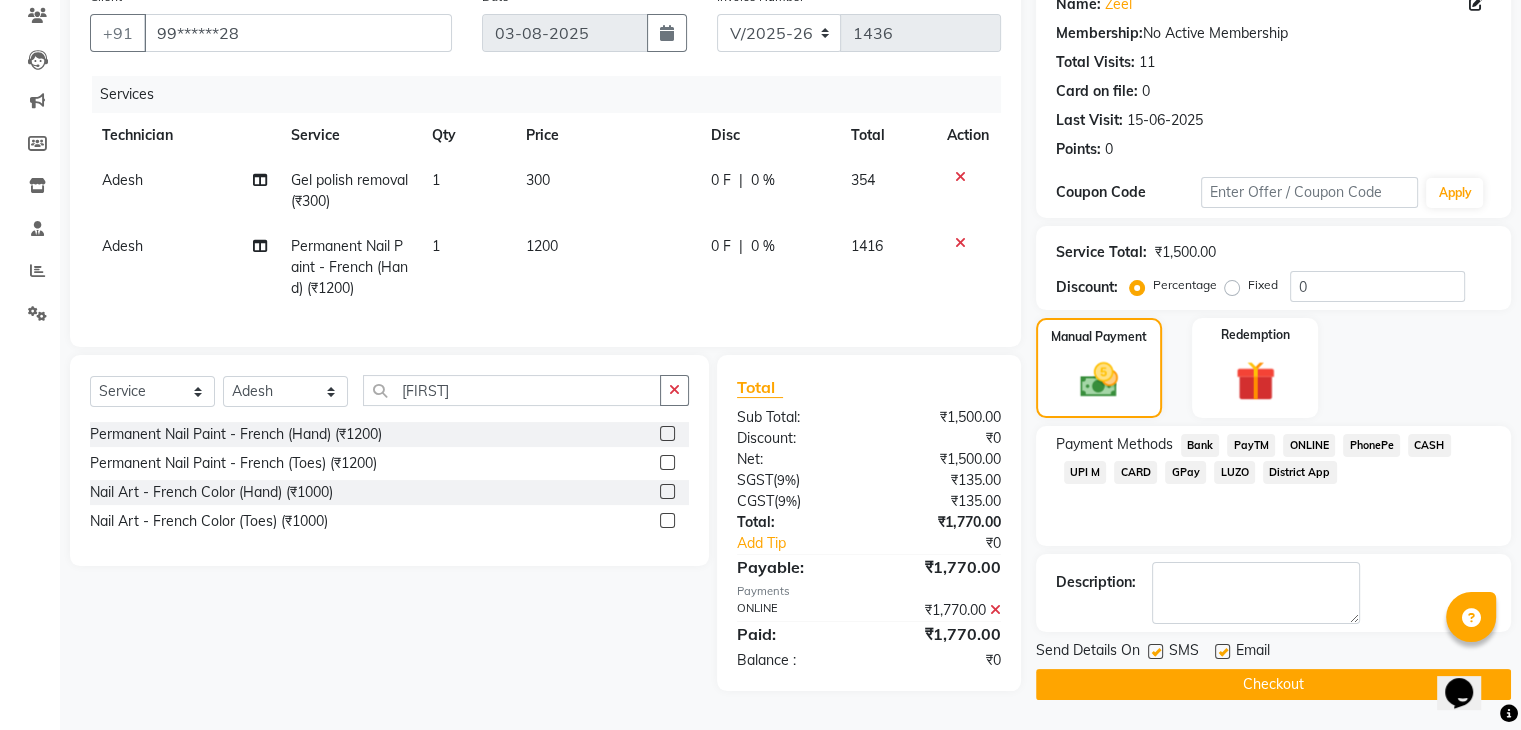 click on "Checkout" 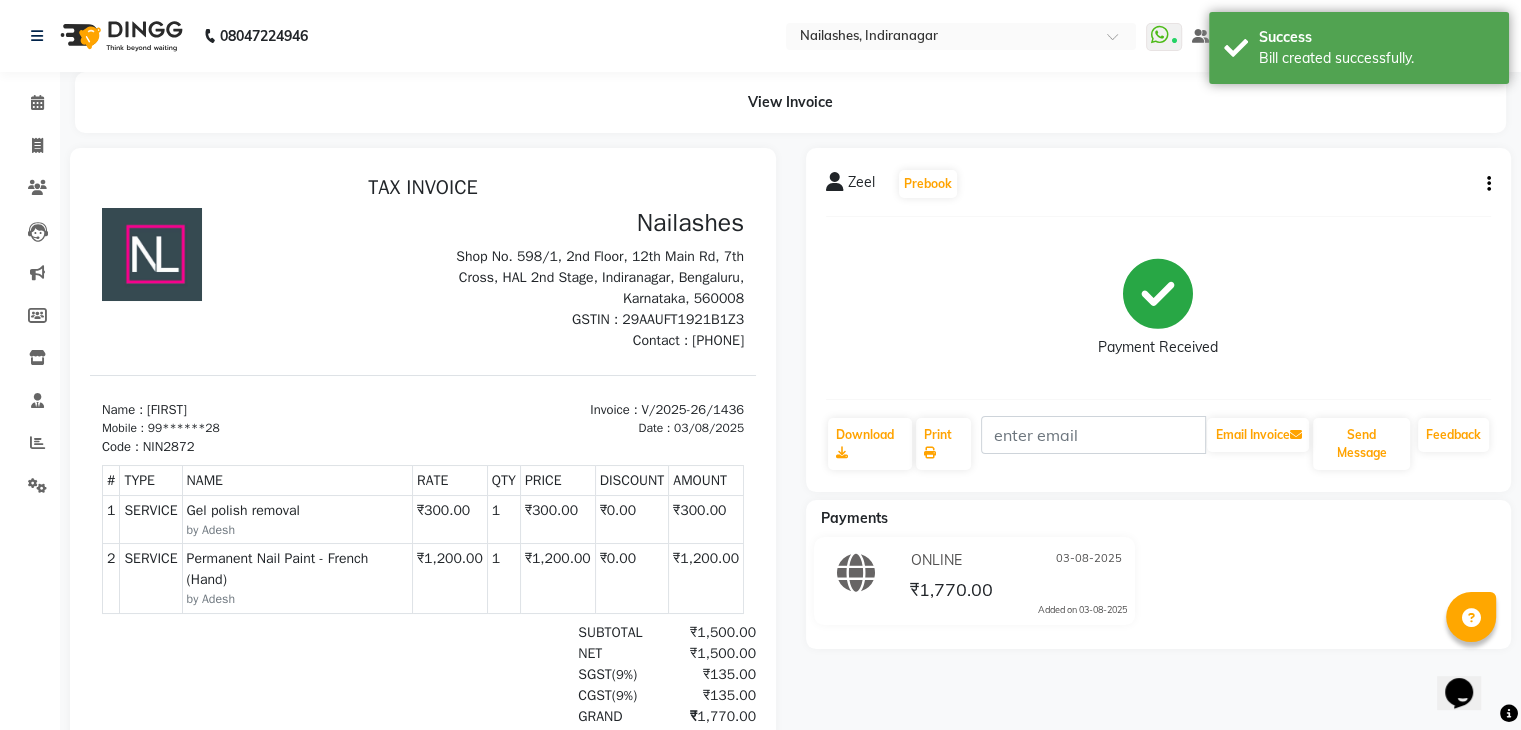 scroll, scrollTop: 0, scrollLeft: 0, axis: both 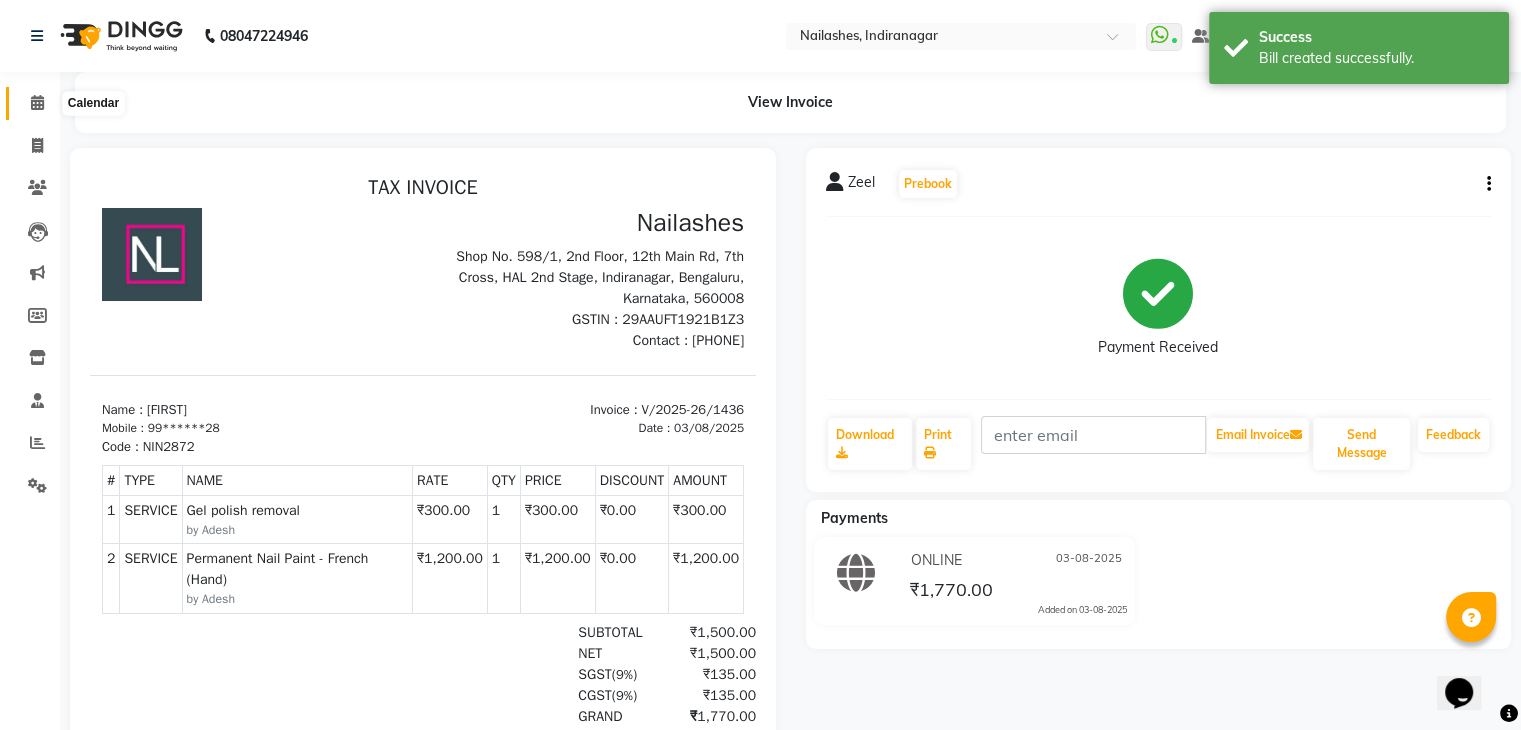 click 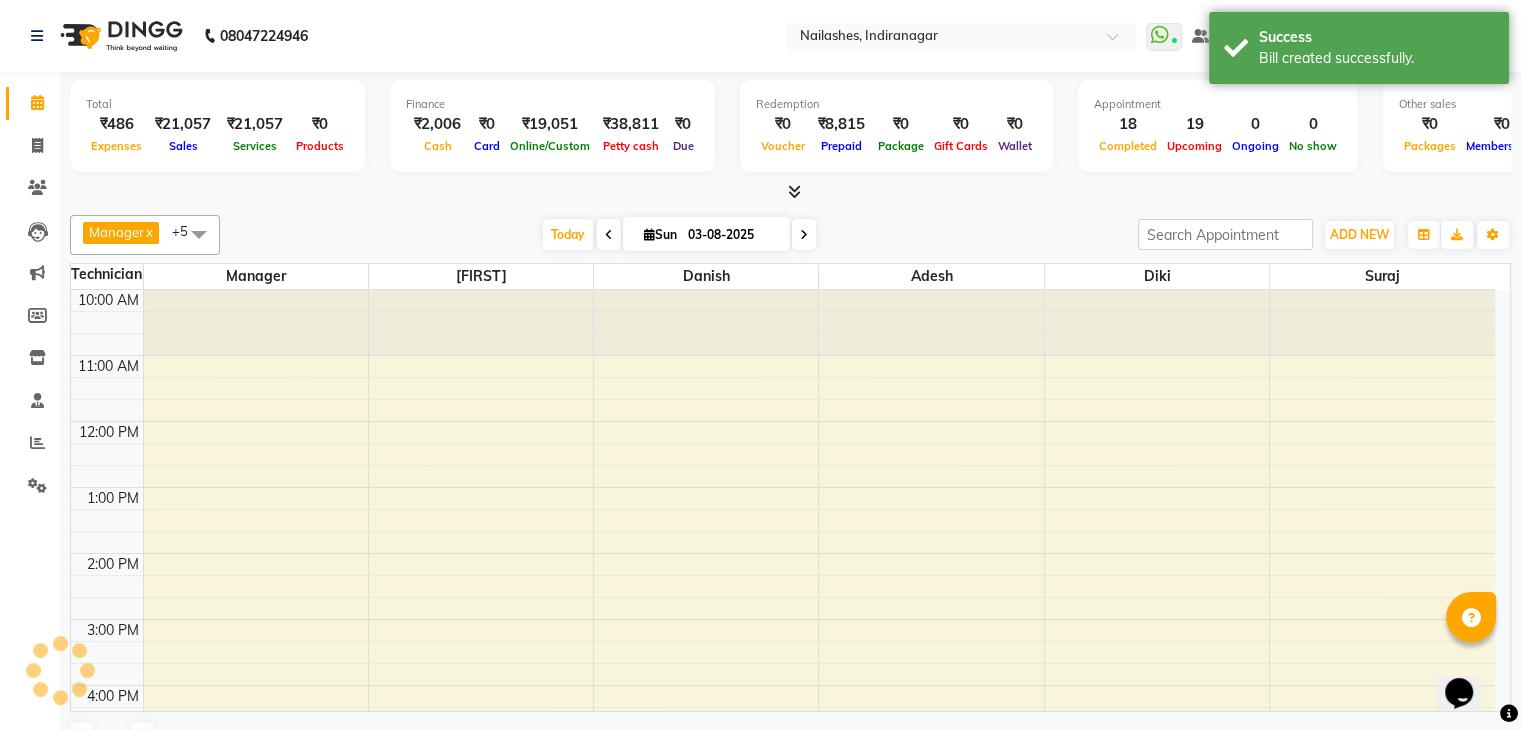 scroll, scrollTop: 428, scrollLeft: 0, axis: vertical 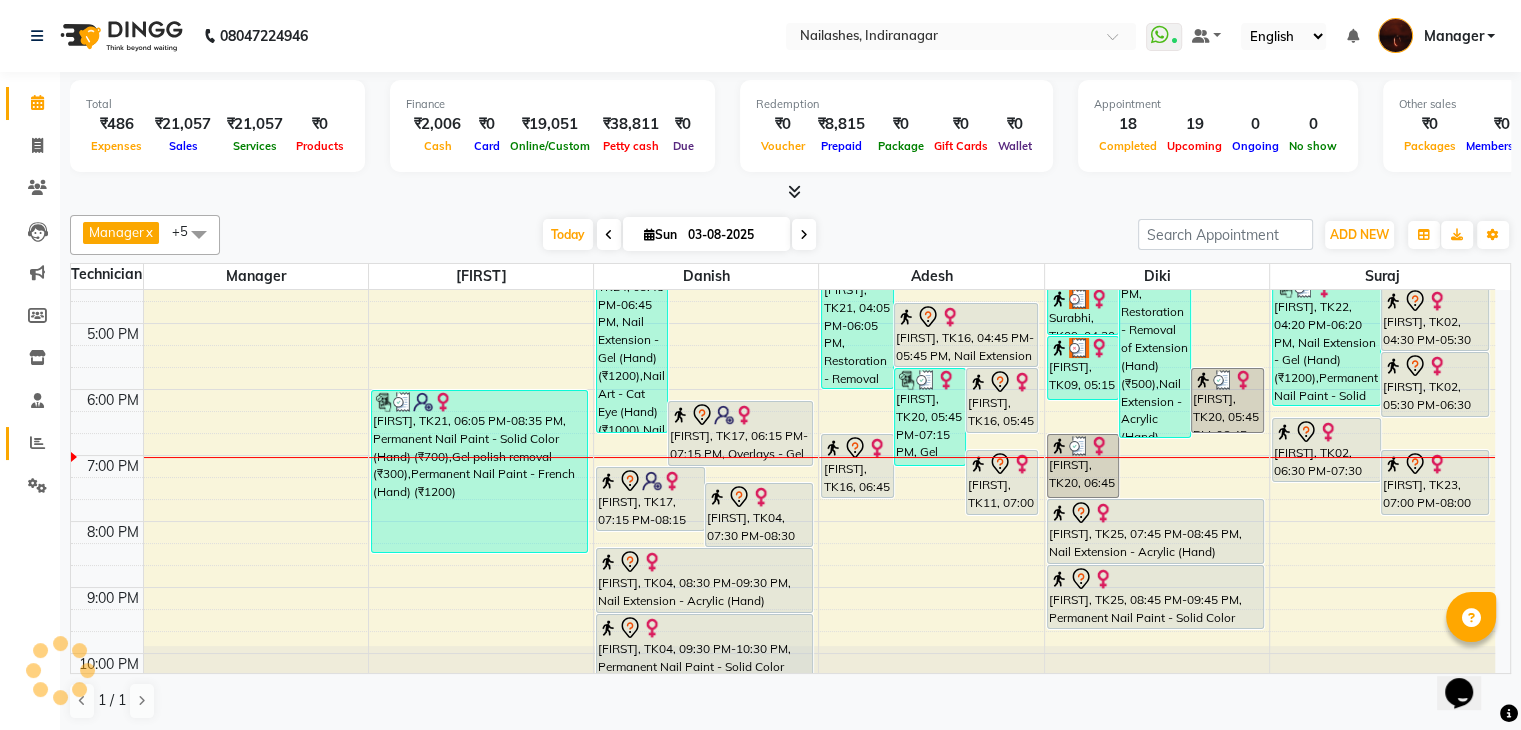 click on "Reports" 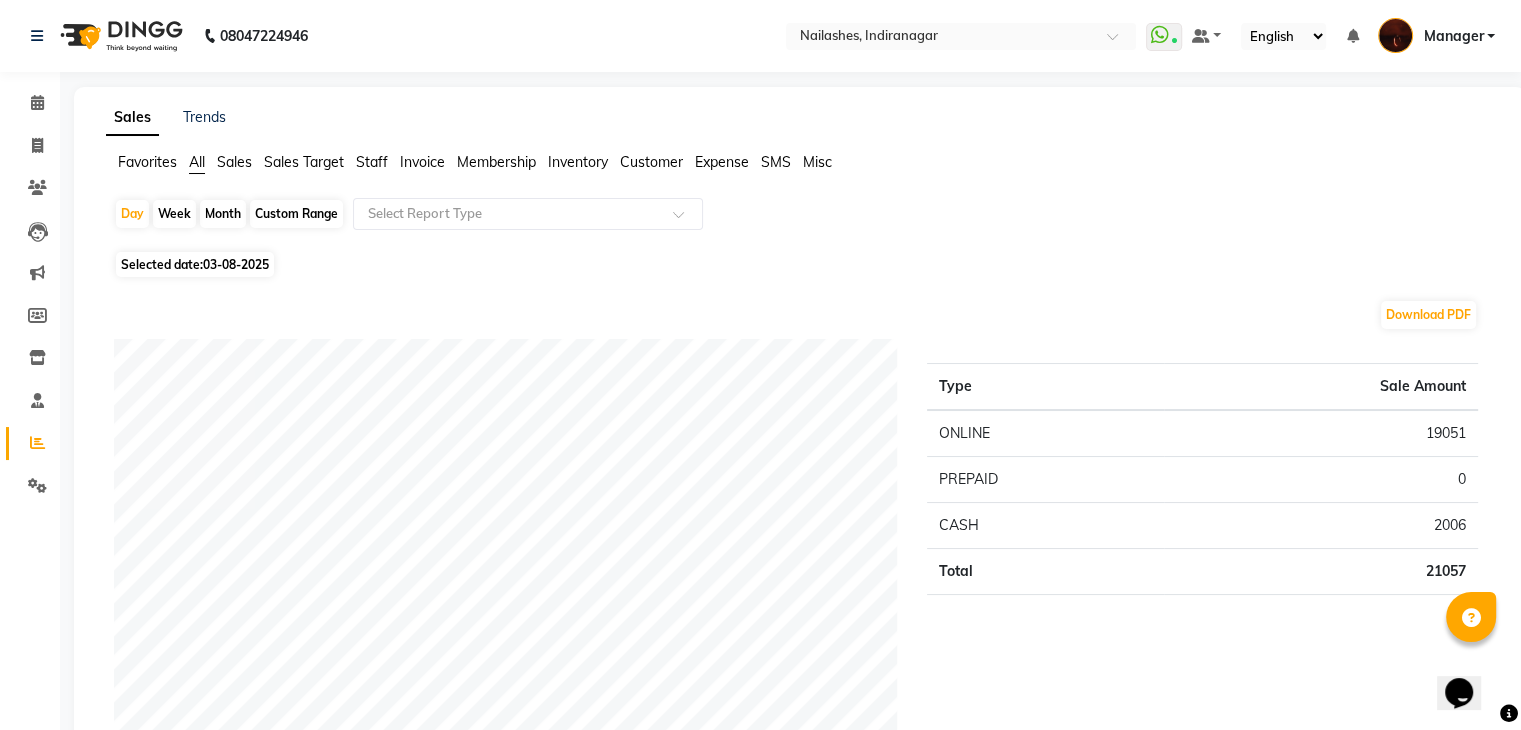 click on "Staff" 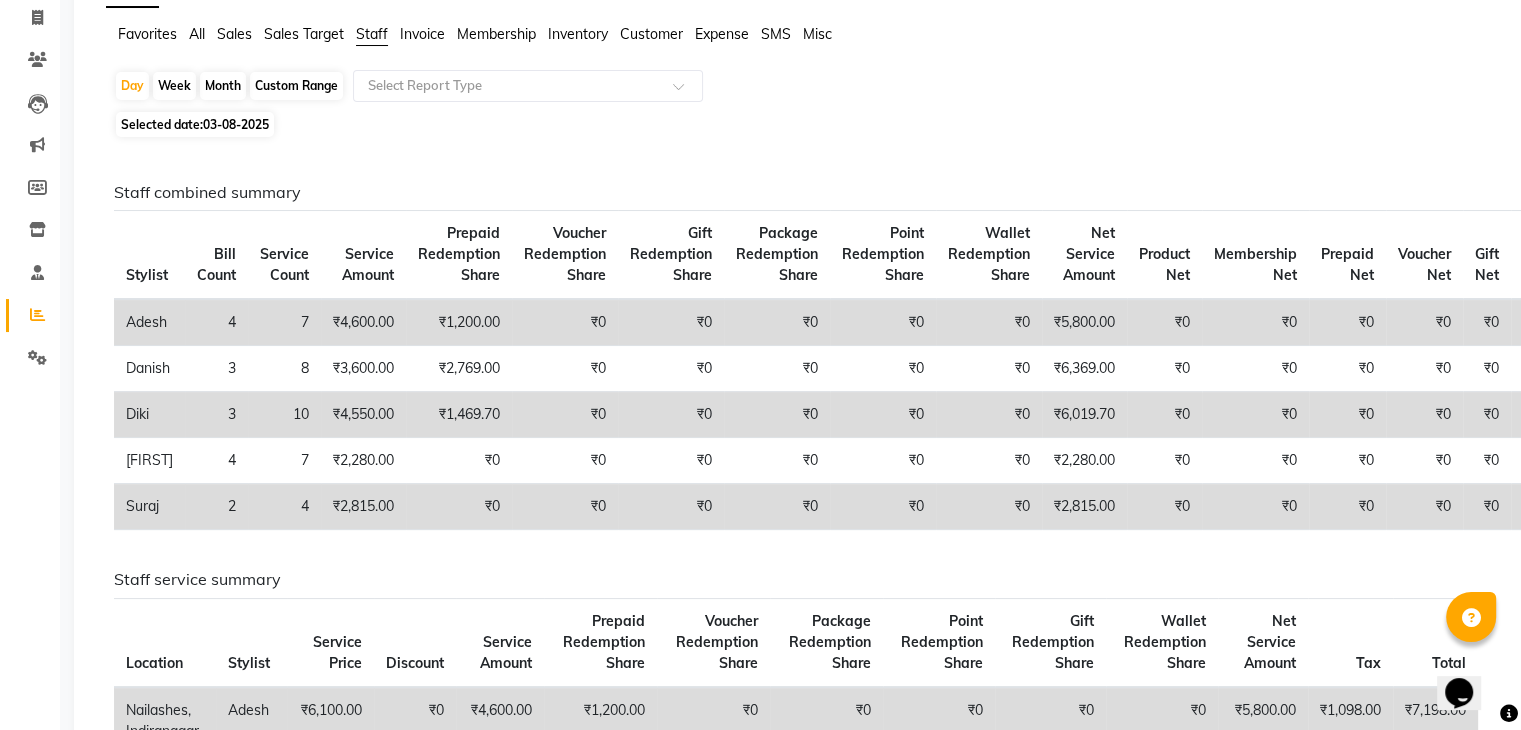 scroll, scrollTop: 0, scrollLeft: 0, axis: both 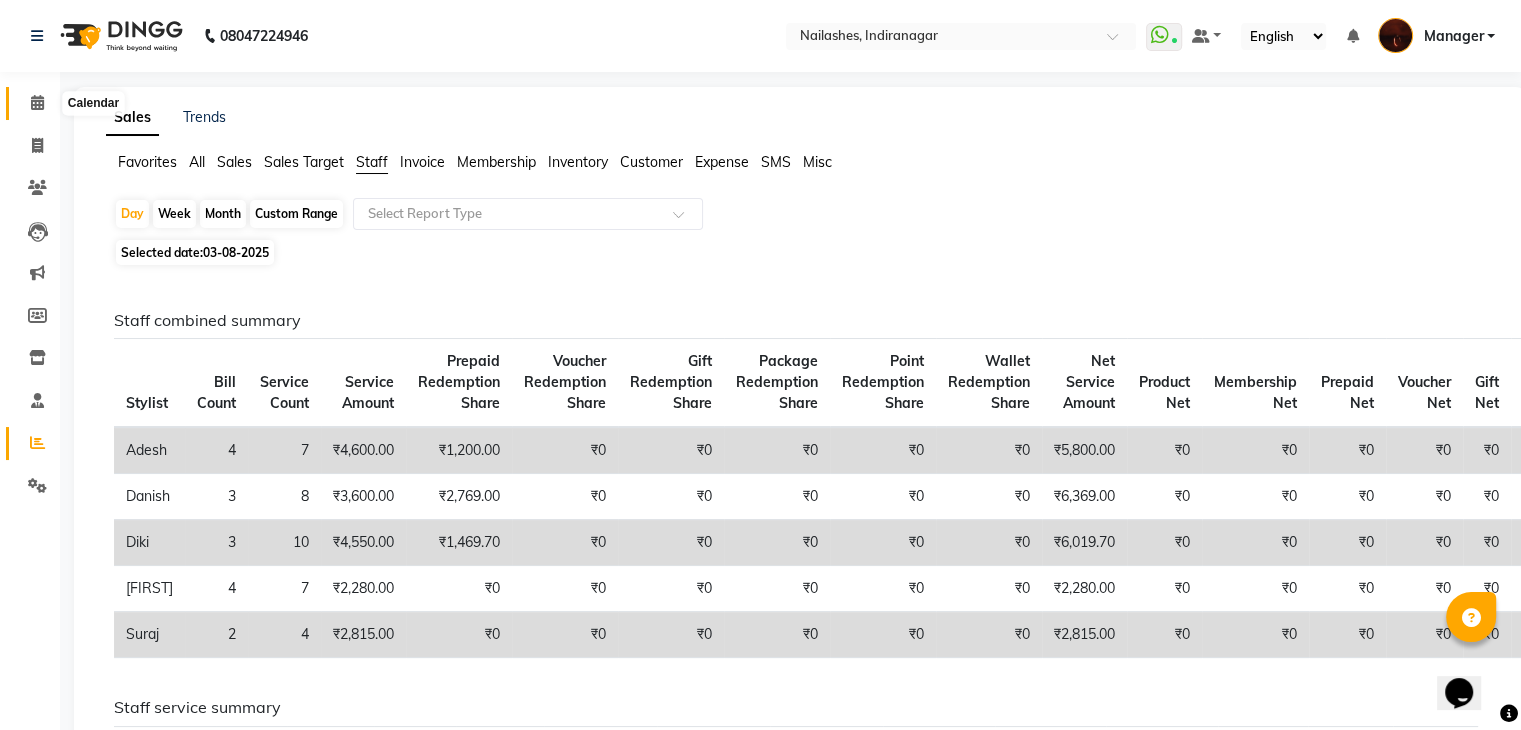 click 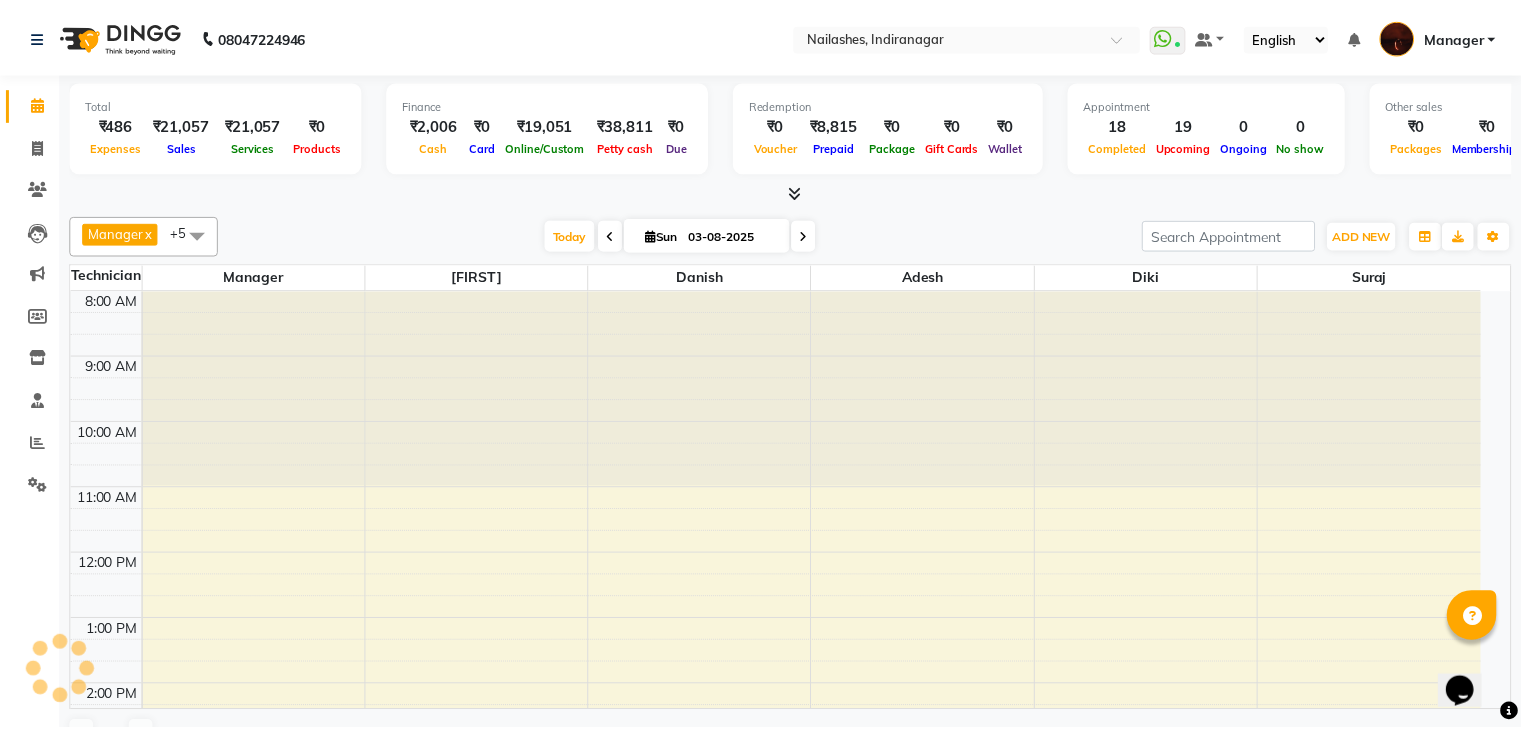 scroll, scrollTop: 0, scrollLeft: 0, axis: both 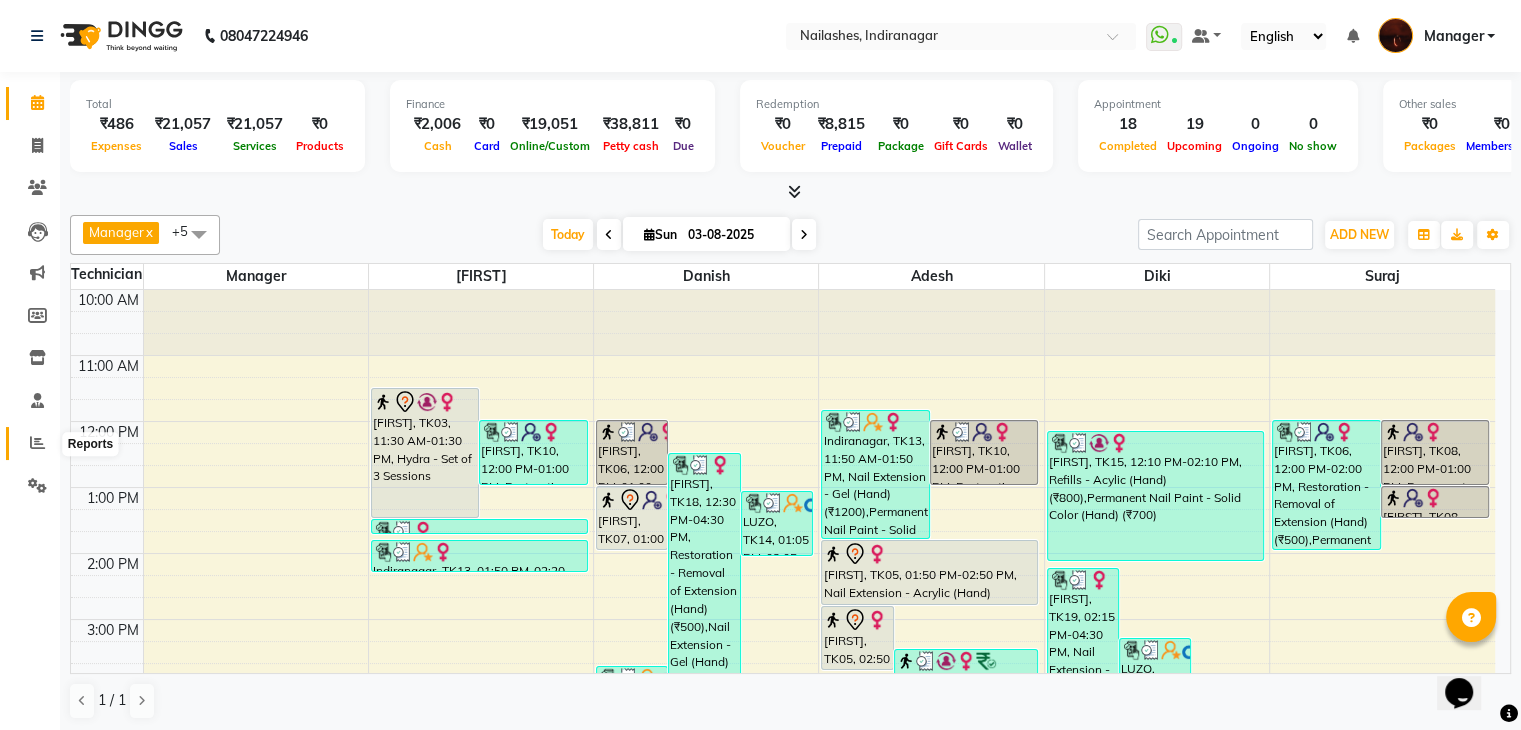 click 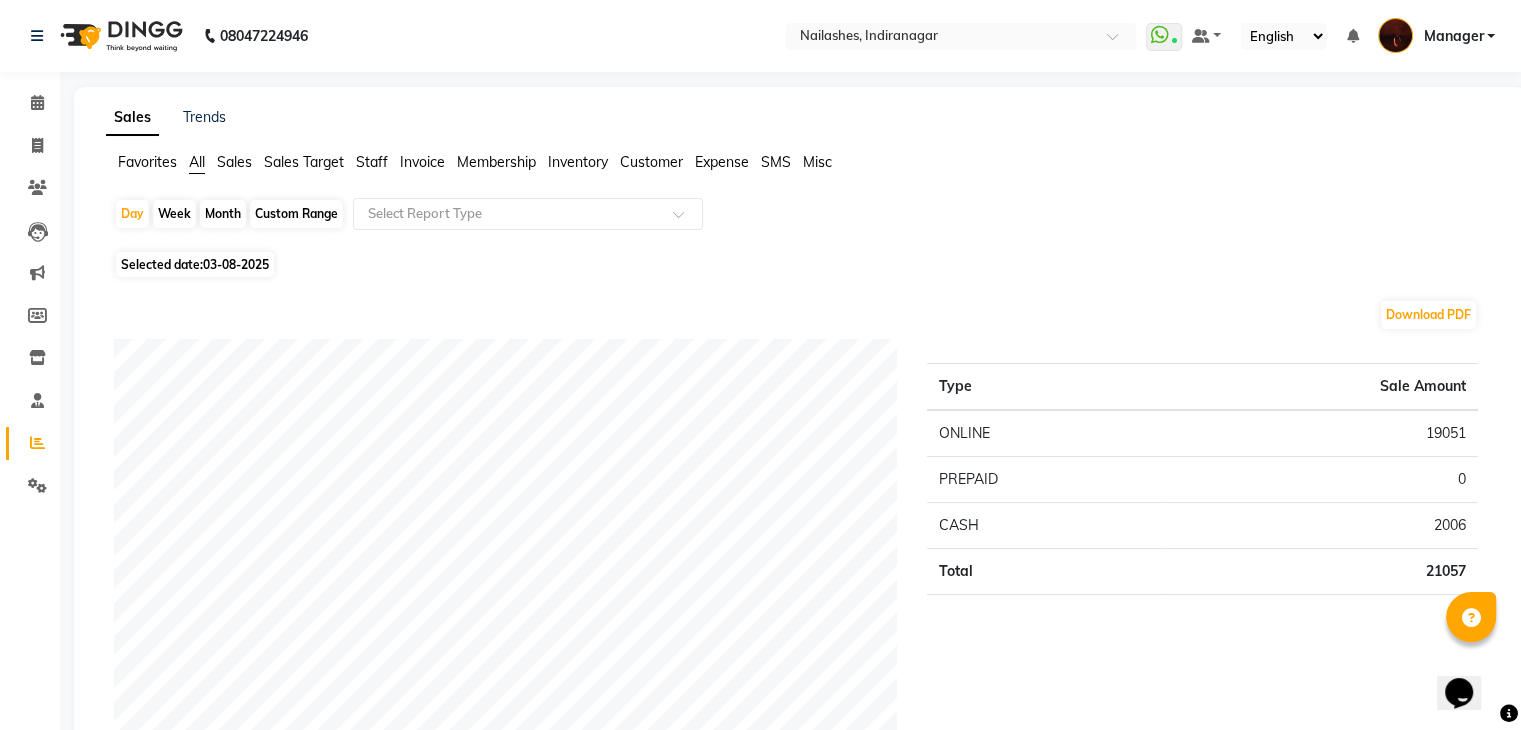 click on "Staff" 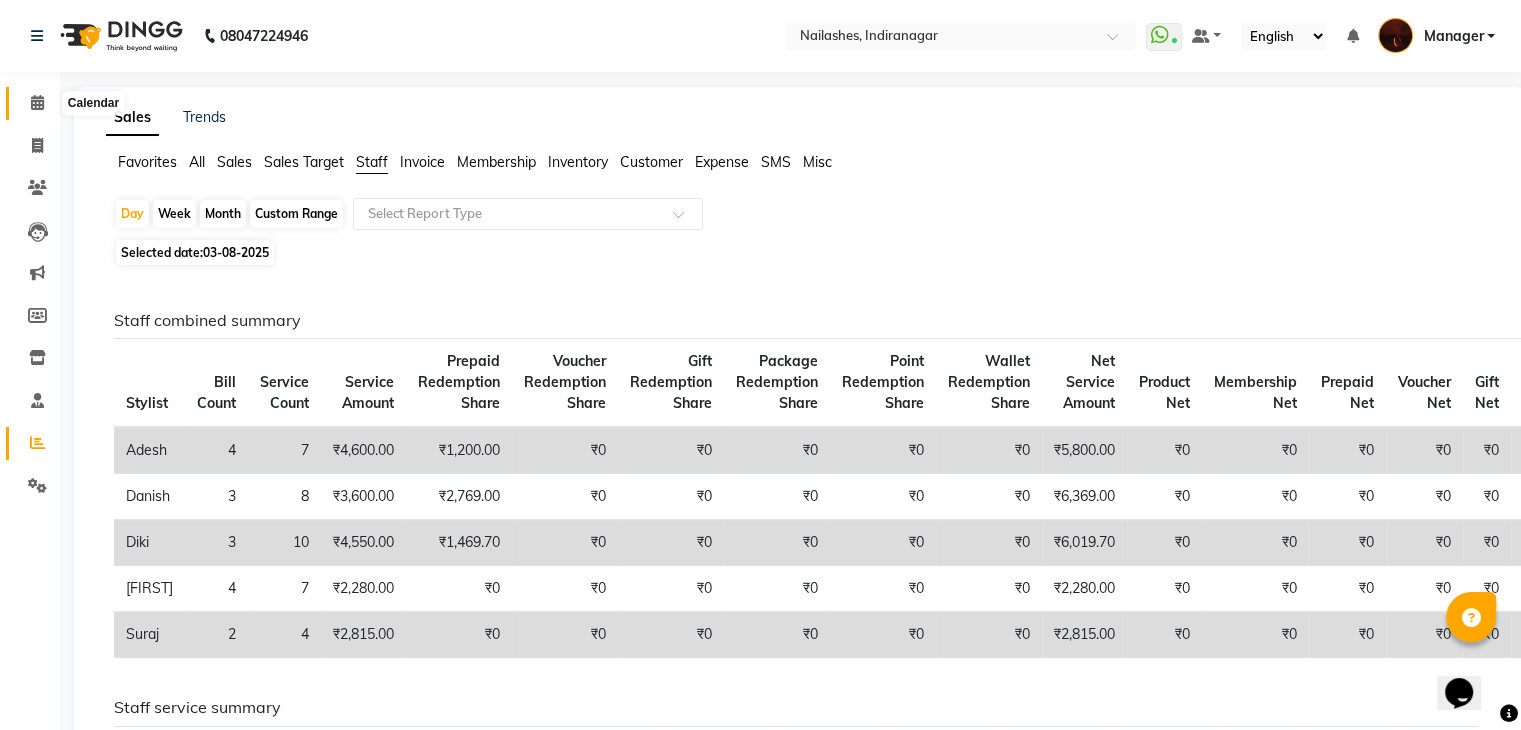 click 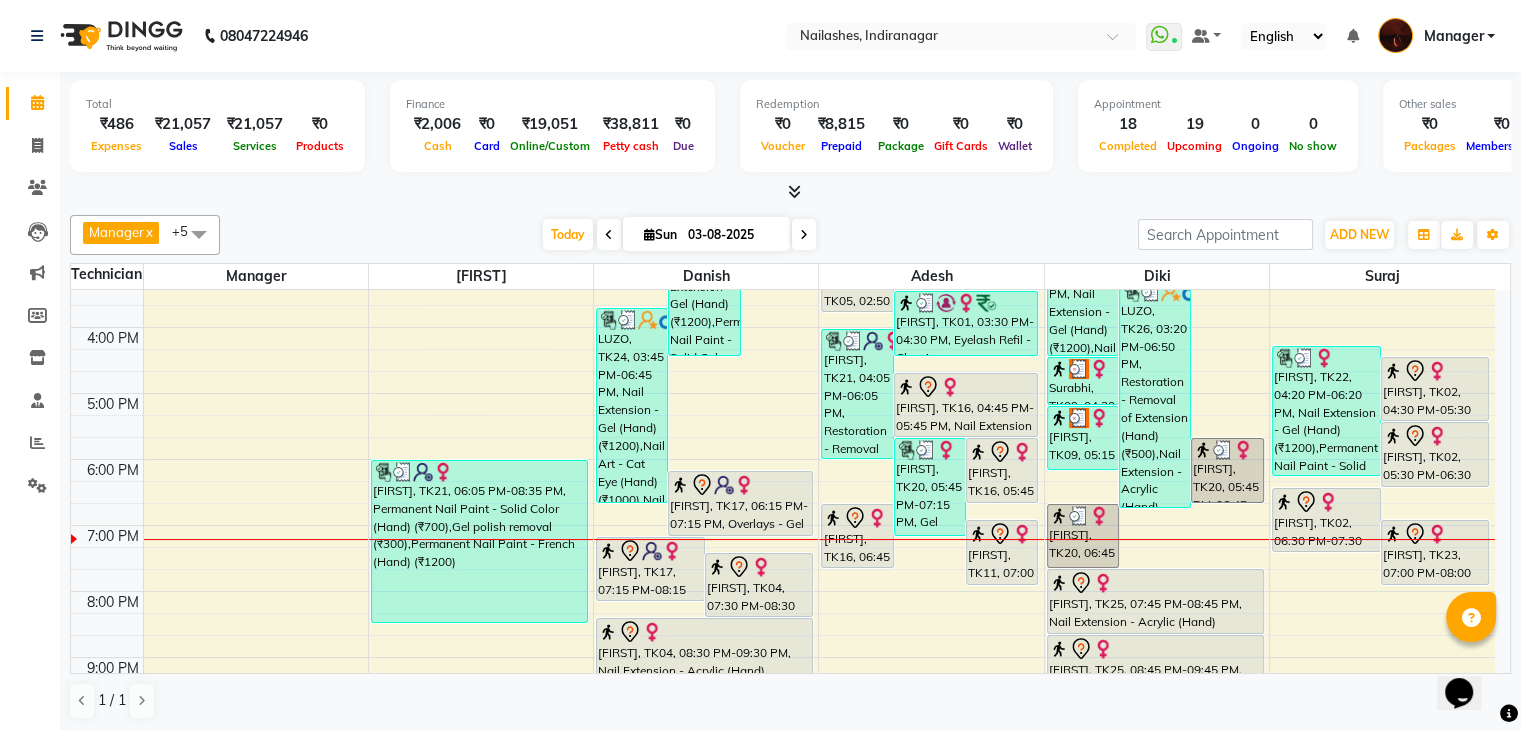 scroll, scrollTop: 360, scrollLeft: 0, axis: vertical 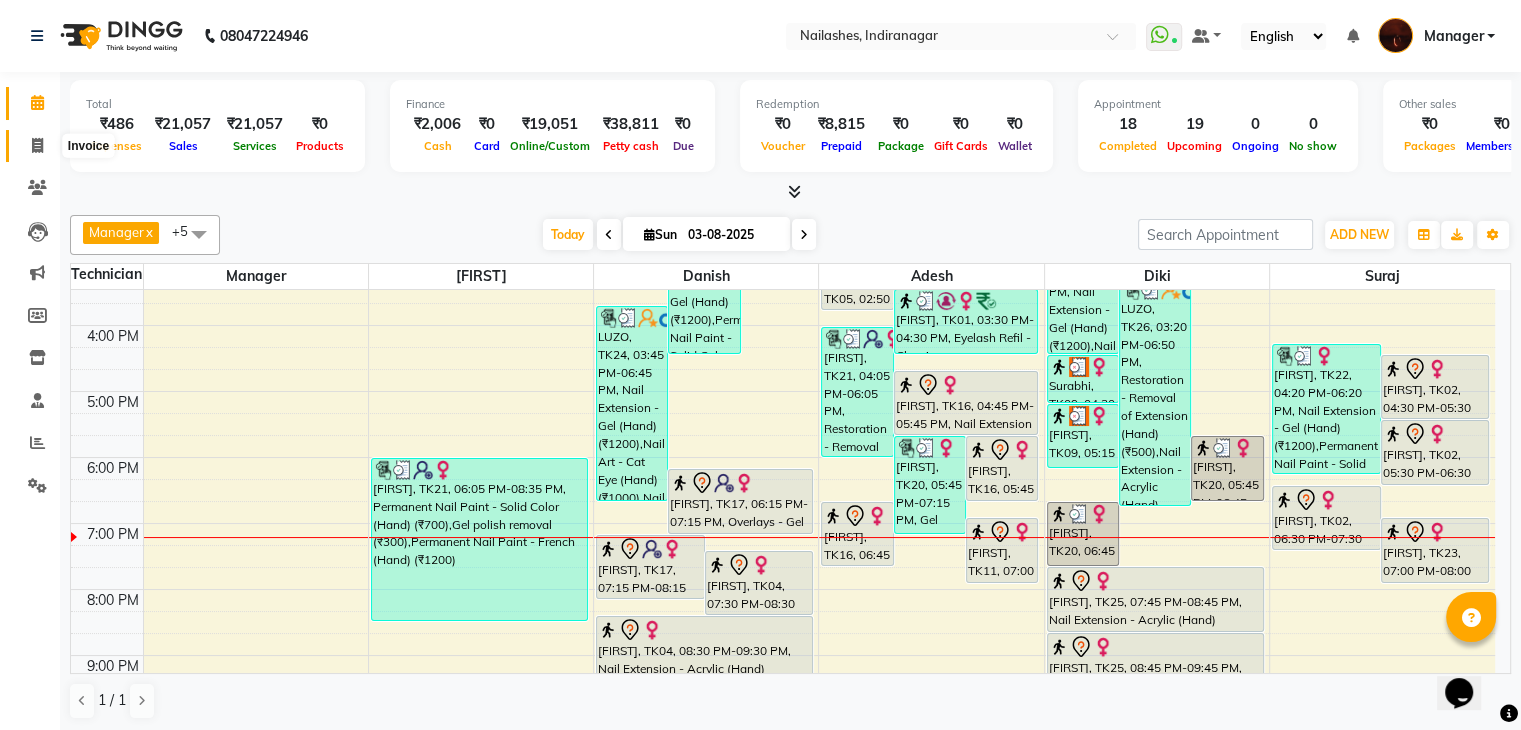 click 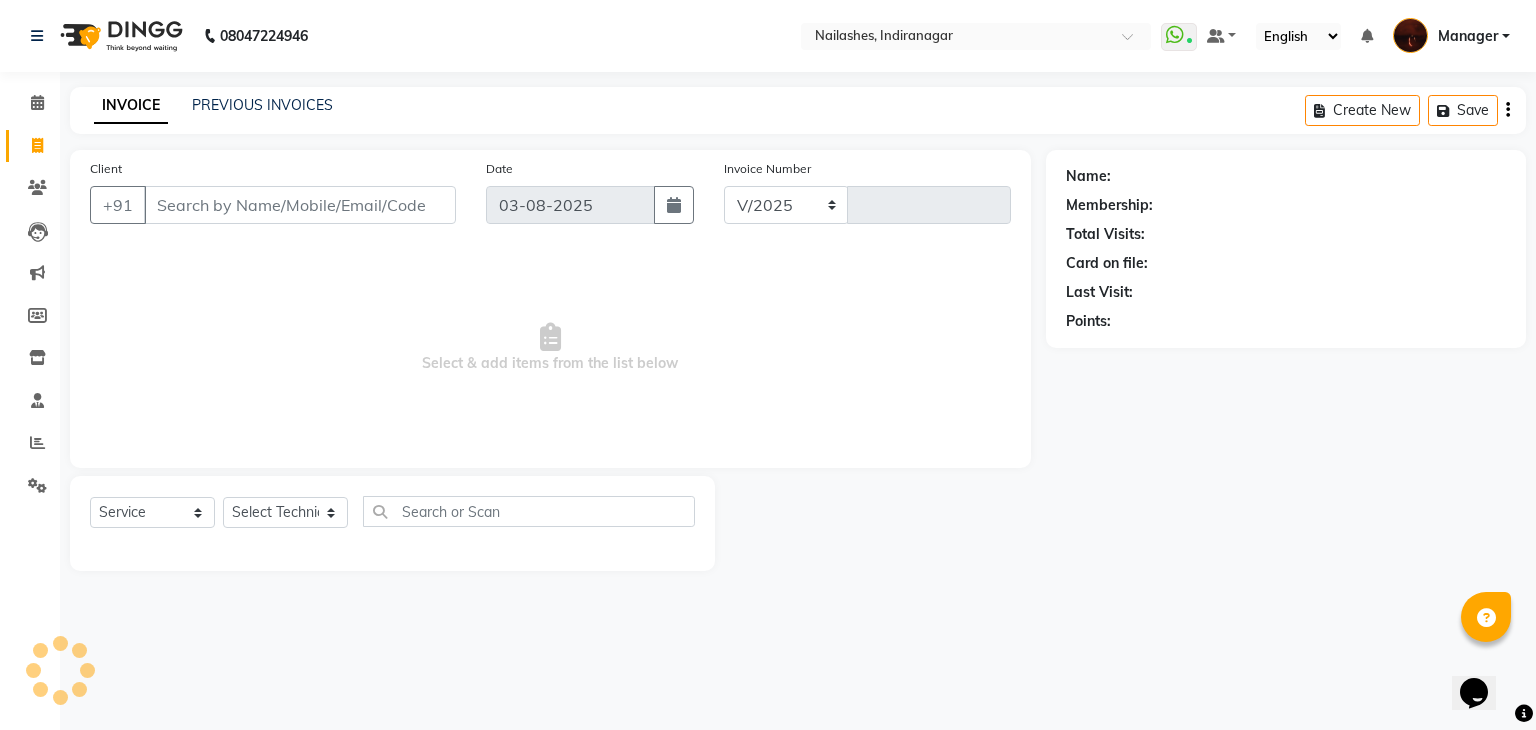 select on "4063" 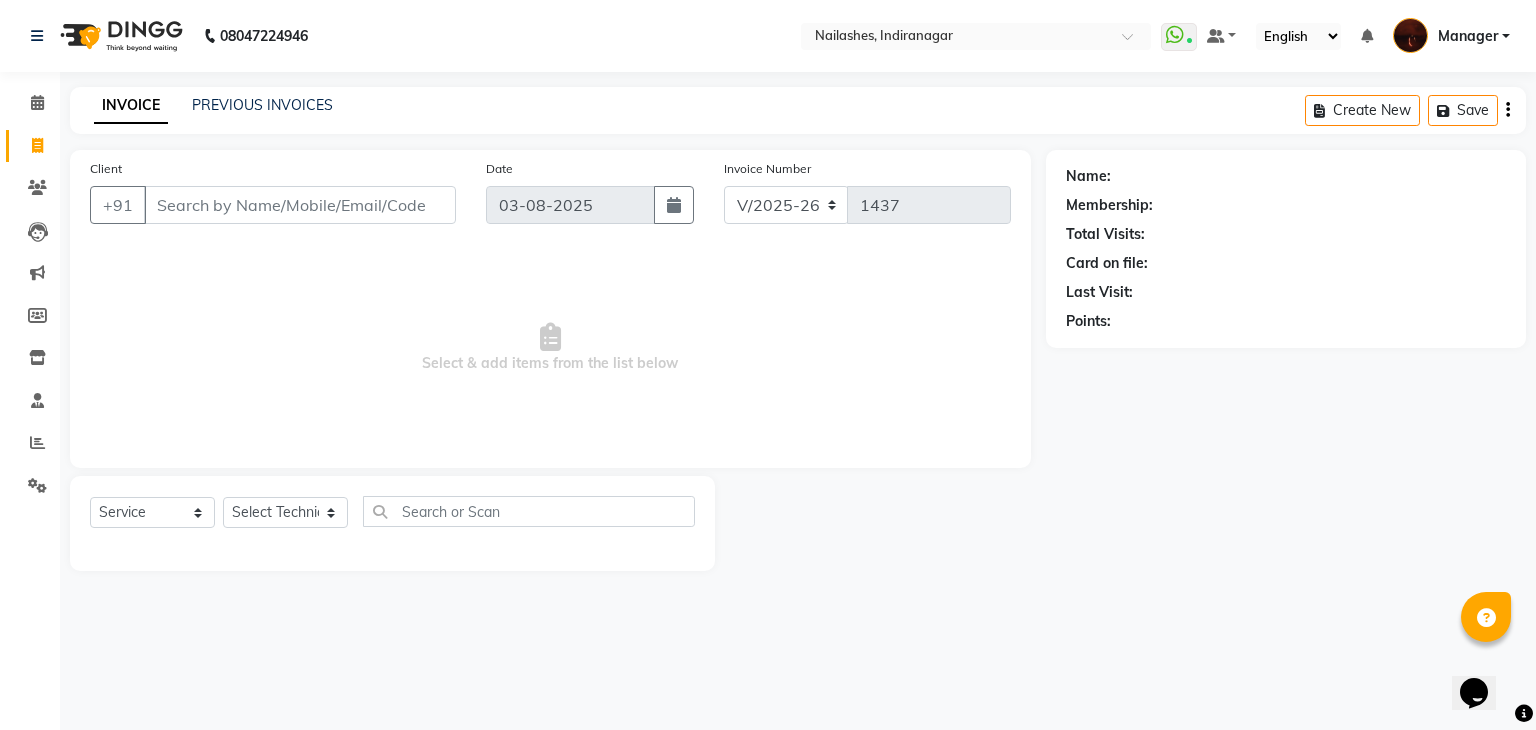 click on "Client +91" 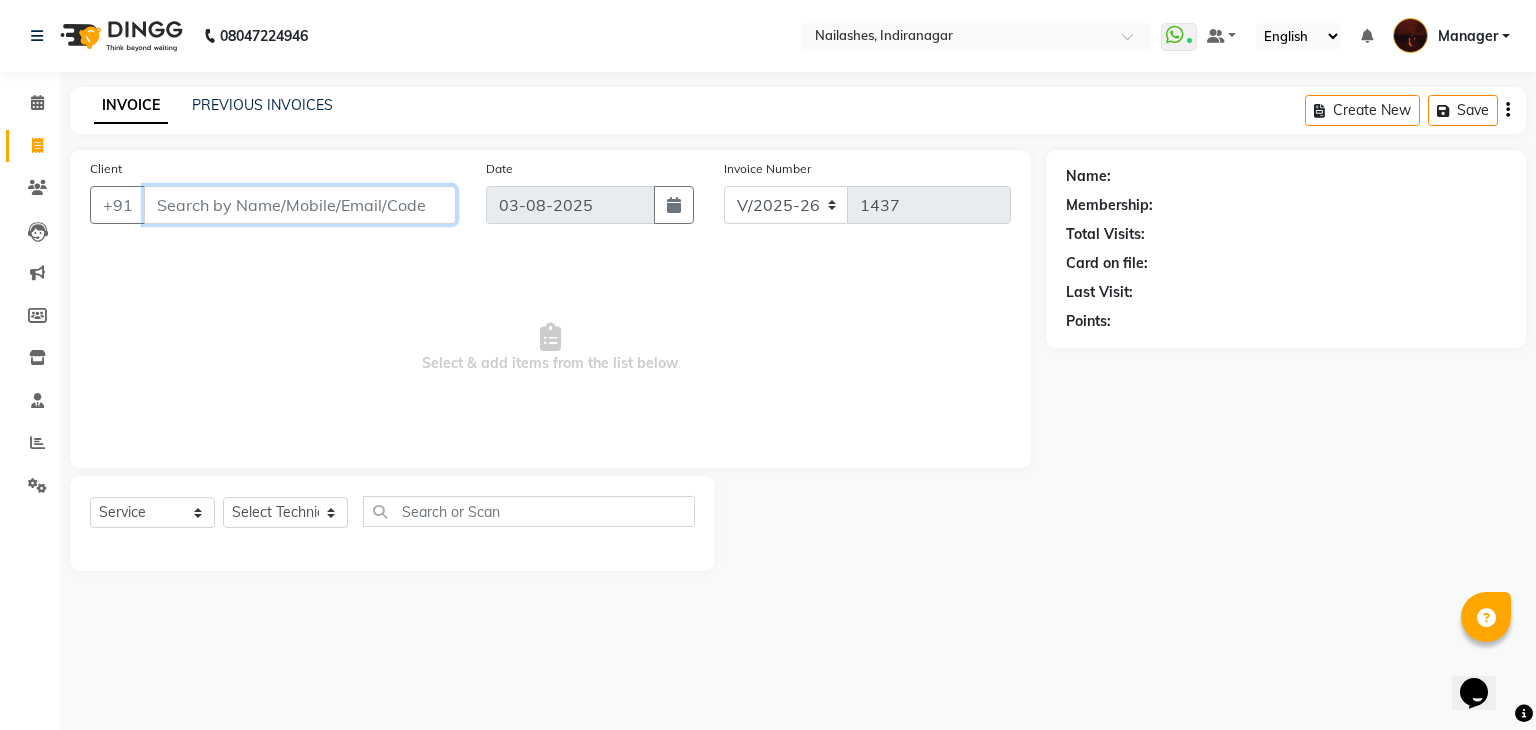 click on "Client" at bounding box center [300, 205] 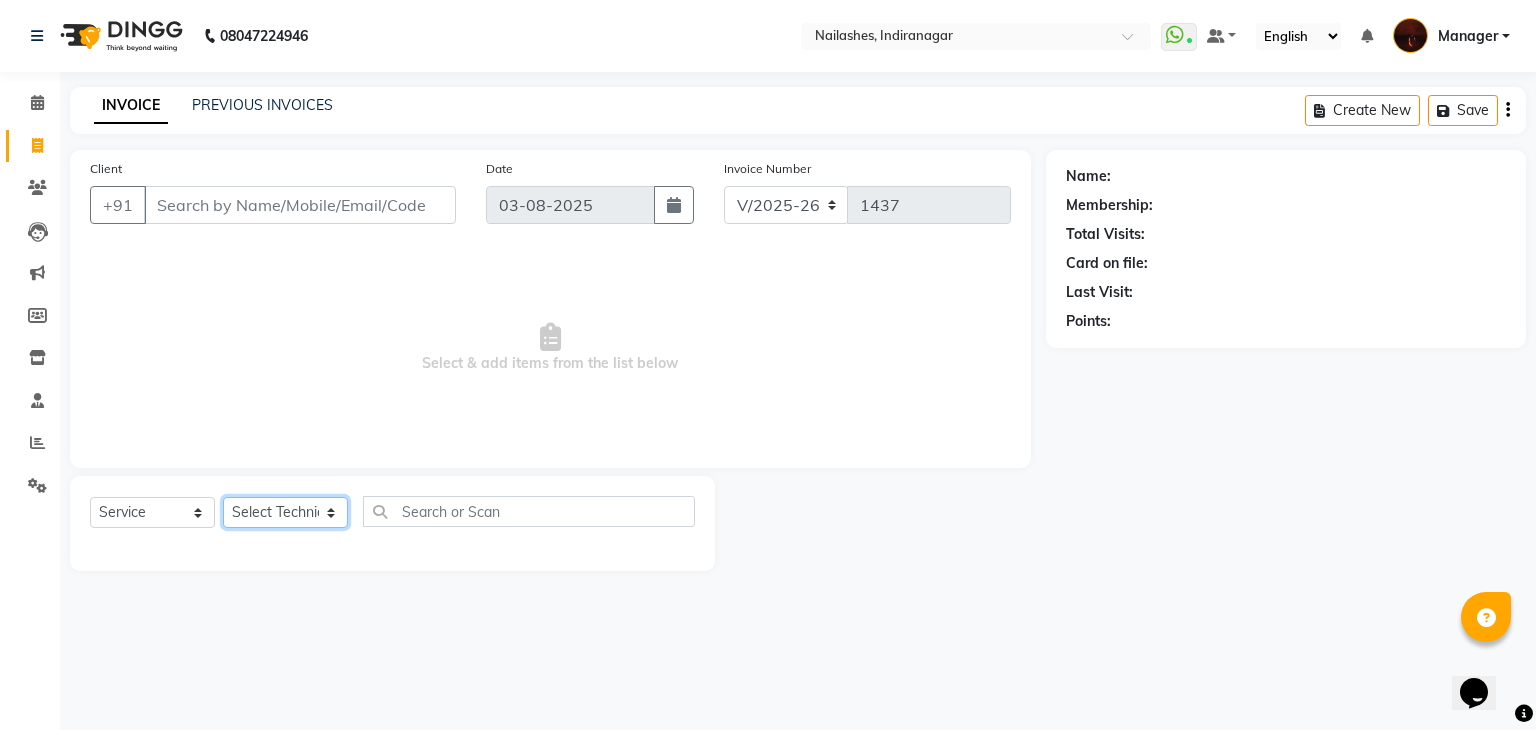 click on "Select Technician Adesh amir Danish Diki  Geeta Himanshu jenifer Manager megna Nisha Pooja roshni Sameer sudeb Sudhir Accounting suraj" 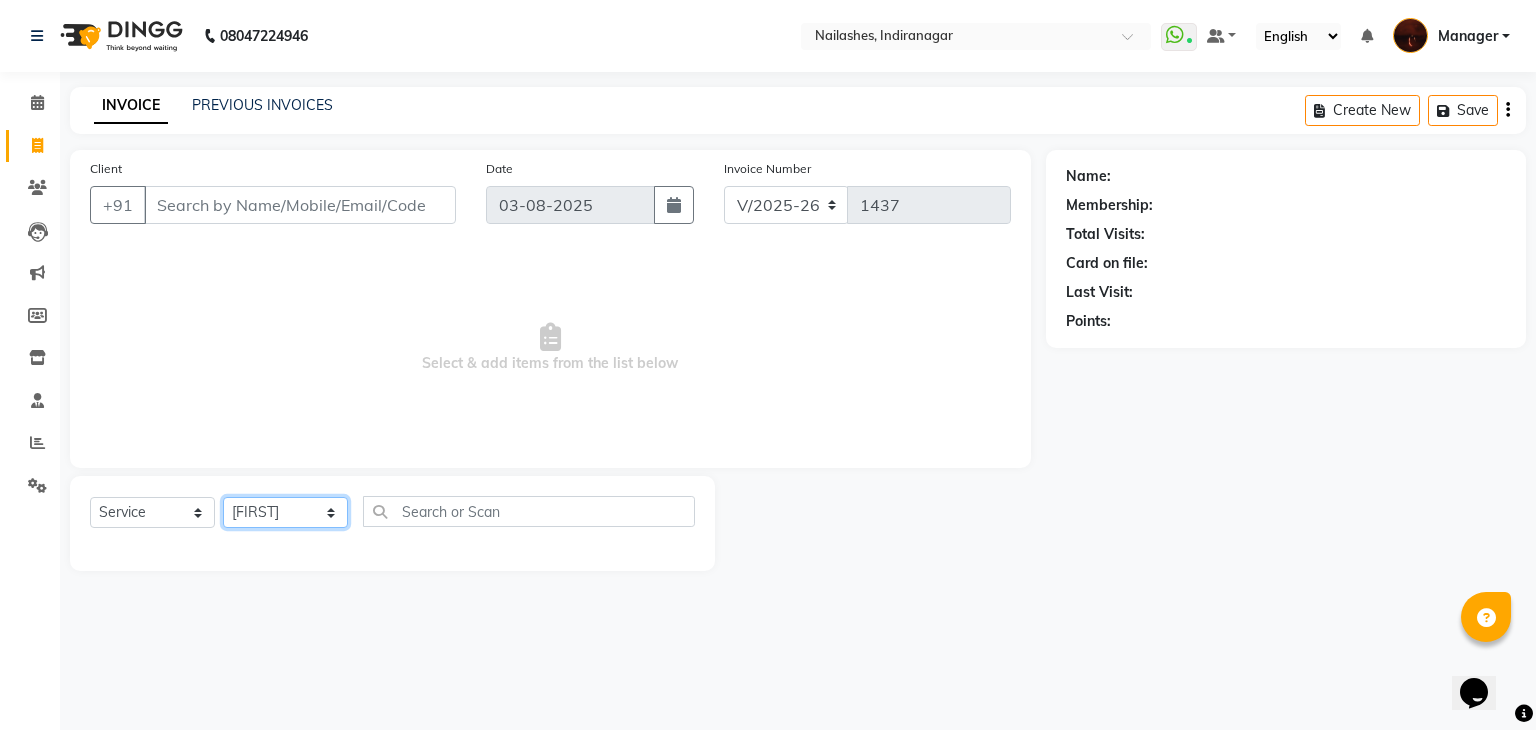 click on "Select Technician Adesh amir Danish Diki  Geeta Himanshu jenifer Manager megna Nisha Pooja roshni Sameer sudeb Sudhir Accounting suraj" 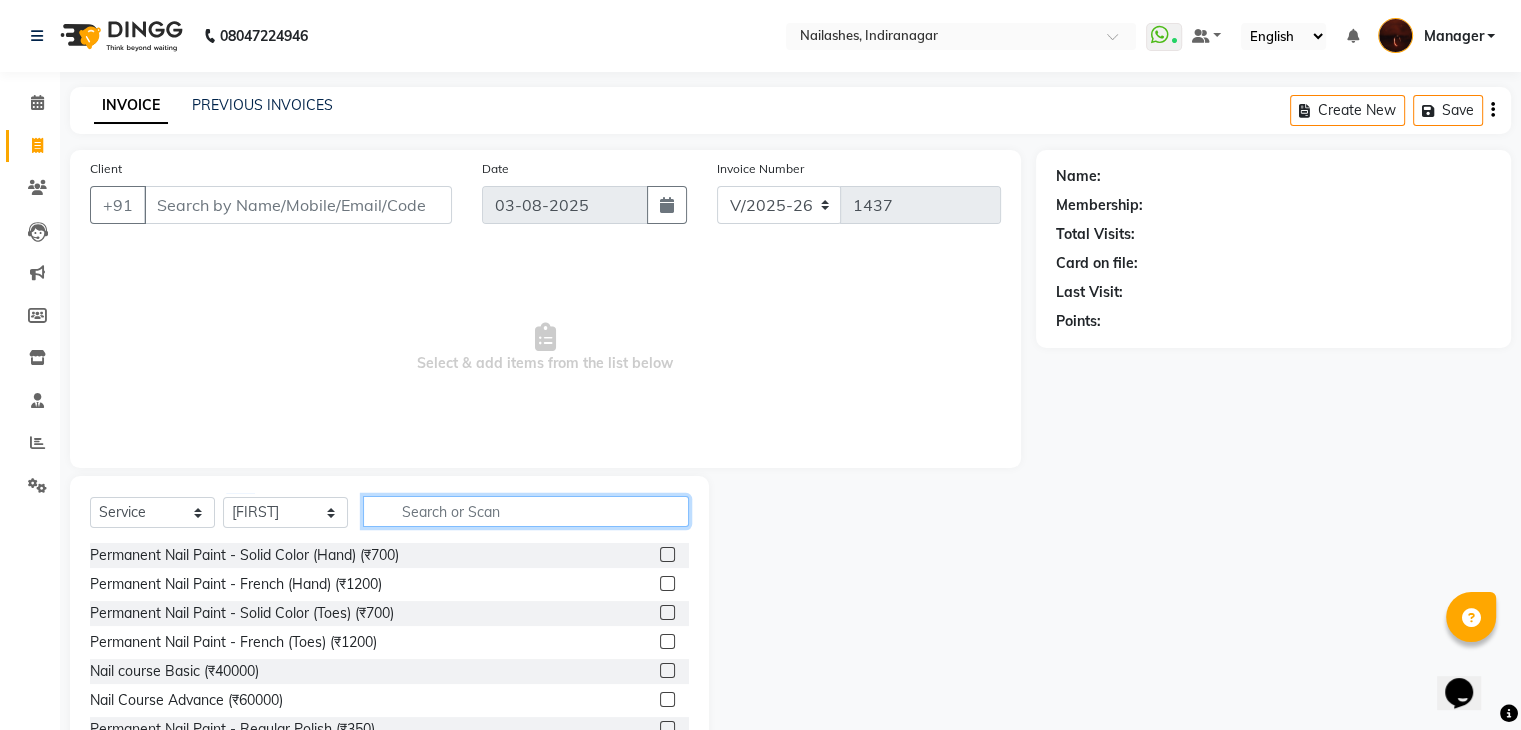 click 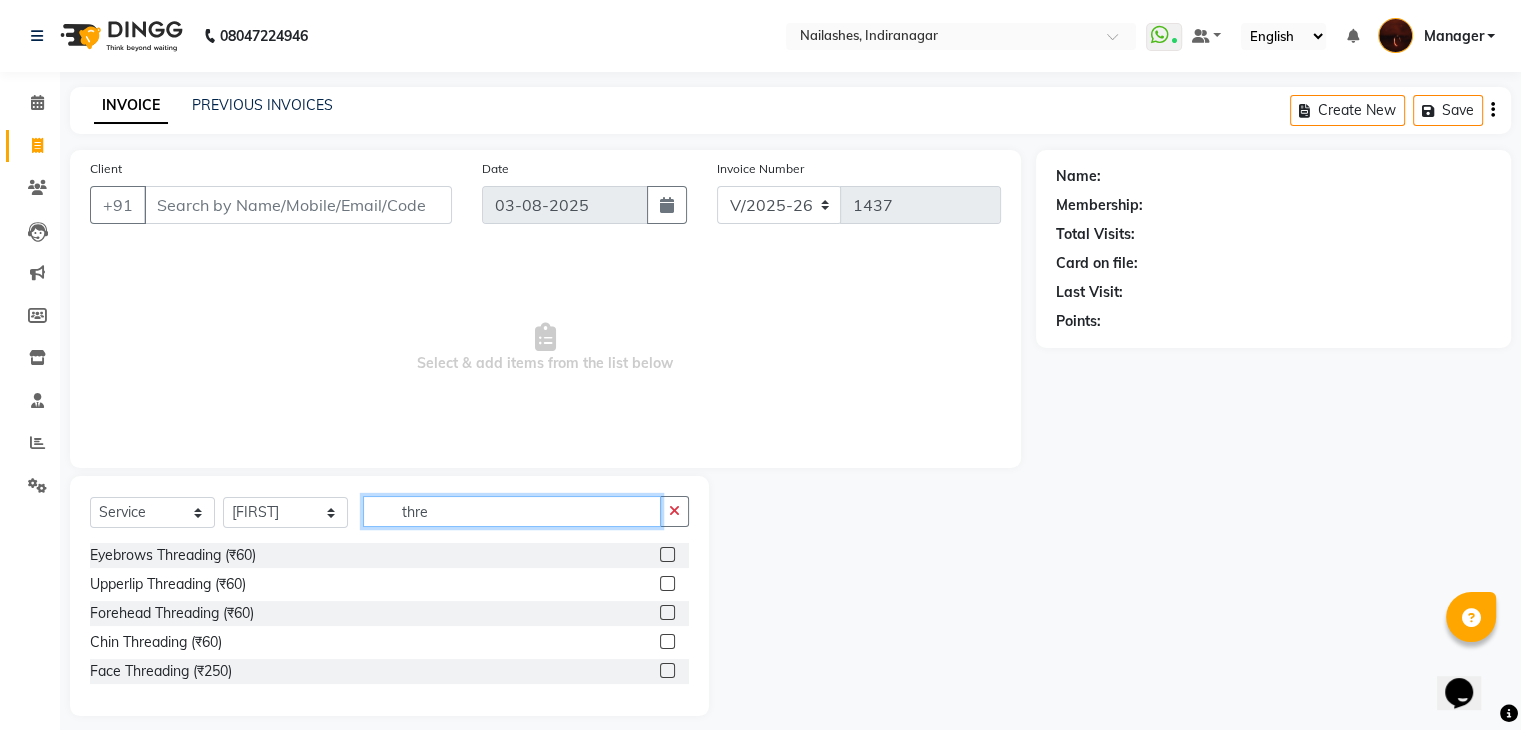 type on "thre" 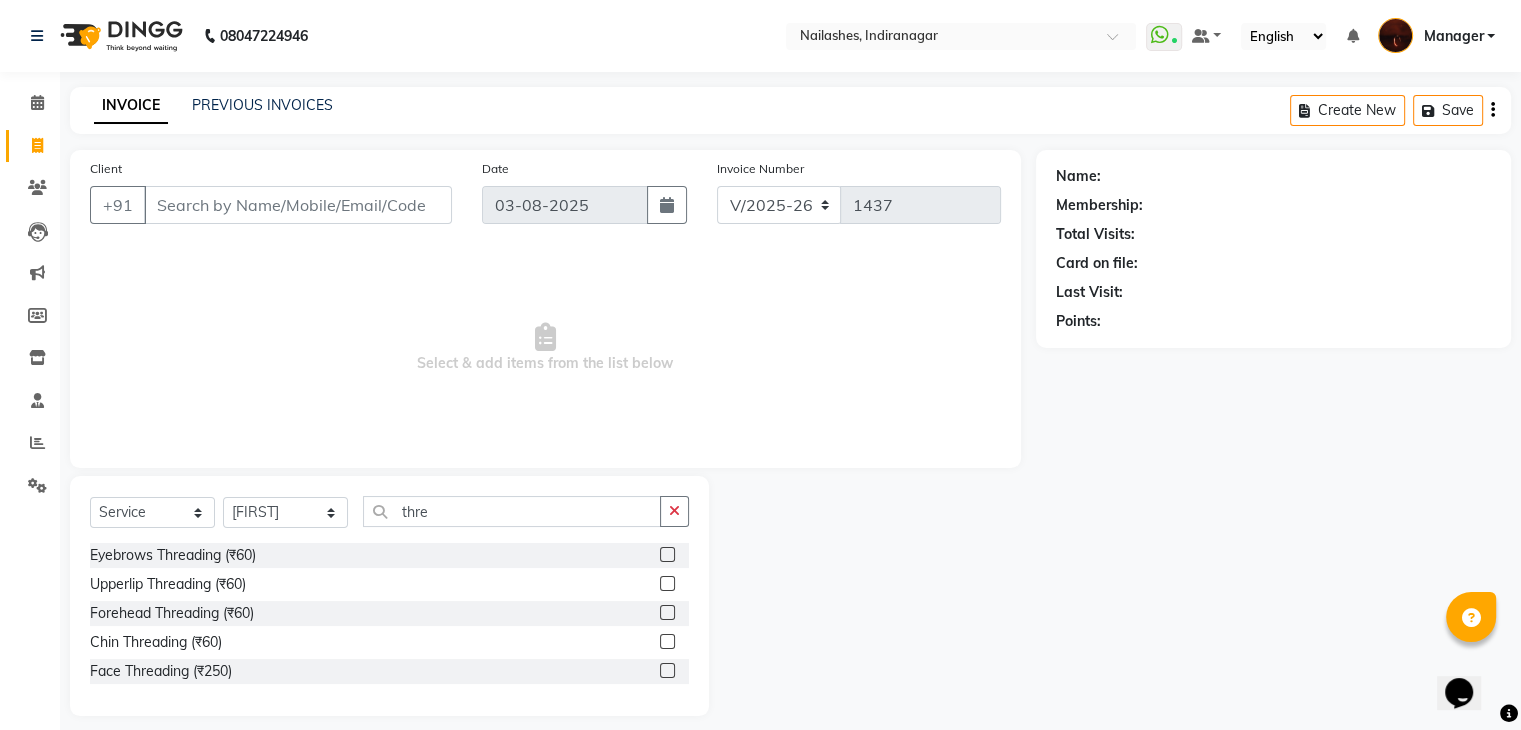 click 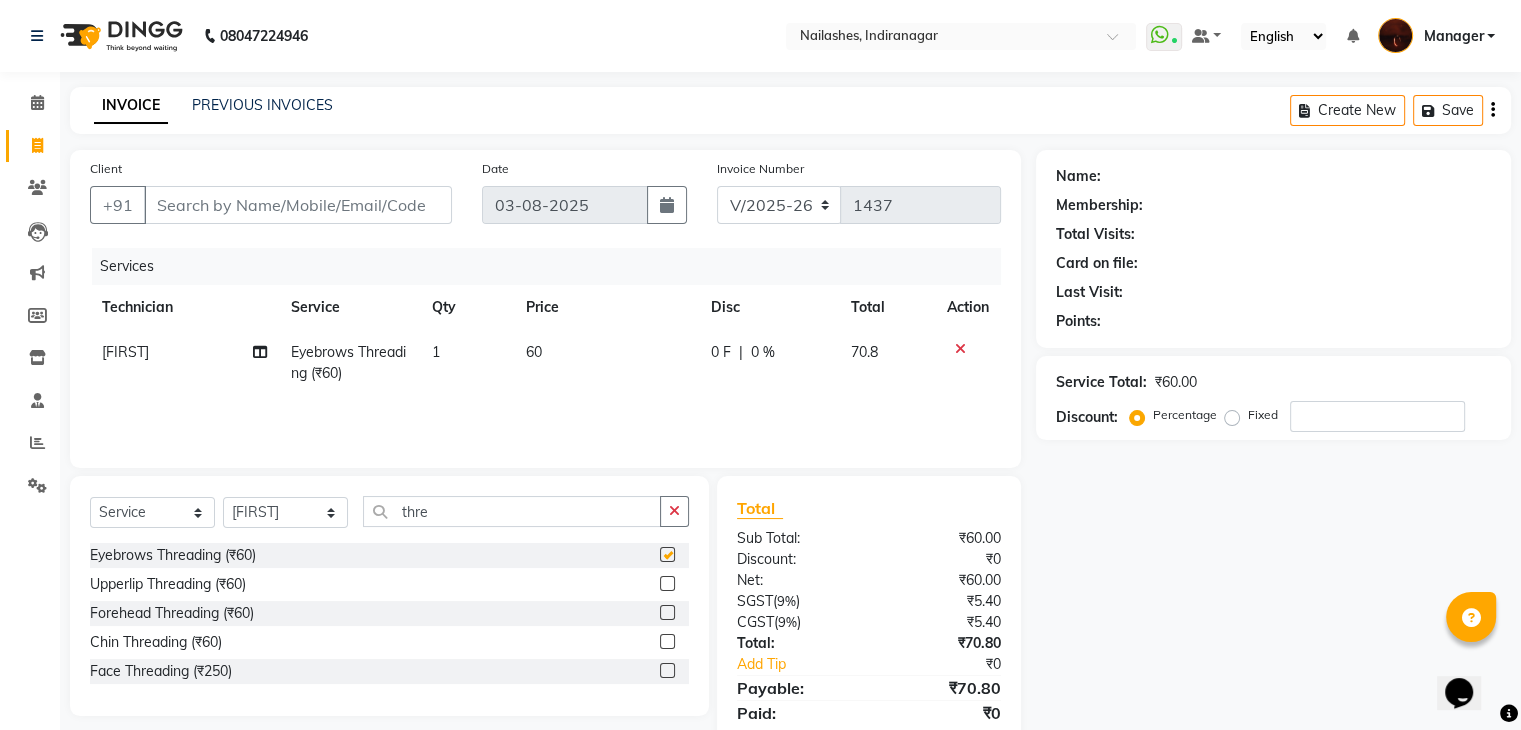 checkbox on "false" 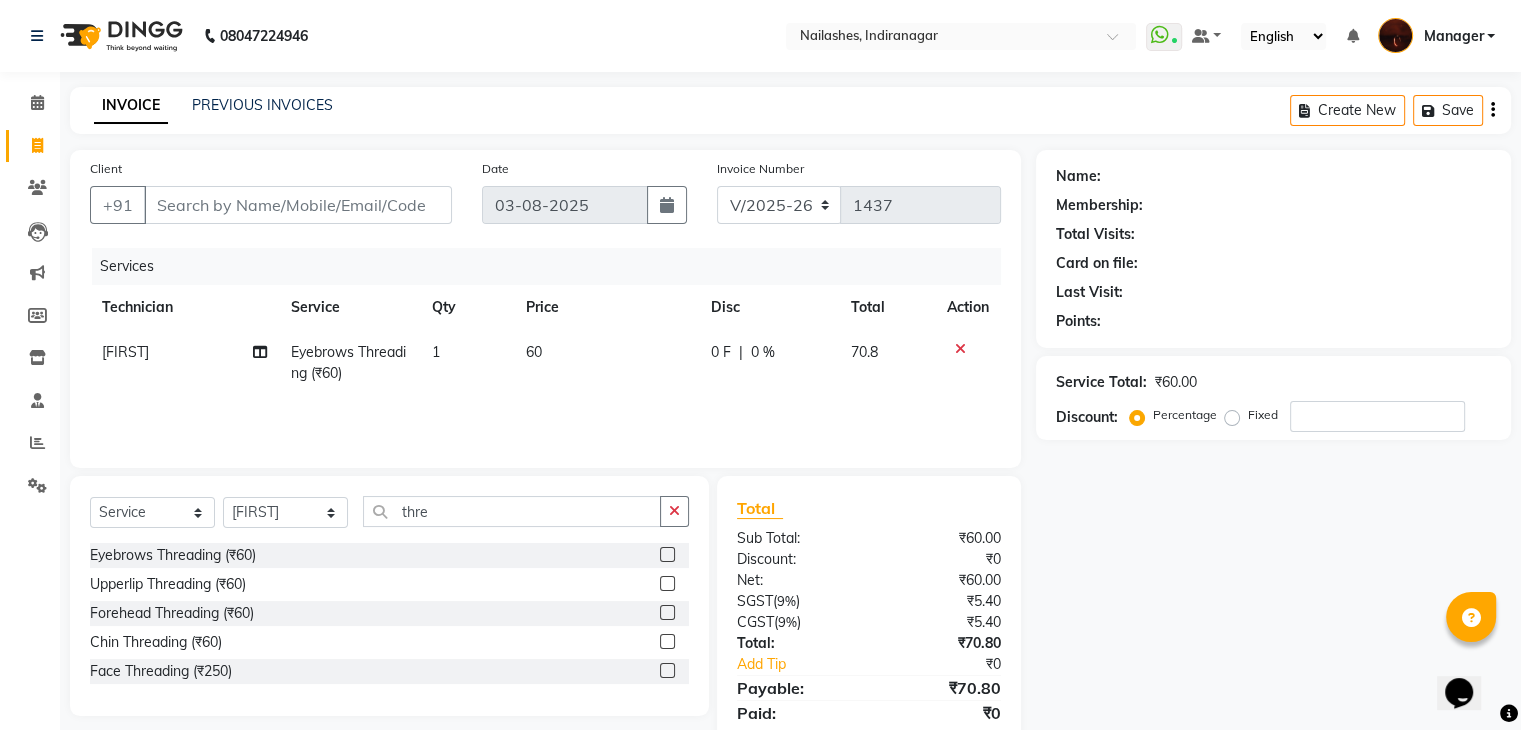 click 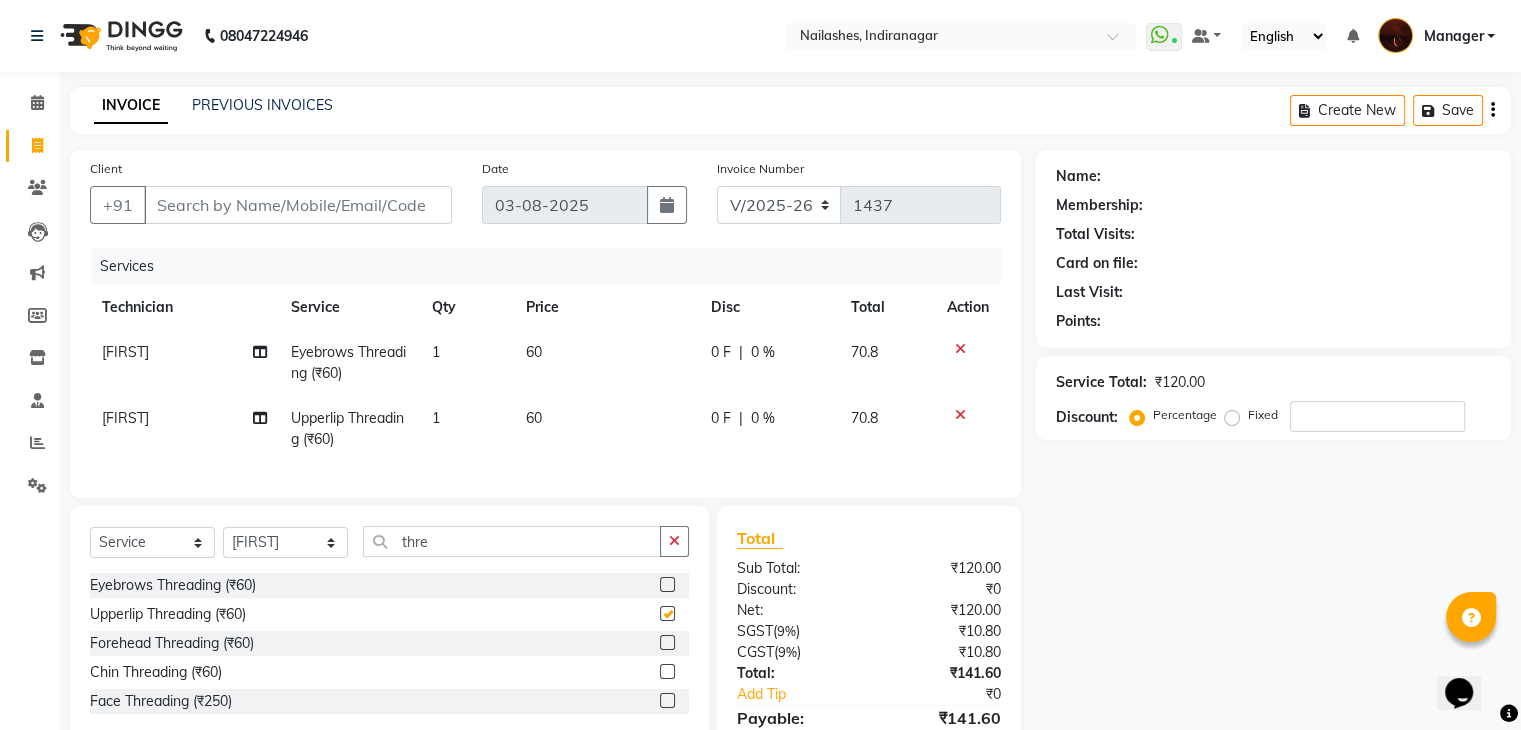checkbox on "false" 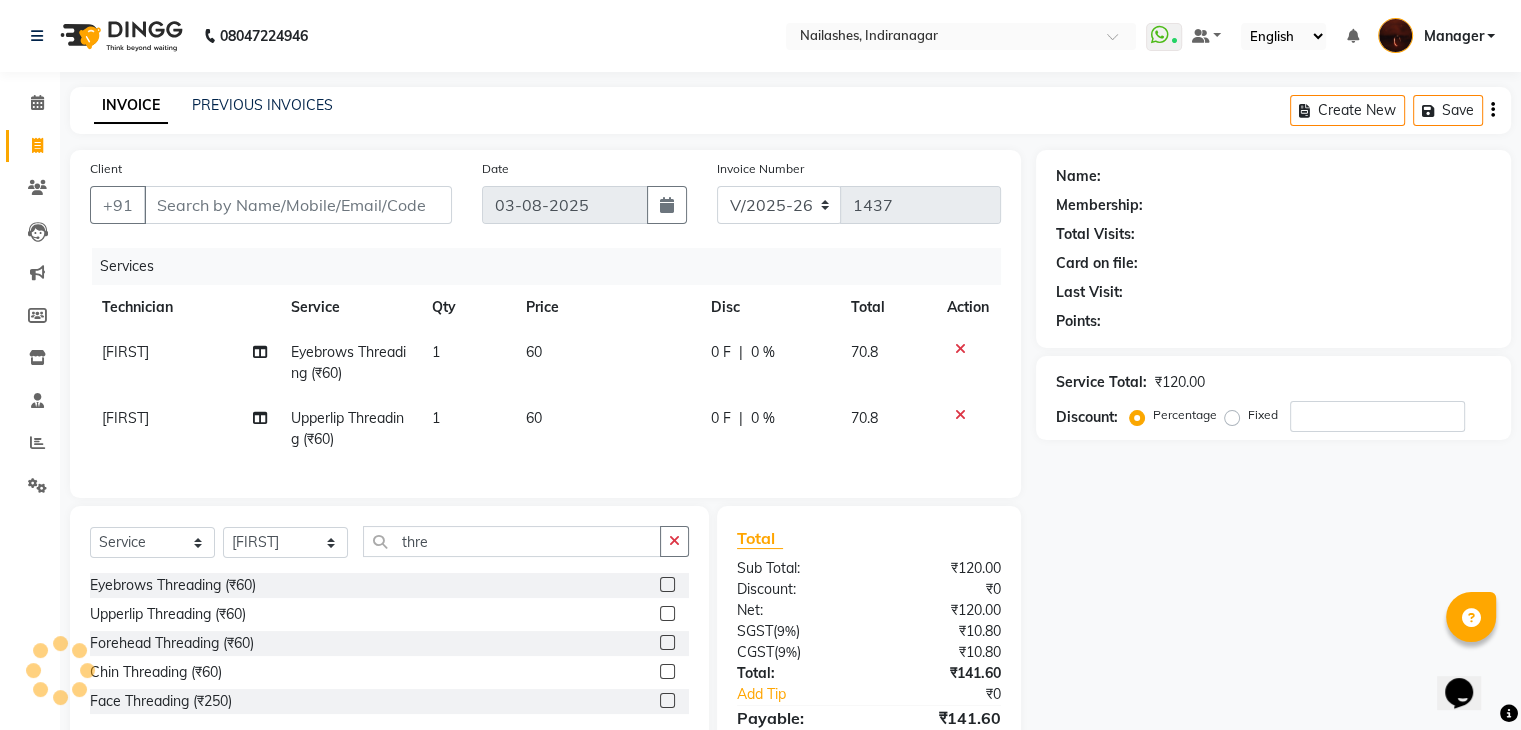 scroll, scrollTop: 116, scrollLeft: 0, axis: vertical 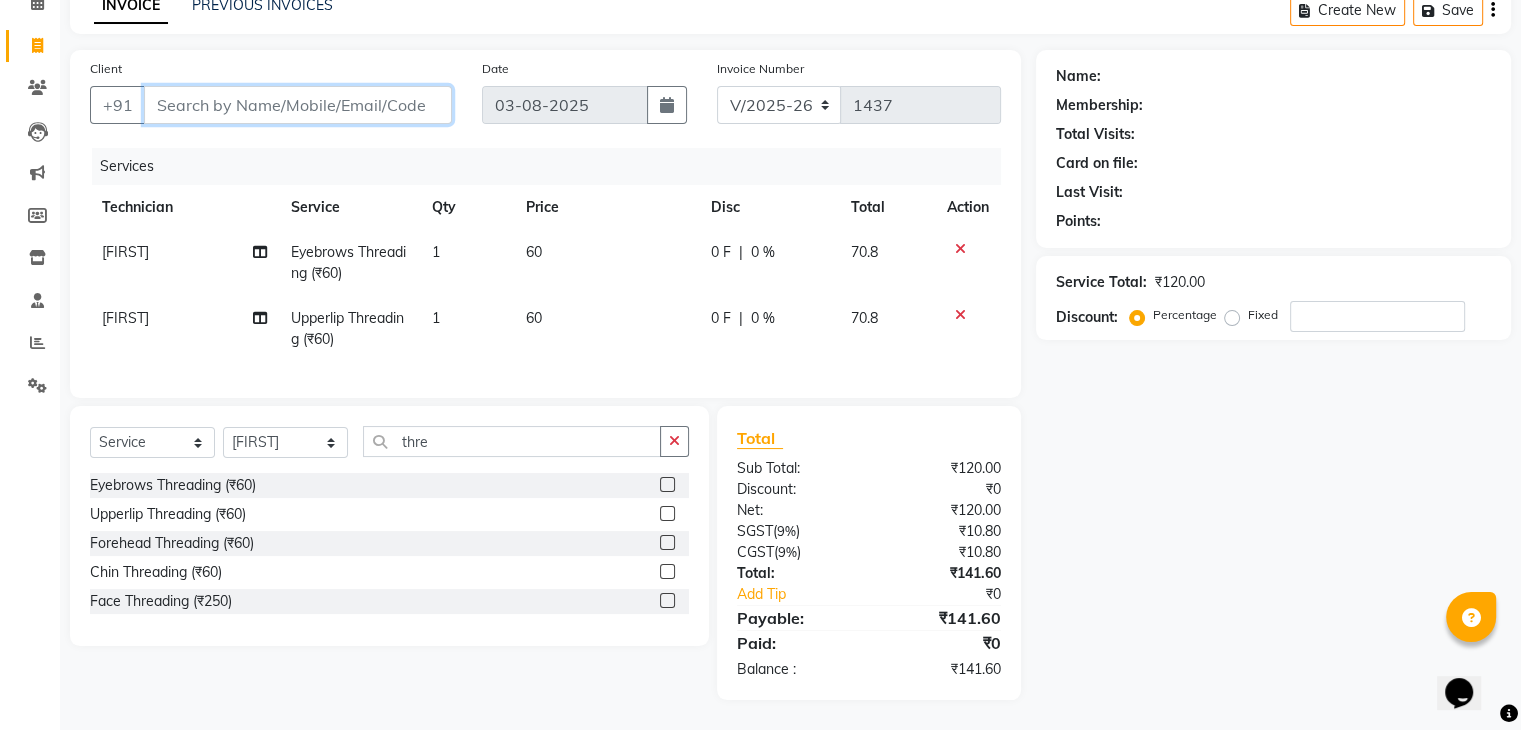 click on "Client" at bounding box center (298, 105) 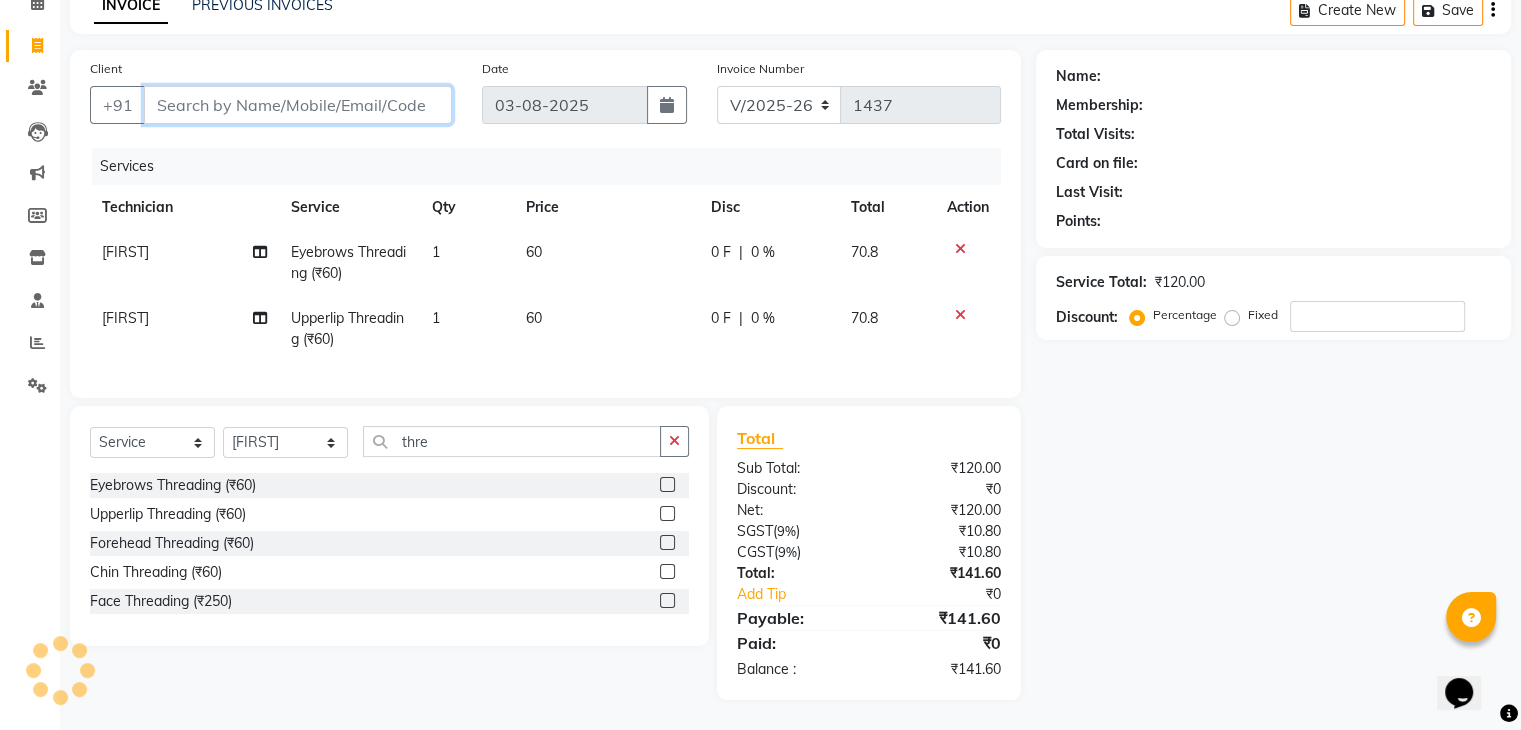 type on "7" 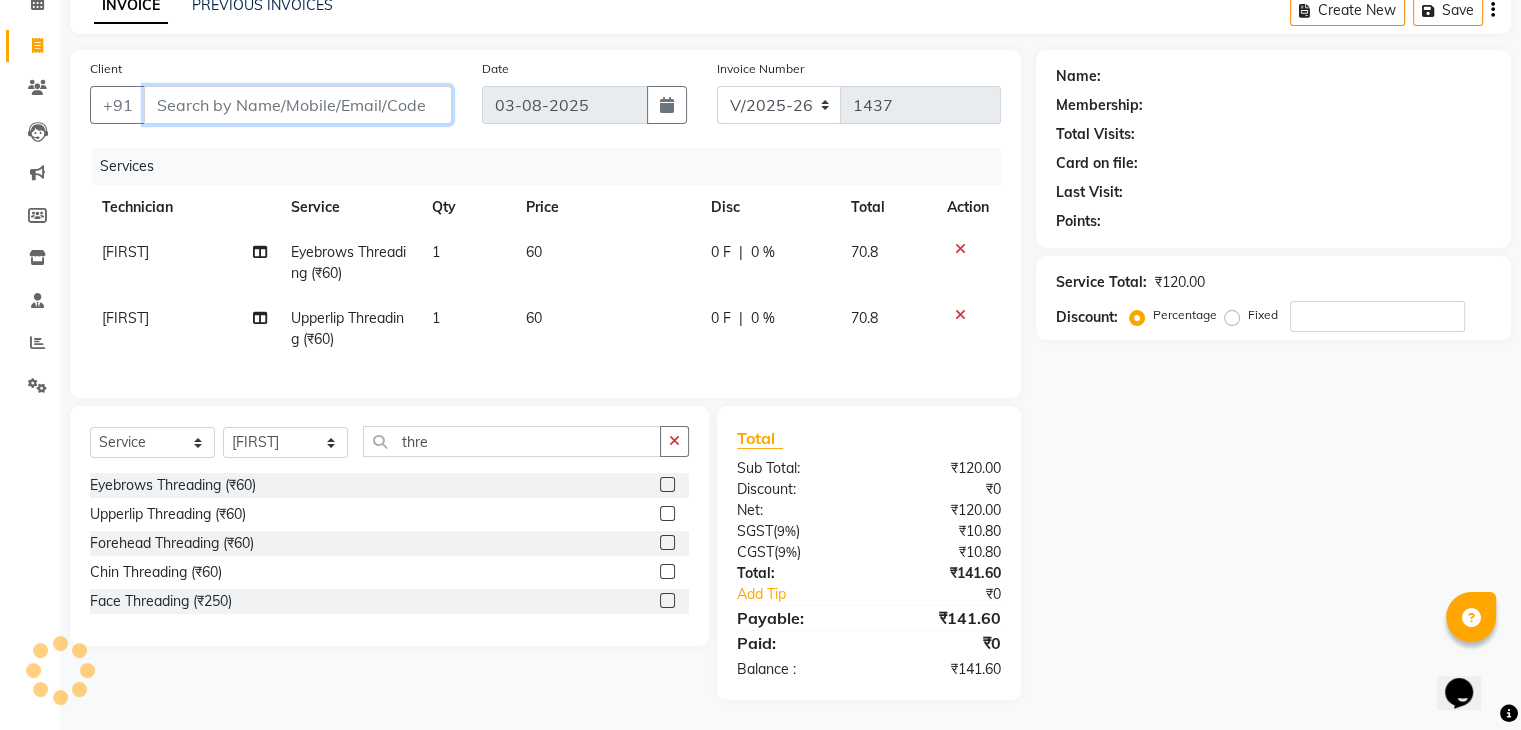 type on "0" 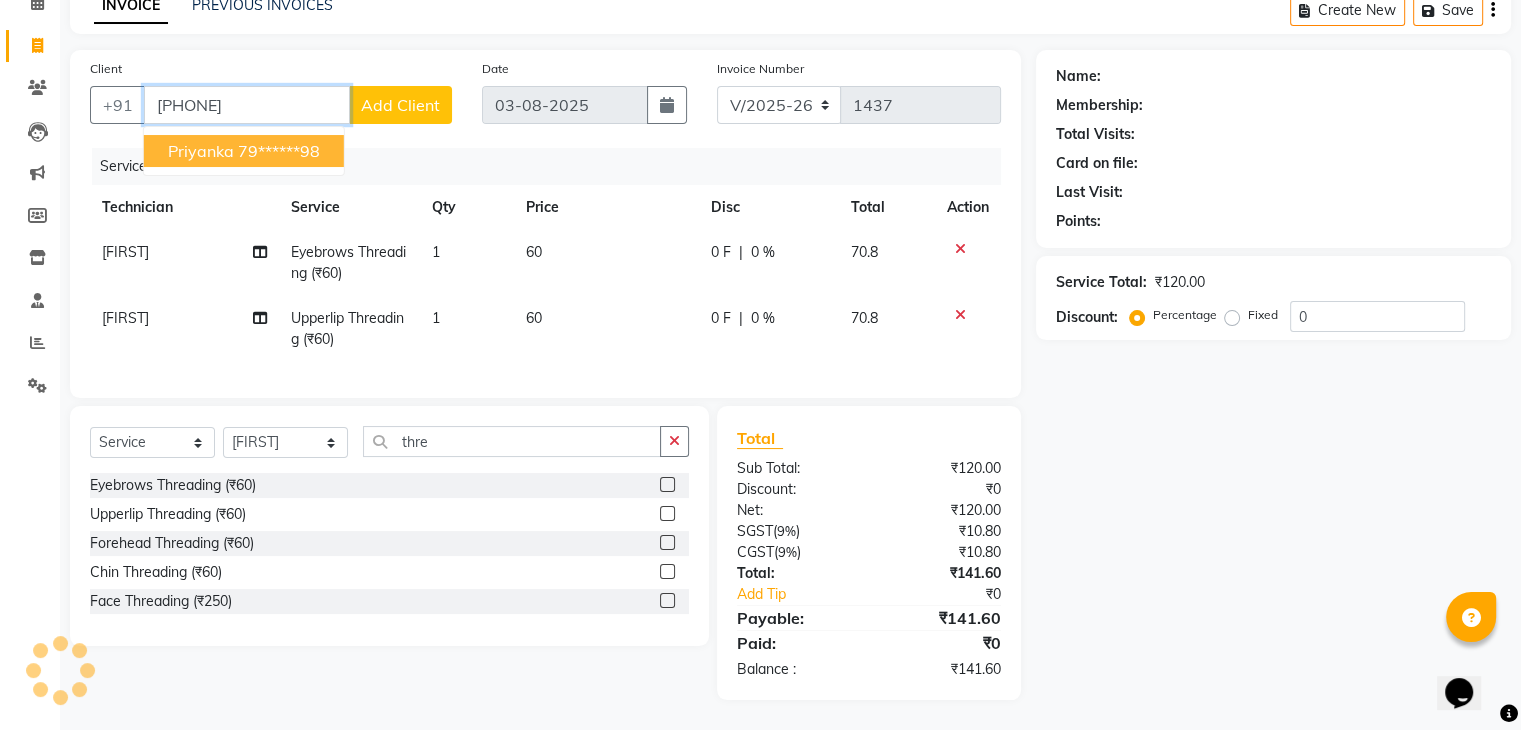 click on "79******98" at bounding box center [279, 151] 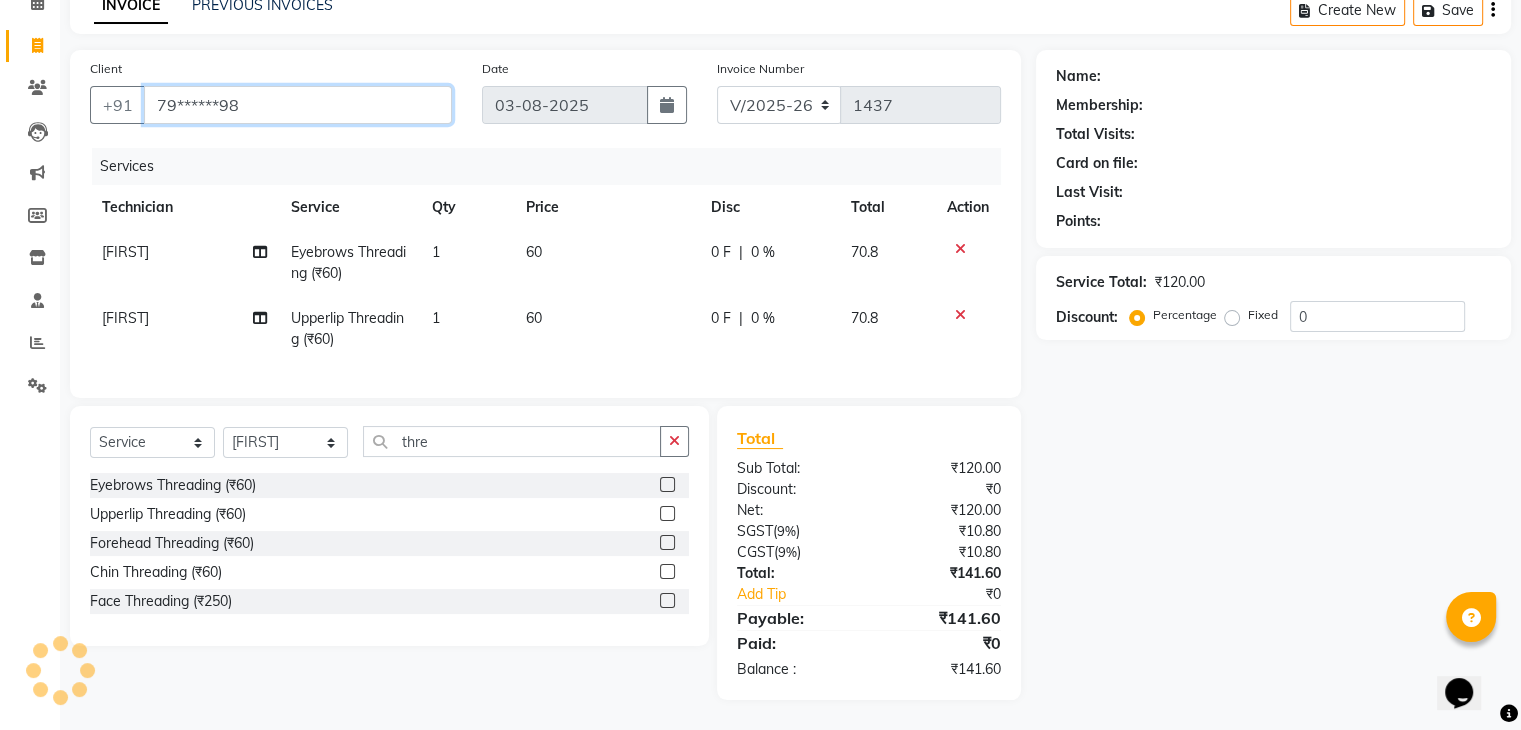 type on "79******98" 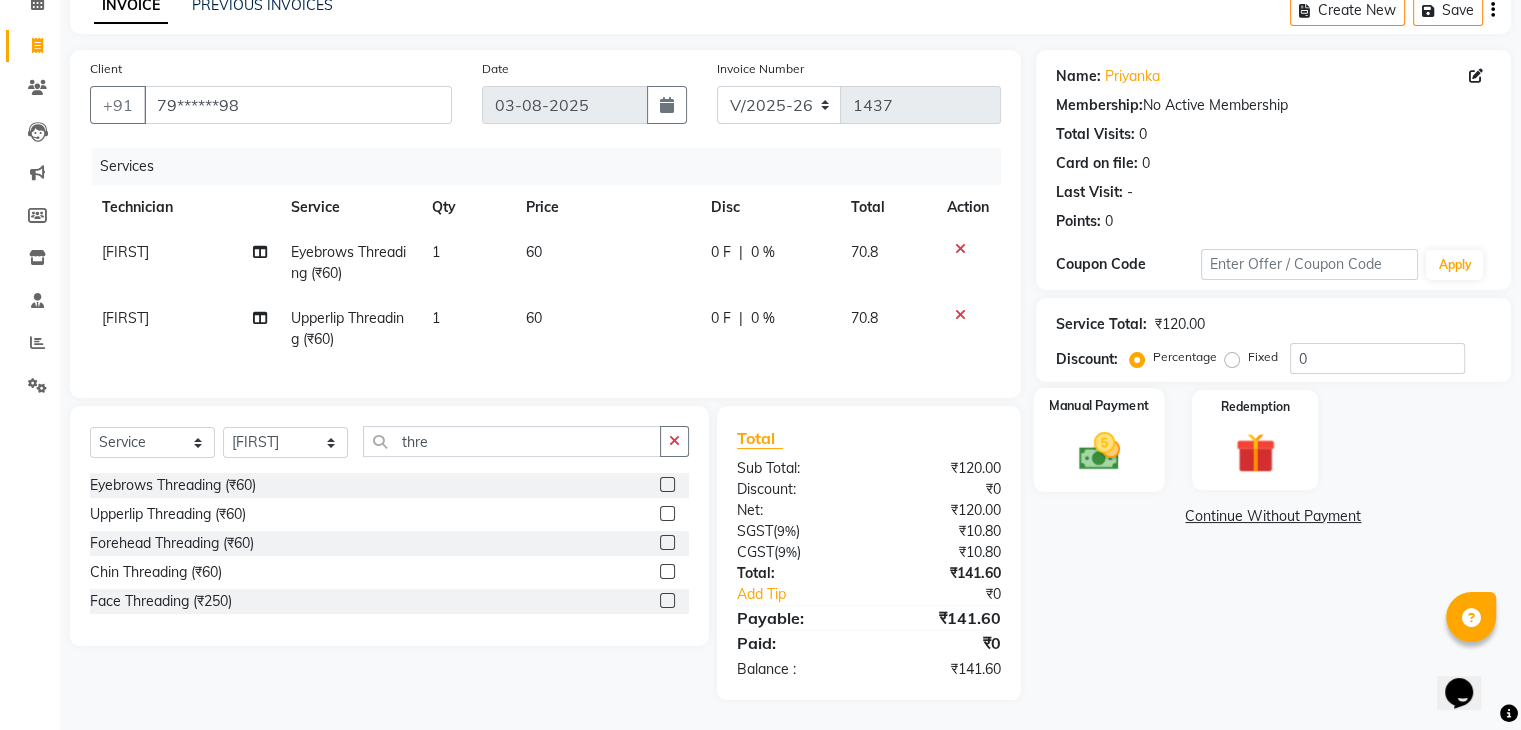 click 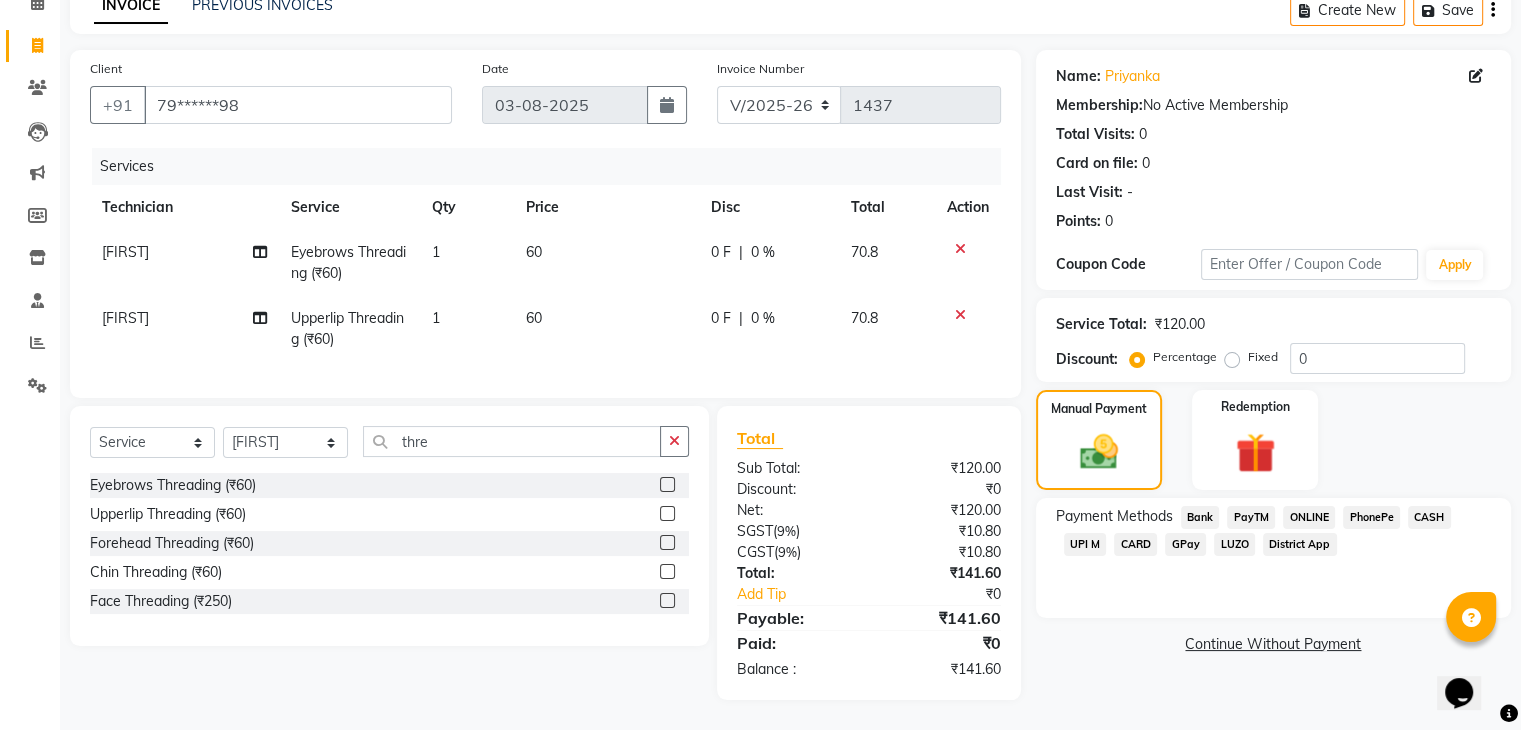 click on "ONLINE" 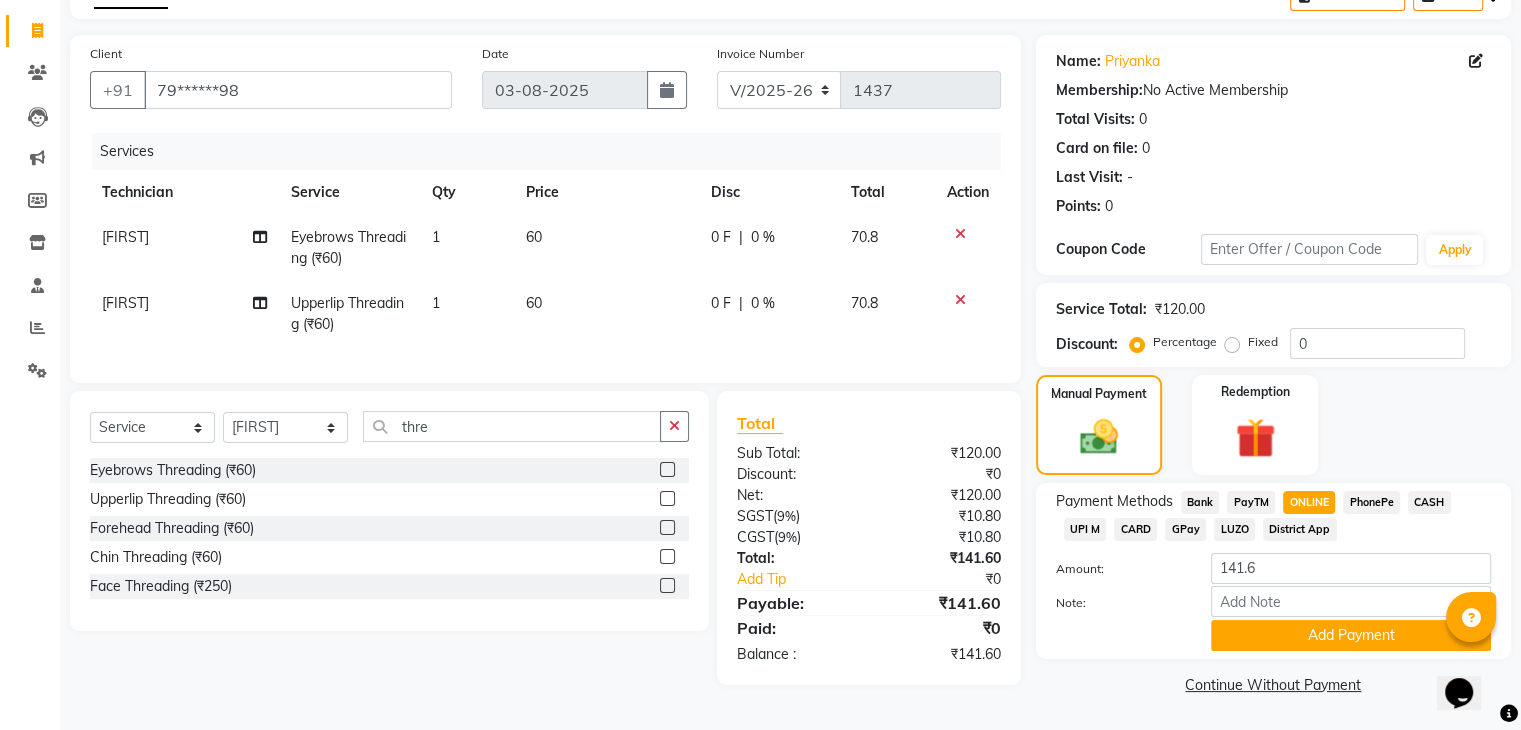 scroll, scrollTop: 117, scrollLeft: 0, axis: vertical 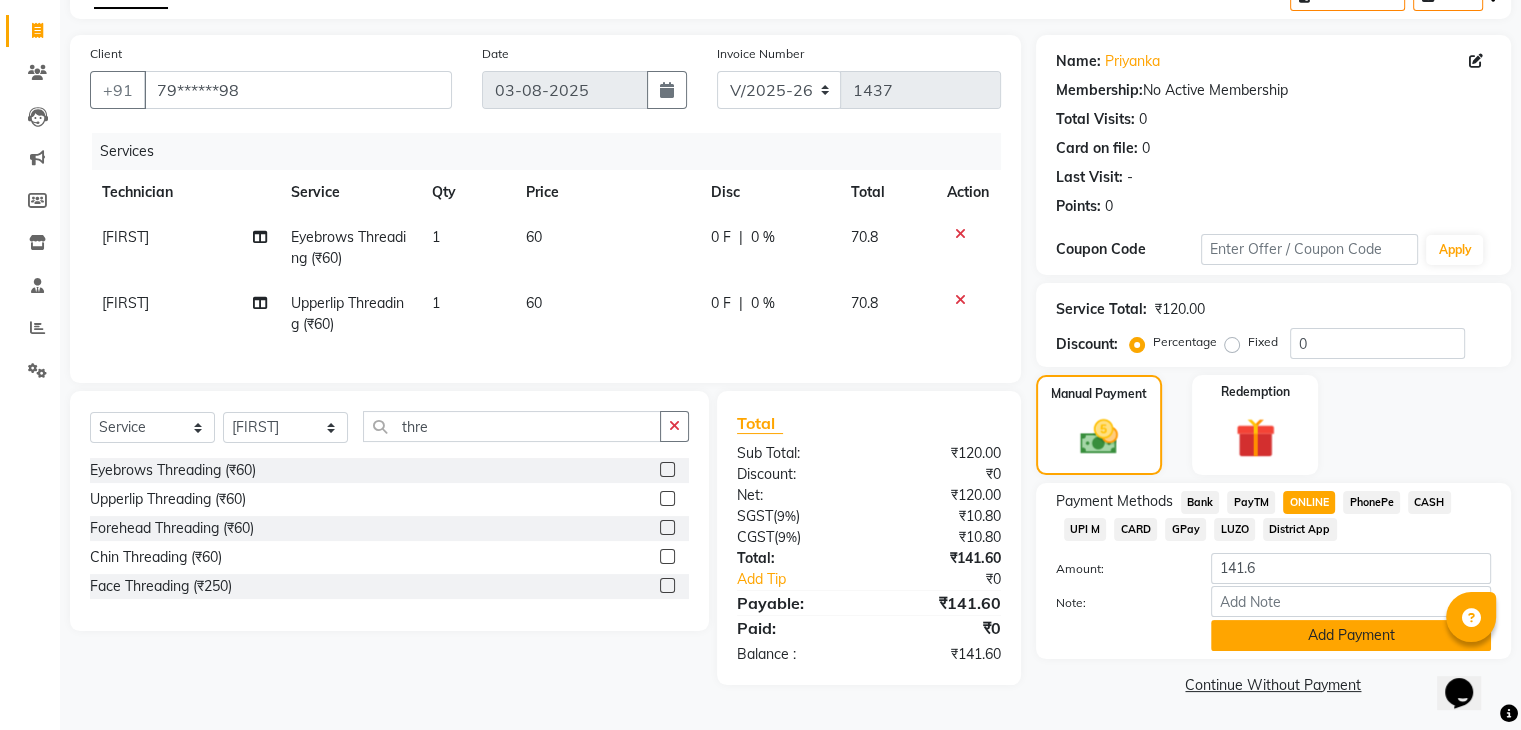 click on "Add Payment" 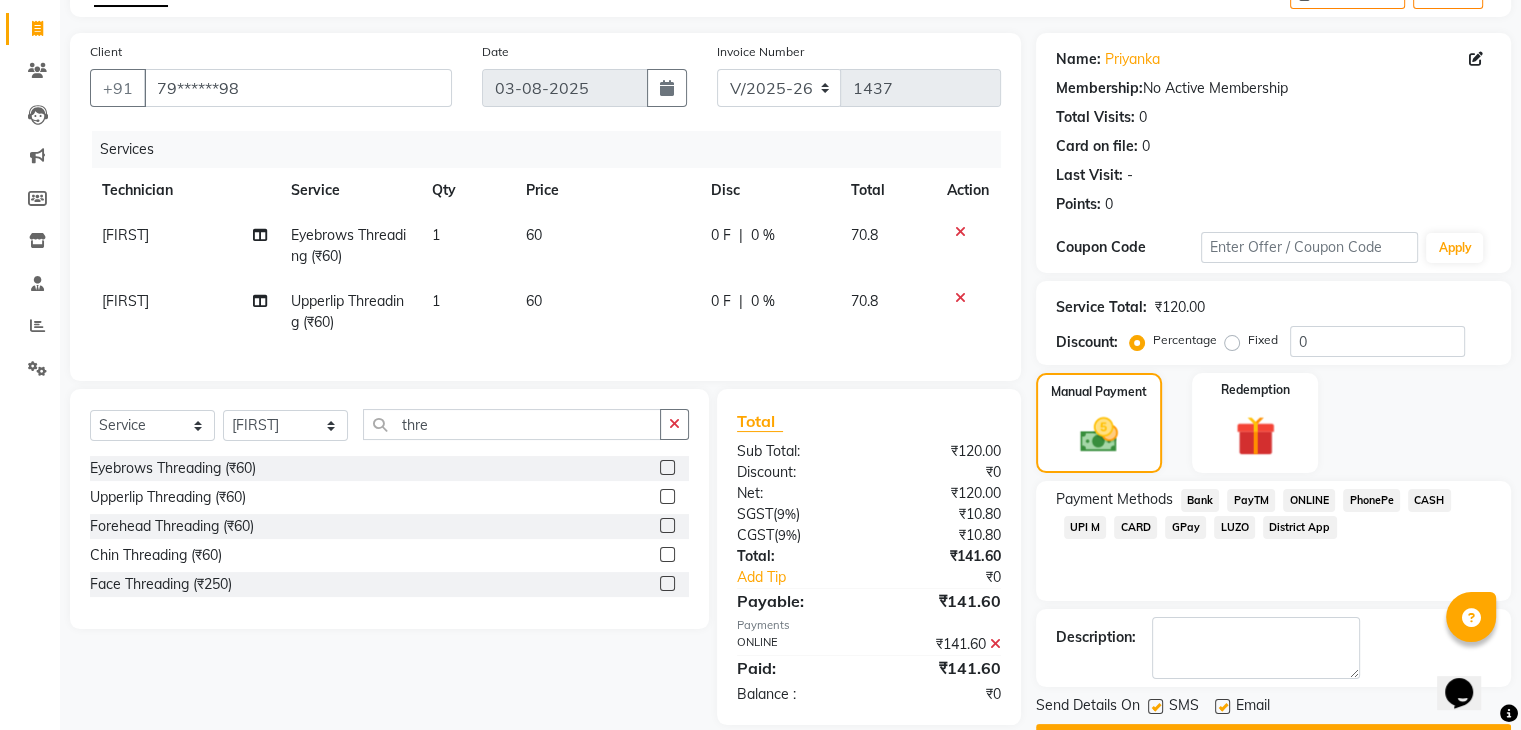 scroll, scrollTop: 171, scrollLeft: 0, axis: vertical 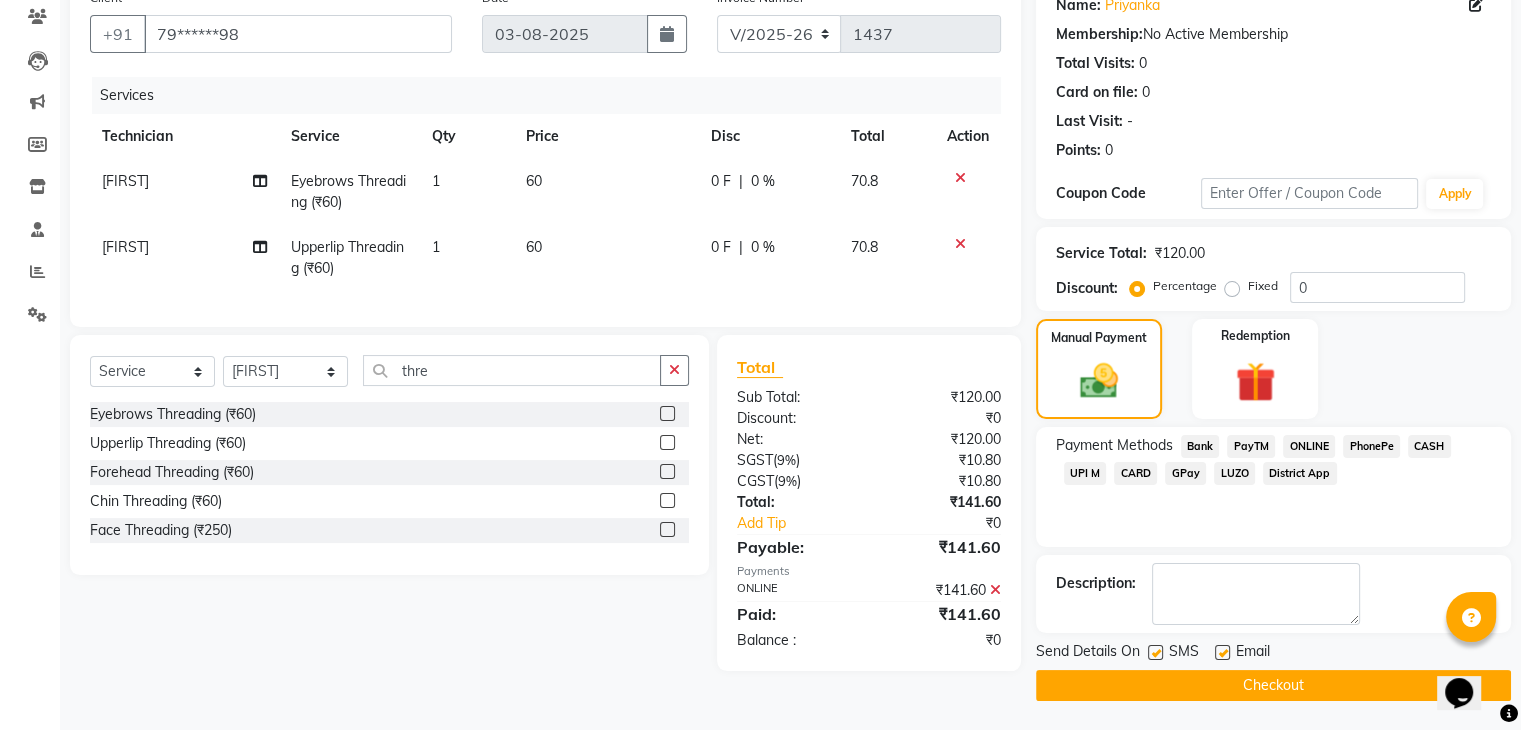 click on "Checkout" 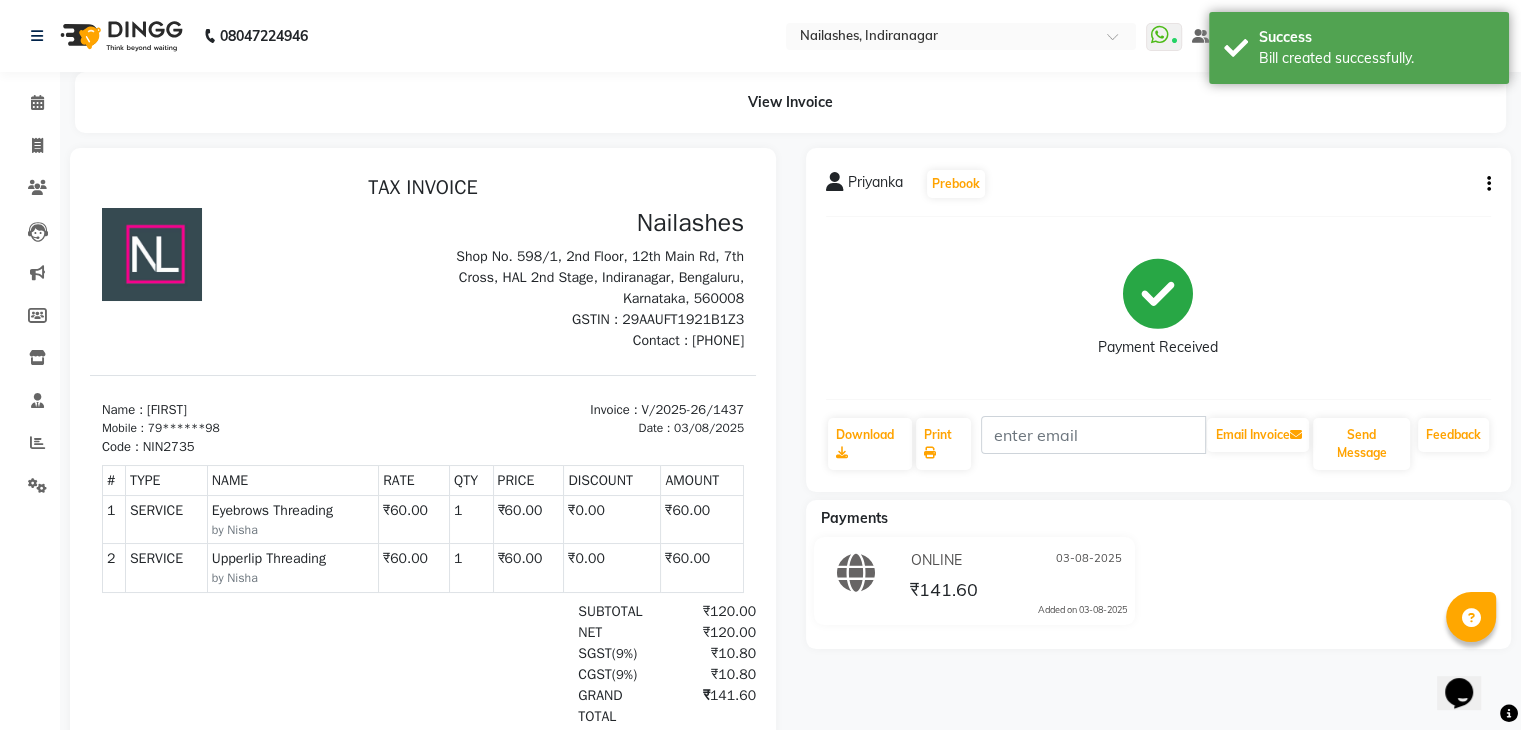 scroll, scrollTop: 0, scrollLeft: 0, axis: both 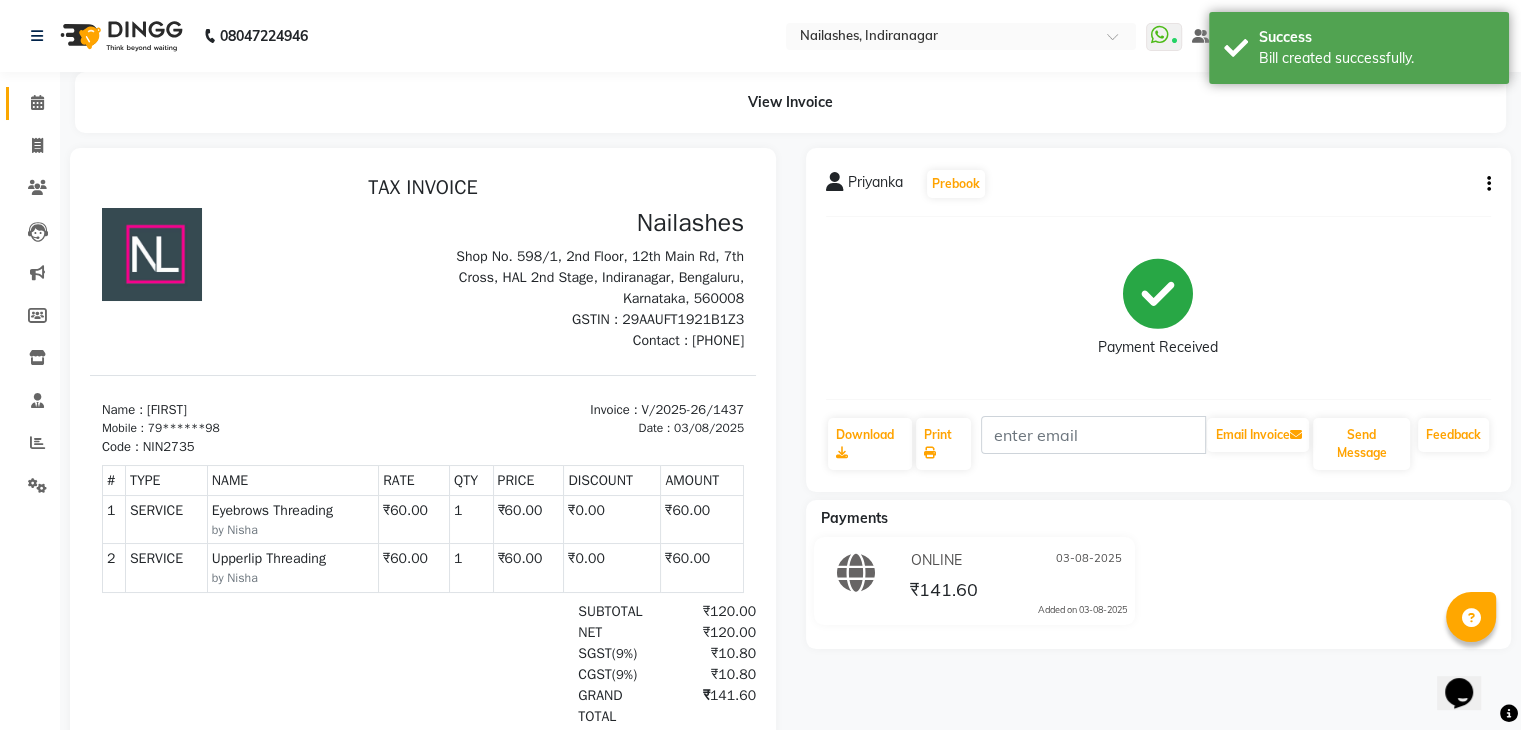 click on "Calendar" 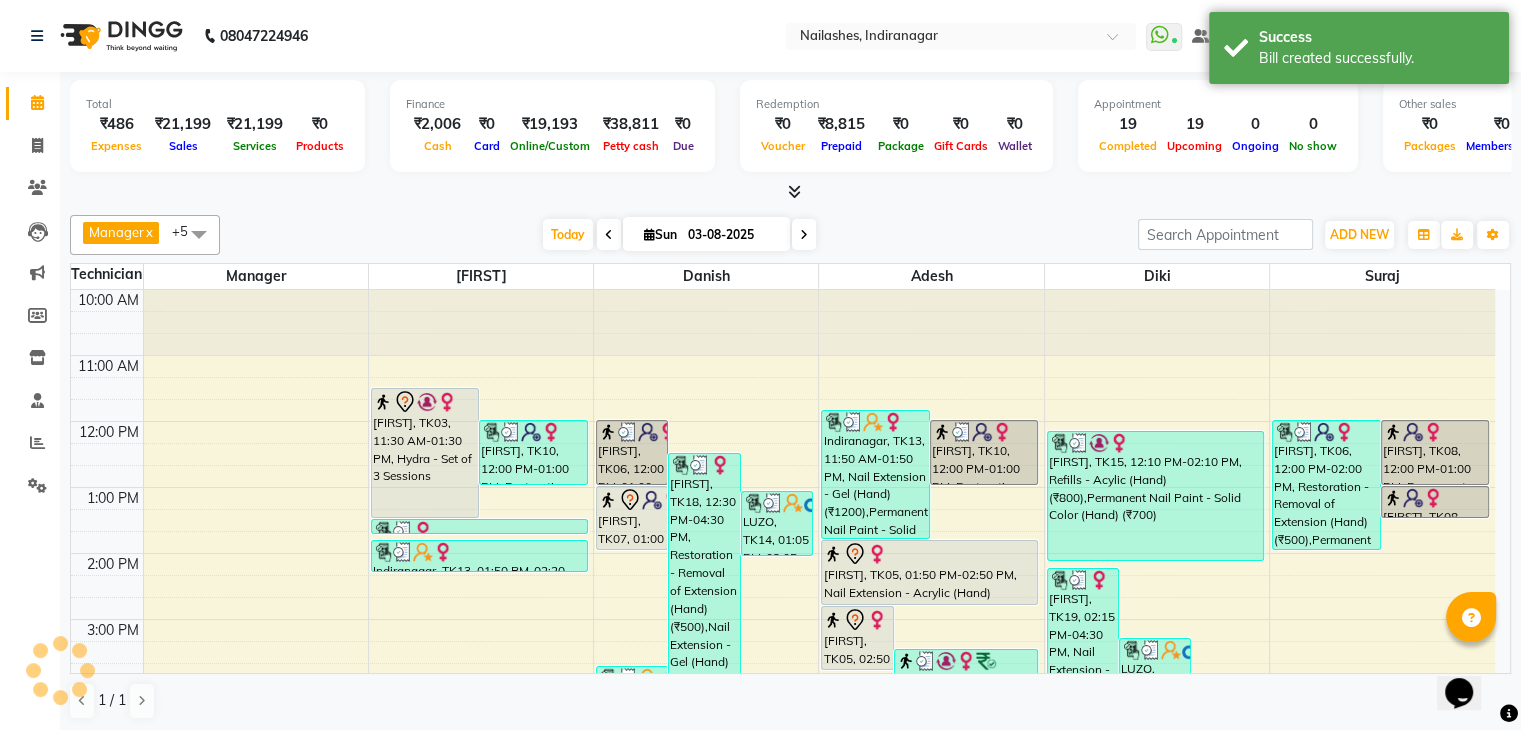 scroll, scrollTop: 0, scrollLeft: 0, axis: both 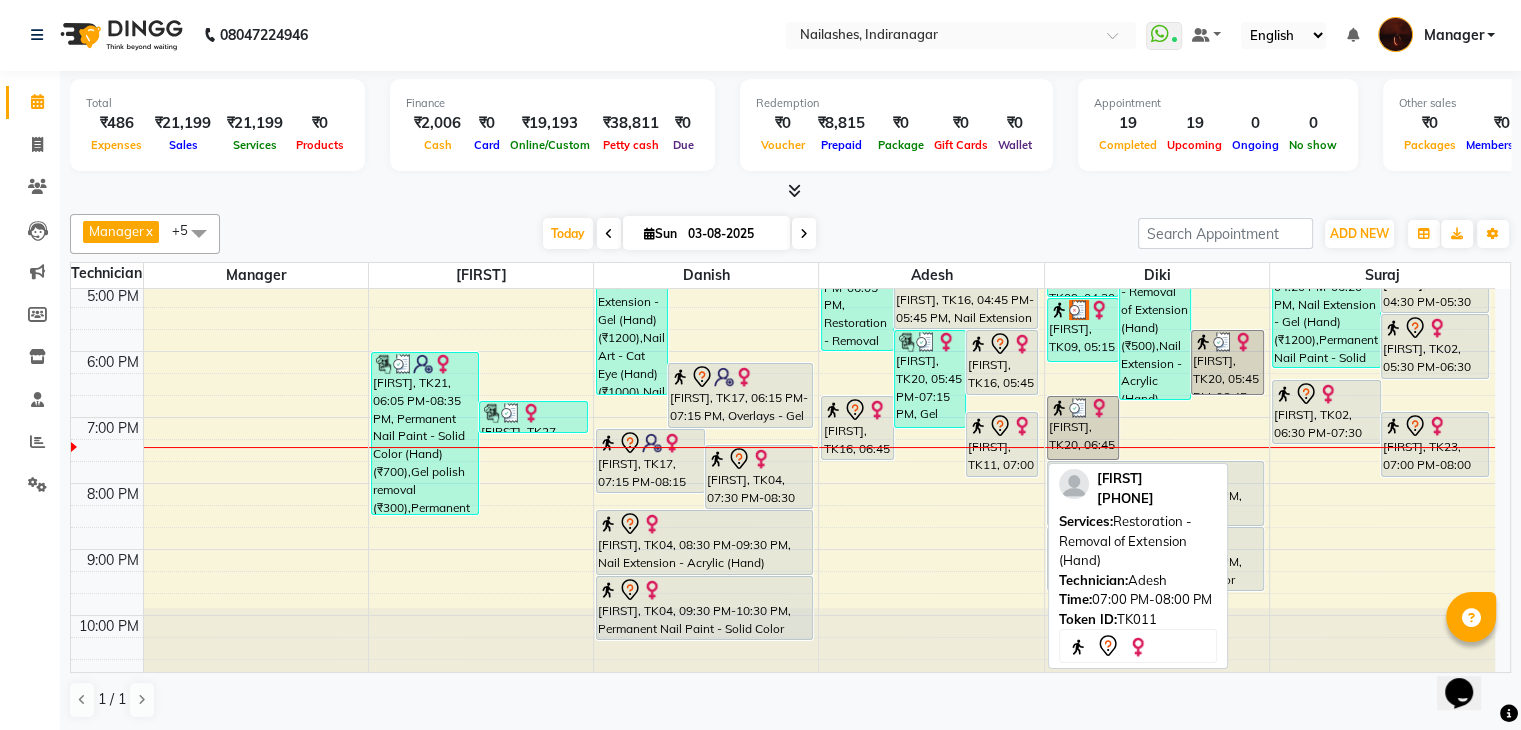 click on "avni, TK11, 07:00 PM-08:00 PM, Restoration - Removal of Extension (Hand)" at bounding box center [1002, 444] 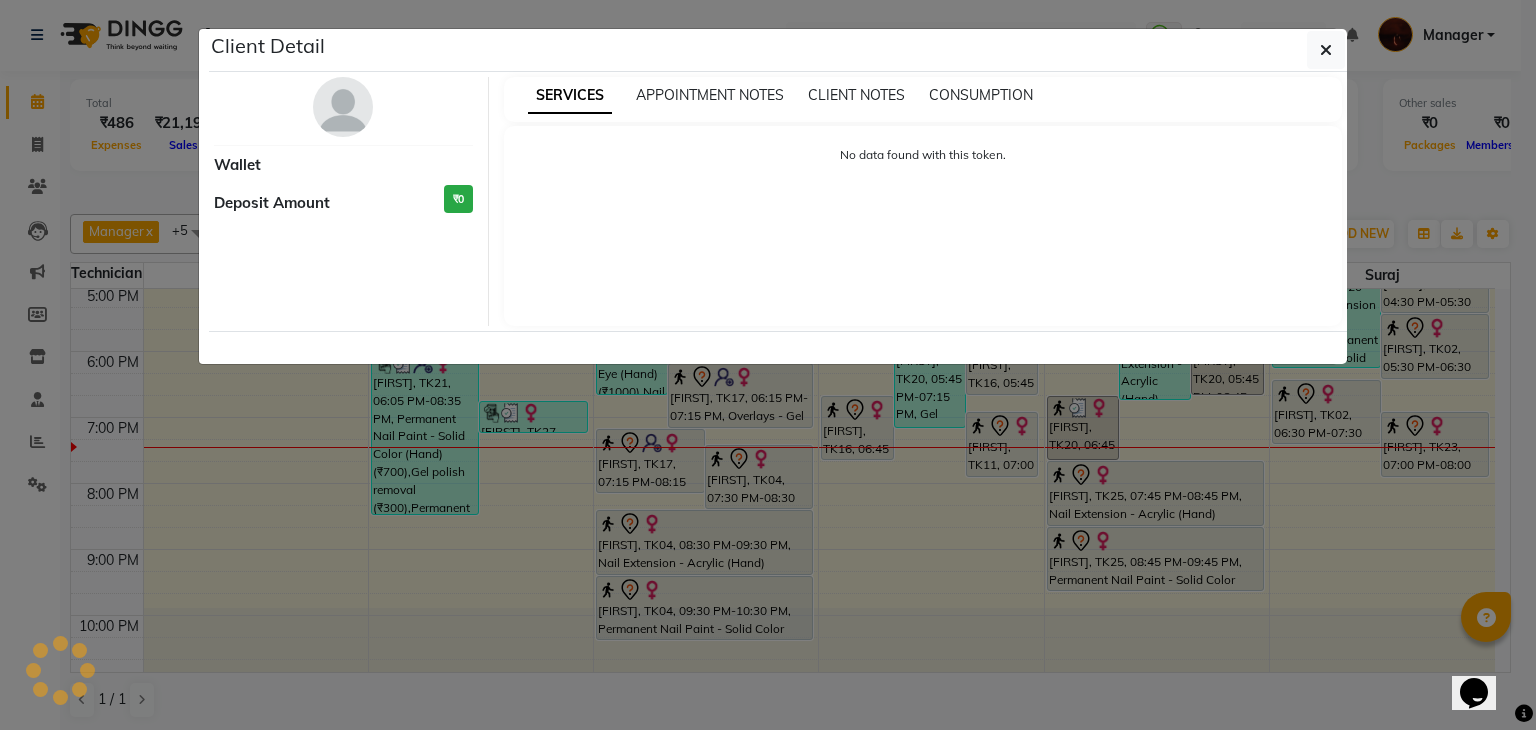 select on "7" 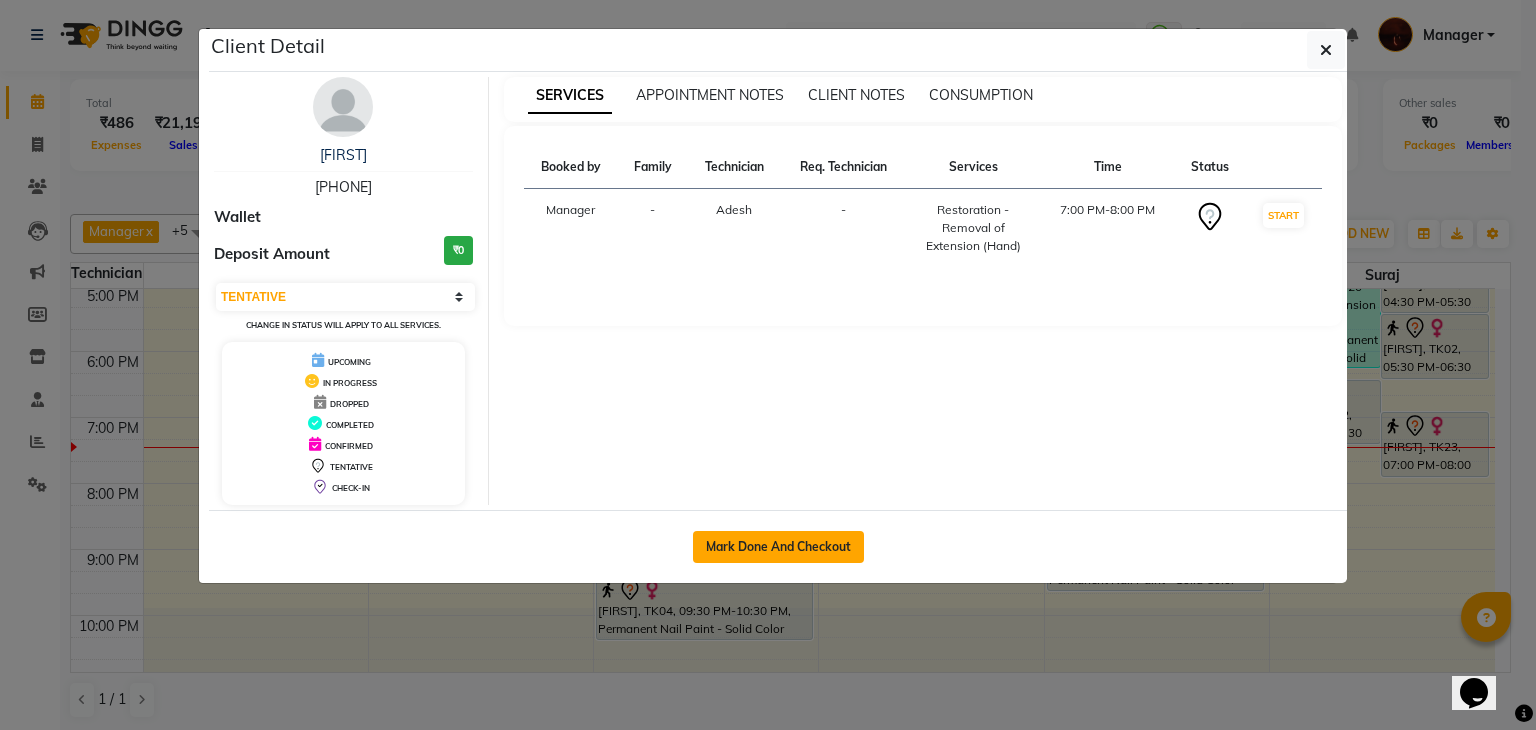 click on "Mark Done And Checkout" 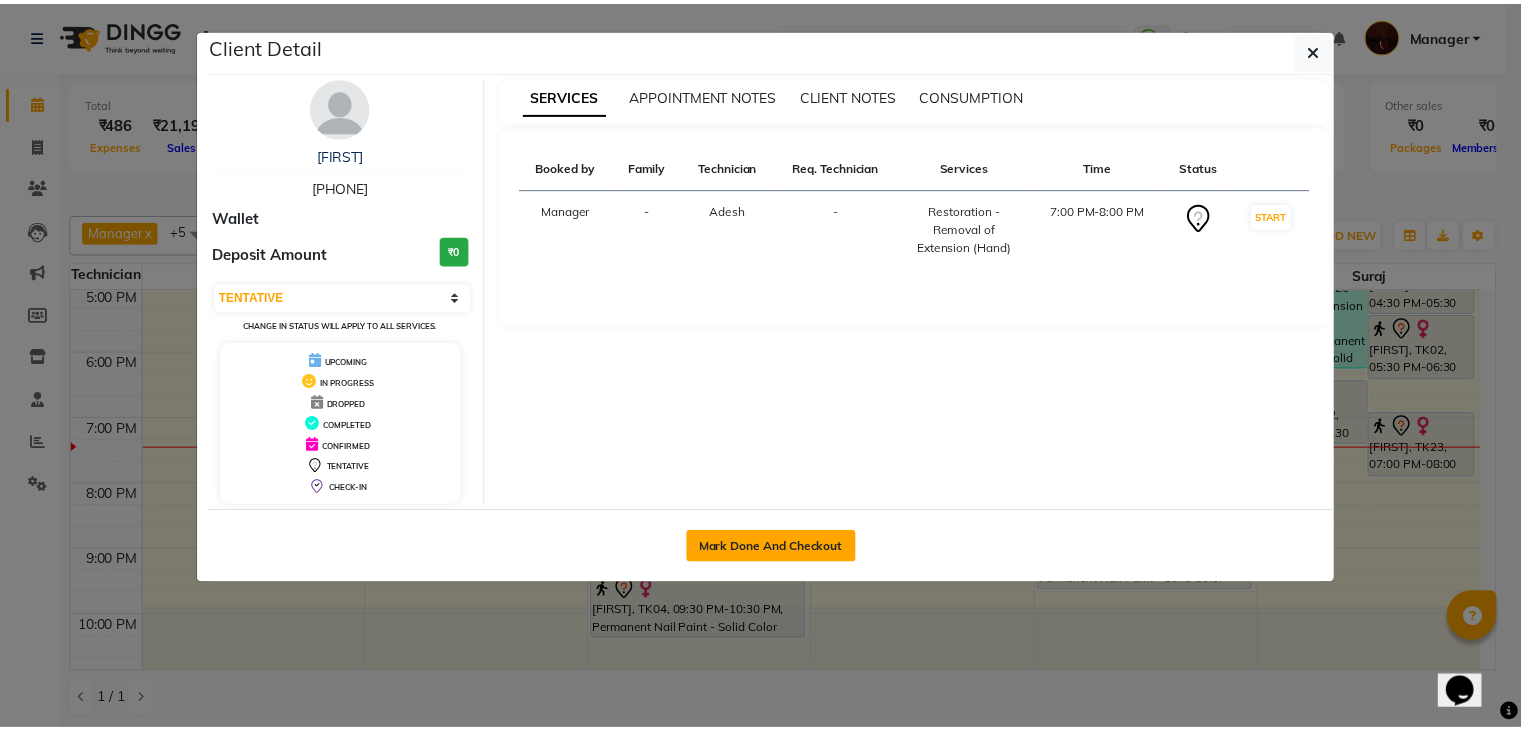 scroll, scrollTop: 0, scrollLeft: 0, axis: both 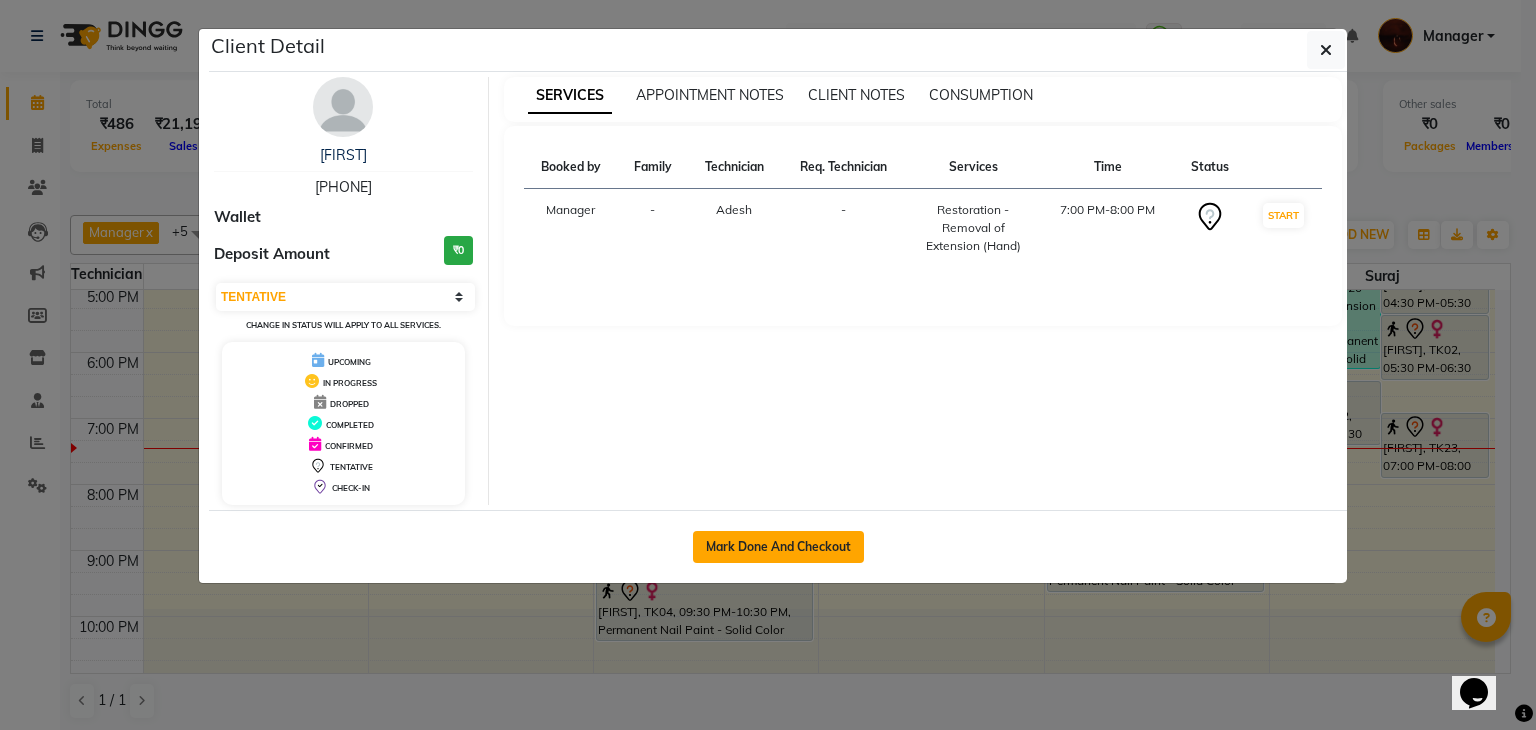 select on "service" 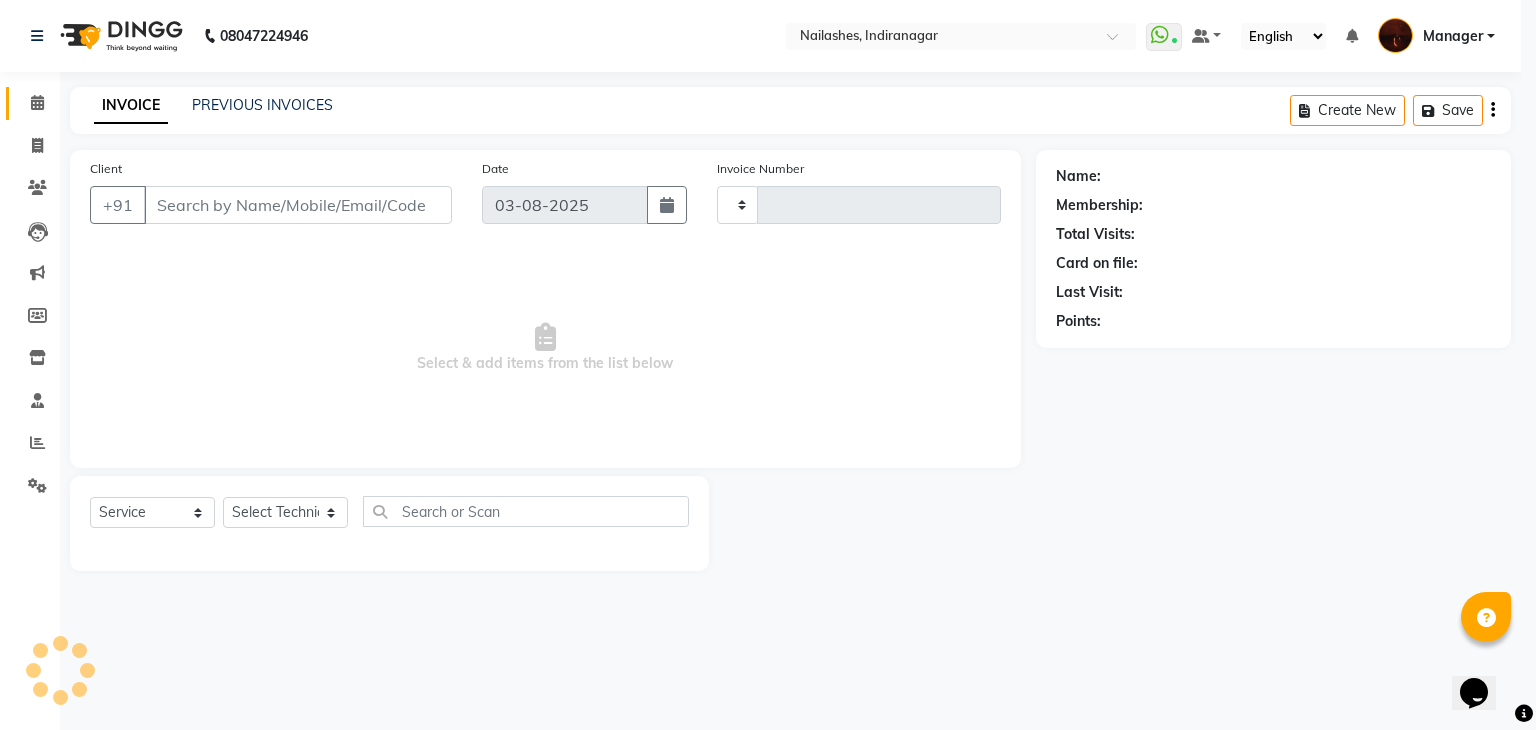 type on "1438" 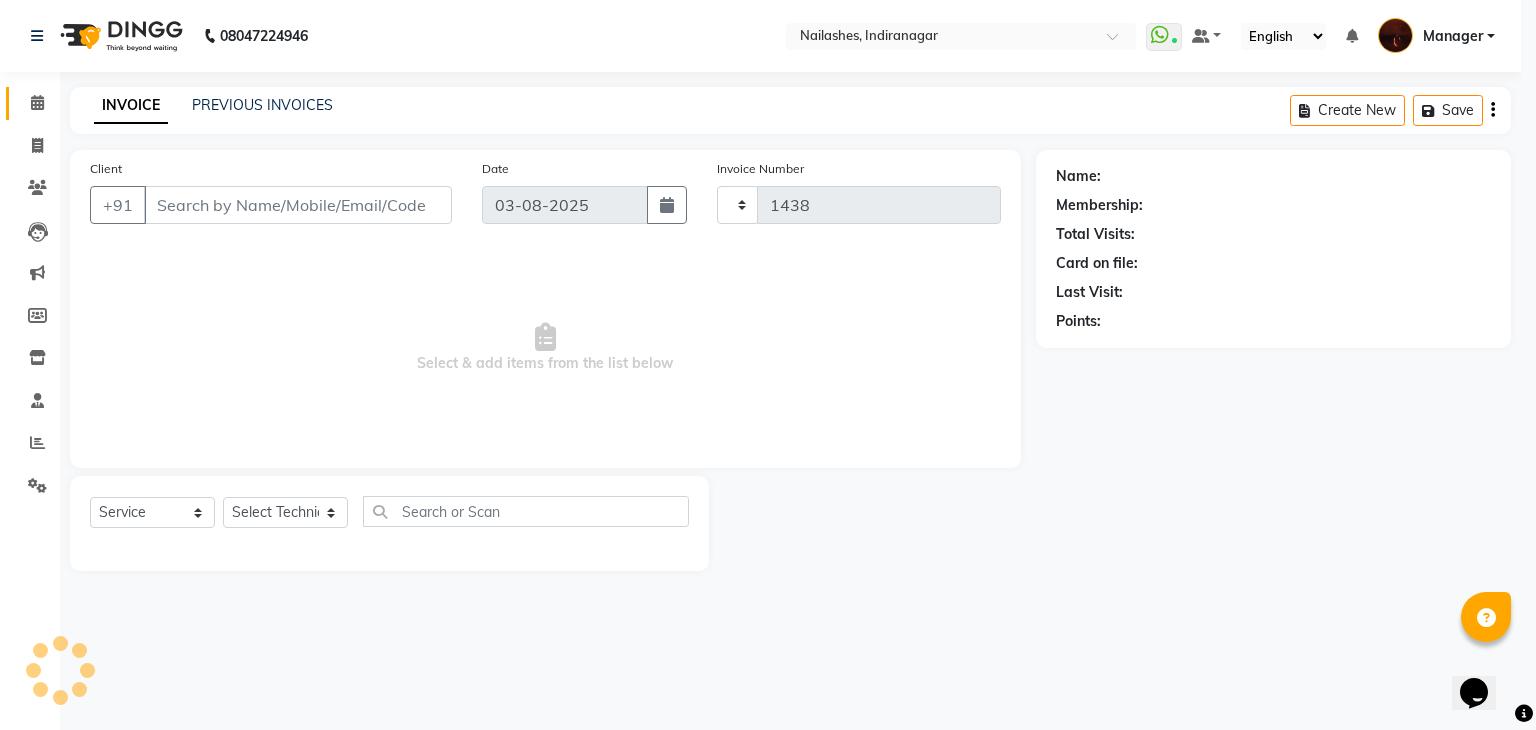 select on "4063" 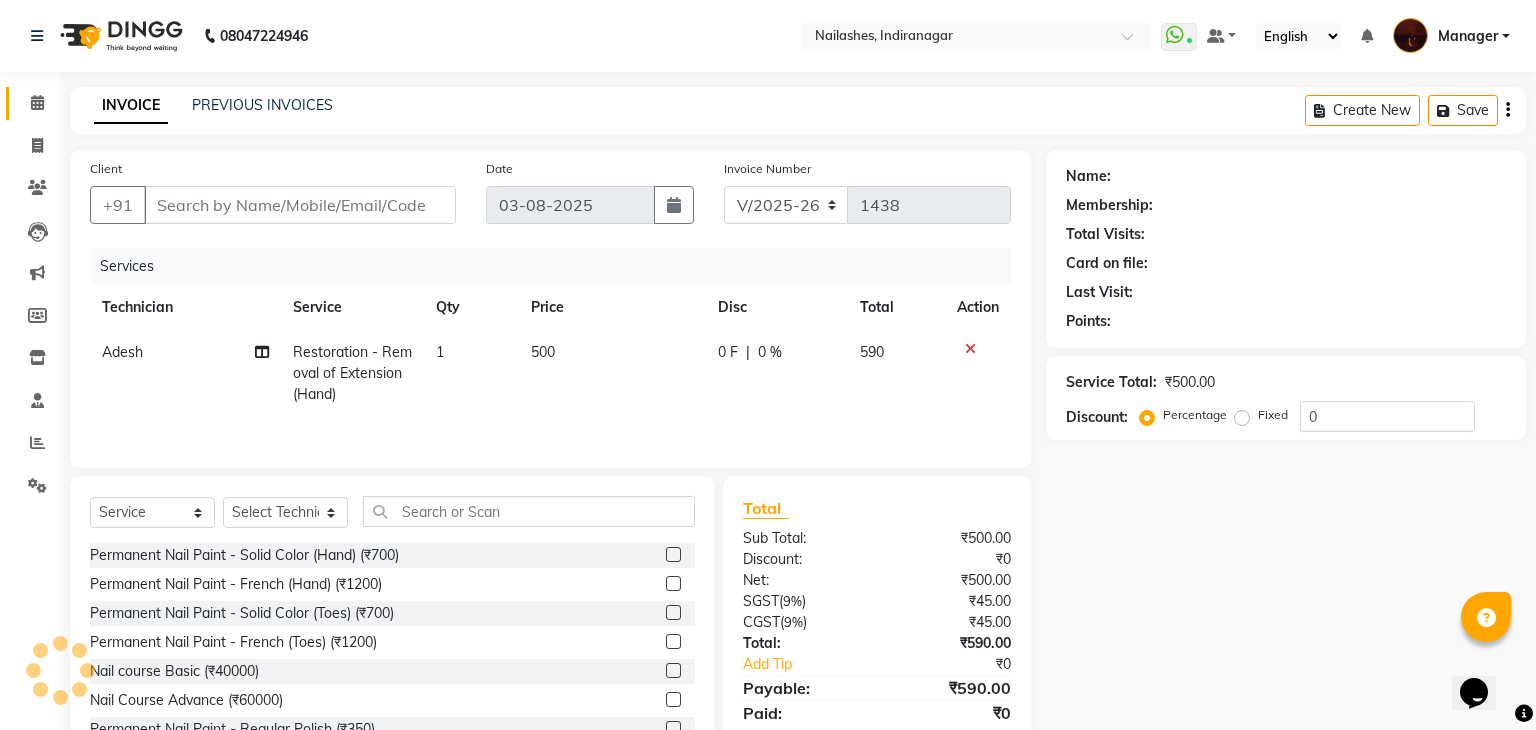 type on "96******46" 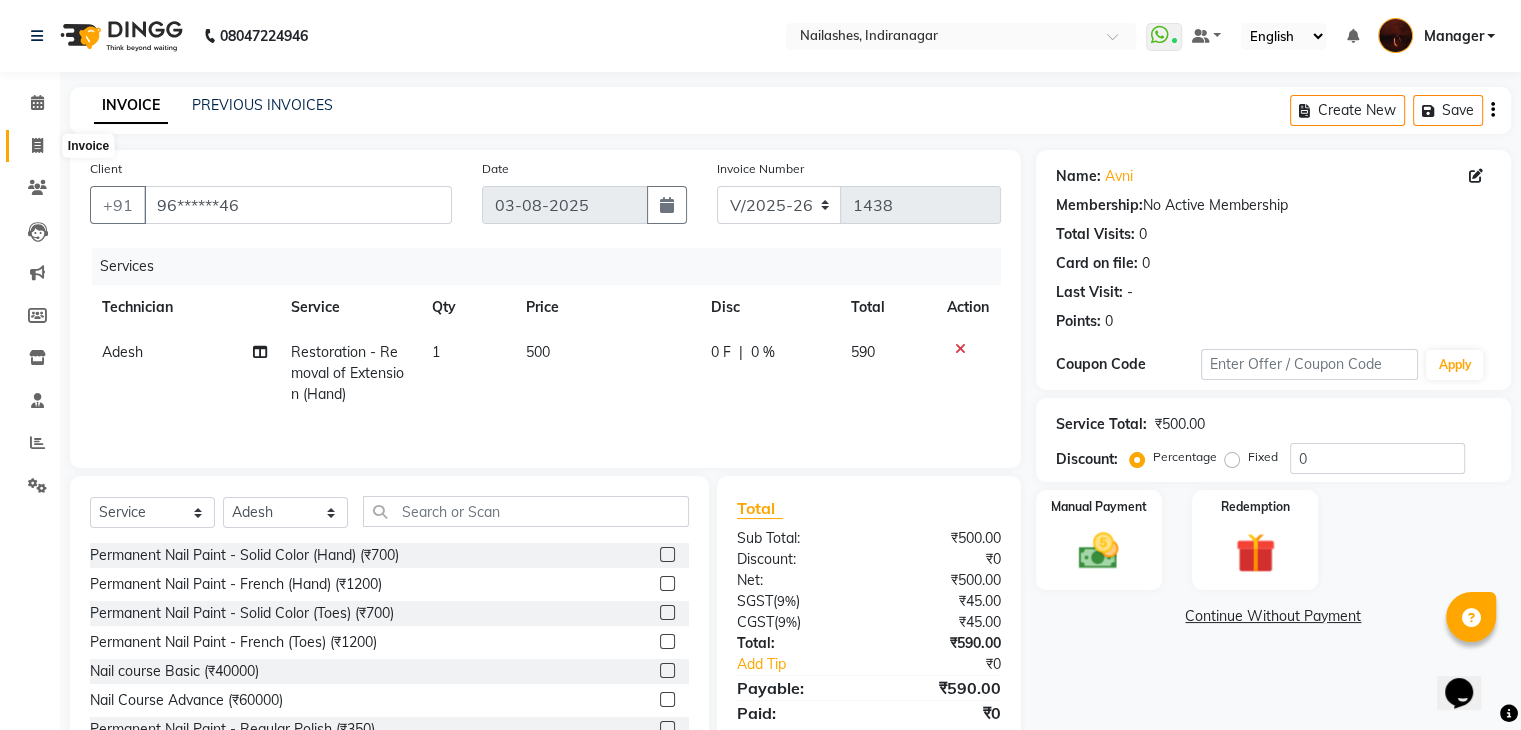 click 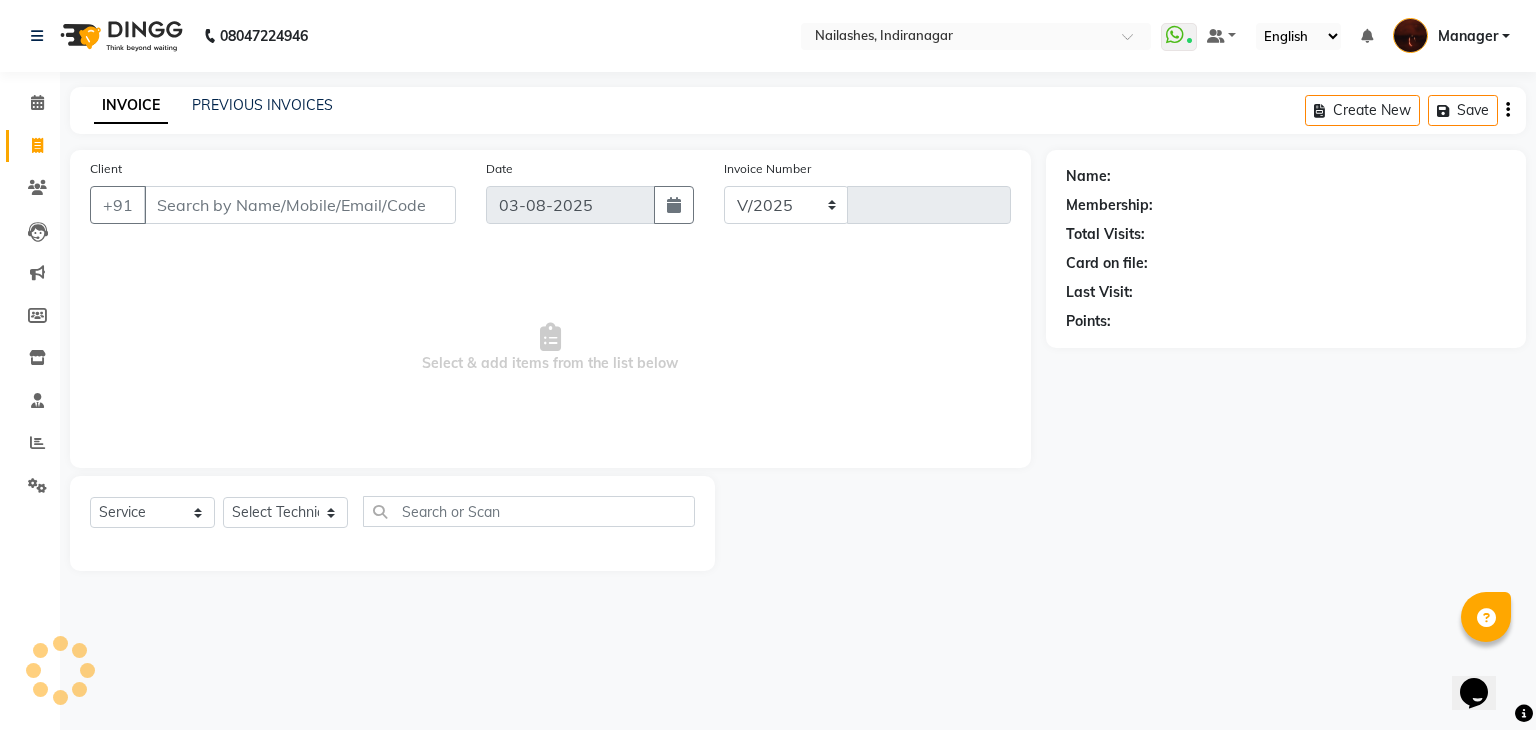 select on "4063" 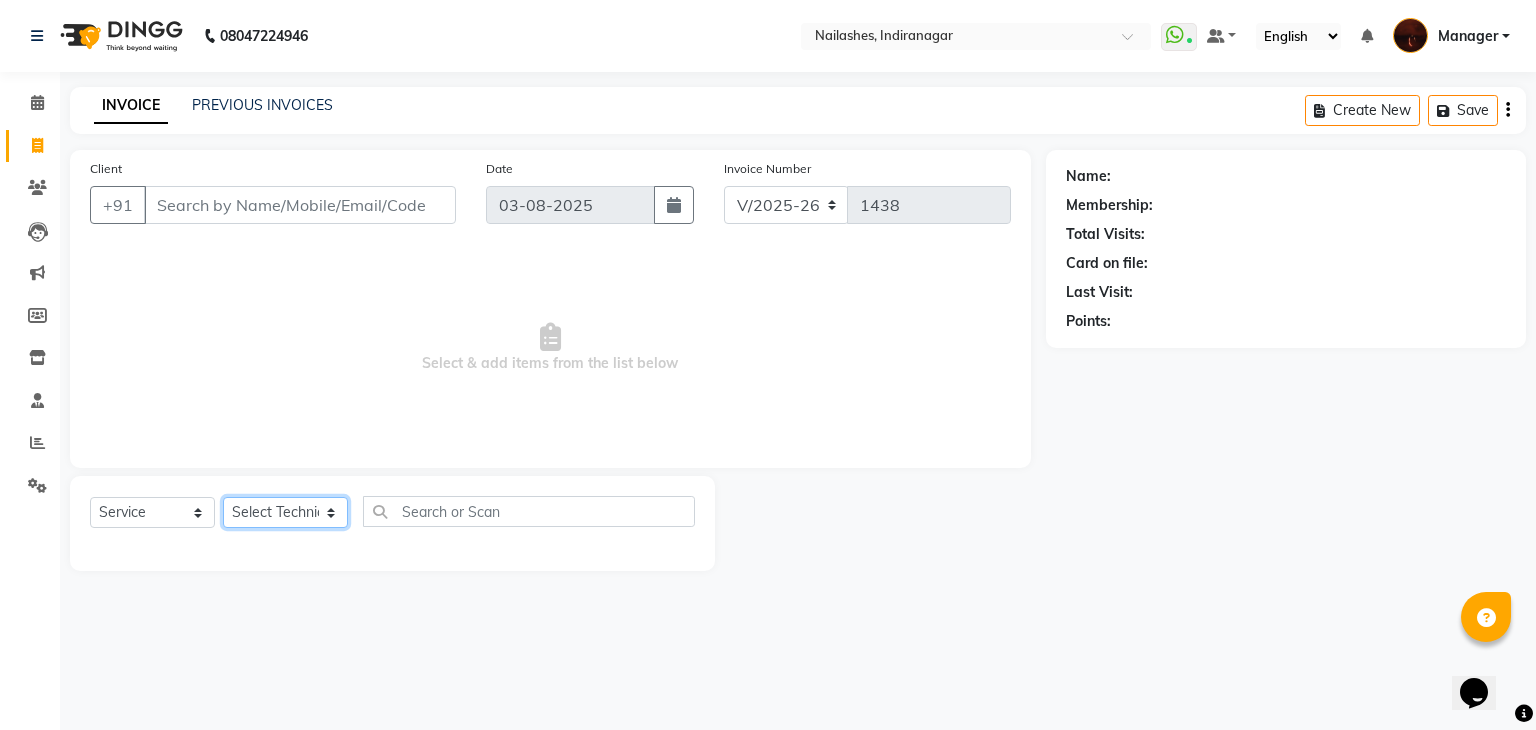 click on "Select Technician Adesh amir Danish Diki  Geeta Himanshu jenifer Manager megna Nisha Pooja roshni Sameer sudeb Sudhir Accounting suraj" 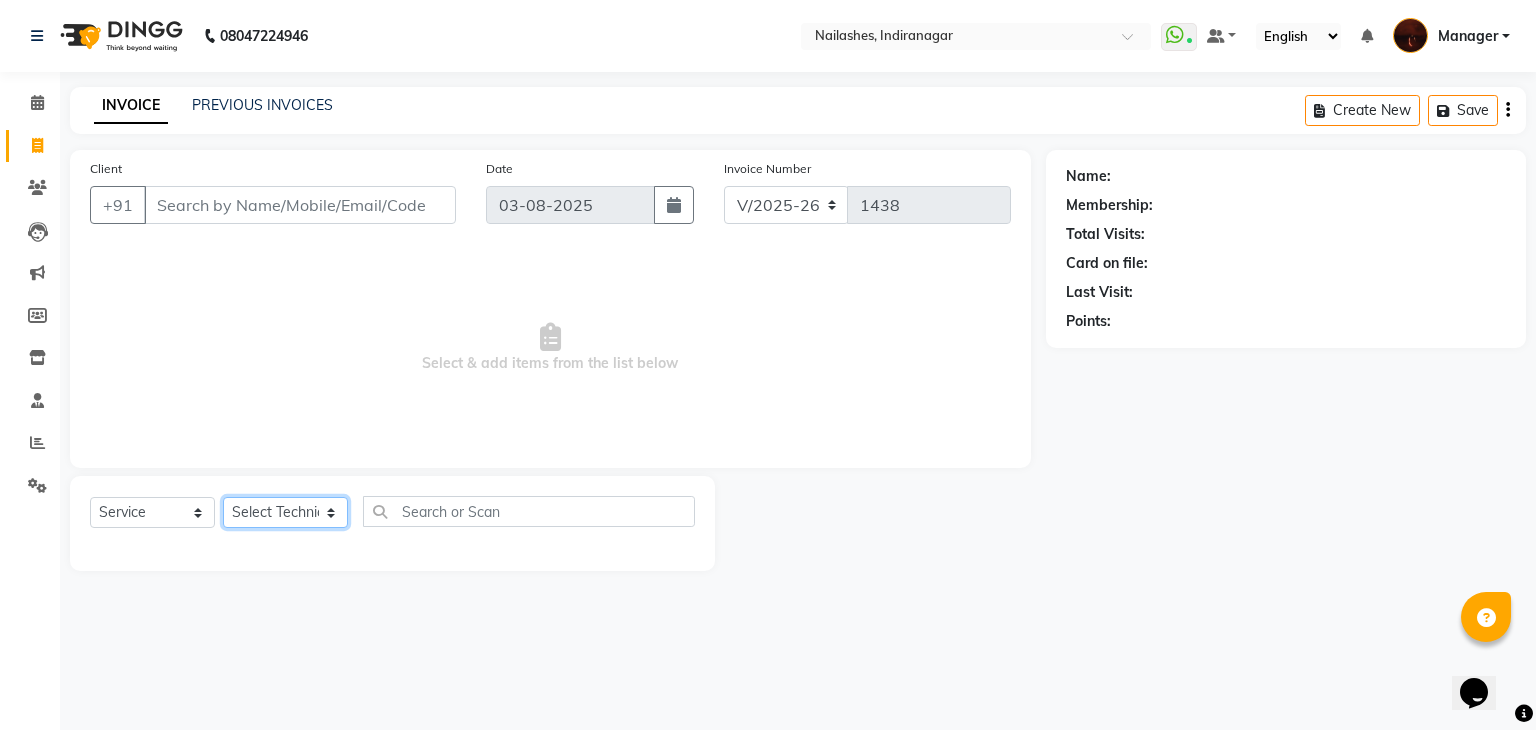 select on "83655" 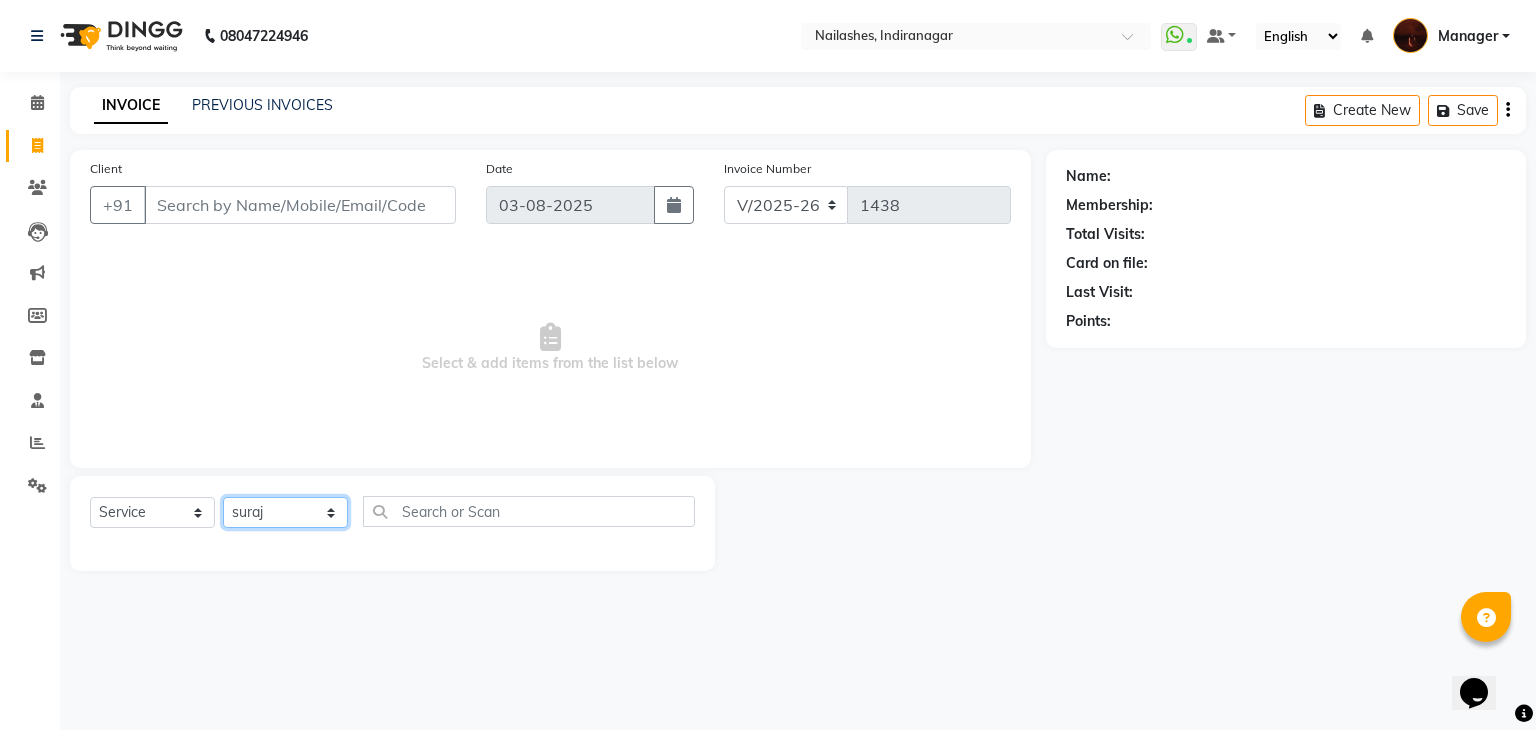 click on "Select Technician Adesh amir Danish Diki  Geeta Himanshu jenifer Manager megna Nisha Pooja roshni Sameer sudeb Sudhir Accounting suraj" 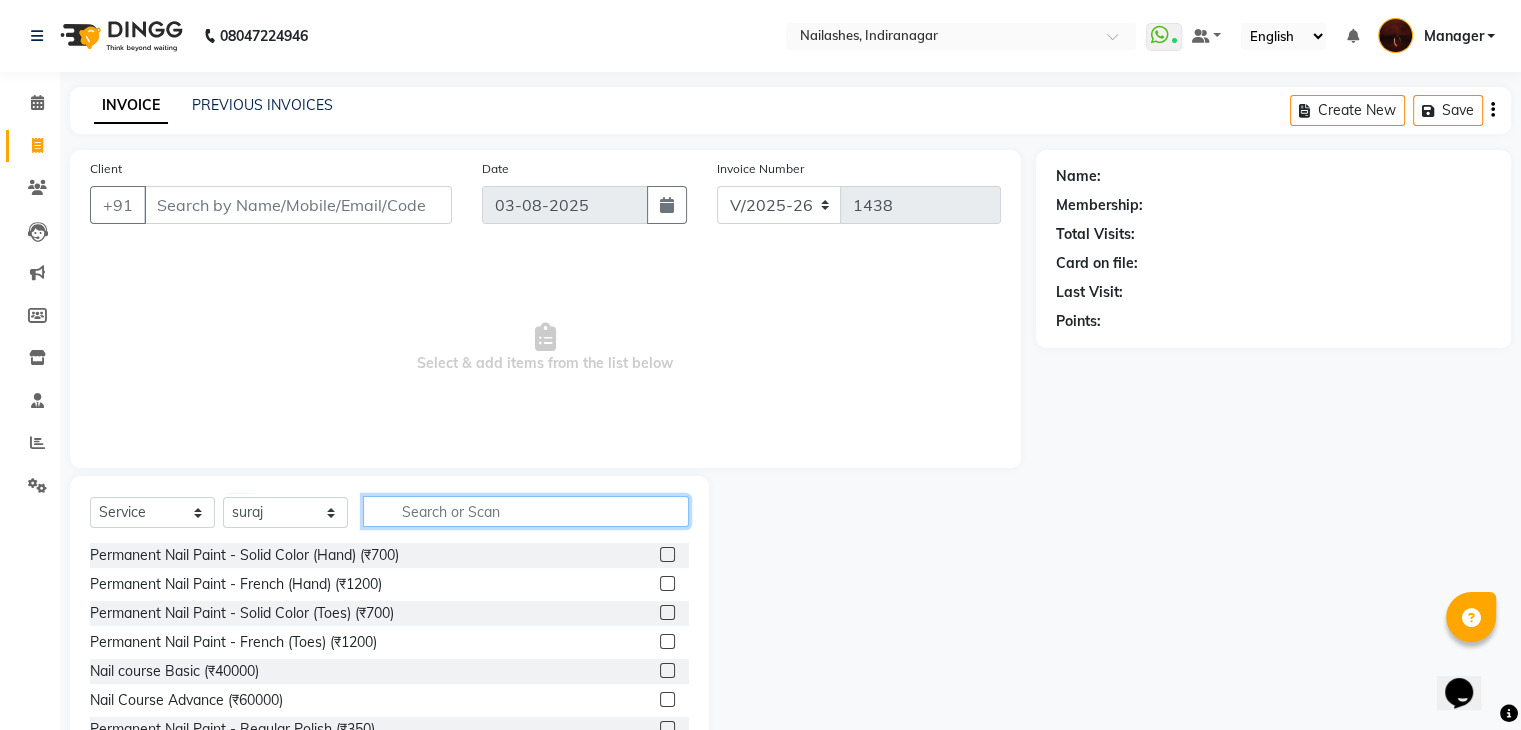 click 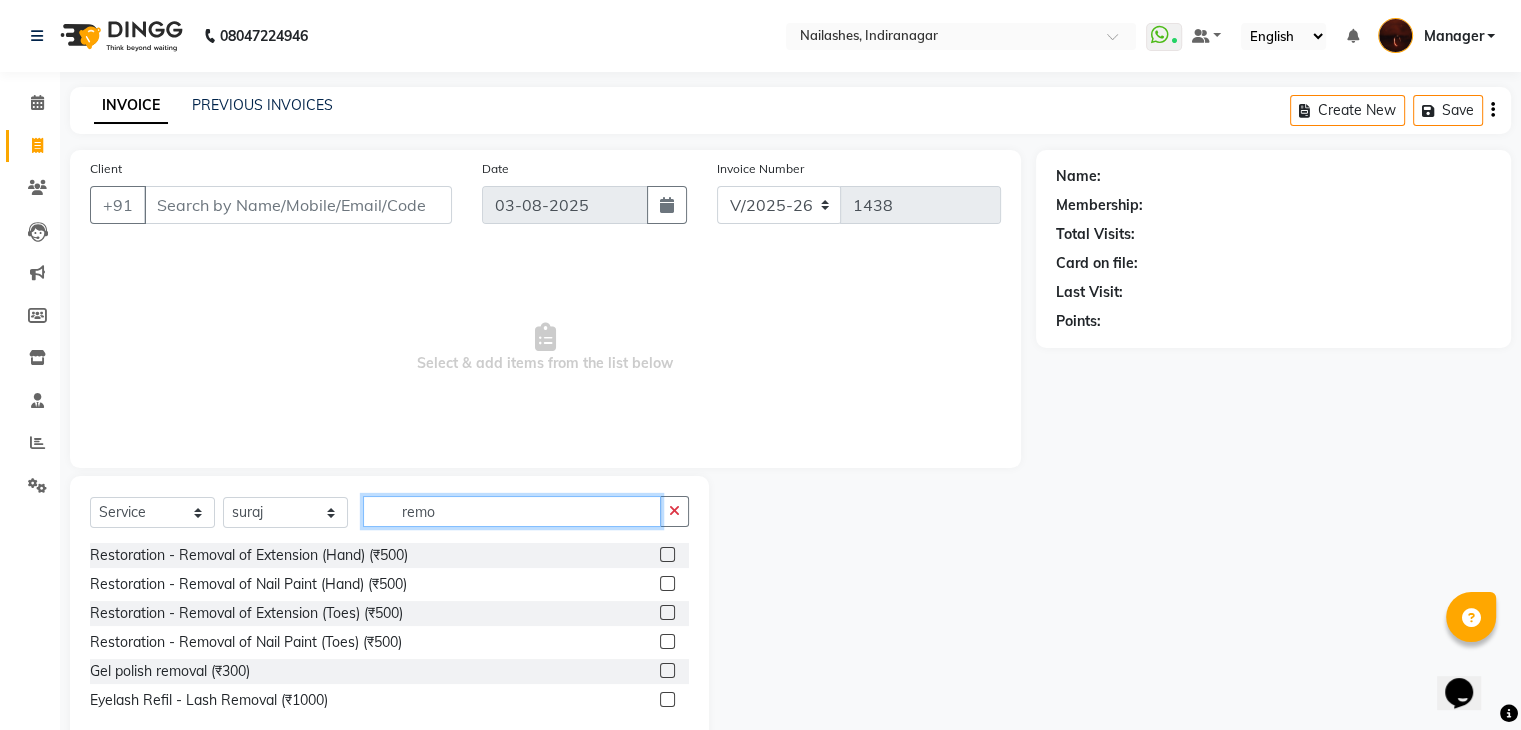 type on "remo" 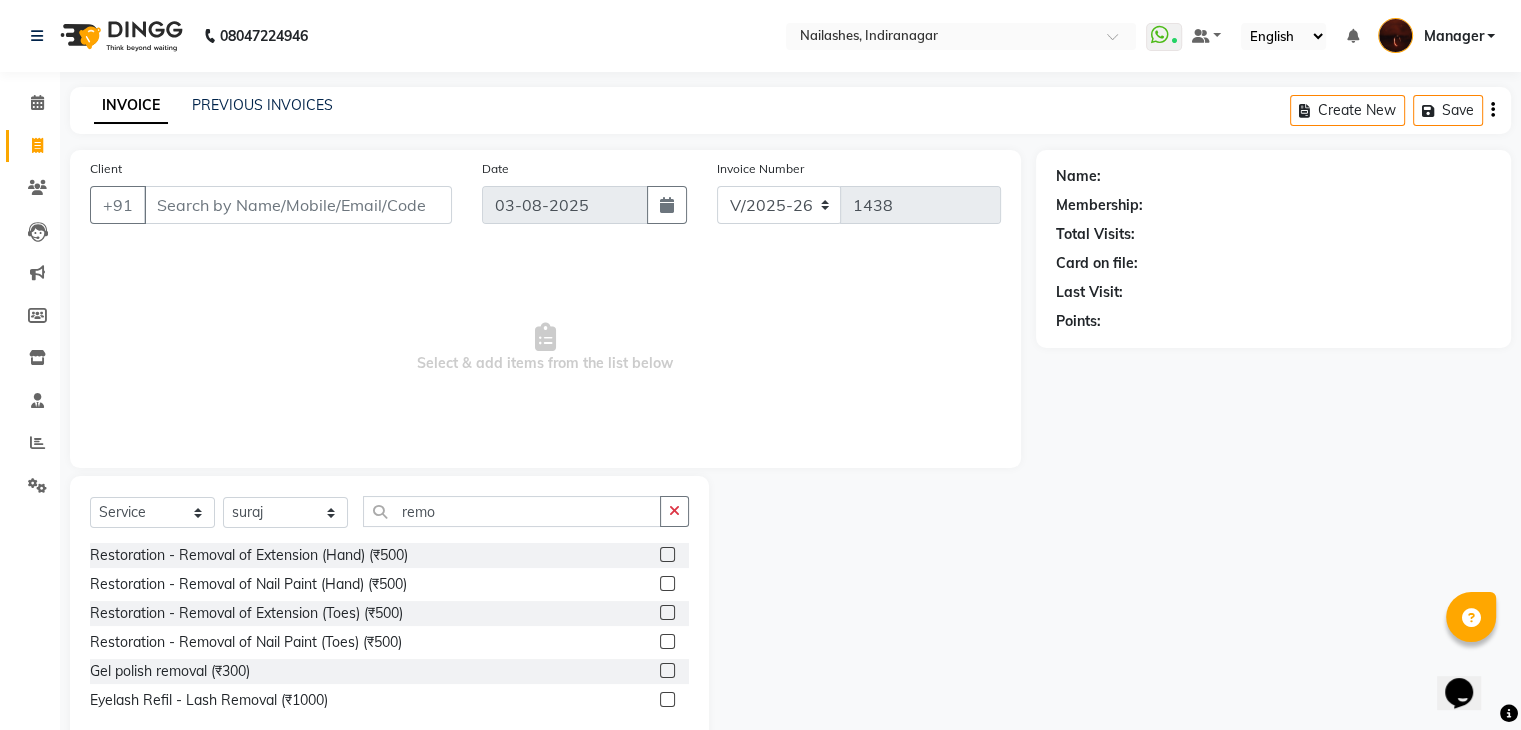click 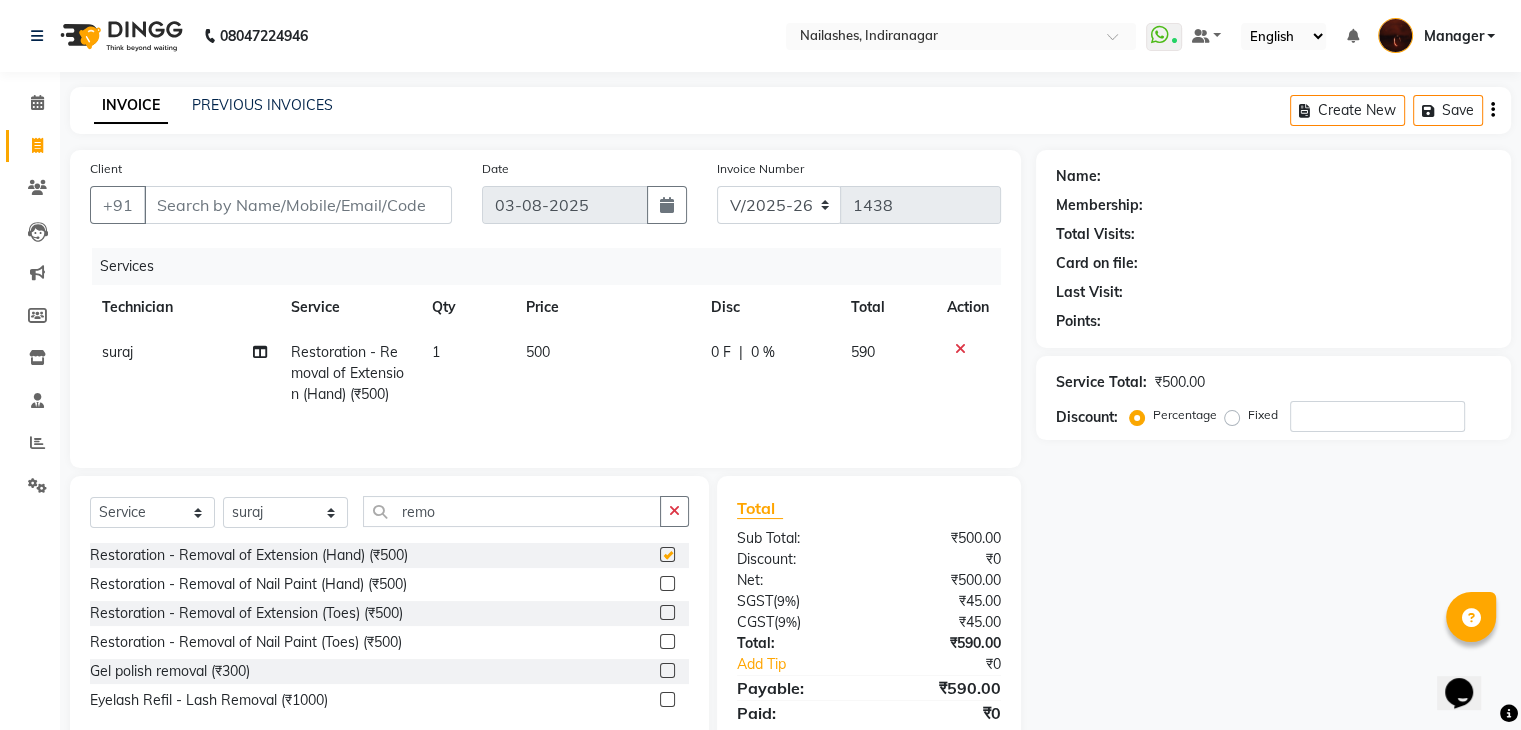 checkbox on "false" 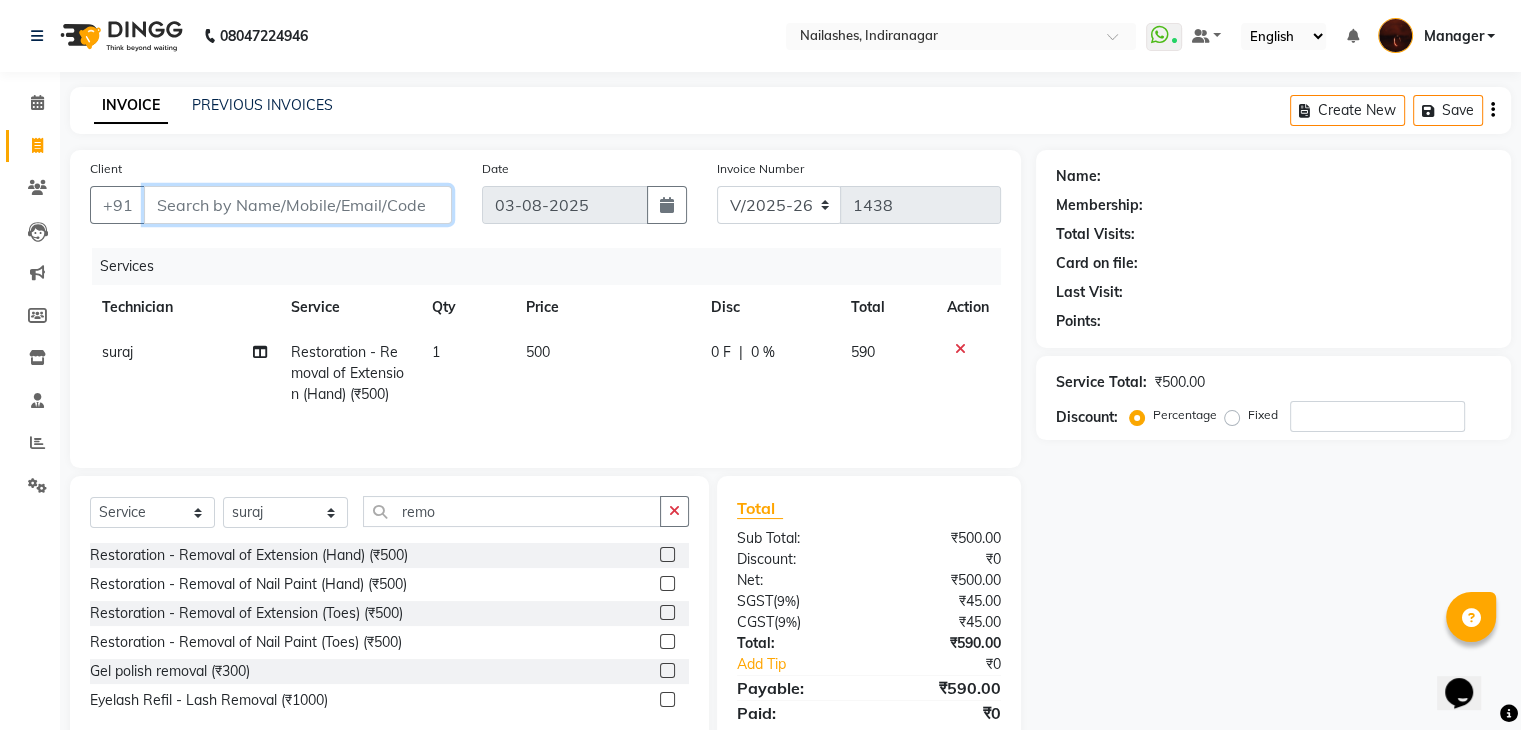 click on "Client" at bounding box center [298, 205] 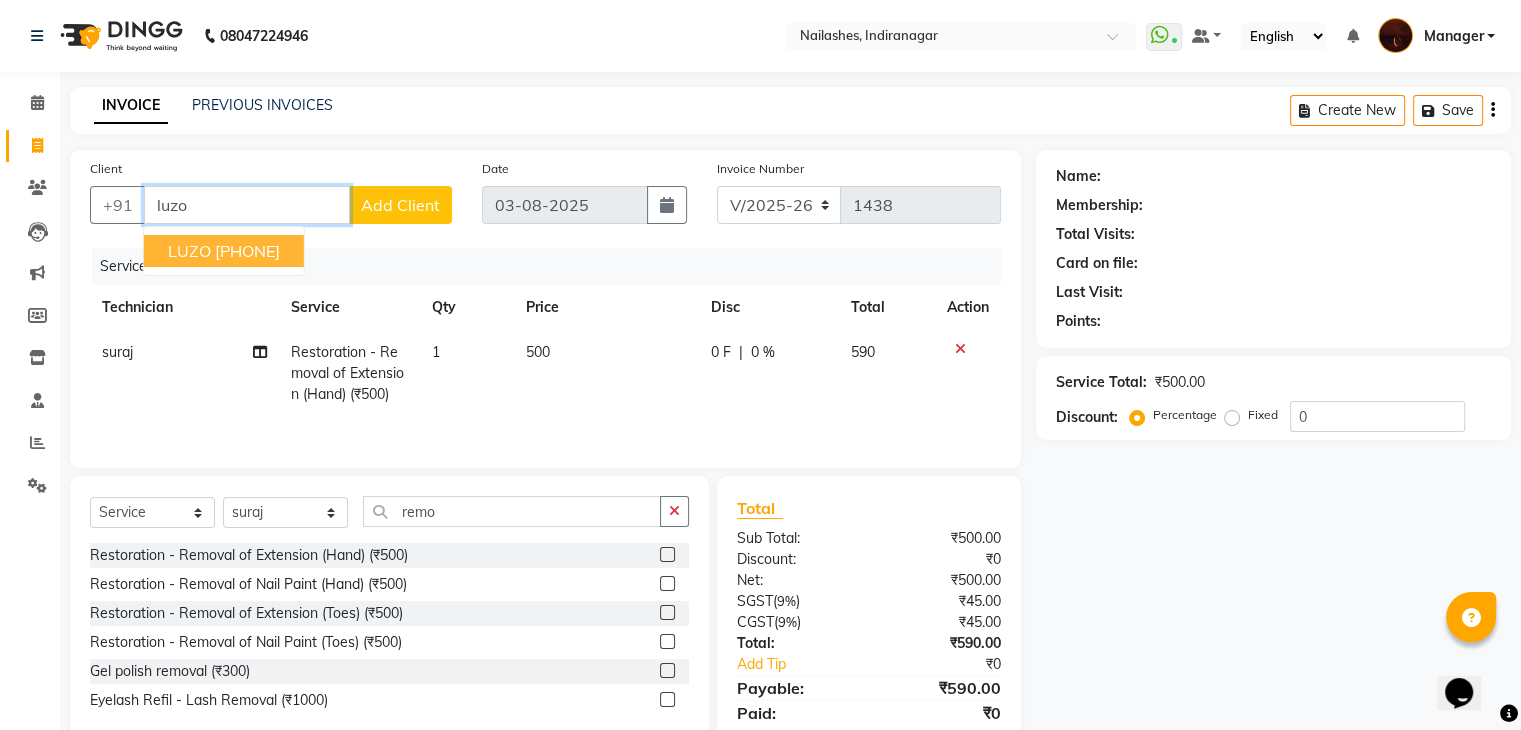 click on "88******04" at bounding box center [247, 251] 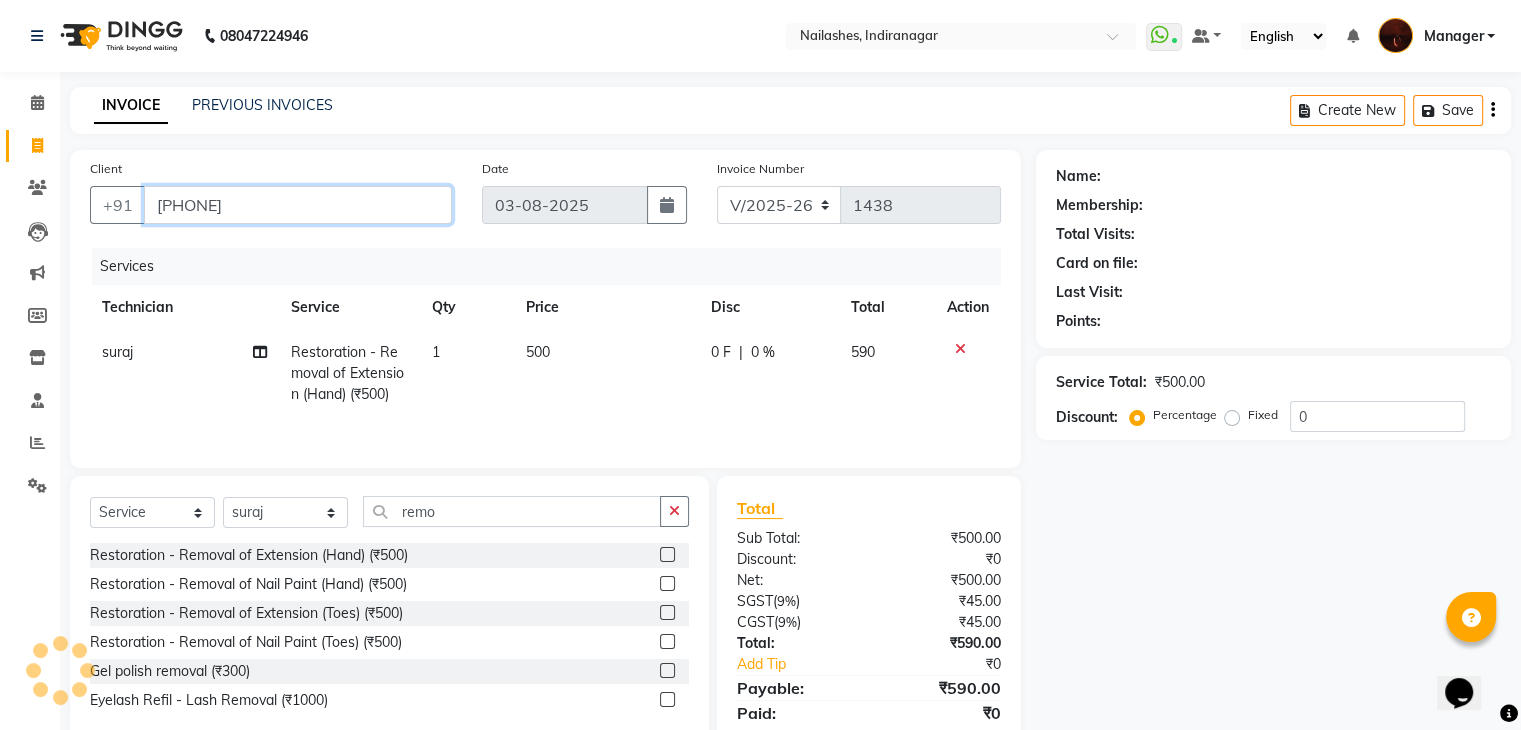 type on "88******04" 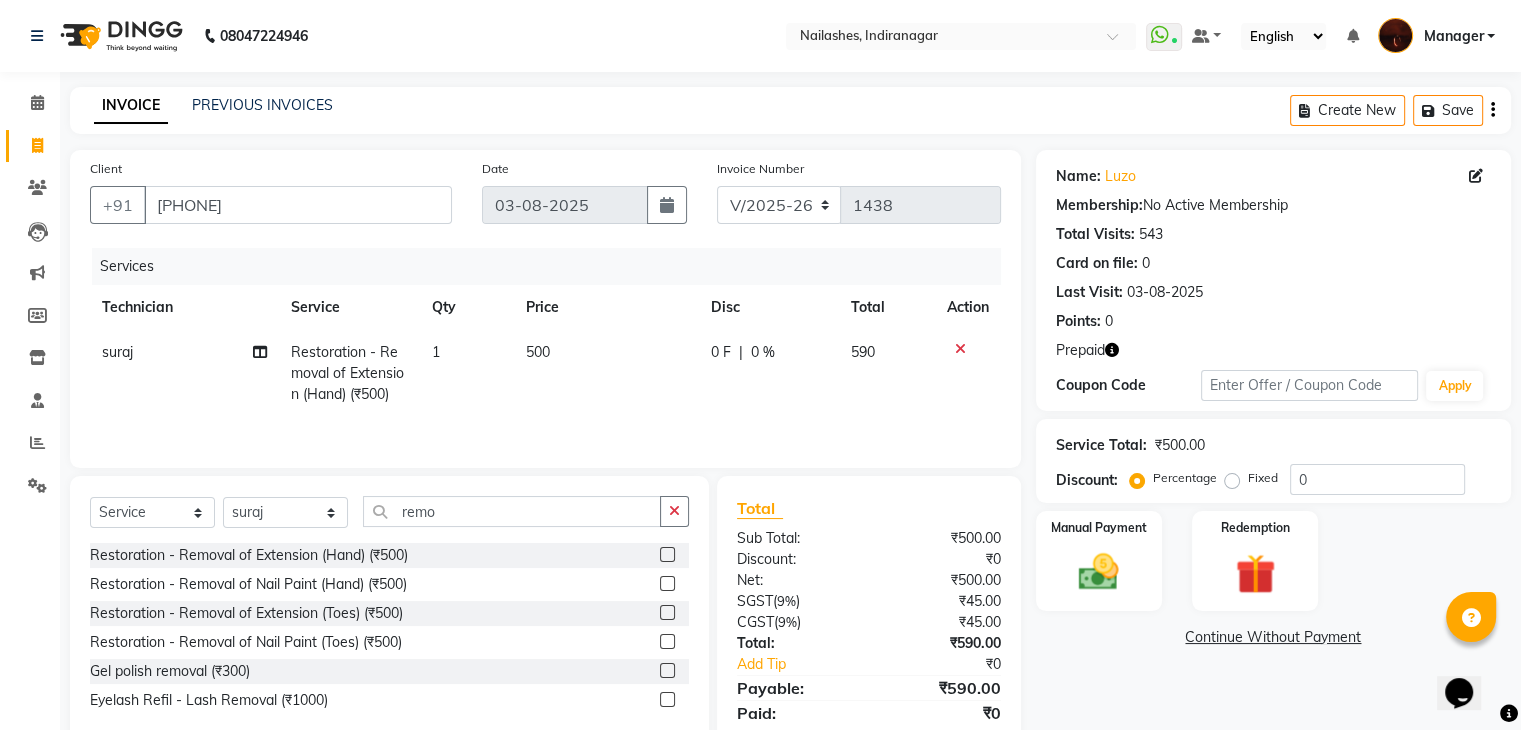 scroll, scrollTop: 71, scrollLeft: 0, axis: vertical 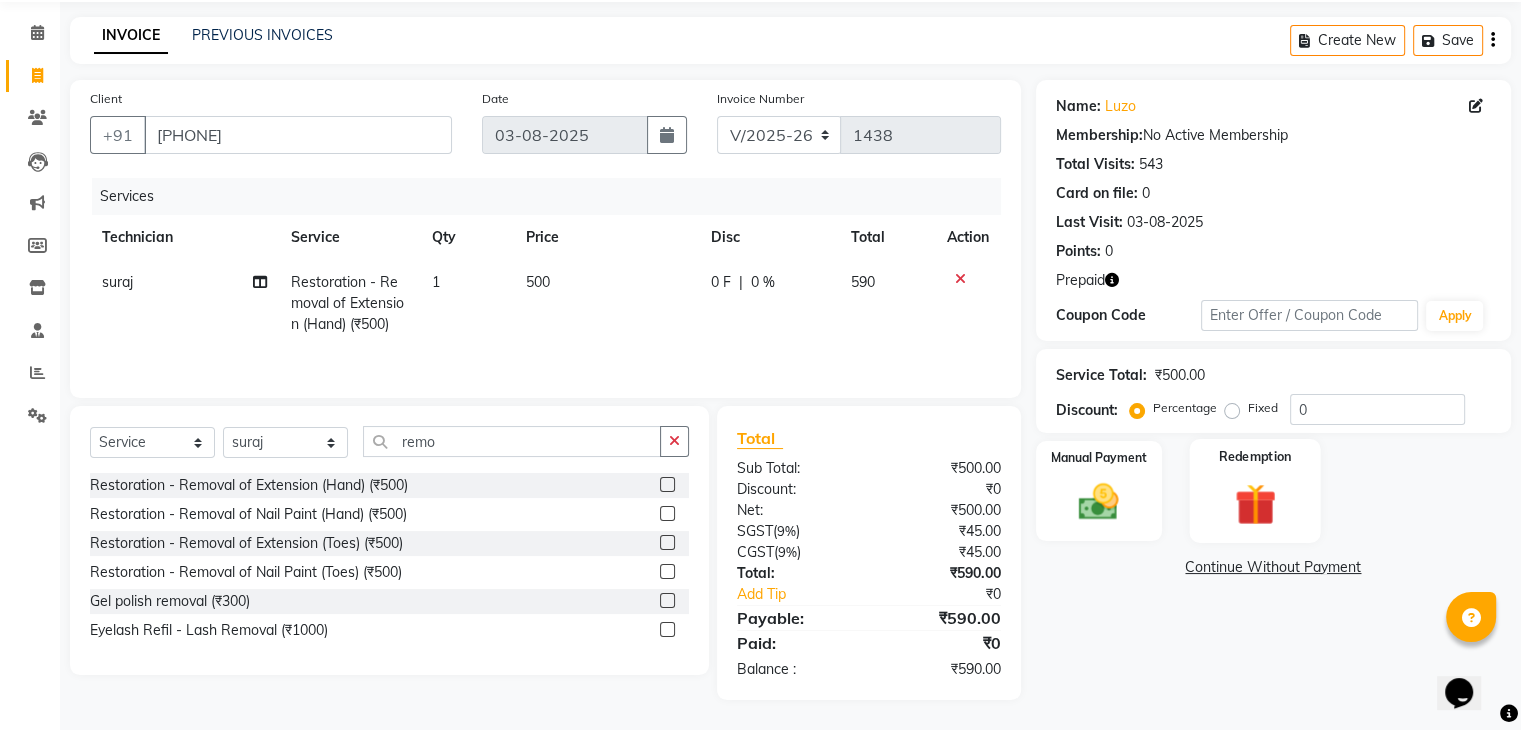click 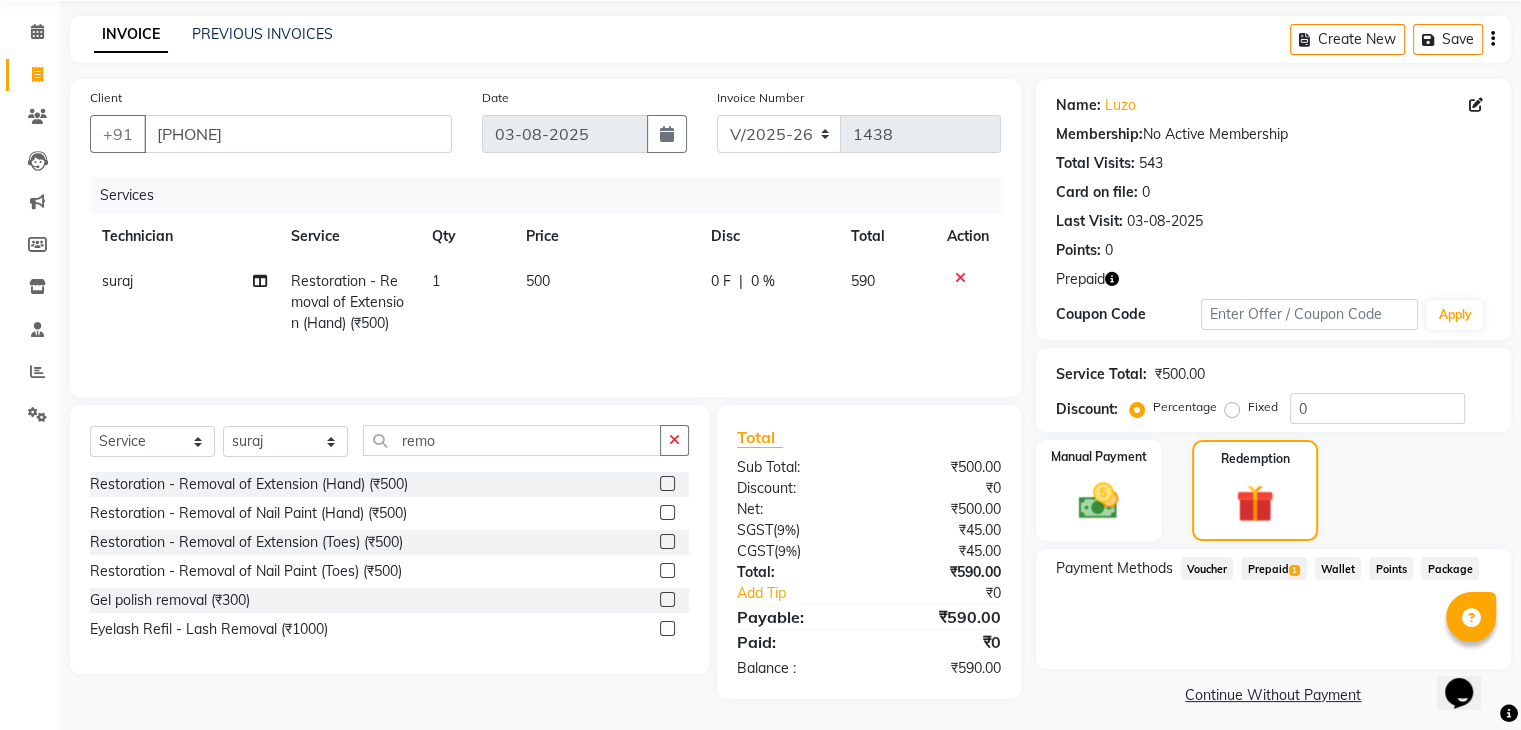click on "Prepaid  1" 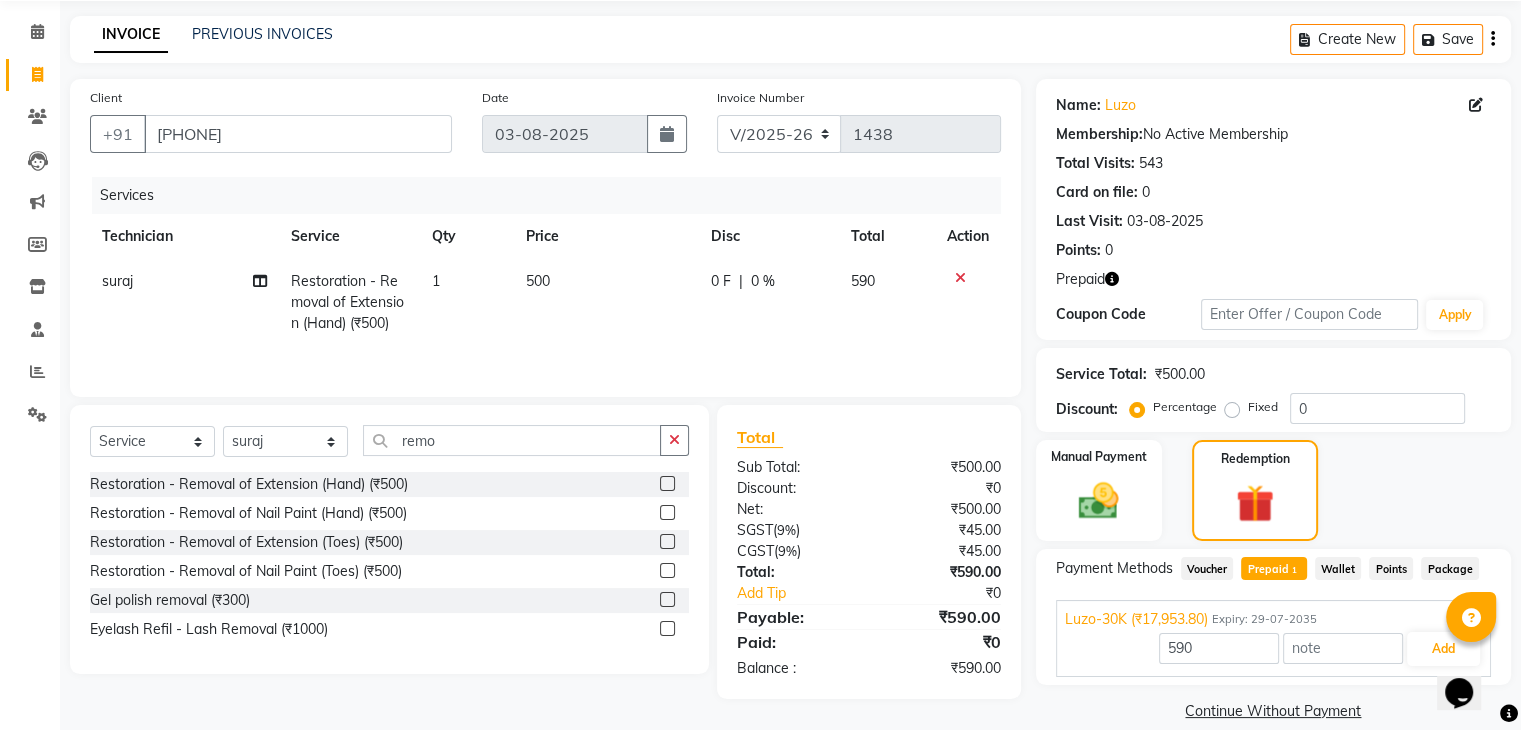 scroll, scrollTop: 97, scrollLeft: 0, axis: vertical 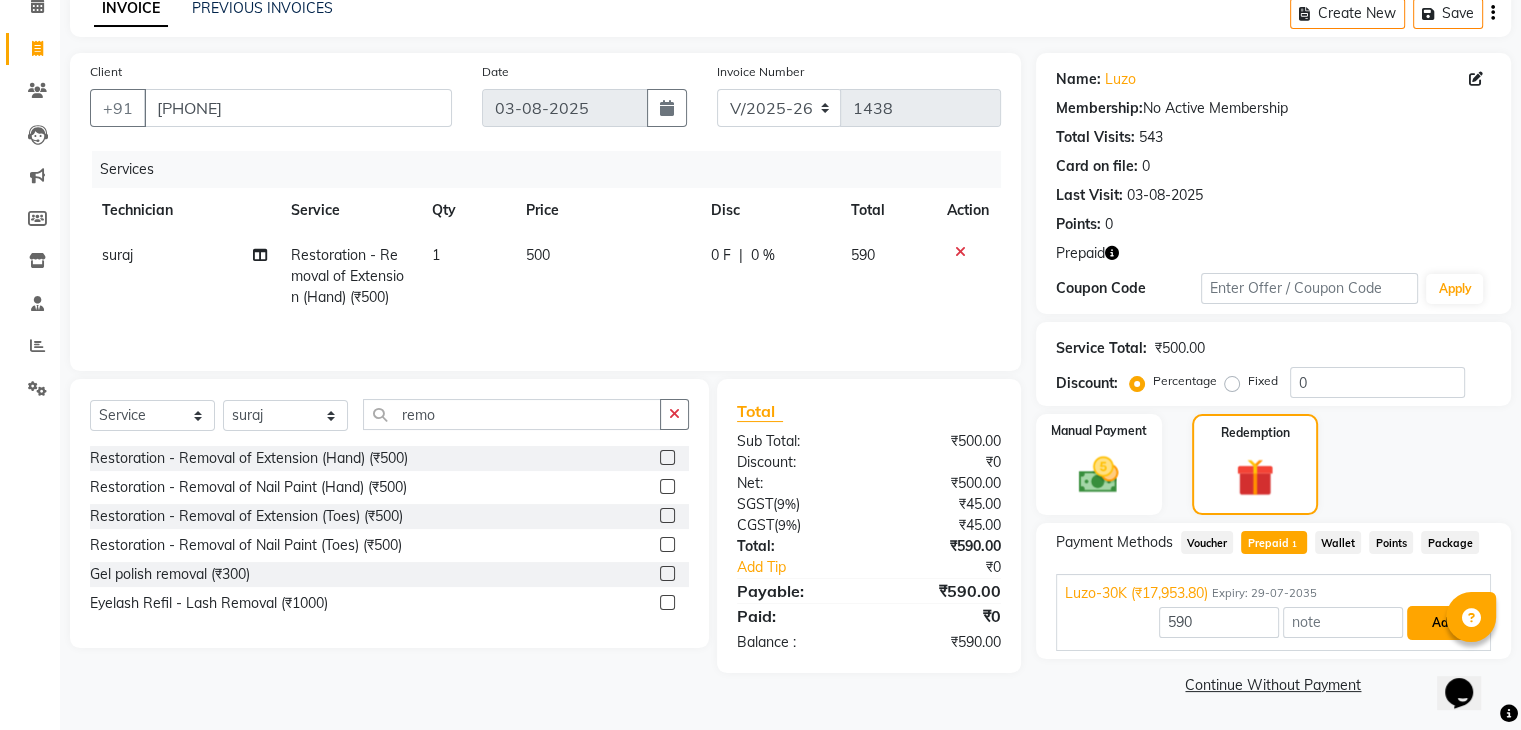 click on "Add" at bounding box center [1443, 623] 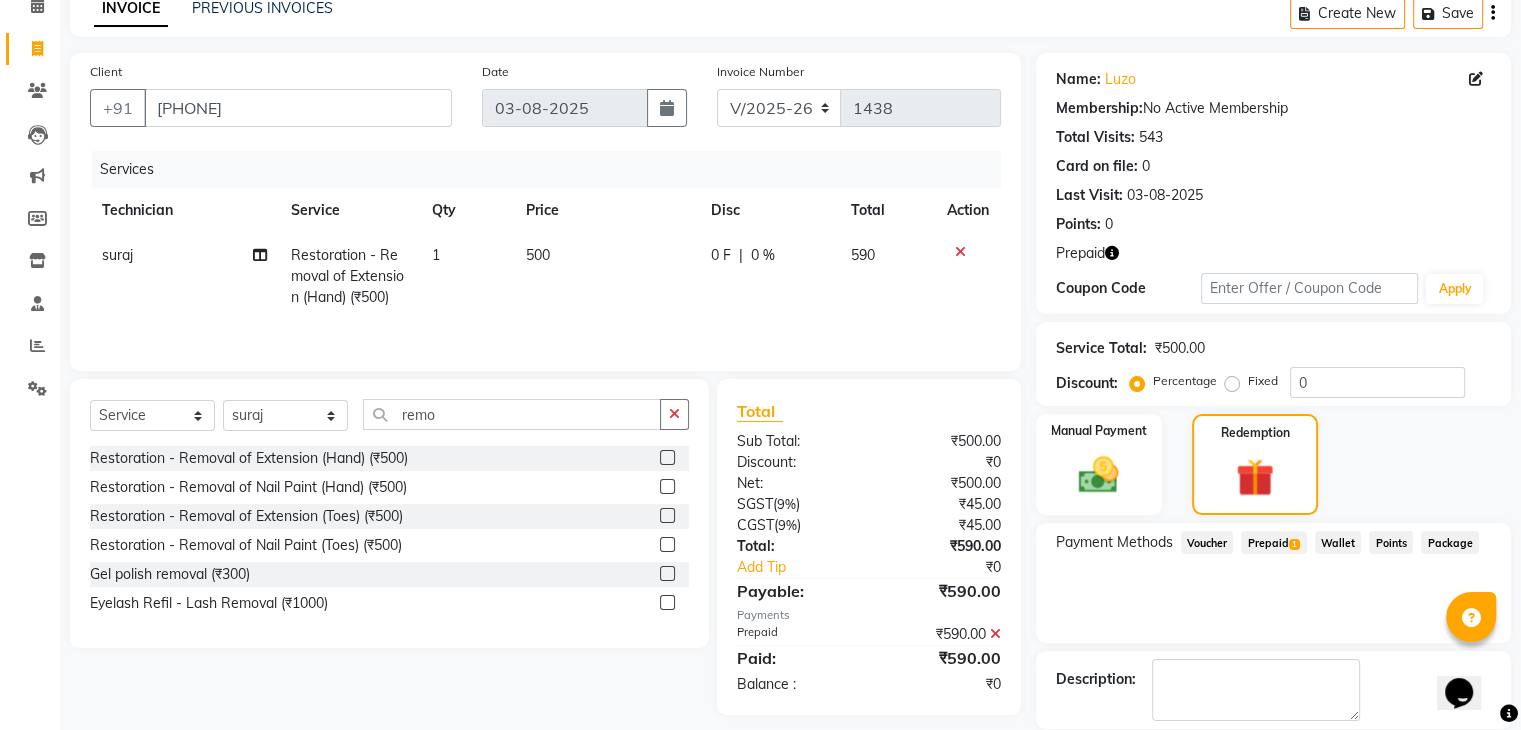 scroll, scrollTop: 193, scrollLeft: 0, axis: vertical 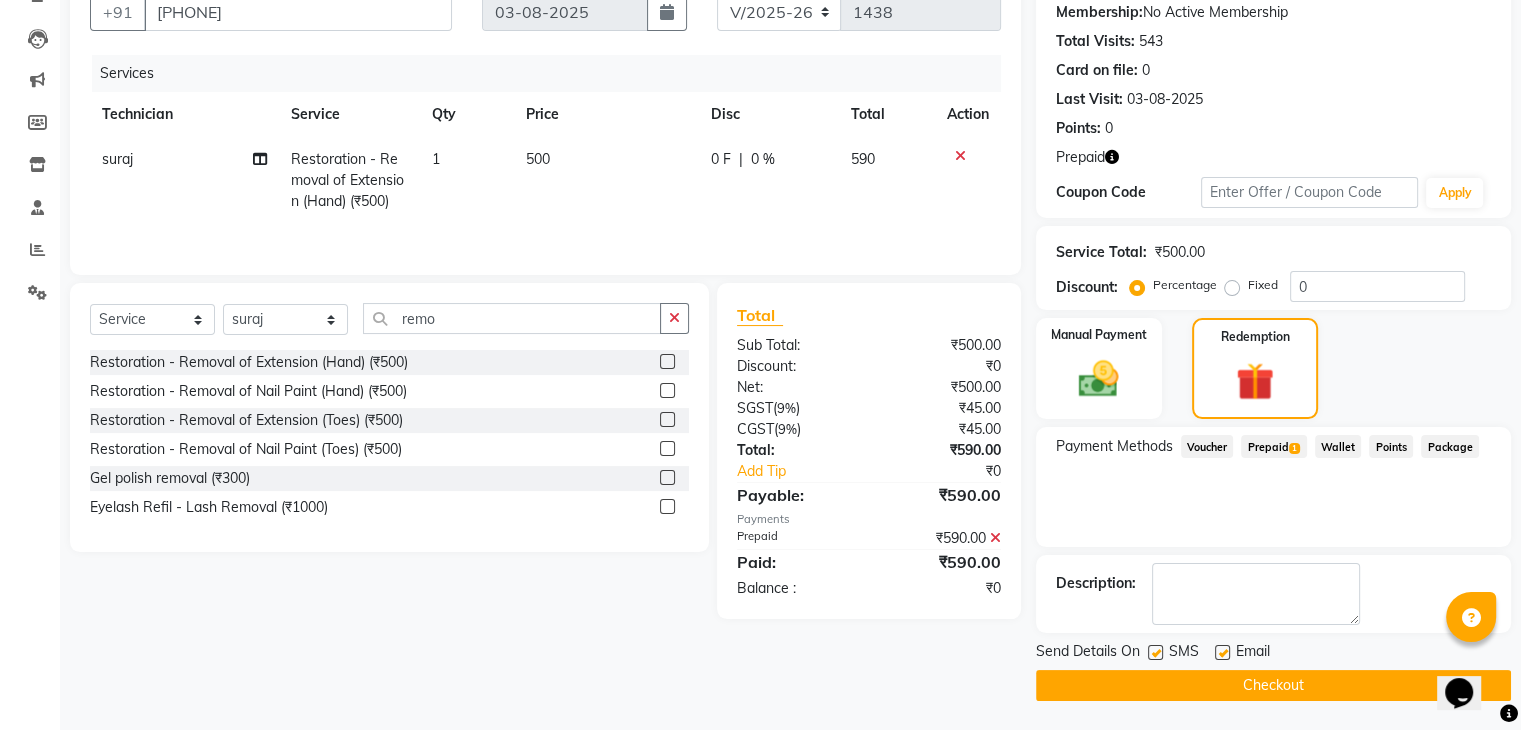 click on "Checkout" 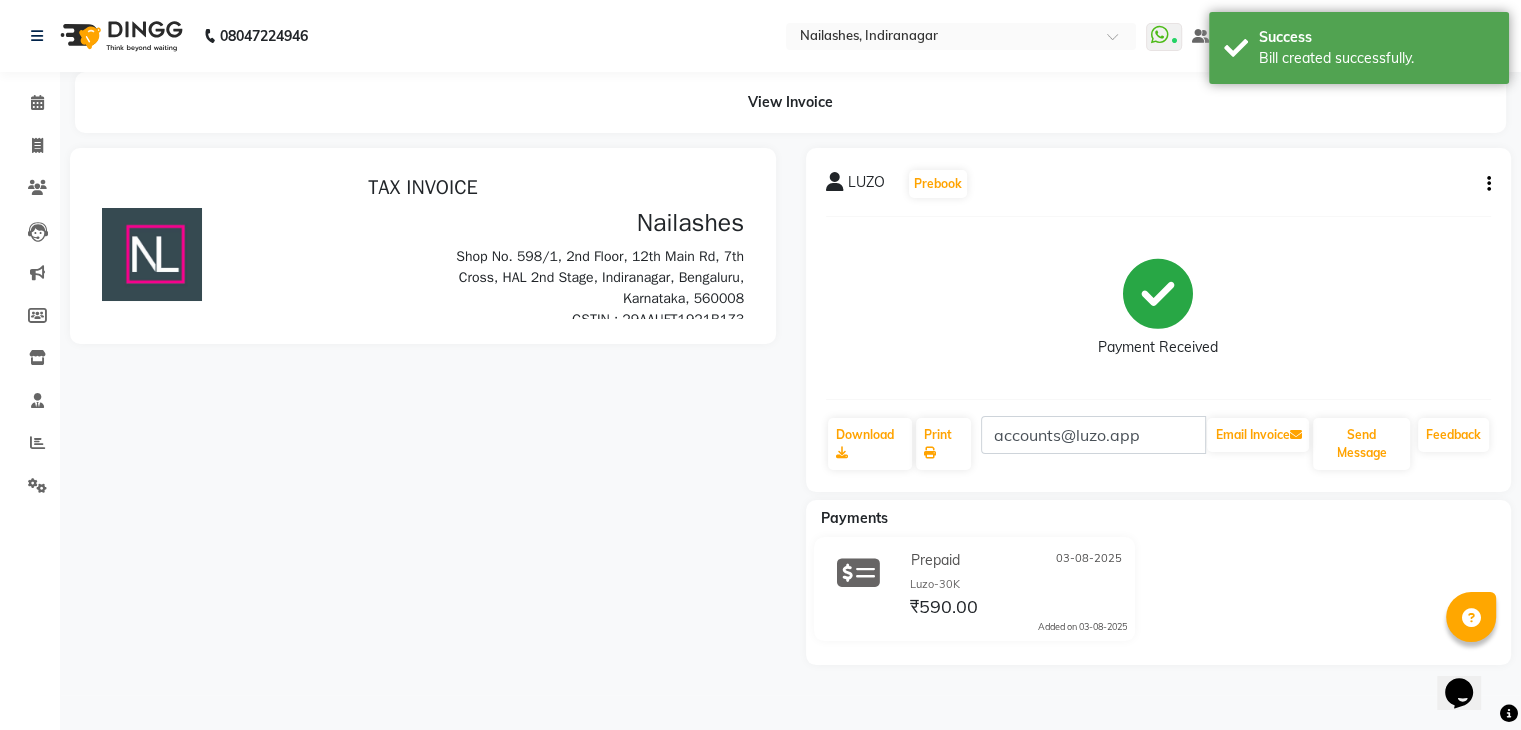 scroll, scrollTop: 0, scrollLeft: 0, axis: both 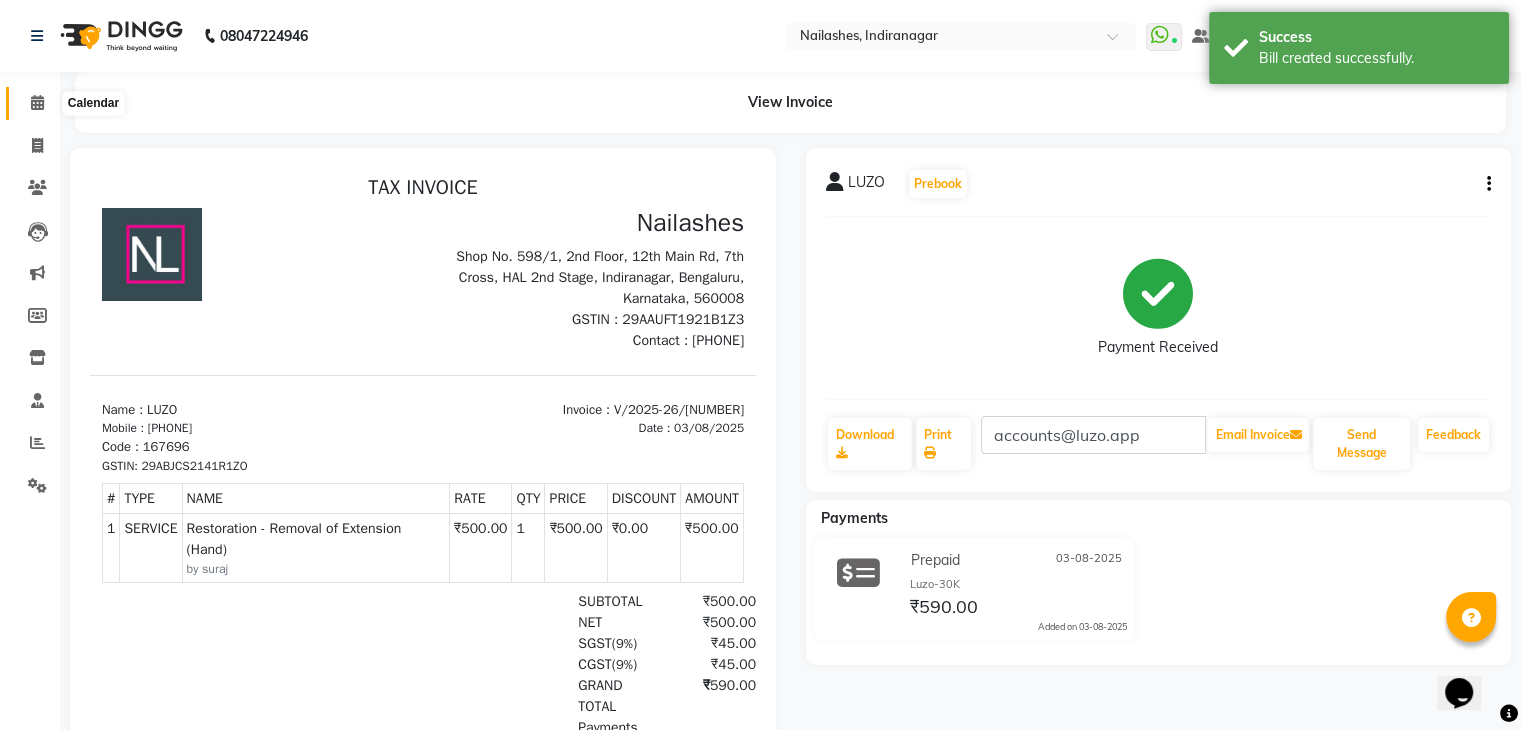 click 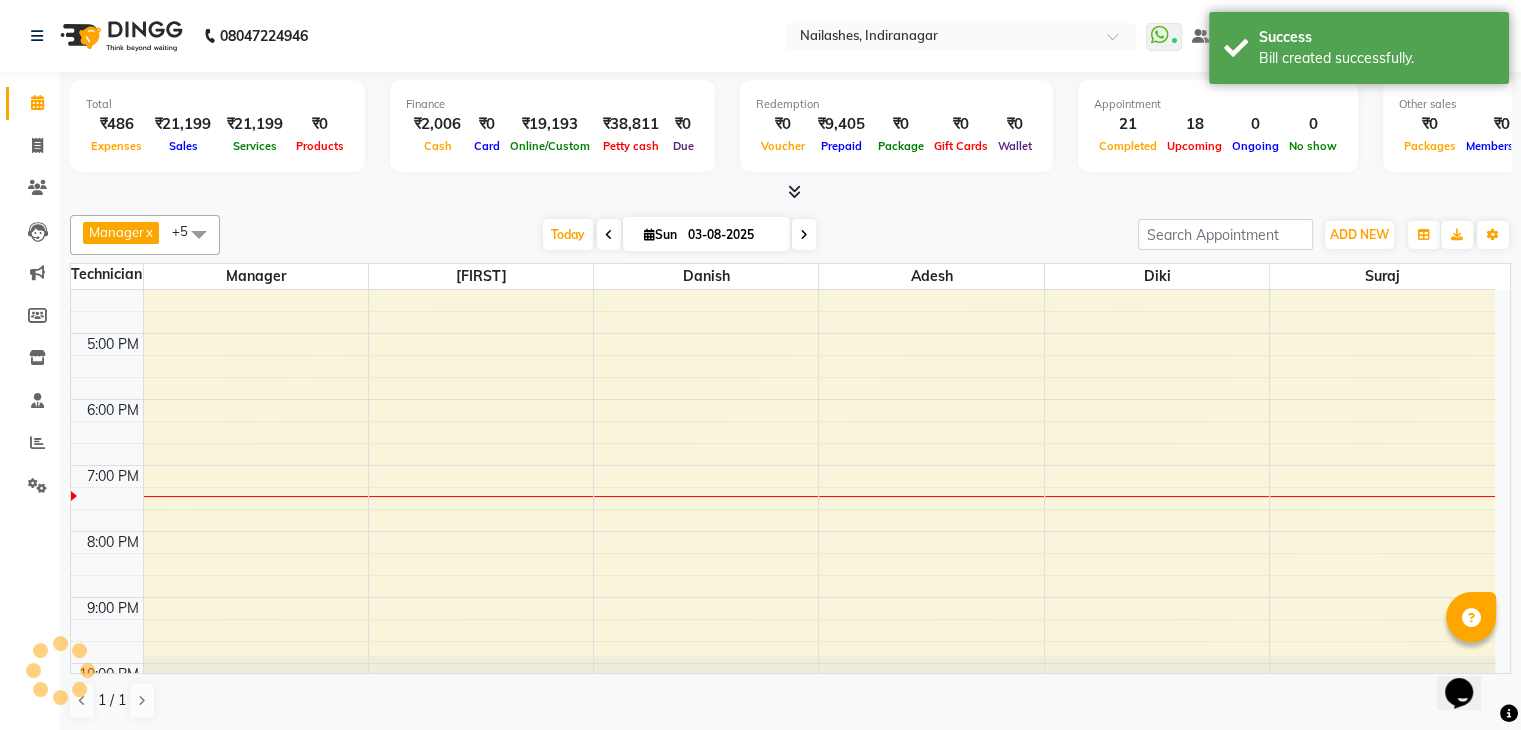 scroll, scrollTop: 0, scrollLeft: 0, axis: both 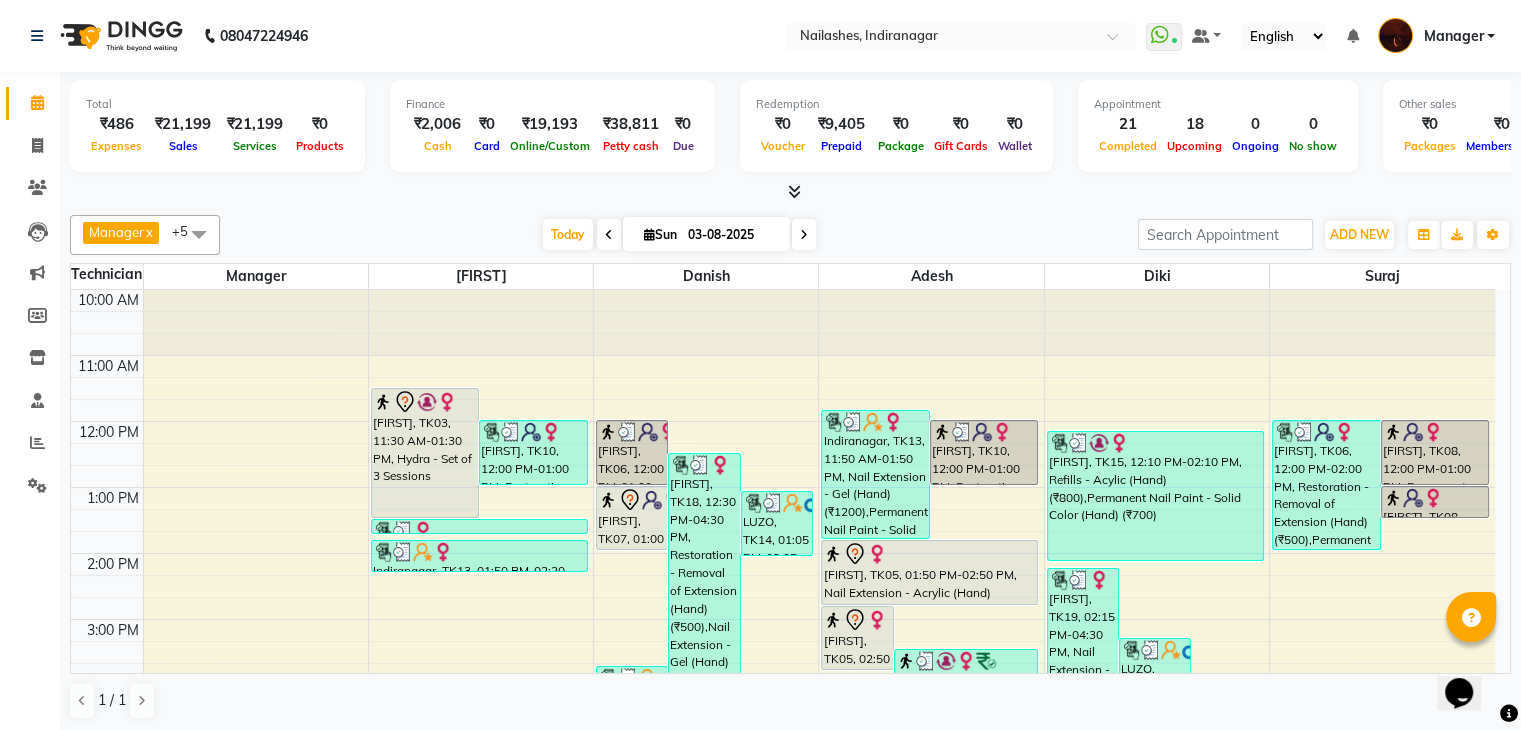 click at bounding box center (790, 192) 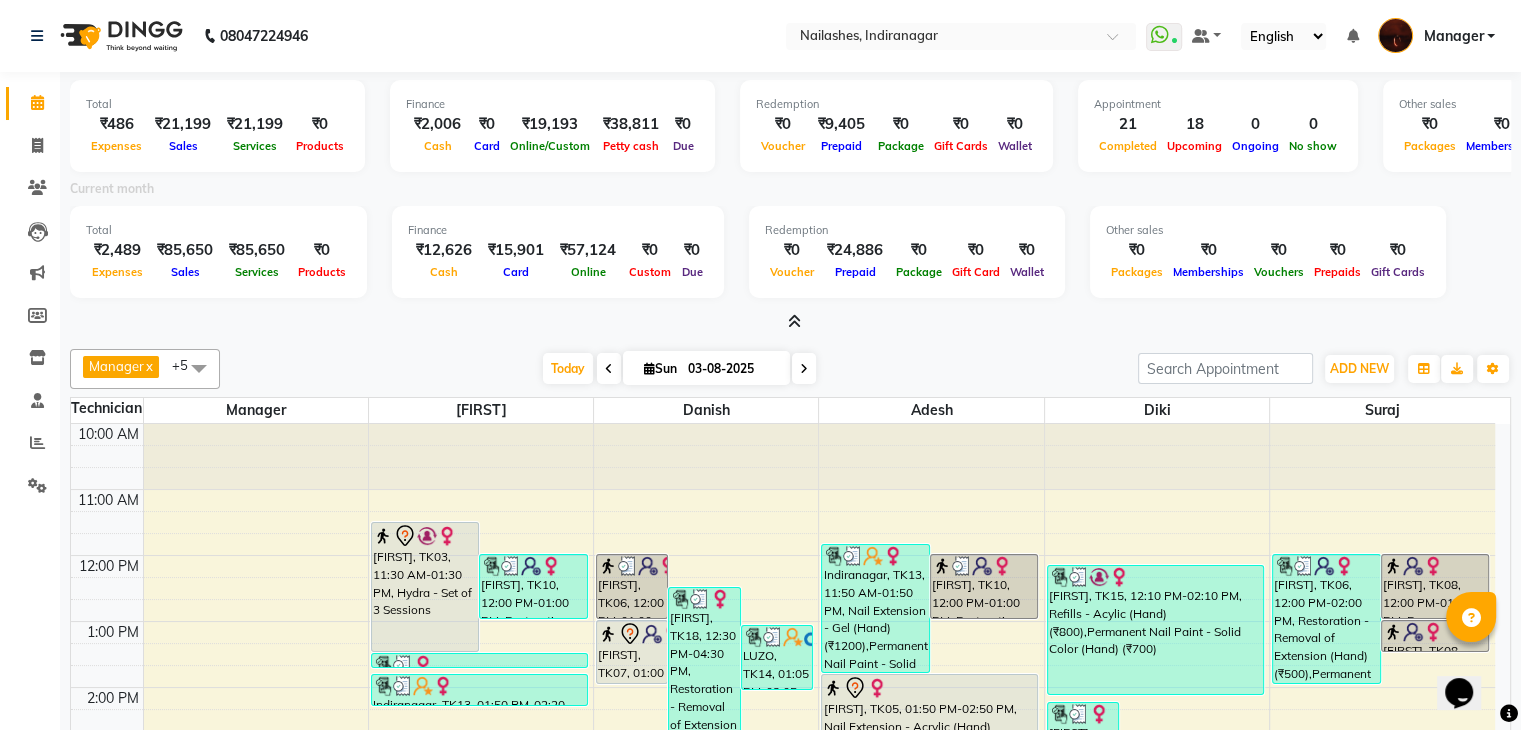 click at bounding box center [794, 321] 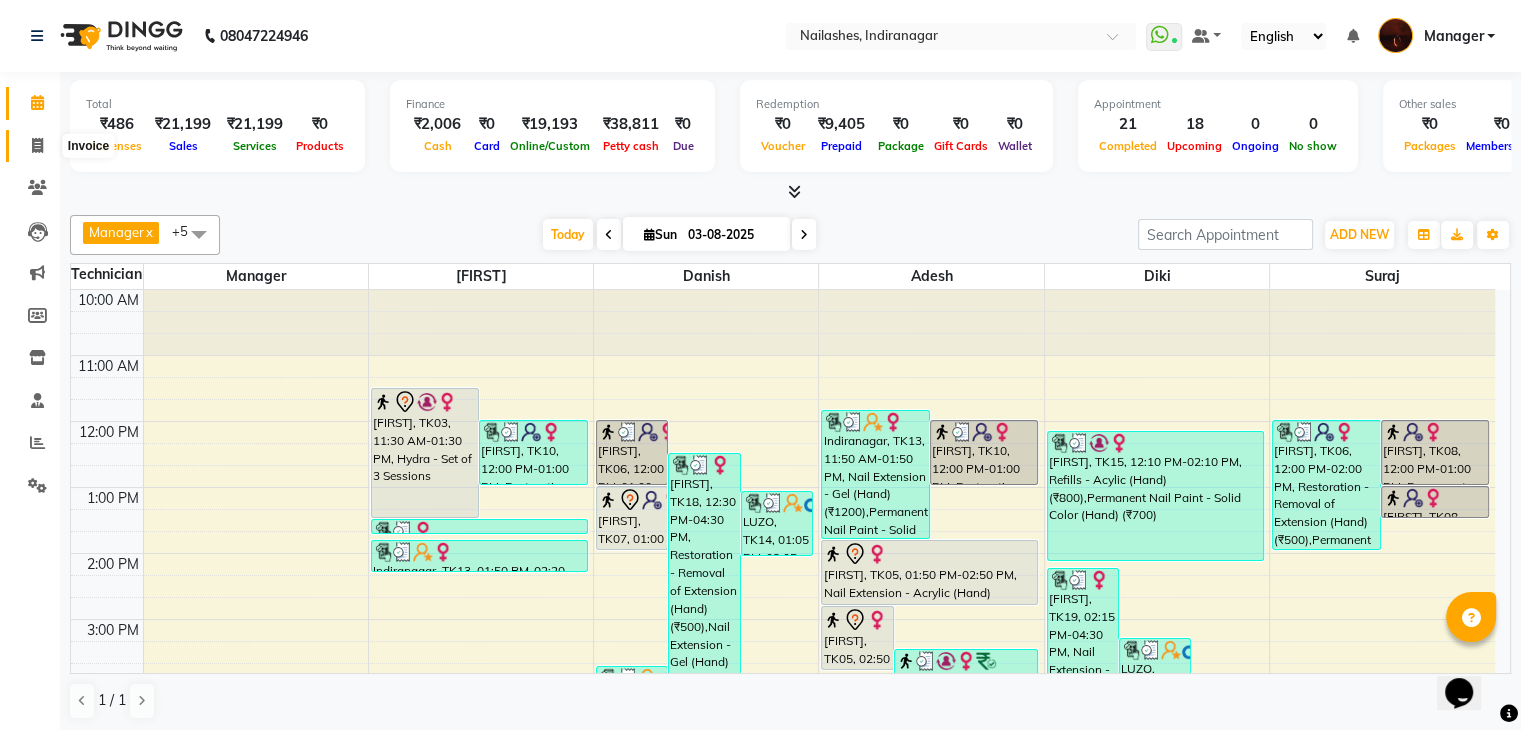 click 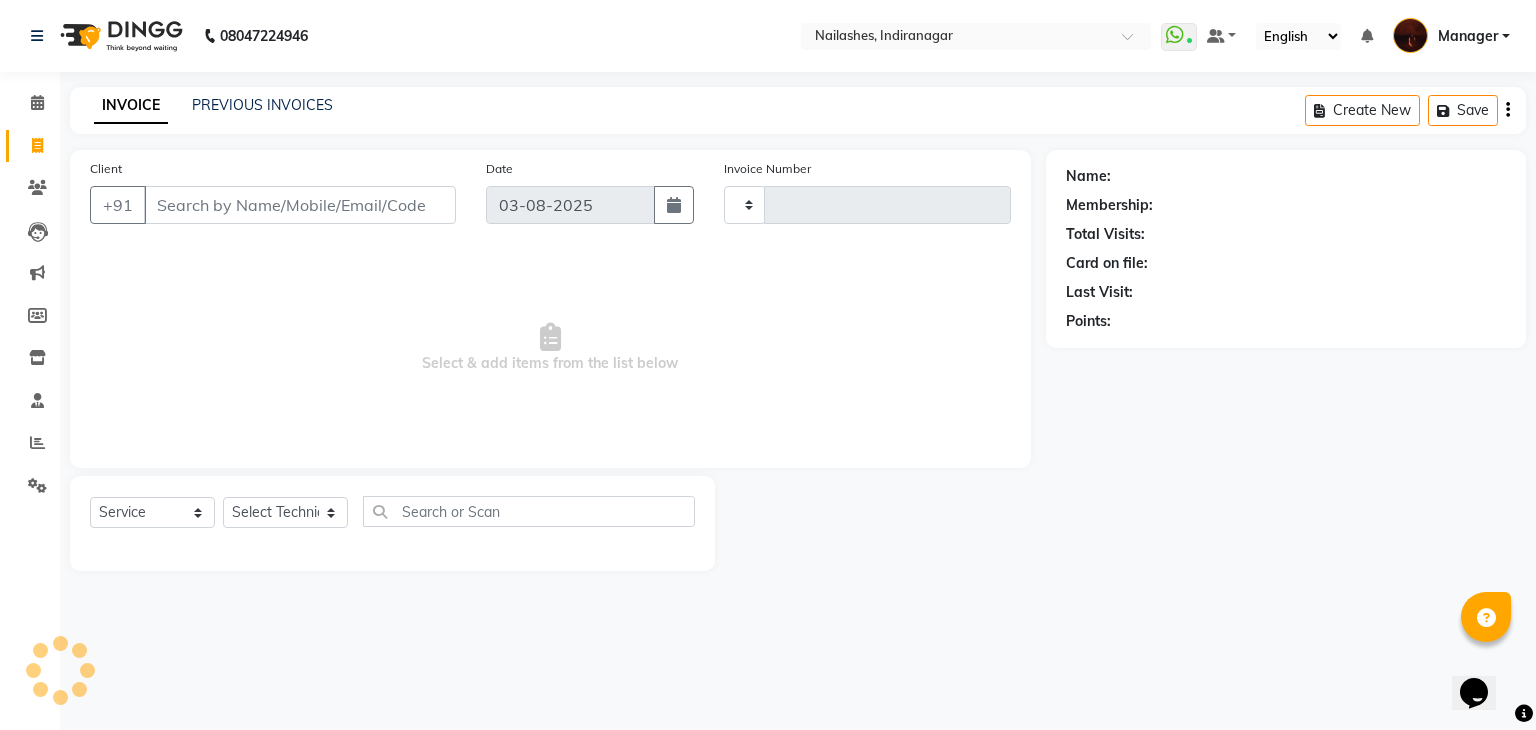 type on "1439" 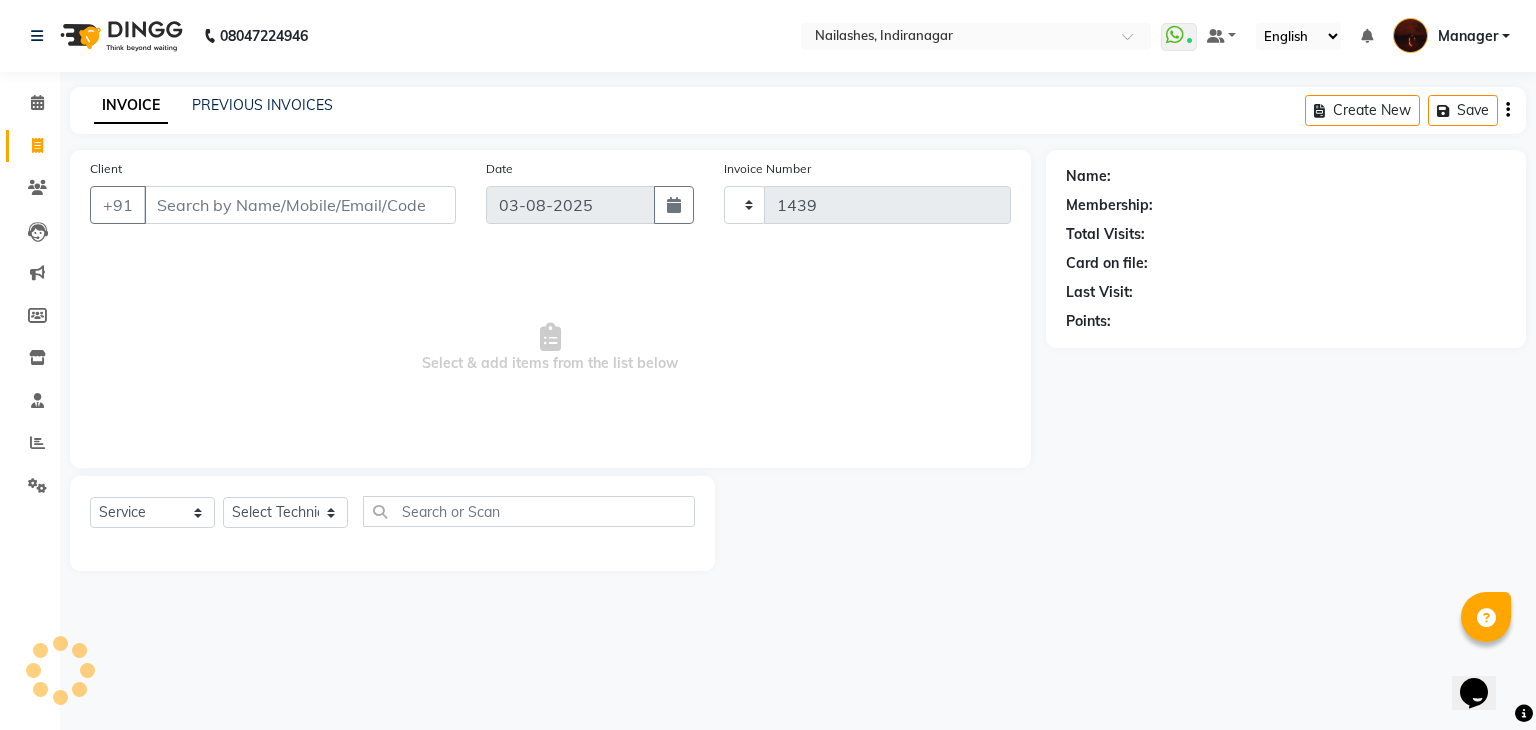 select on "4063" 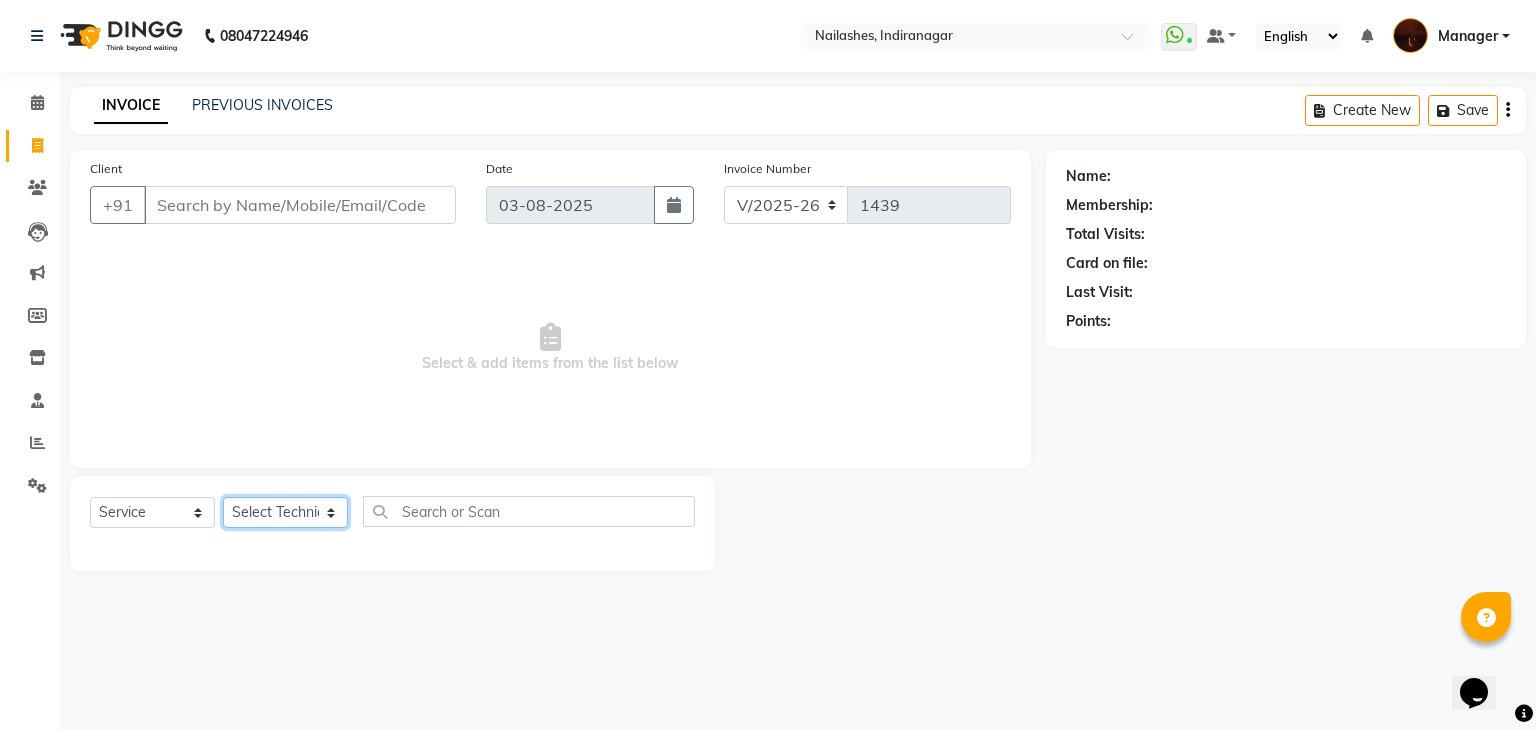 click on "Select Technician Adesh amir Danish Diki  Geeta Himanshu jenifer Manager megna Nisha Pooja roshni Sameer sudeb Sudhir Accounting suraj" 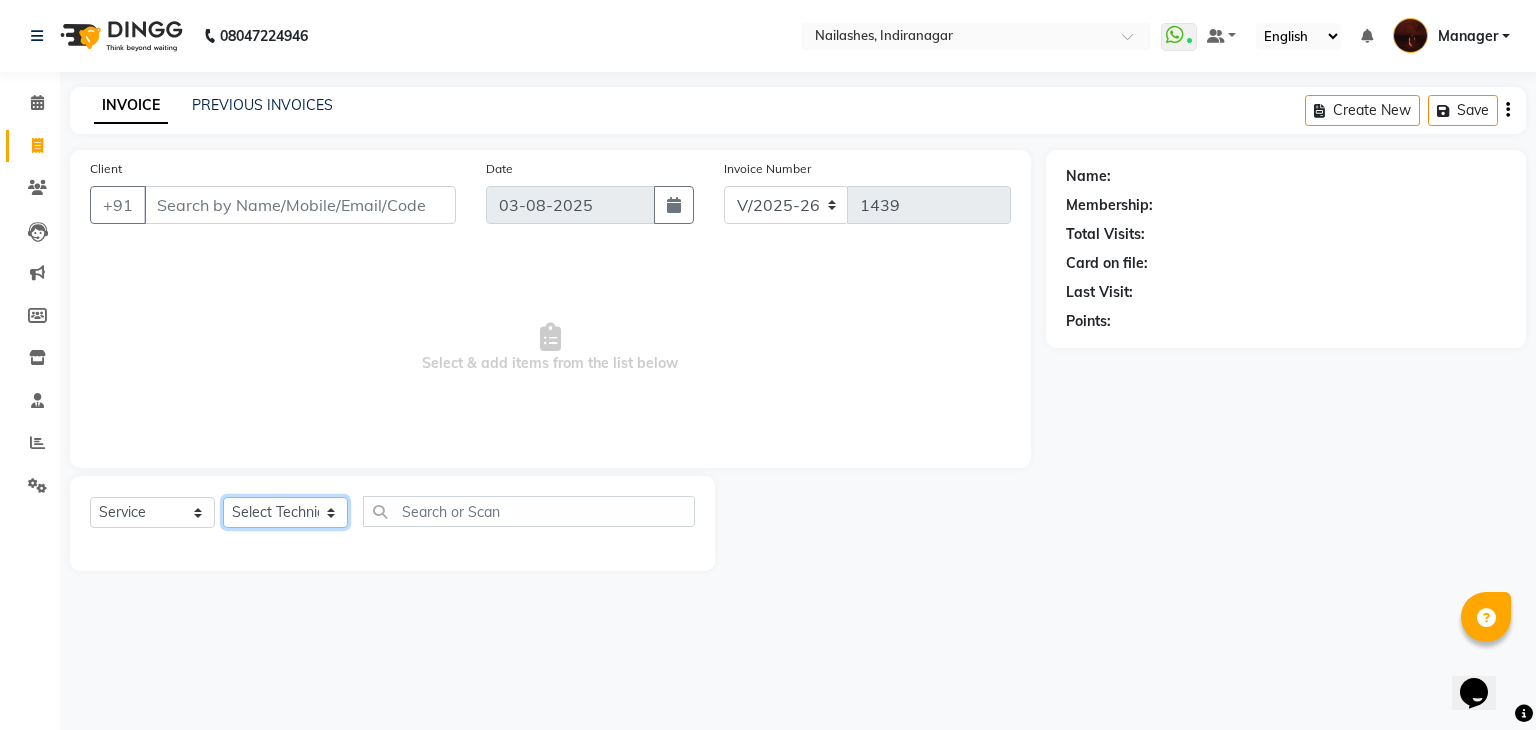 select on "68684" 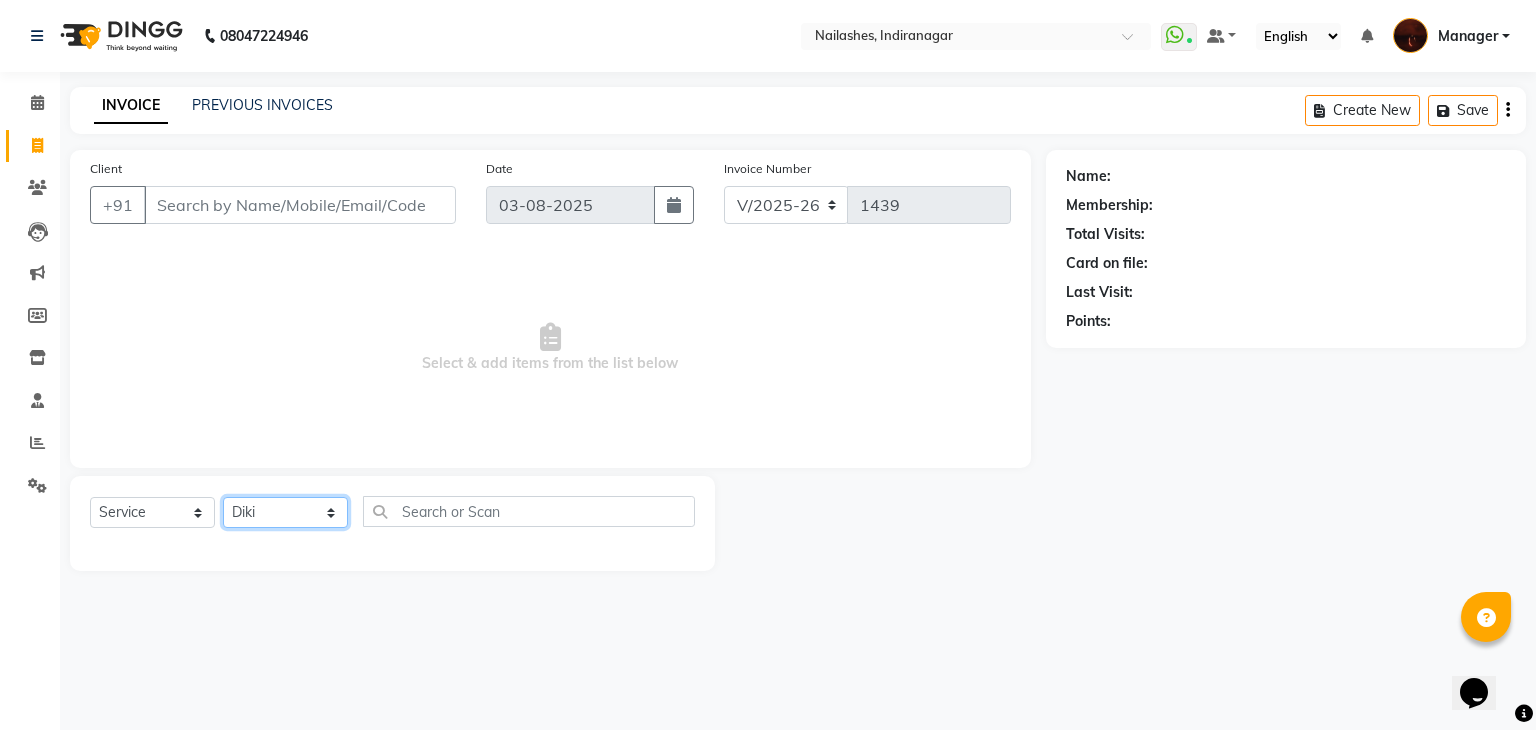 click on "Select Technician Adesh amir Danish Diki  Geeta Himanshu jenifer Manager megna Nisha Pooja roshni Sameer sudeb Sudhir Accounting suraj" 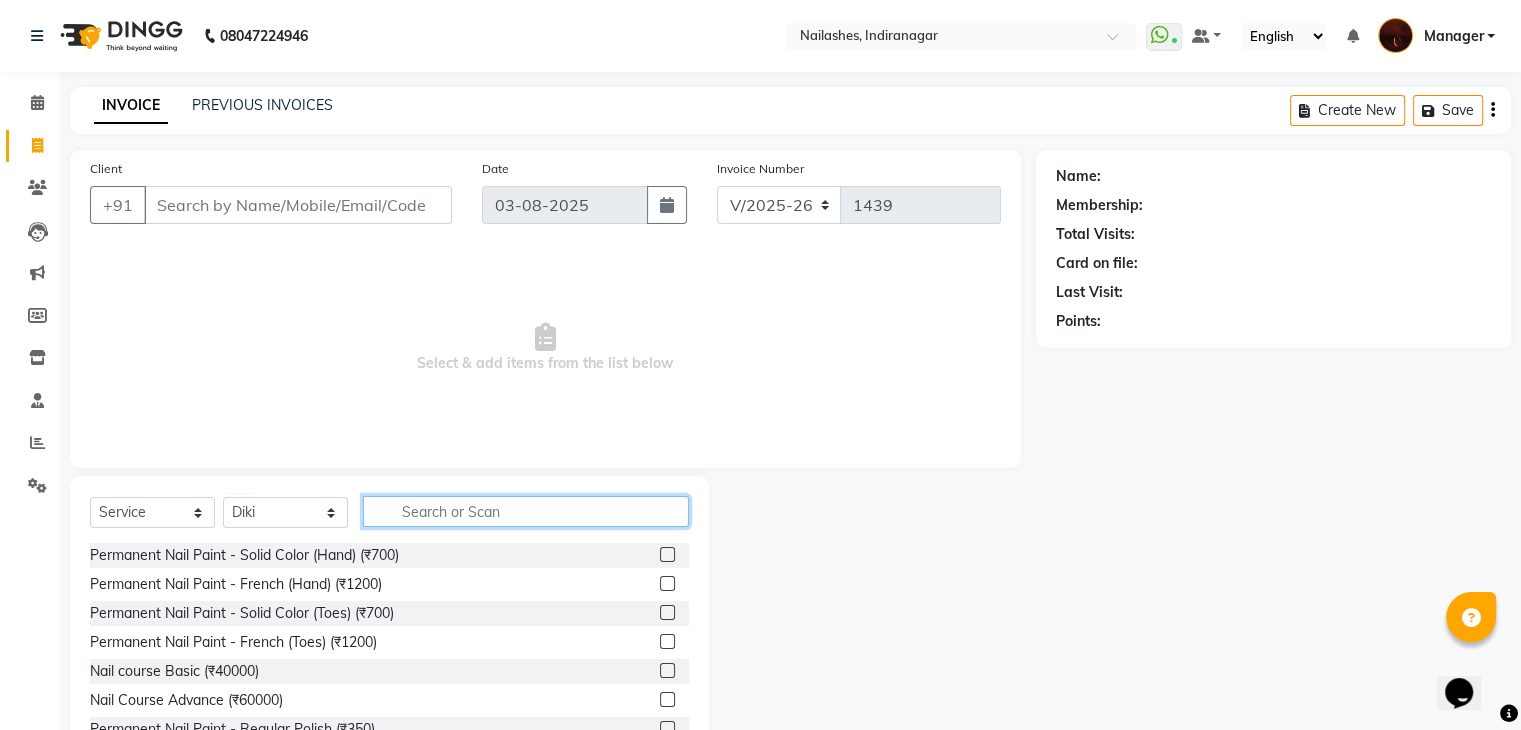 click 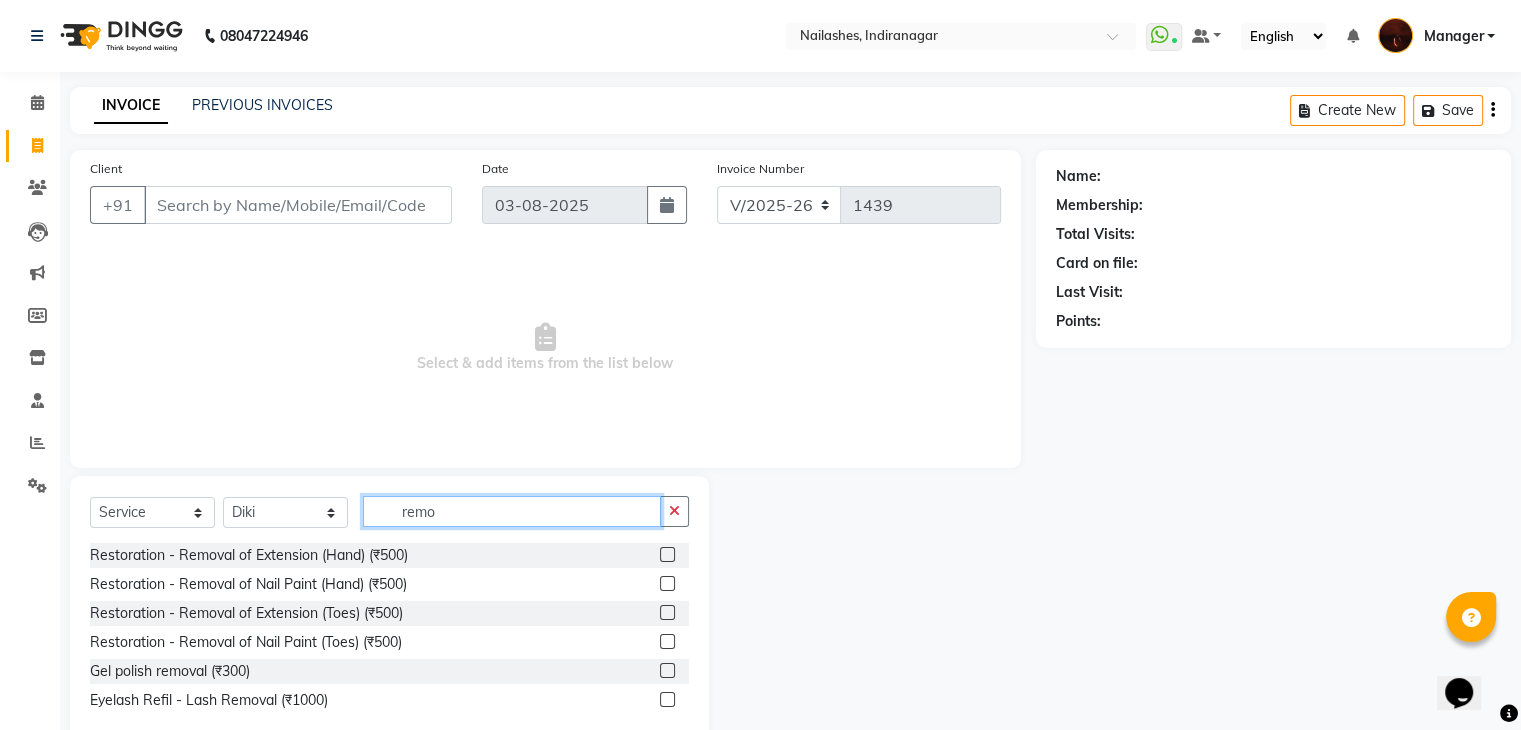 type on "remo" 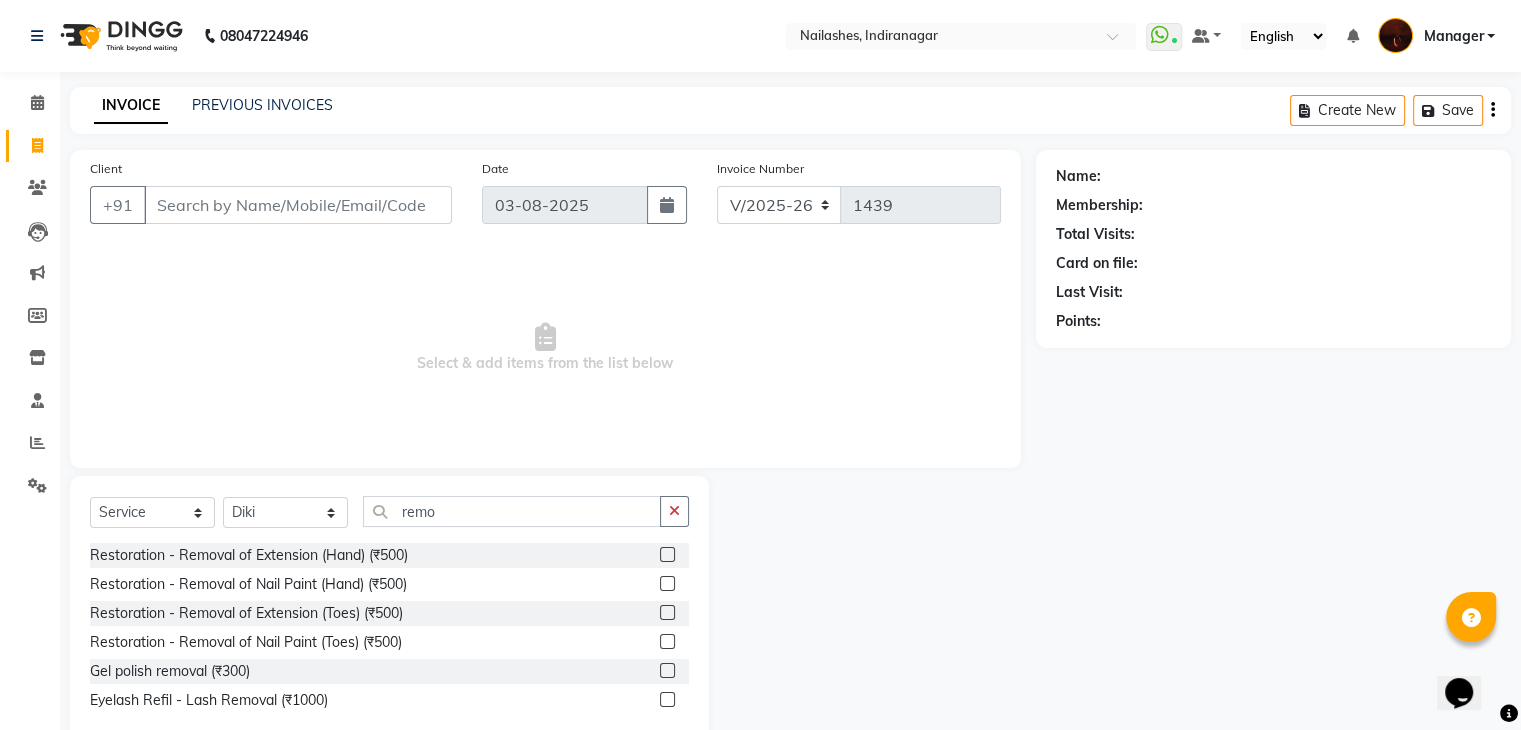 click 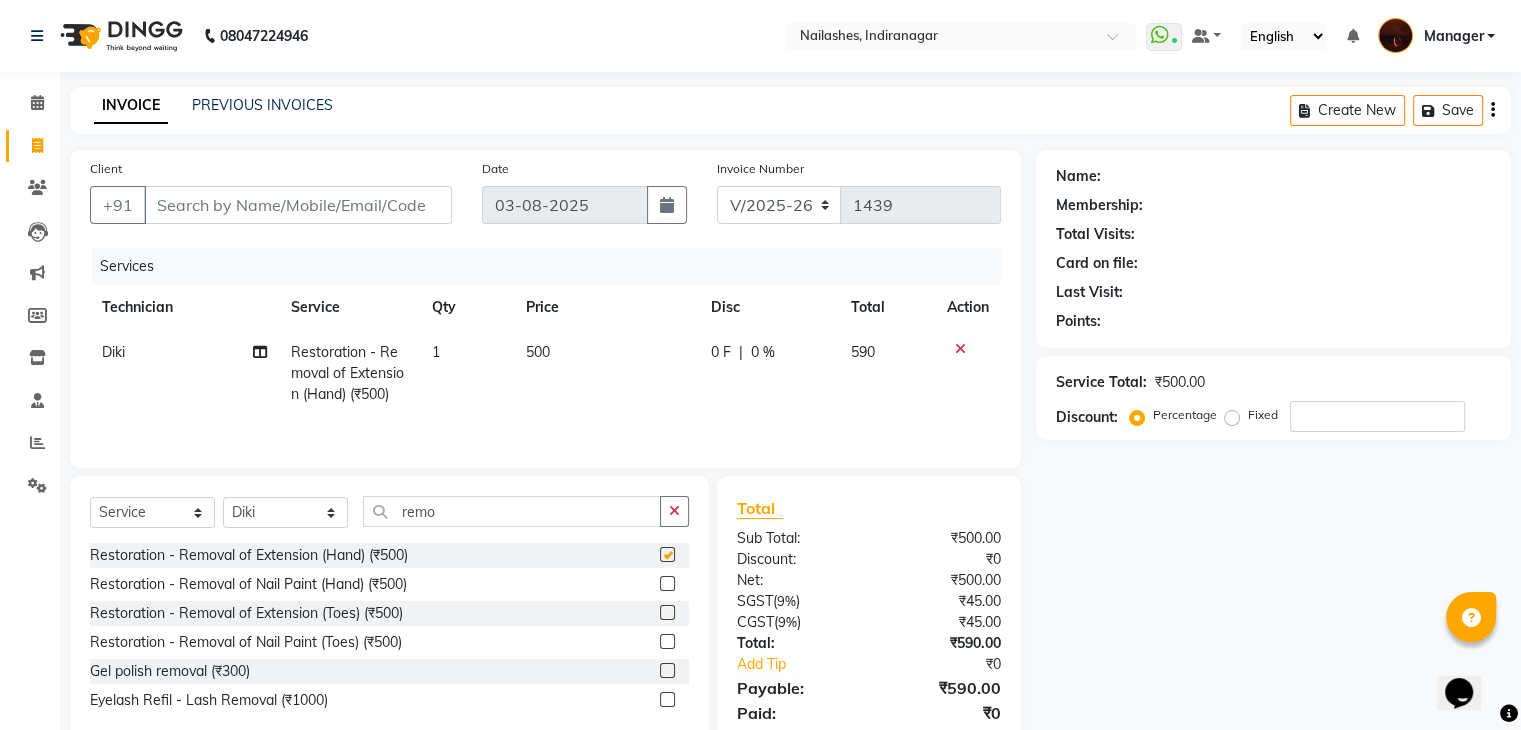 checkbox on "false" 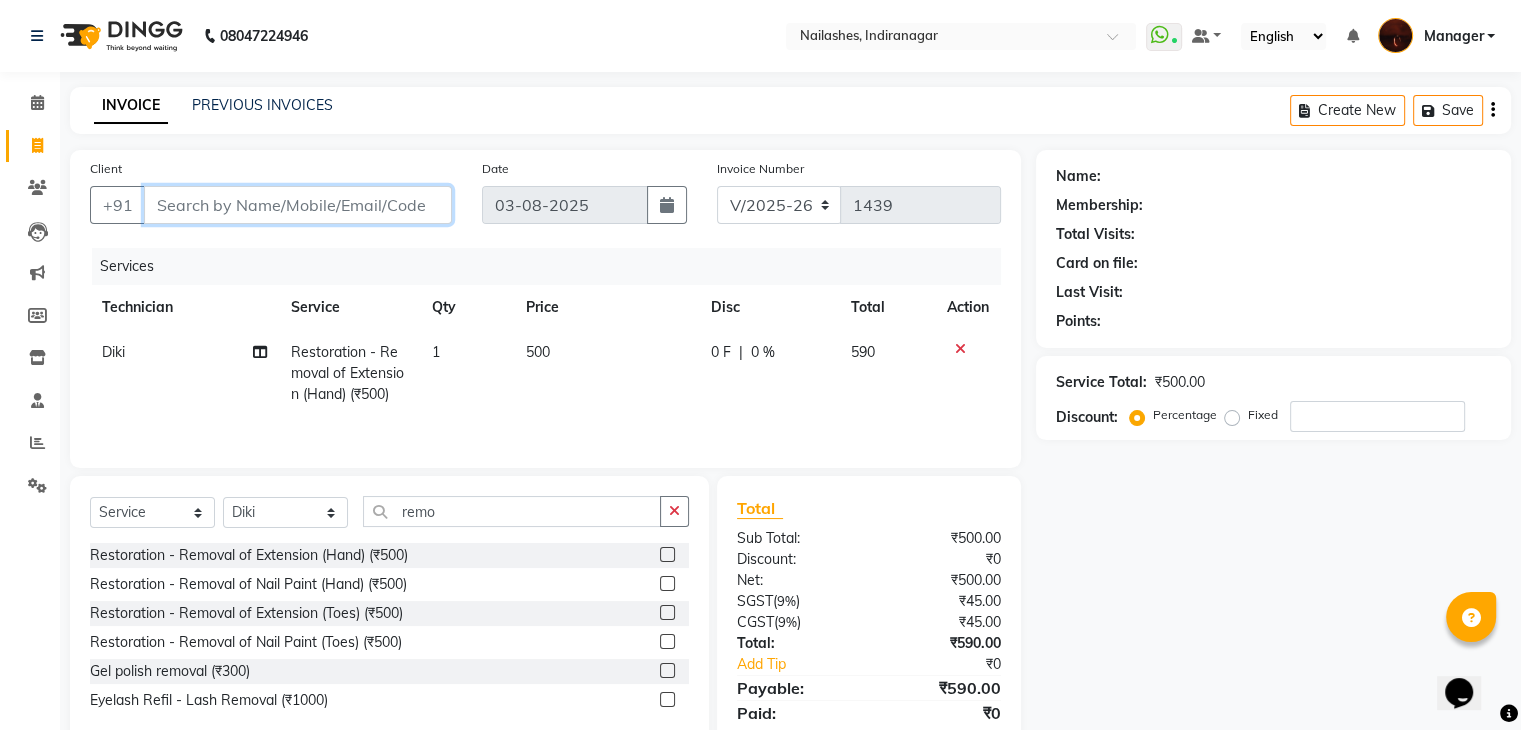 click on "Client" at bounding box center [298, 205] 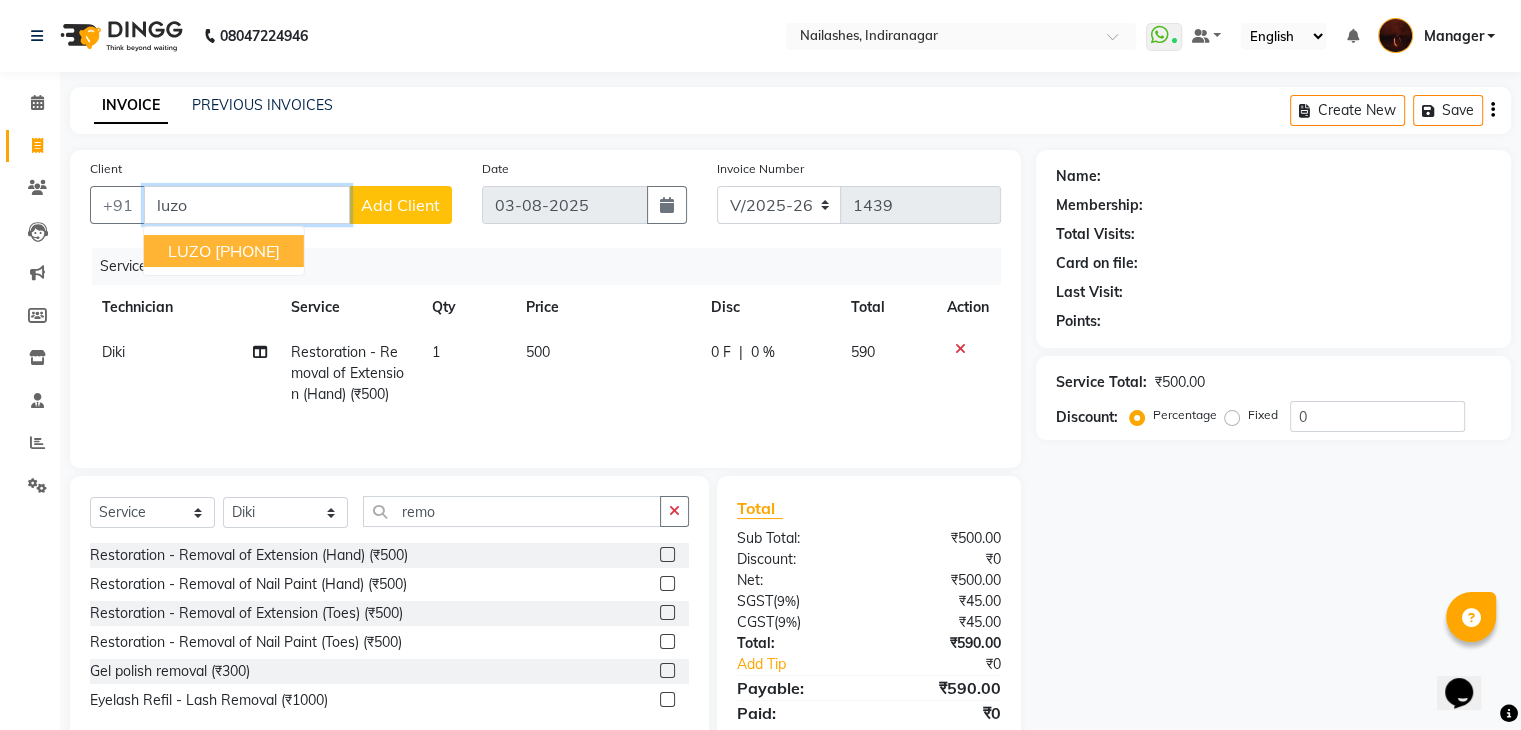 click on "88******04" at bounding box center [247, 251] 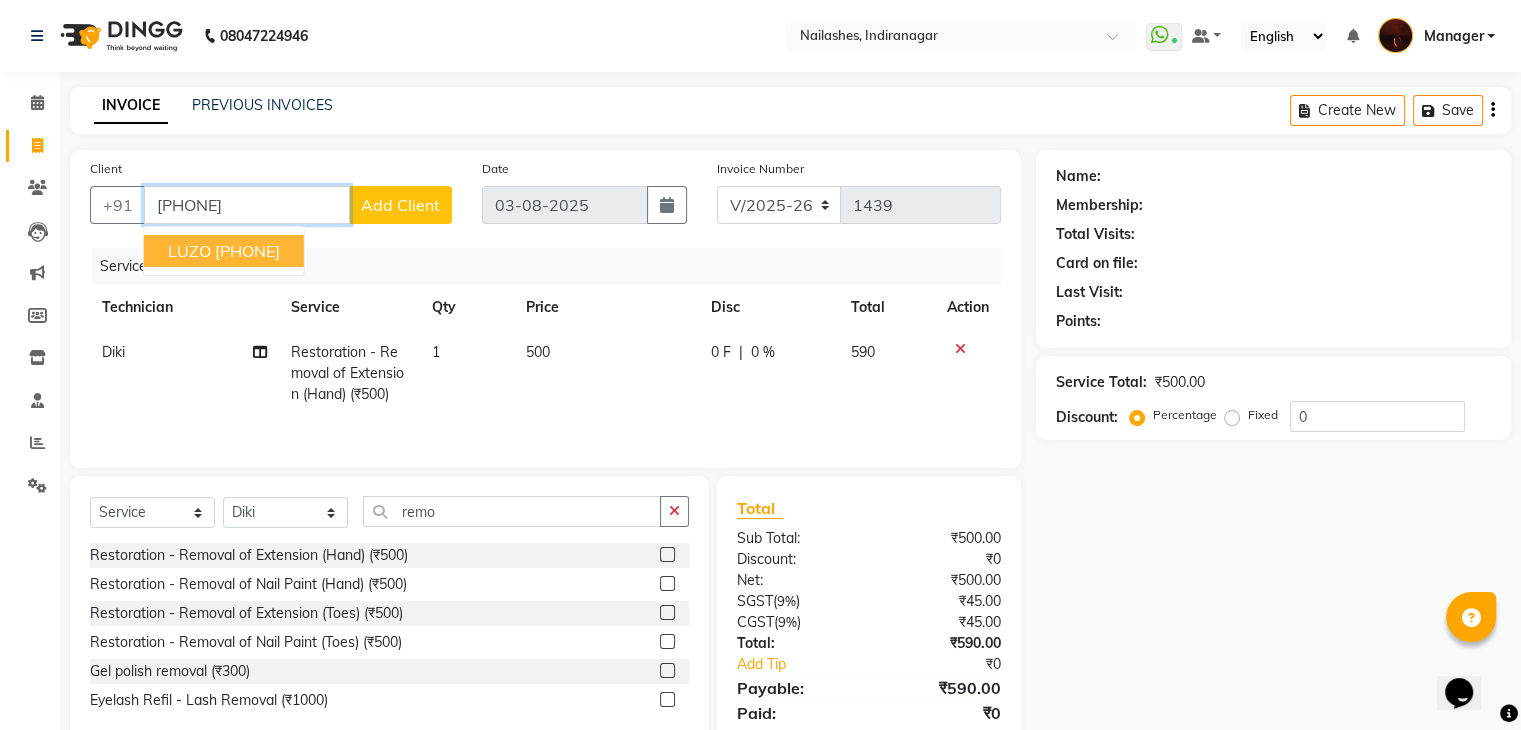 type on "88******04" 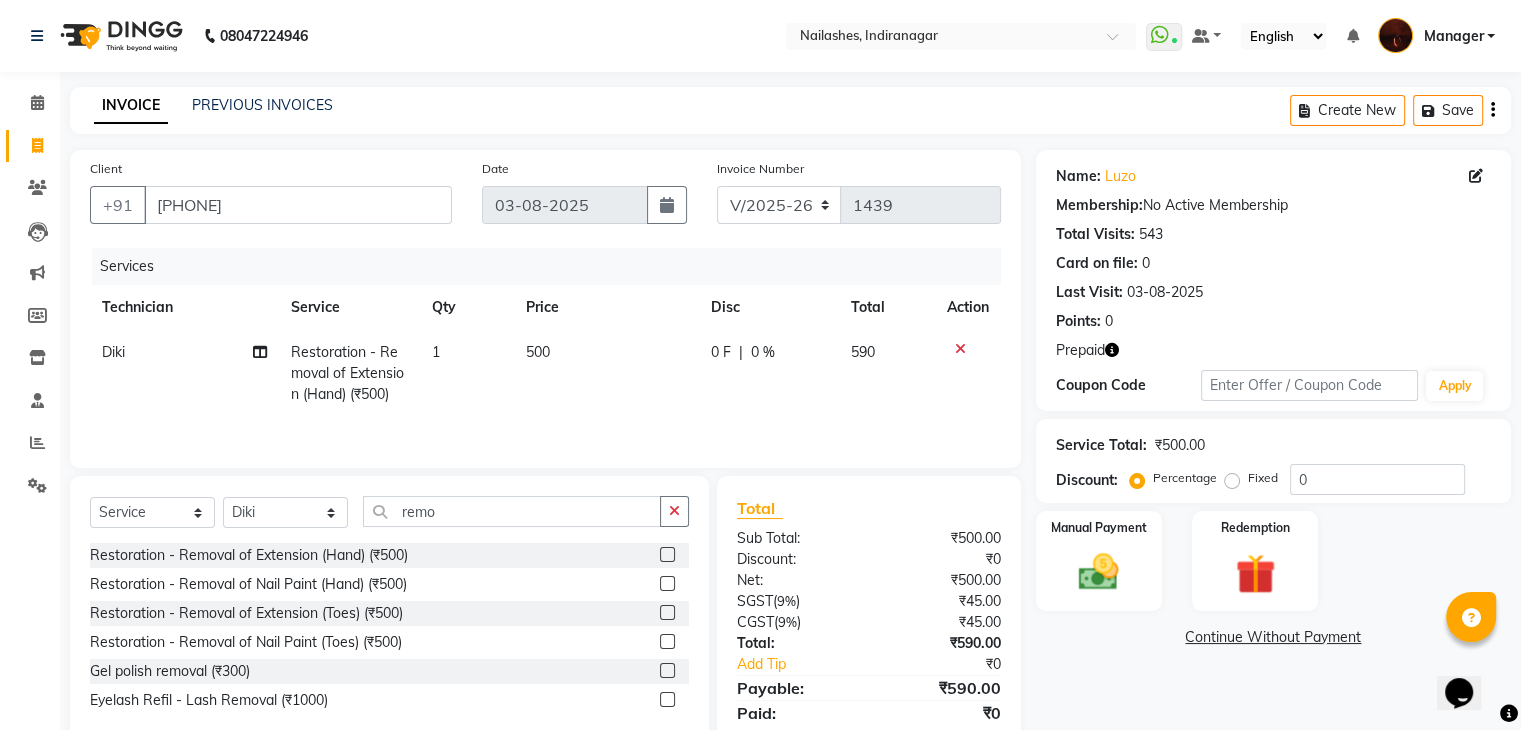 scroll, scrollTop: 71, scrollLeft: 0, axis: vertical 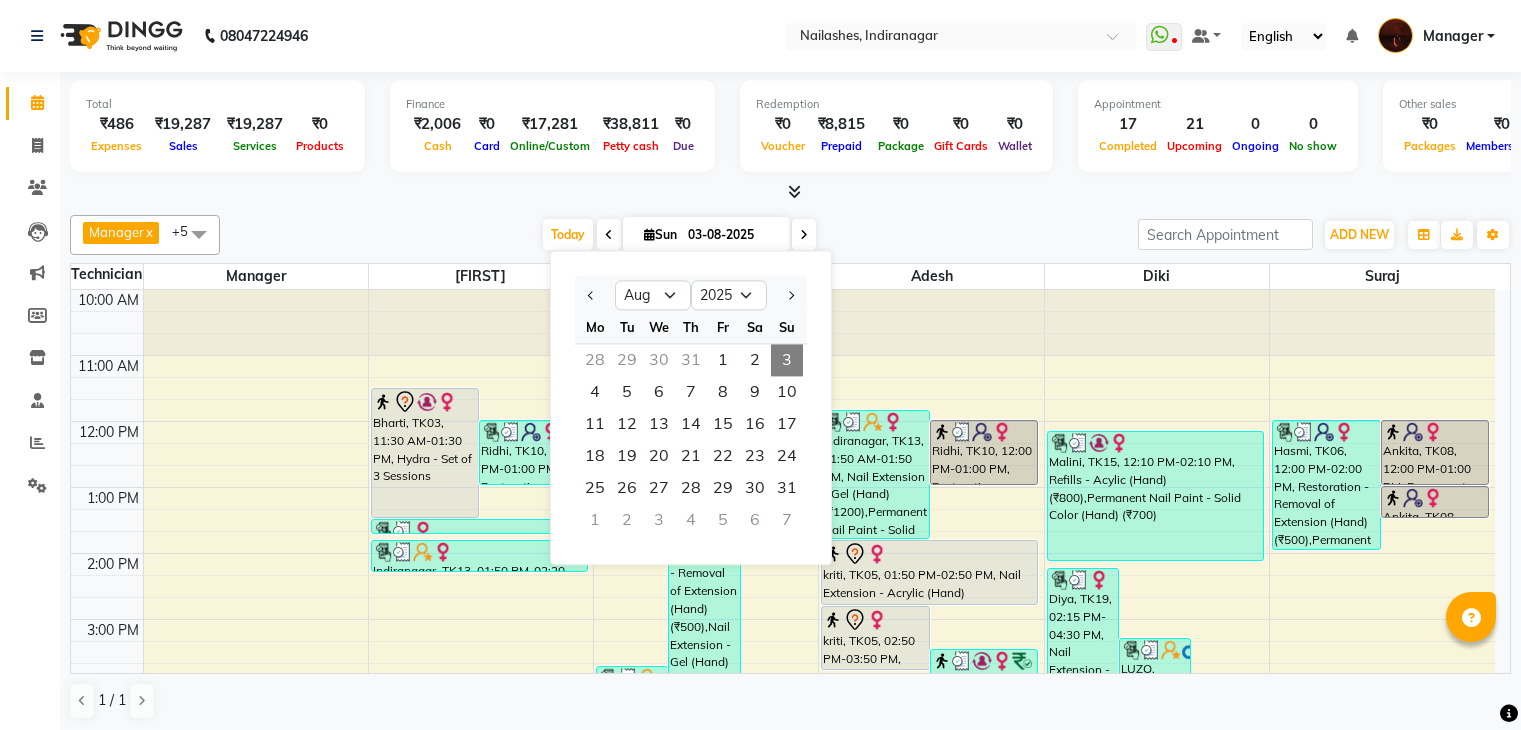 select on "8" 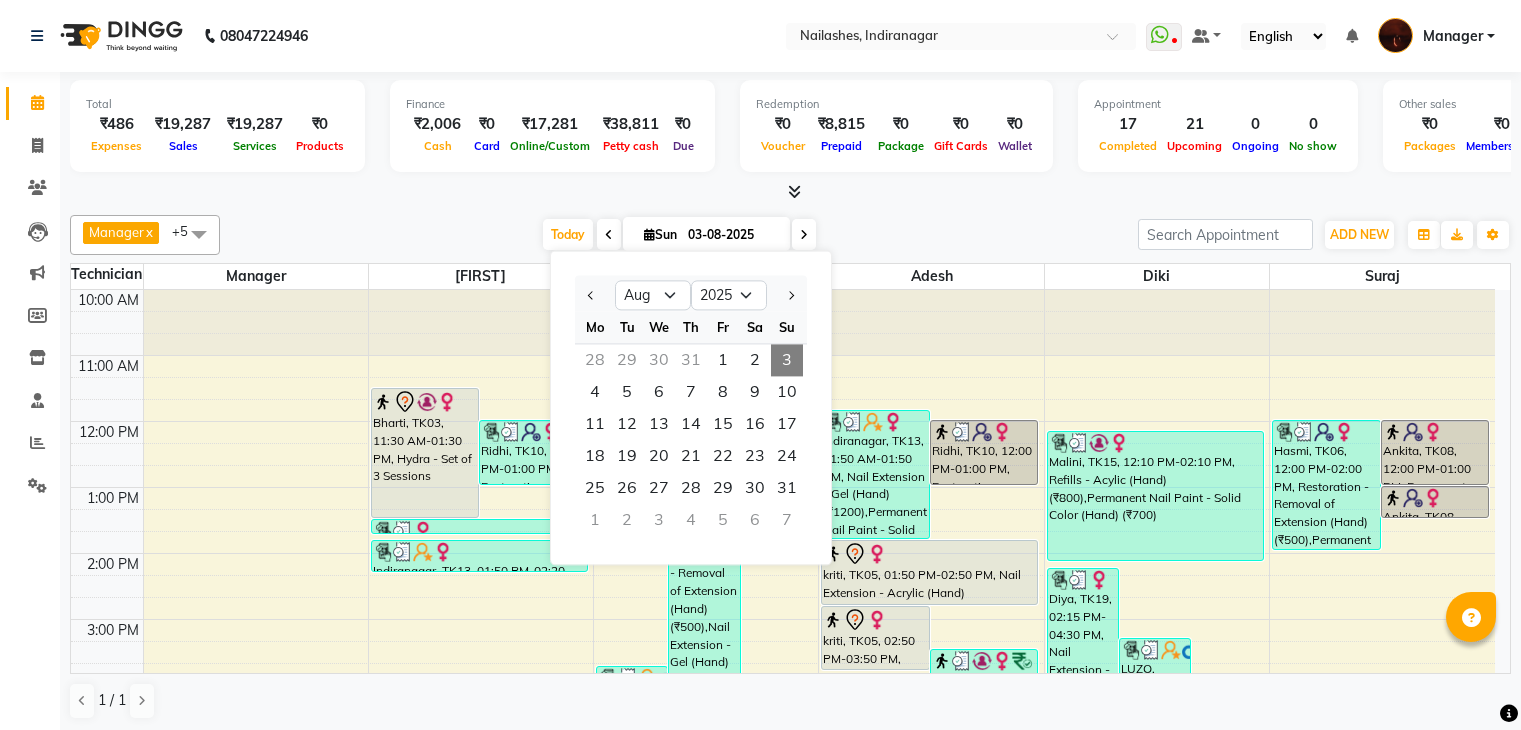 scroll, scrollTop: 0, scrollLeft: 0, axis: both 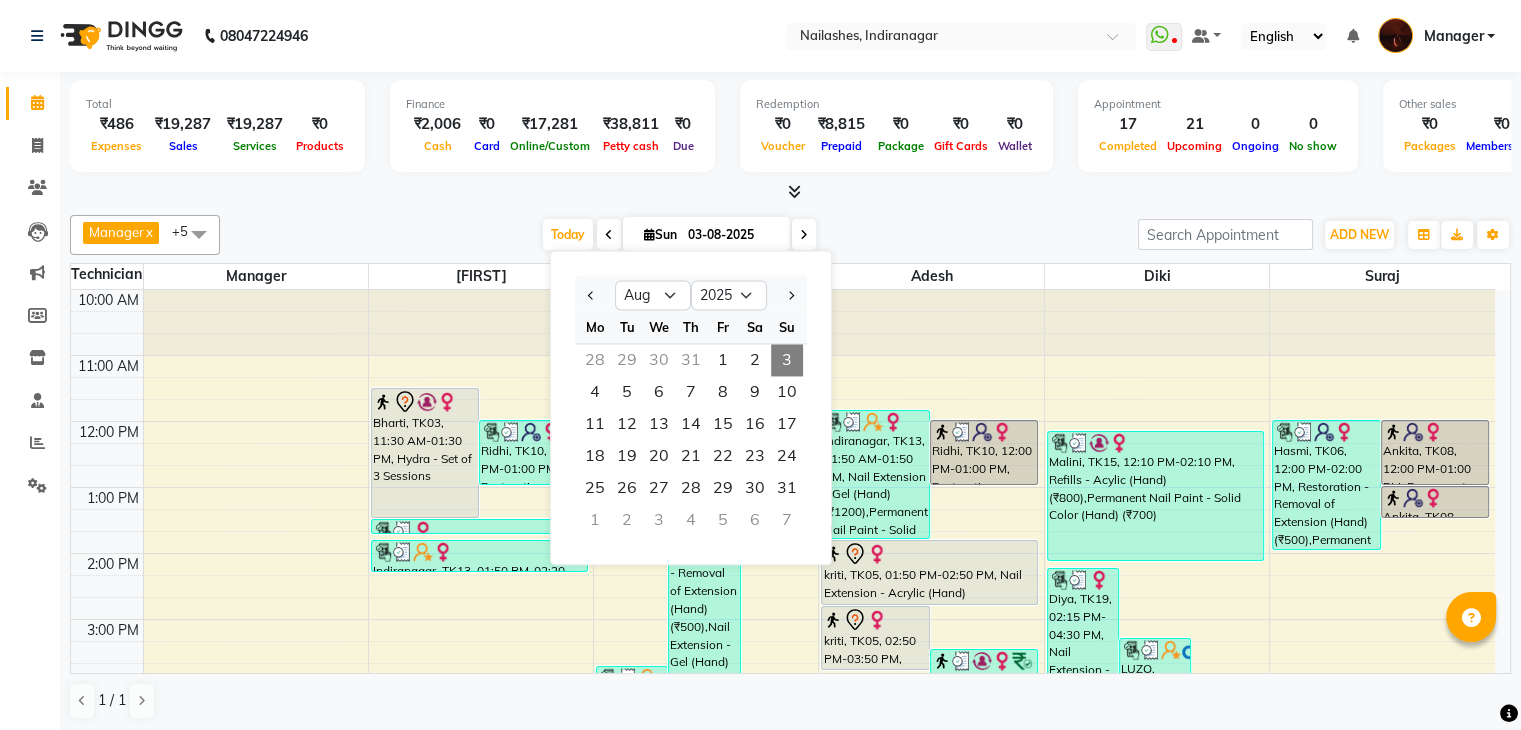 click on "Manager x [FIRST] x [FIRST]  x [FIRST] x [FIRST] x [FIRST] x +5 Select All [FIRST] [FIRST] [FIRST] [FIRST] [FIRST] [FIRST] [FIRST] Manager [FIRST] [FIRST] [FIRST] [FIRST] [FIRST] Zoom" 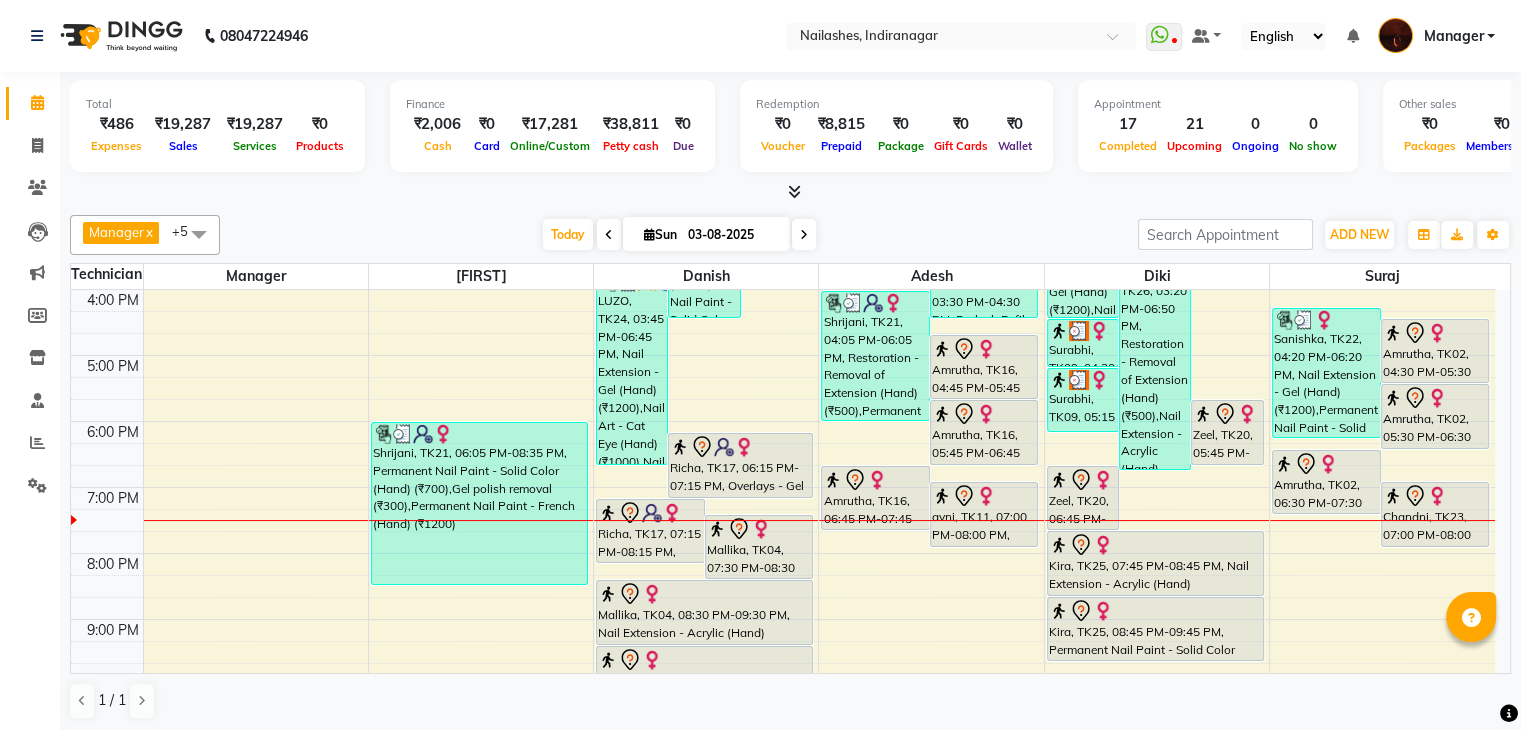 scroll, scrollTop: 394, scrollLeft: 0, axis: vertical 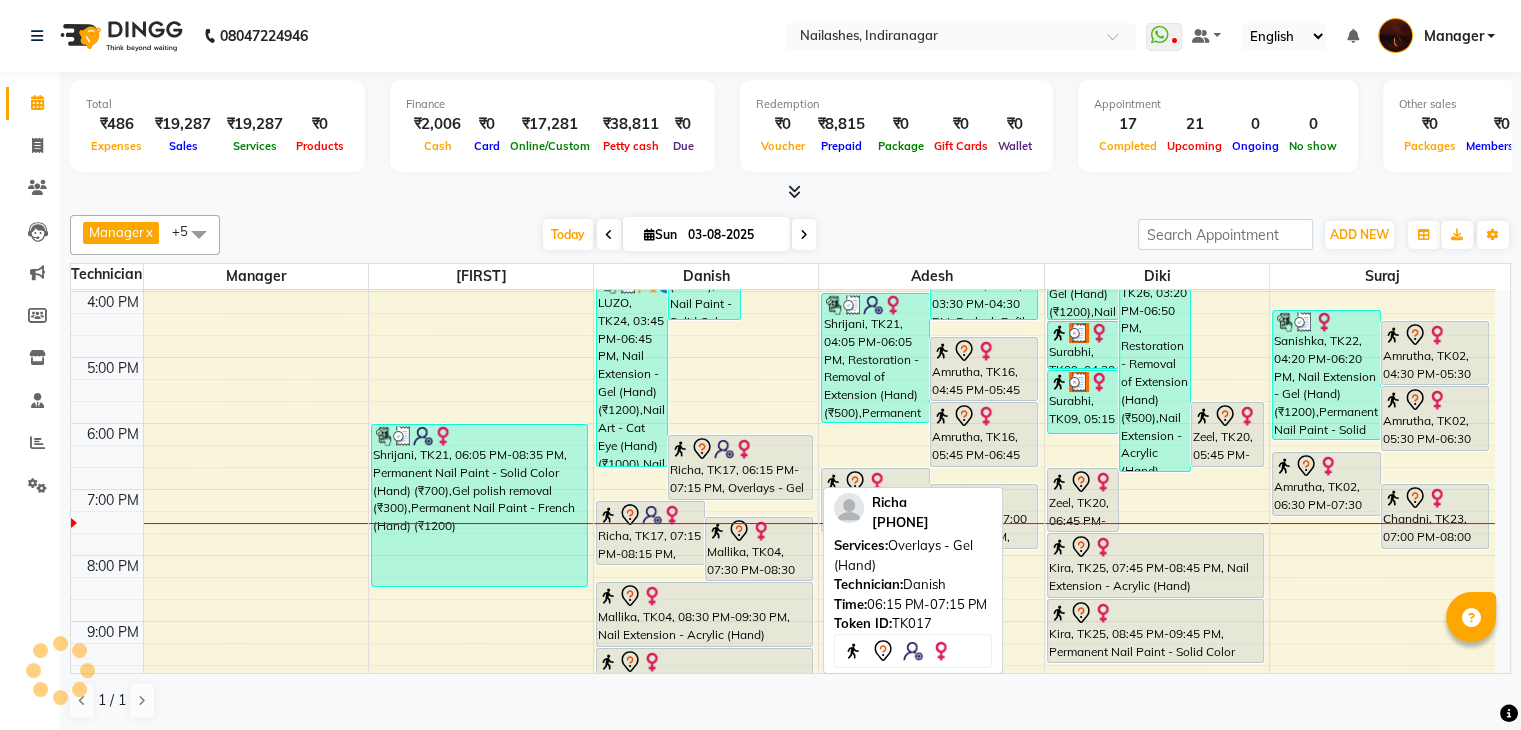 click at bounding box center [740, 499] 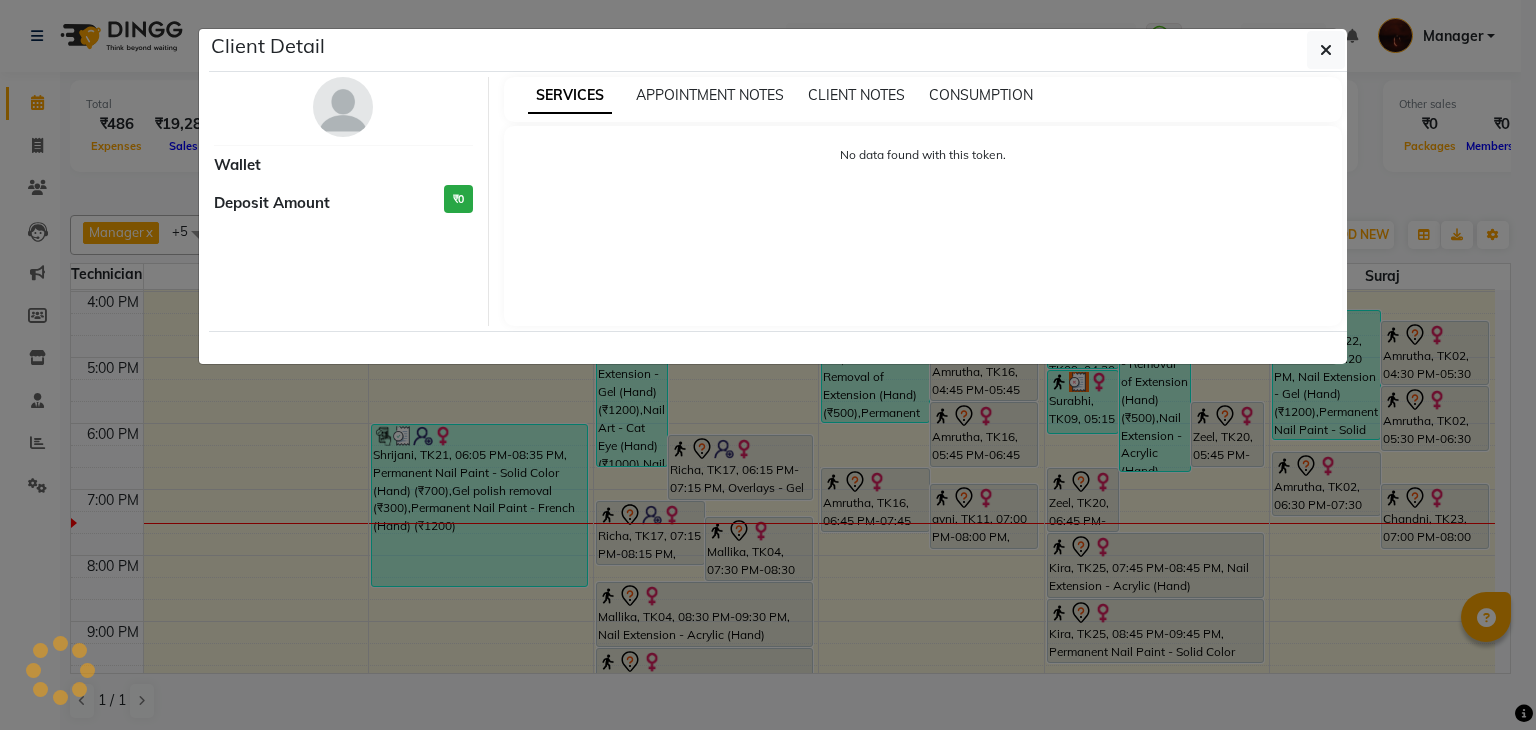select on "7" 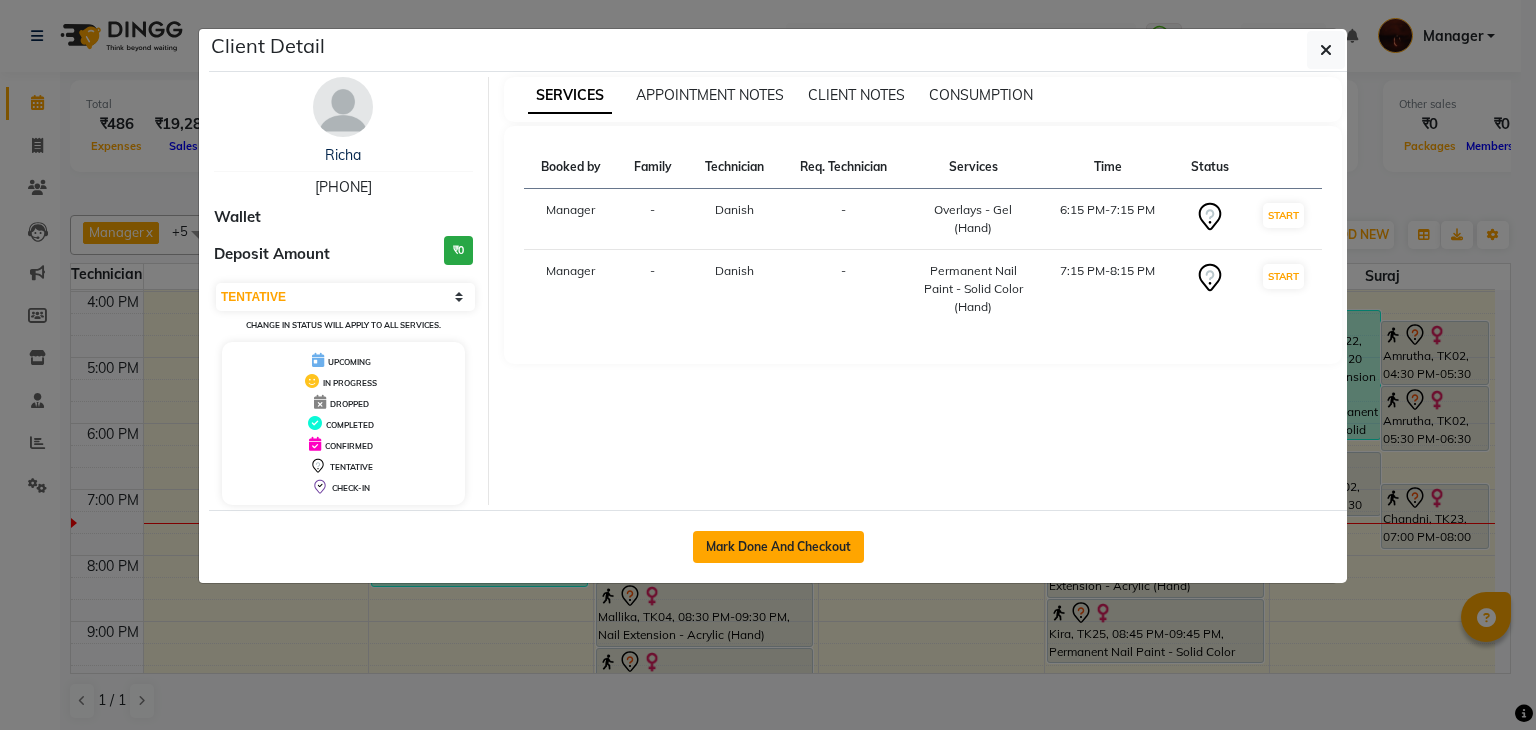 click on "Mark Done And Checkout" 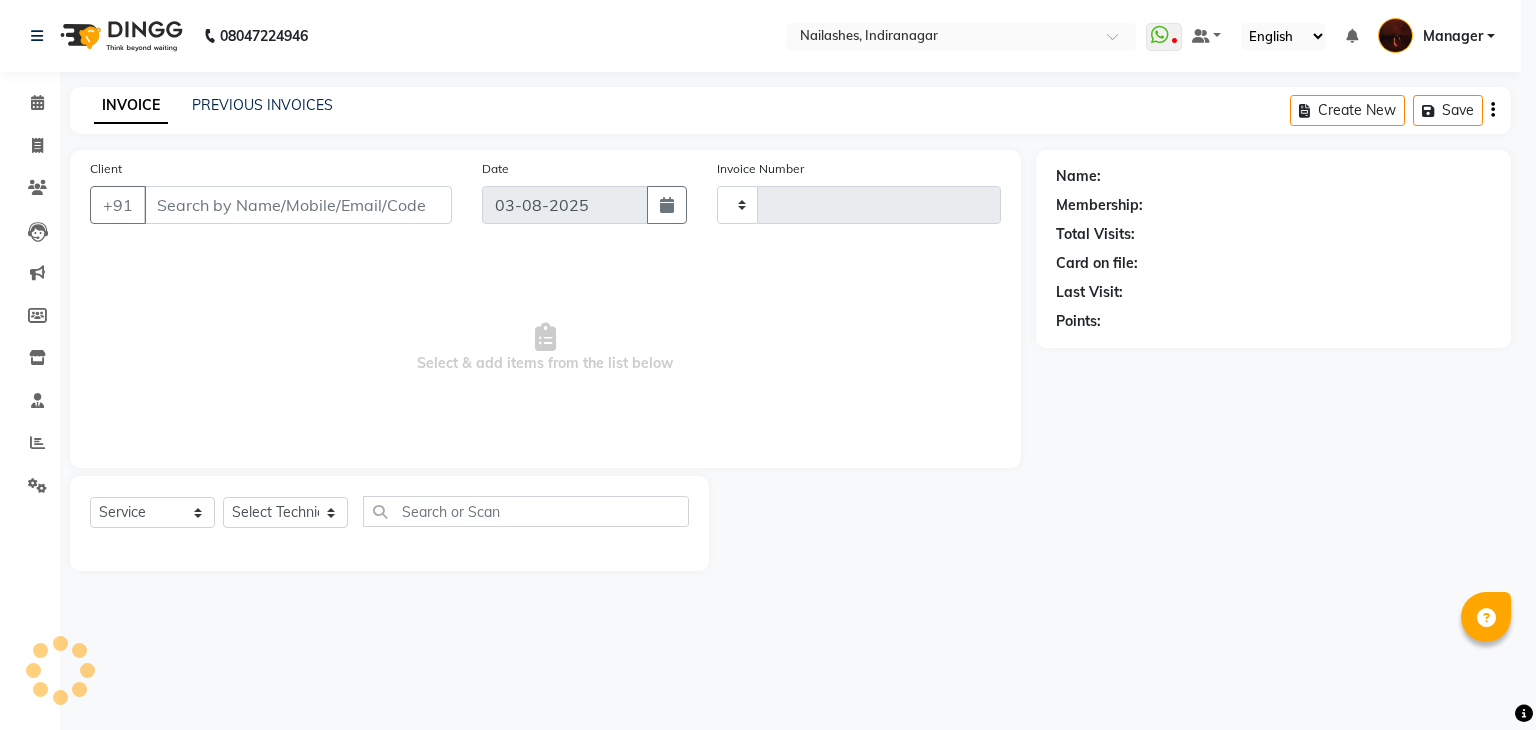 type on "1439" 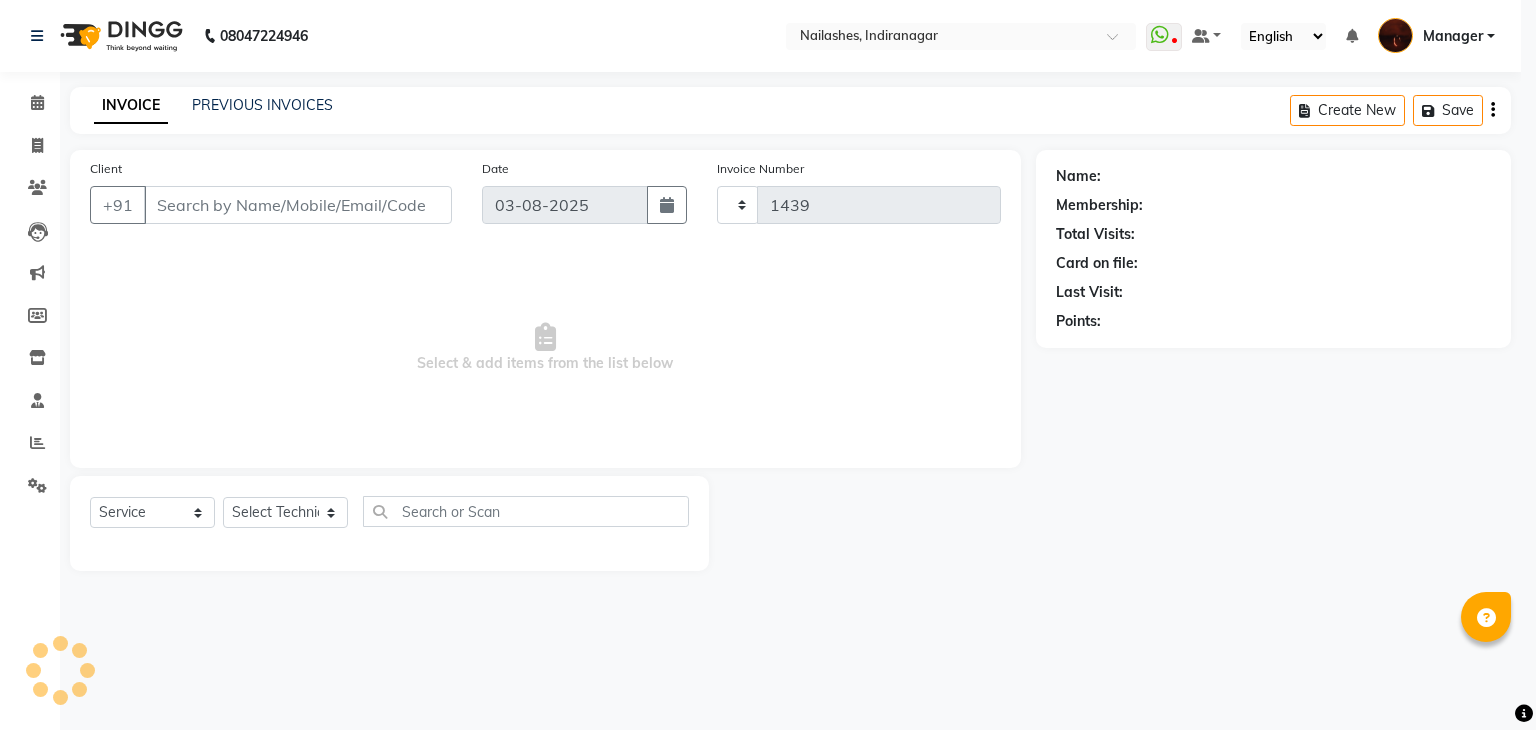 select on "4063" 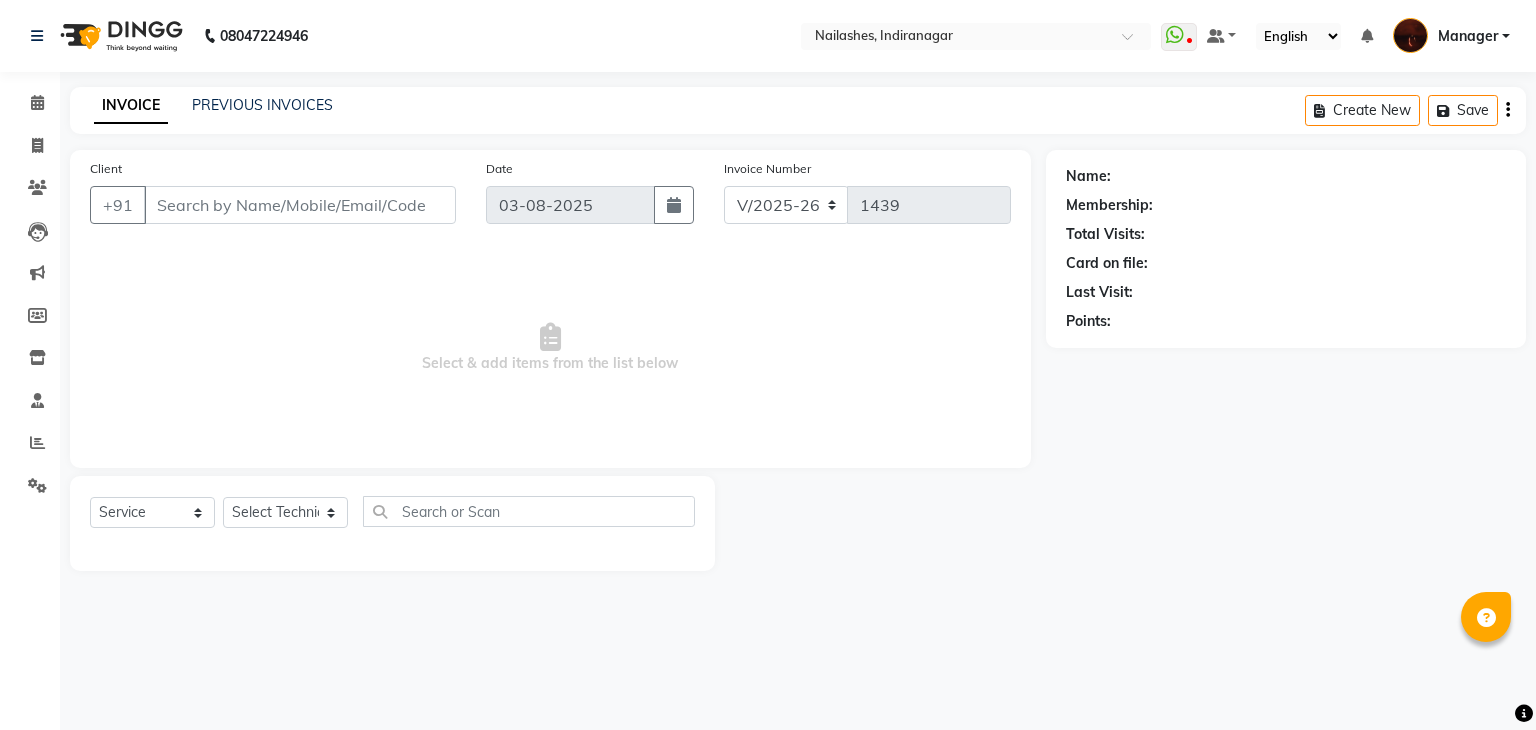 type on "99******17" 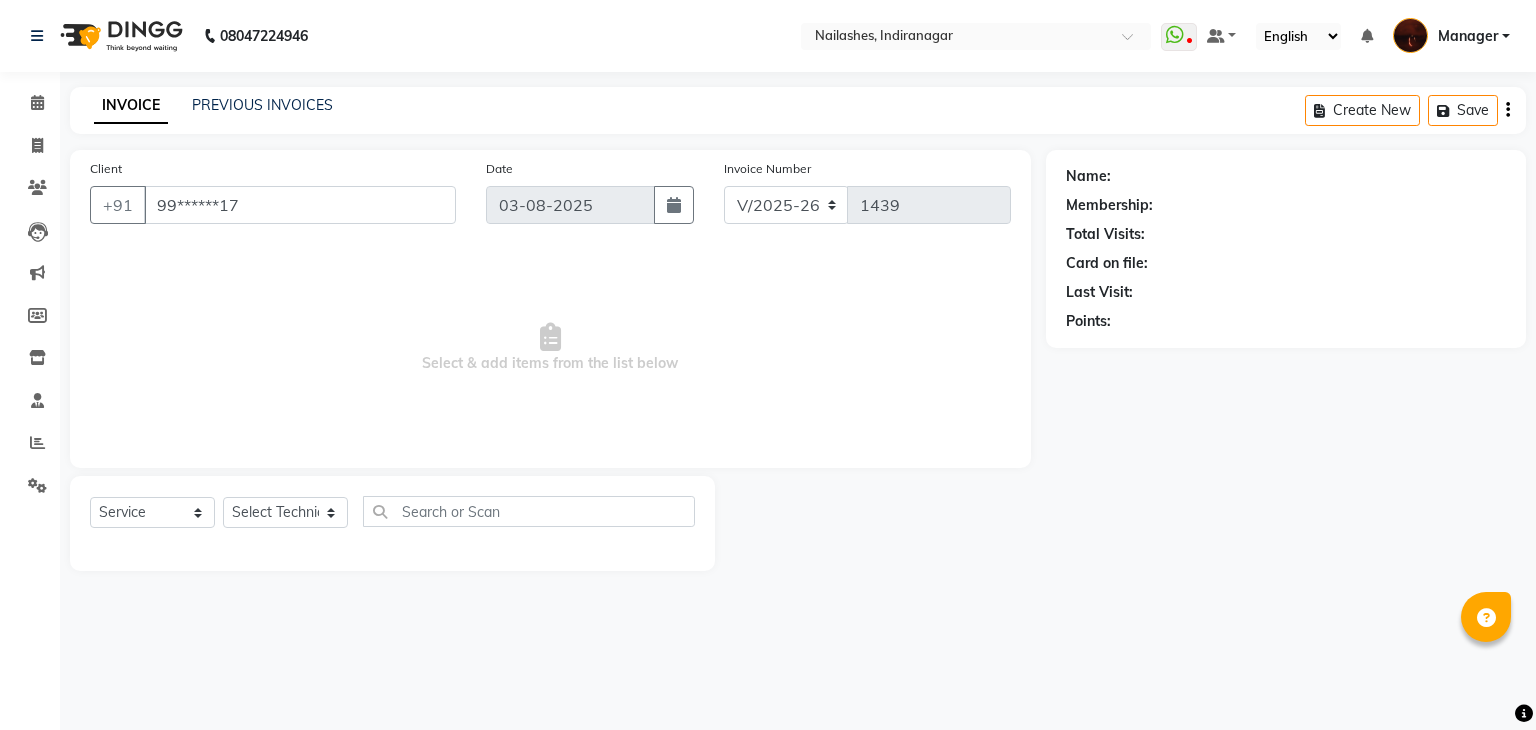 select on "20822" 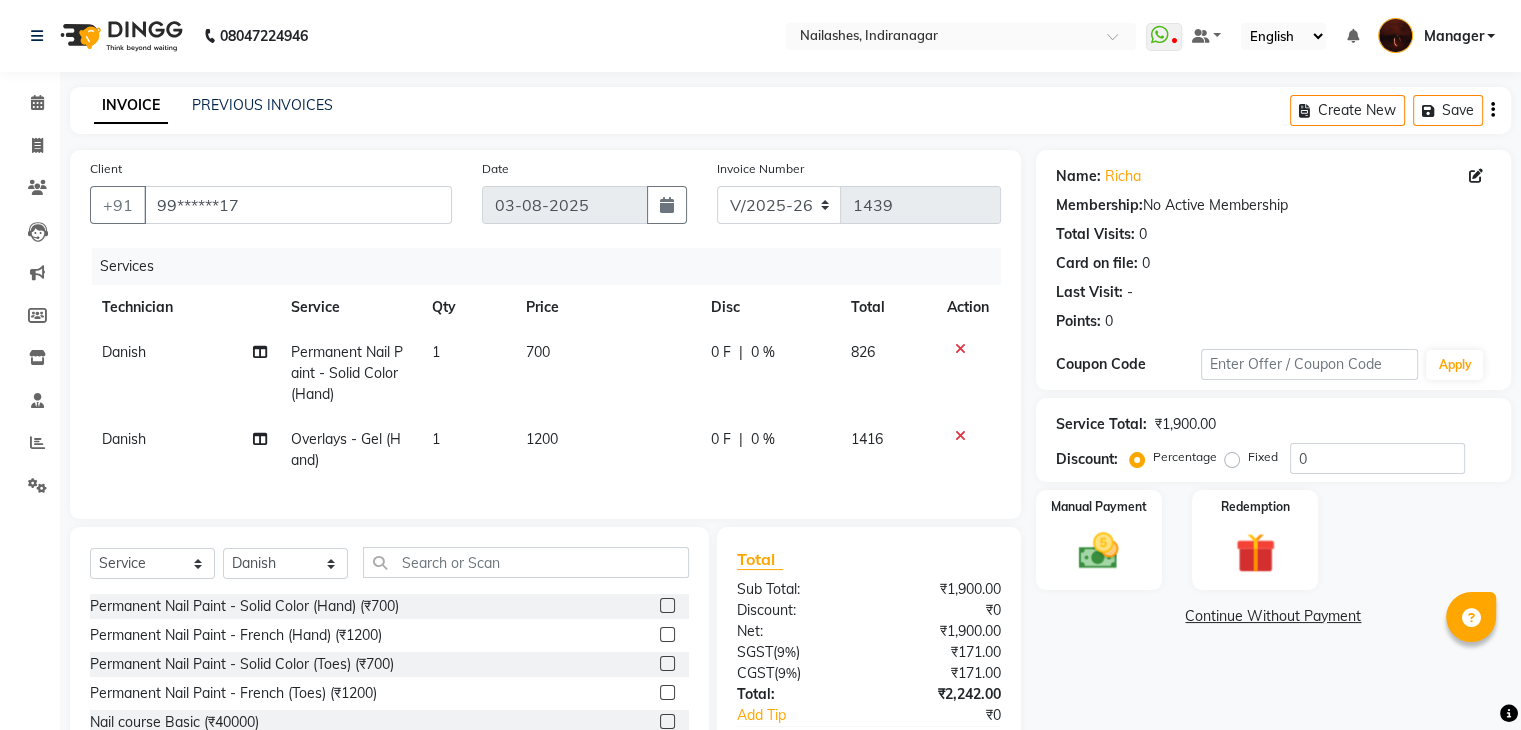 click 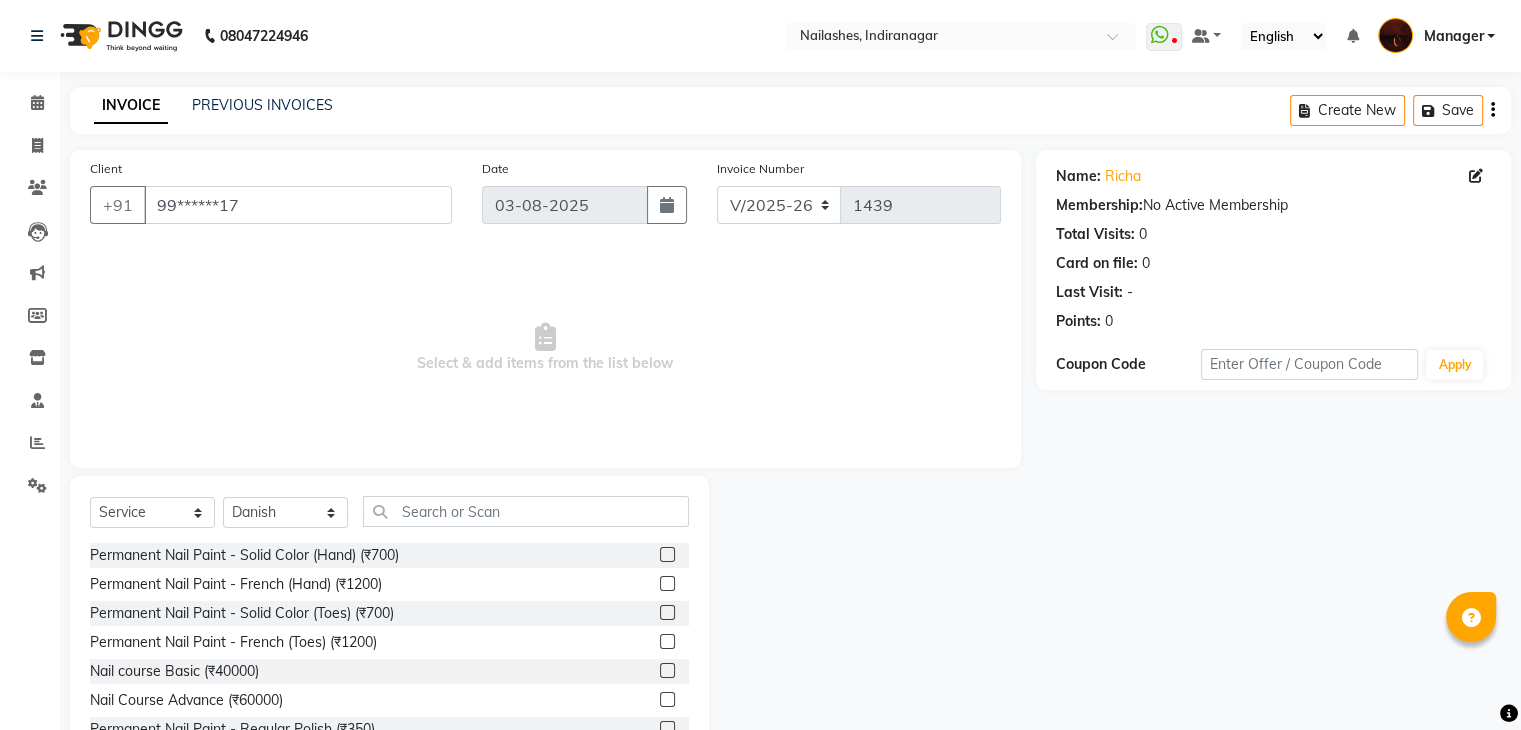 click on "Select & add items from the list below" at bounding box center (545, 348) 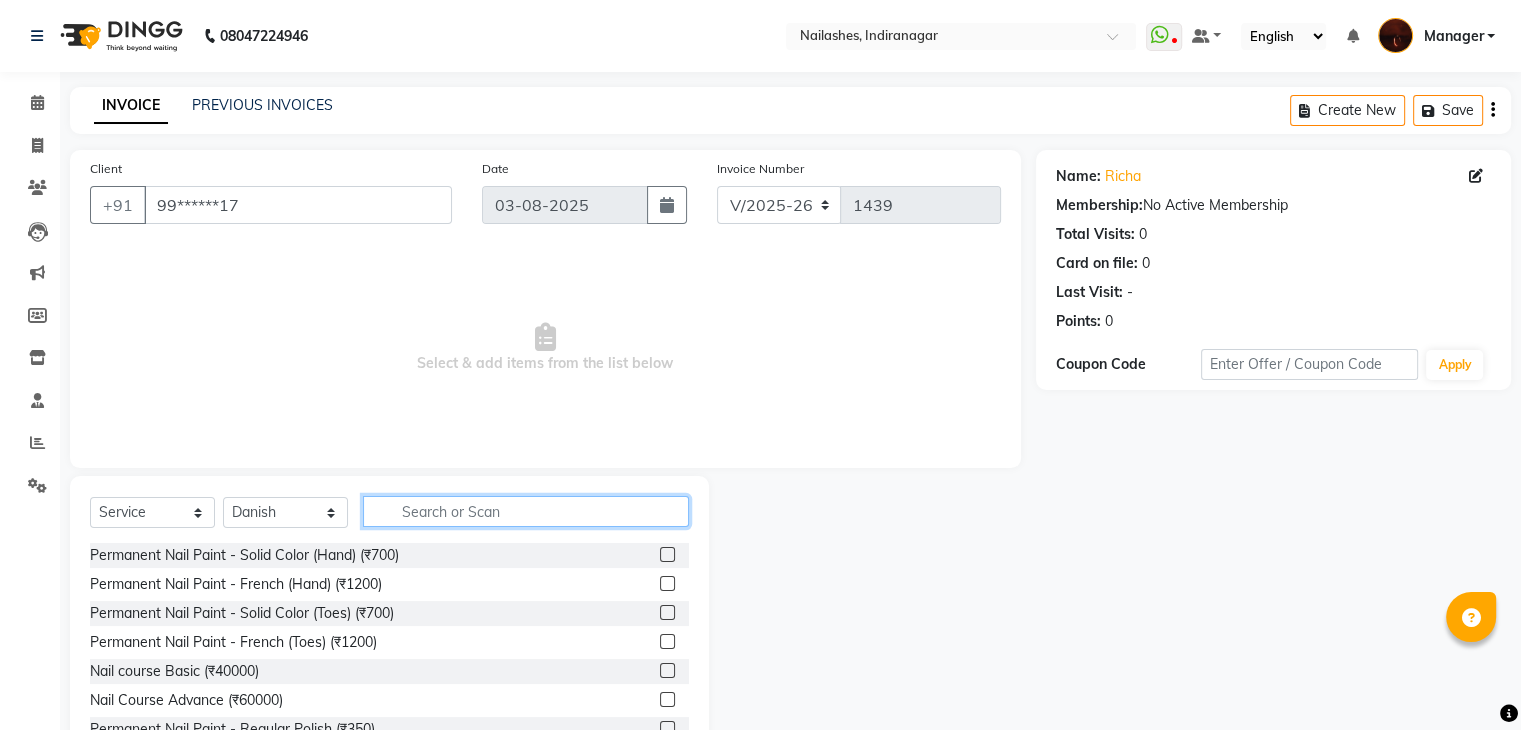 click 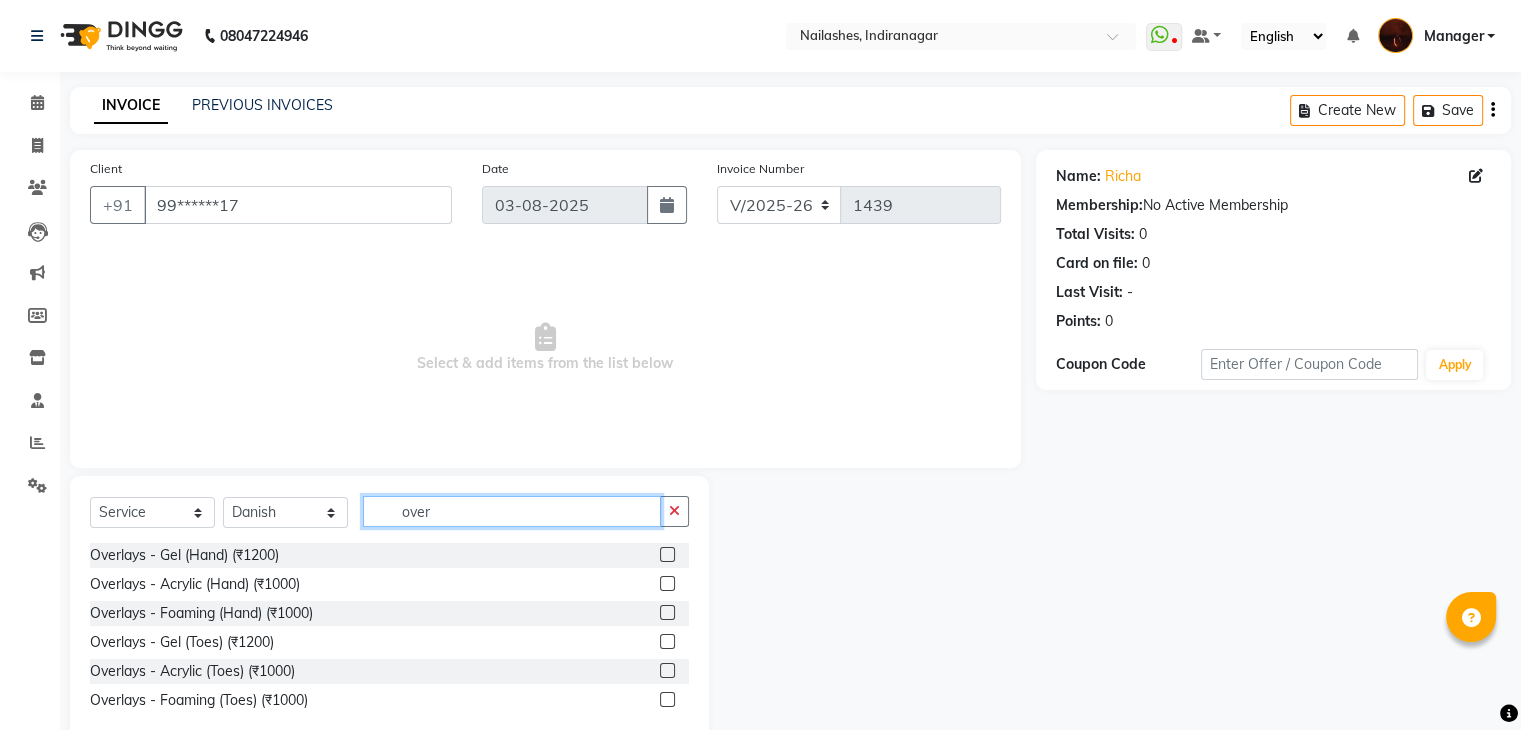 type on "over" 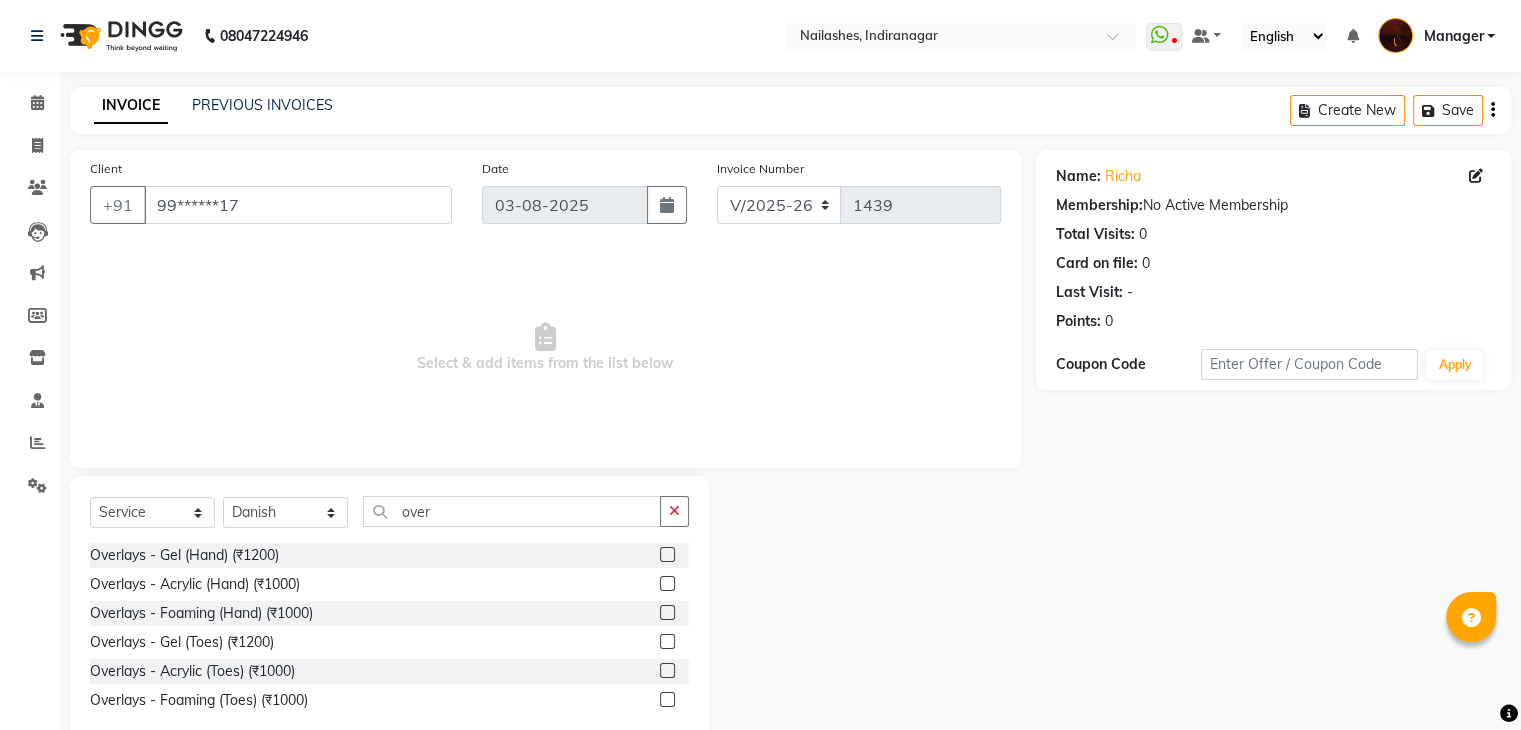 click 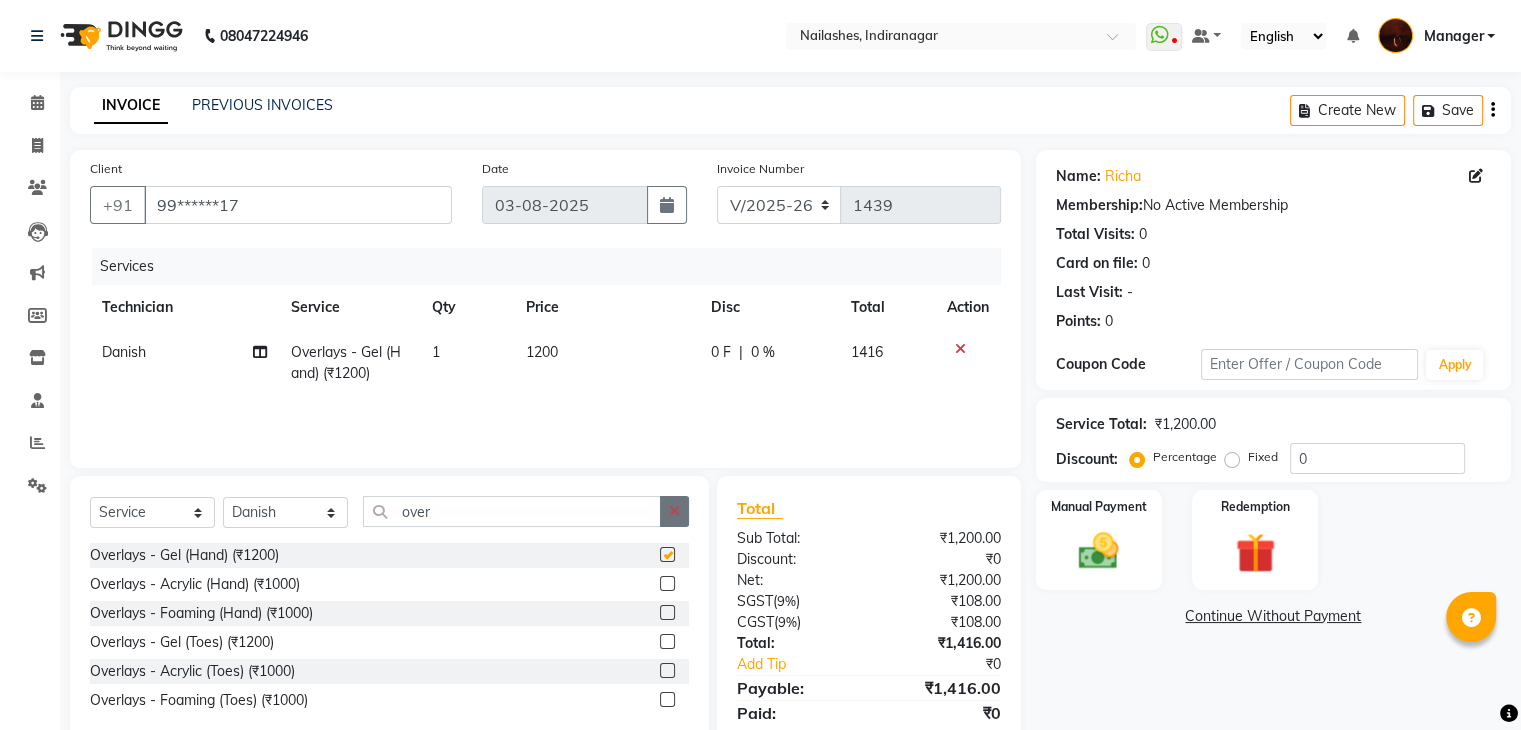 checkbox on "false" 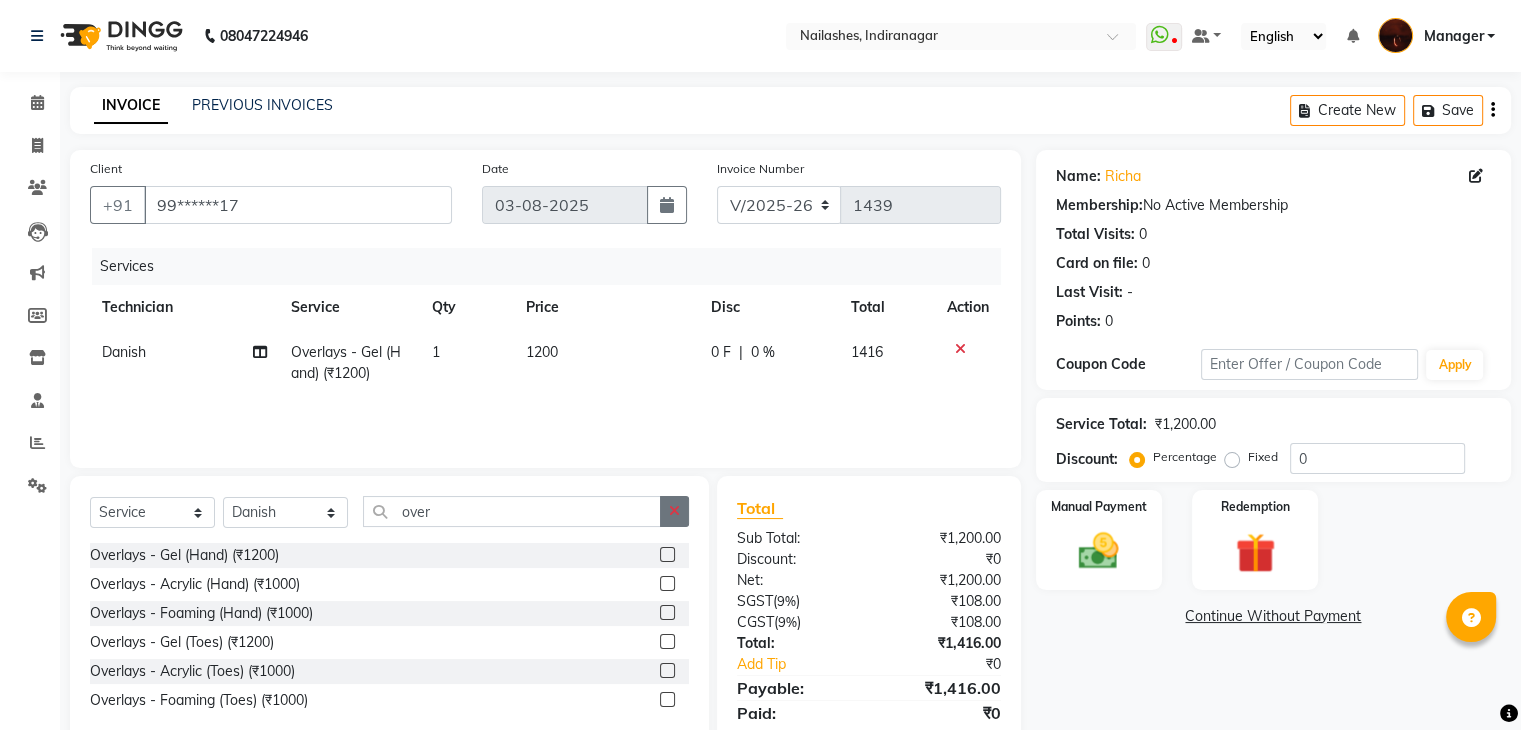 click 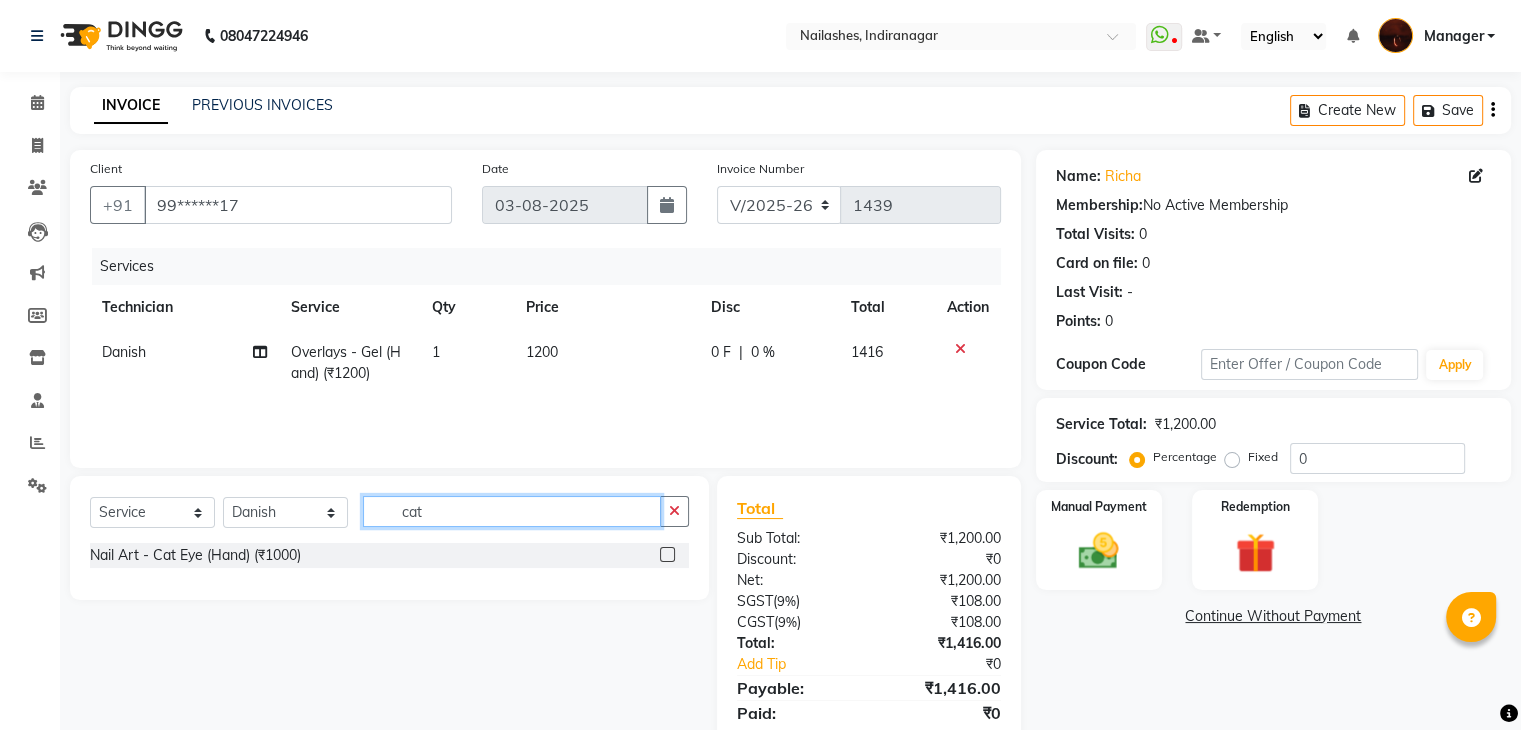 type on "cat" 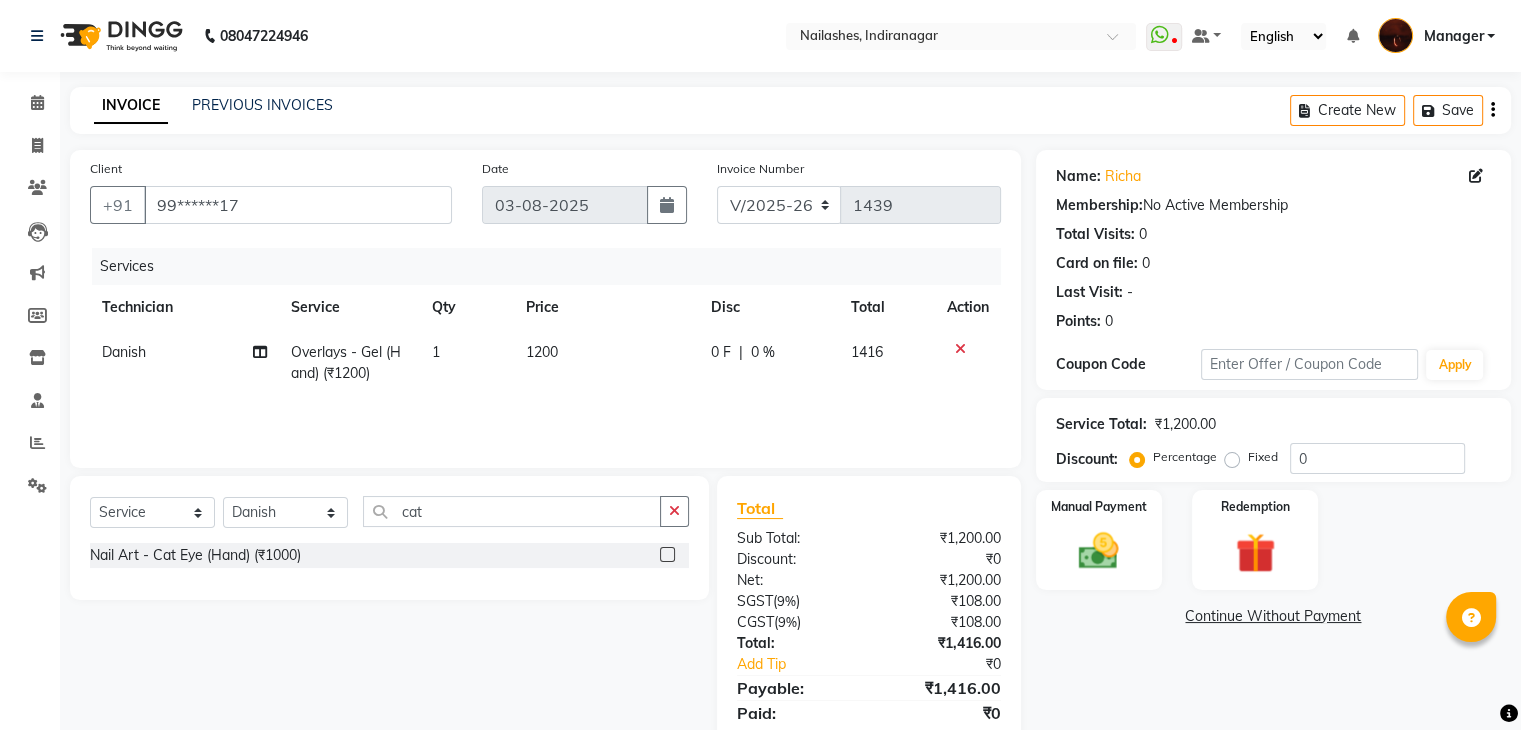click 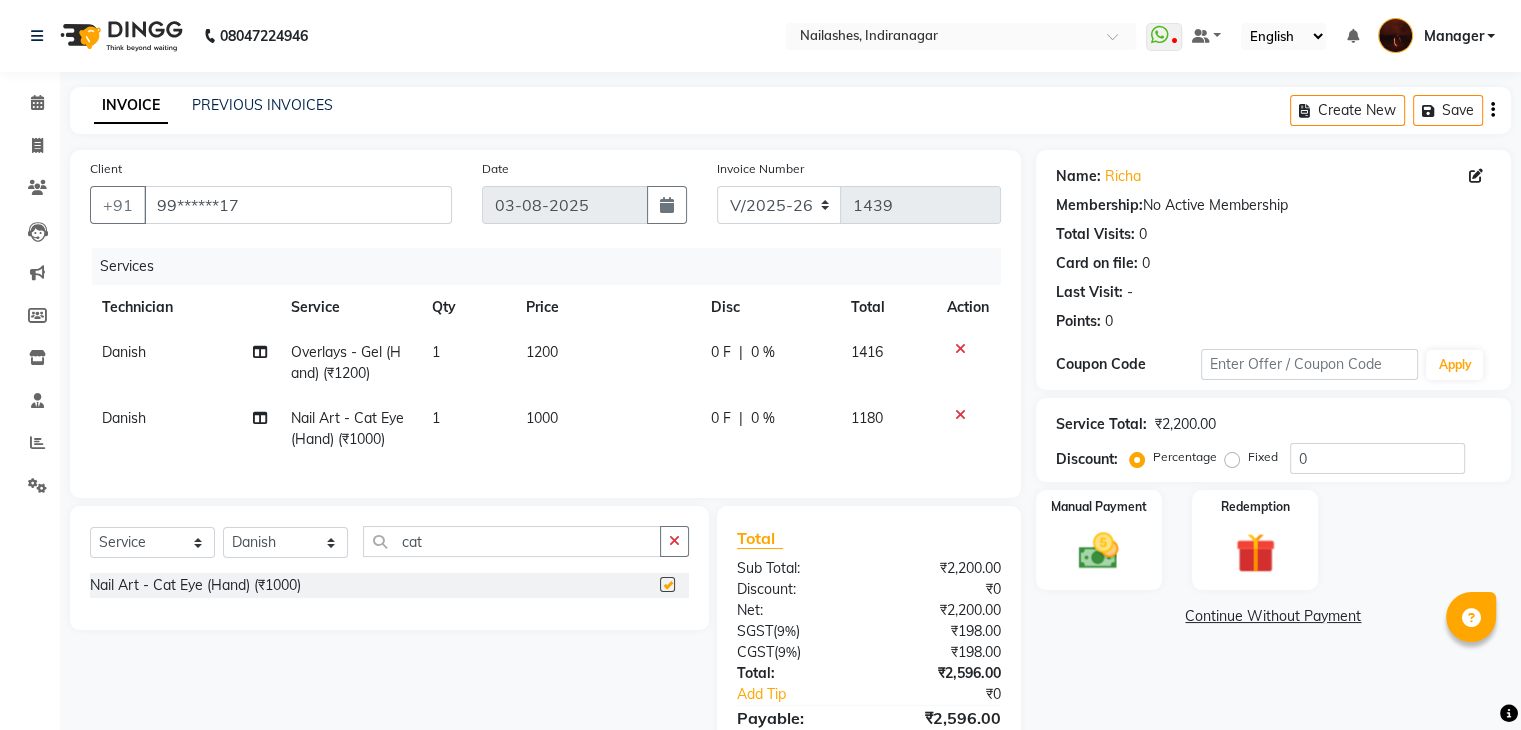checkbox on "false" 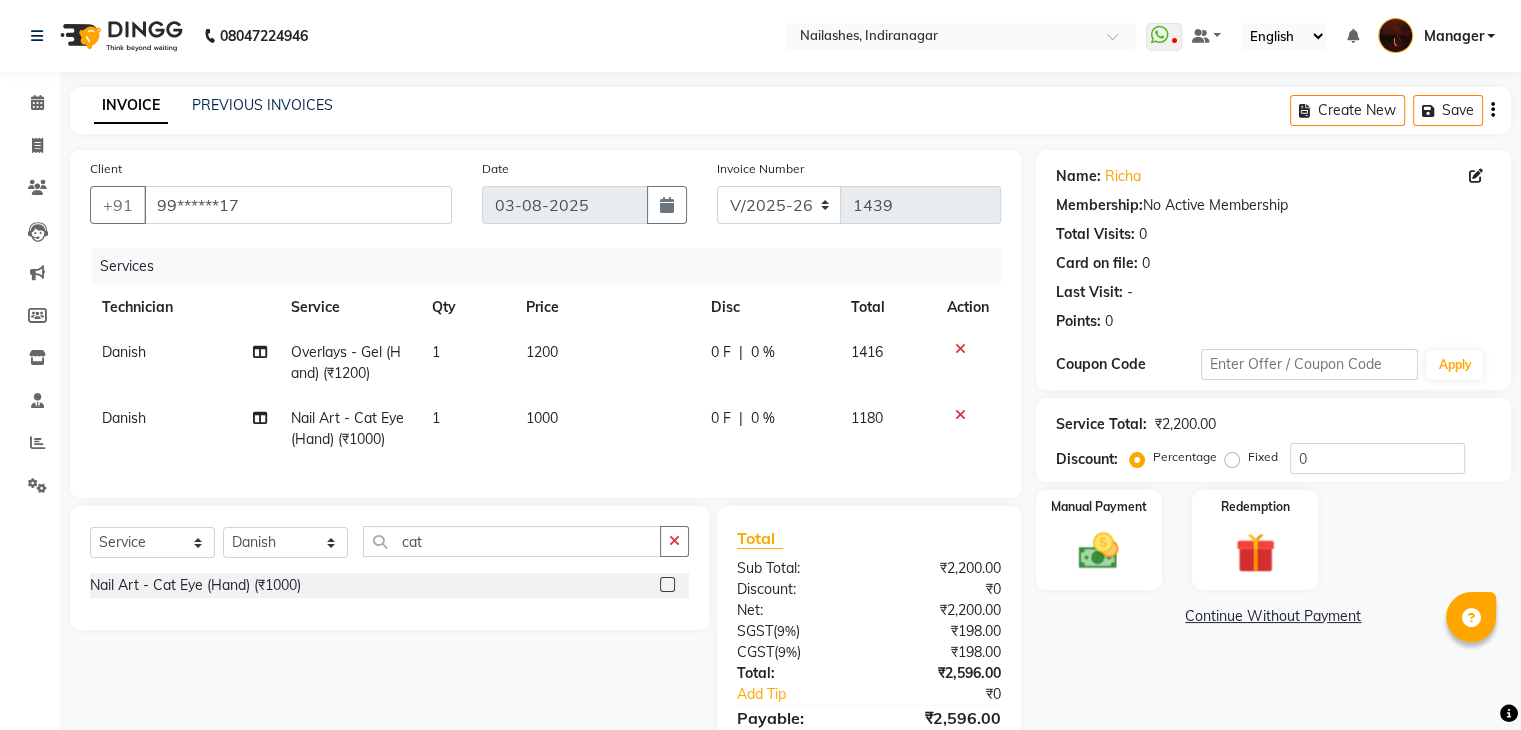scroll, scrollTop: 116, scrollLeft: 0, axis: vertical 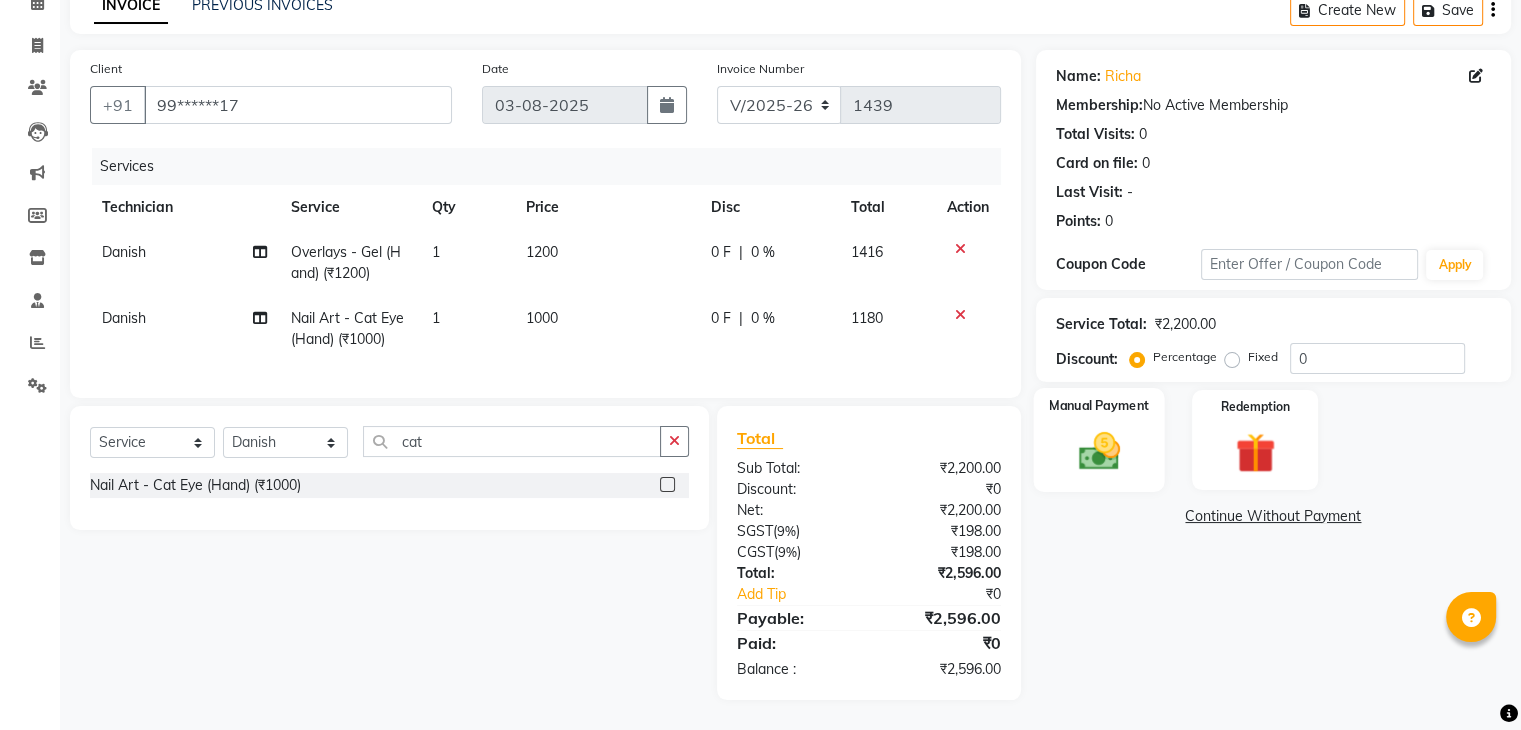 click 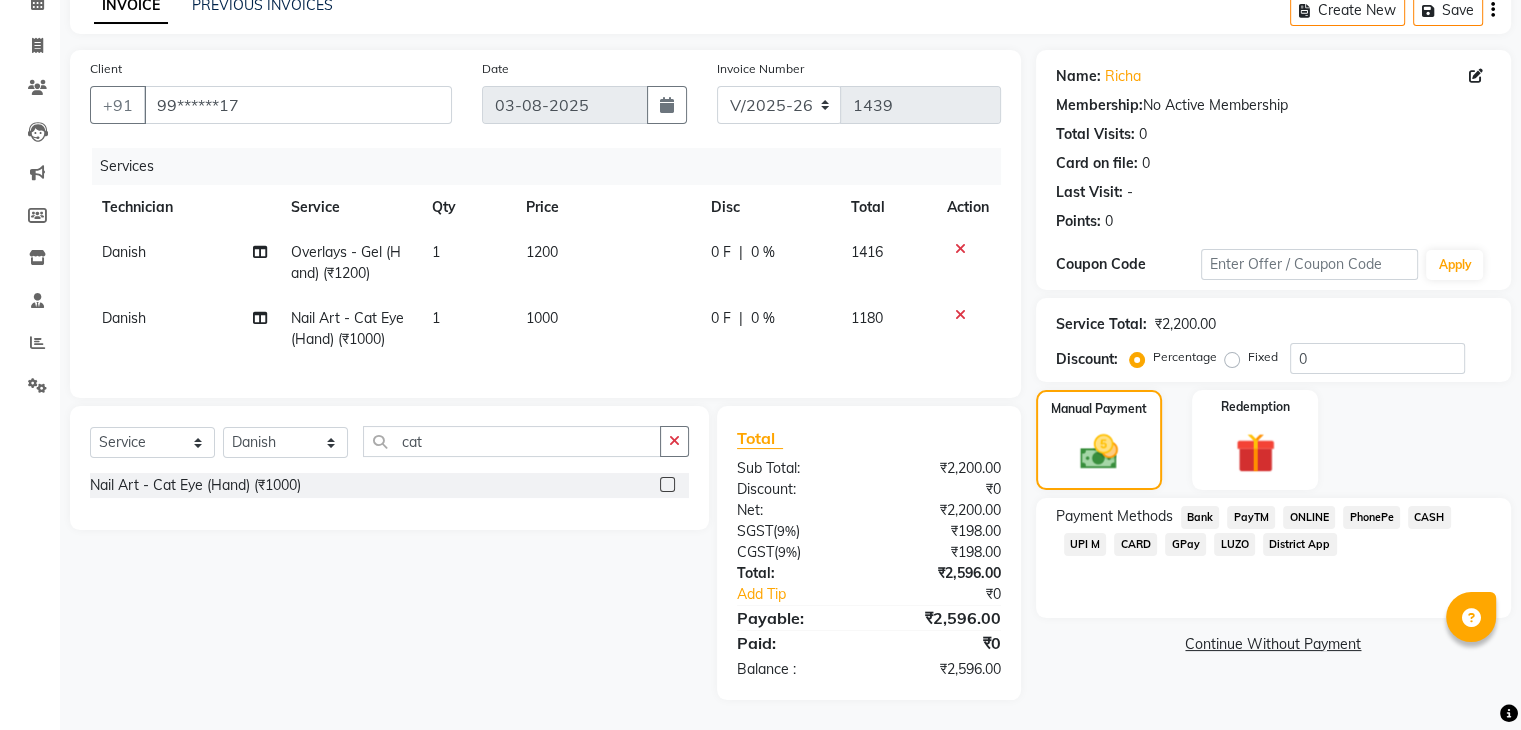 click on "ONLINE" 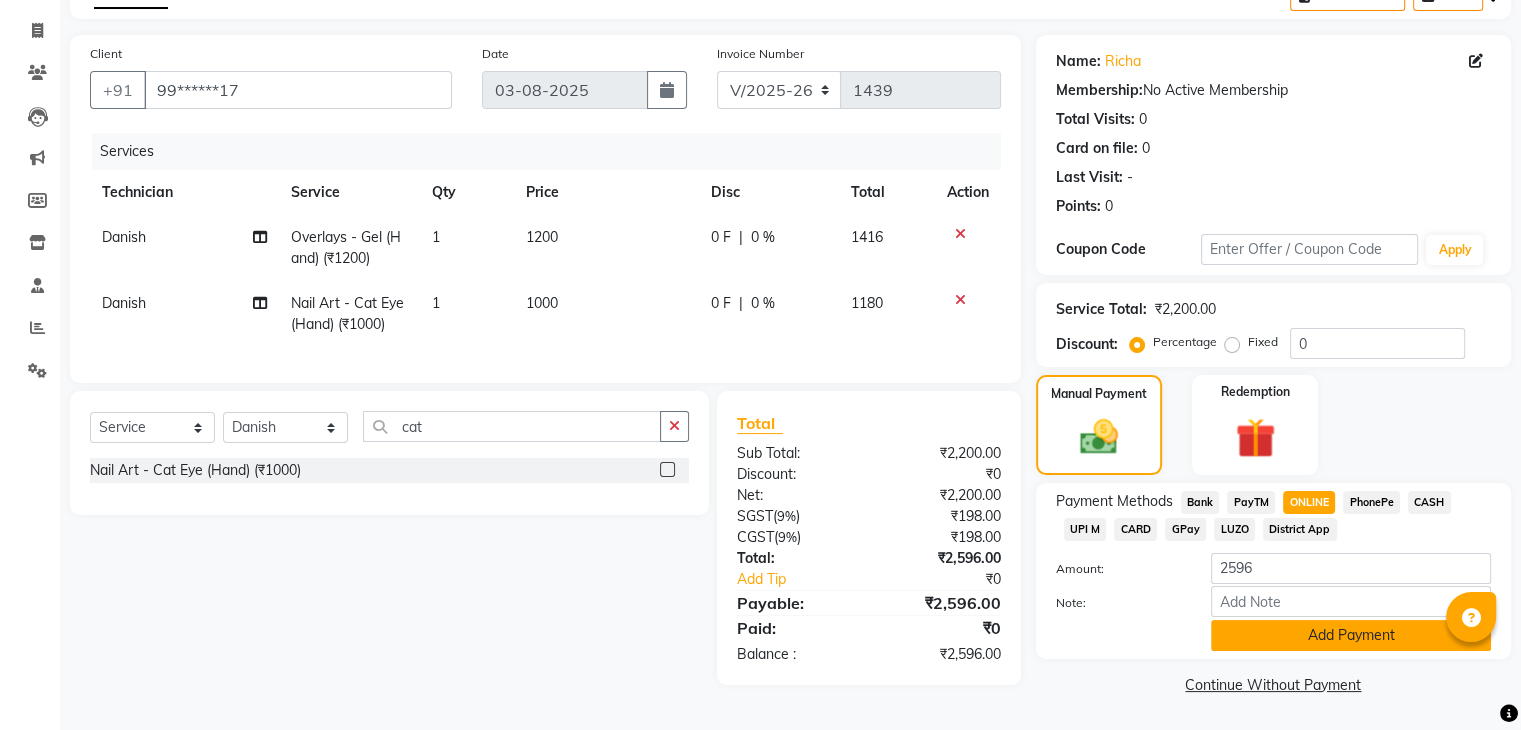 click on "Add Payment" 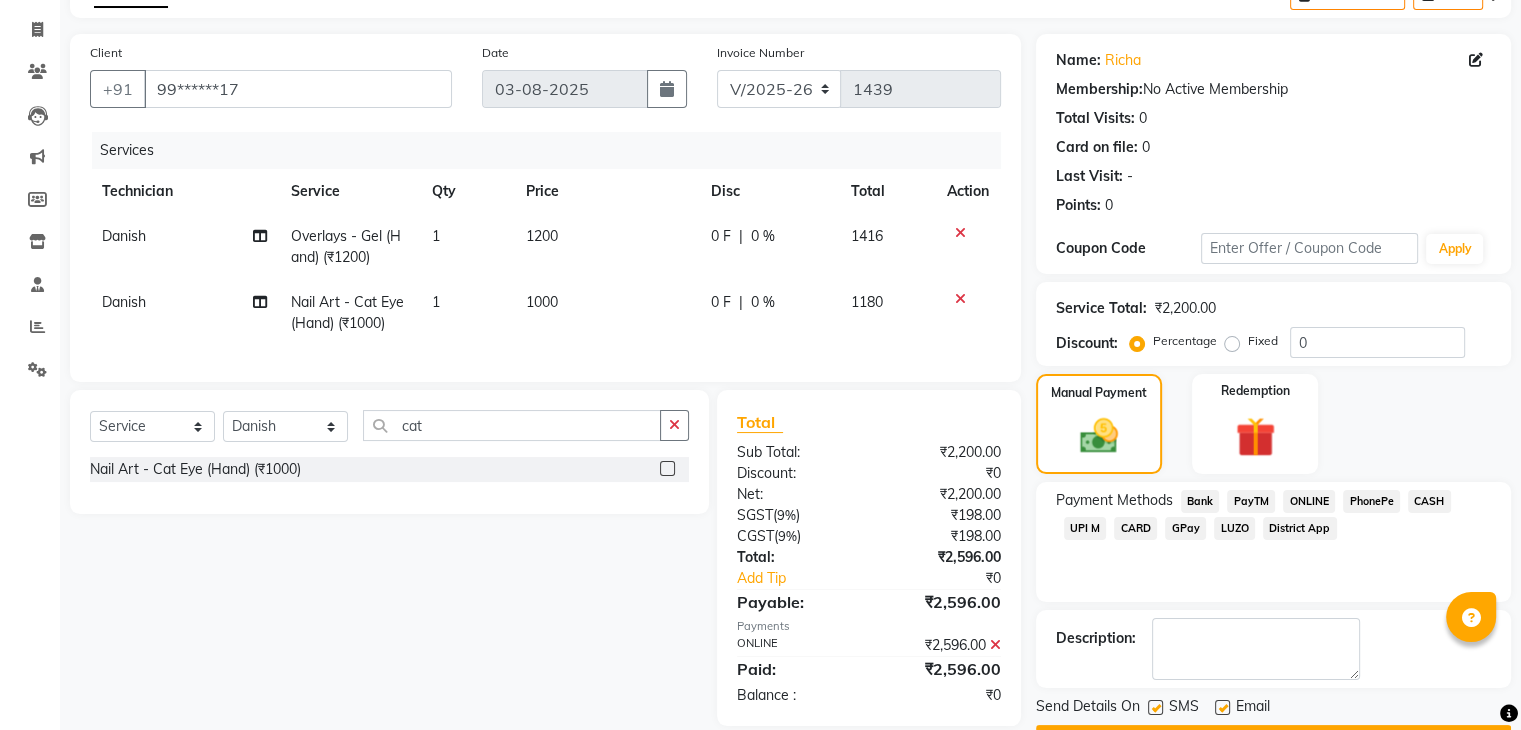 scroll, scrollTop: 171, scrollLeft: 0, axis: vertical 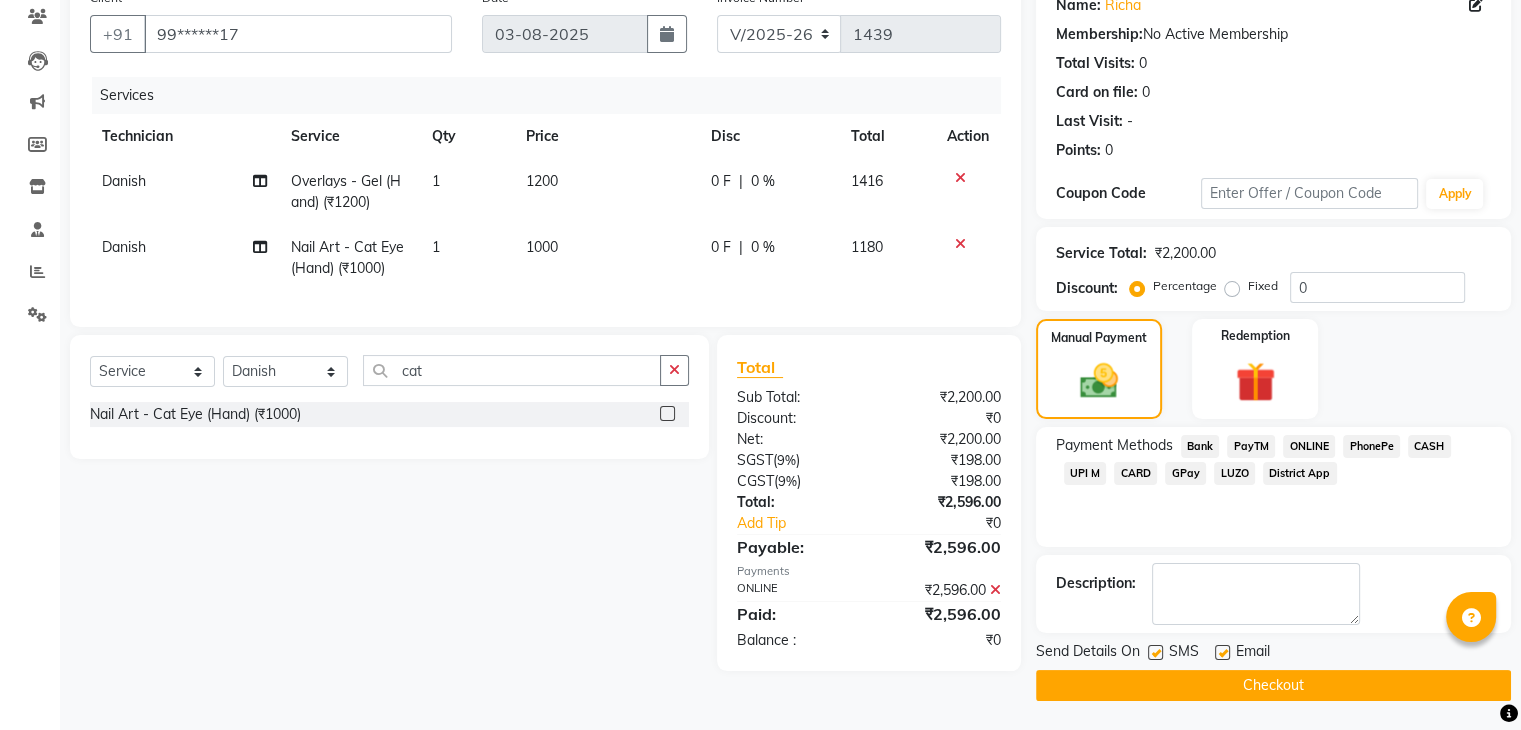 click on "Checkout" 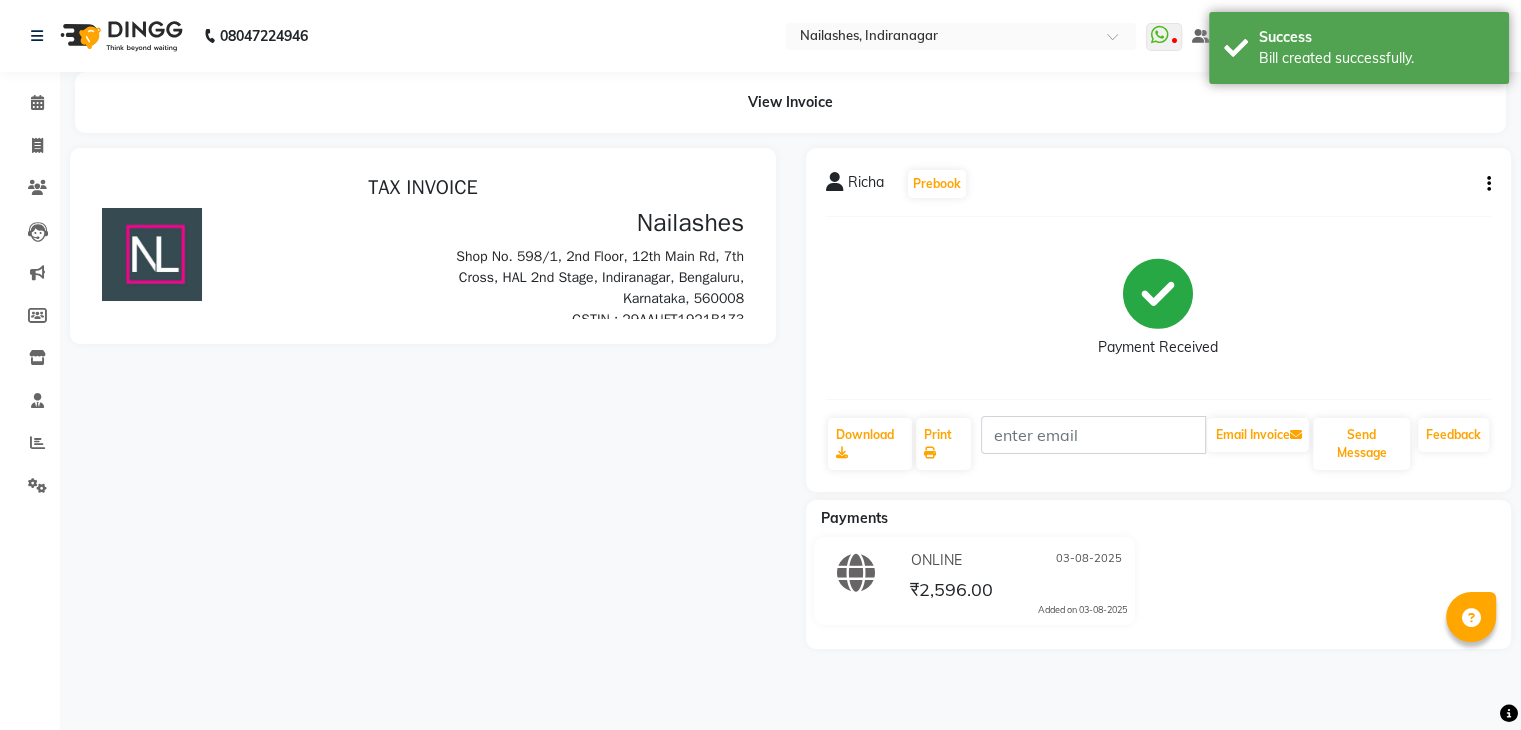 scroll, scrollTop: 0, scrollLeft: 0, axis: both 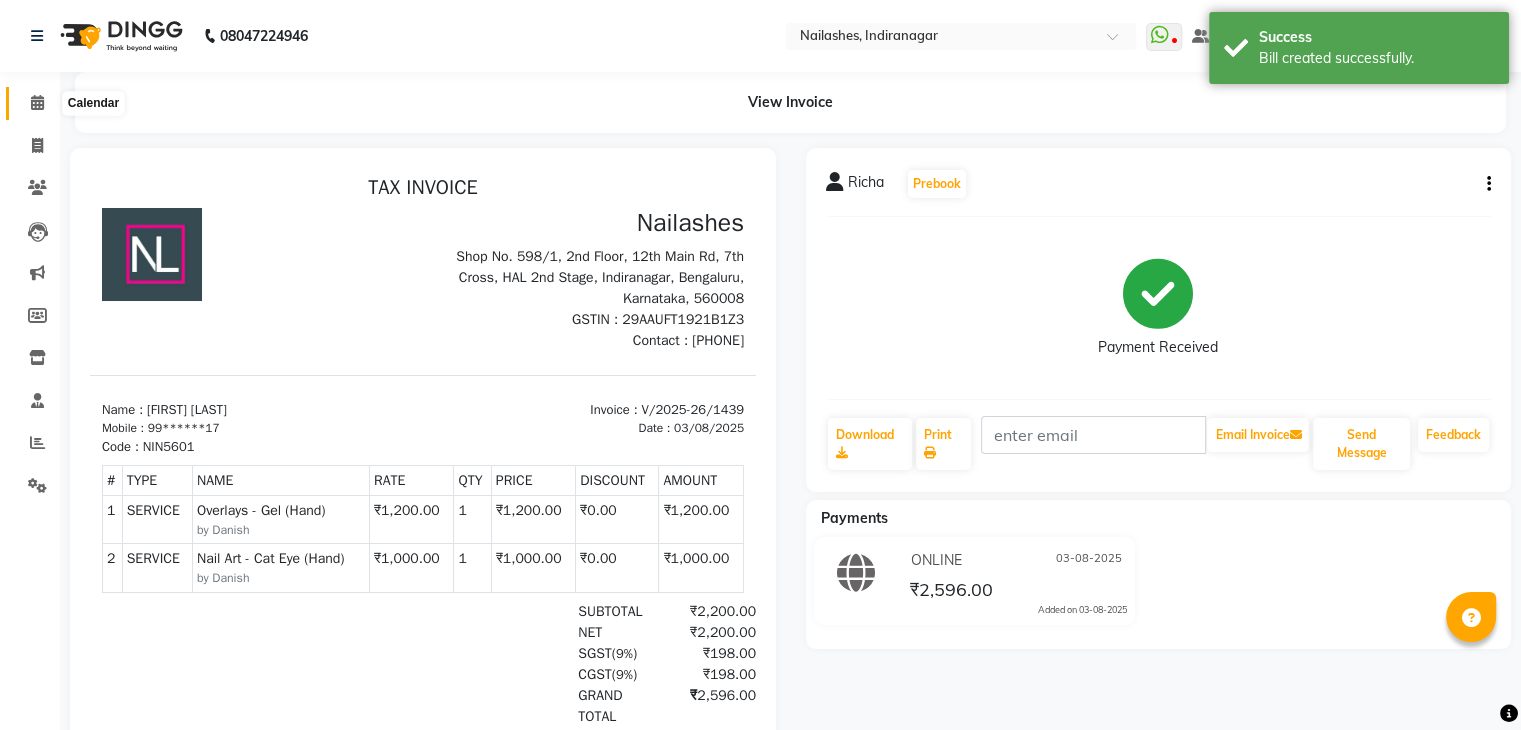 click 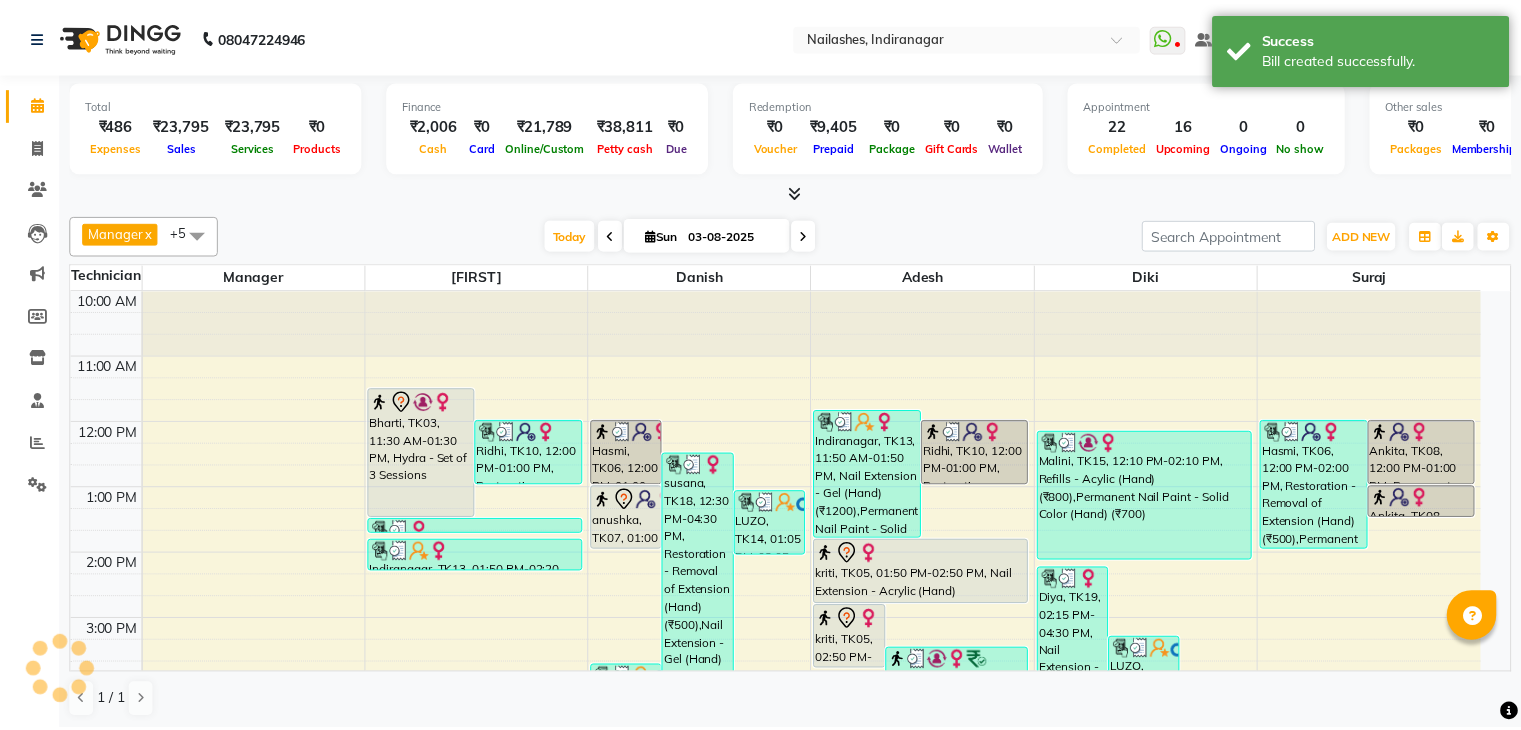 scroll, scrollTop: 0, scrollLeft: 0, axis: both 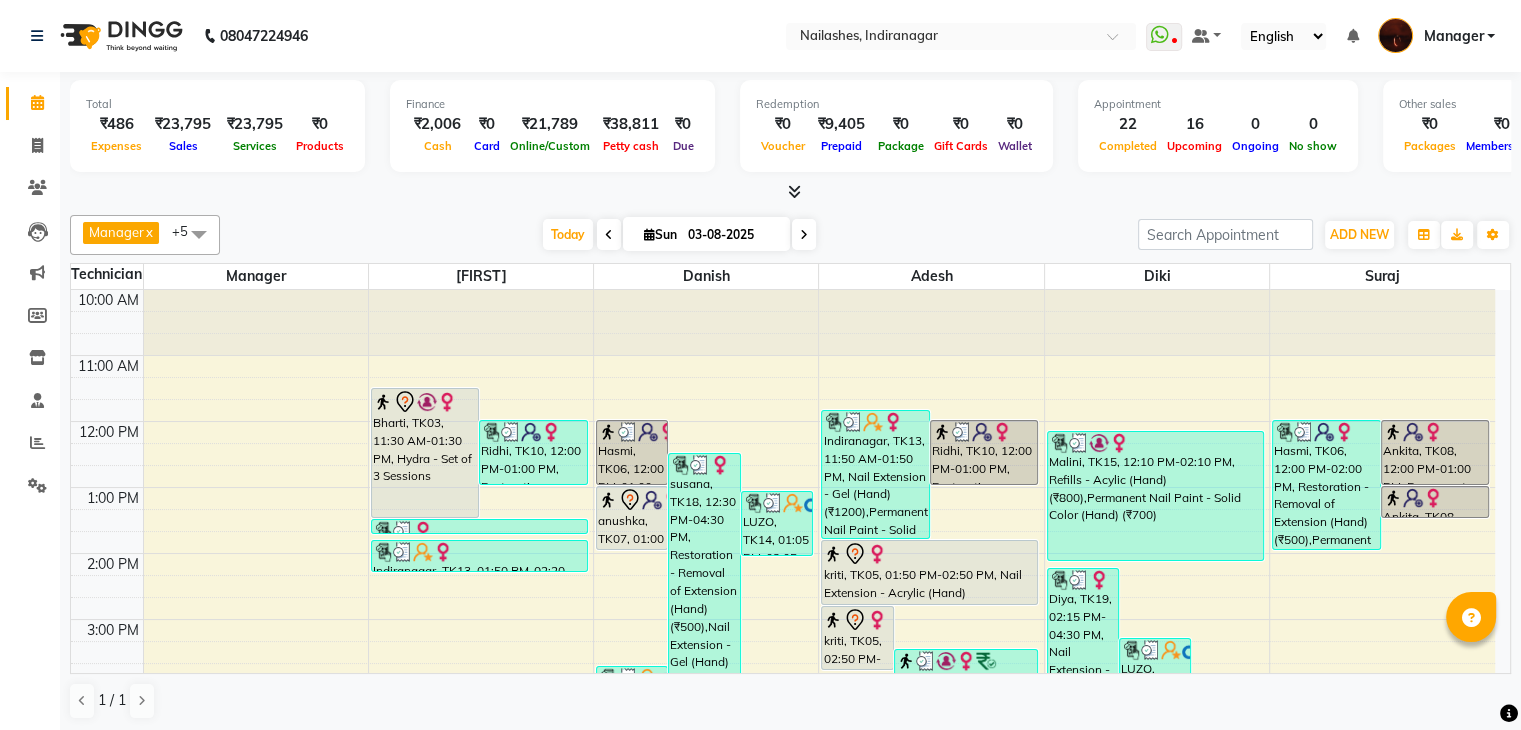 click at bounding box center [794, 191] 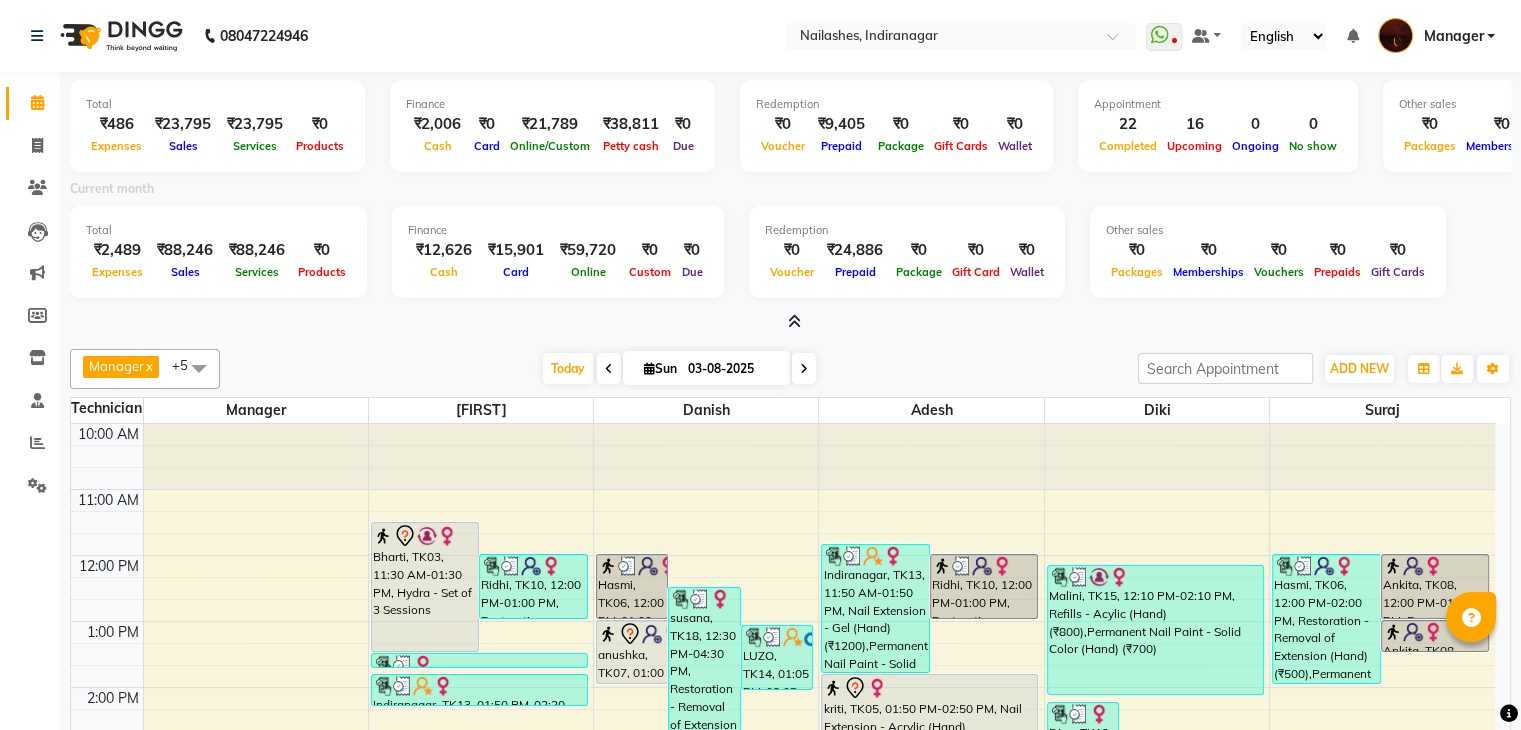 click at bounding box center [794, 321] 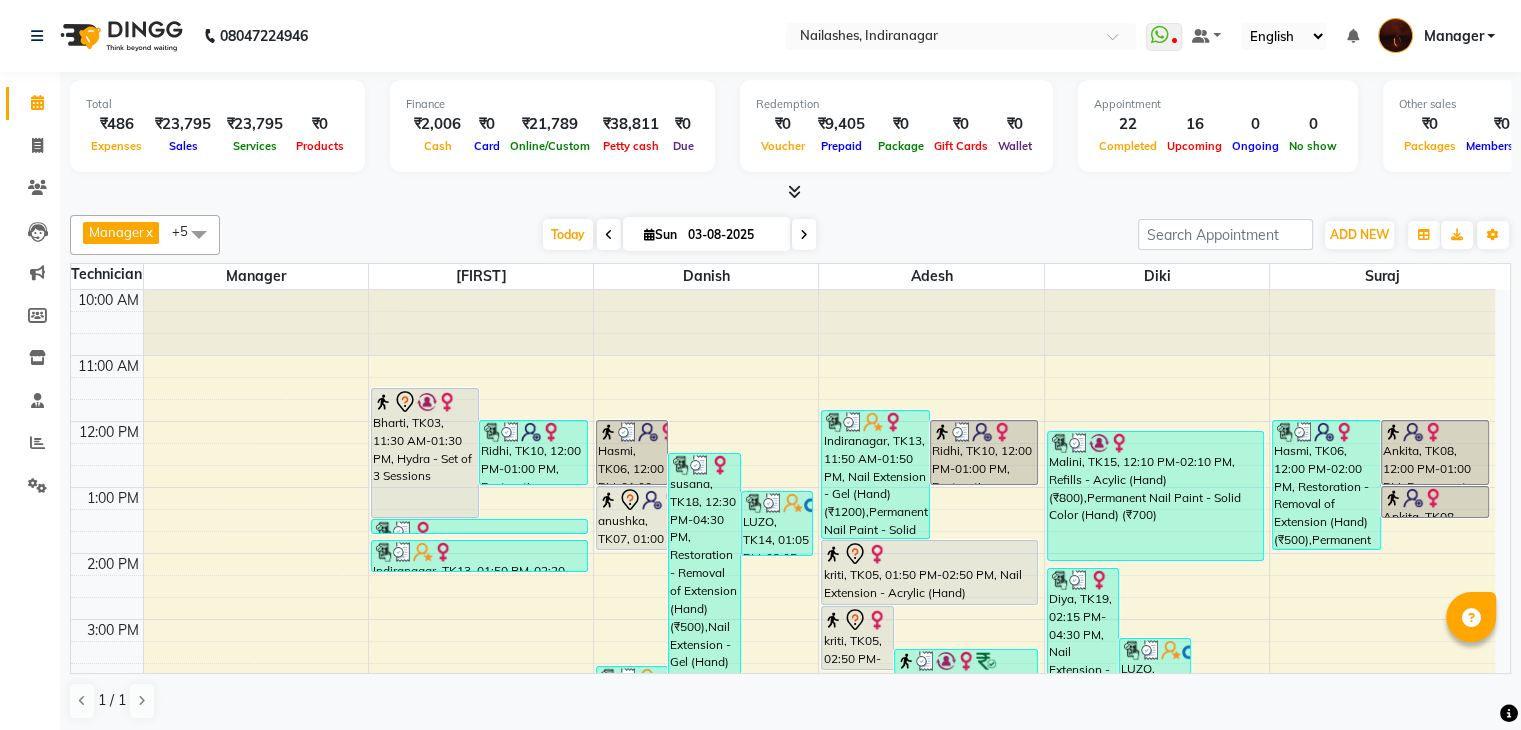 click at bounding box center [794, 191] 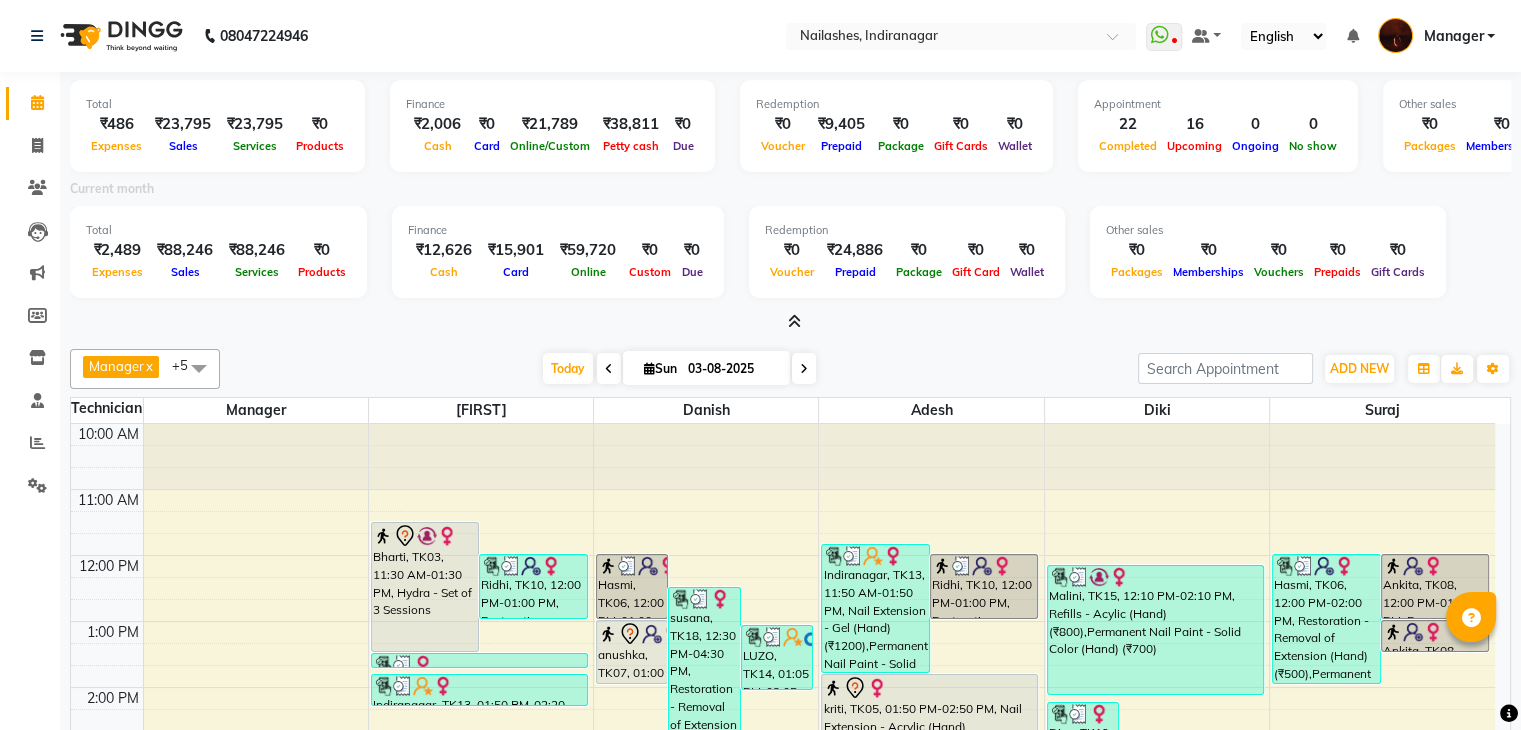 click at bounding box center [794, 321] 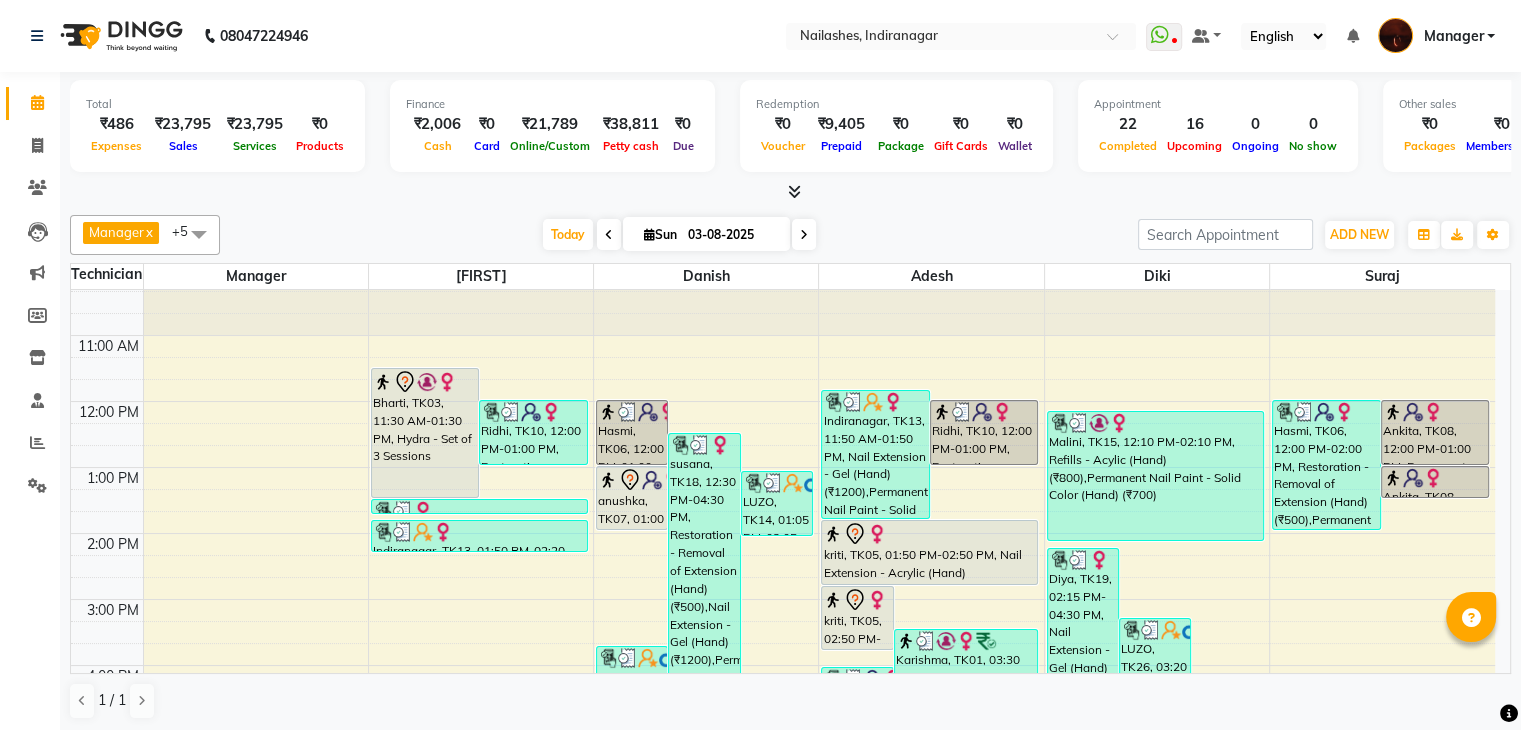 scroll, scrollTop: 0, scrollLeft: 0, axis: both 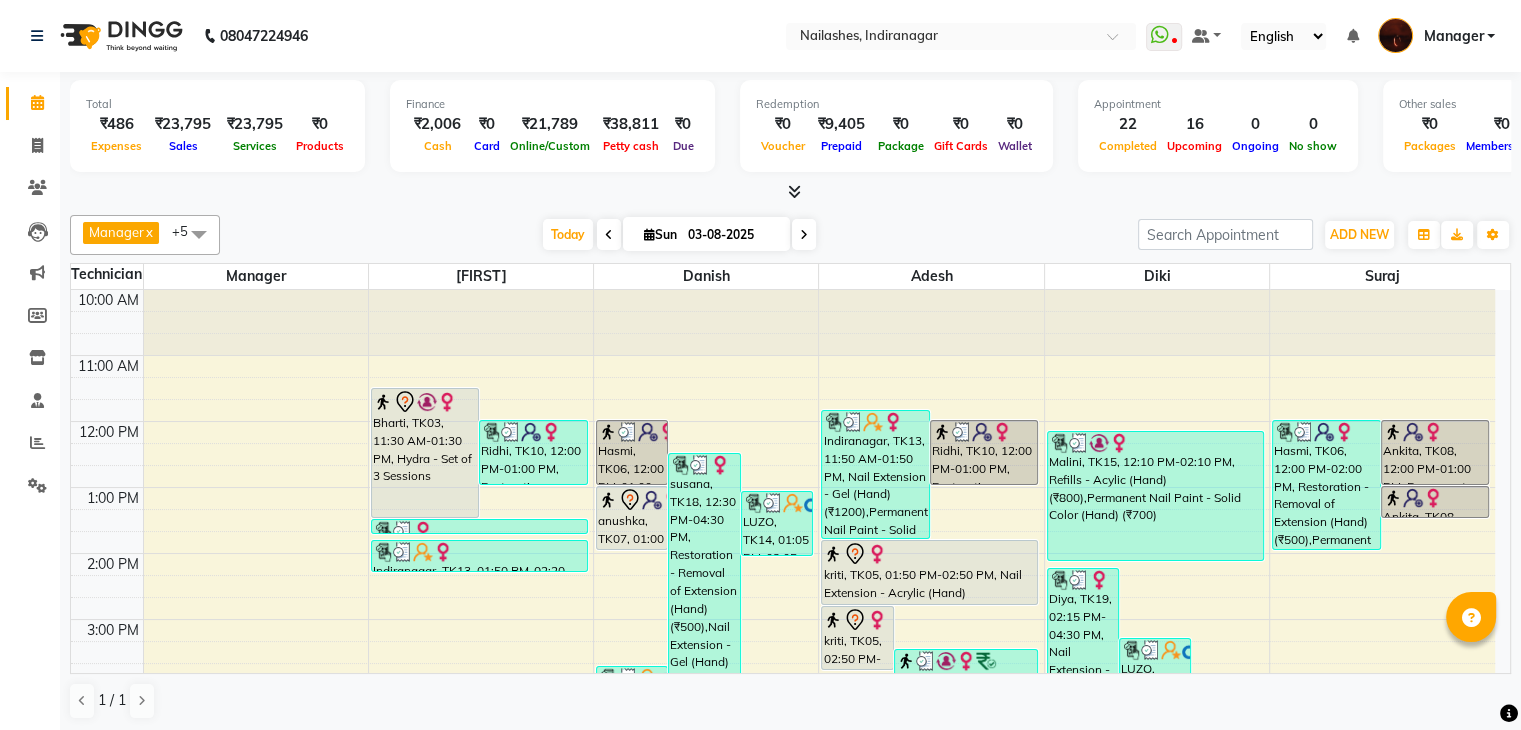 click at bounding box center [804, 235] 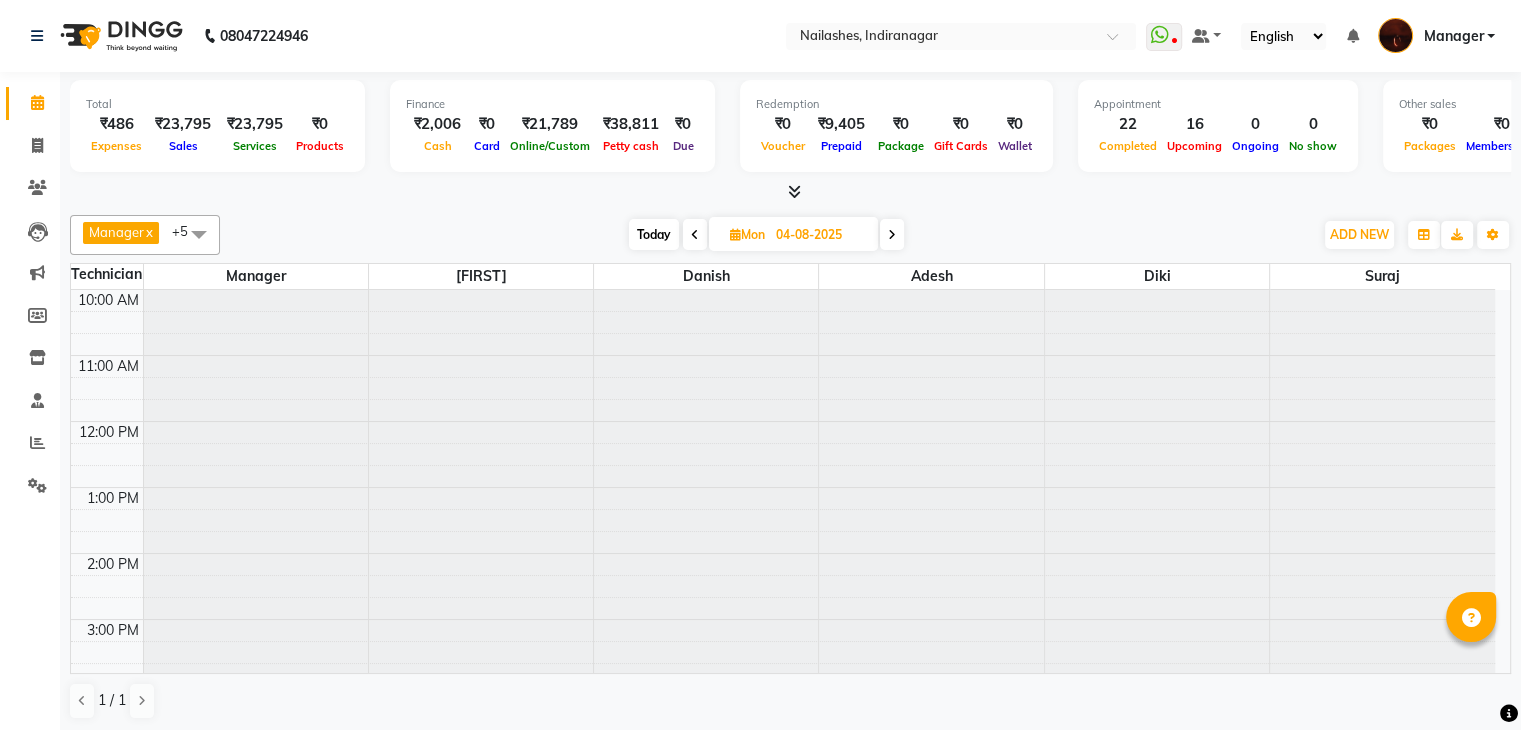 scroll, scrollTop: 466, scrollLeft: 0, axis: vertical 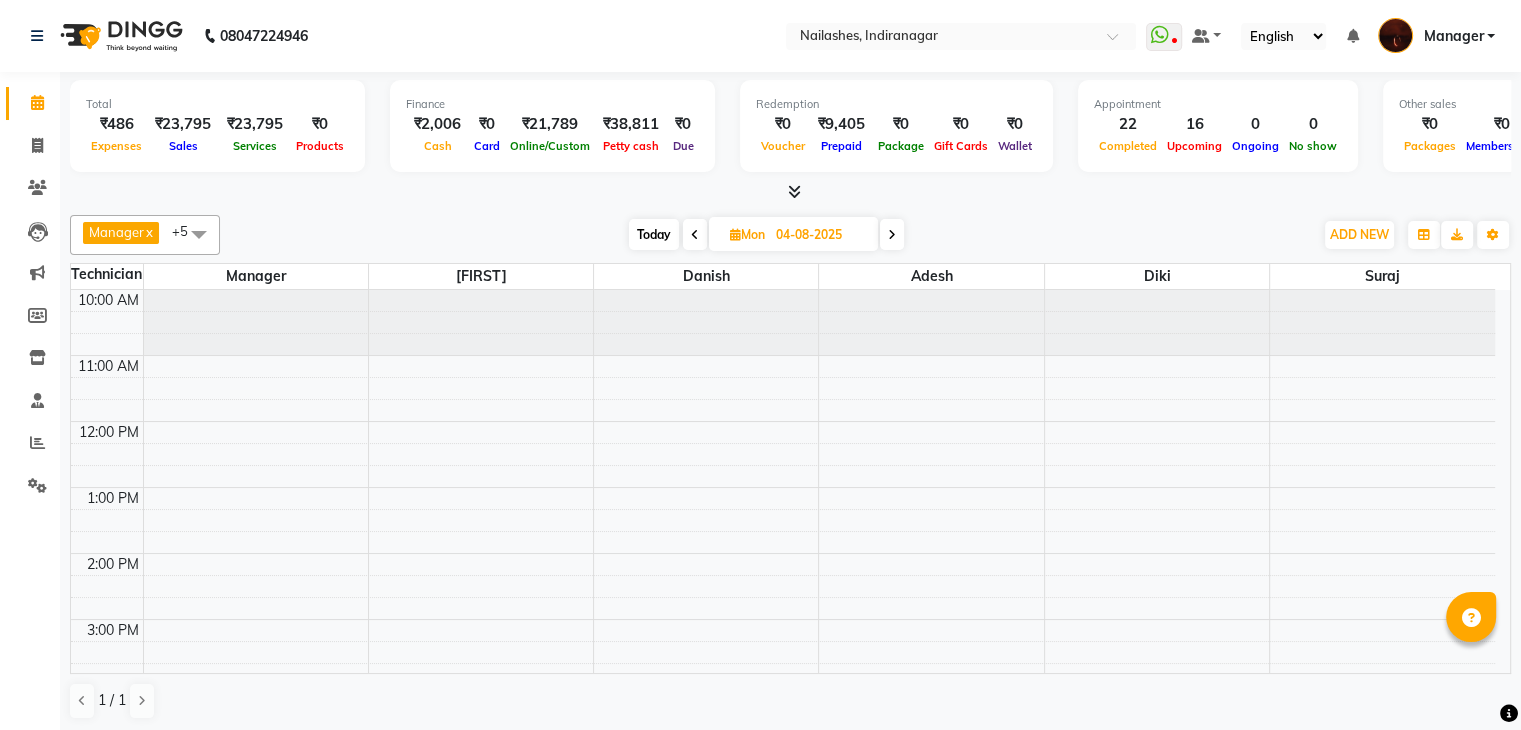 click on "aditi, 05:00 PM-05:45 PM, Waxing - Full Legs             aditi, 05:45 PM-06:45 PM, Pedicure - Deluxe" at bounding box center [783, 718] 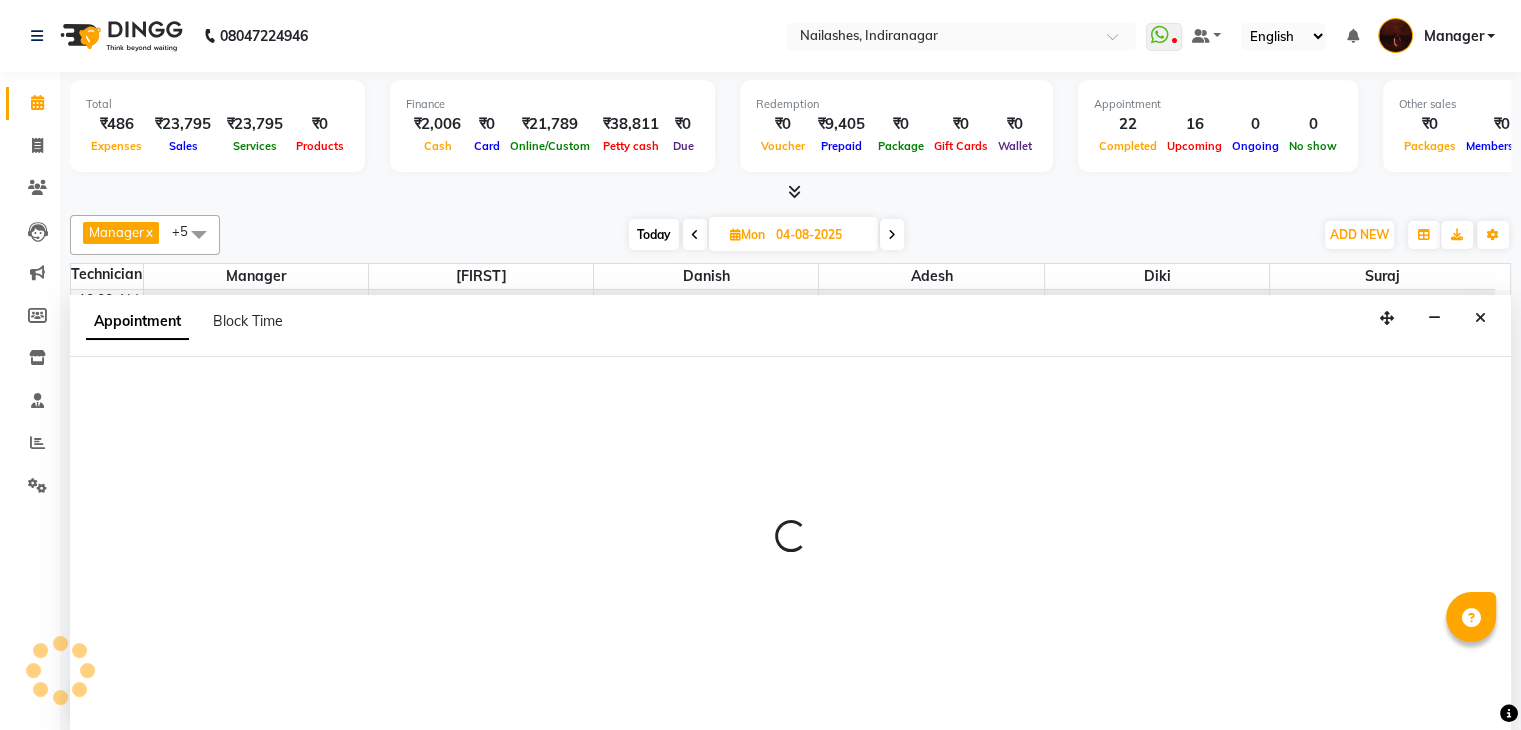 scroll, scrollTop: 1, scrollLeft: 0, axis: vertical 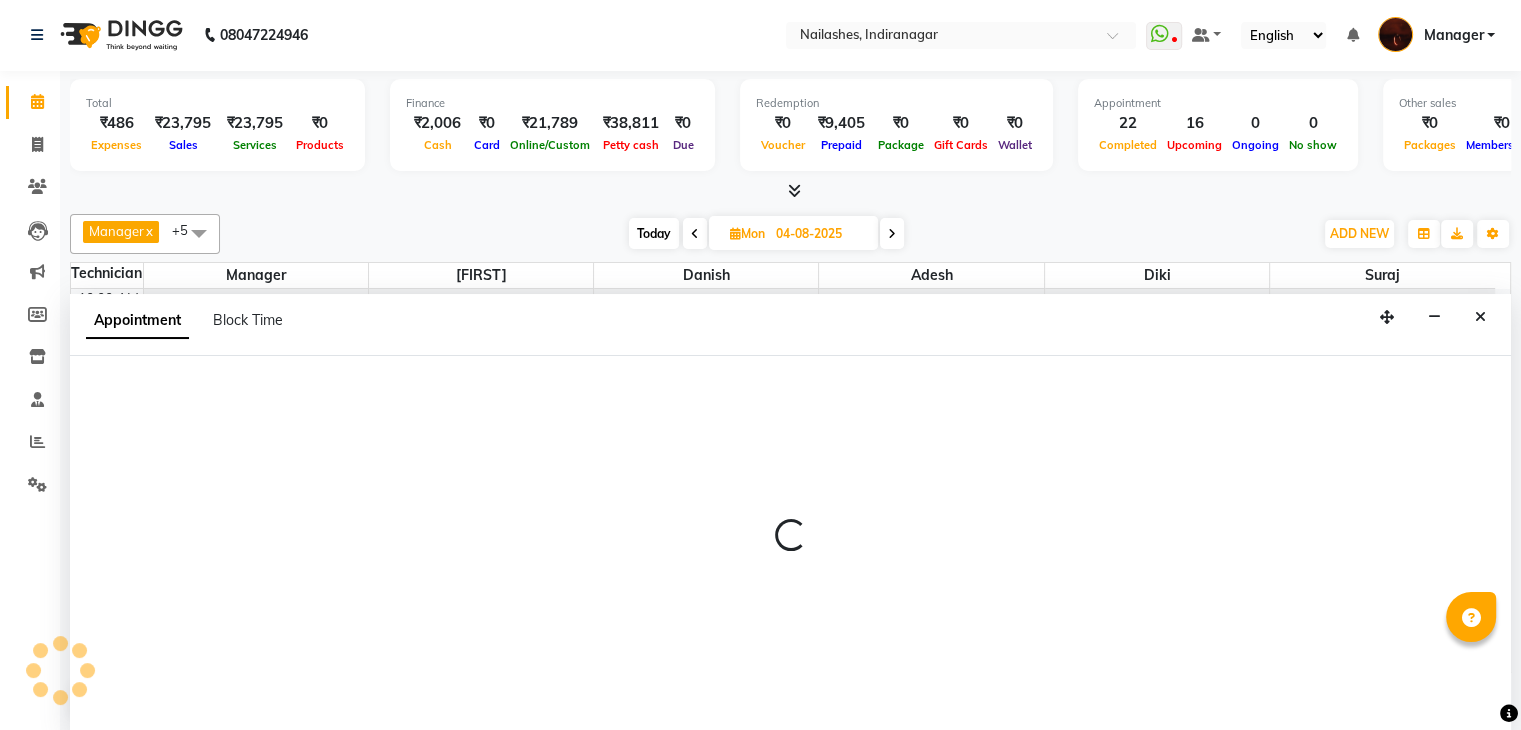 select on "20822" 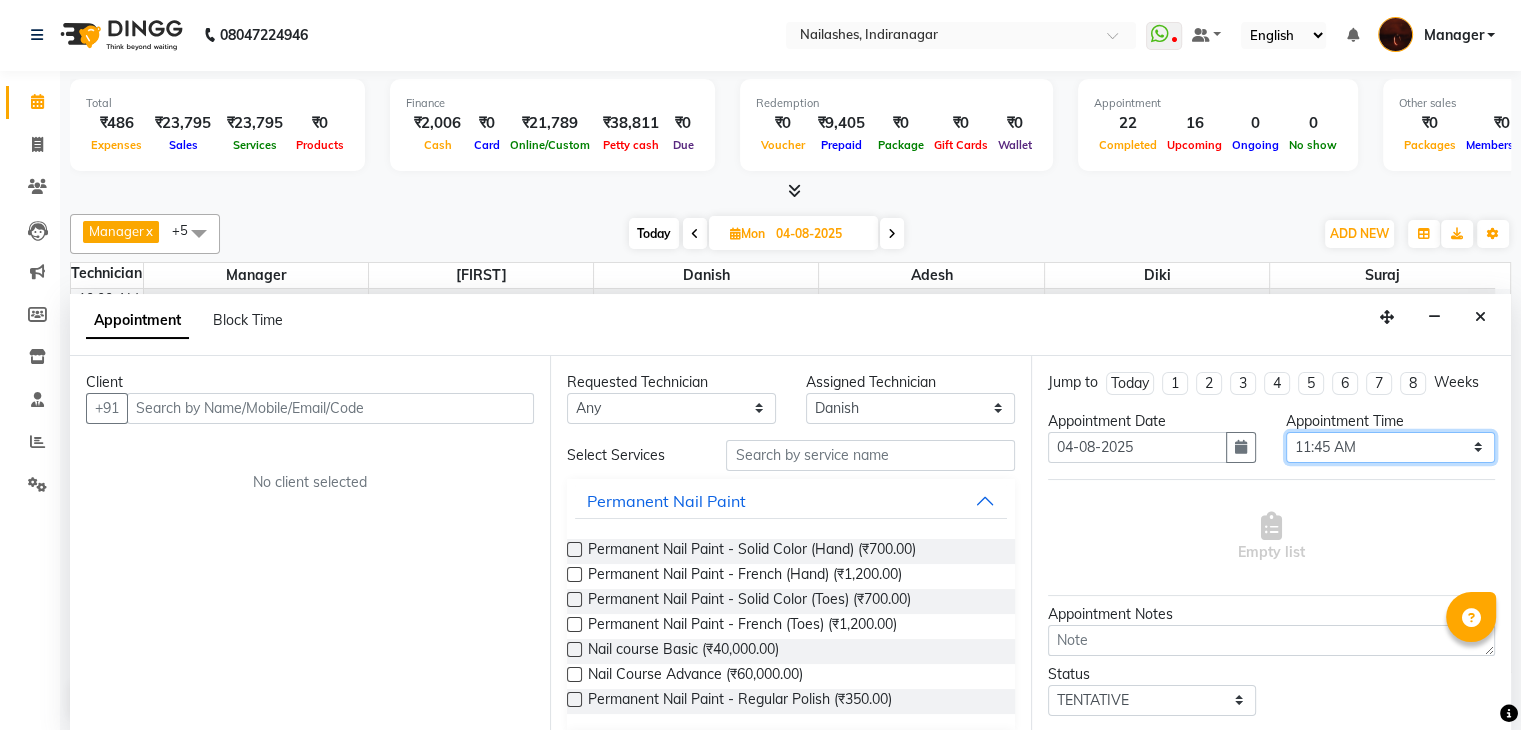 drag, startPoint x: 1404, startPoint y: 432, endPoint x: 1466, endPoint y: 441, distance: 62.649822 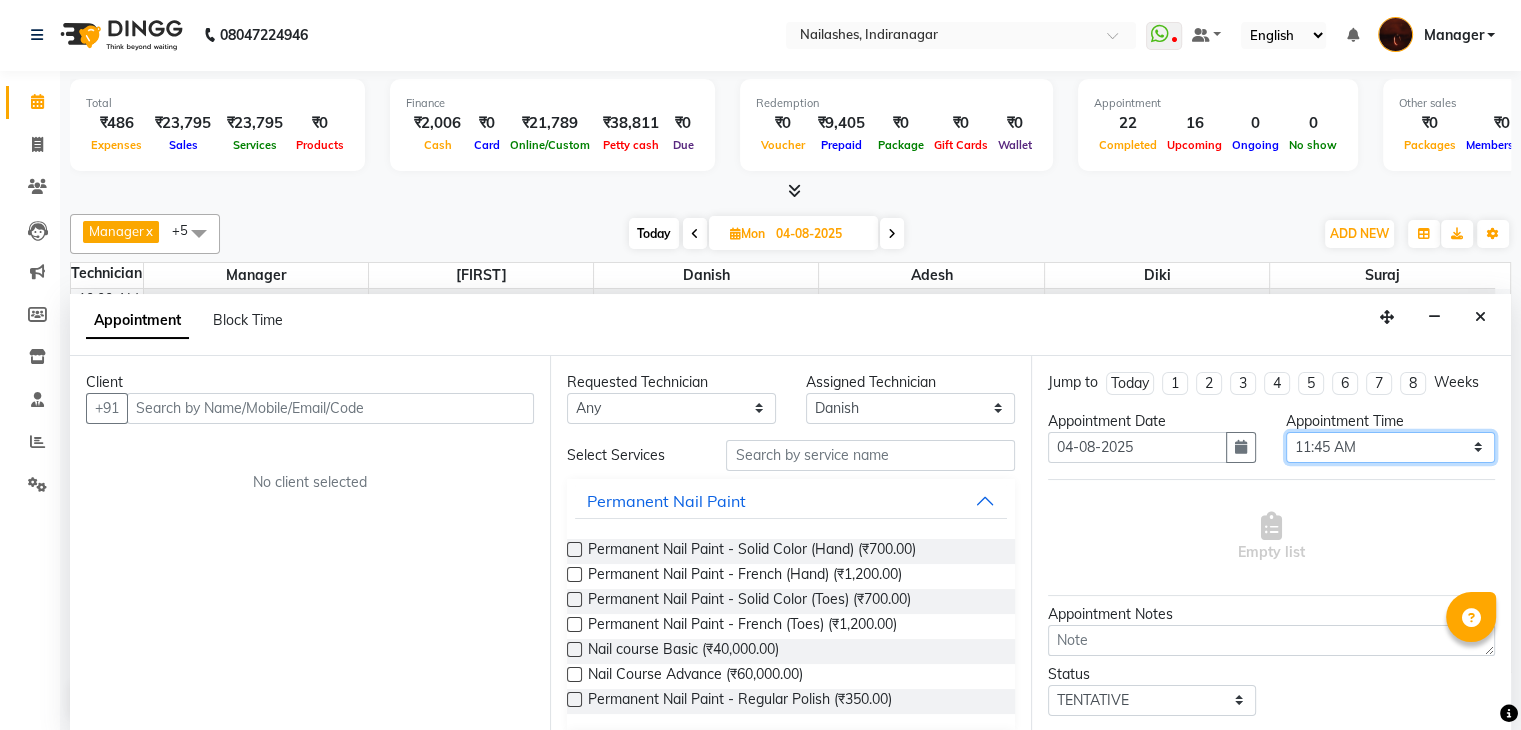 select on "690" 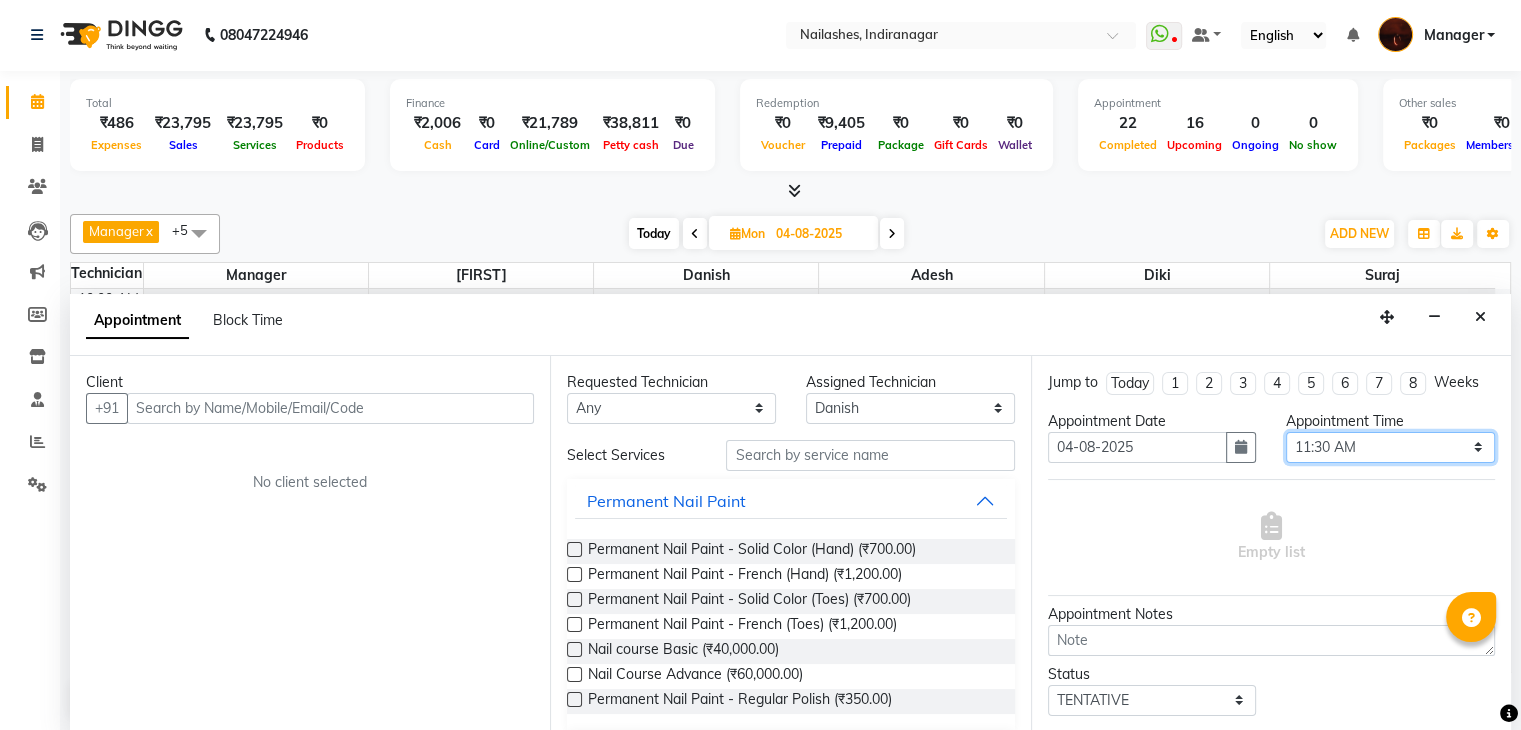 click on "Select 11:00 AM 11:15 AM 11:30 AM 11:45 AM 12:00 PM 12:15 PM 12:30 PM 12:45 PM 01:00 PM 01:15 PM 01:30 PM 01:45 PM 02:00 PM 02:15 PM 02:30 PM 02:45 PM 03:00 PM 03:15 PM 03:30 PM 03:45 PM 04:00 PM 04:15 PM 04:30 PM 04:45 PM 05:00 PM 05:15 PM 05:30 PM 05:45 PM 06:00 PM 06:15 PM 06:30 PM 06:45 PM 07:00 PM 07:15 PM 07:30 PM 07:45 PM 08:00 PM 08:15 PM 08:30 PM 08:45 PM 09:00 PM 09:15 PM 09:30 PM 09:45 PM 10:00 PM" at bounding box center (1390, 447) 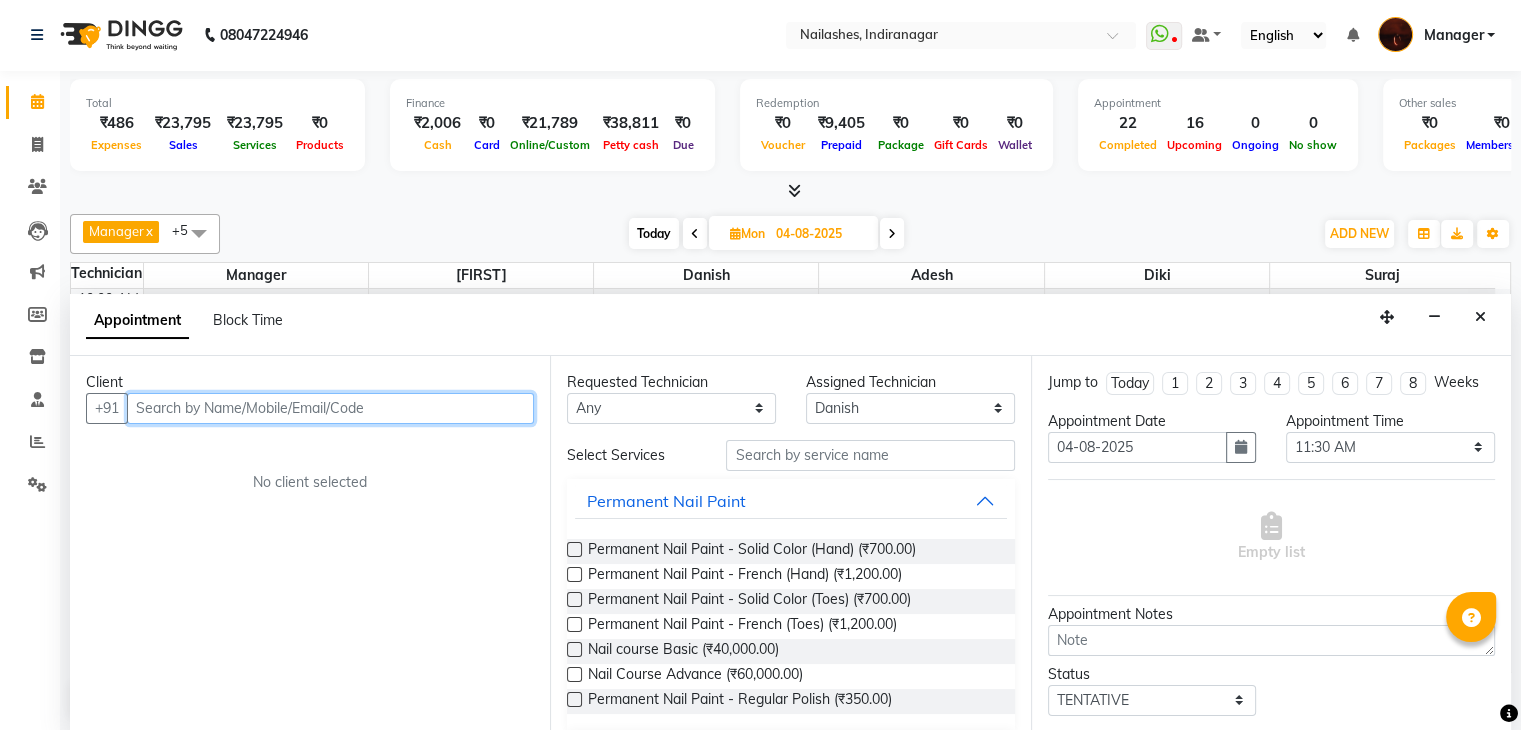 click at bounding box center [330, 408] 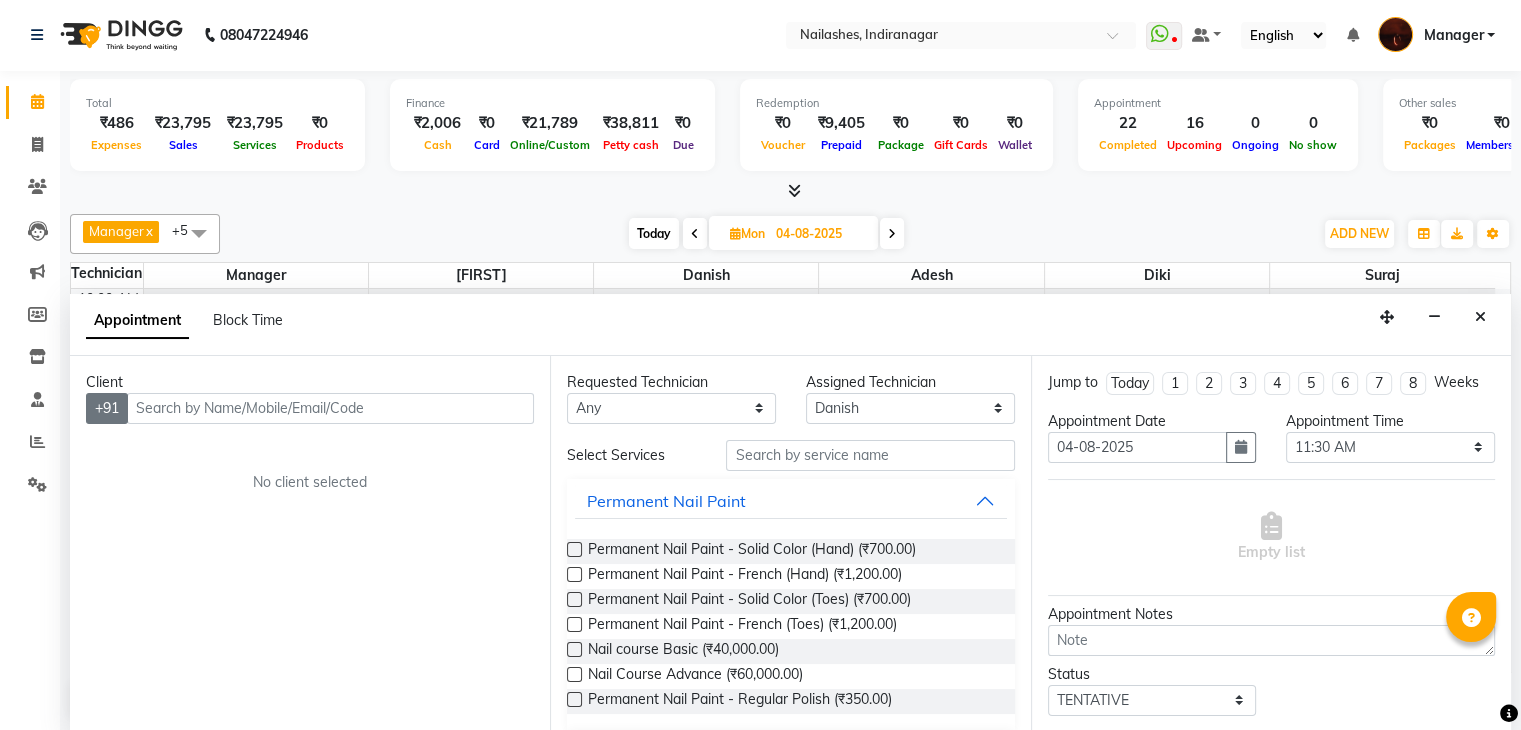 click on "+91" at bounding box center (107, 408) 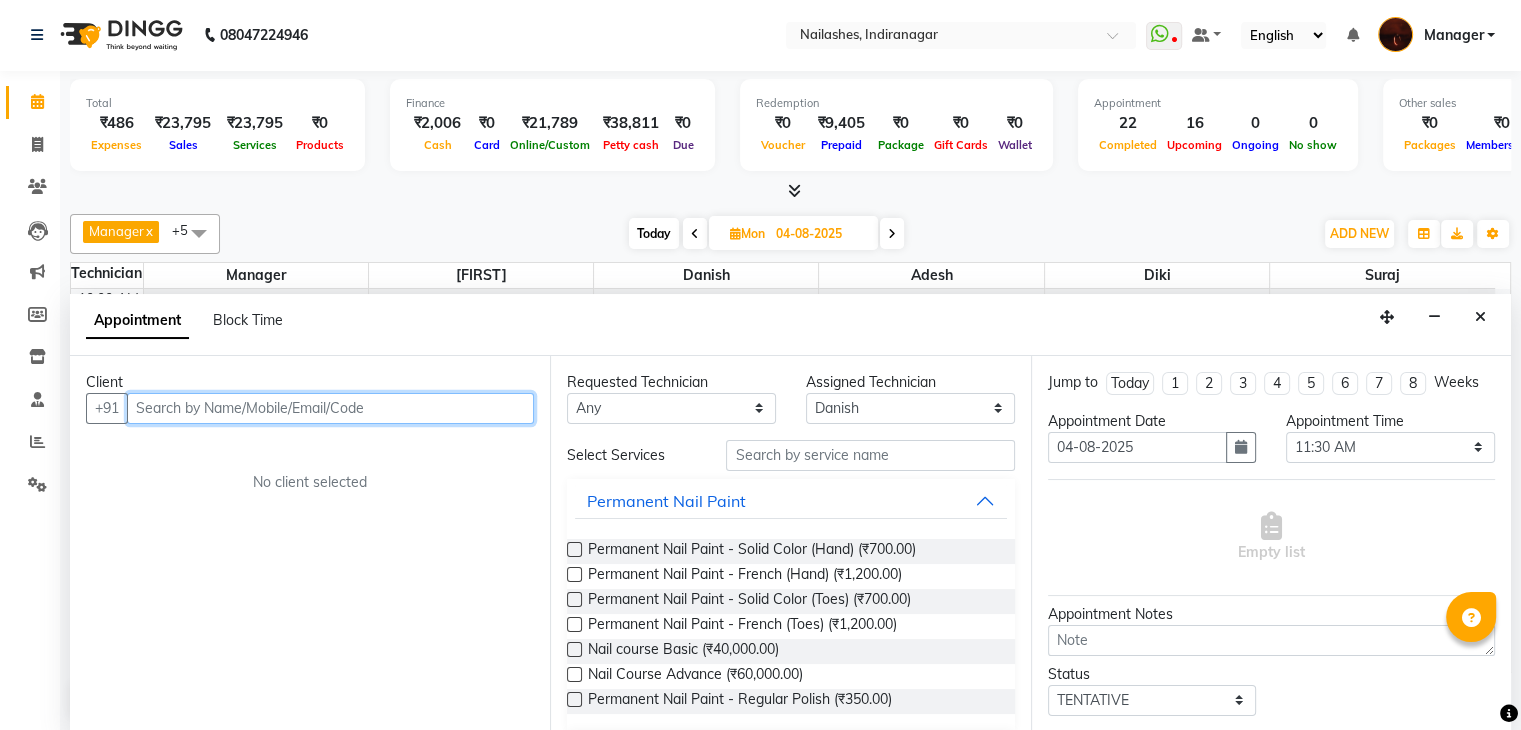 click at bounding box center [330, 408] 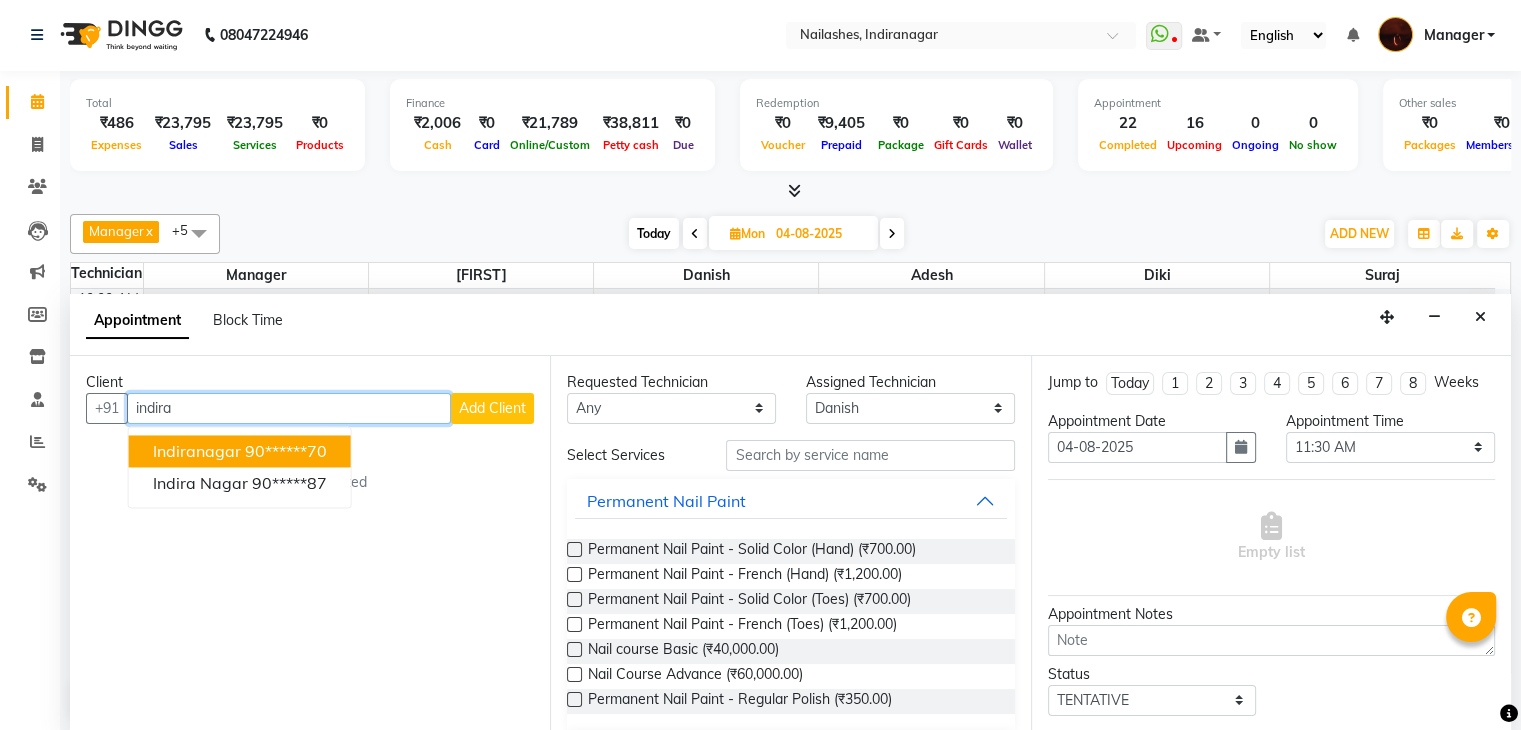 click on "Indiranagar" at bounding box center [197, 451] 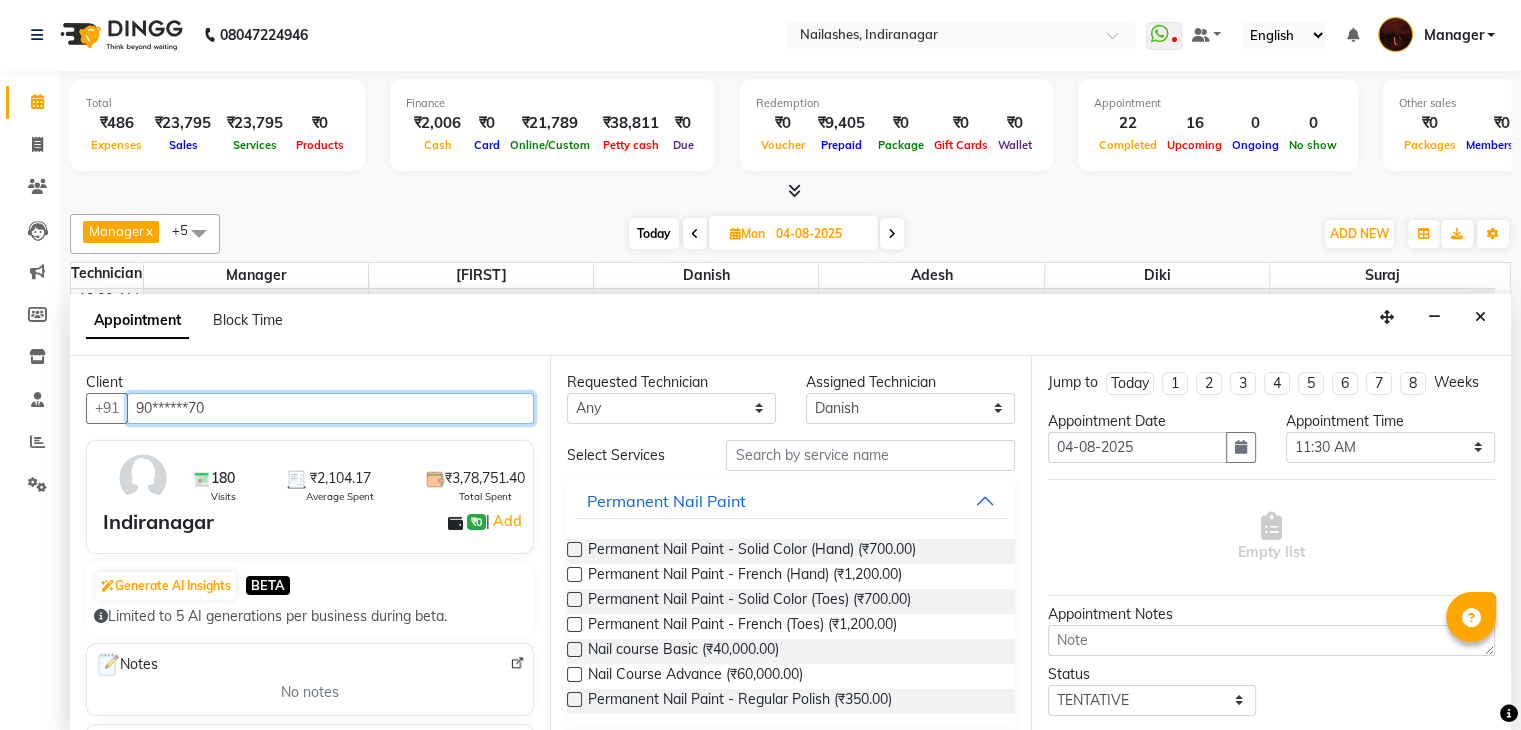type on "90******70" 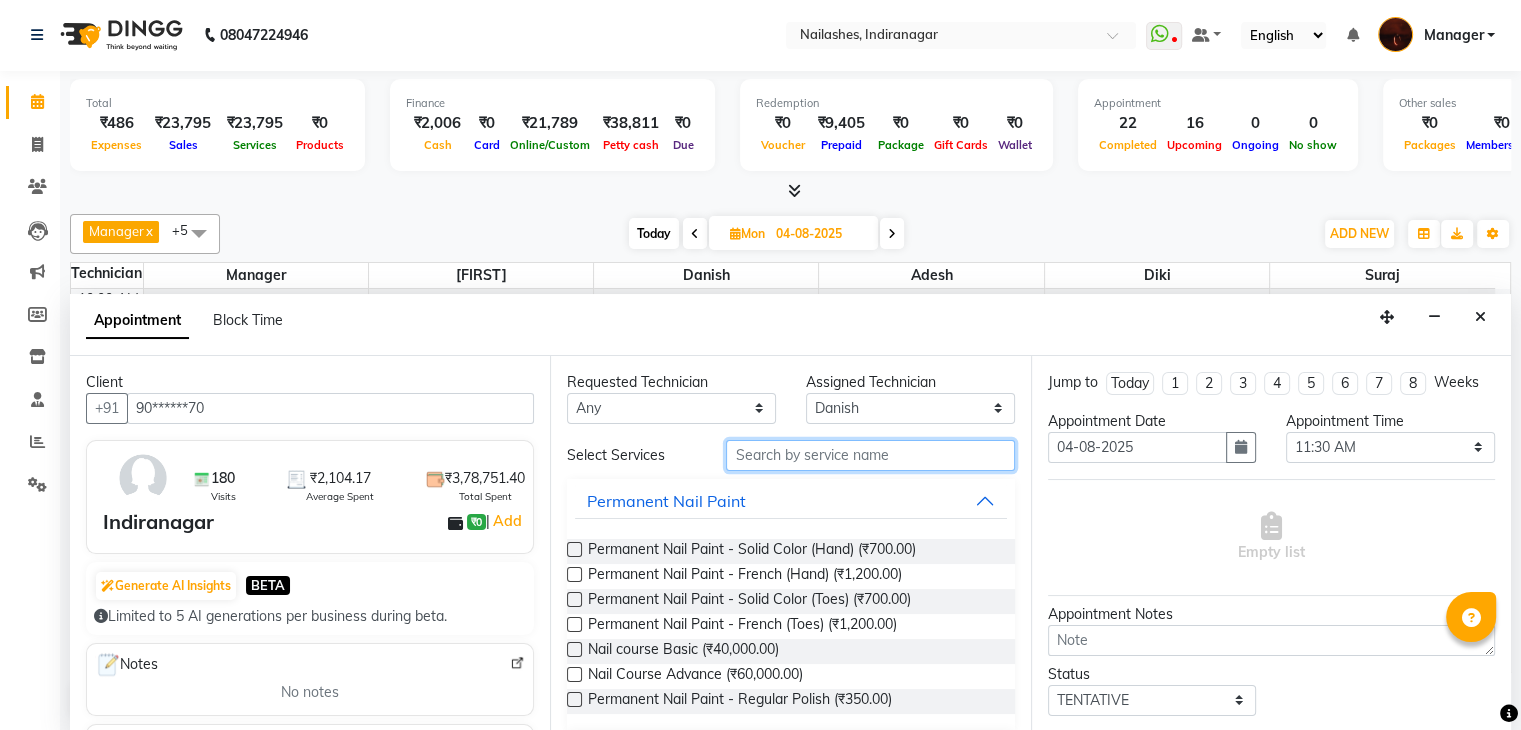 click at bounding box center (870, 455) 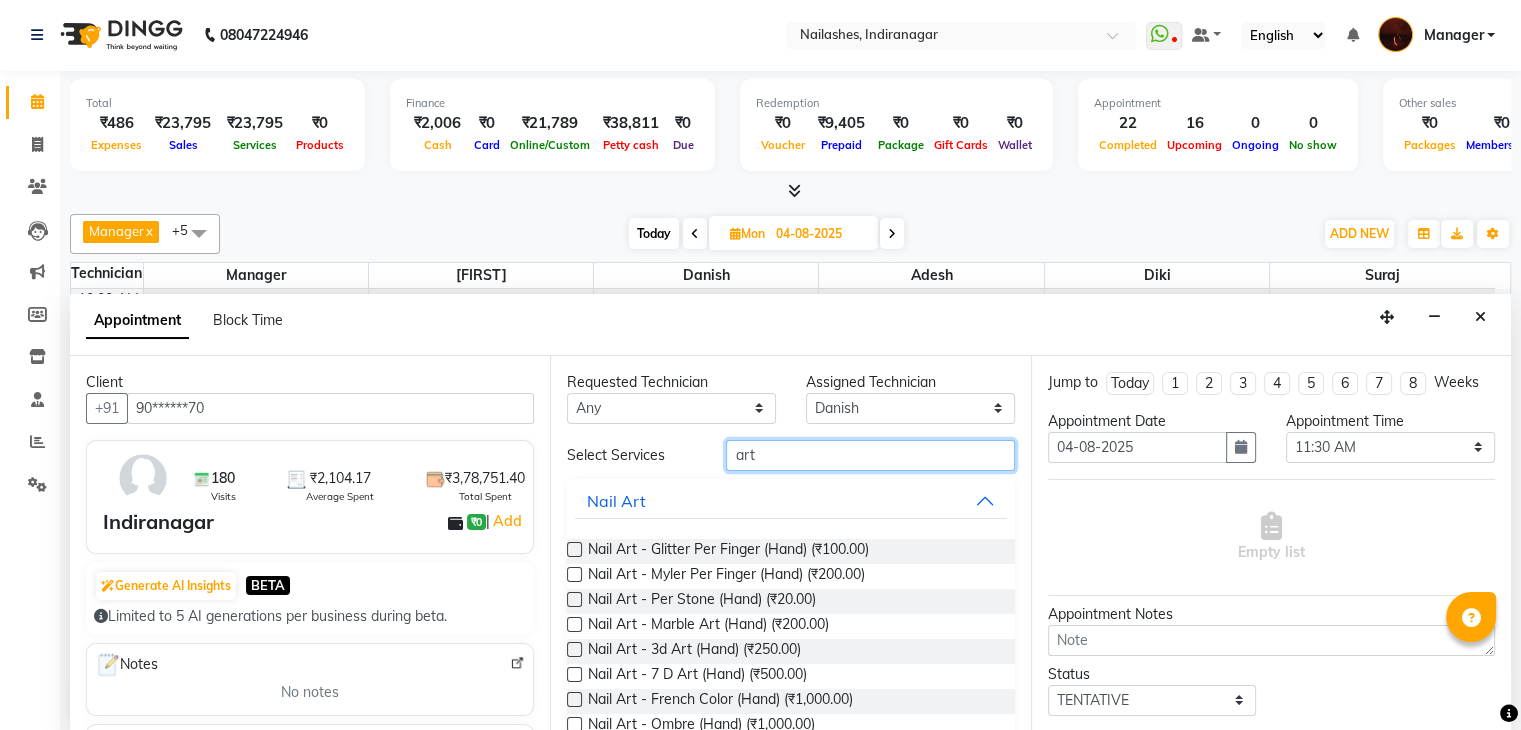type on "art" 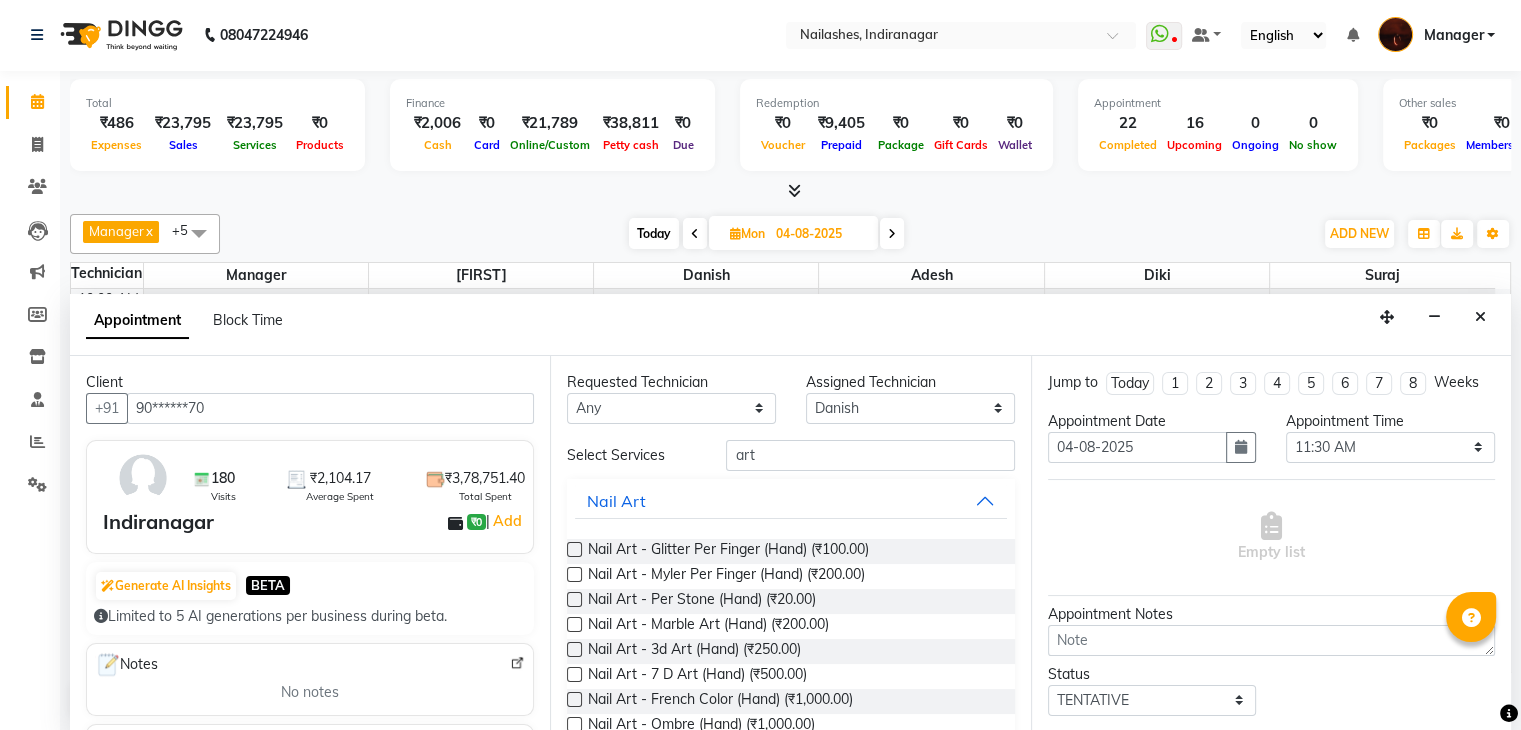 click at bounding box center [574, 624] 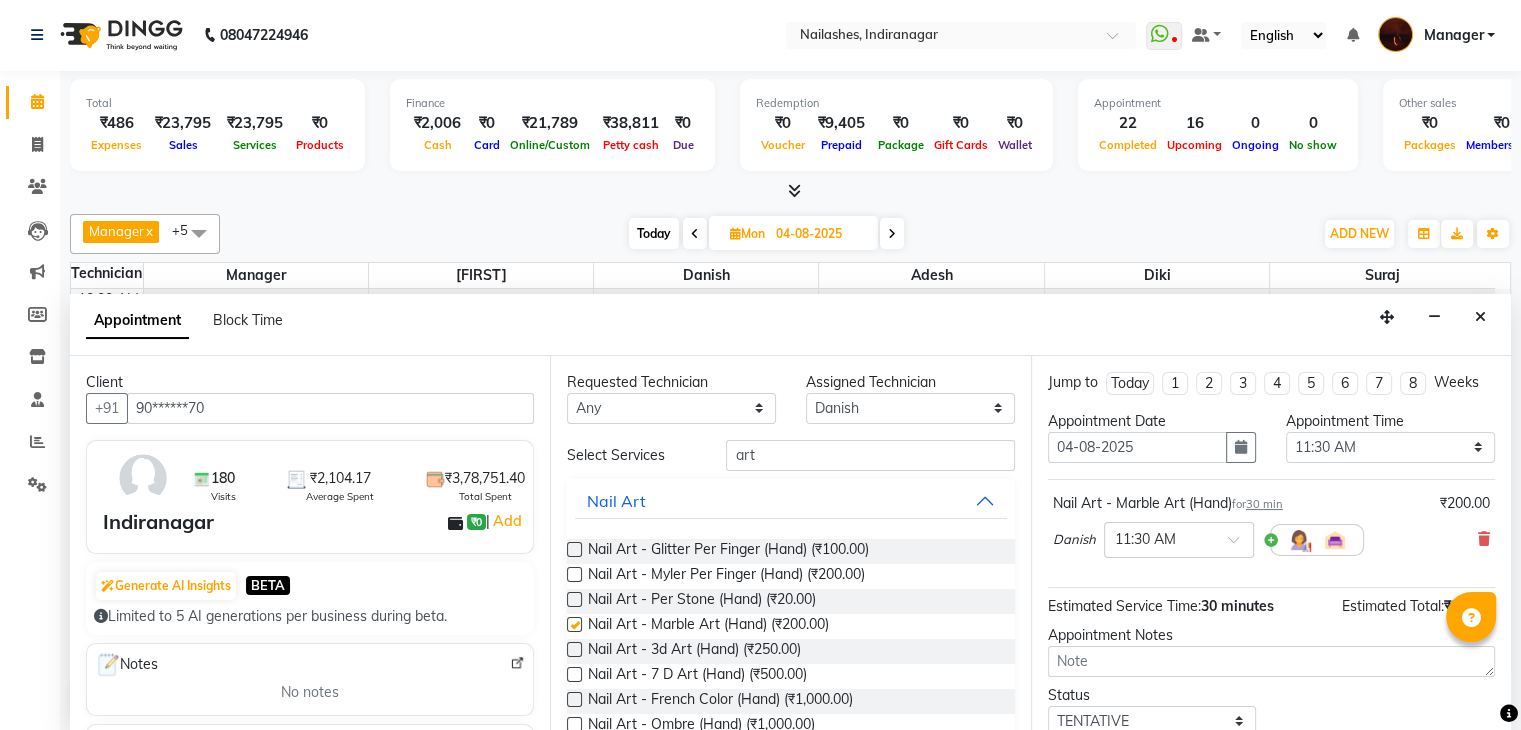 checkbox on "false" 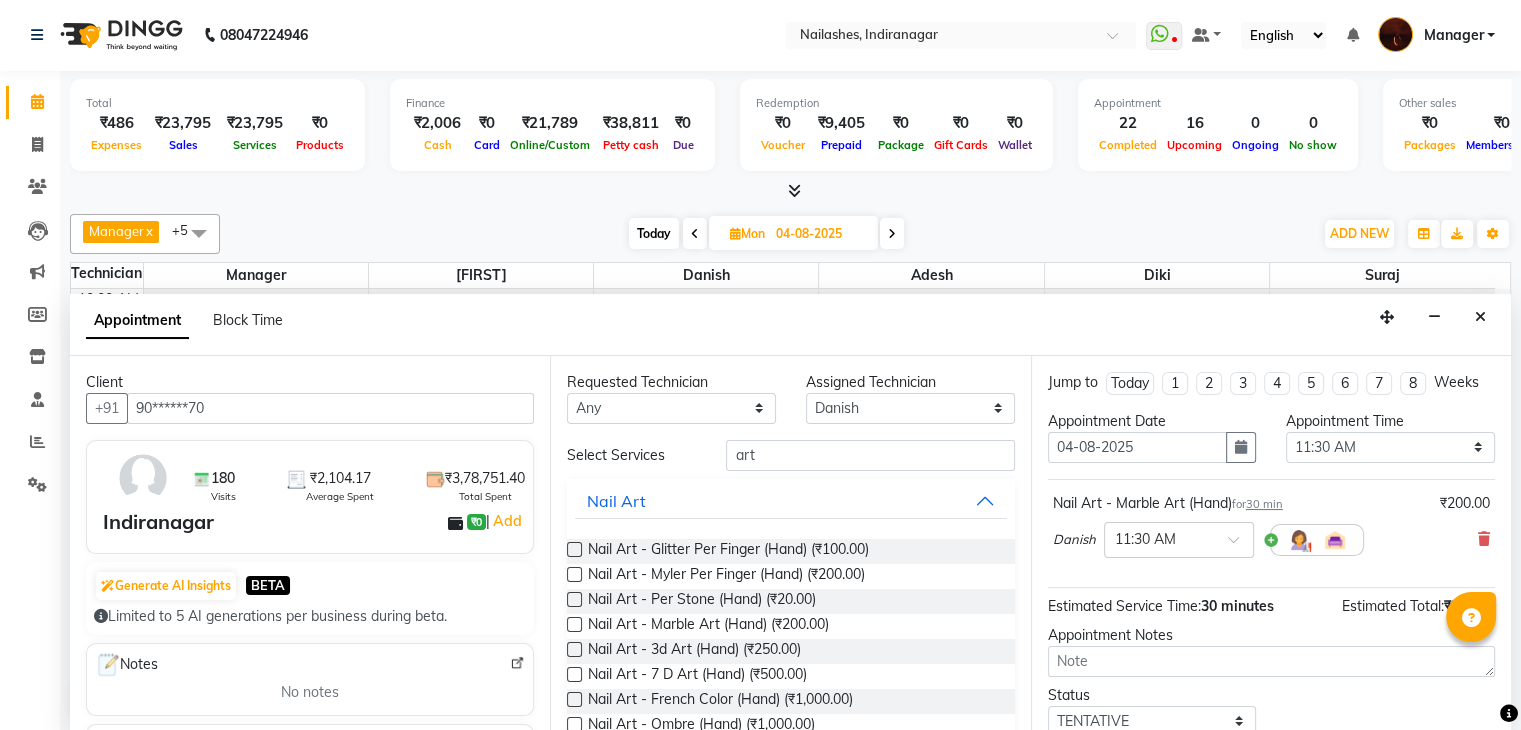 click at bounding box center [574, 649] 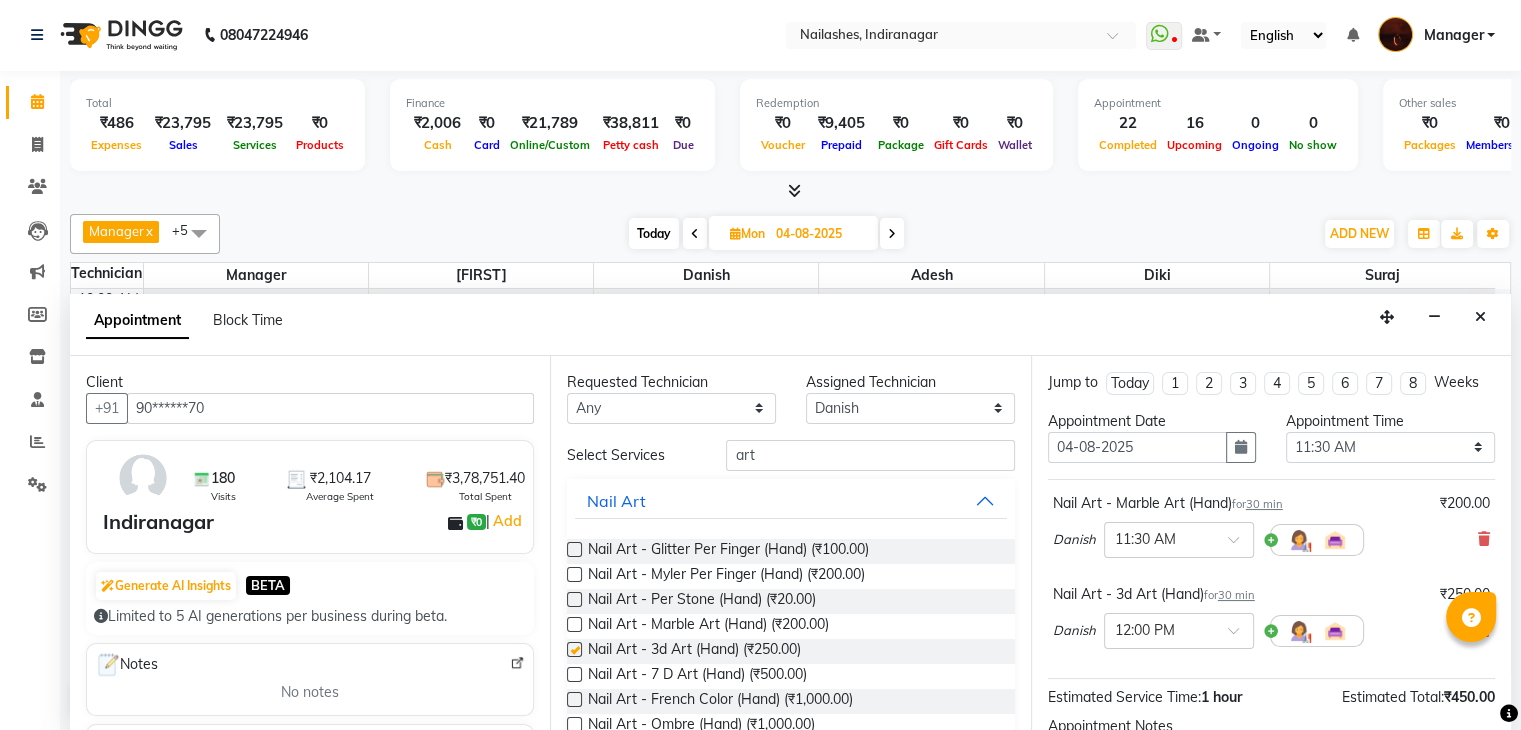 checkbox on "false" 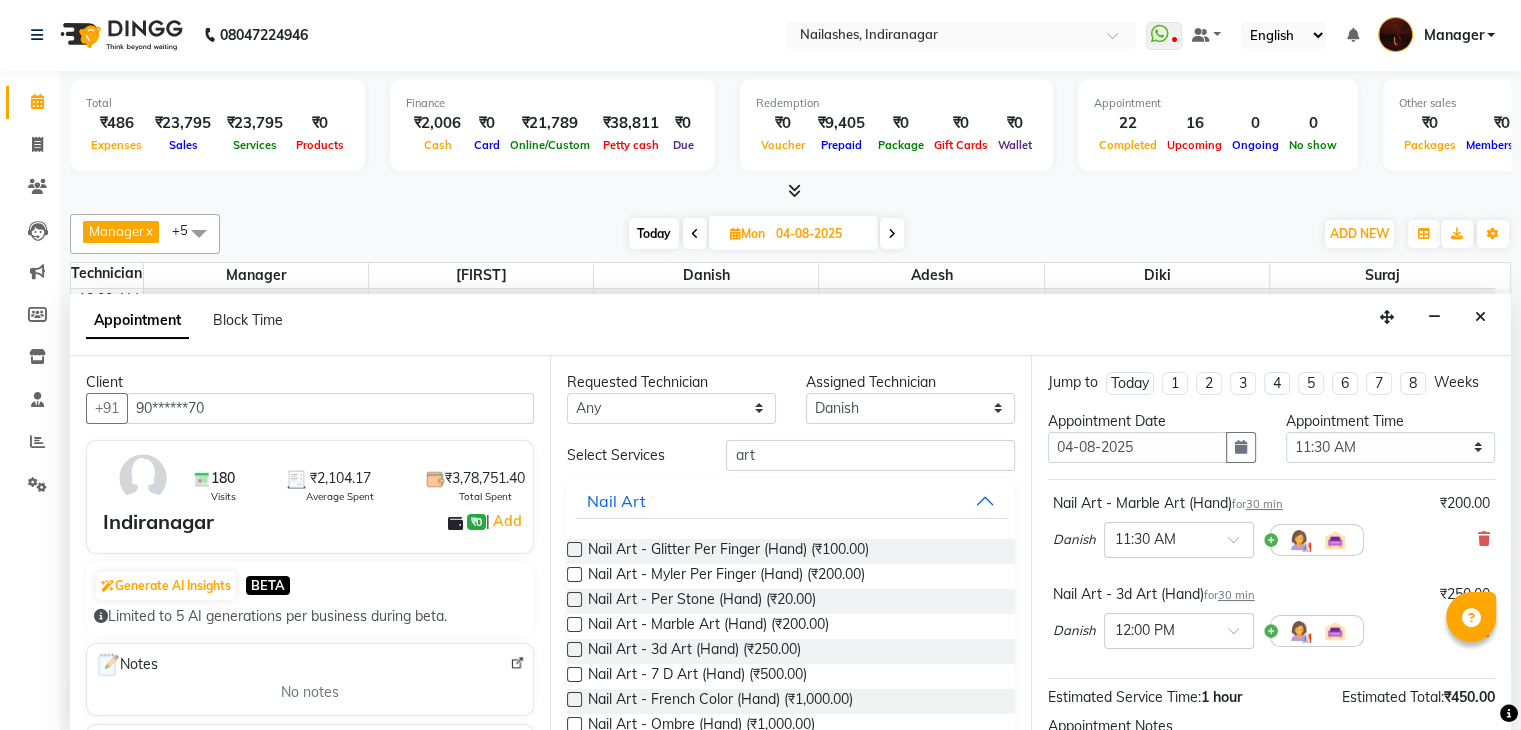 scroll, scrollTop: 220, scrollLeft: 0, axis: vertical 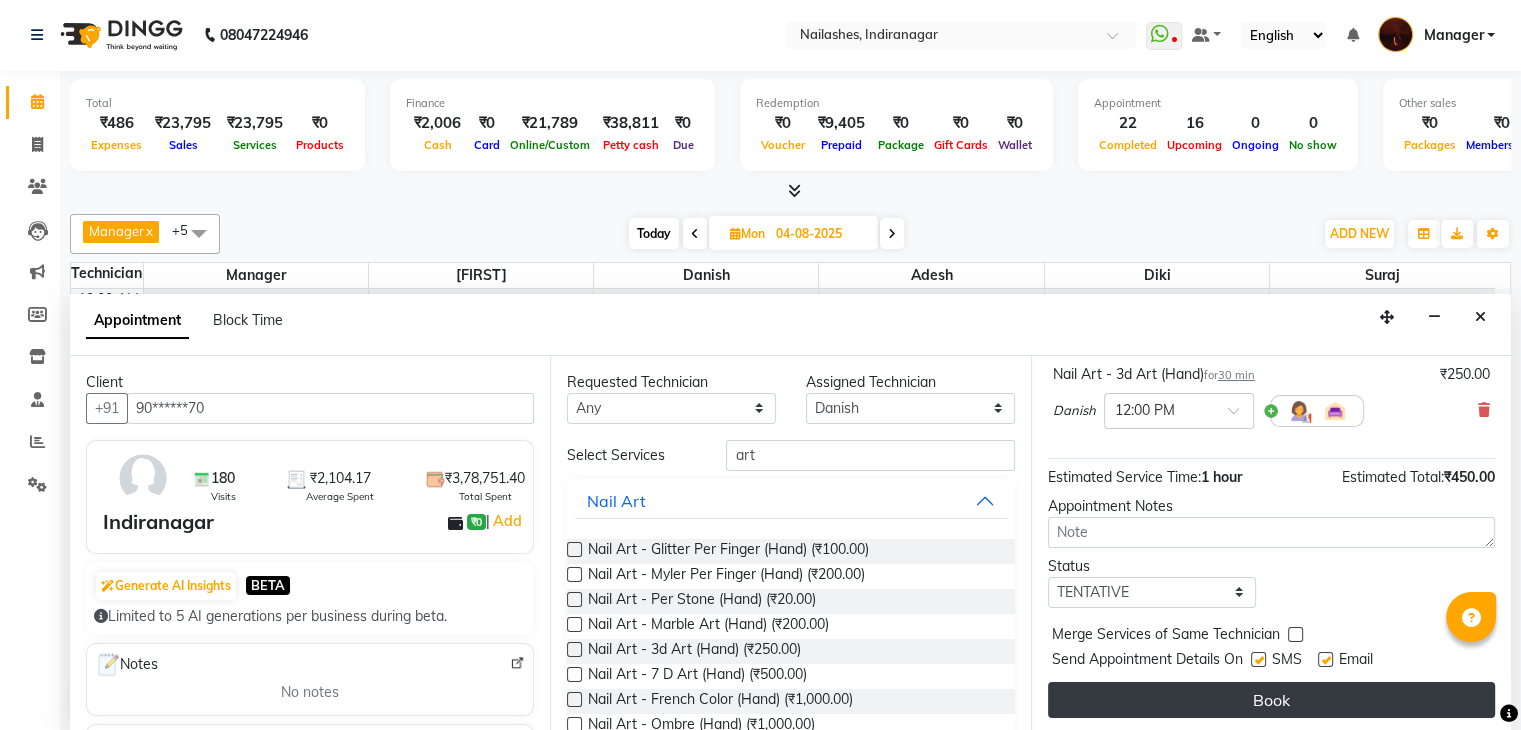 click on "Book" at bounding box center (1271, 700) 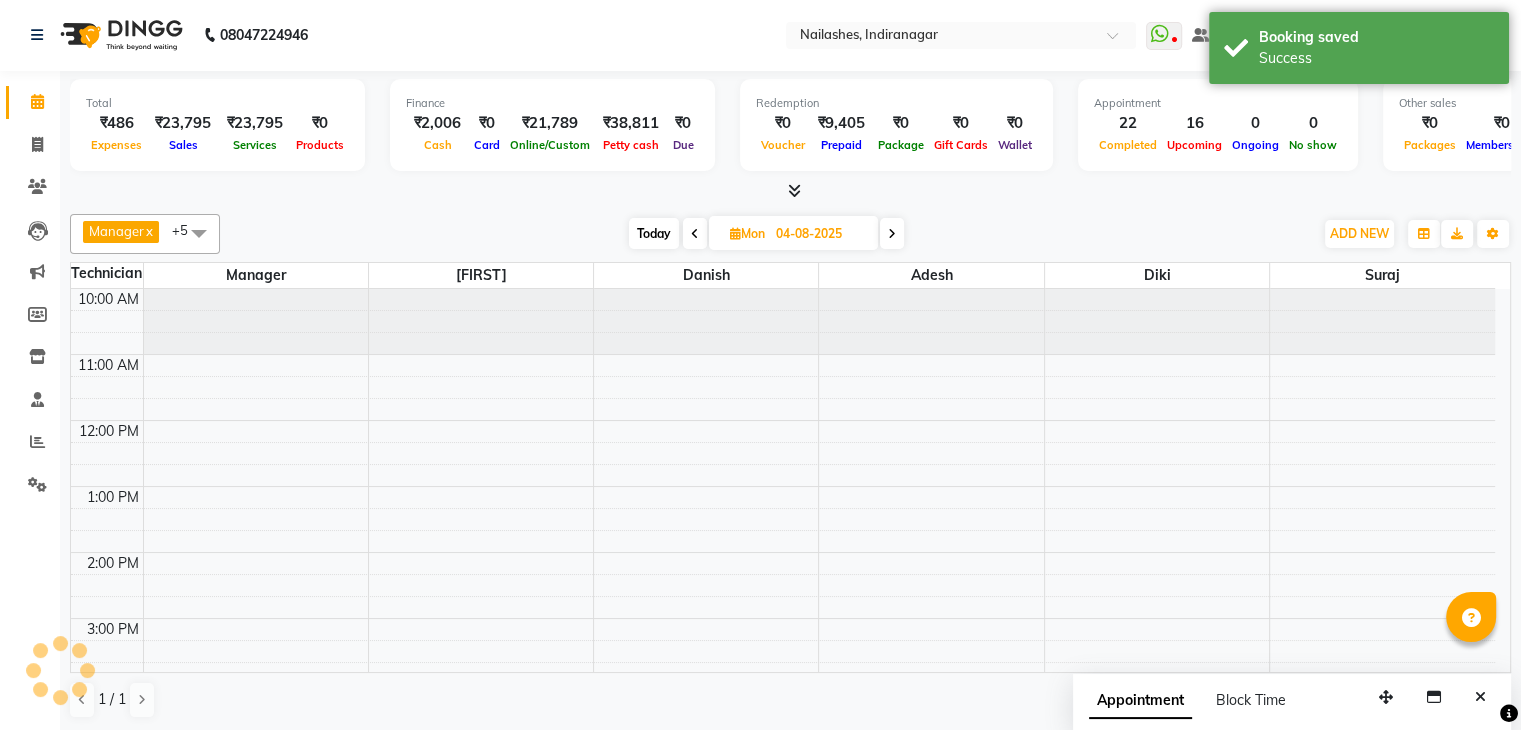 scroll, scrollTop: 0, scrollLeft: 0, axis: both 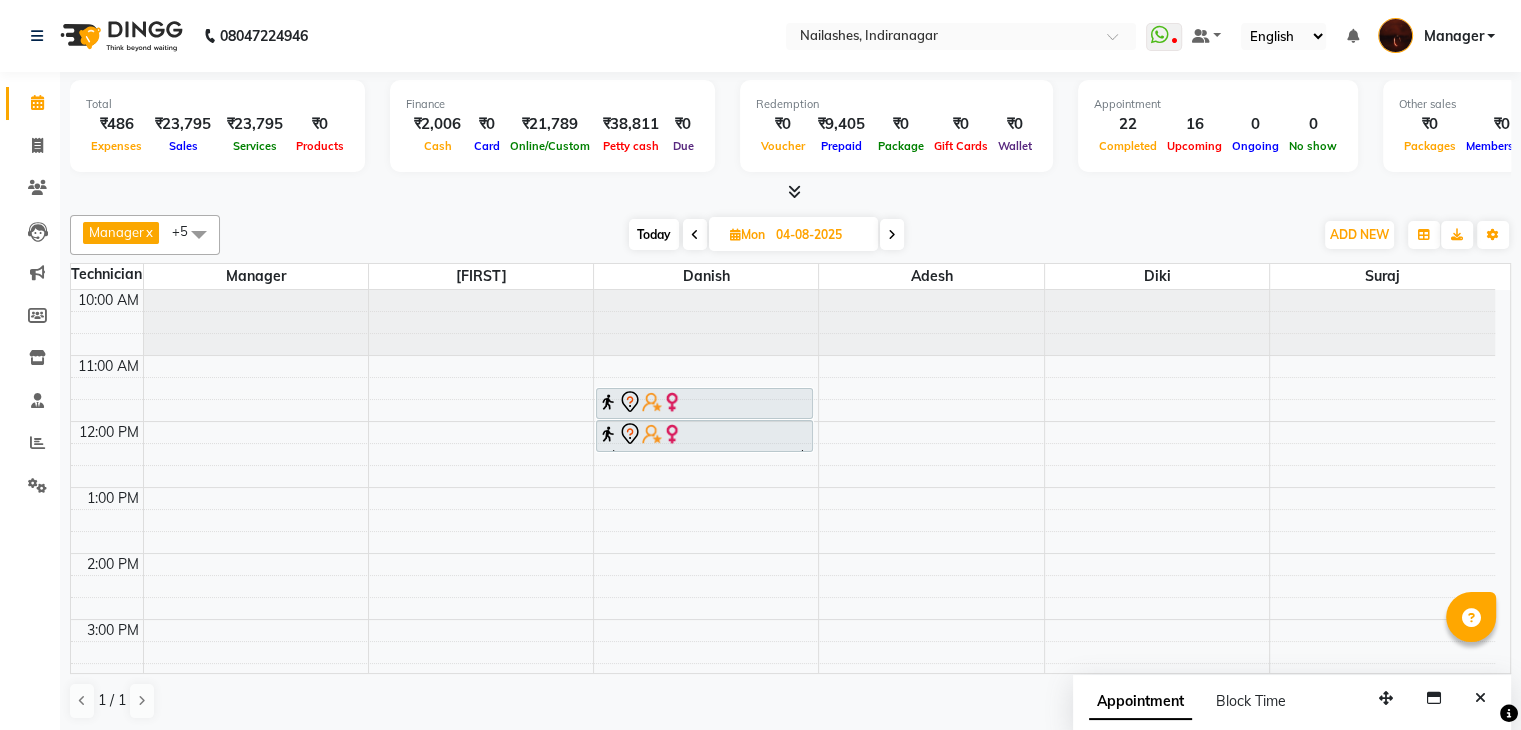 click on "Today" at bounding box center [654, 234] 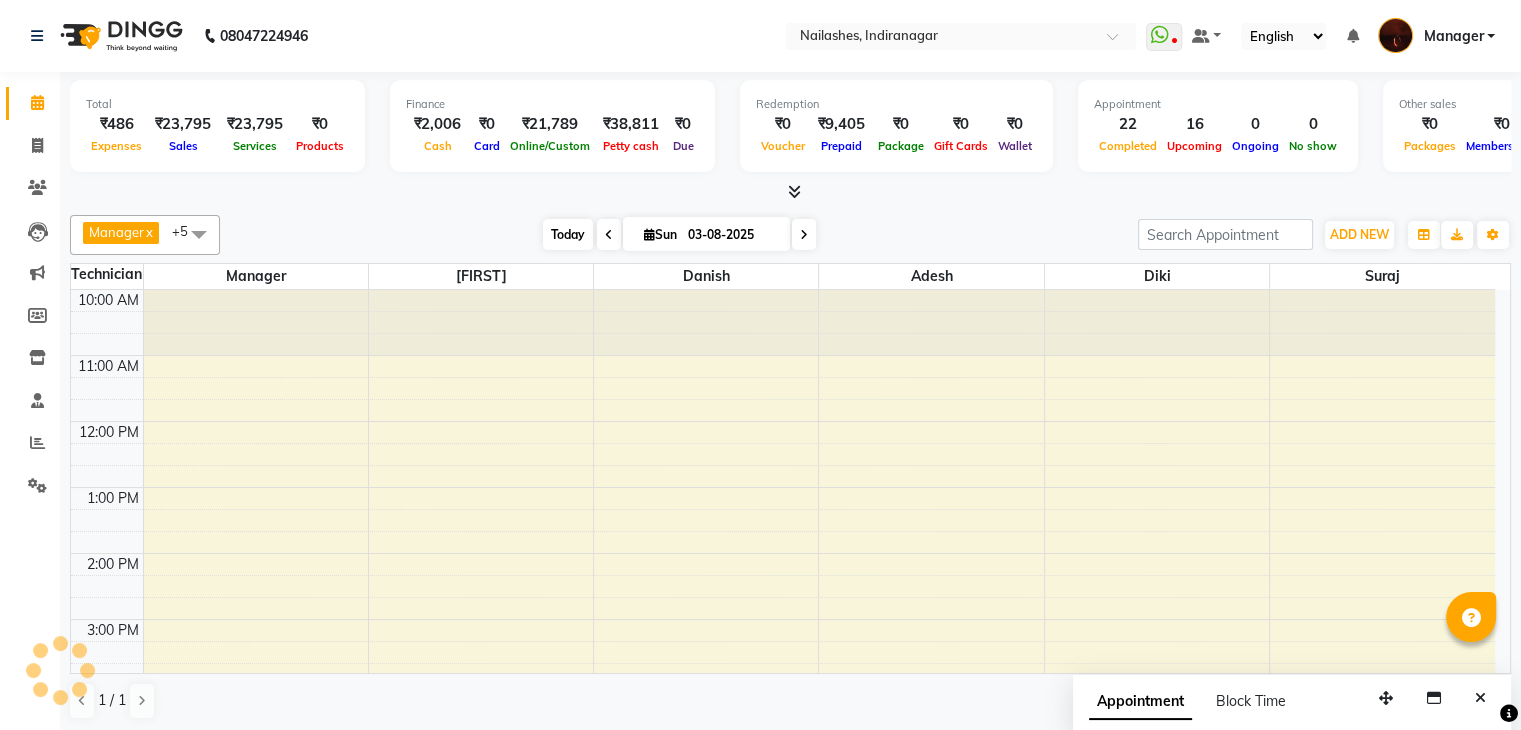 scroll, scrollTop: 466, scrollLeft: 0, axis: vertical 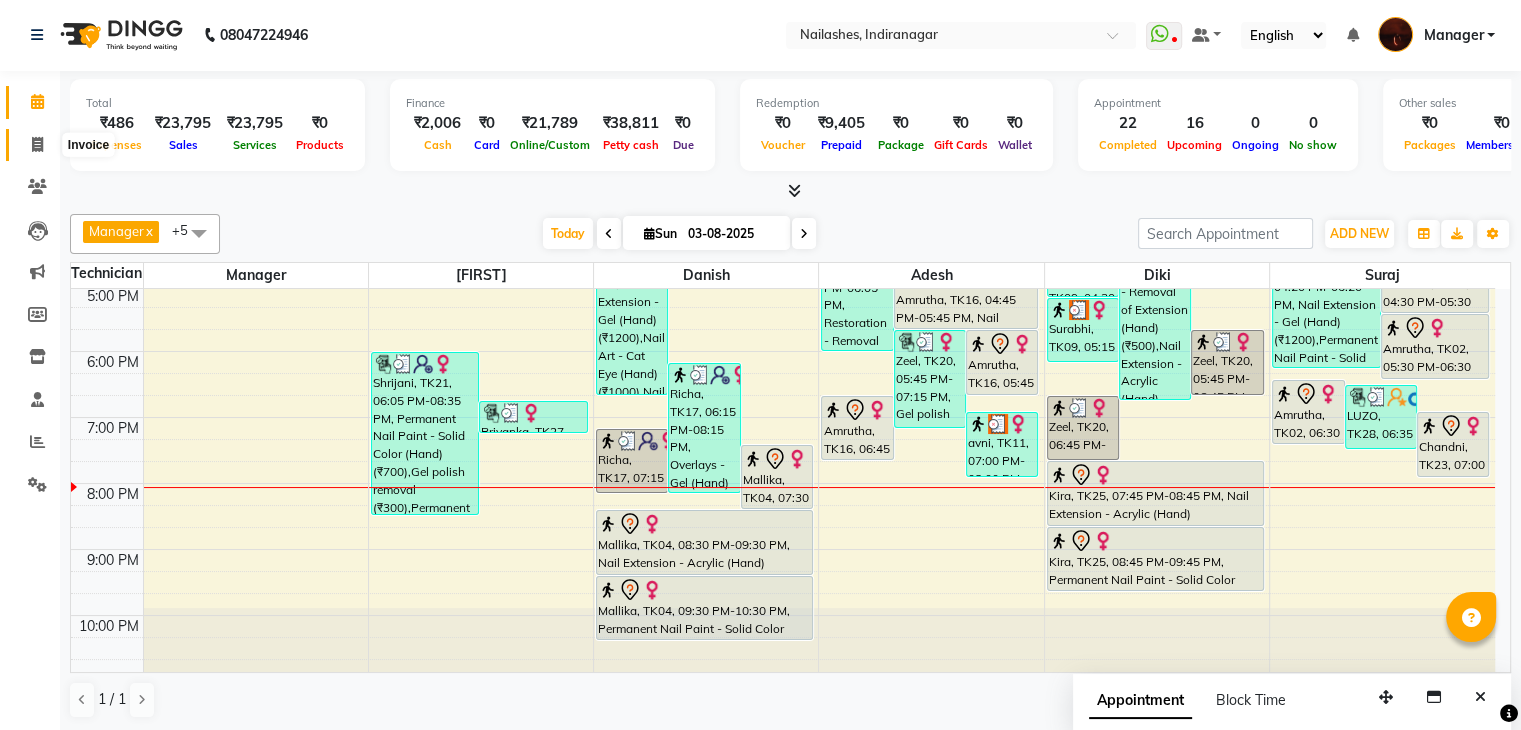 click 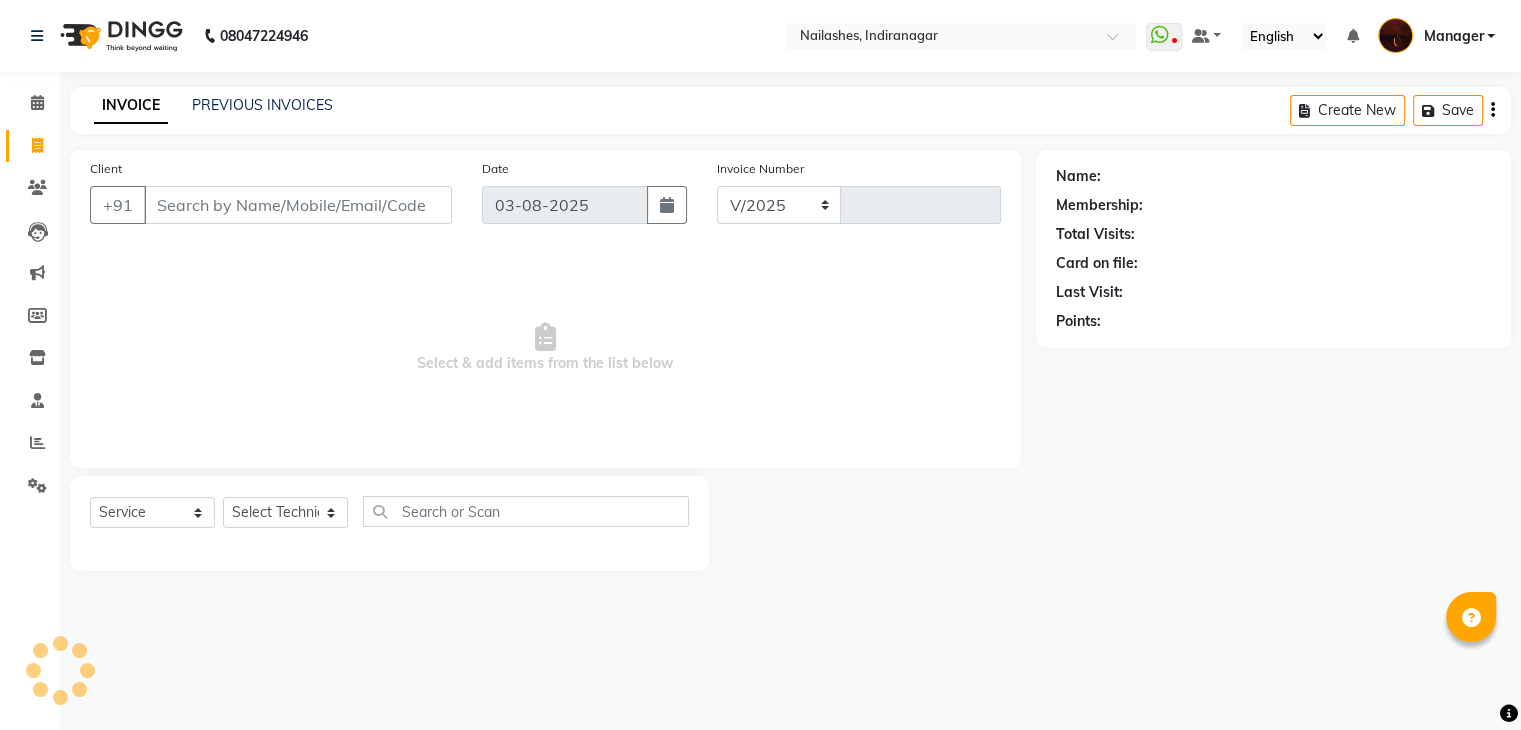 select on "4063" 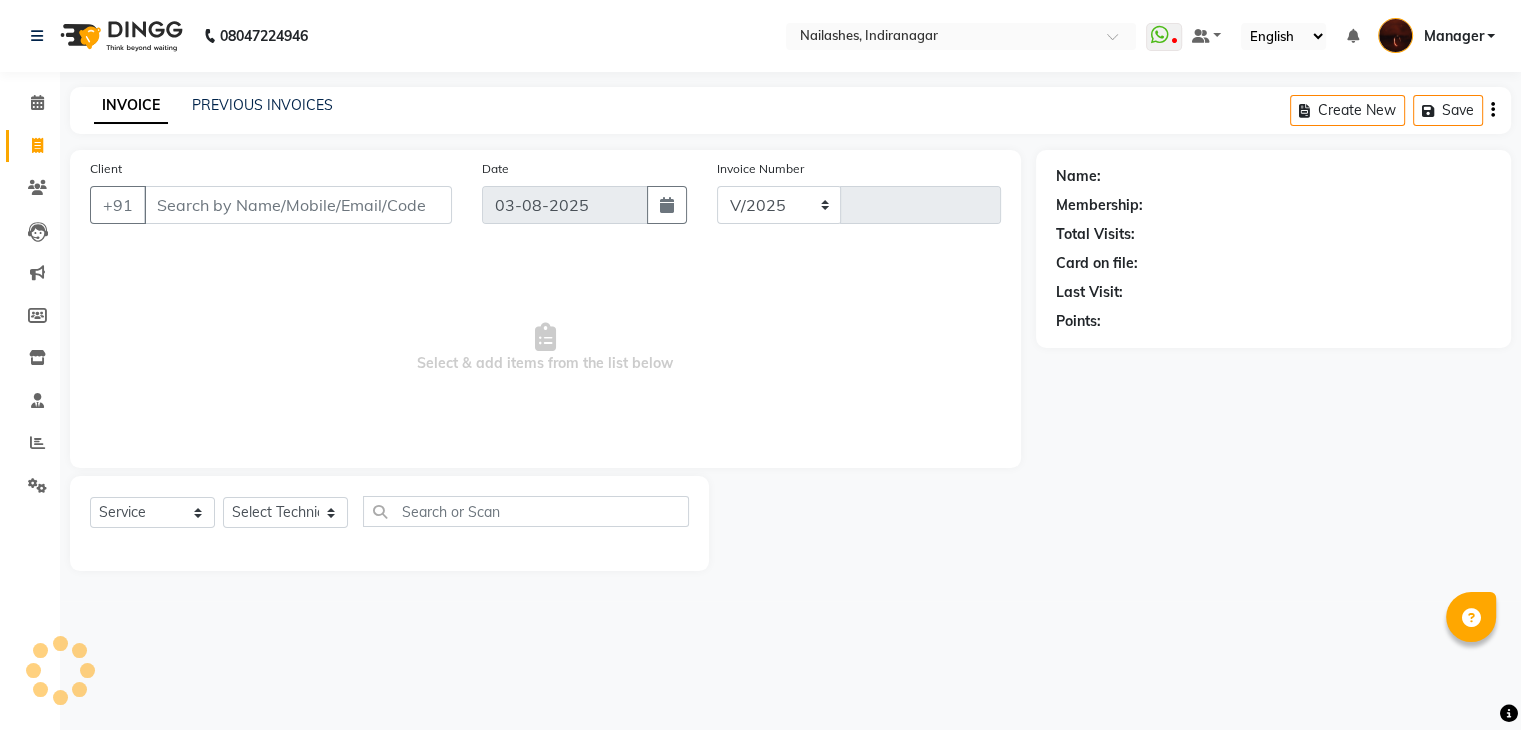 type on "1440" 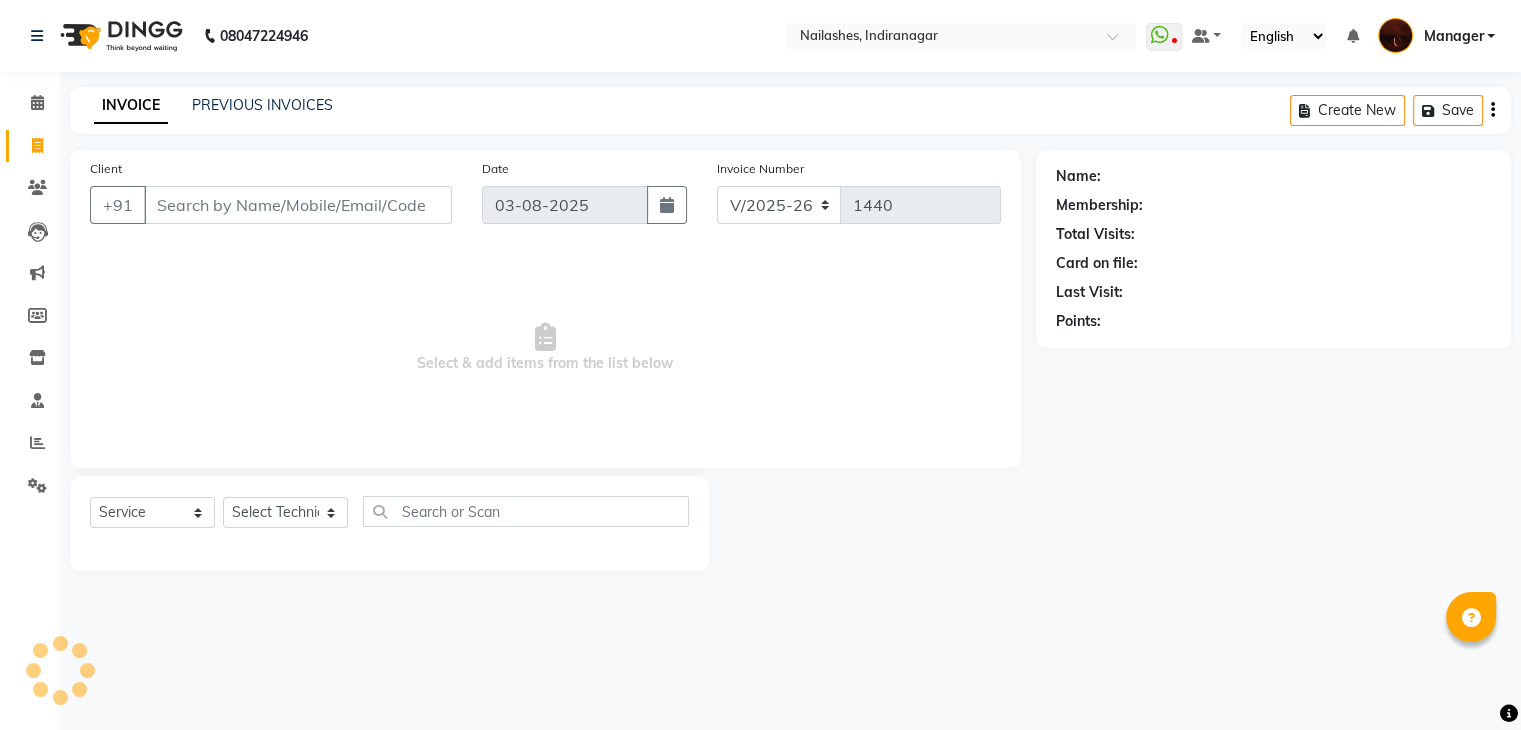 scroll, scrollTop: 0, scrollLeft: 0, axis: both 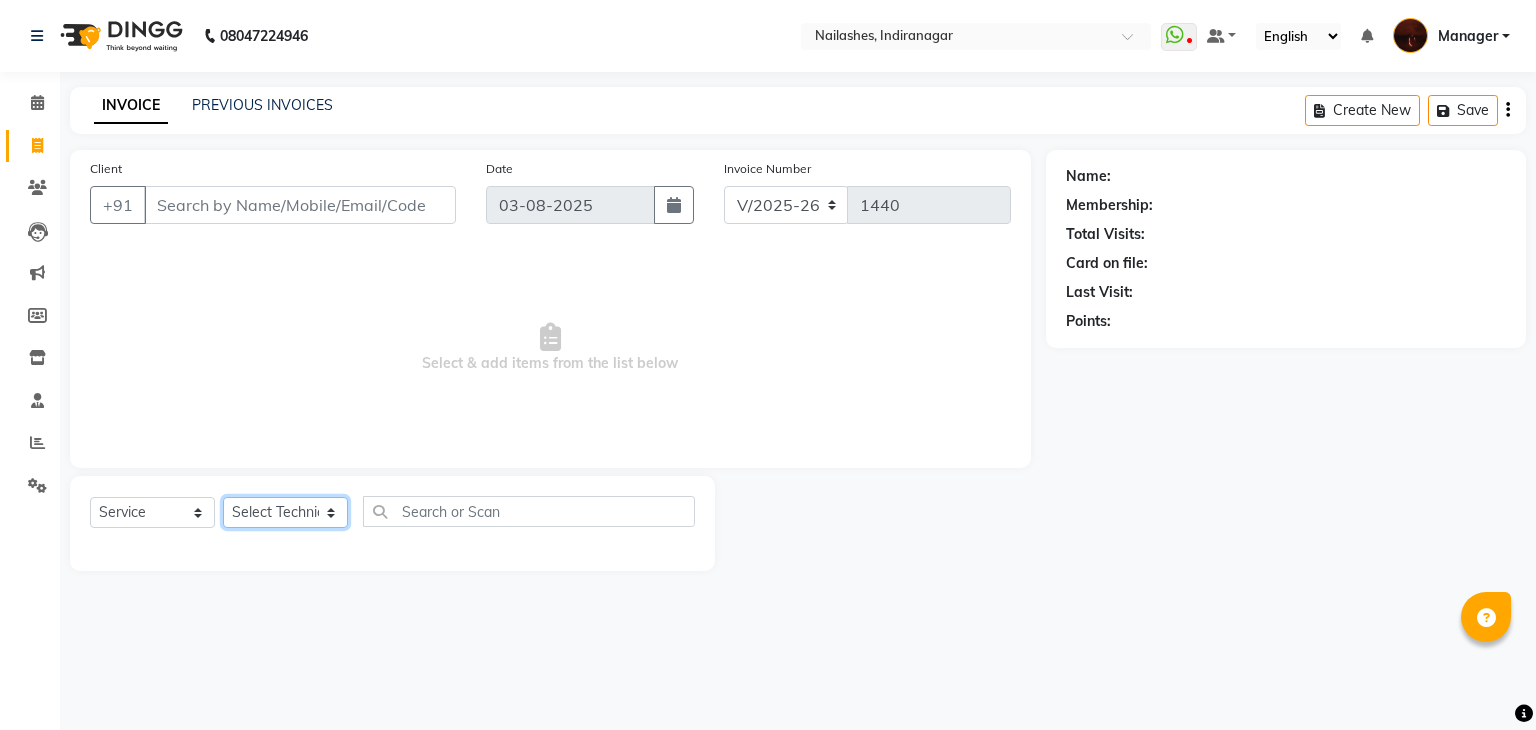 click on "Select Technician Adesh amir Danish Diki  Geeta Himanshu jenifer Manager megna Nisha Pooja roshni Sameer sudeb Sudhir Accounting suraj" 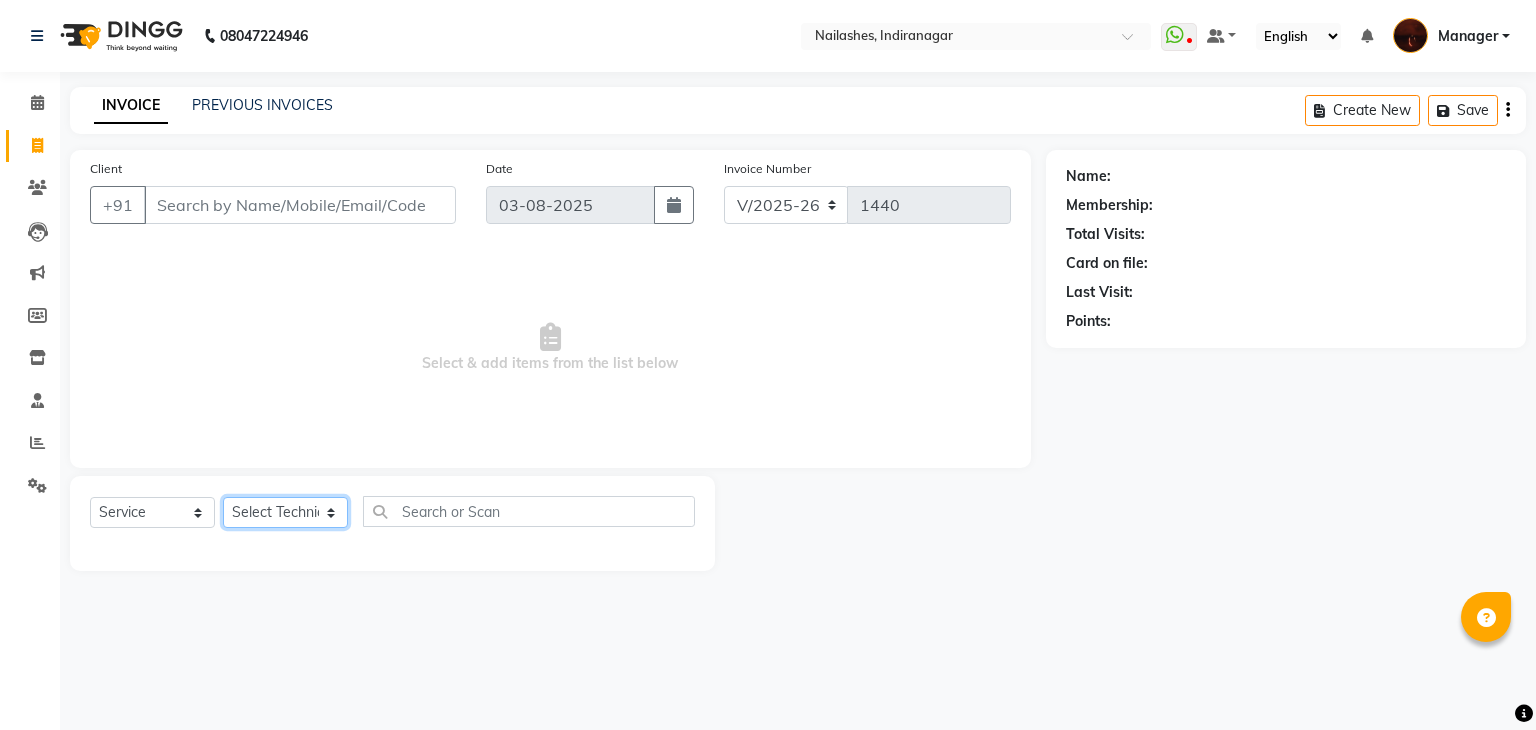 select on "20820" 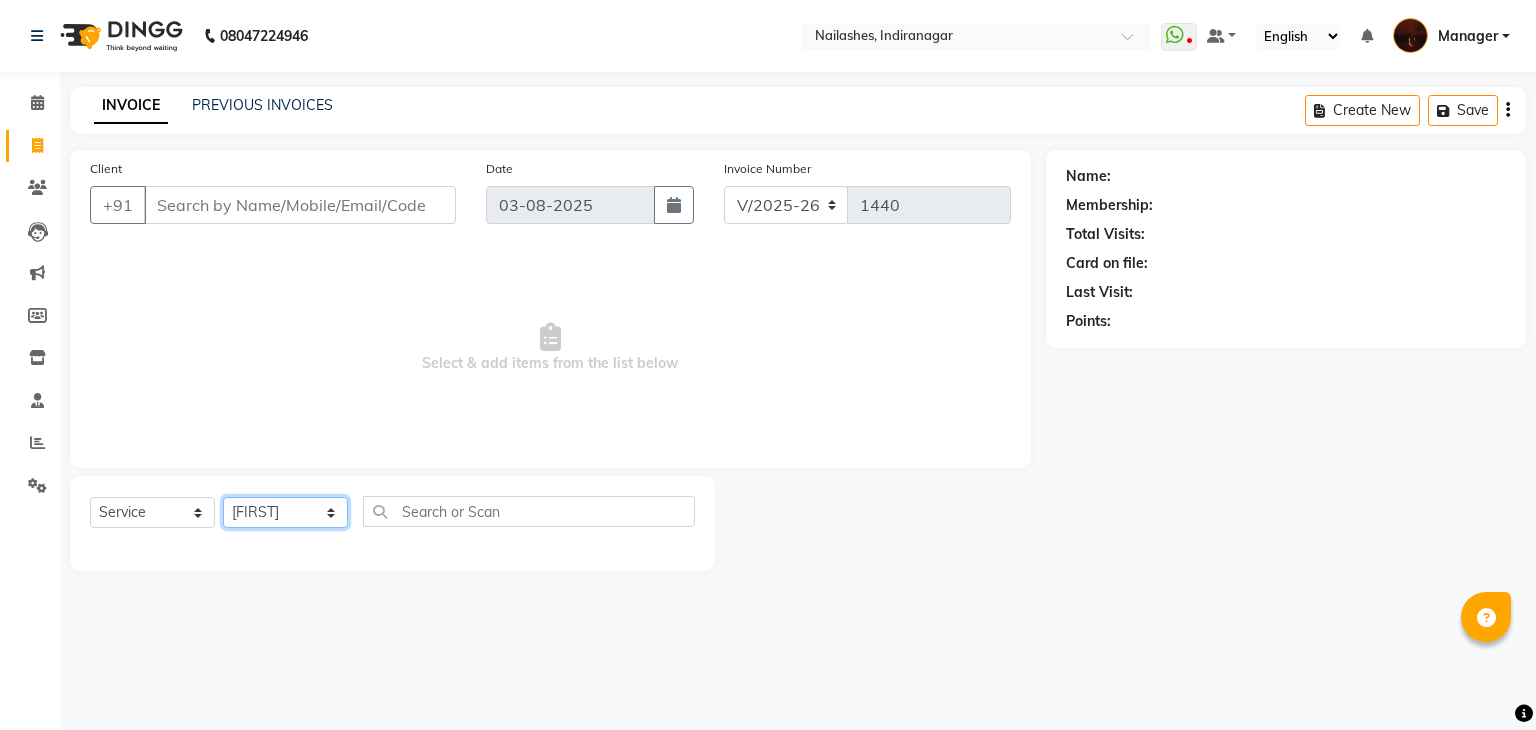 click on "Select Technician Adesh amir Danish Diki  Geeta Himanshu jenifer Manager megna Nisha Pooja roshni Sameer sudeb Sudhir Accounting suraj" 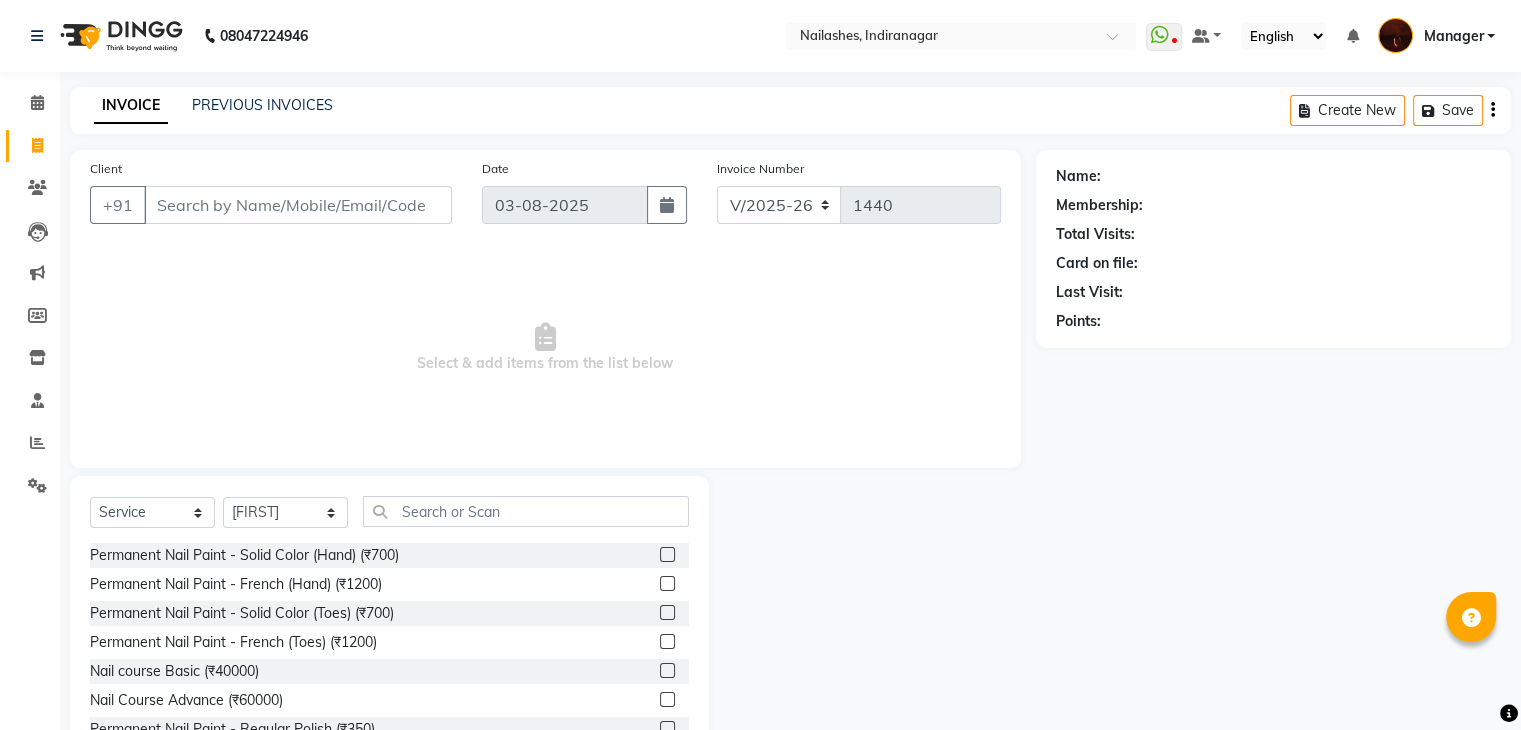 click 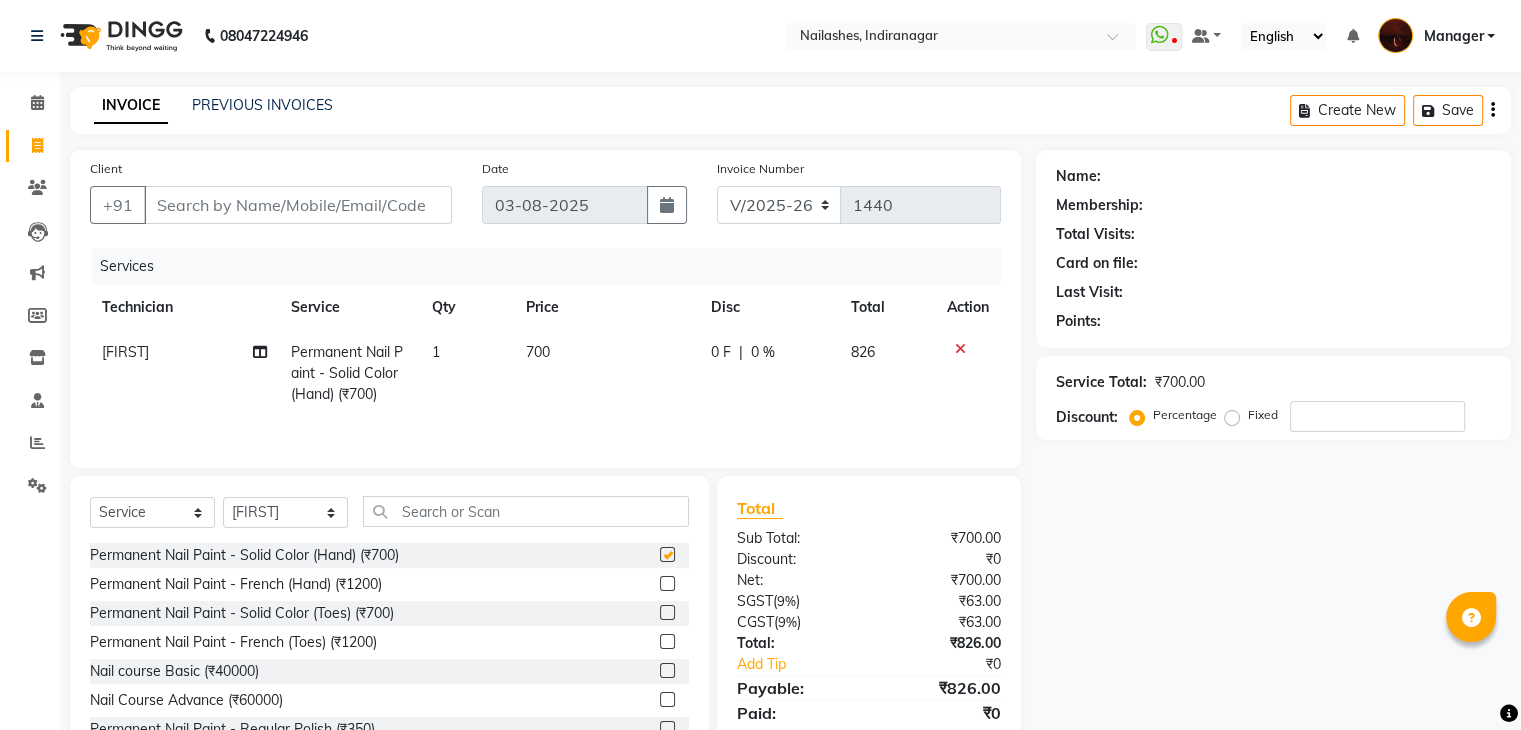 checkbox on "false" 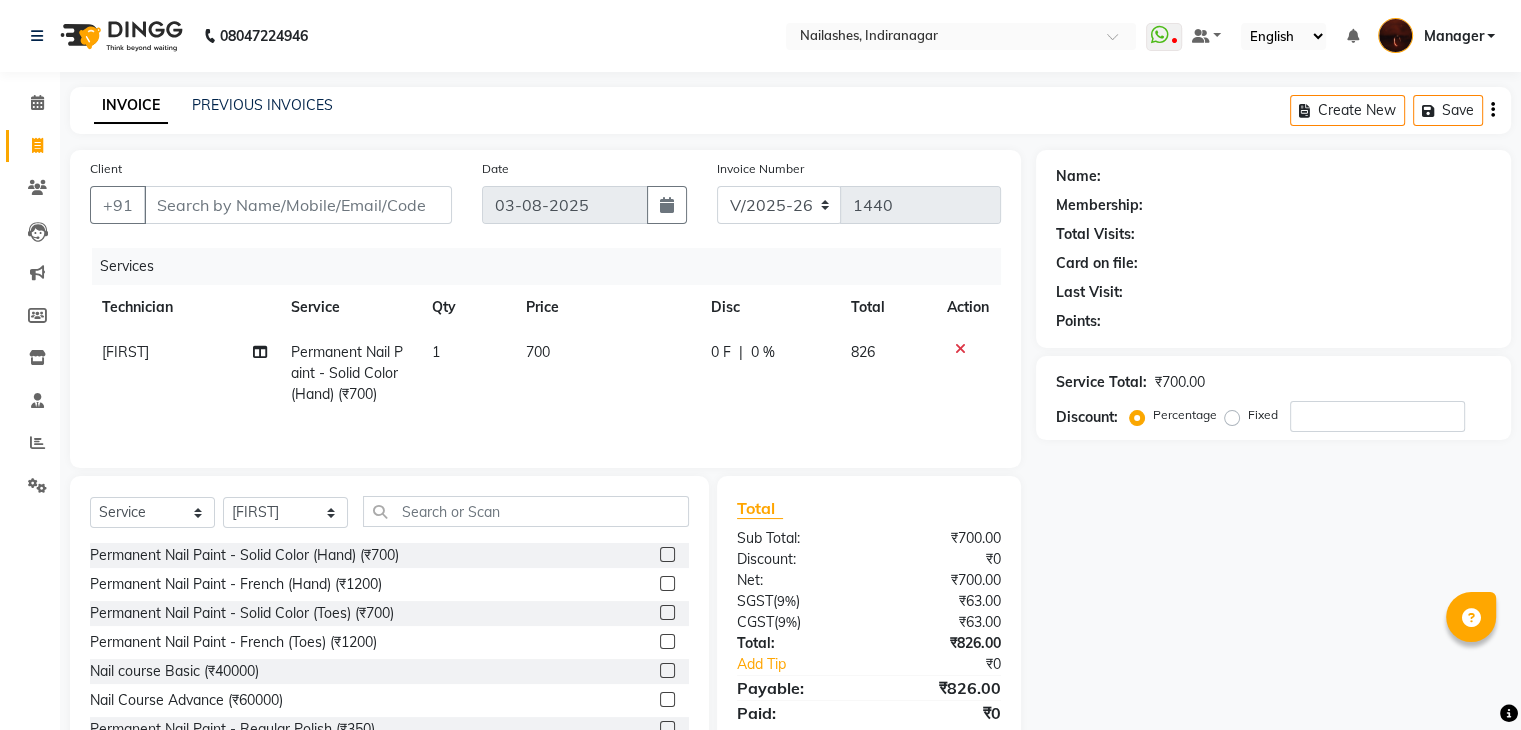 scroll, scrollTop: 72, scrollLeft: 0, axis: vertical 